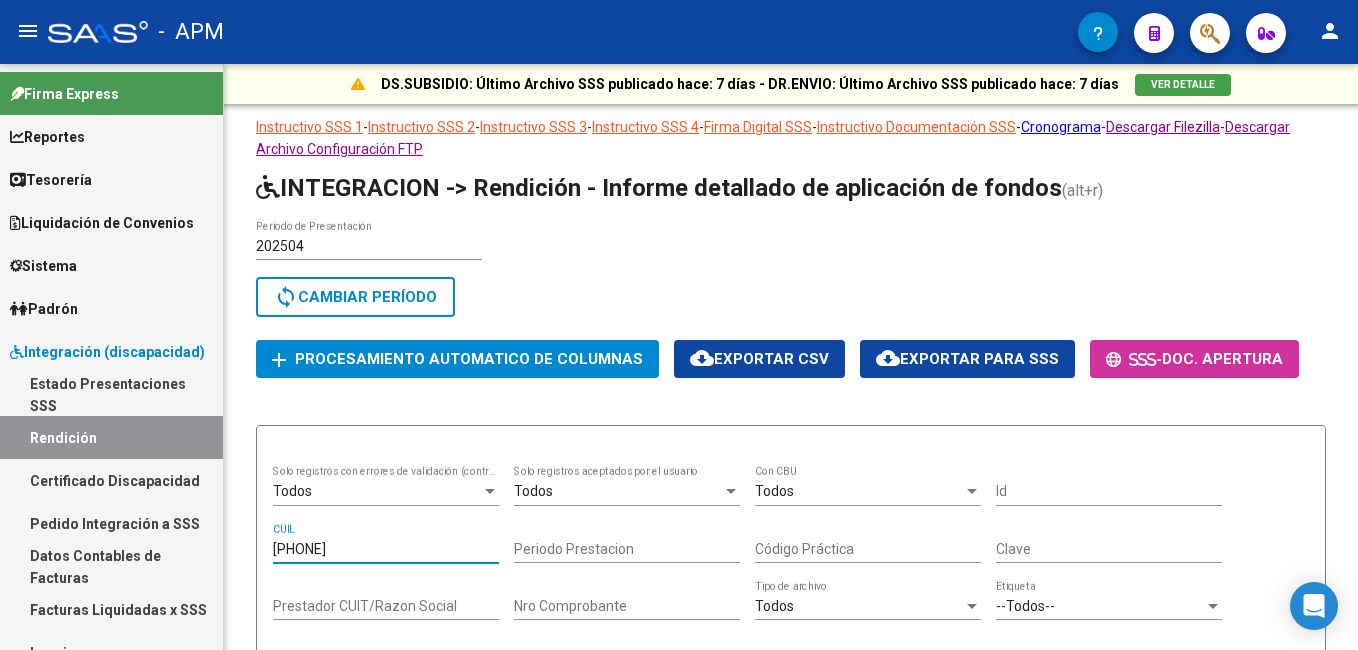 scroll, scrollTop: 0, scrollLeft: 0, axis: both 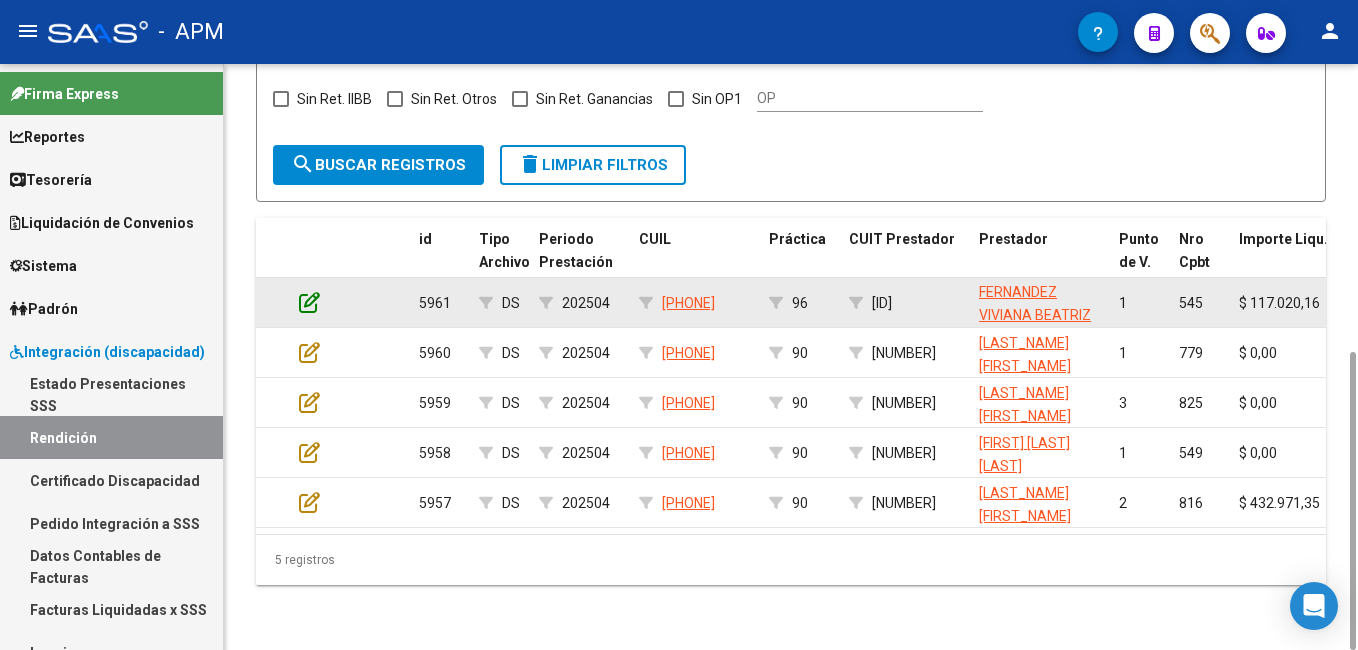 click 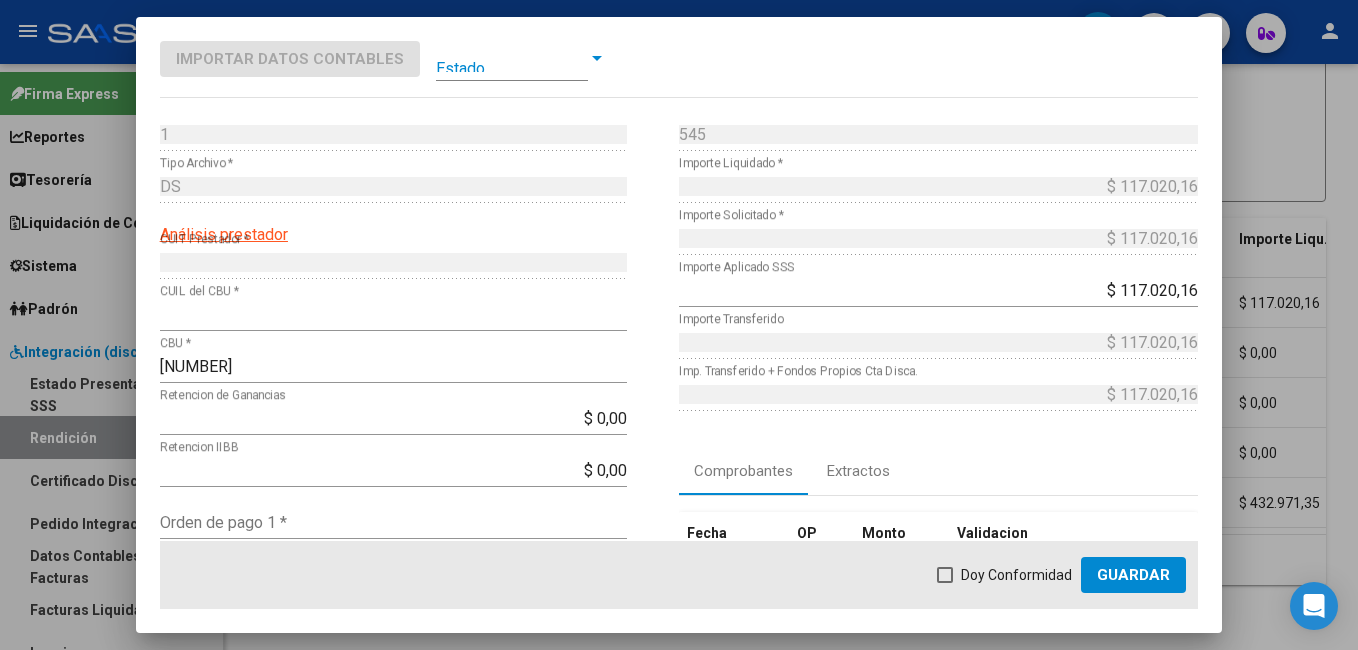 click at bounding box center [512, 58] 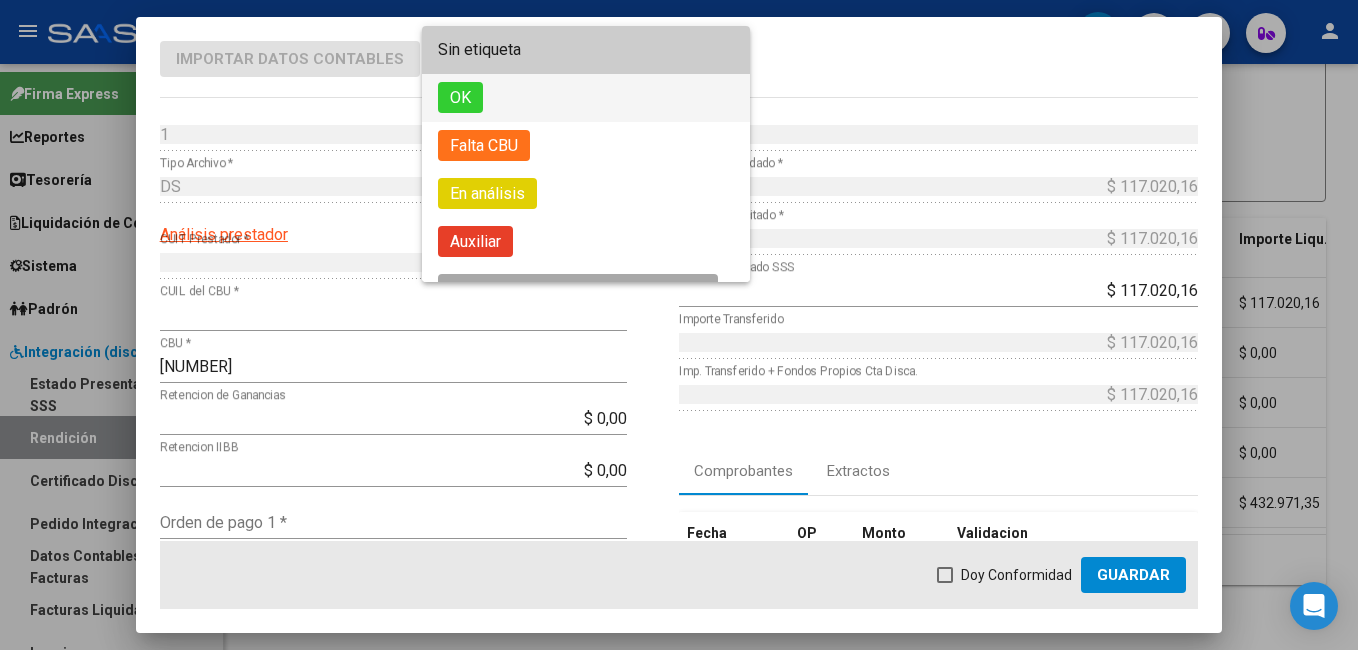 click on "OK" at bounding box center [586, 98] 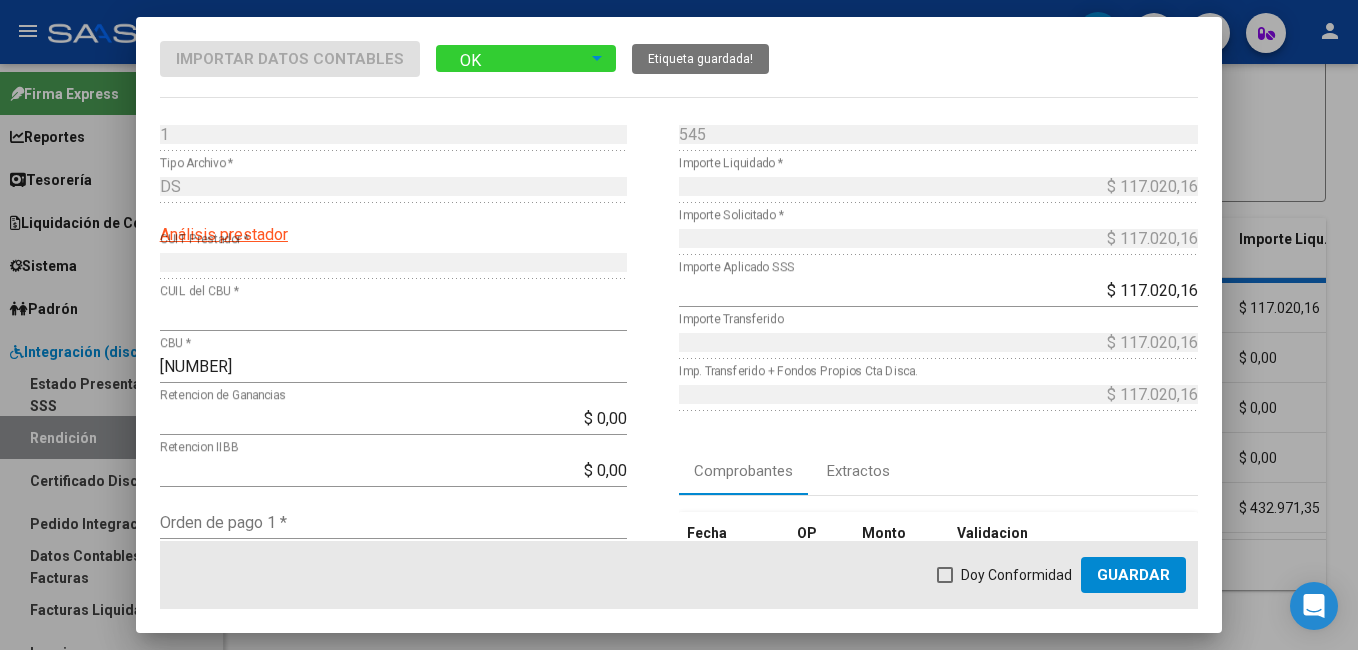scroll, scrollTop: 200, scrollLeft: 0, axis: vertical 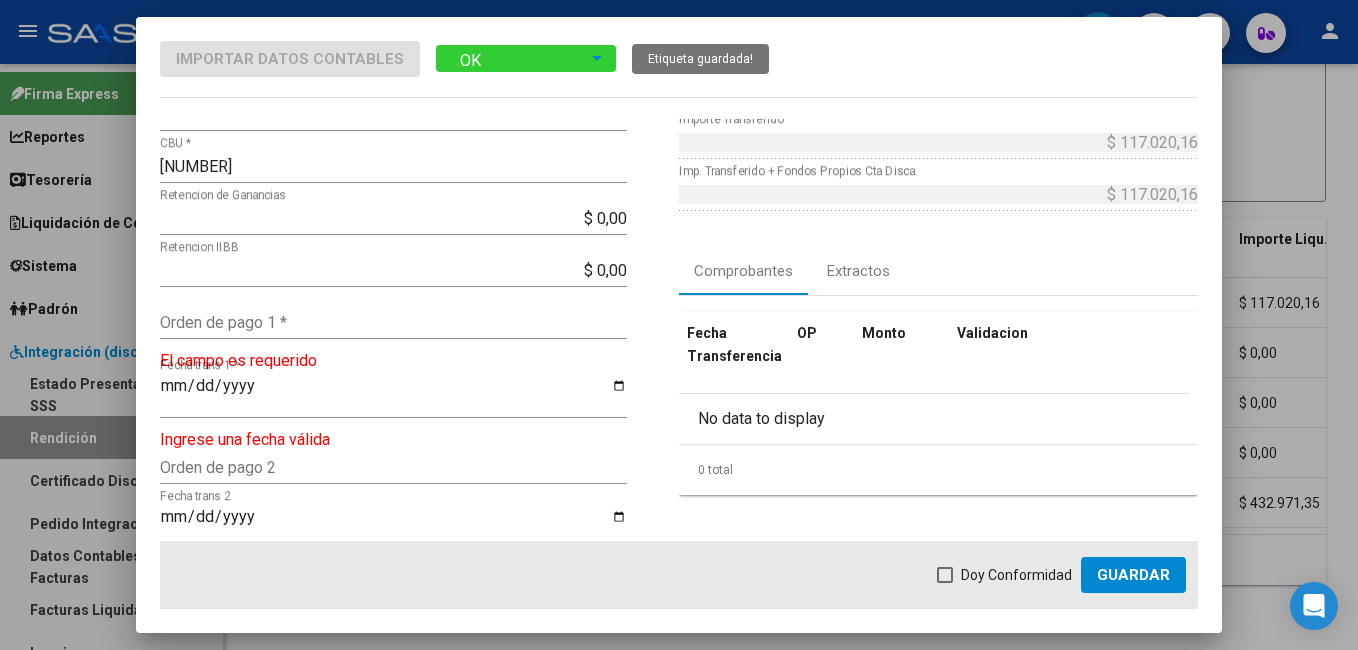 click on "Orden de pago 1 *" at bounding box center (393, 322) 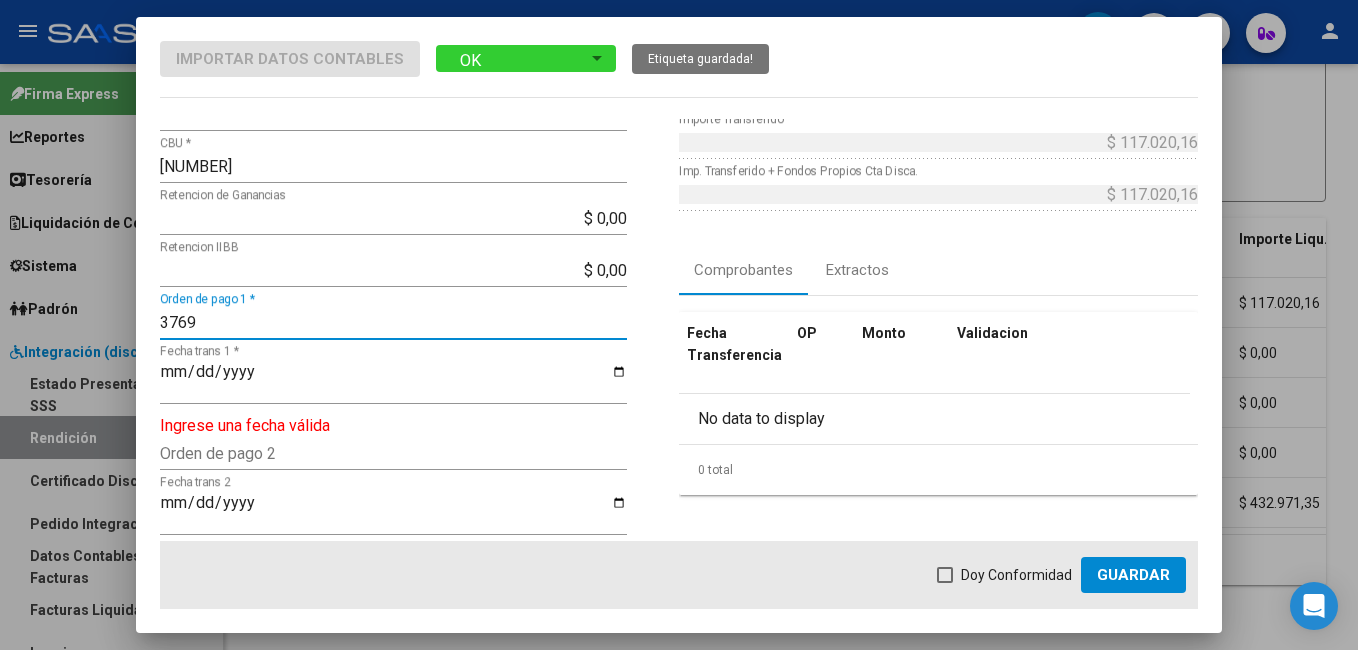 type on "3769" 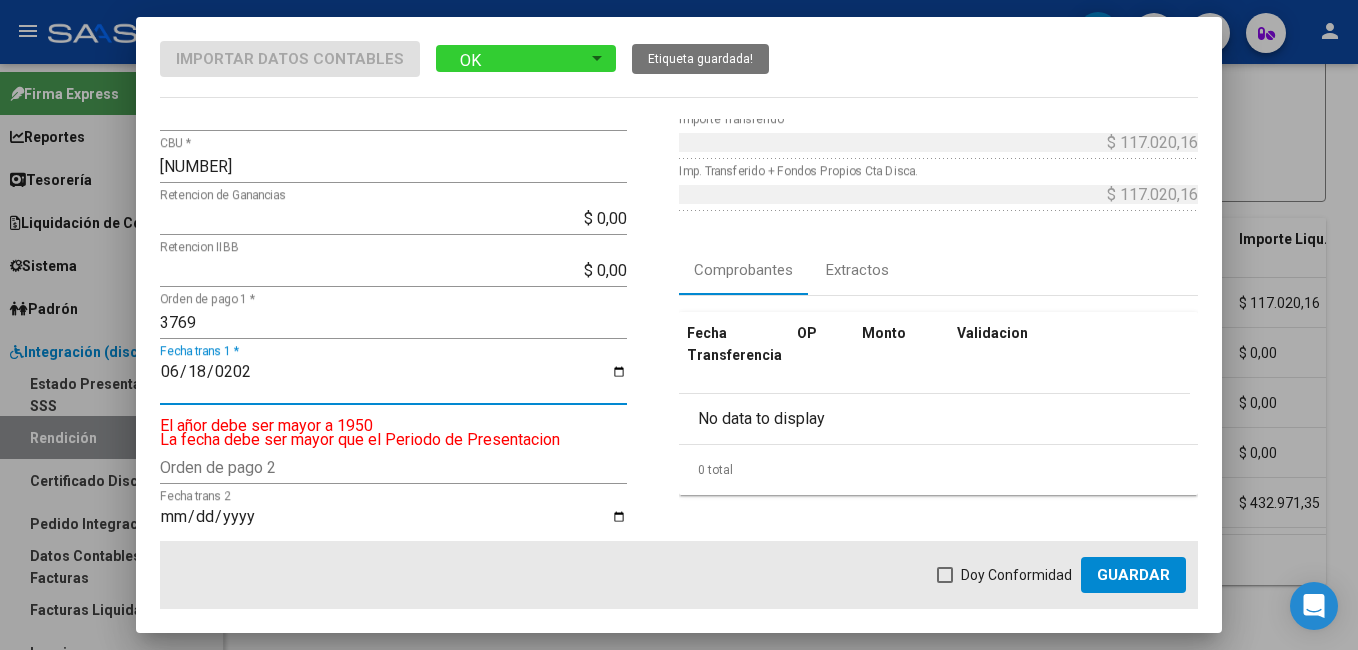 type on "2025-06-18" 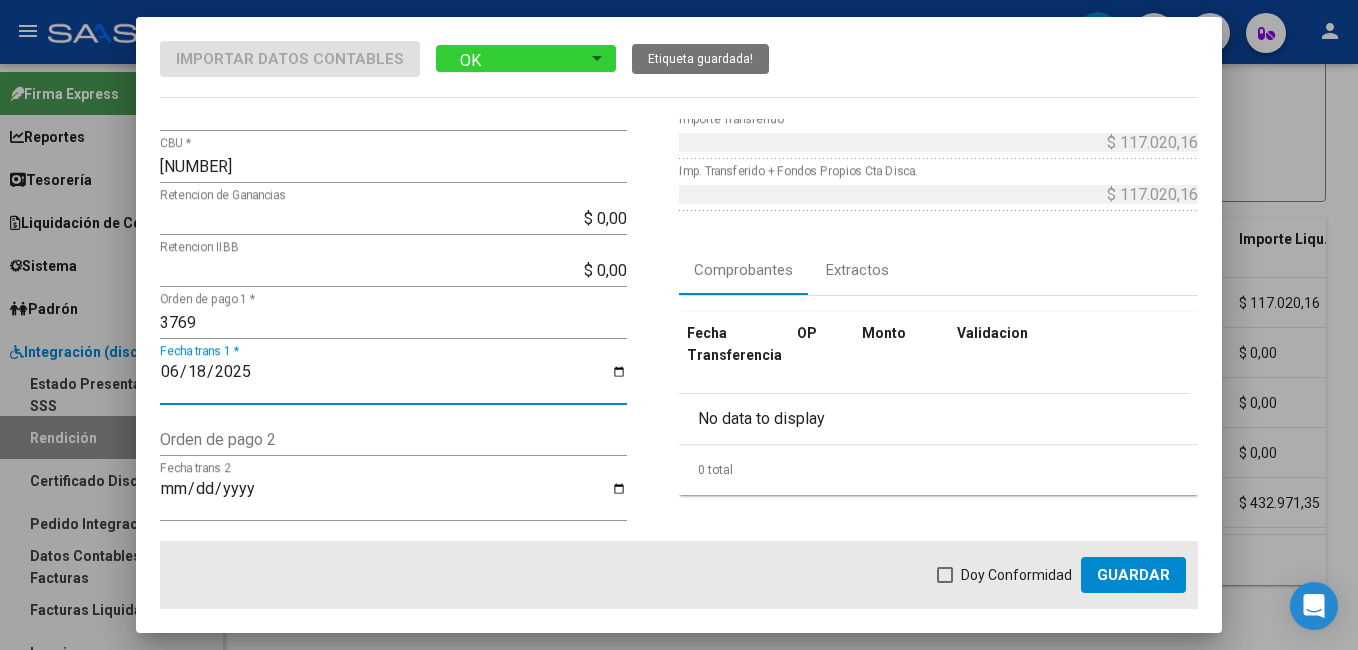 click at bounding box center [945, 575] 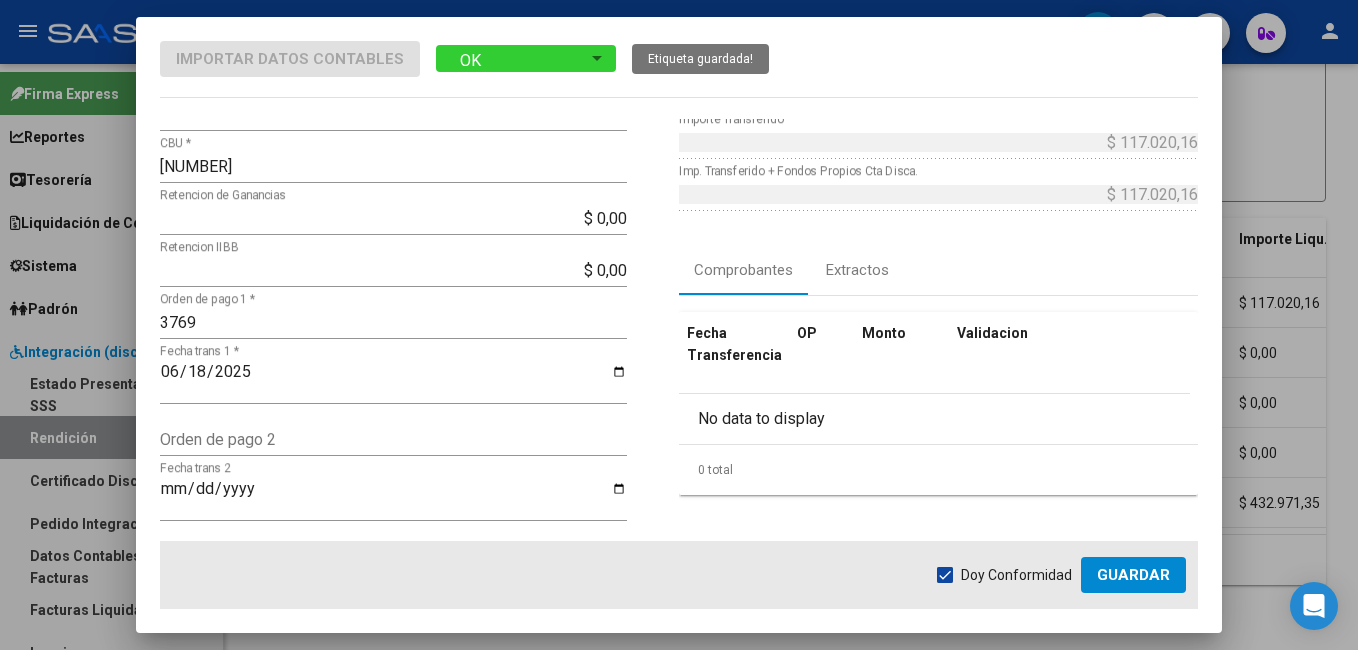 click on "Guardar" 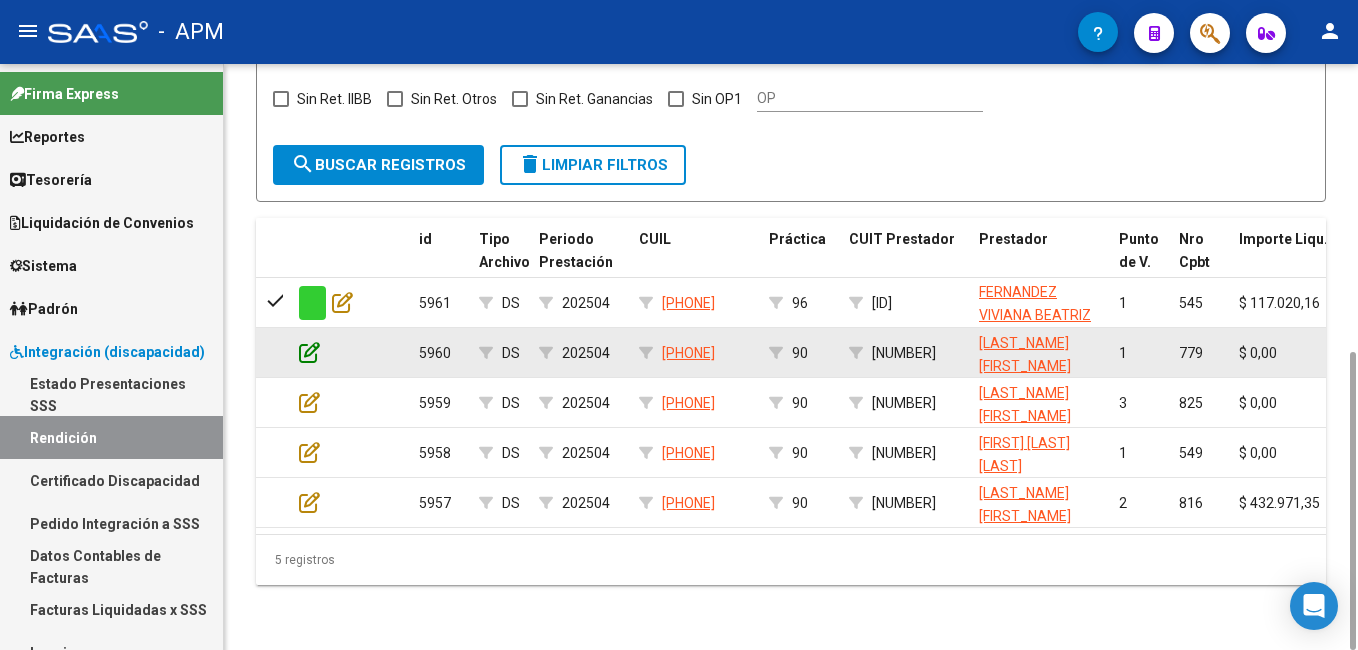click 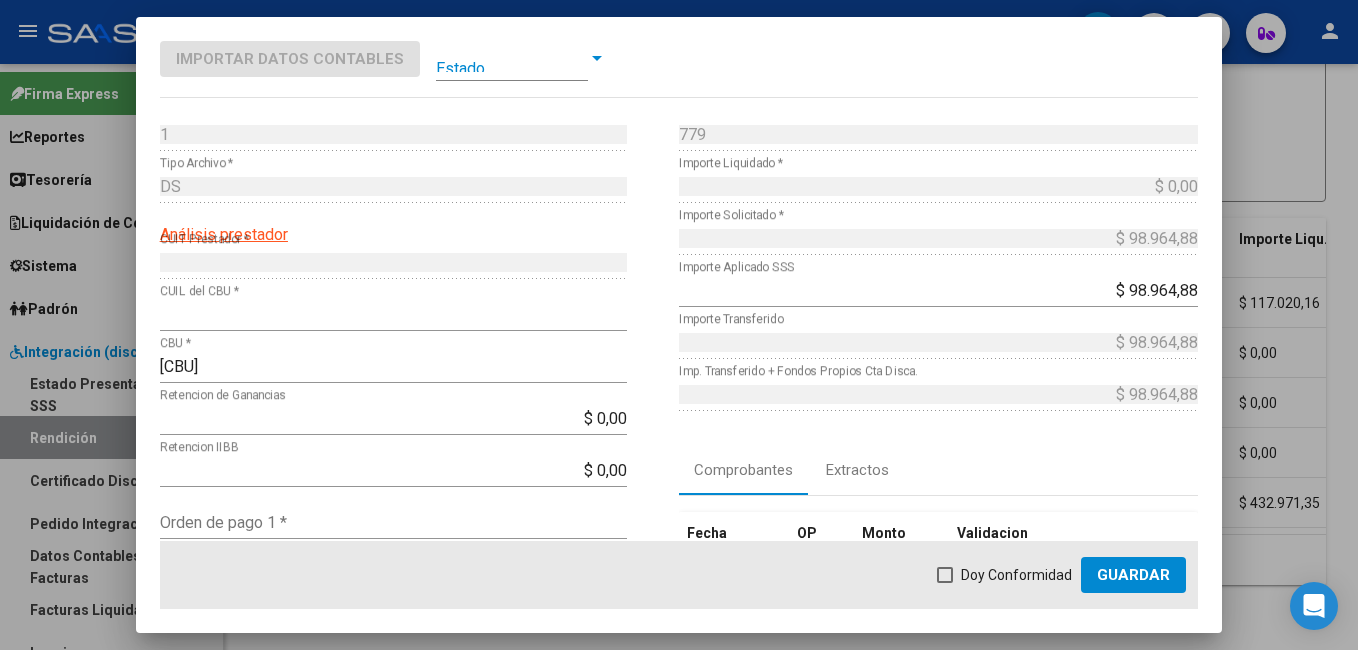 click at bounding box center (512, 58) 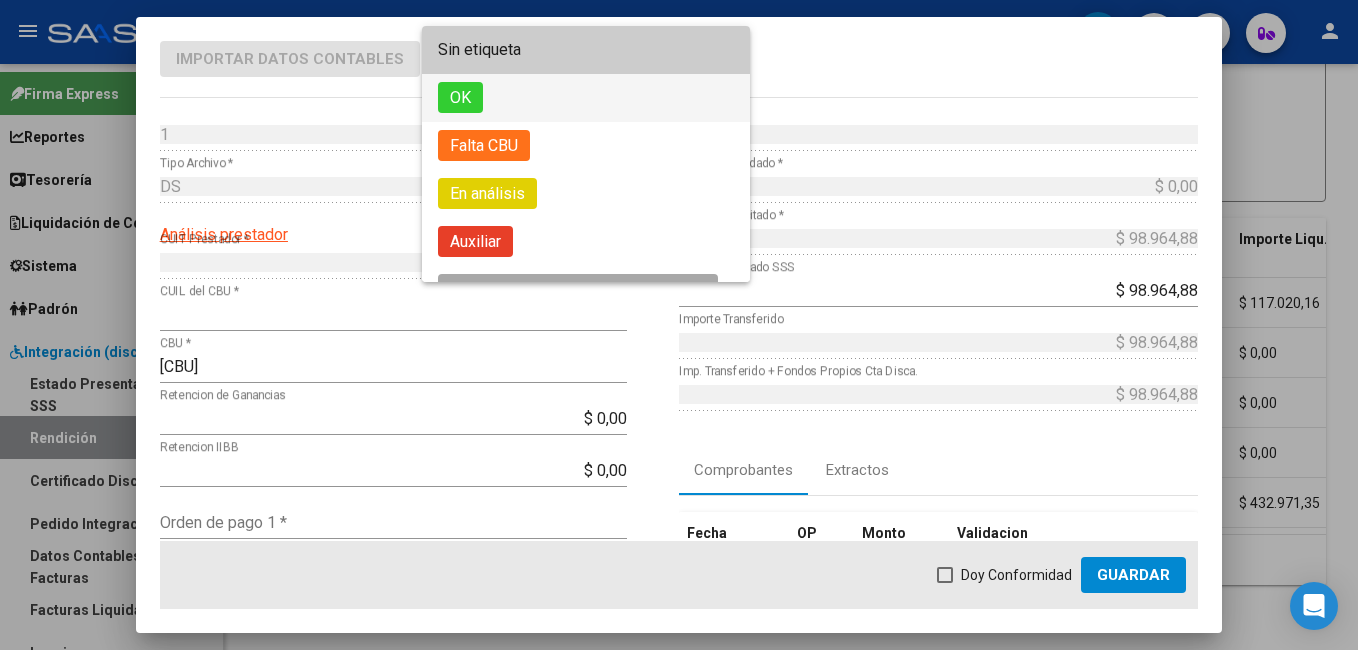 click on "OK" at bounding box center (586, 98) 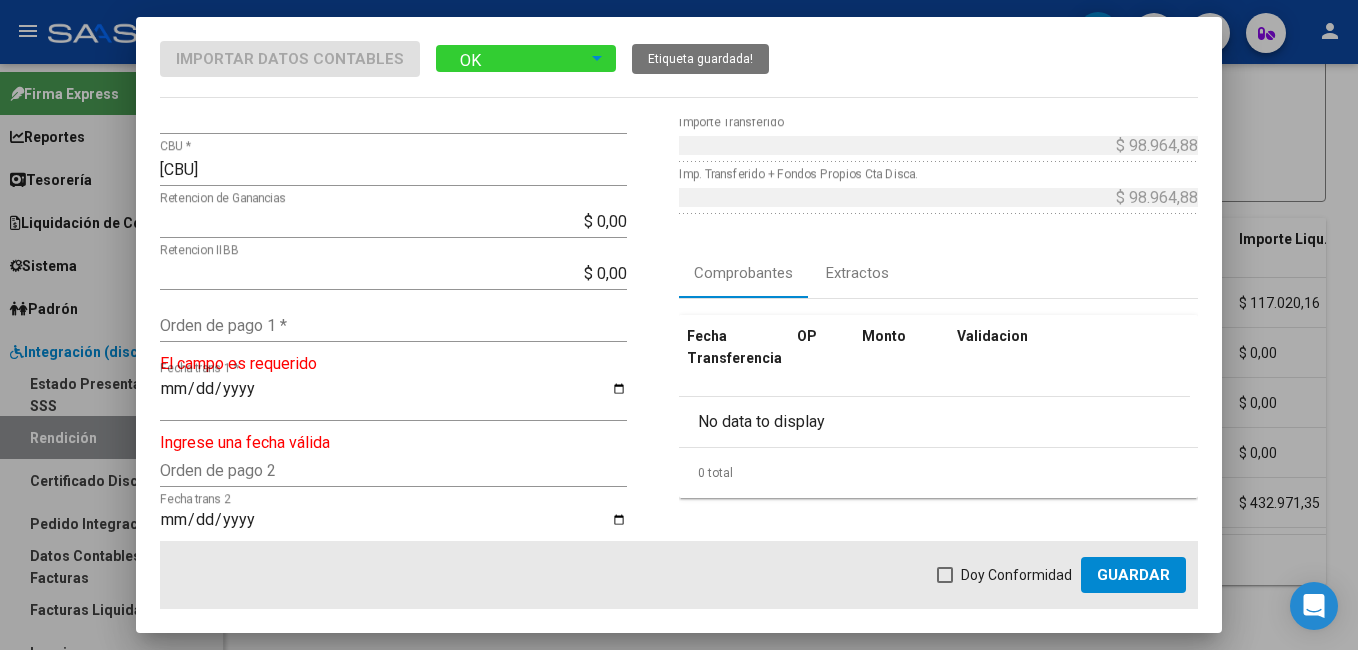 scroll, scrollTop: 200, scrollLeft: 0, axis: vertical 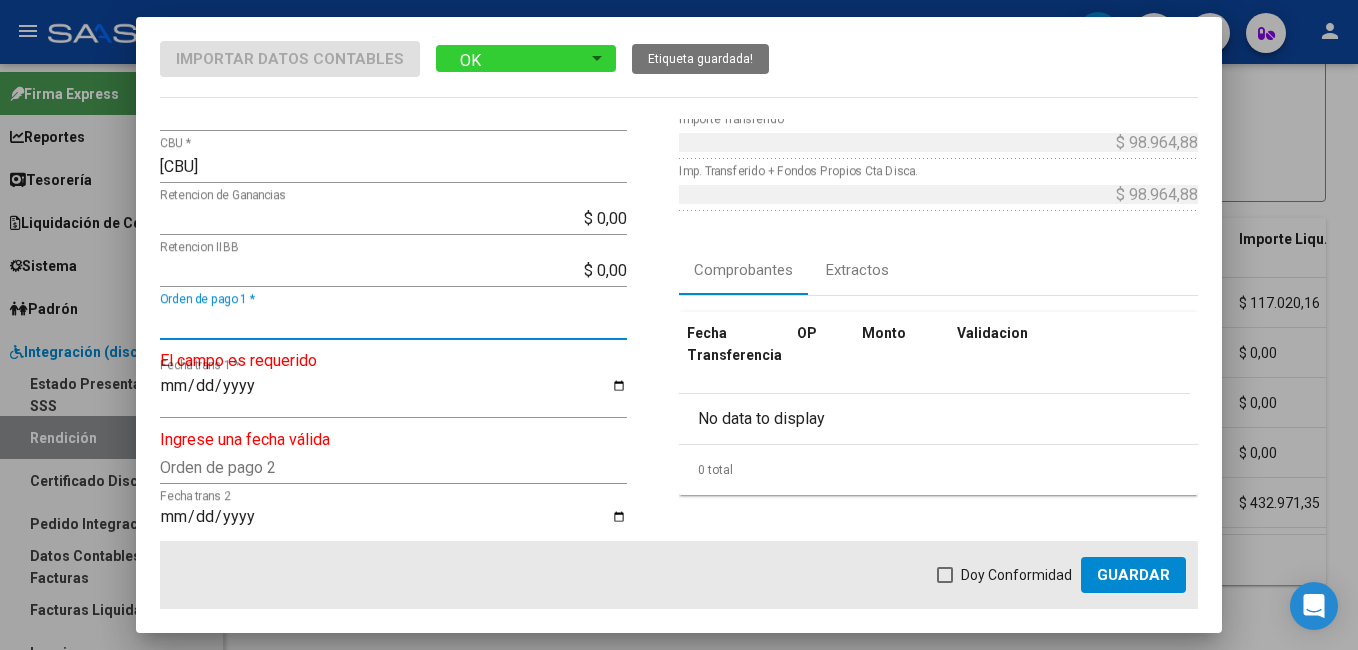 click on "Orden de pago 1 *" at bounding box center [393, 322] 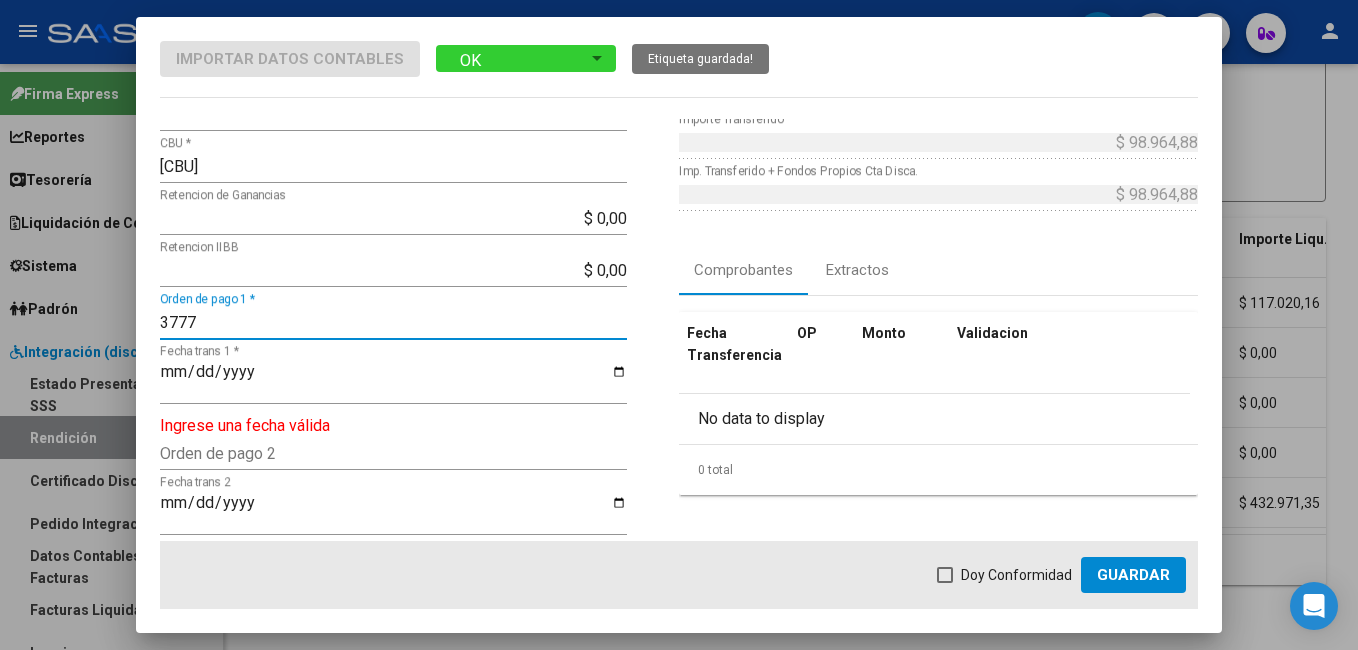 type on "3777" 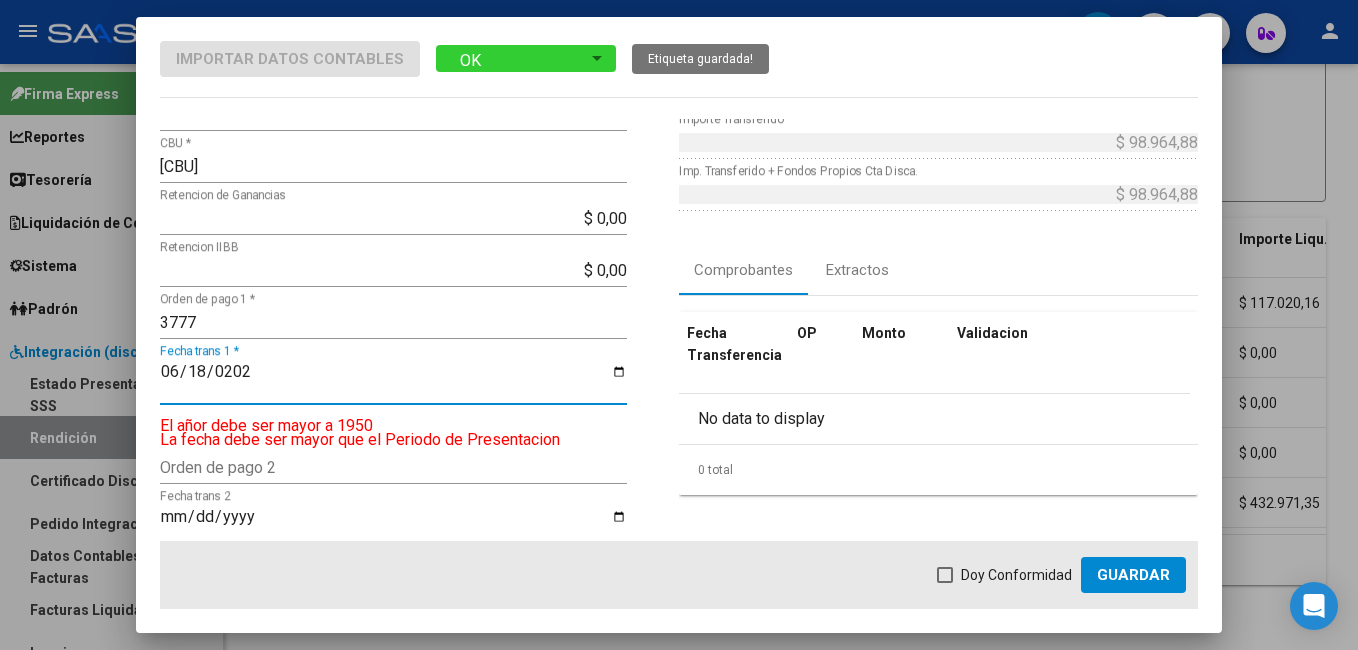 type on "2025-06-18" 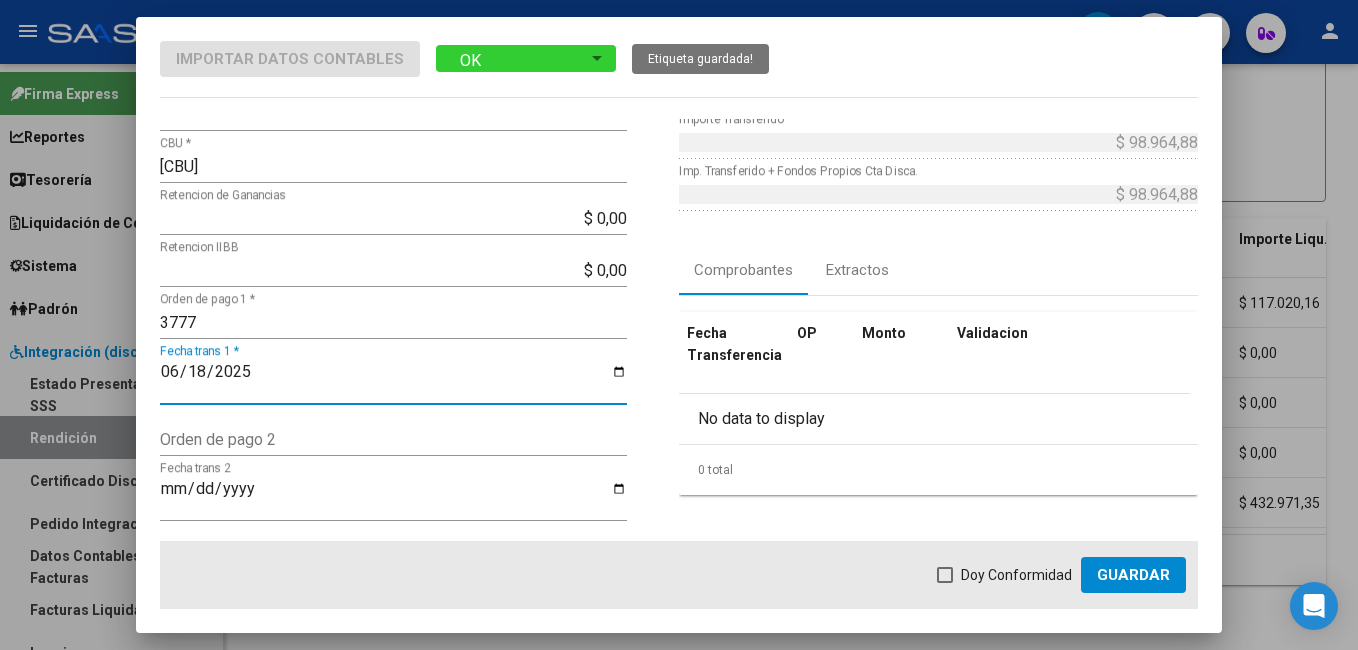 click at bounding box center (945, 575) 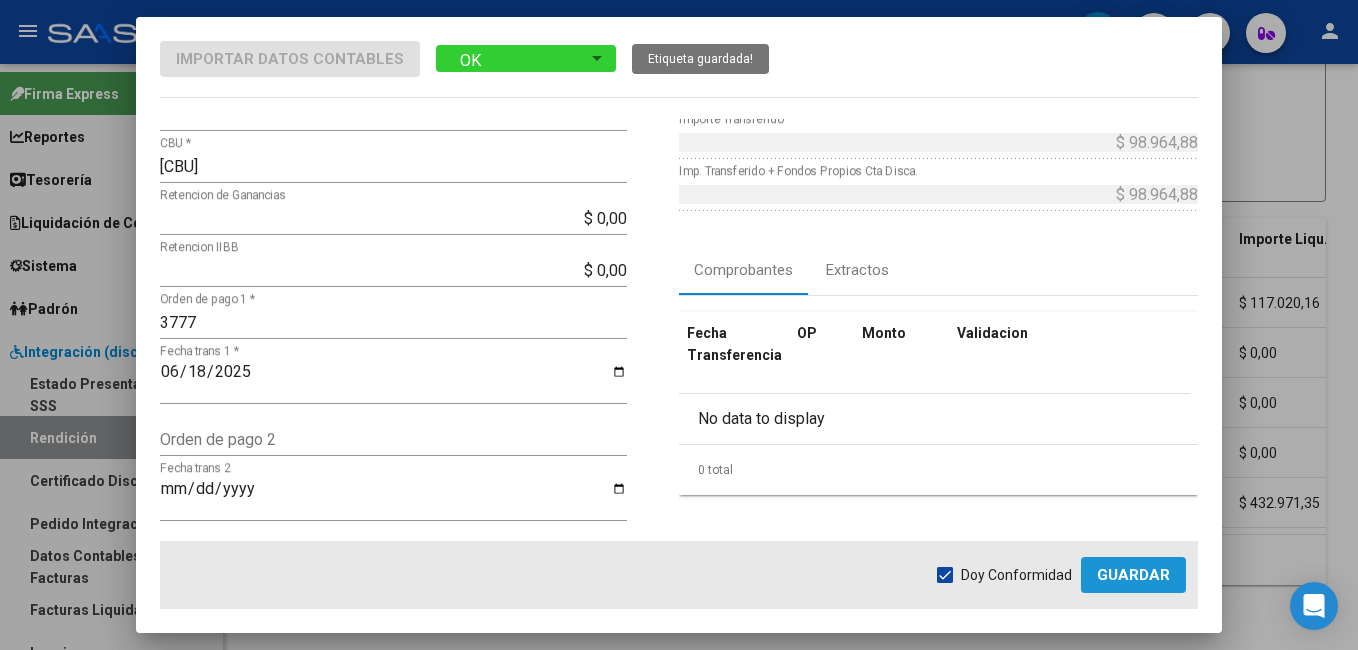 click on "Guardar" 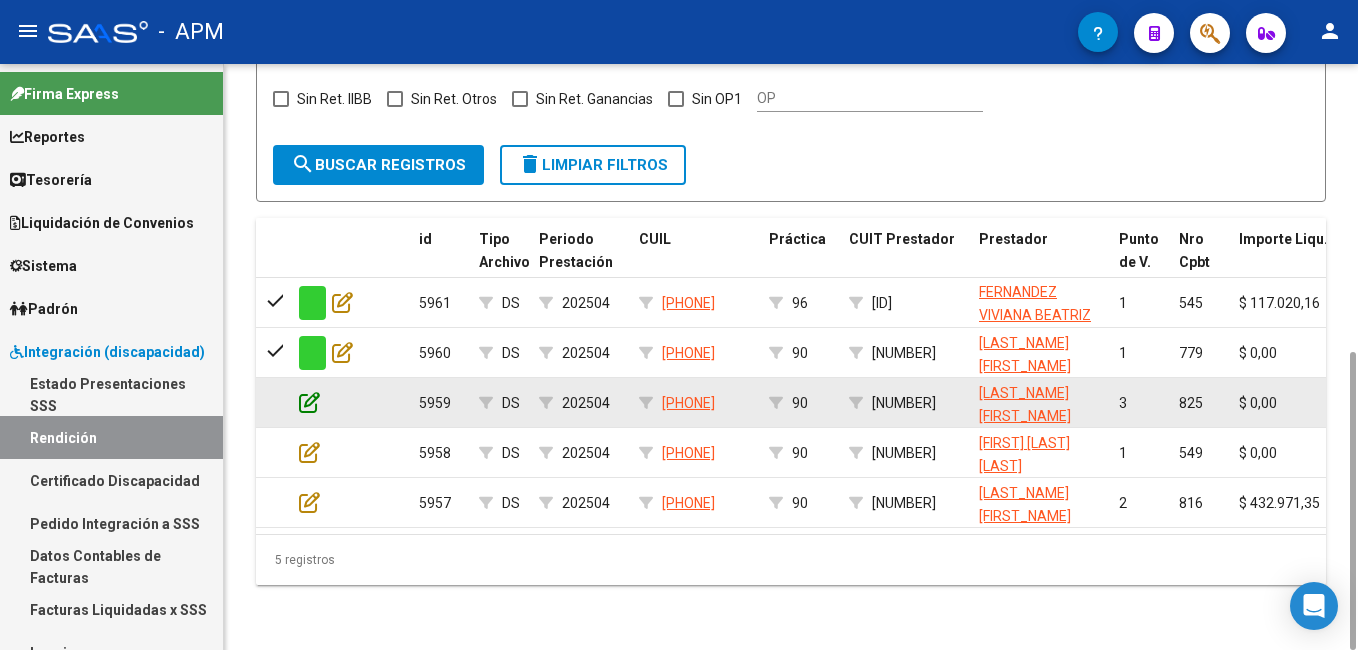 click 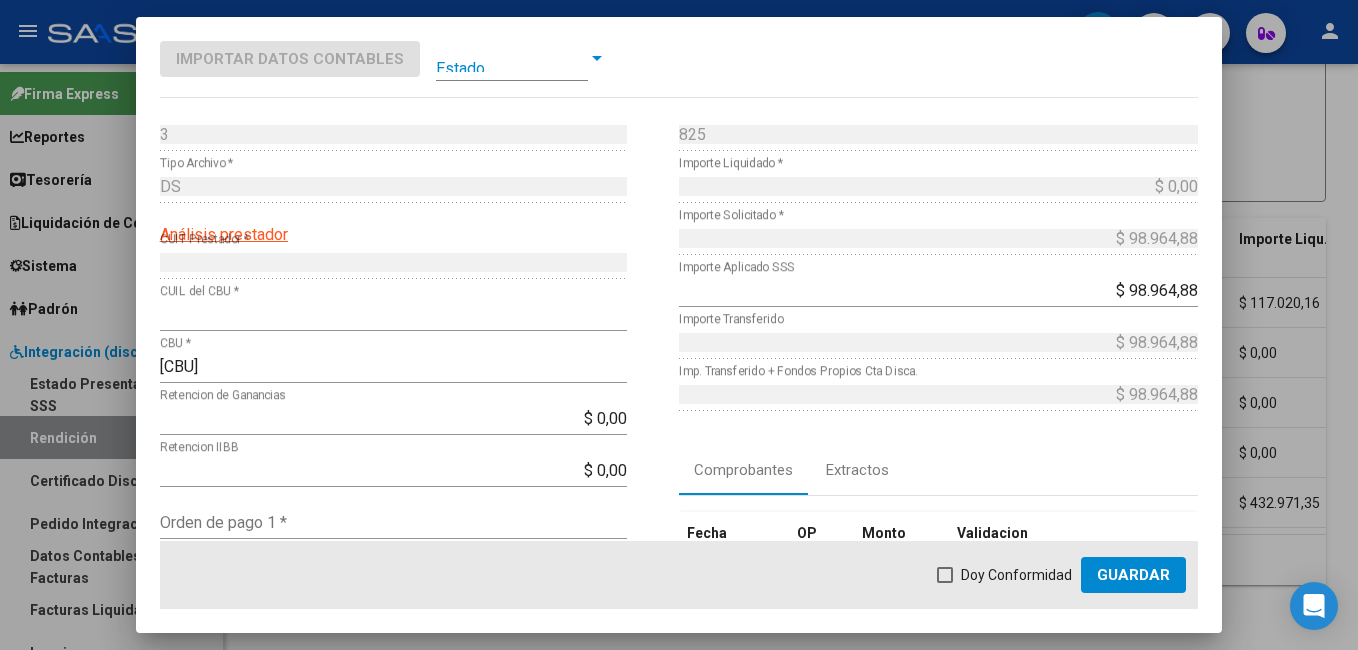 click at bounding box center (512, 58) 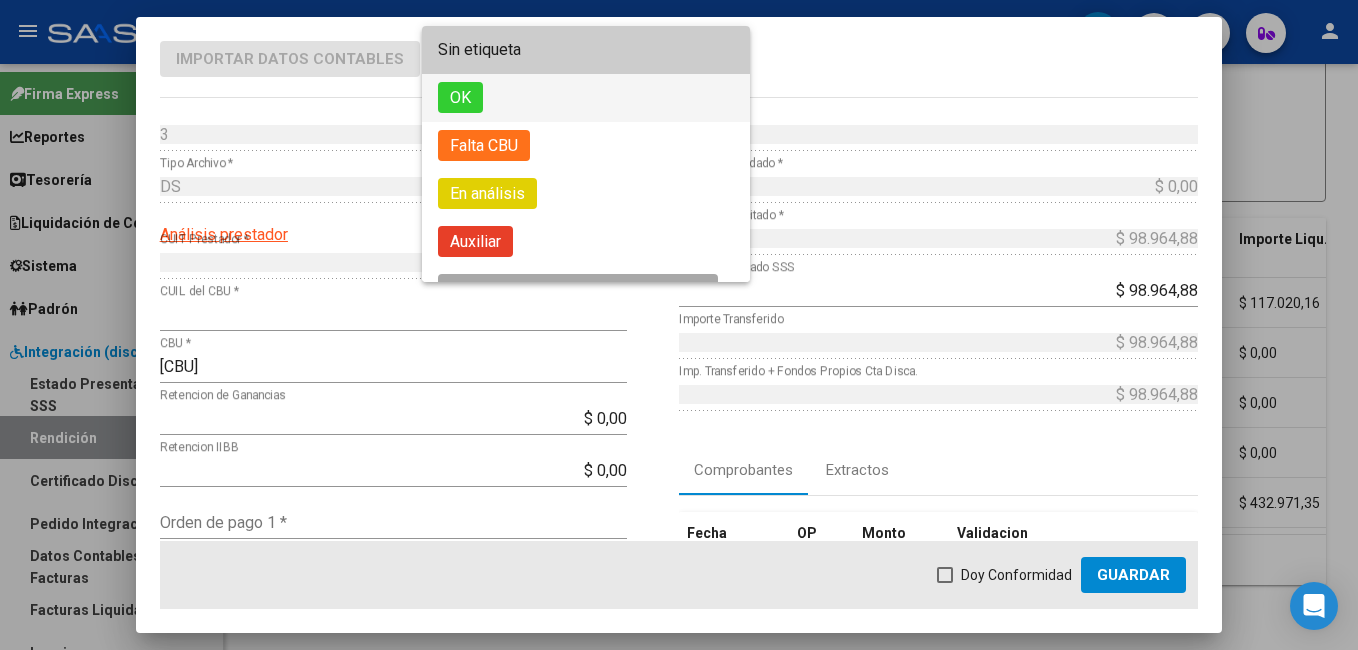 click on "OK" at bounding box center [460, 97] 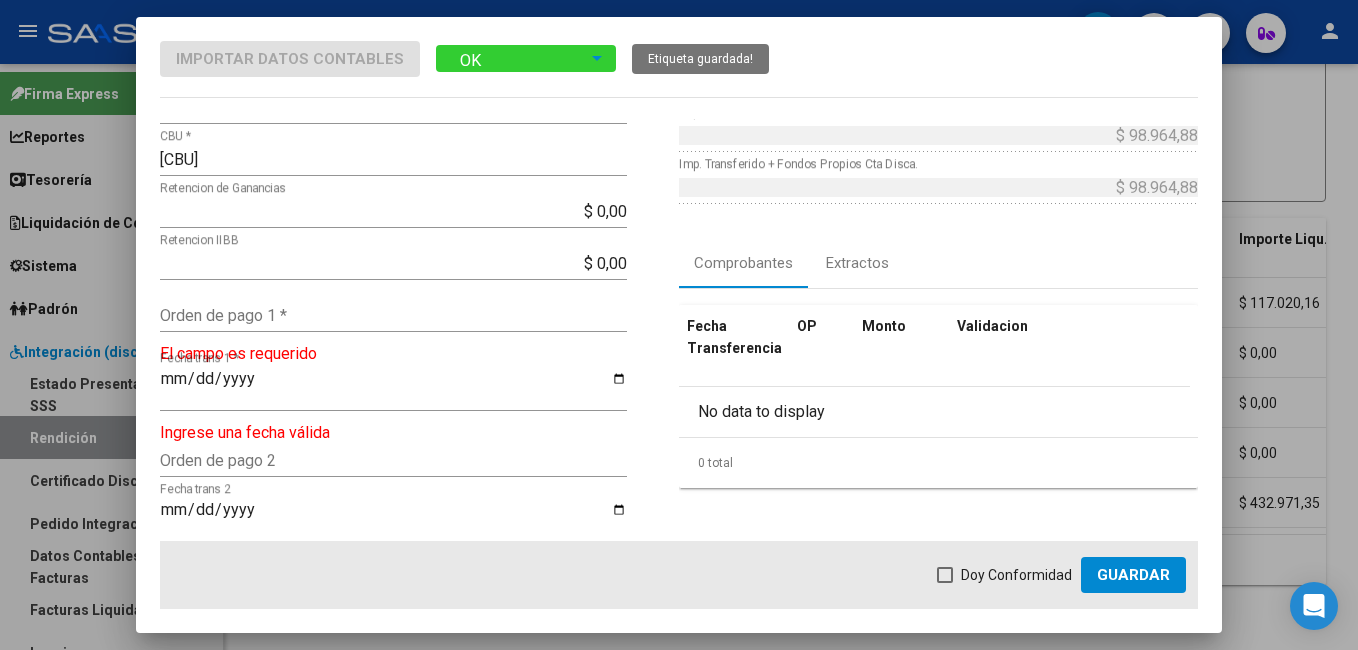 scroll, scrollTop: 200, scrollLeft: 0, axis: vertical 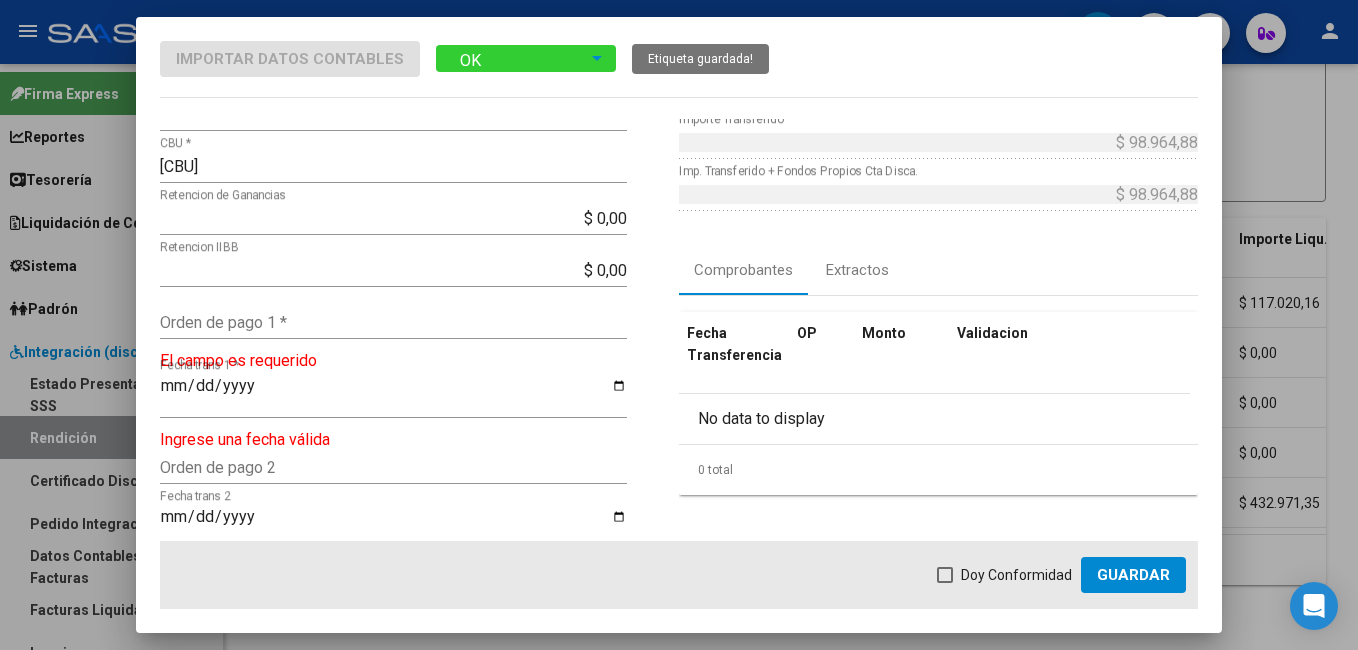 click on "Orden de pago 1 *" at bounding box center [393, 322] 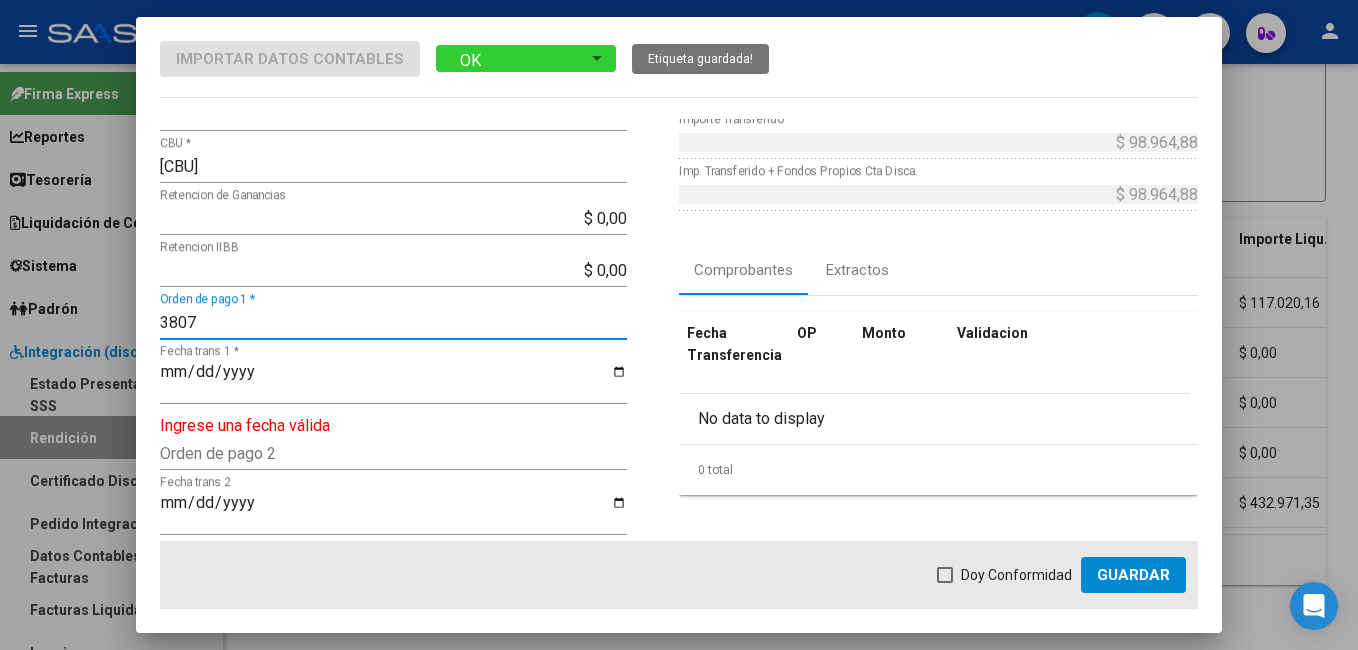 type on "3807" 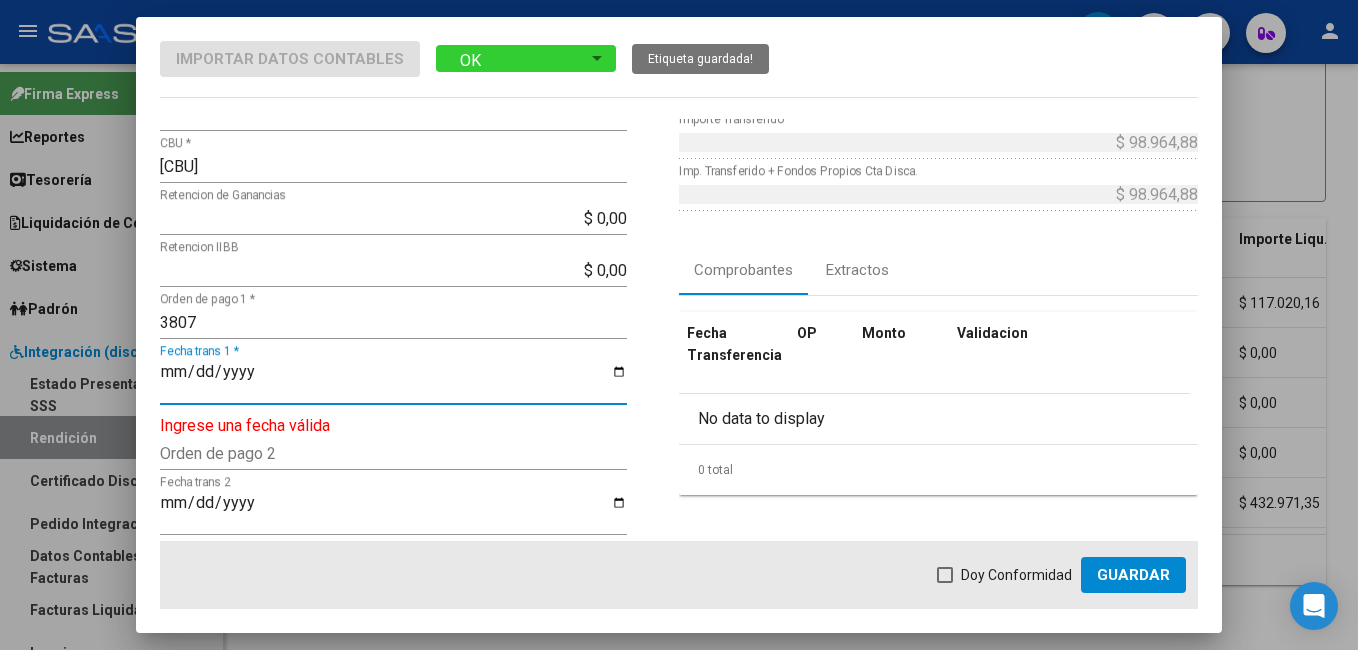 click on "Fecha trans 1 *" at bounding box center (393, 380) 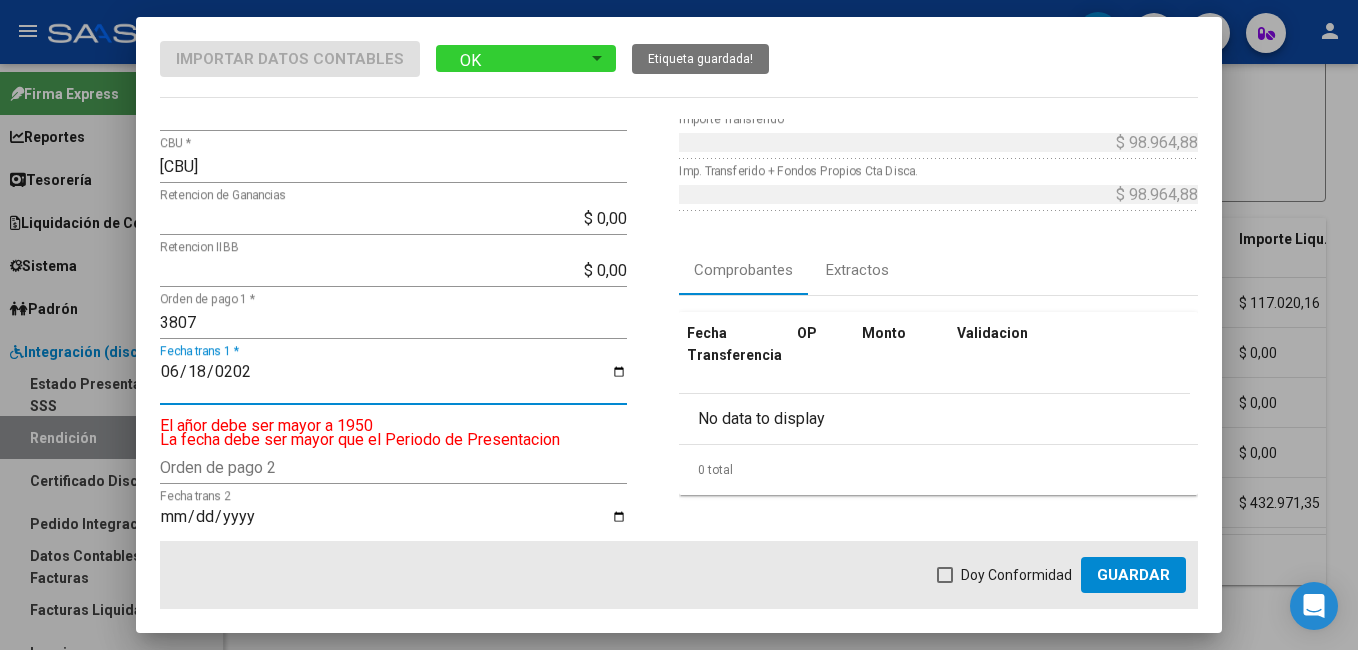 type on "2025-06-18" 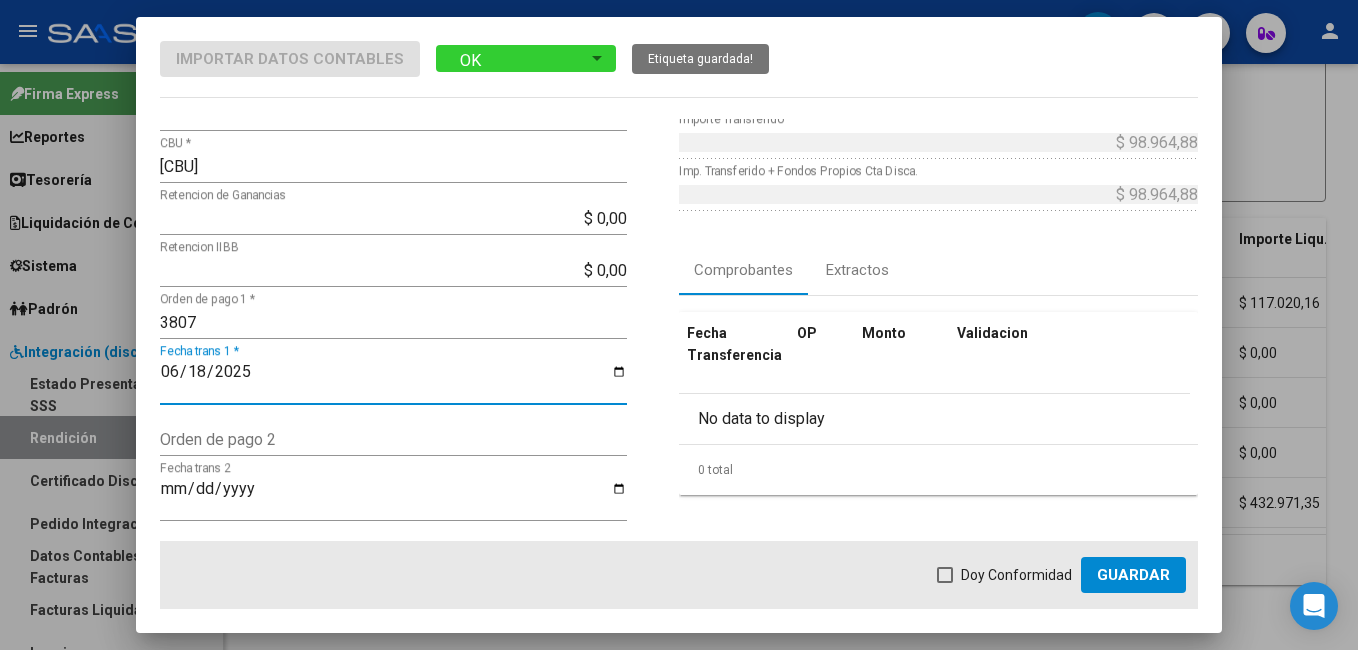 click at bounding box center (945, 575) 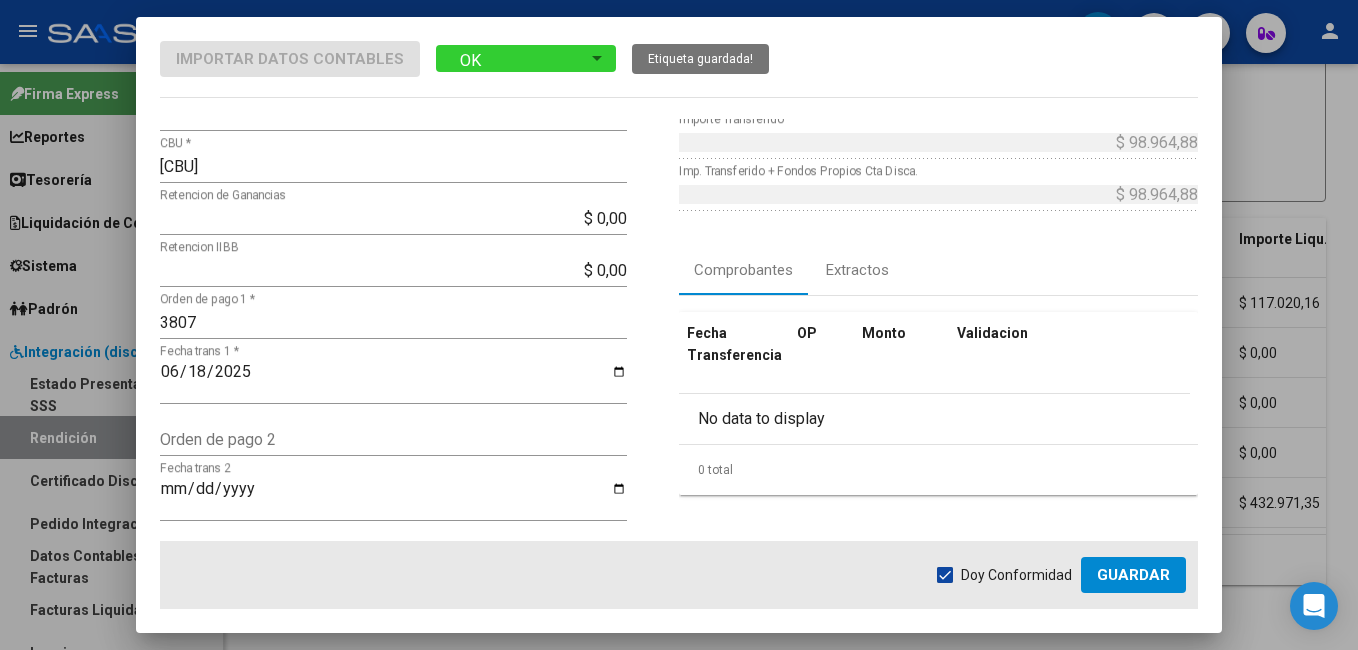 click on "Guardar" 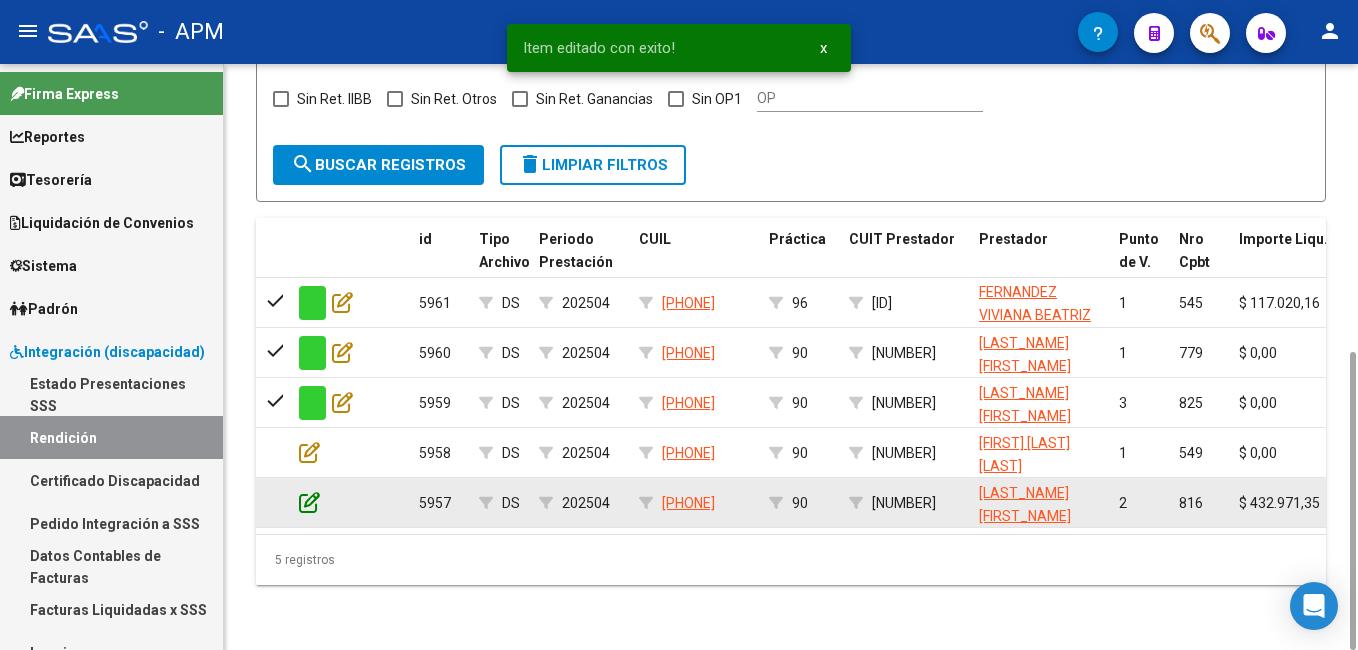 click 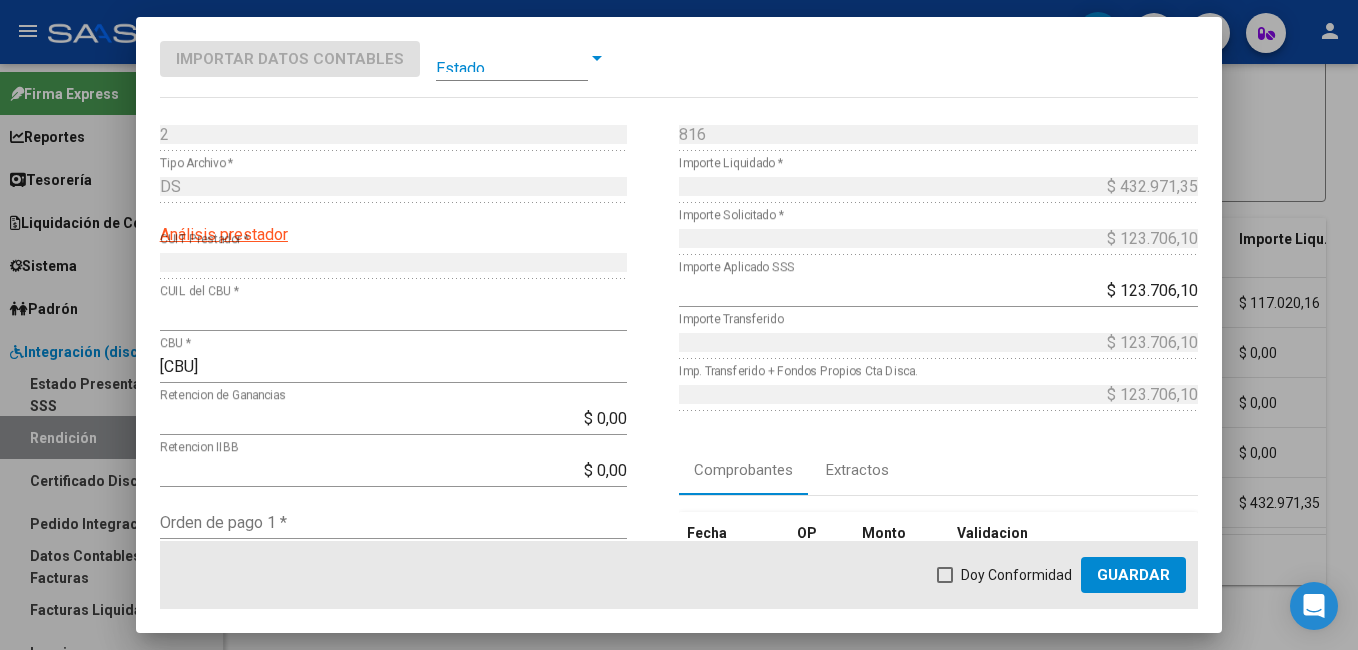 click at bounding box center (512, 58) 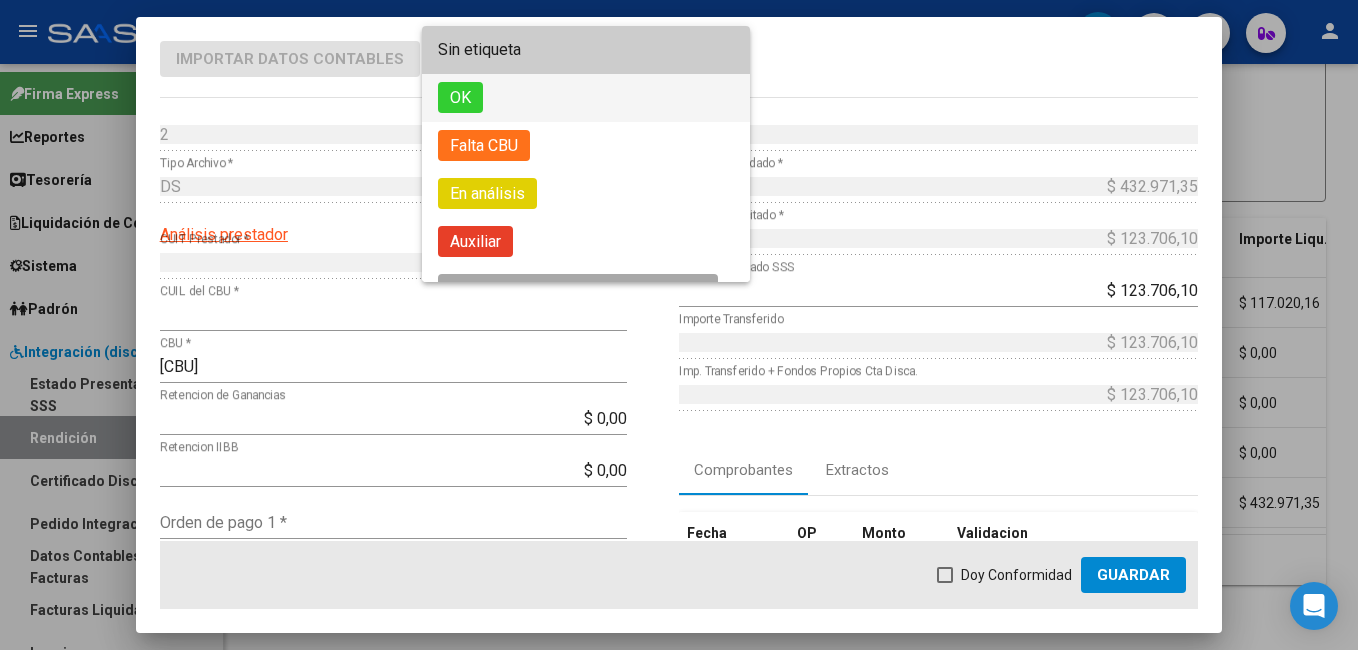 click on "OK" at bounding box center [586, 98] 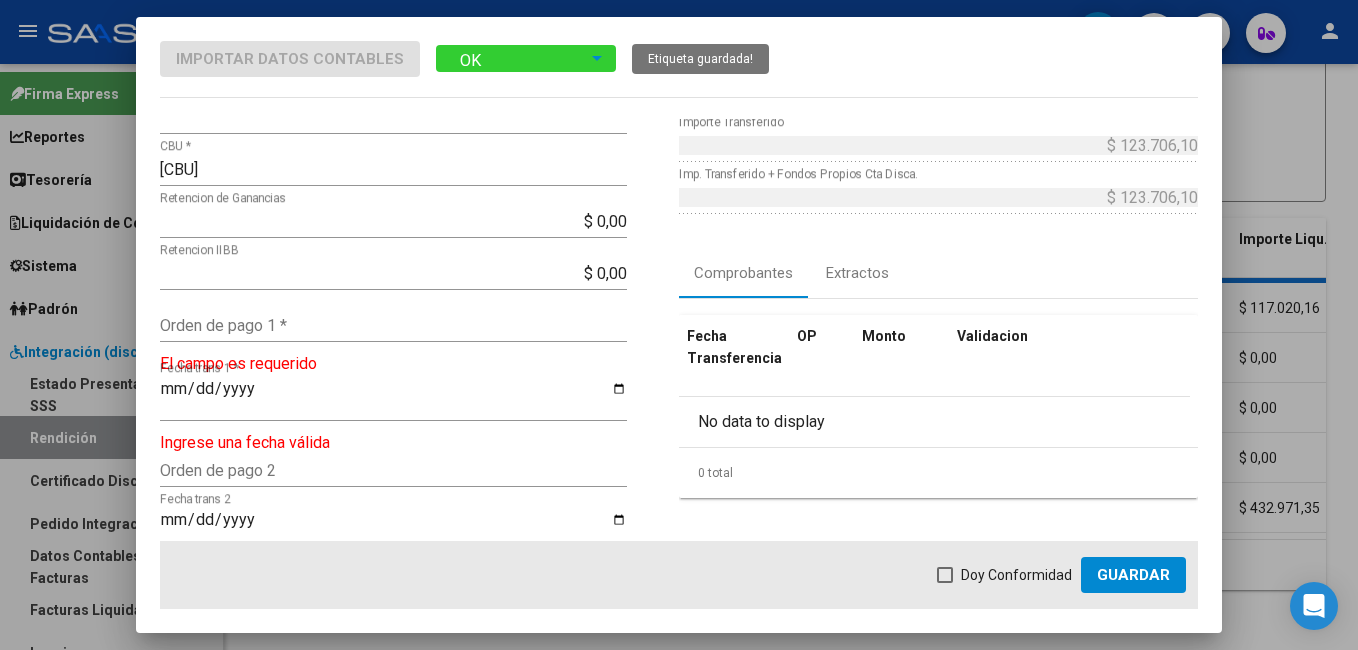 scroll, scrollTop: 200, scrollLeft: 0, axis: vertical 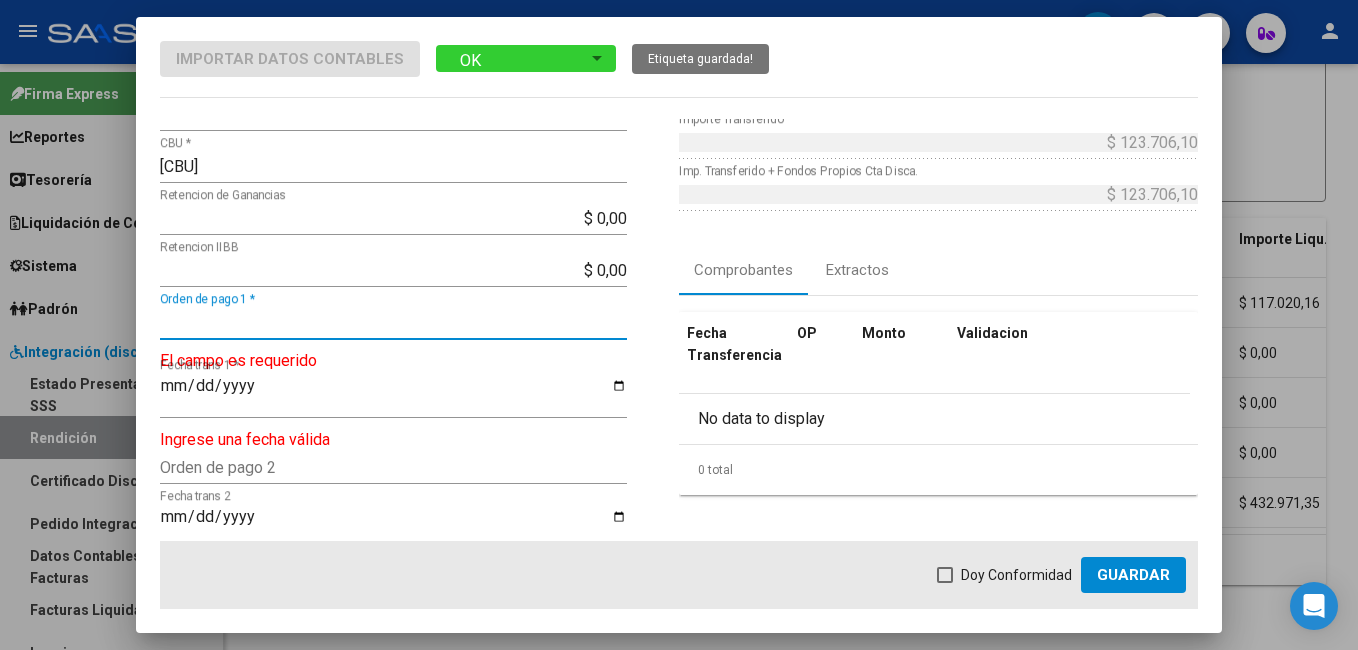 click on "Orden de pago 1 *" at bounding box center [393, 322] 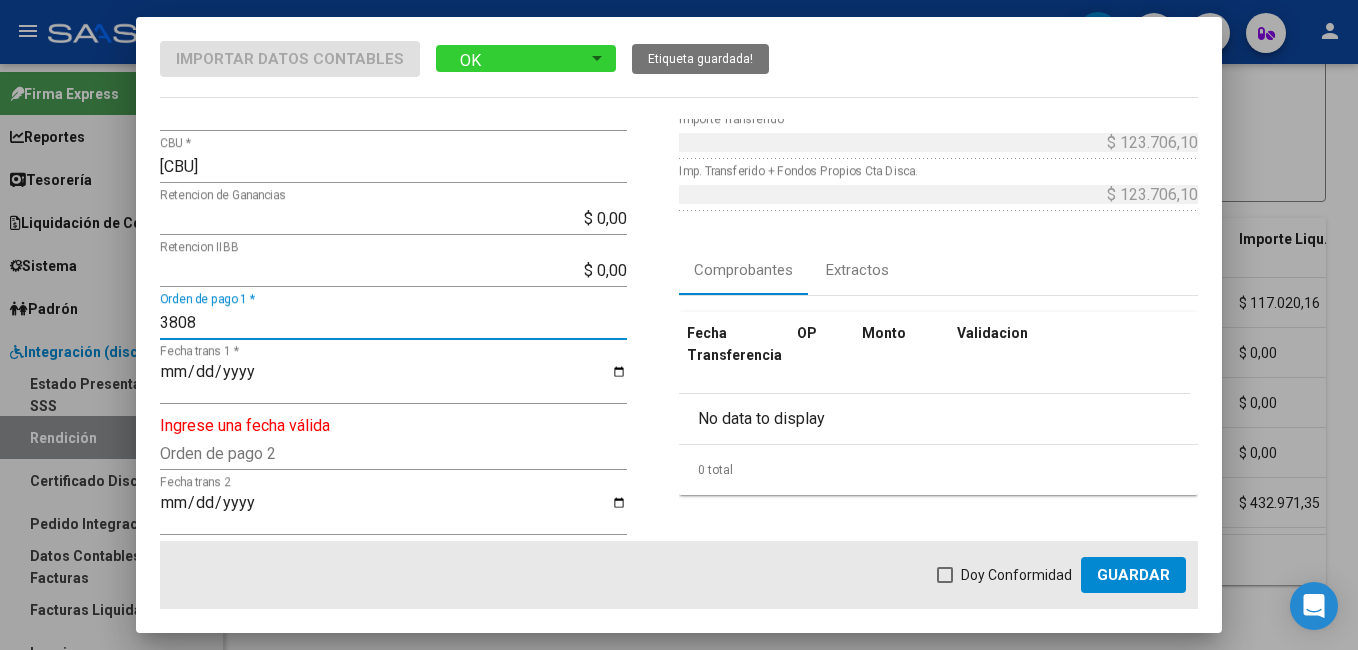 type on "3808" 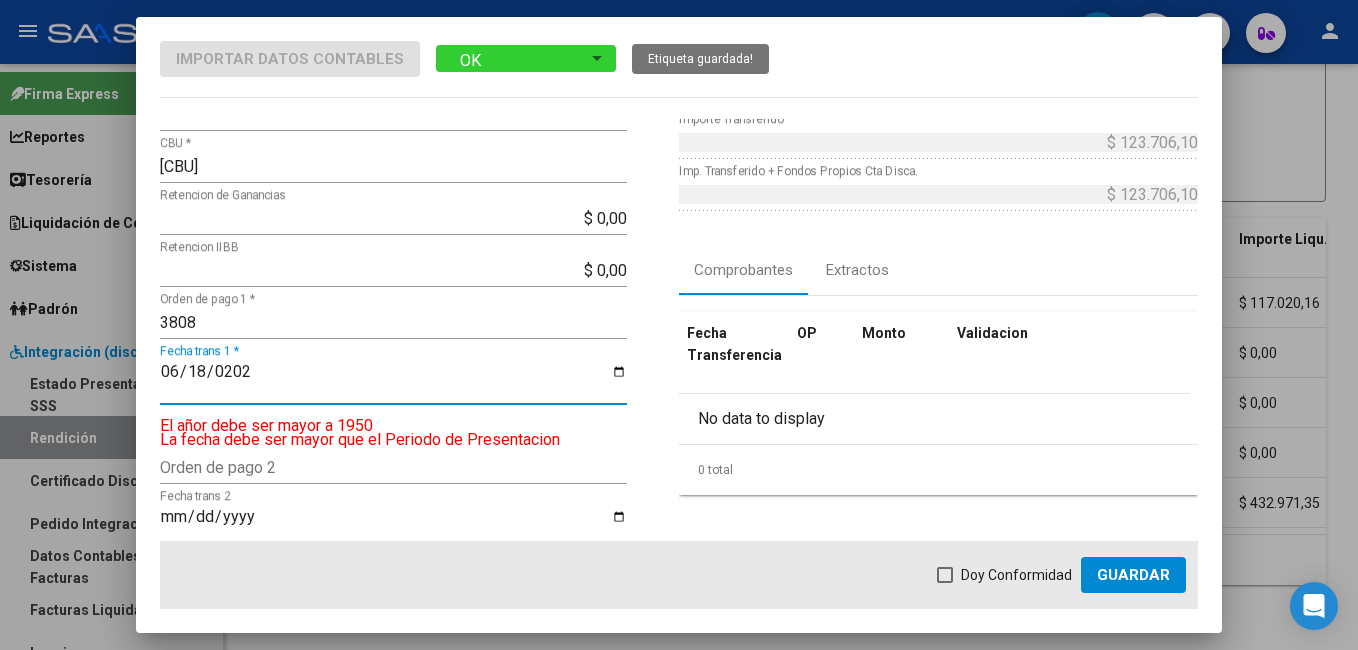 type on "2025-06-18" 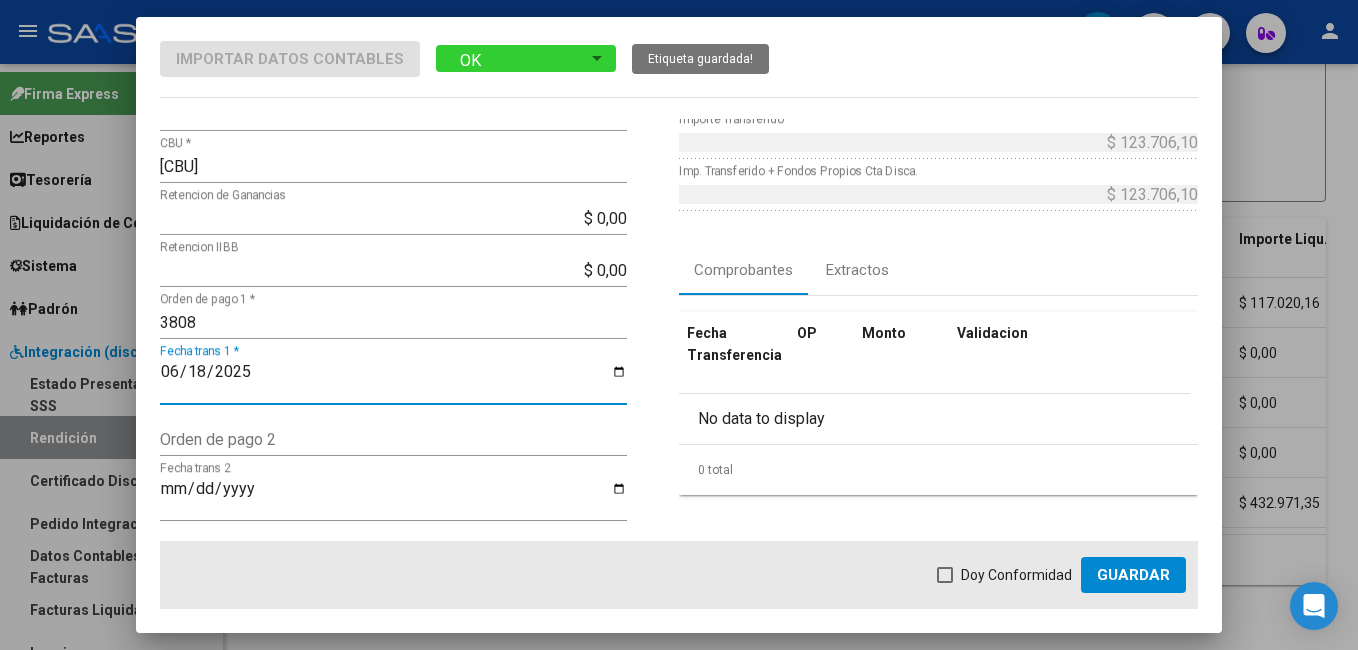 click at bounding box center (945, 575) 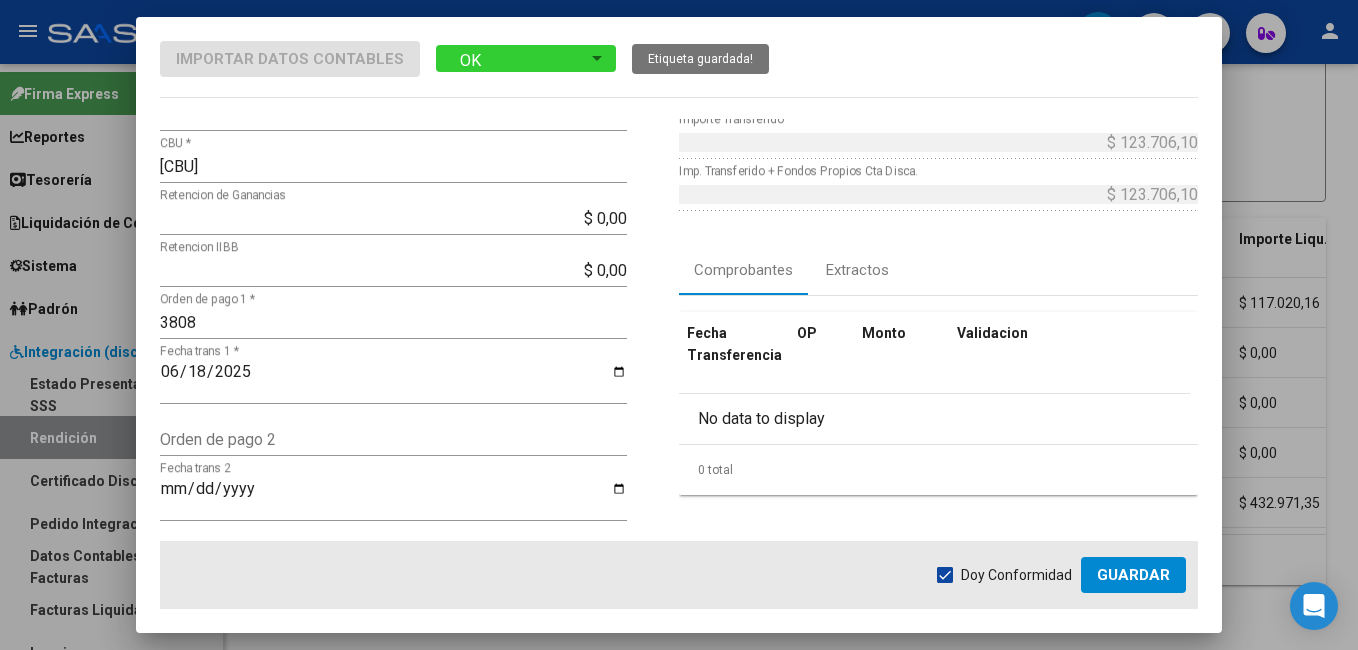 click on "Guardar" 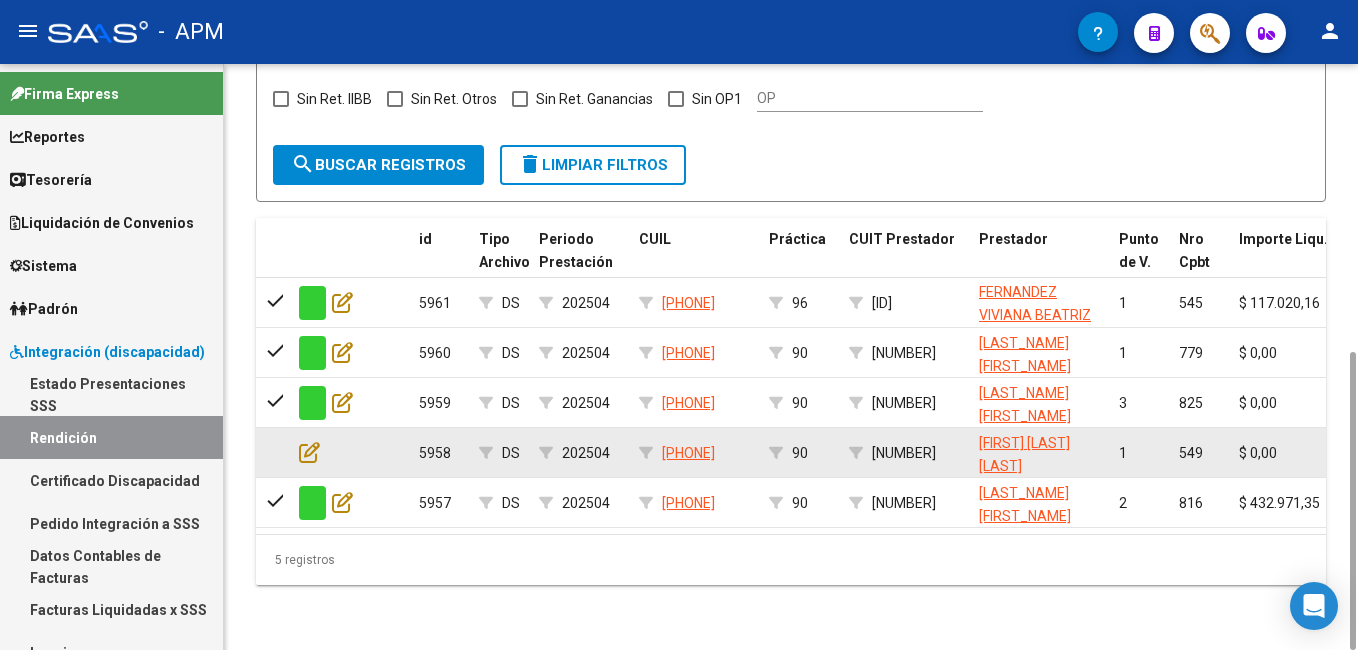 click 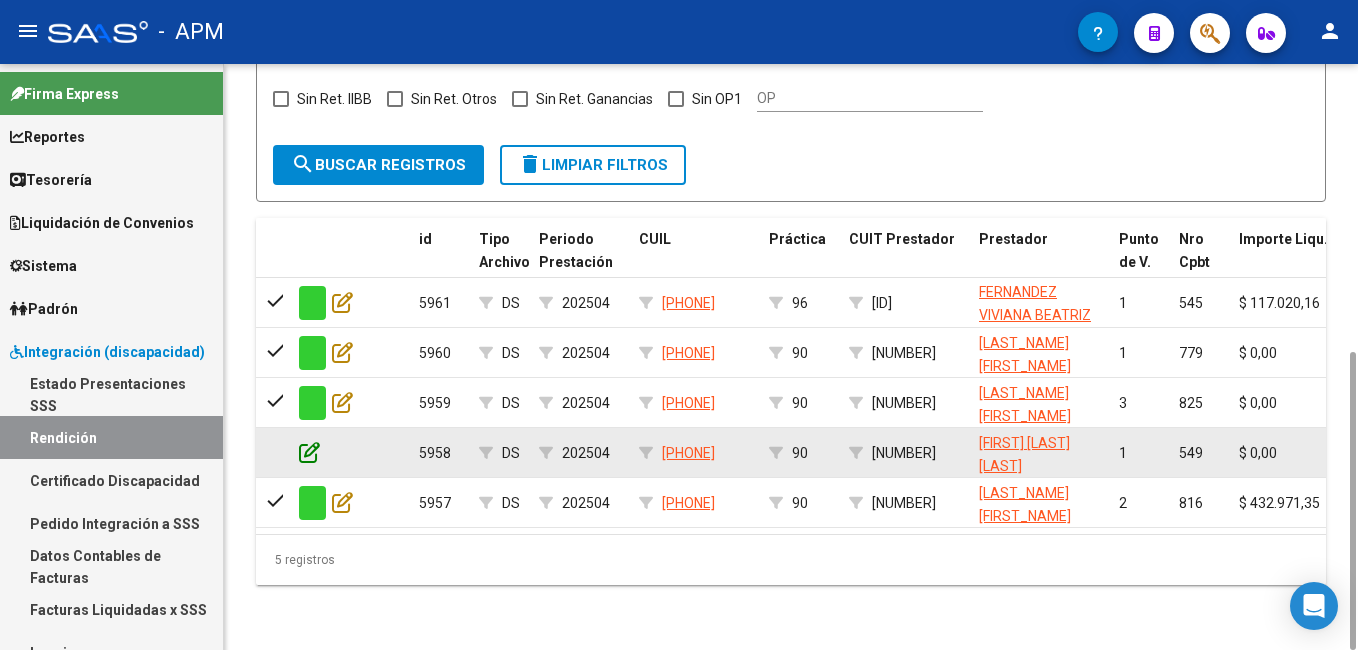 click 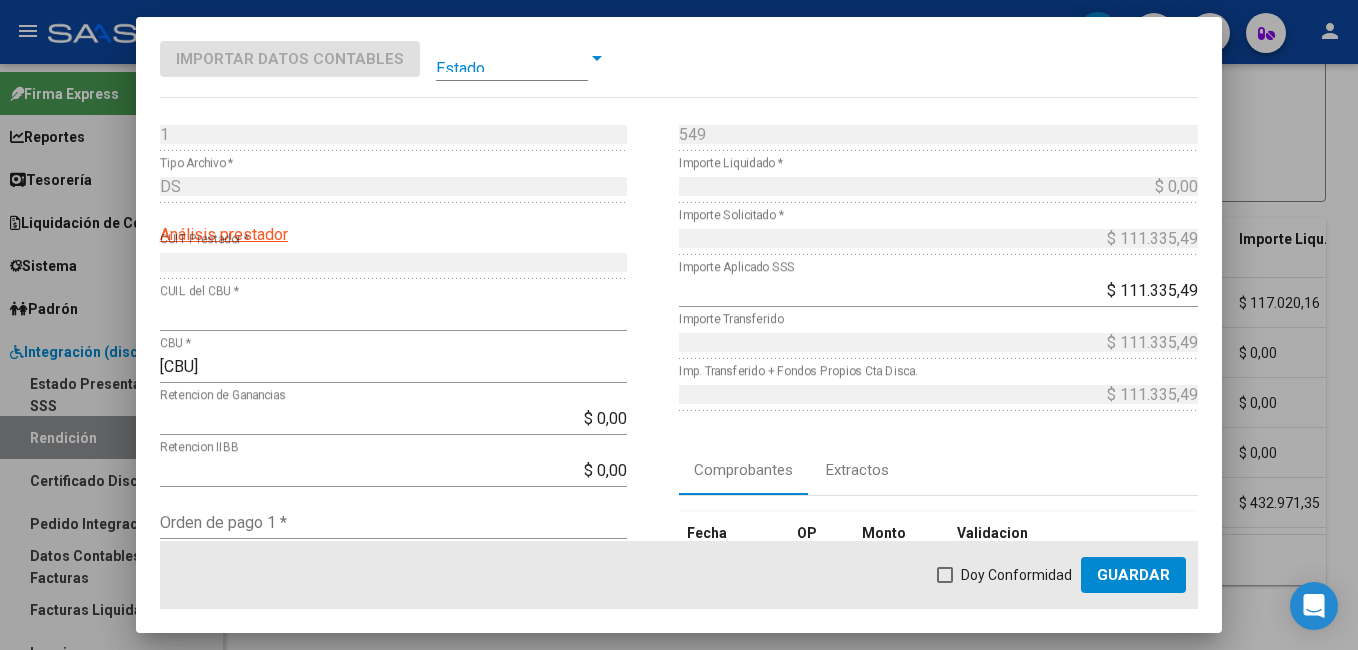 click at bounding box center (512, 58) 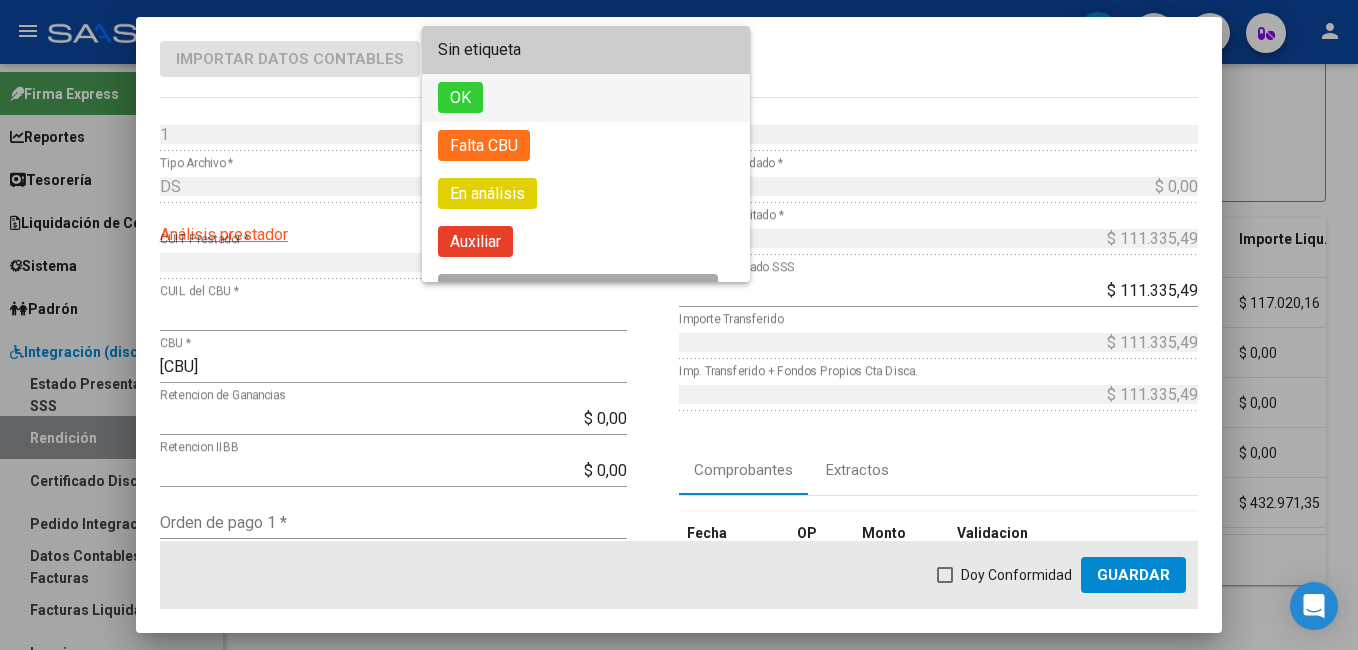 click on "OK" at bounding box center [586, 98] 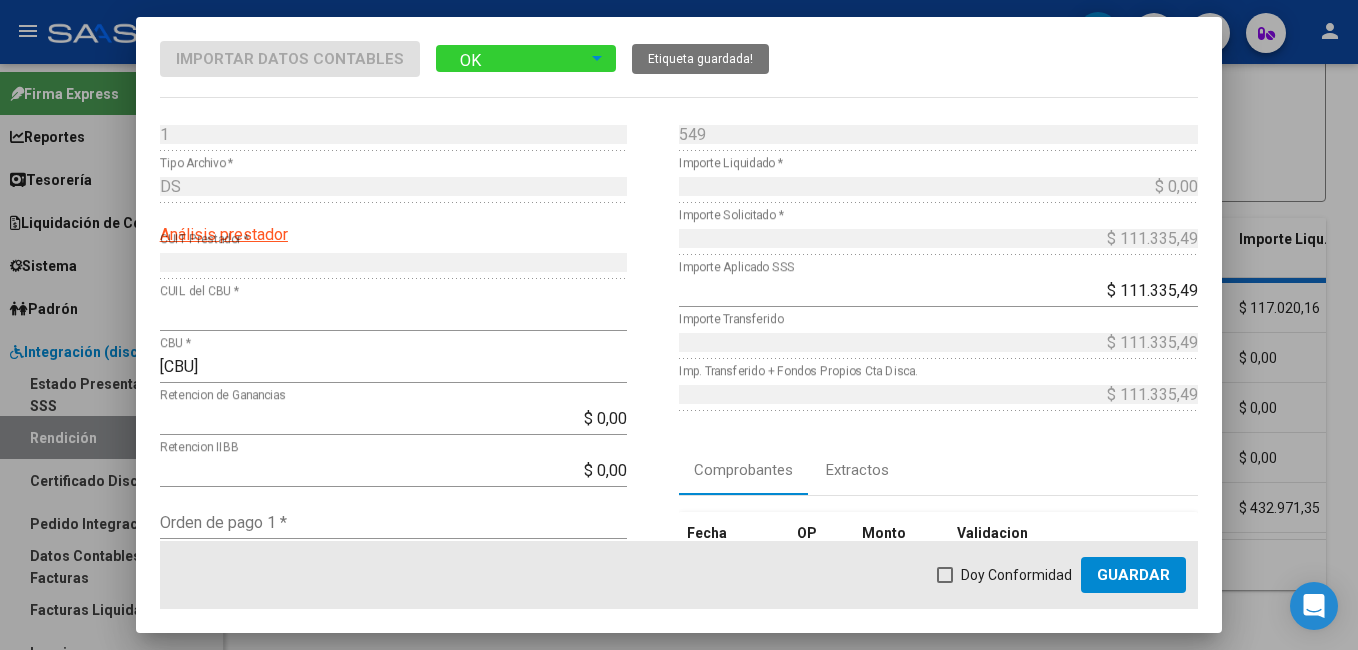 scroll, scrollTop: 200, scrollLeft: 0, axis: vertical 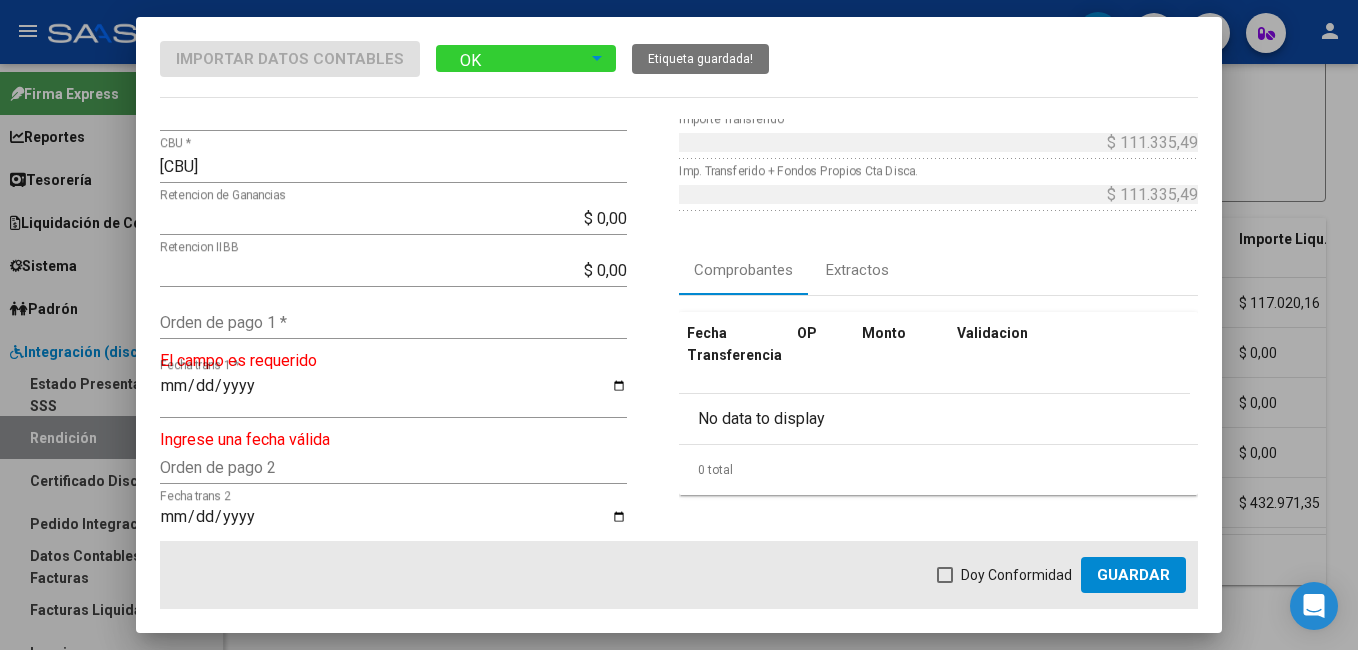 click on "Orden de pago 1 *" at bounding box center (393, 322) 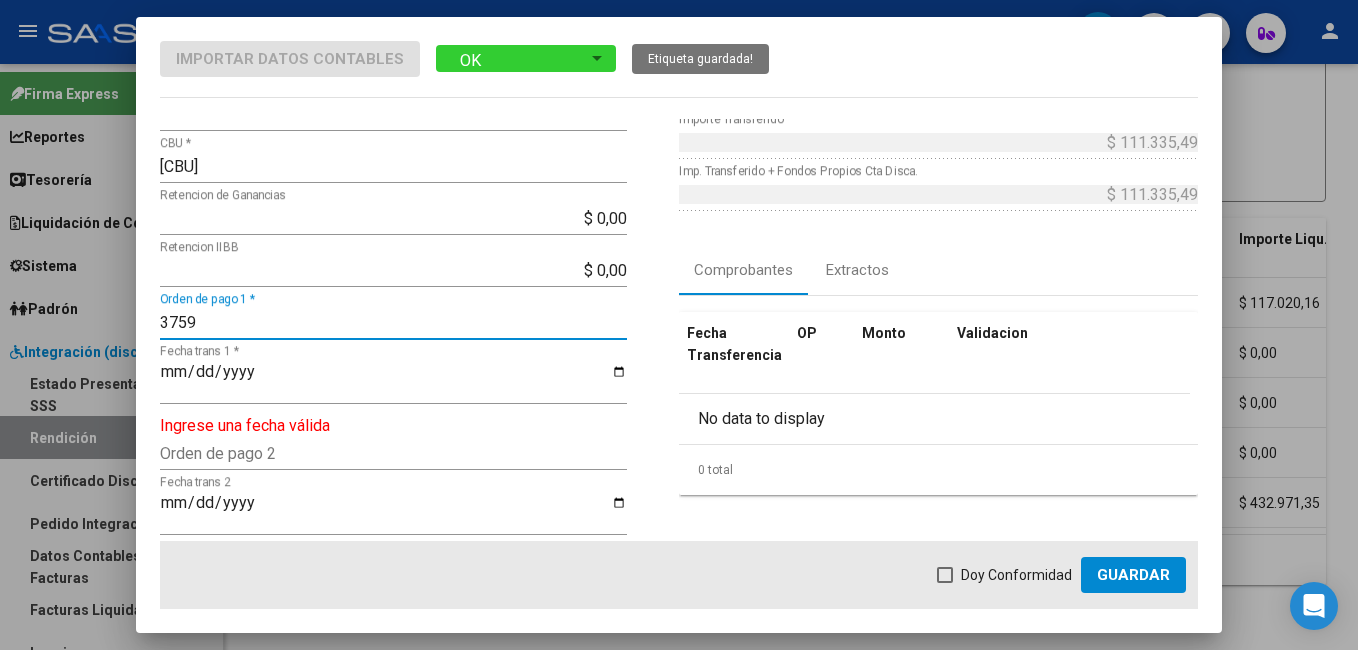 type on "3759" 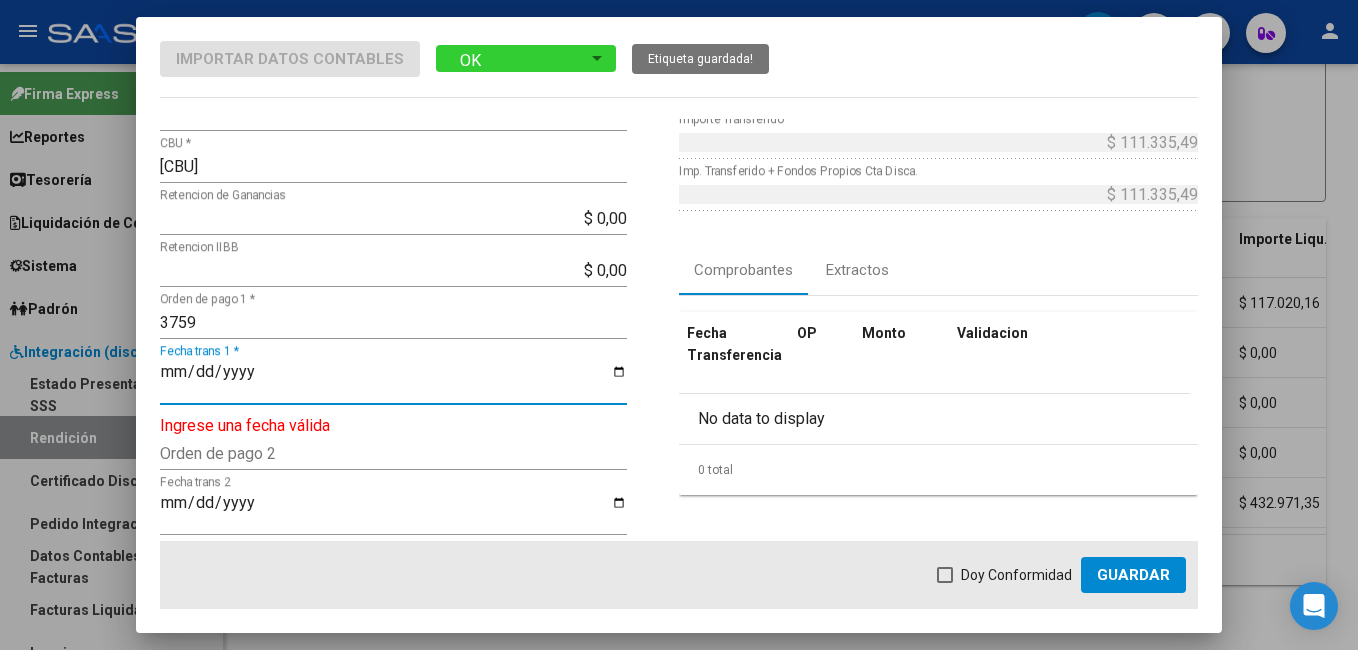 click on "Fecha trans 1 *" at bounding box center (393, 380) 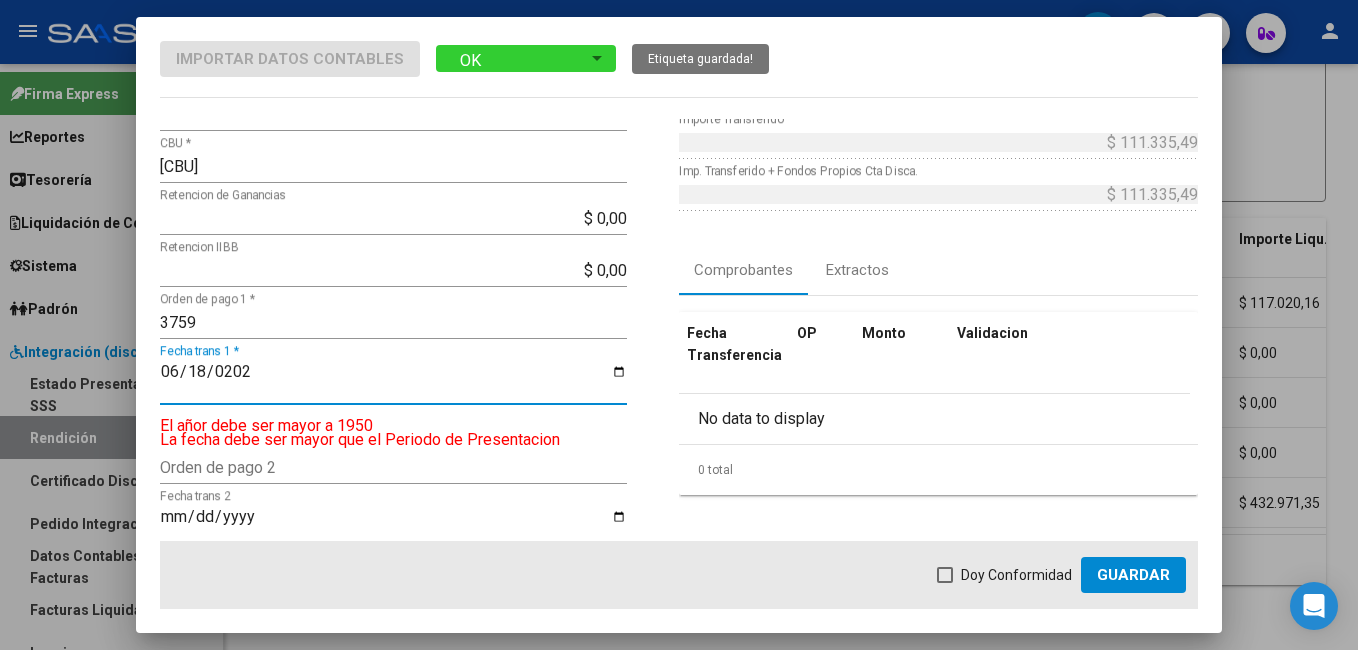type on "2025-06-18" 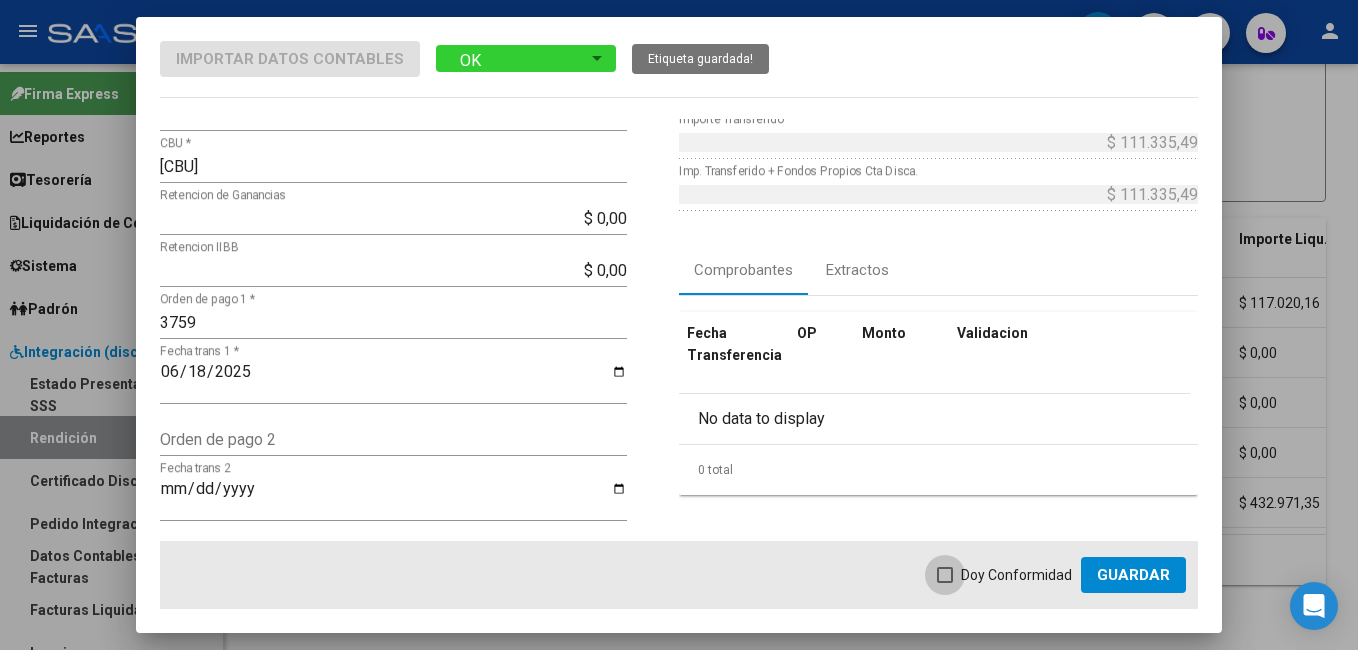 click at bounding box center (945, 575) 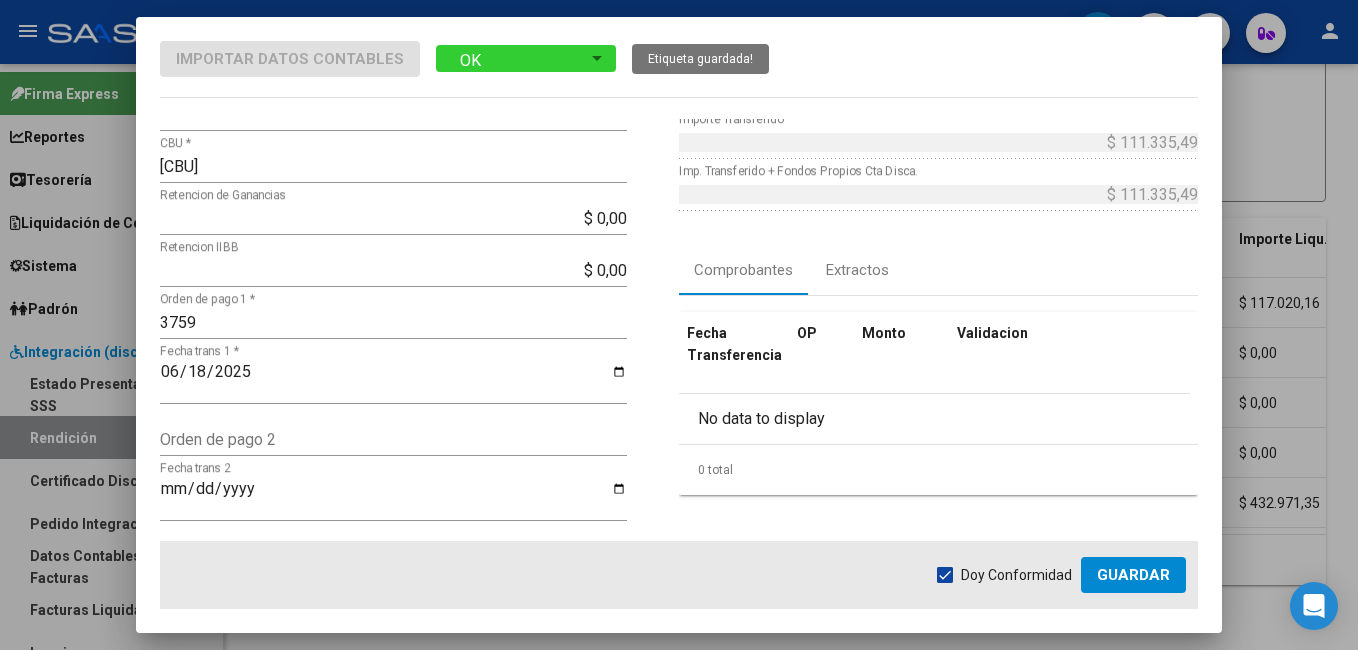 drag, startPoint x: 1127, startPoint y: 576, endPoint x: 1042, endPoint y: 526, distance: 98.61542 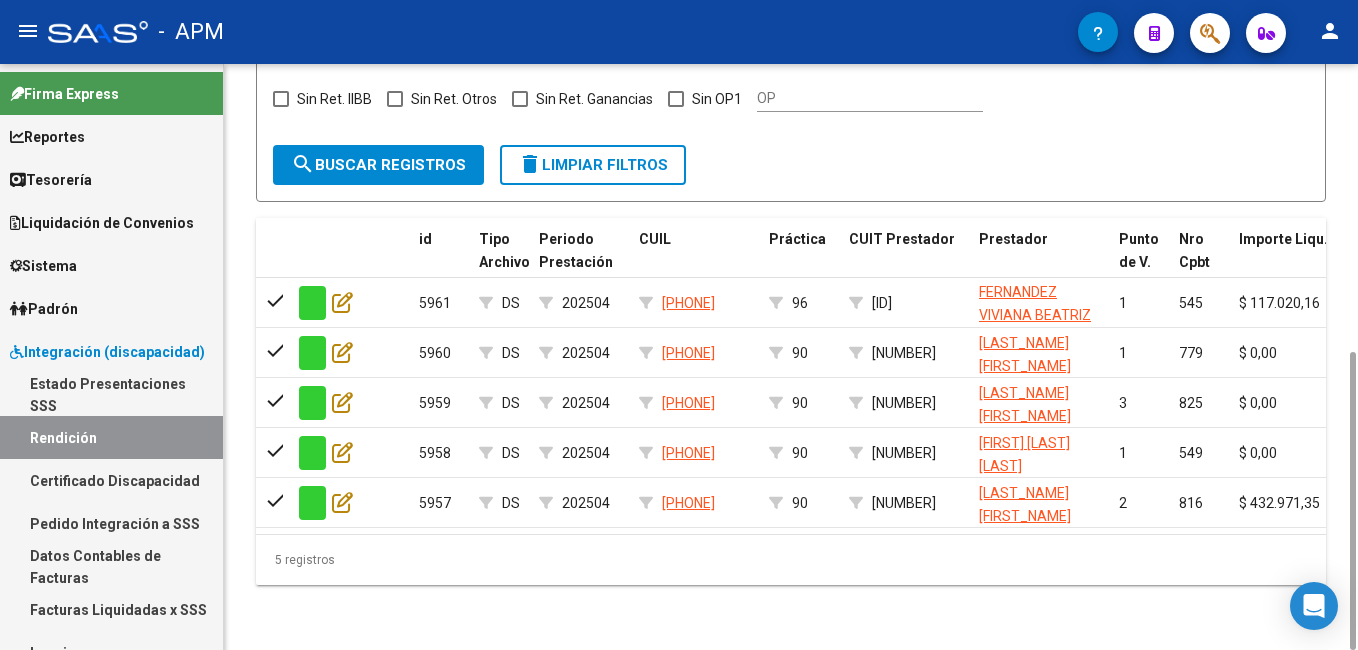 scroll, scrollTop: 166, scrollLeft: 0, axis: vertical 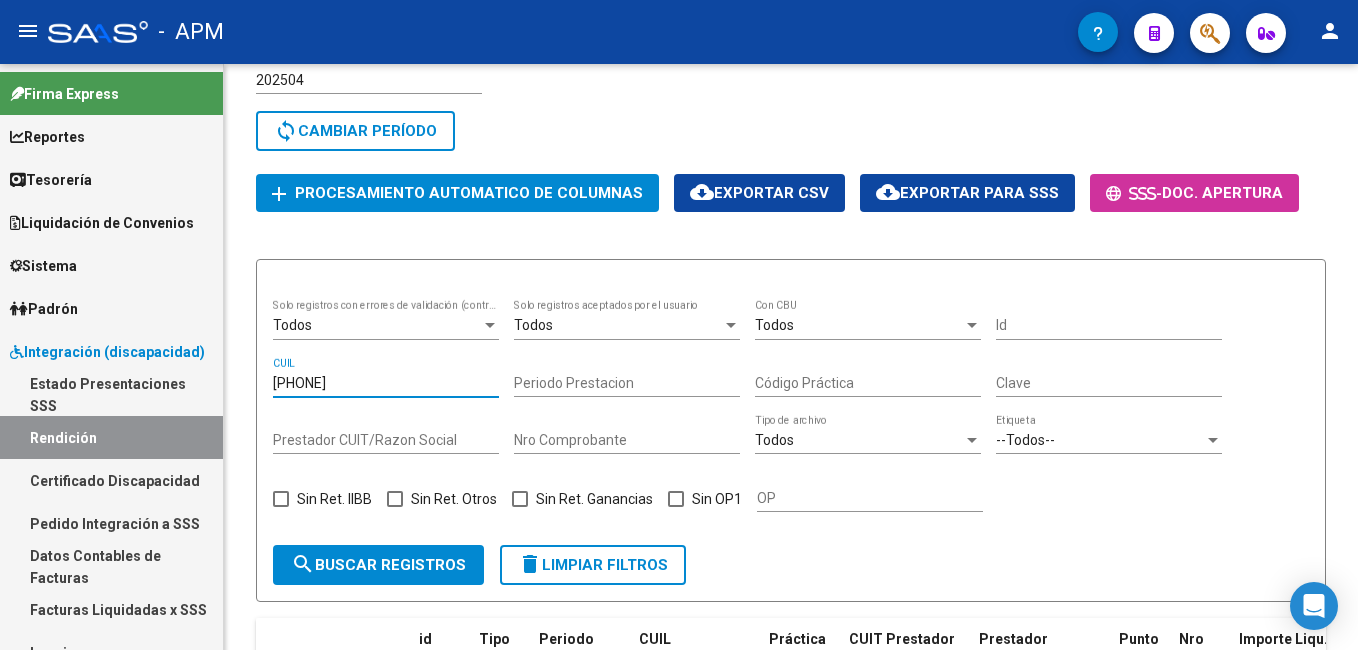 drag, startPoint x: 385, startPoint y: 364, endPoint x: -4, endPoint y: 333, distance: 390.23328 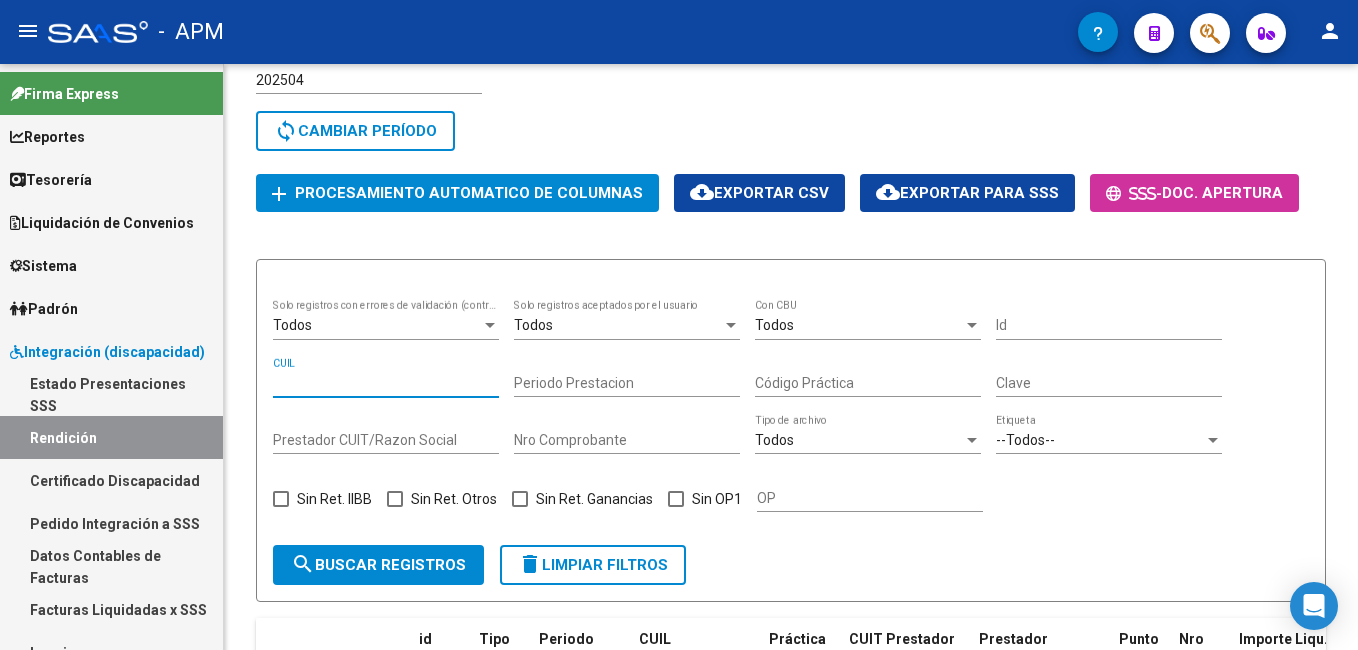 scroll, scrollTop: 0, scrollLeft: 0, axis: both 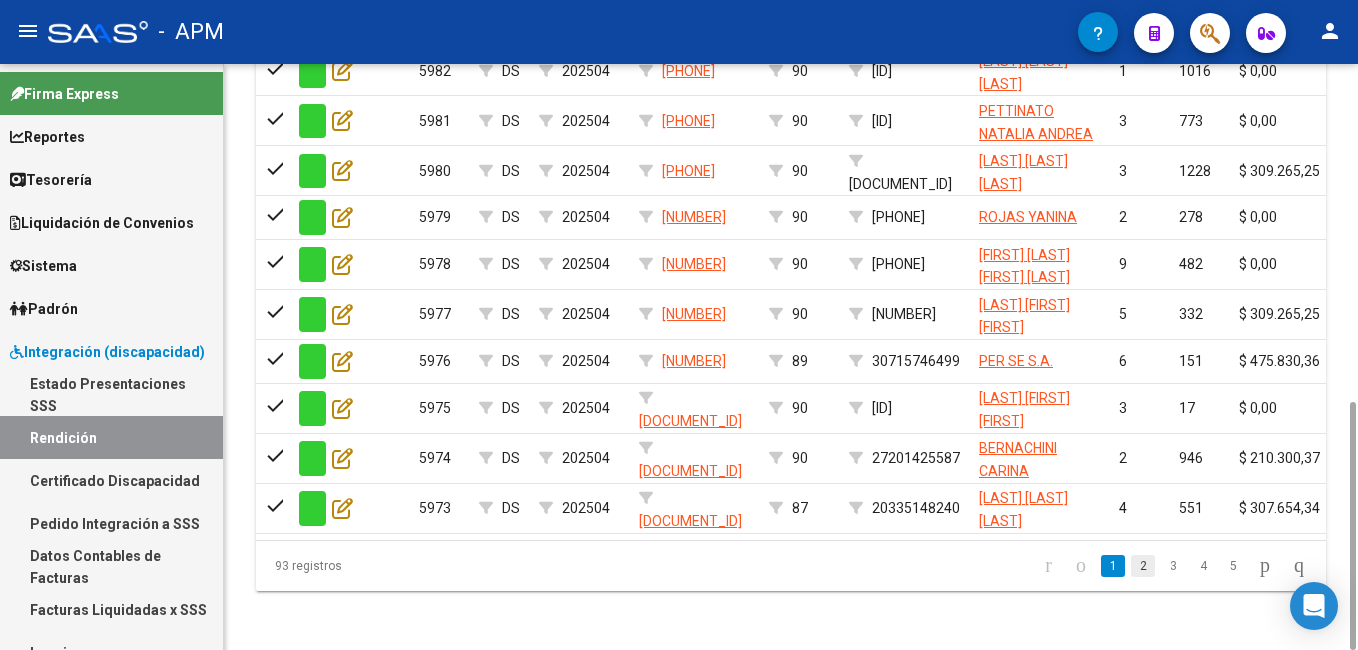 click on "2" 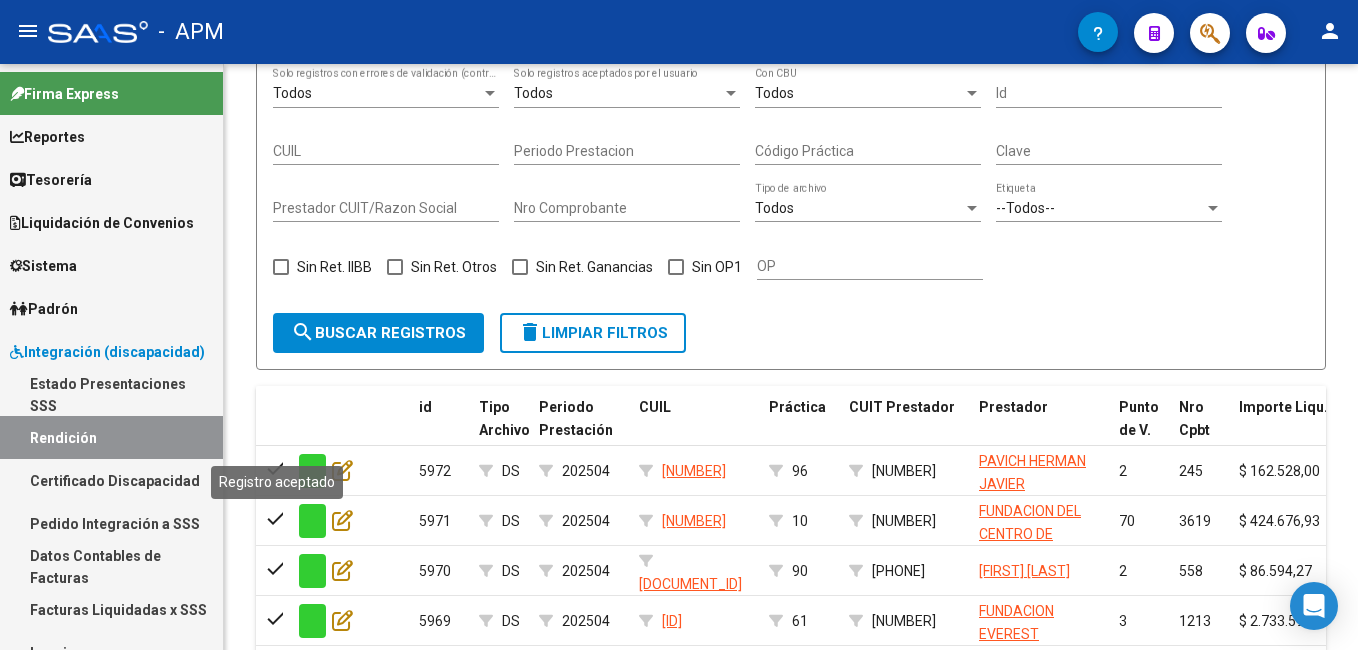 scroll, scrollTop: 804, scrollLeft: 0, axis: vertical 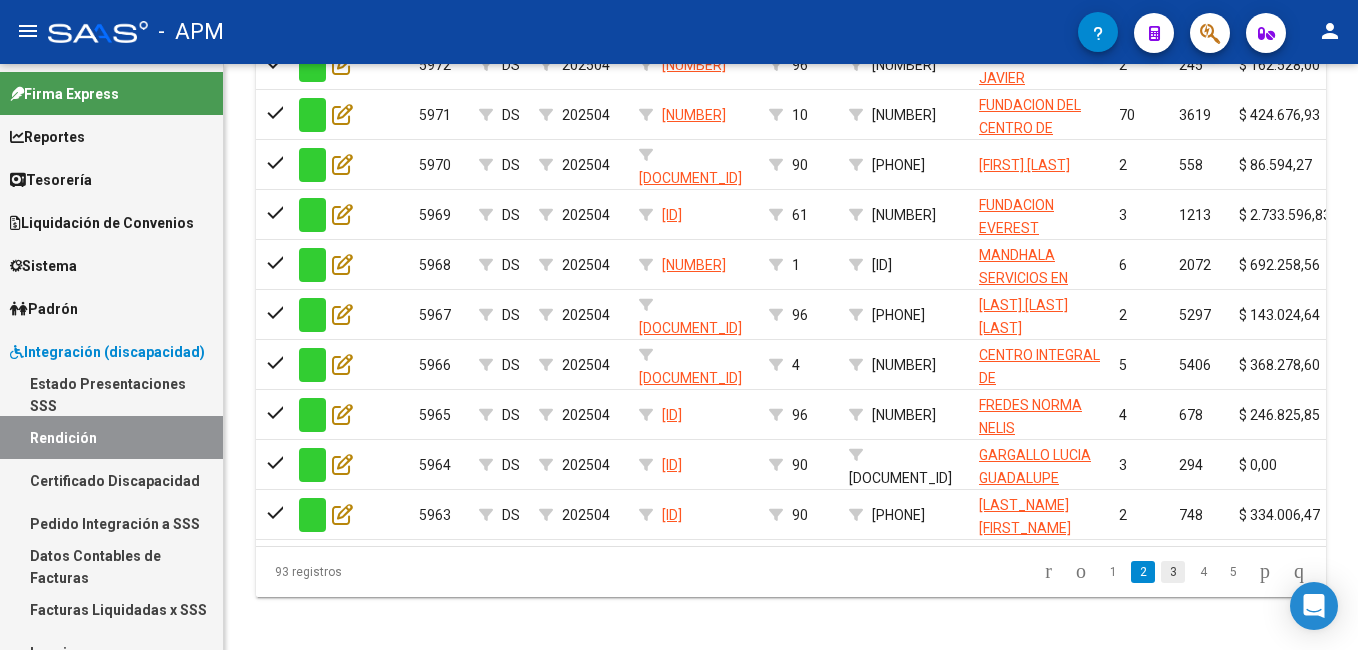 click on "3" 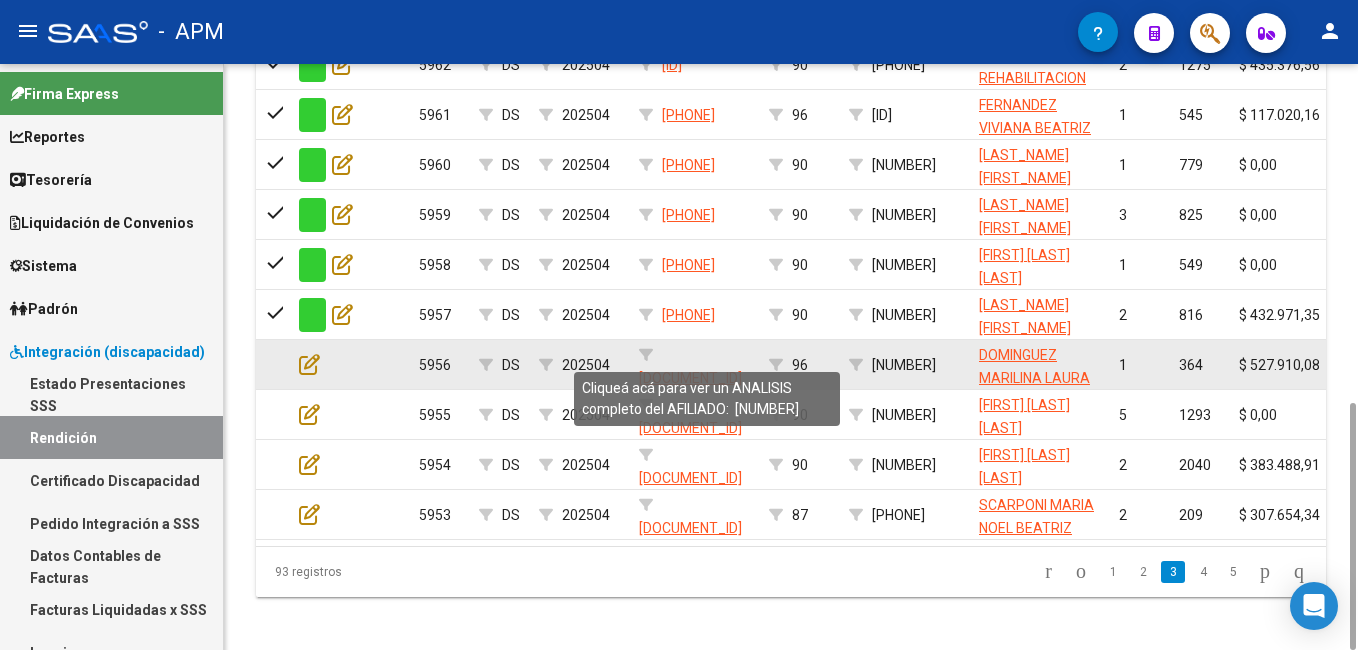 drag, startPoint x: 752, startPoint y: 352, endPoint x: 666, endPoint y: 349, distance: 86.05231 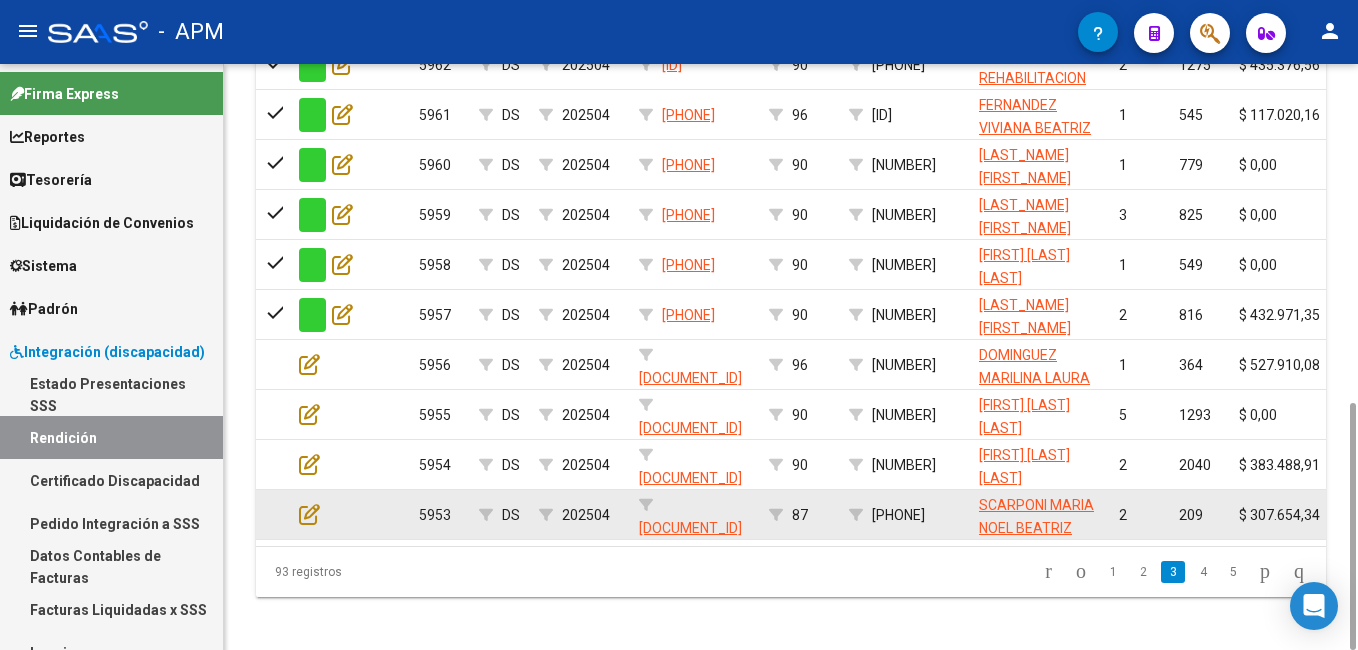 copy on "[DOCUMENT_ID]" 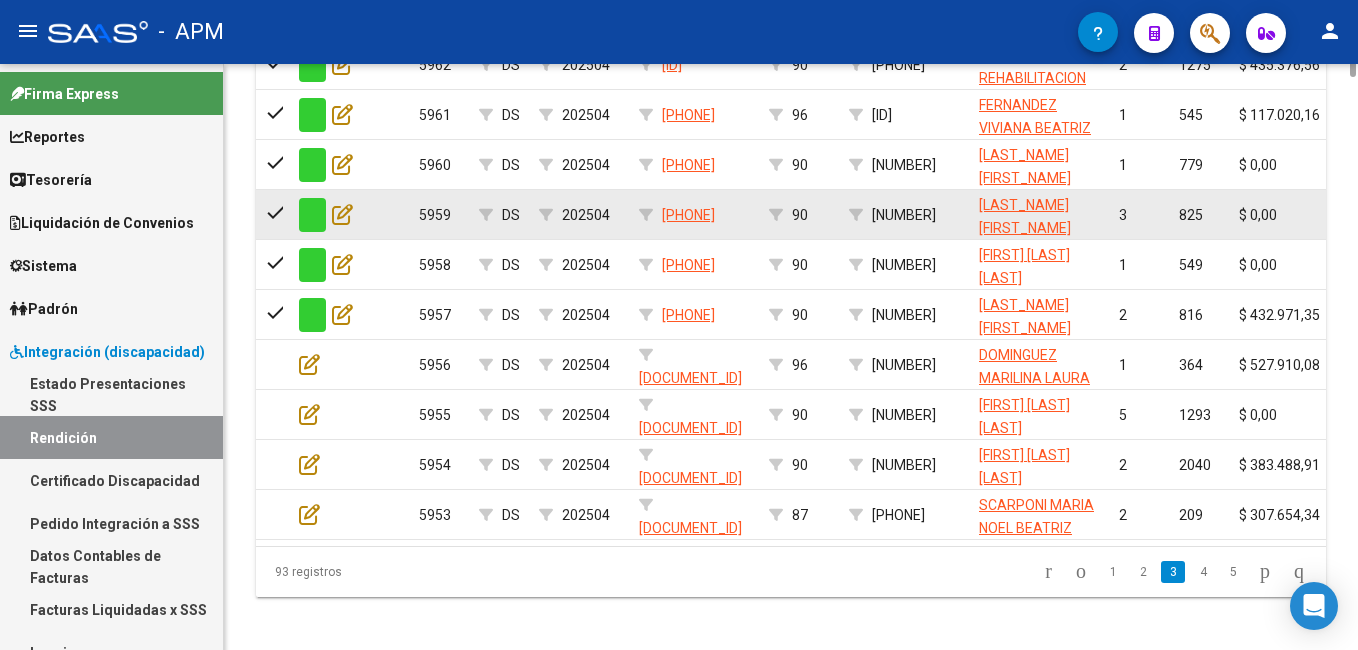 scroll, scrollTop: 204, scrollLeft: 0, axis: vertical 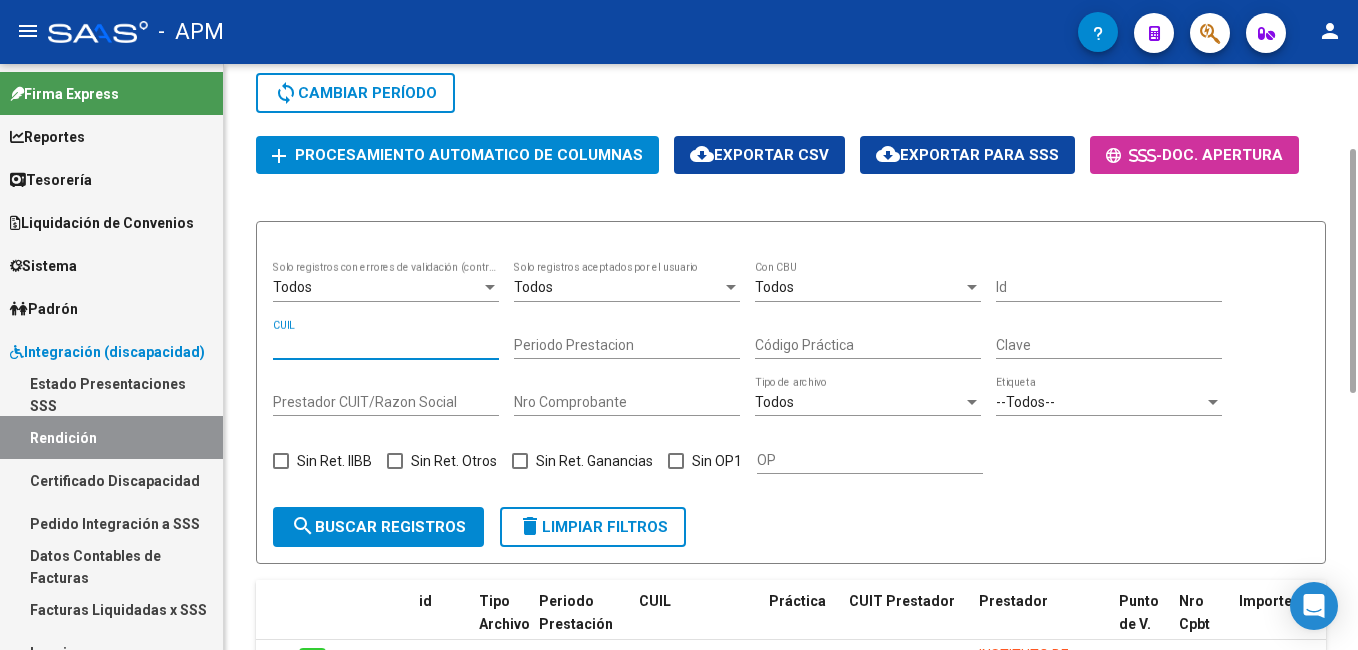 click on "CUIL" at bounding box center [386, 345] 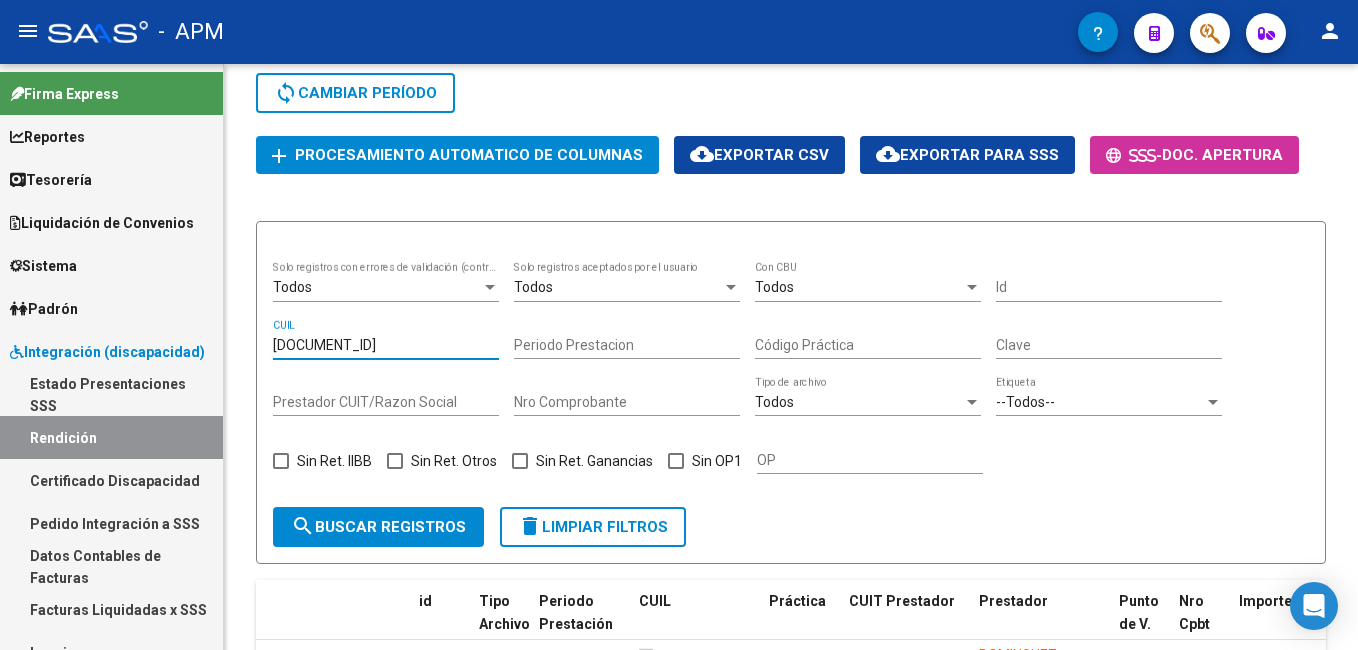 scroll, scrollTop: 516, scrollLeft: 0, axis: vertical 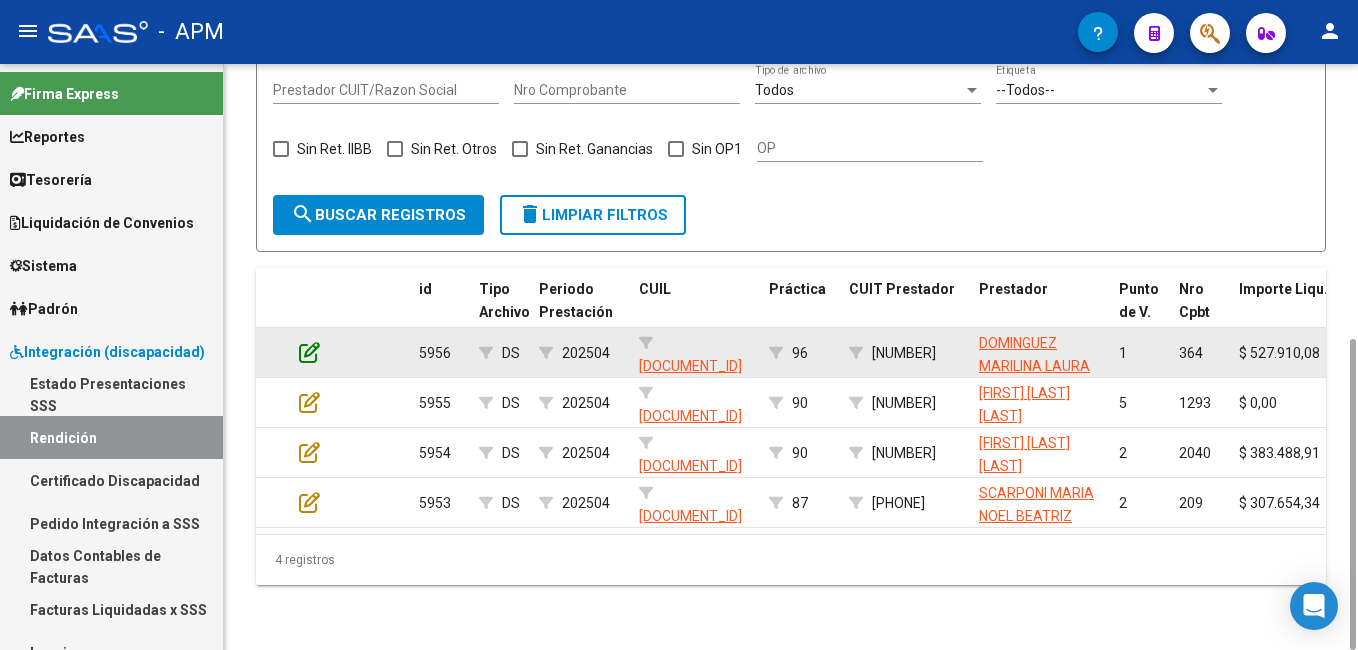type on "[DOCUMENT_ID]" 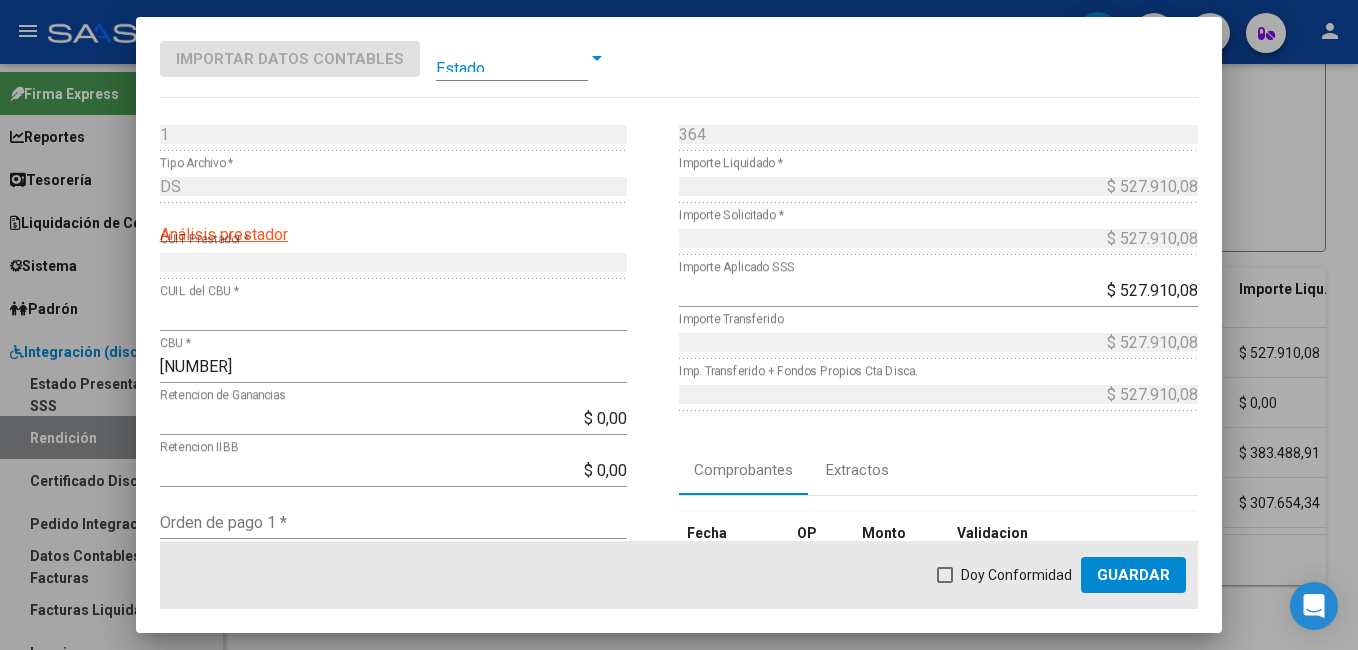 click at bounding box center [512, 58] 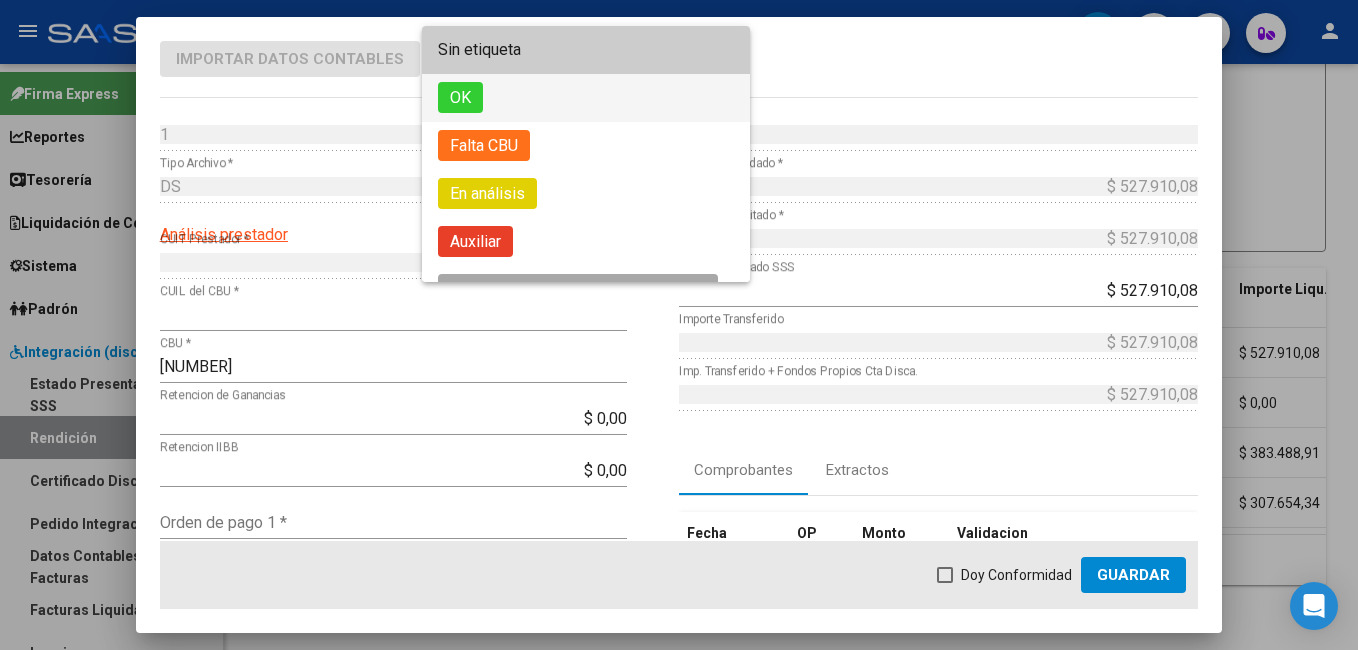 click on "OK" at bounding box center [586, 98] 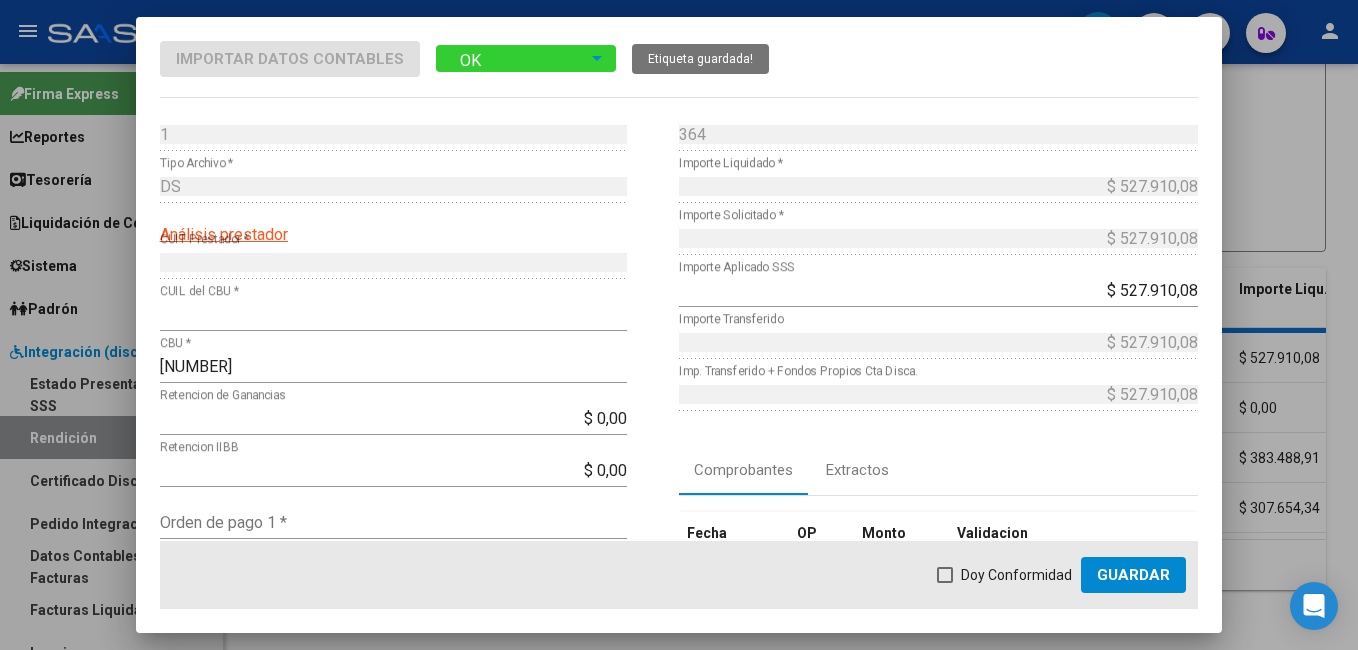 scroll, scrollTop: 100, scrollLeft: 0, axis: vertical 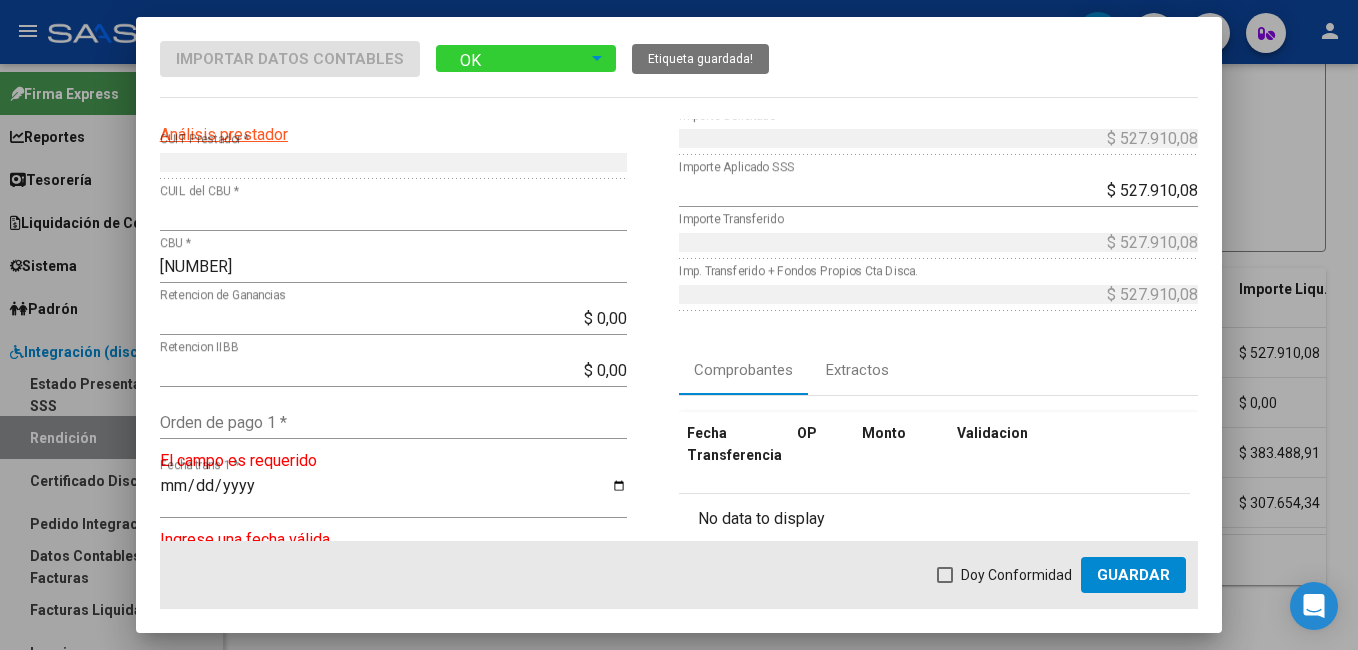 click on "Orden de pago 1 *" at bounding box center (393, 422) 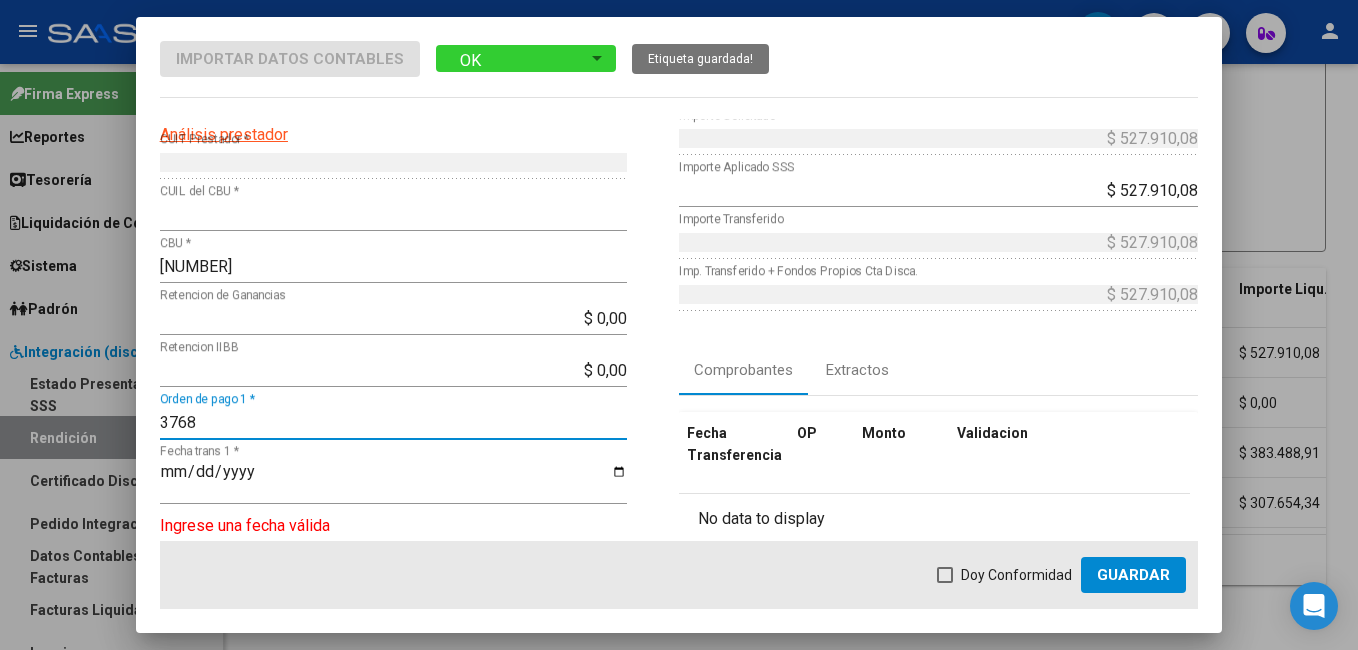 type on "3768" 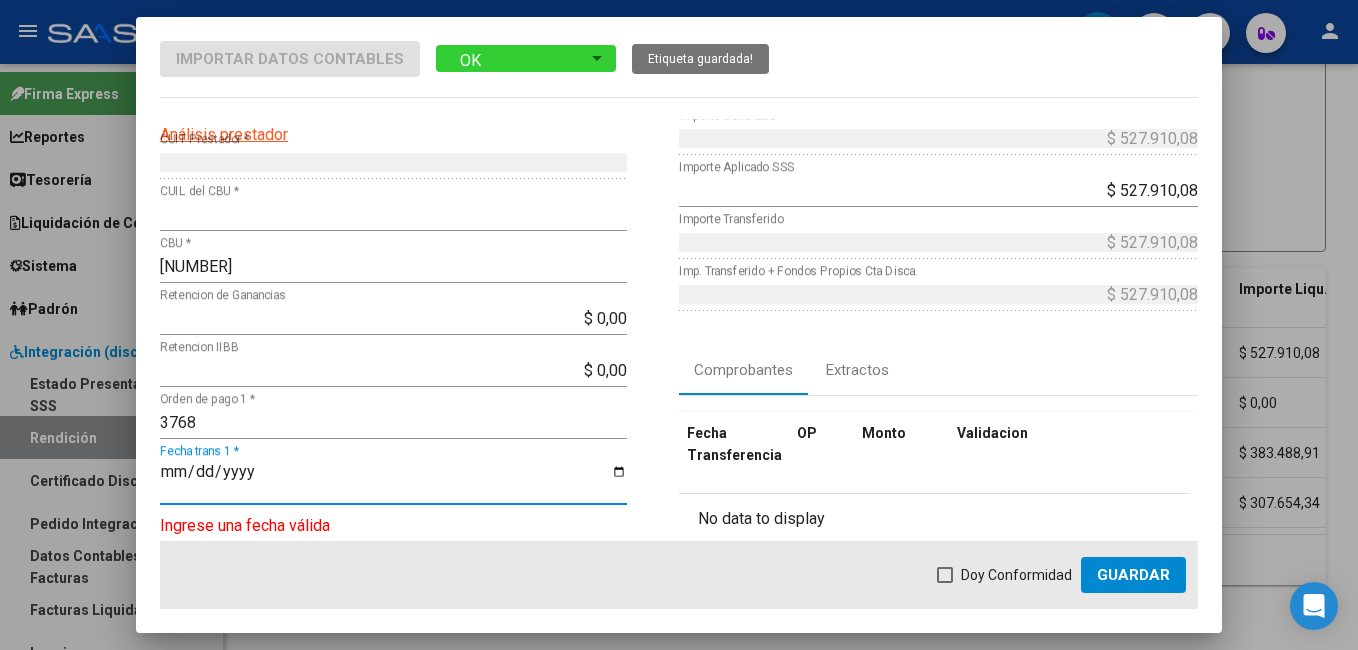 click on "Fecha trans 1 *" at bounding box center [393, 480] 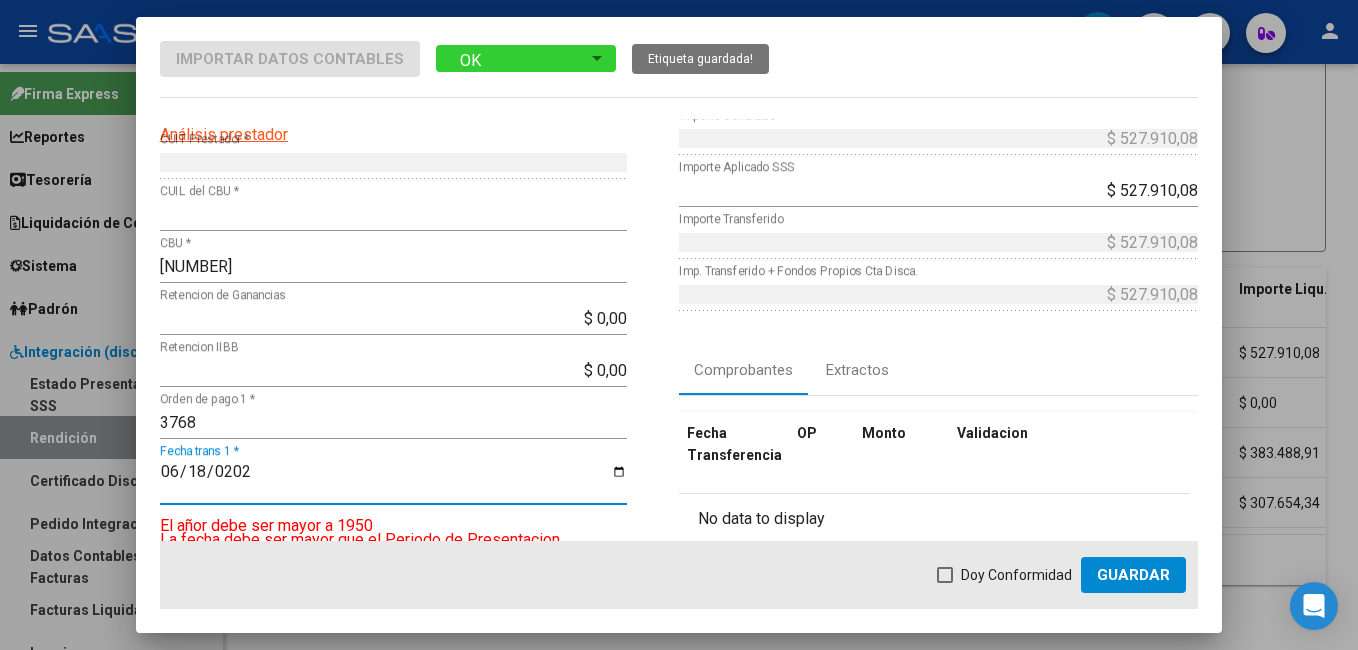type on "2025-06-18" 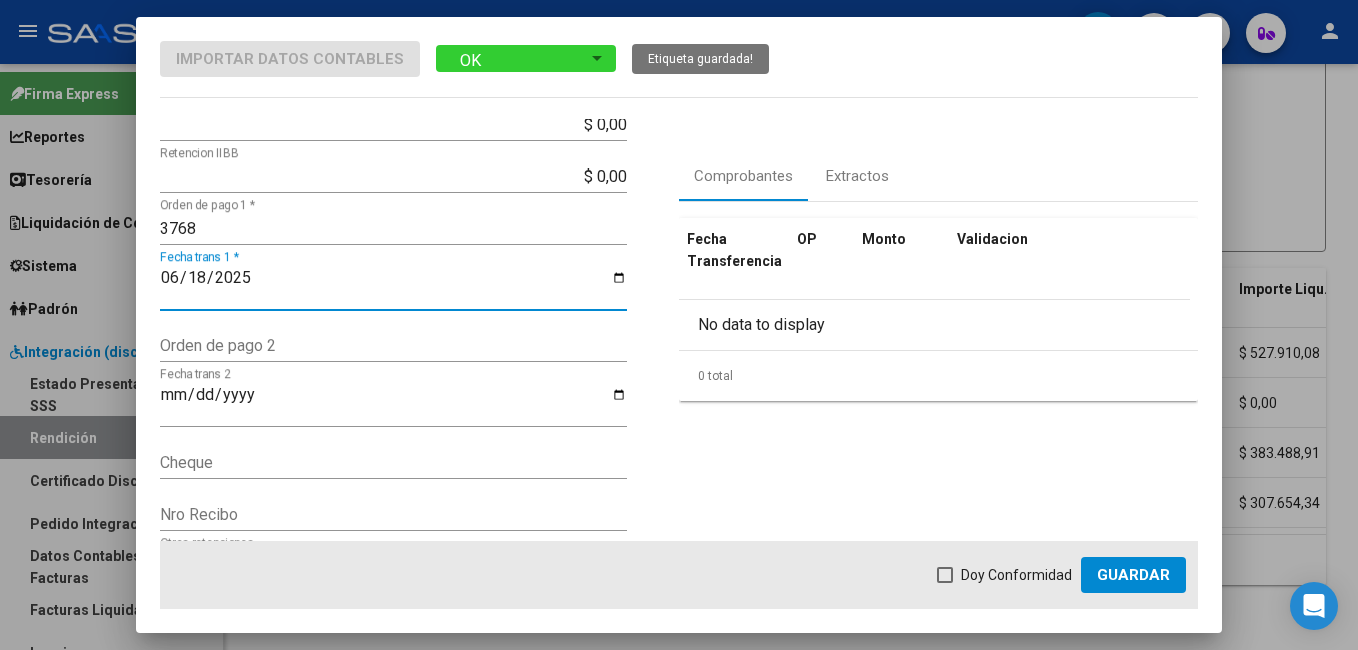 scroll, scrollTop: 300, scrollLeft: 0, axis: vertical 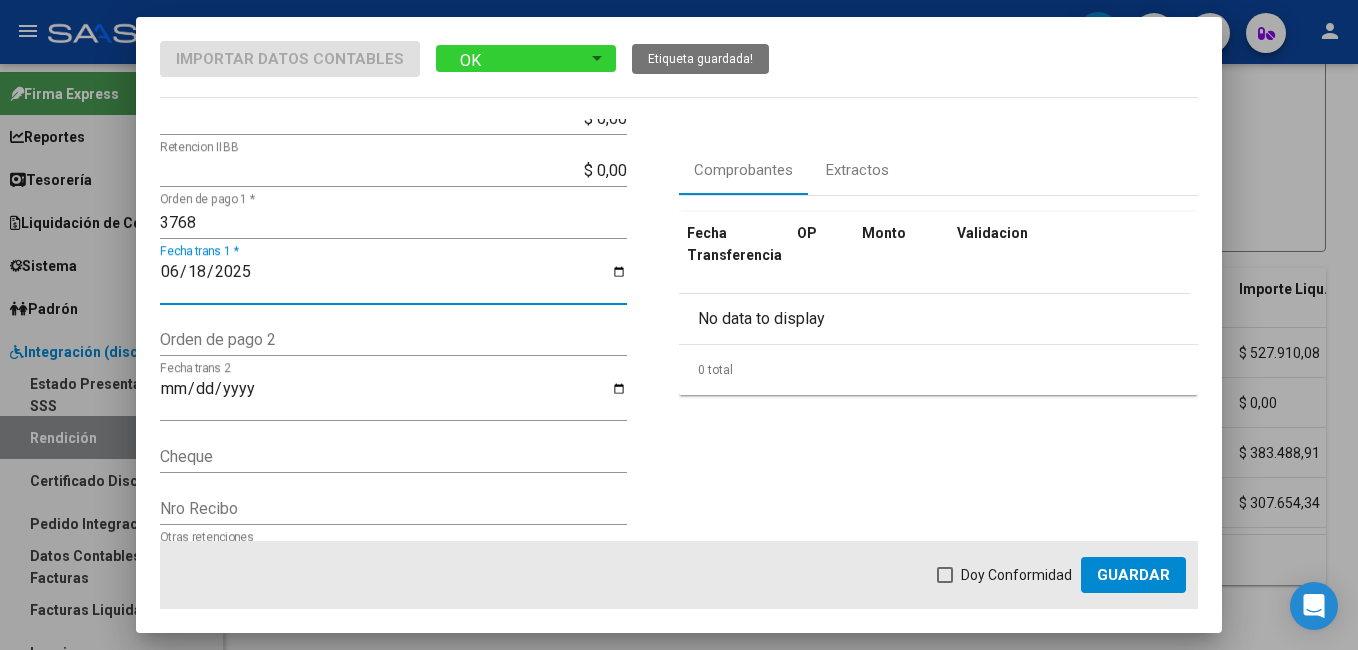 click at bounding box center (945, 575) 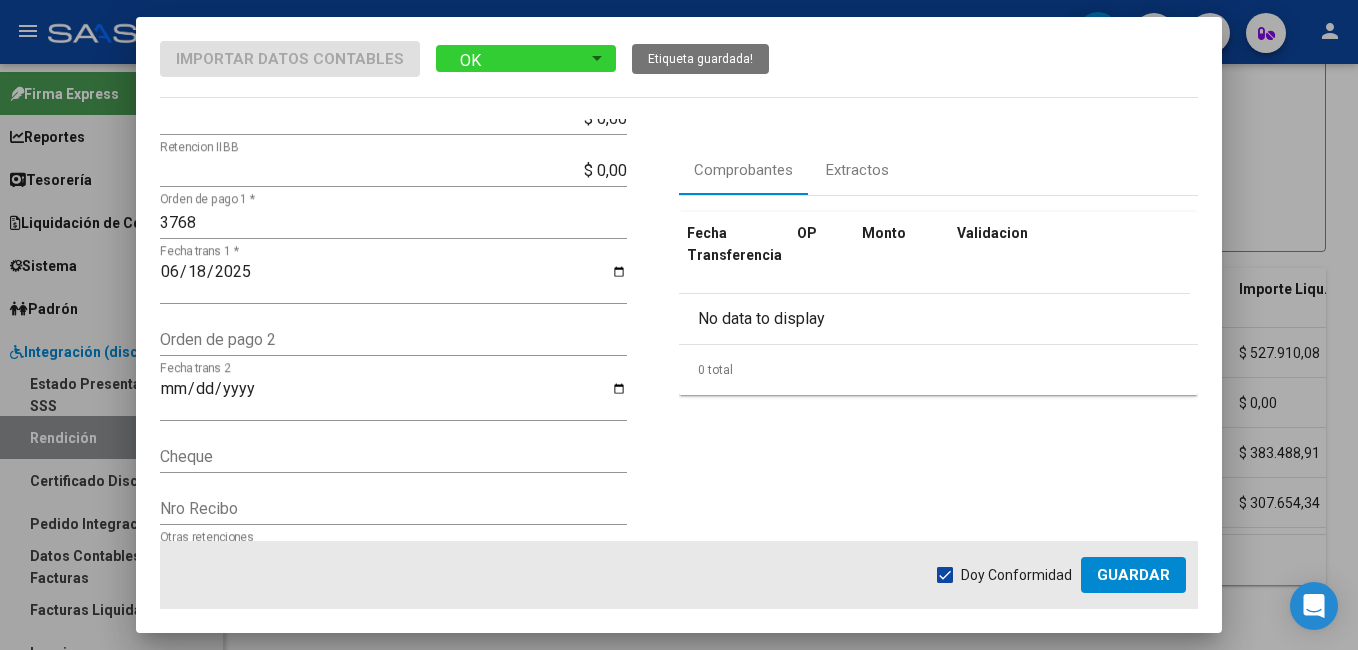 click on "Guardar" 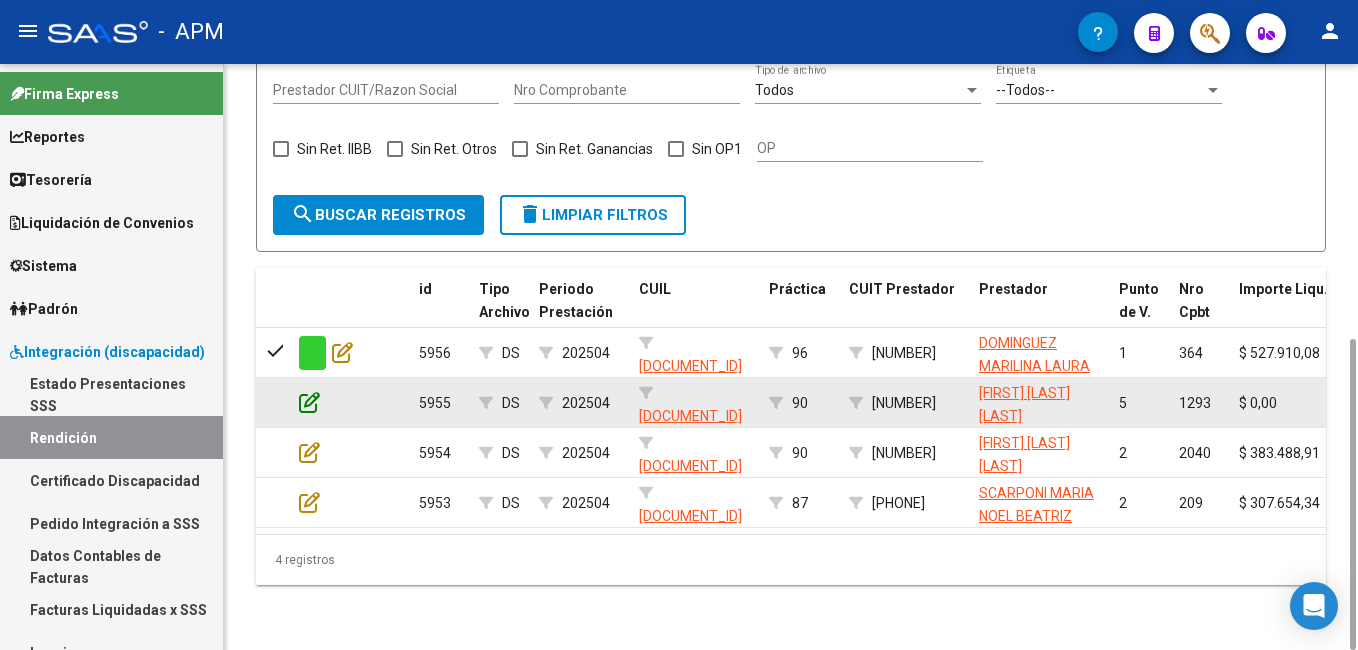 click 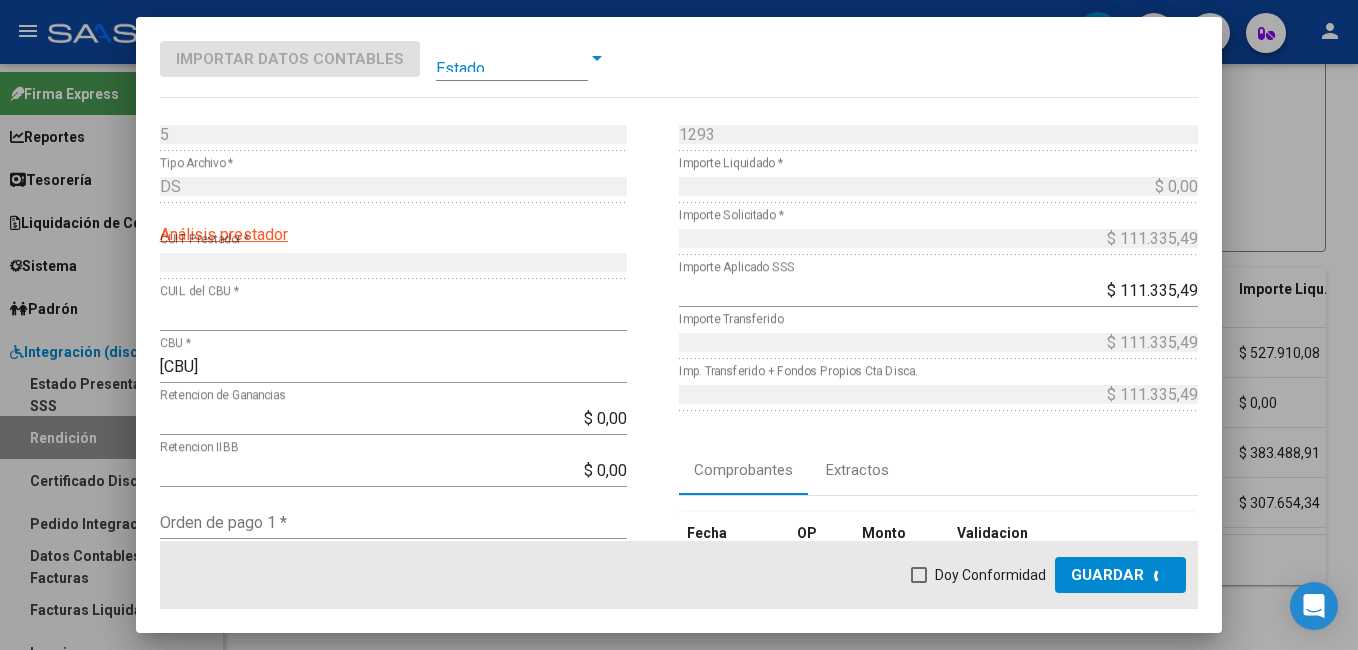click at bounding box center [512, 58] 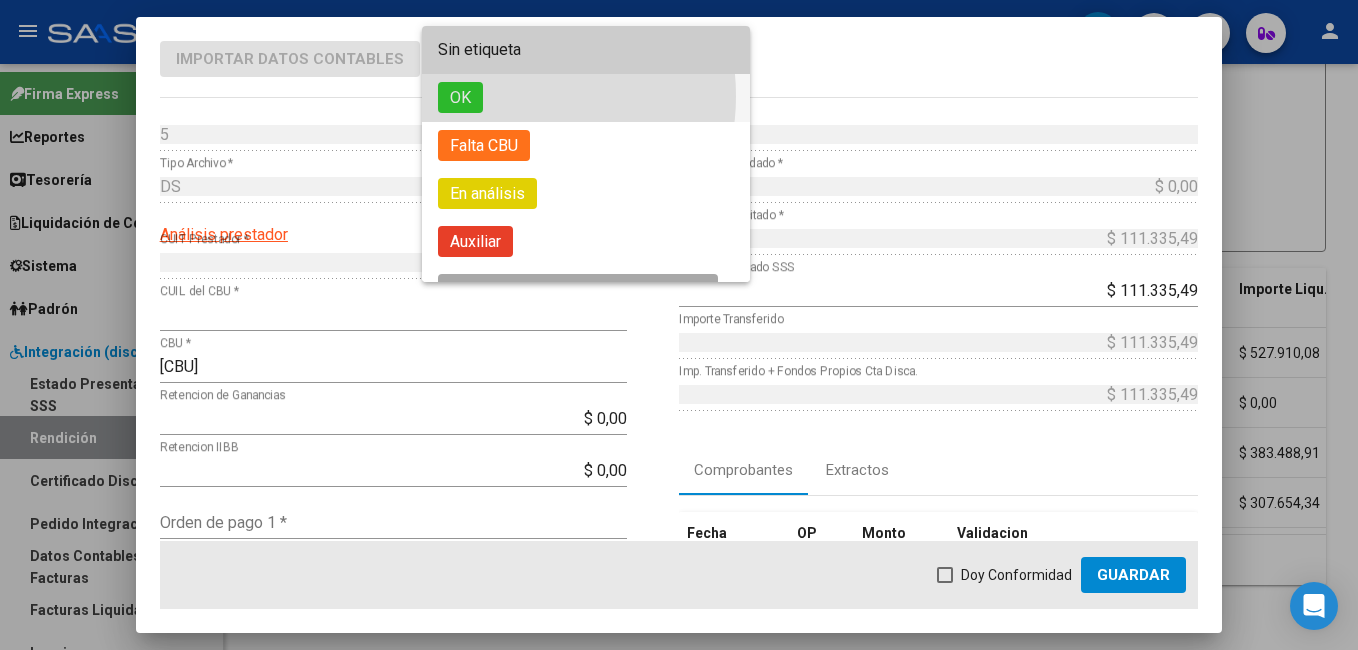 click on "OK" at bounding box center [586, 98] 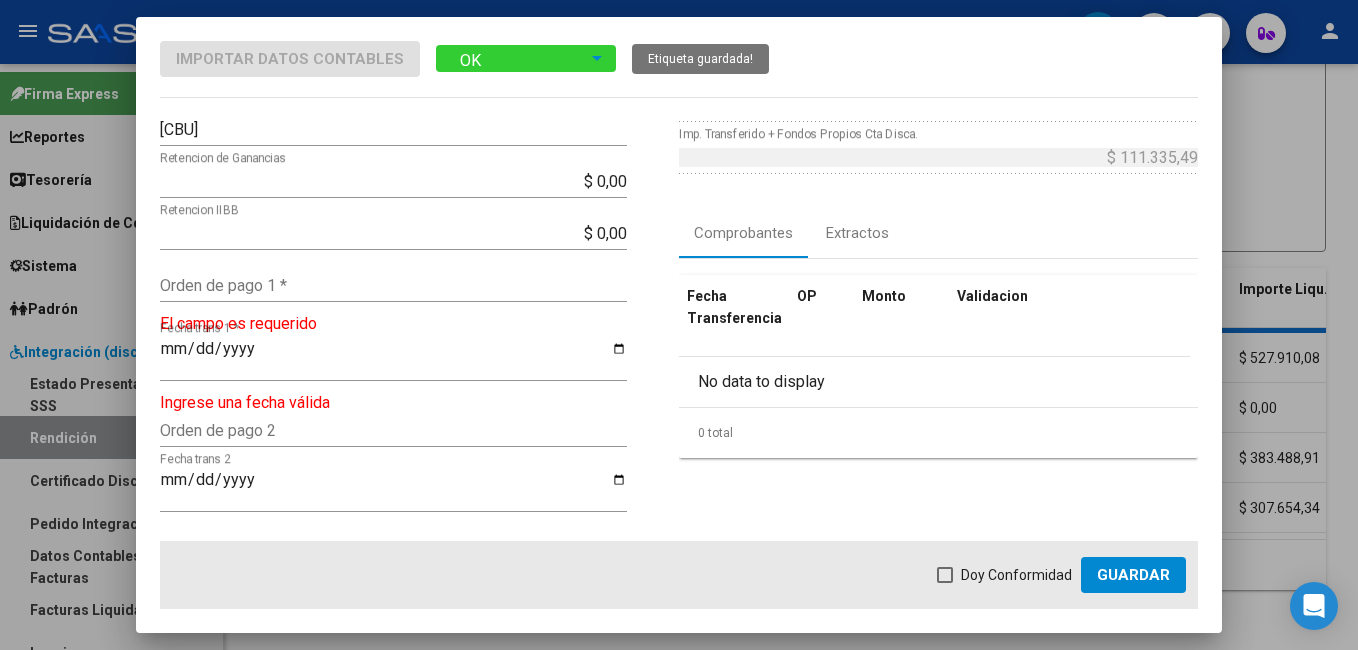 scroll, scrollTop: 300, scrollLeft: 0, axis: vertical 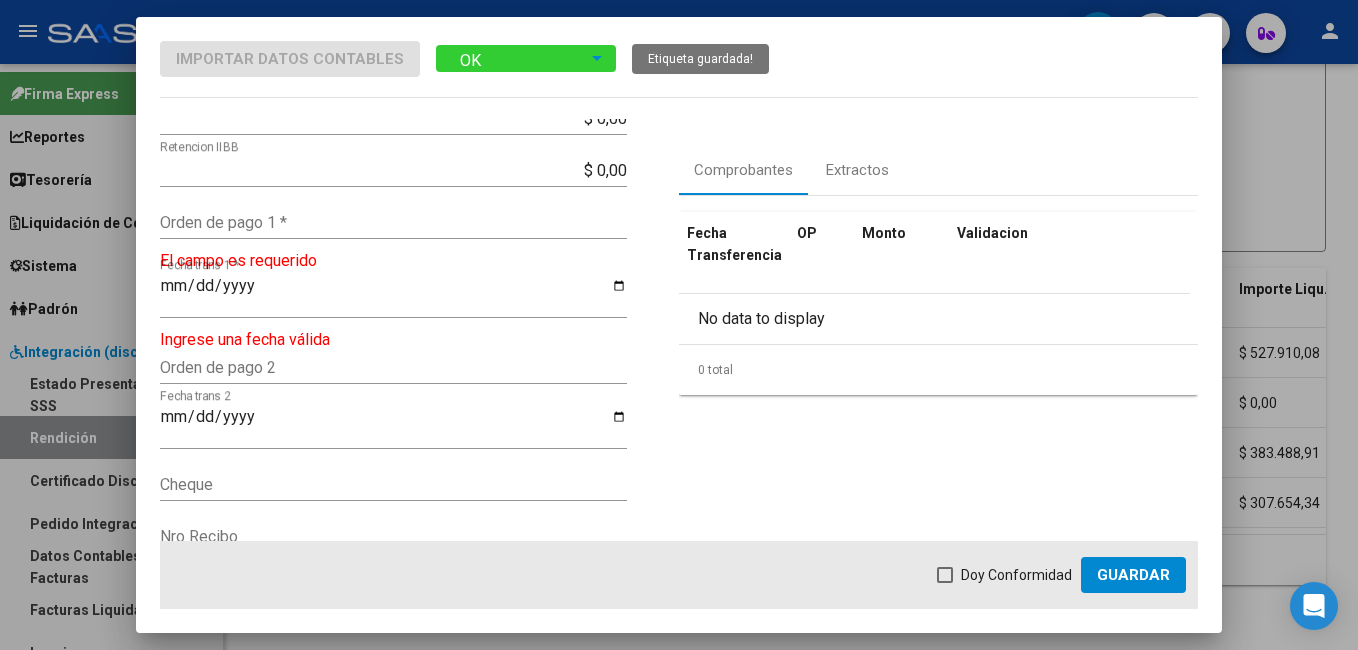 click on "Orden de pago 1 *" at bounding box center (393, 222) 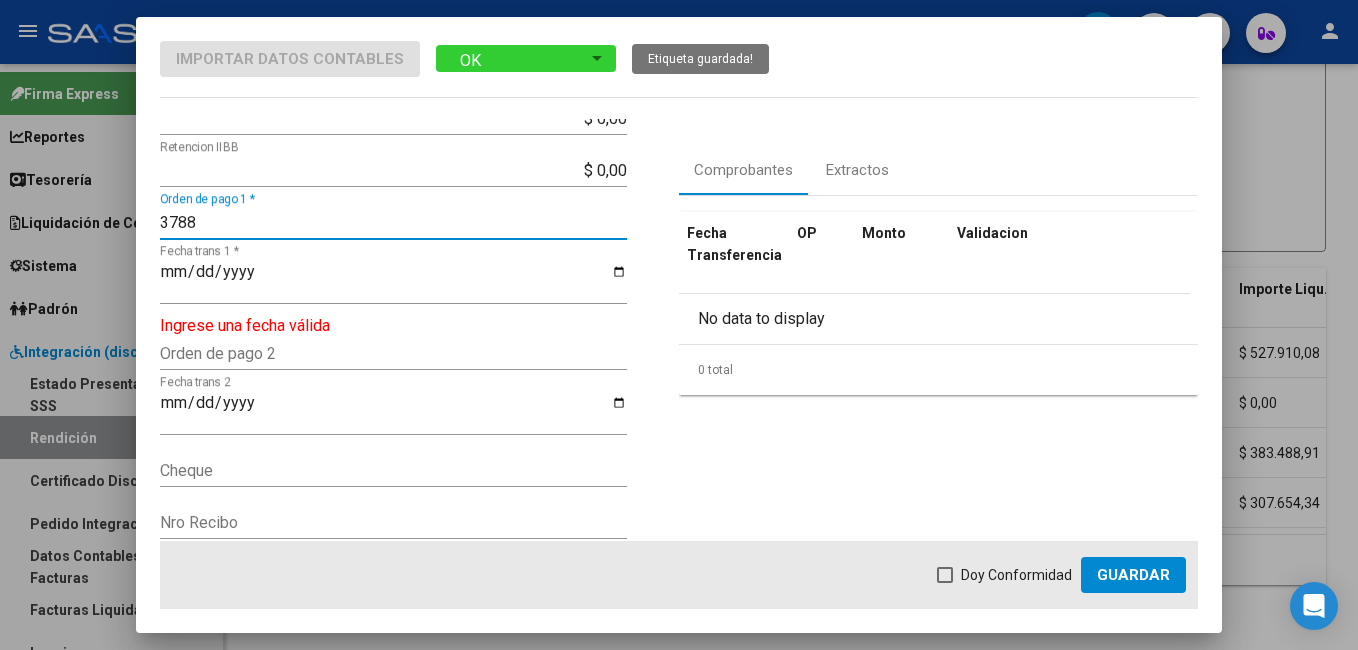 type on "3788" 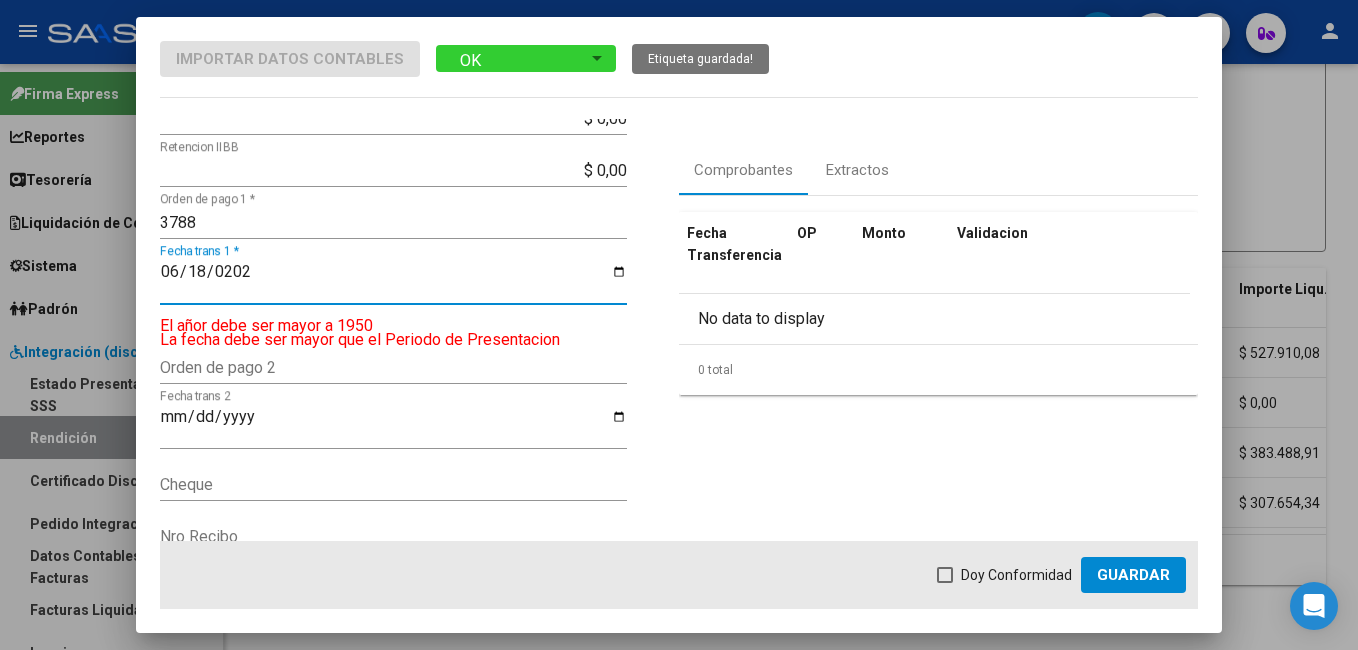 type on "2025-06-18" 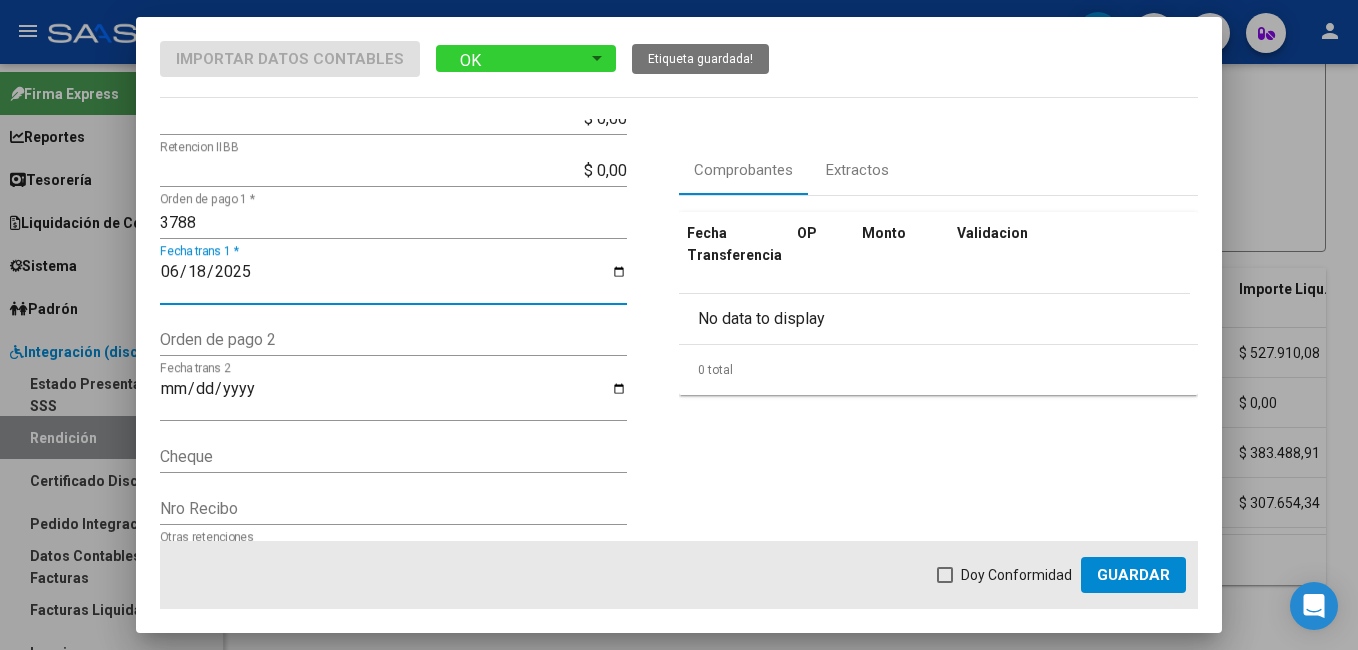 click at bounding box center (945, 575) 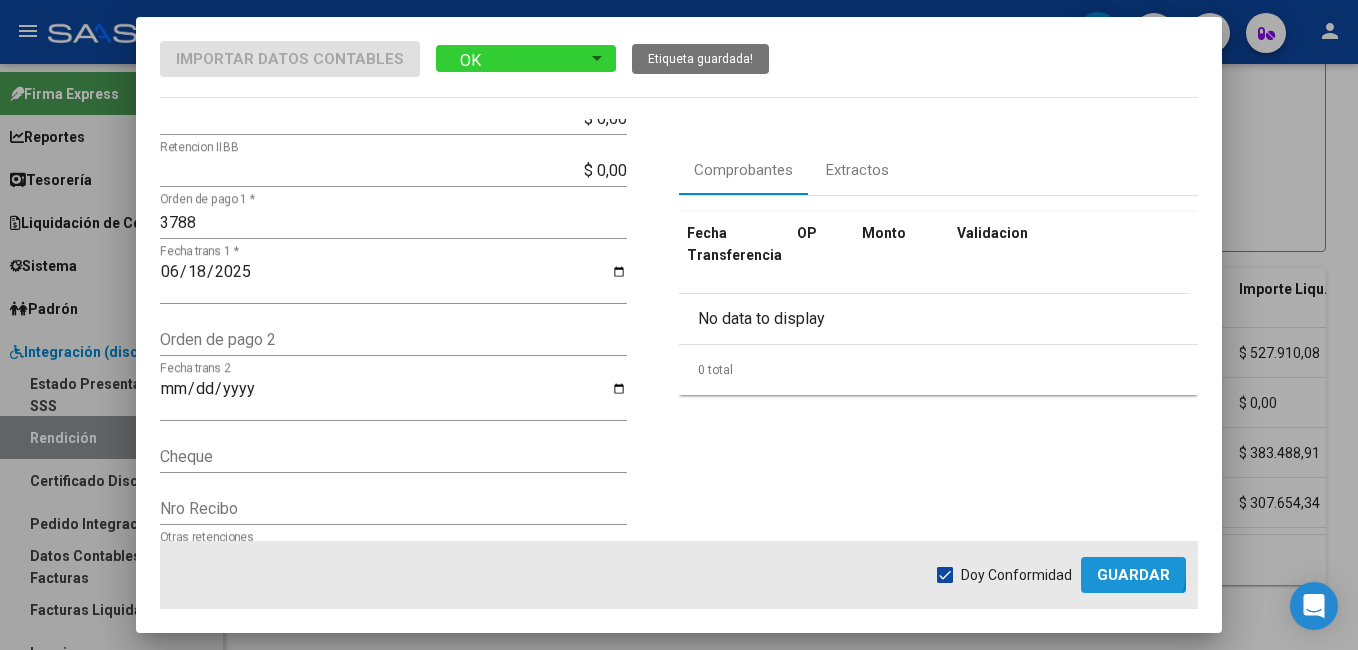 click on "Guardar" 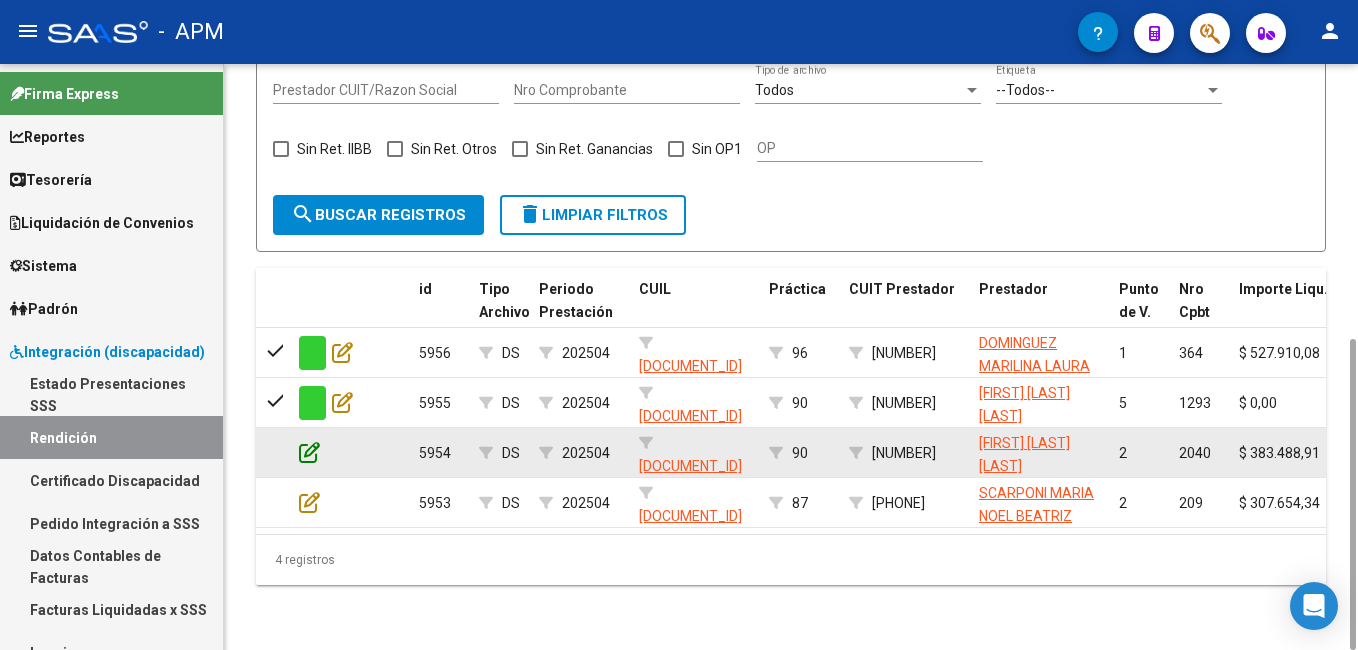 click 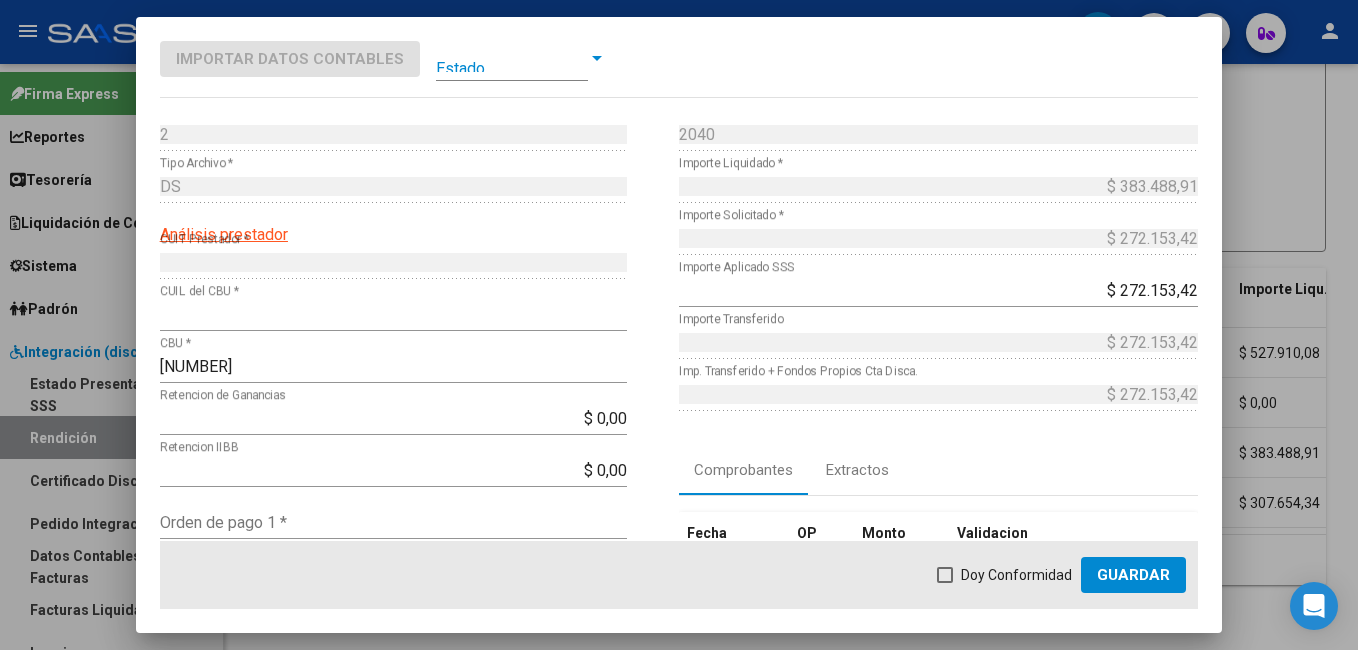 click at bounding box center [512, 58] 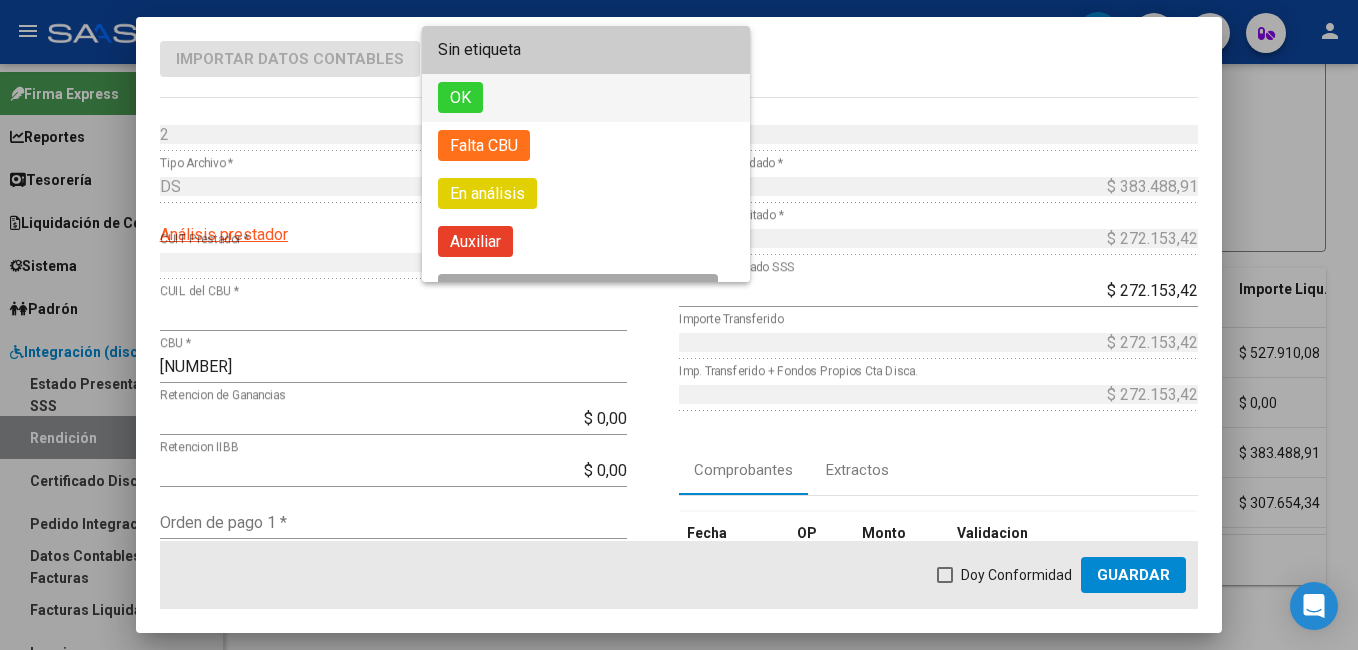 click on "OK" at bounding box center [586, 98] 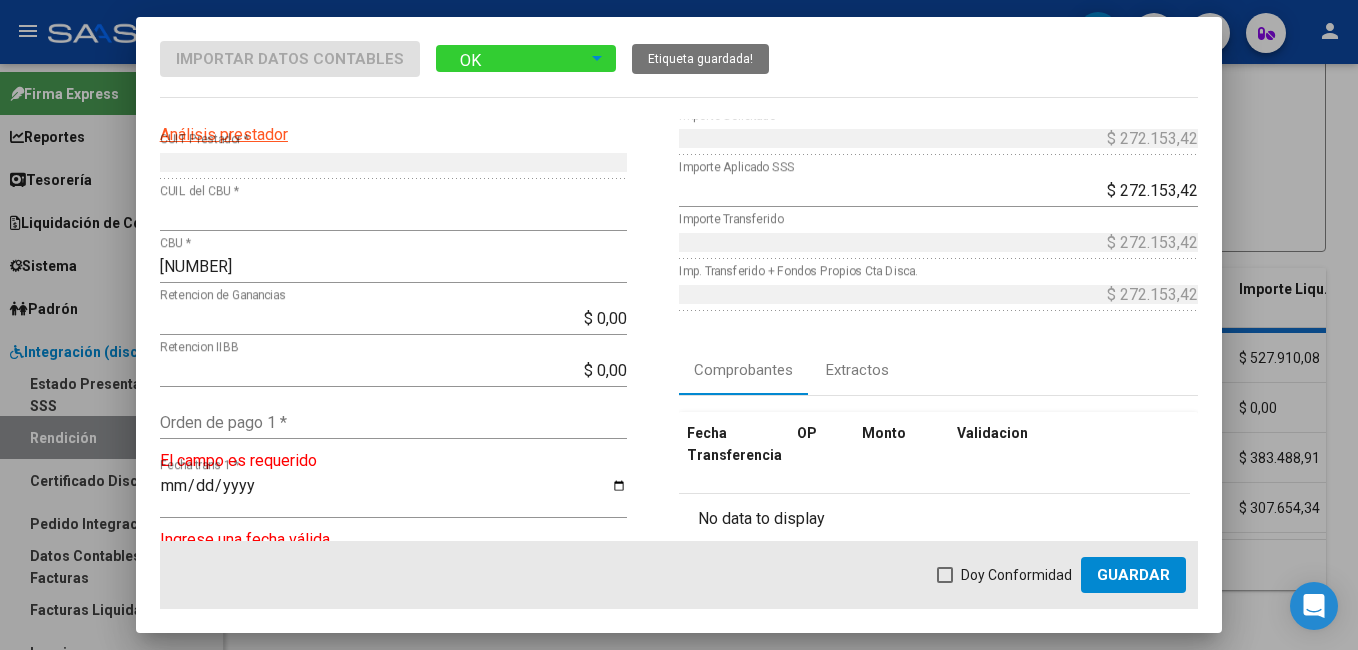 scroll, scrollTop: 200, scrollLeft: 0, axis: vertical 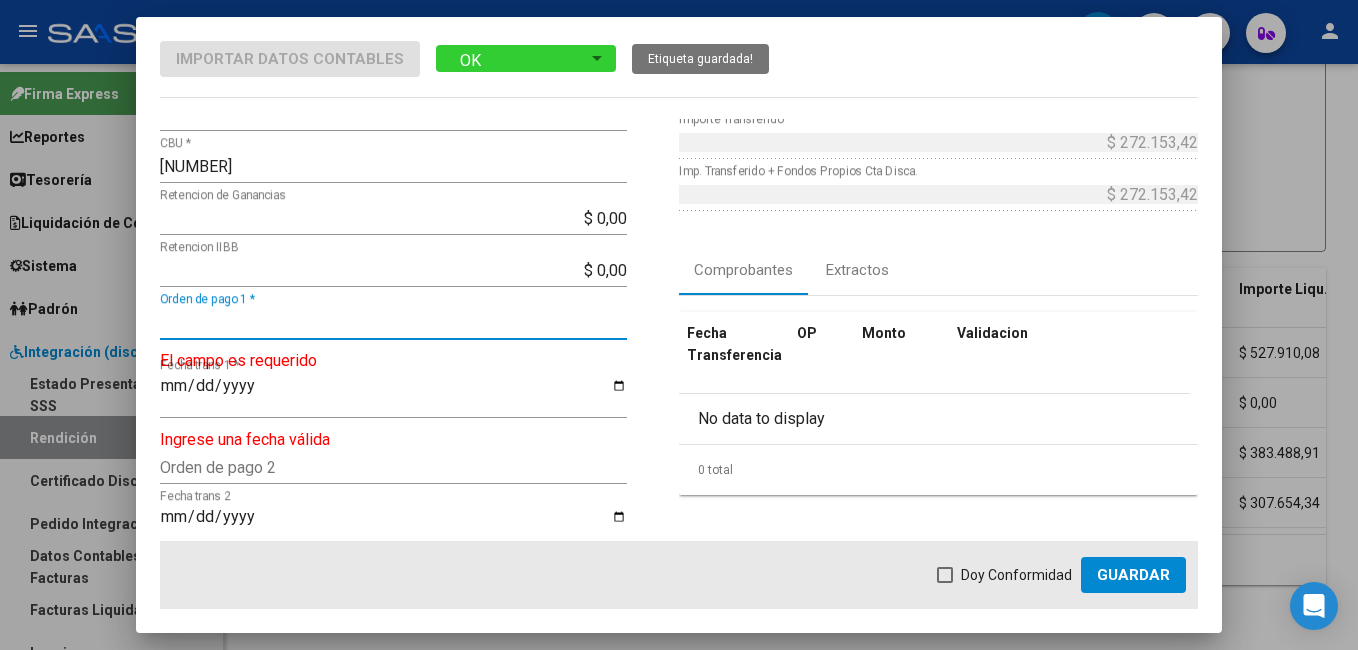 click on "Orden de pago 1 *" at bounding box center [393, 322] 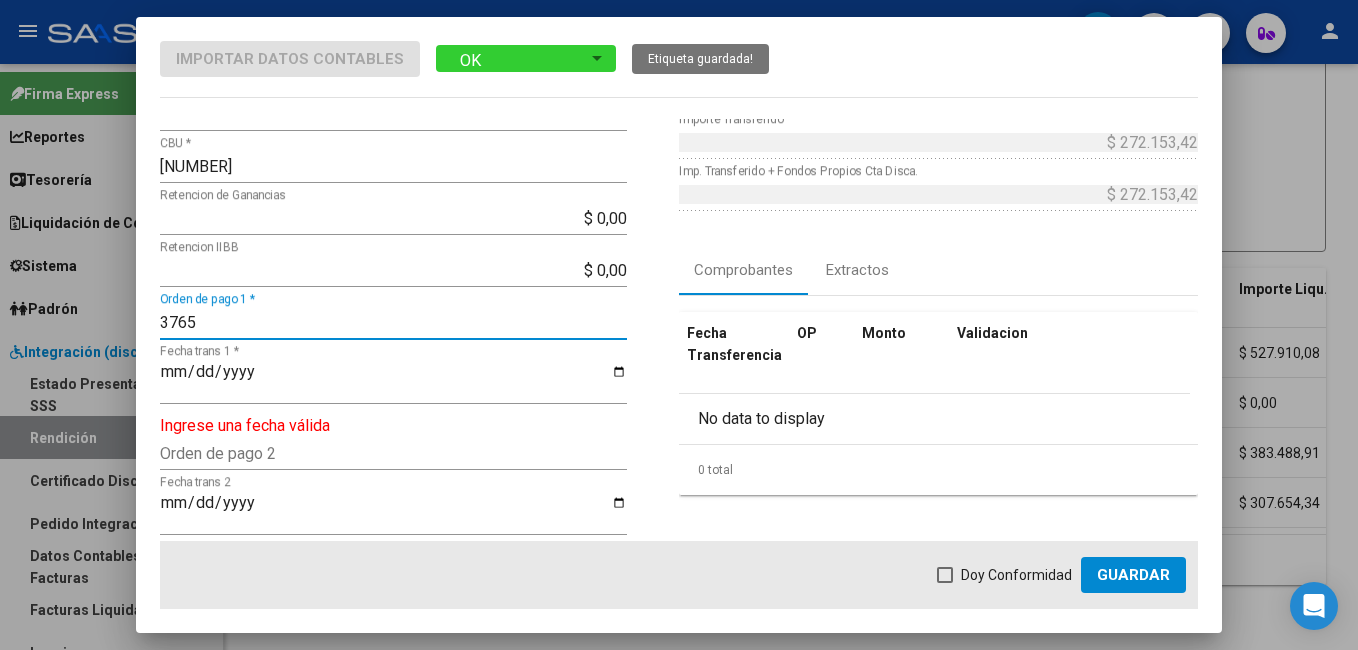 type on "3765" 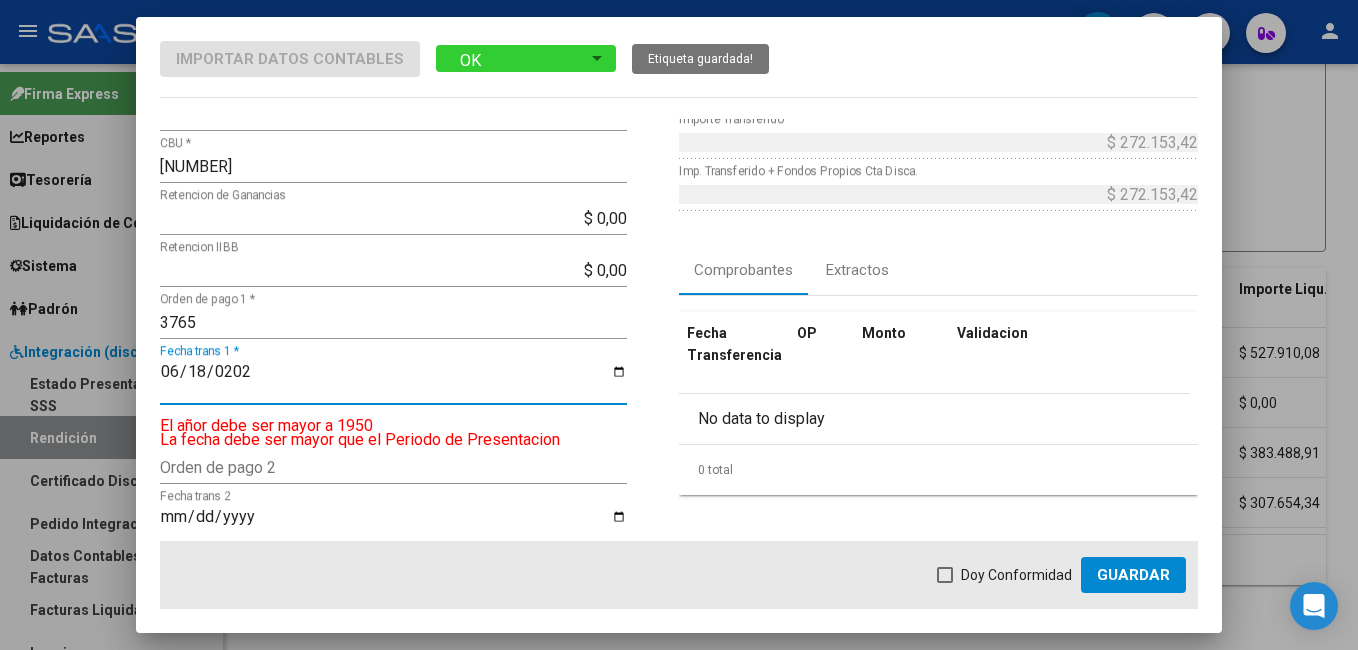 type on "2025-06-18" 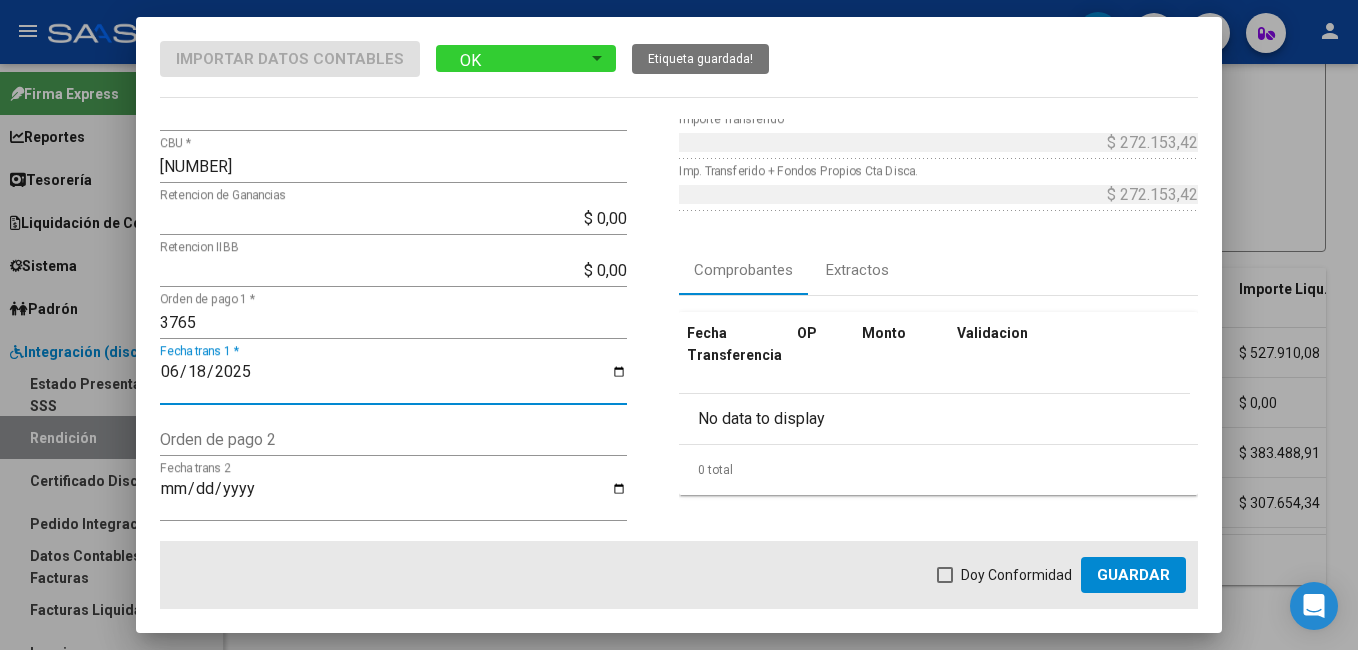 click at bounding box center (945, 575) 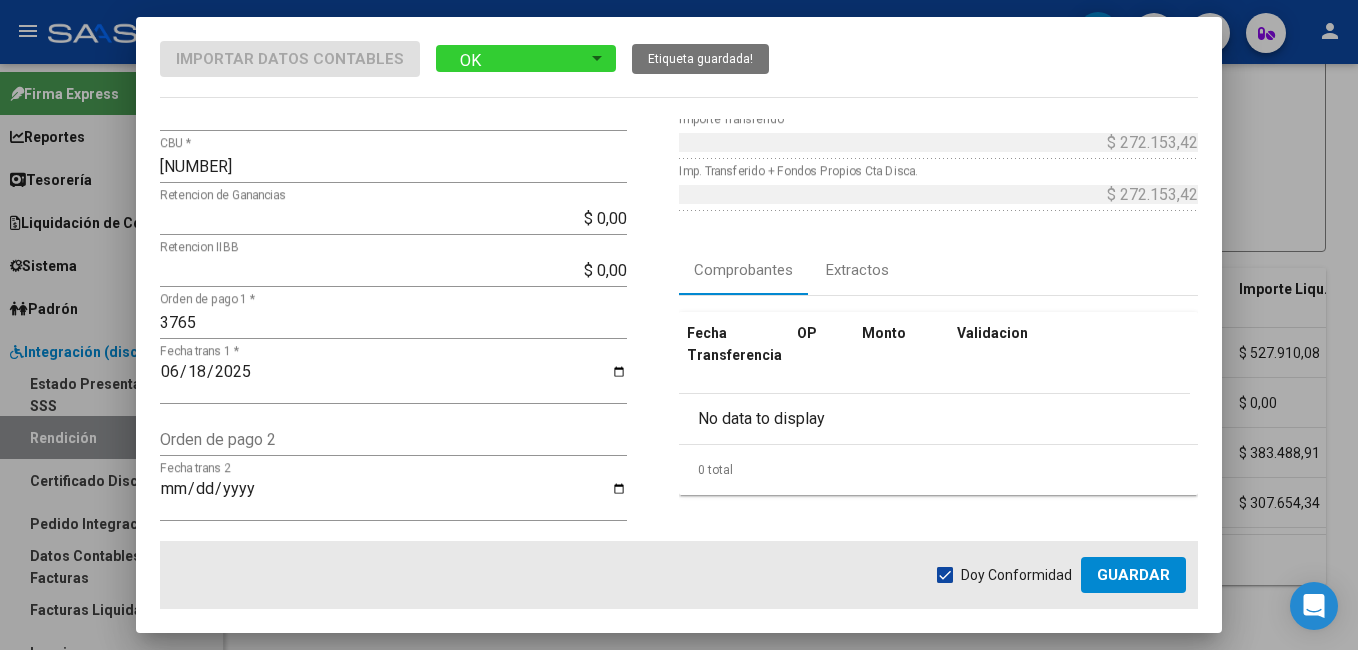 click on "Guardar" 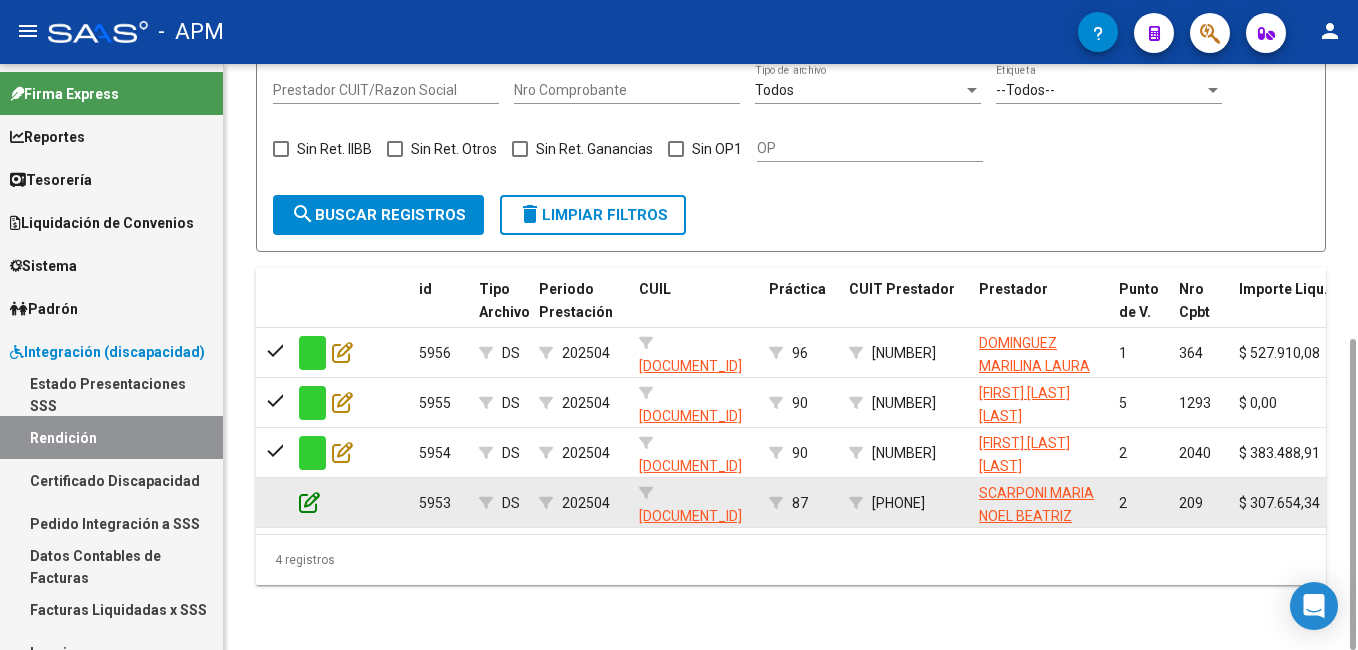 click 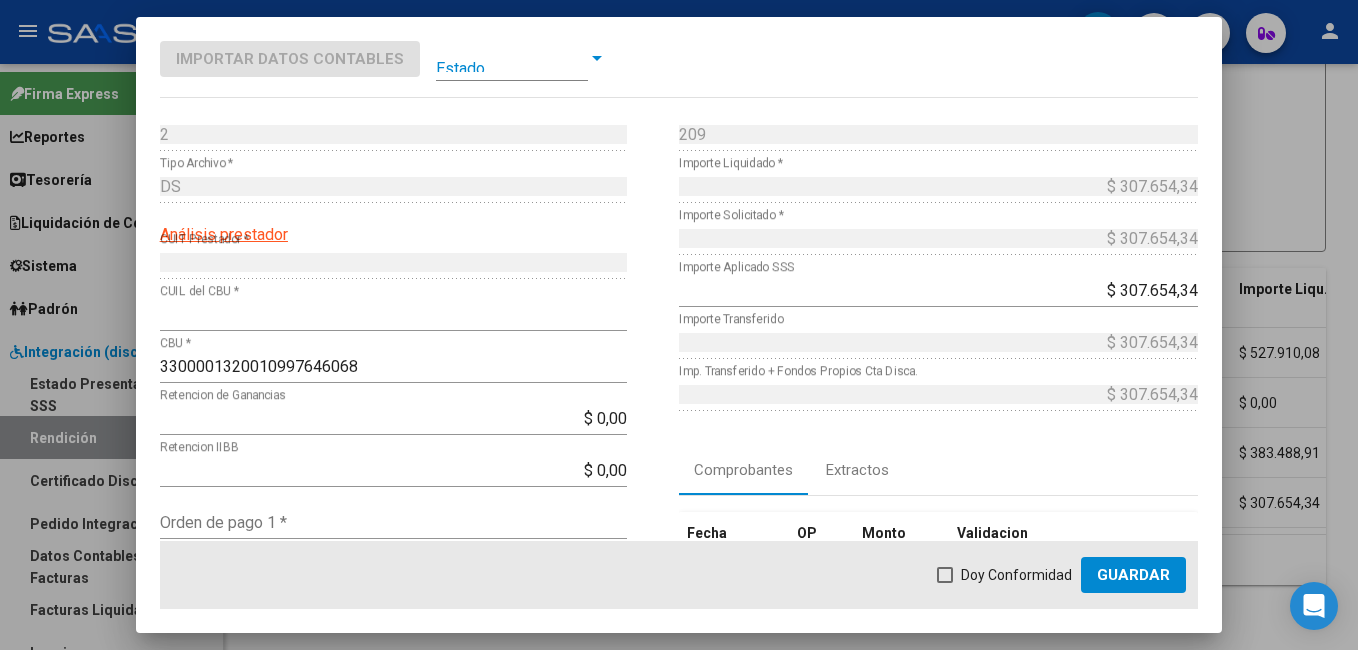 click at bounding box center (512, 58) 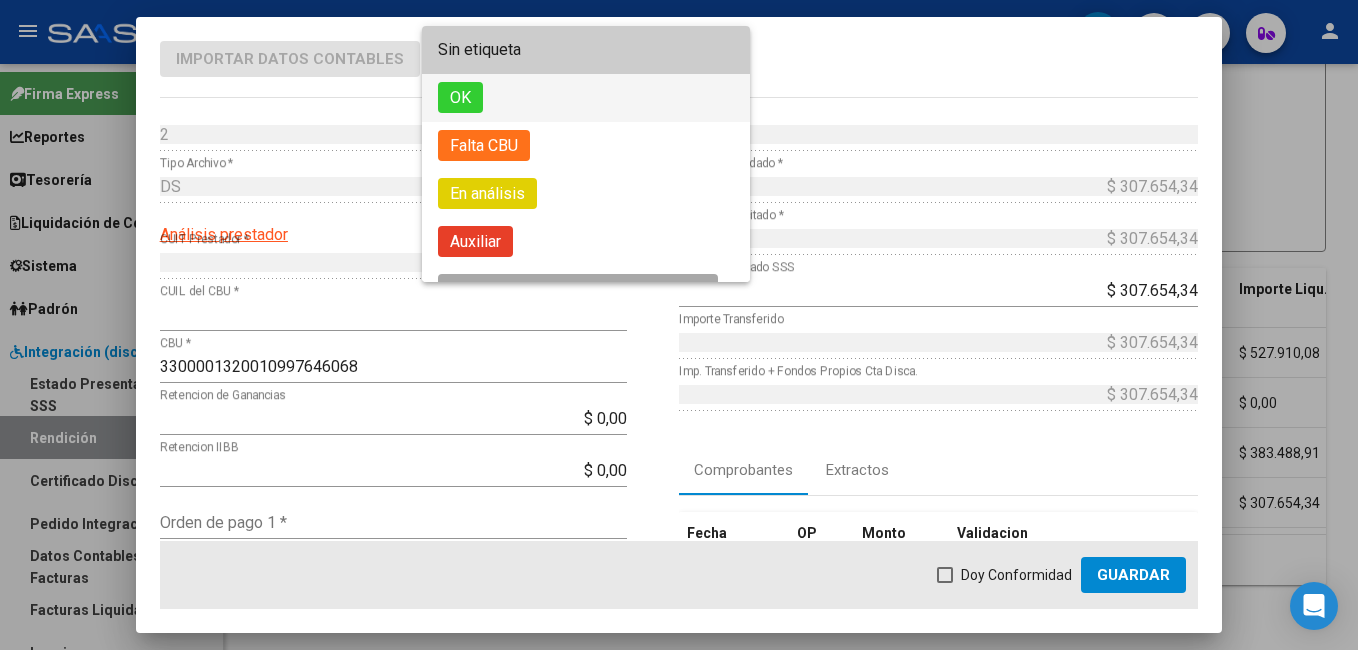 click on "OK" at bounding box center (460, 97) 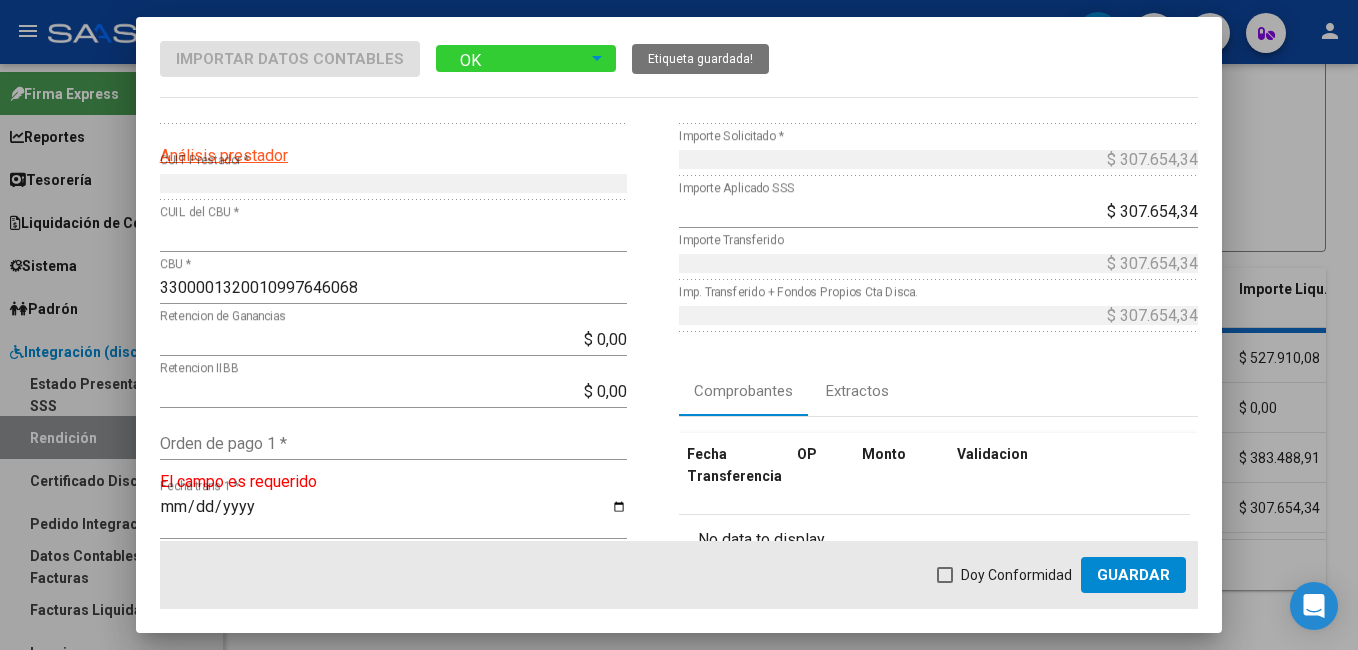 scroll, scrollTop: 300, scrollLeft: 0, axis: vertical 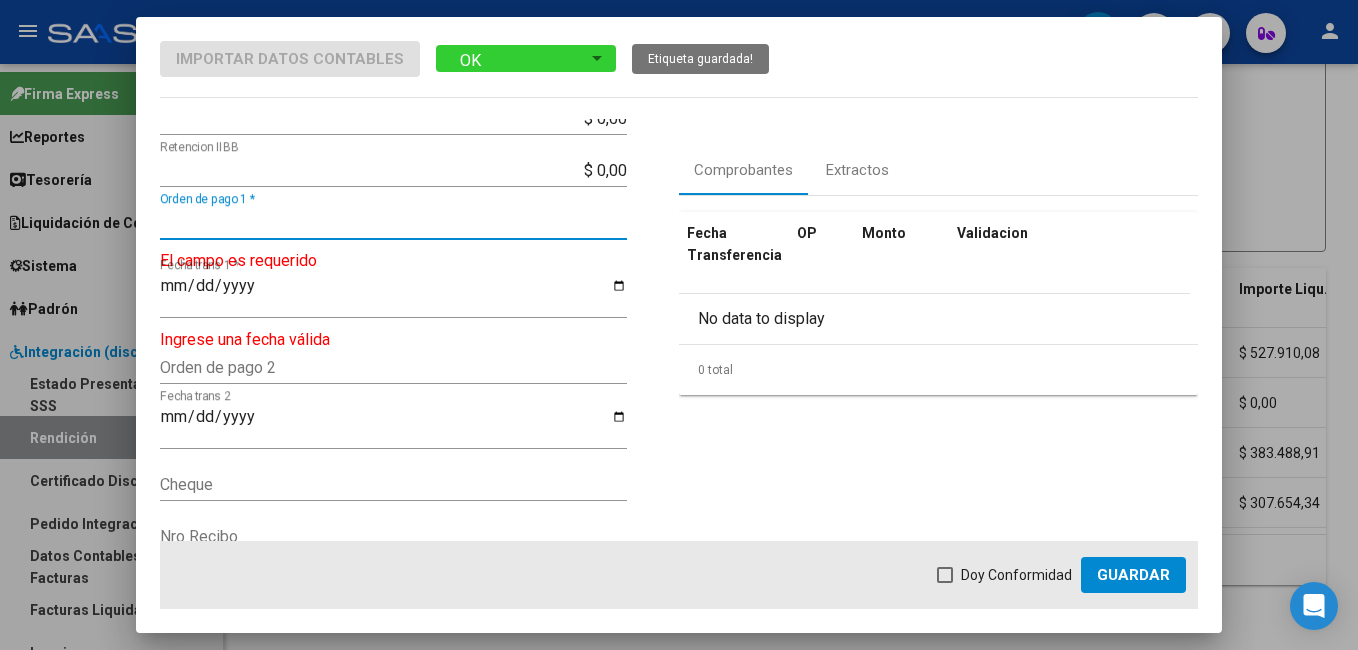 click on "Orden de pago 1 *" at bounding box center [393, 222] 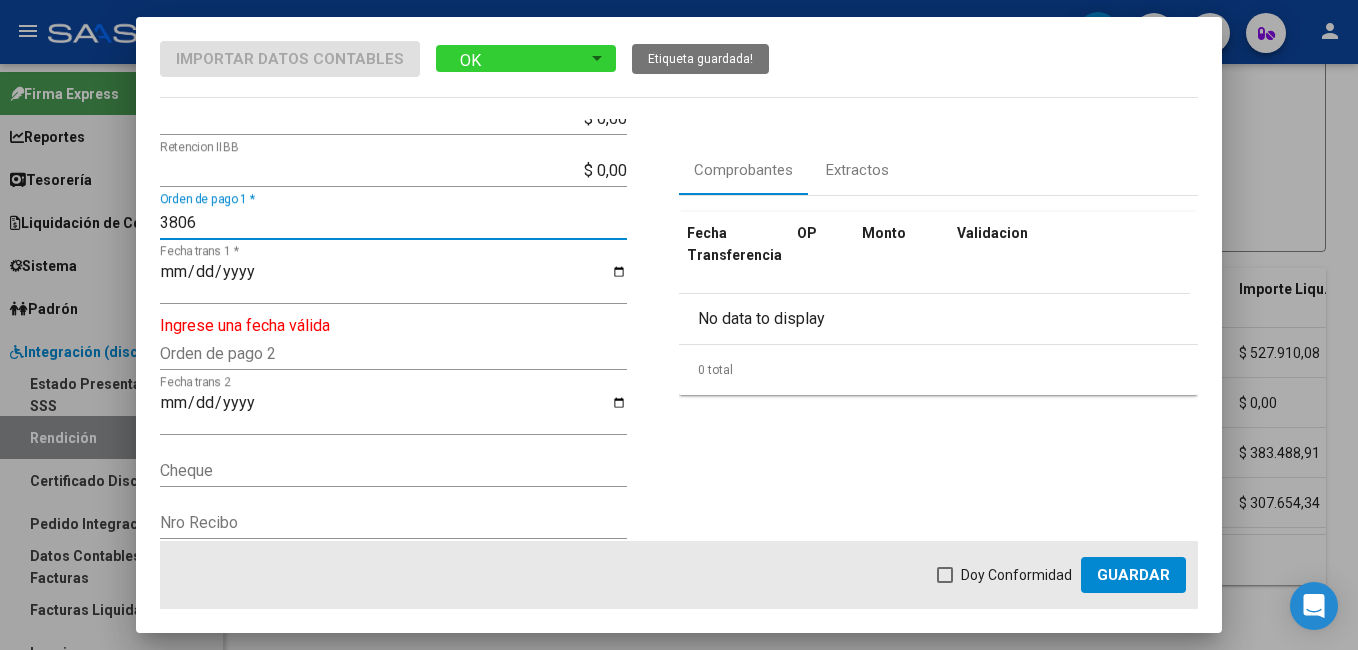 type on "3806" 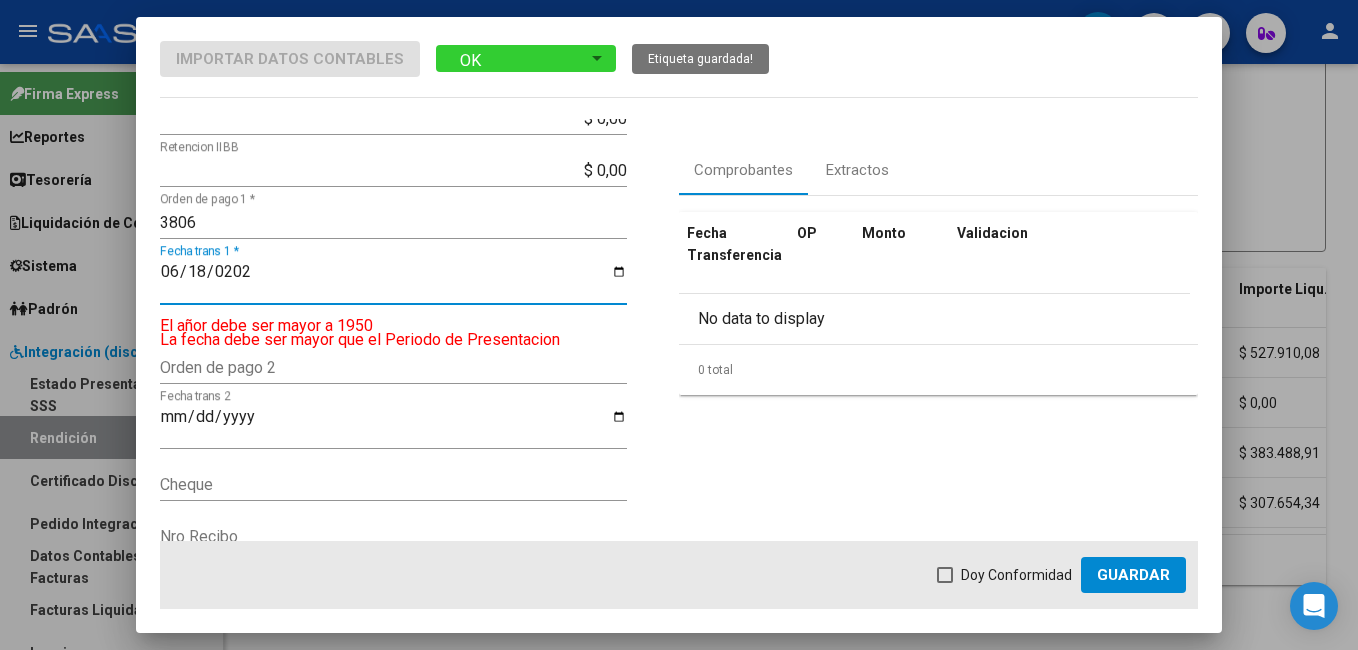 type on "2025-06-18" 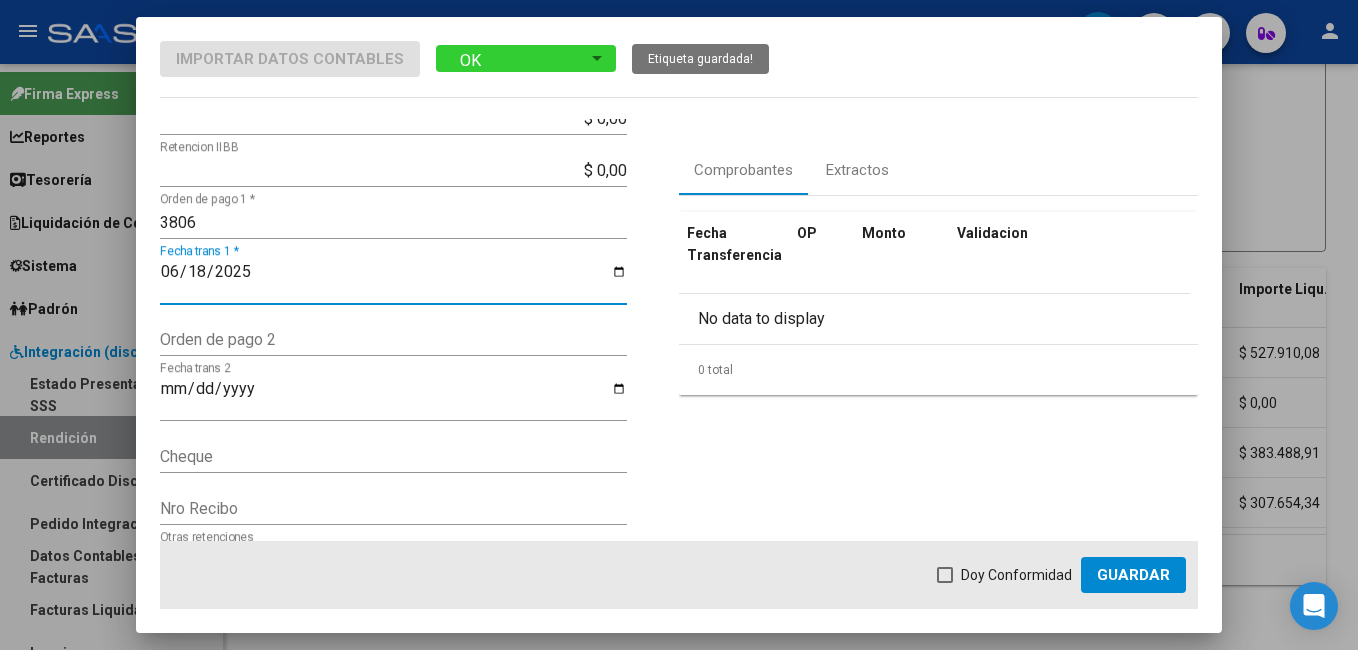 click at bounding box center [945, 575] 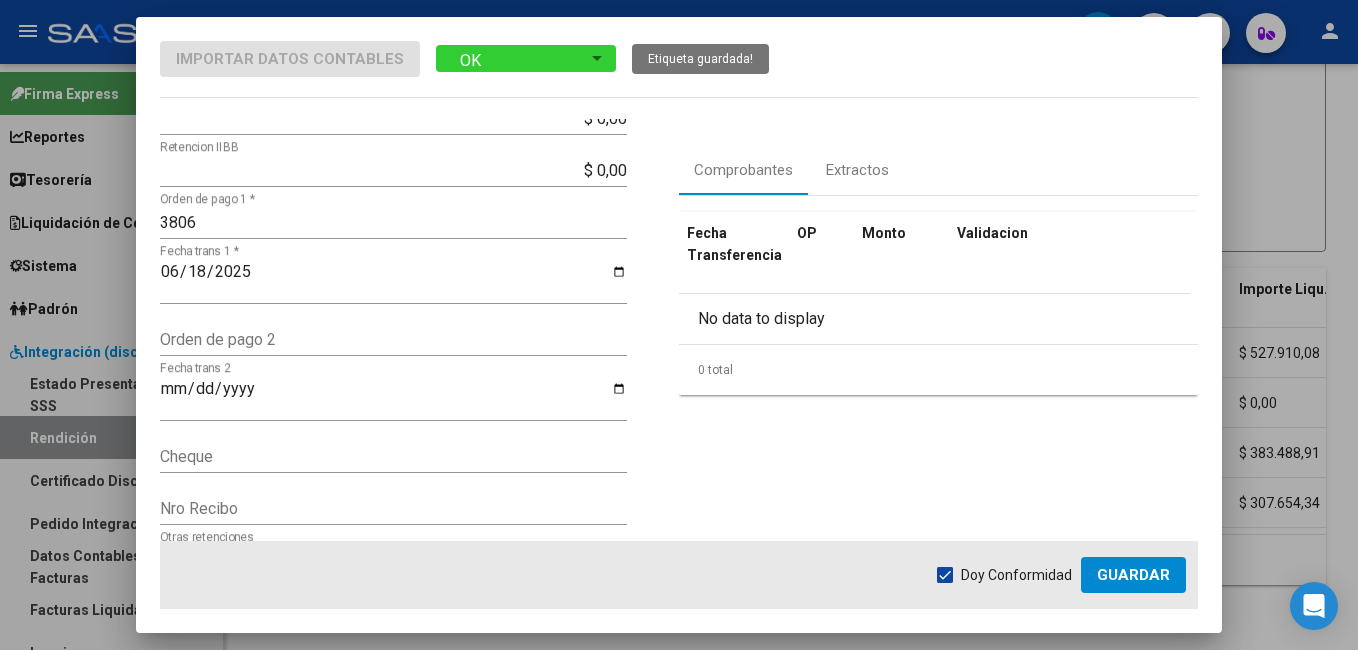 click on "Guardar" 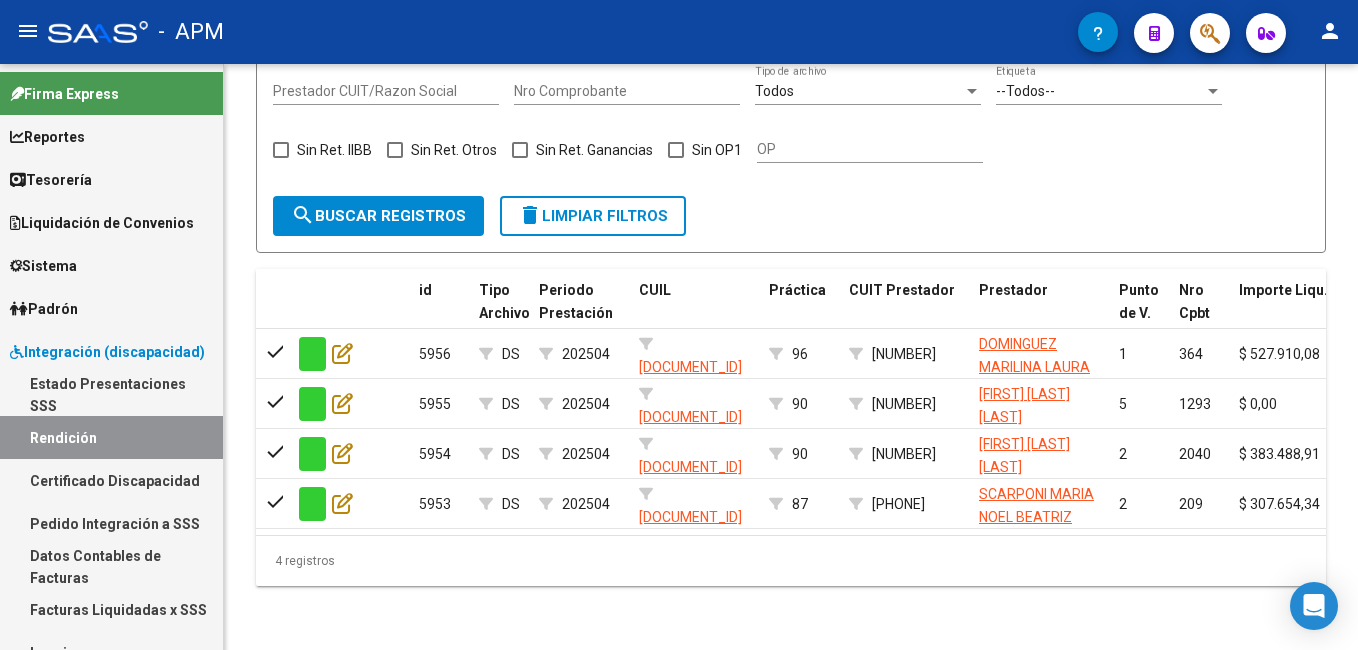 scroll, scrollTop: 116, scrollLeft: 0, axis: vertical 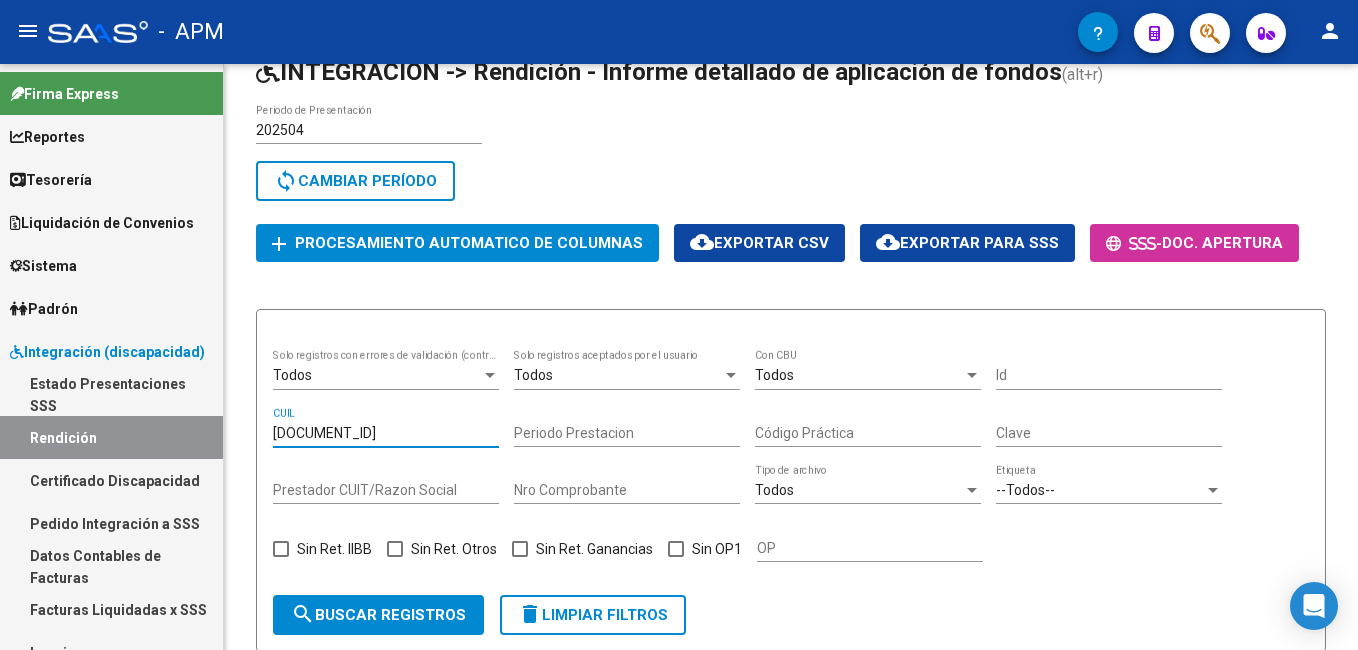 drag, startPoint x: 387, startPoint y: 413, endPoint x: 13, endPoint y: 342, distance: 380.67966 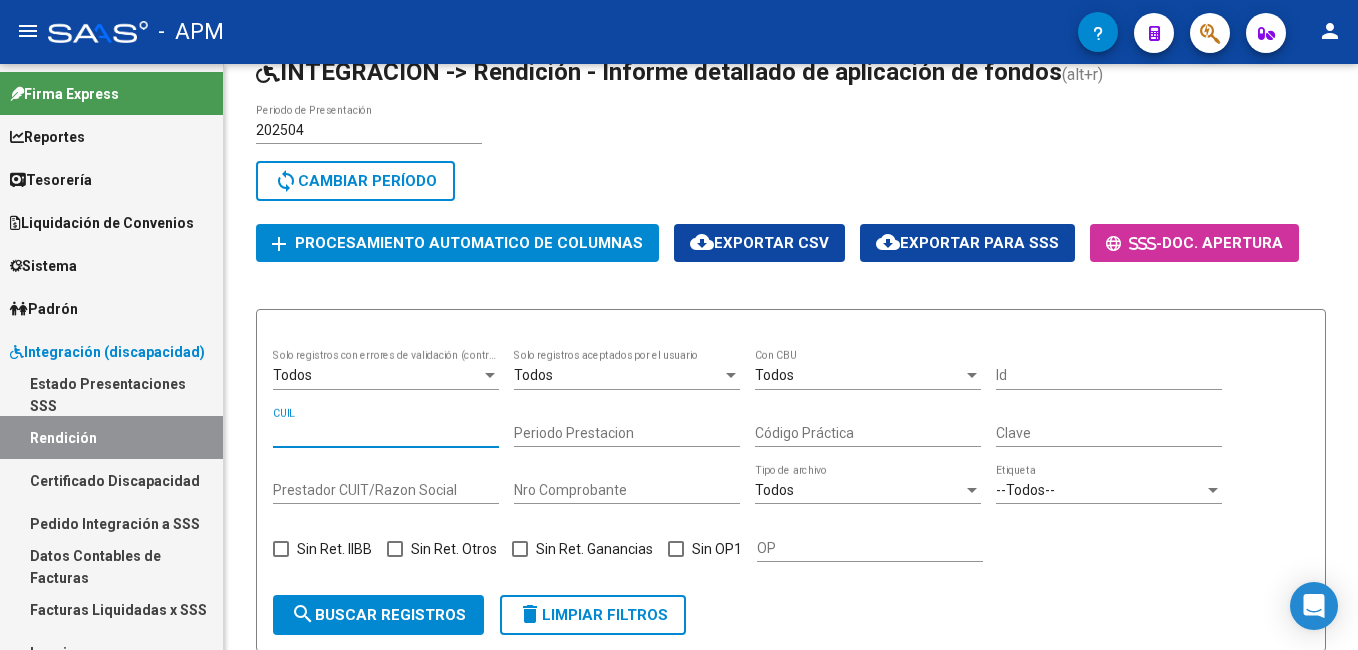 scroll, scrollTop: 798, scrollLeft: 0, axis: vertical 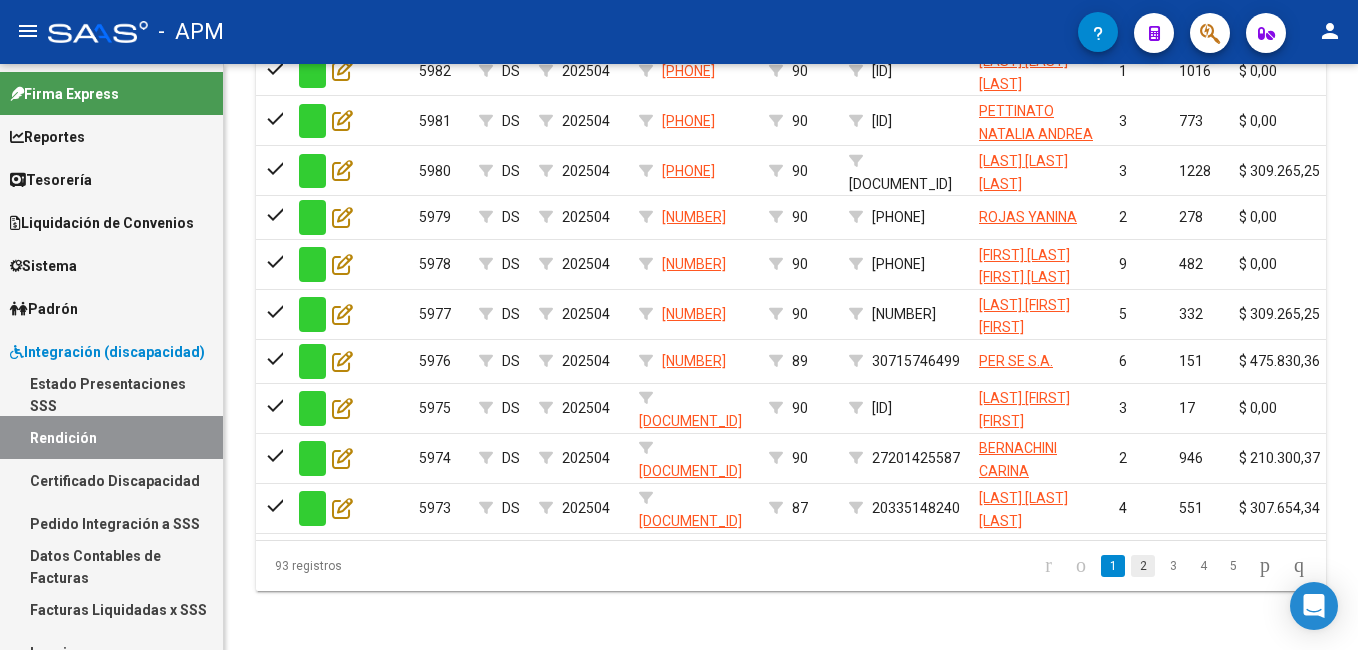 click on "2" 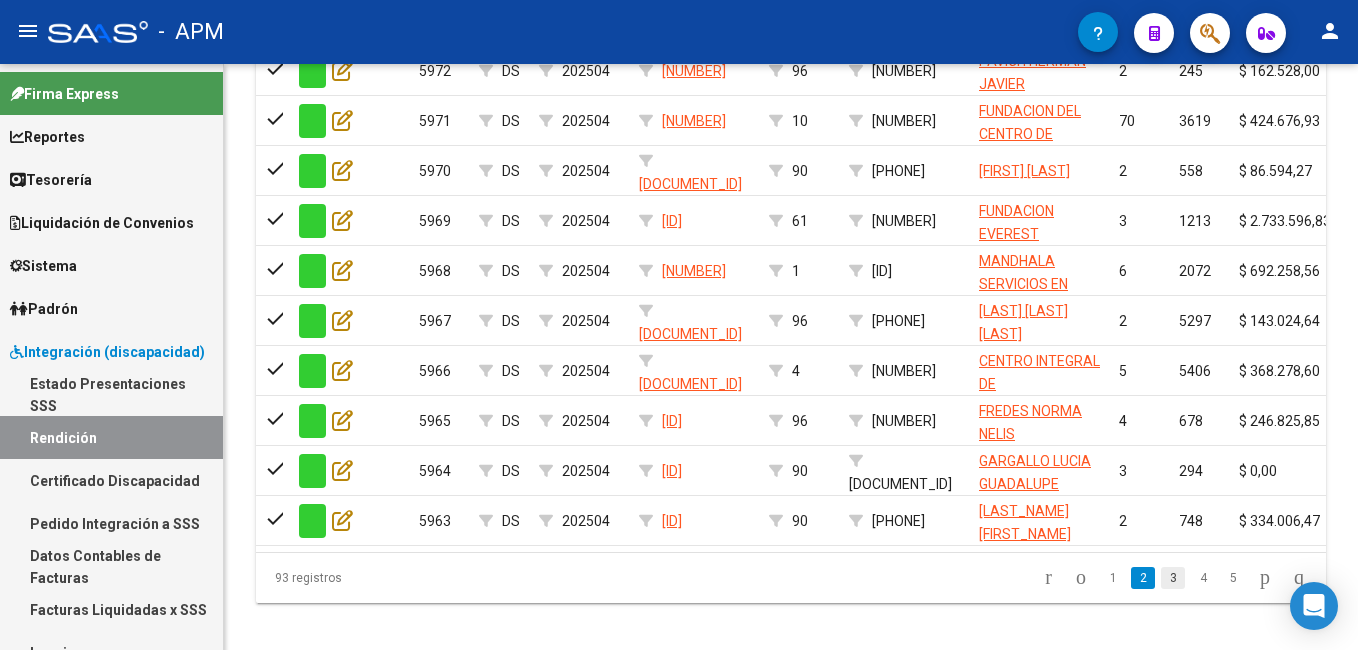 click on "3" 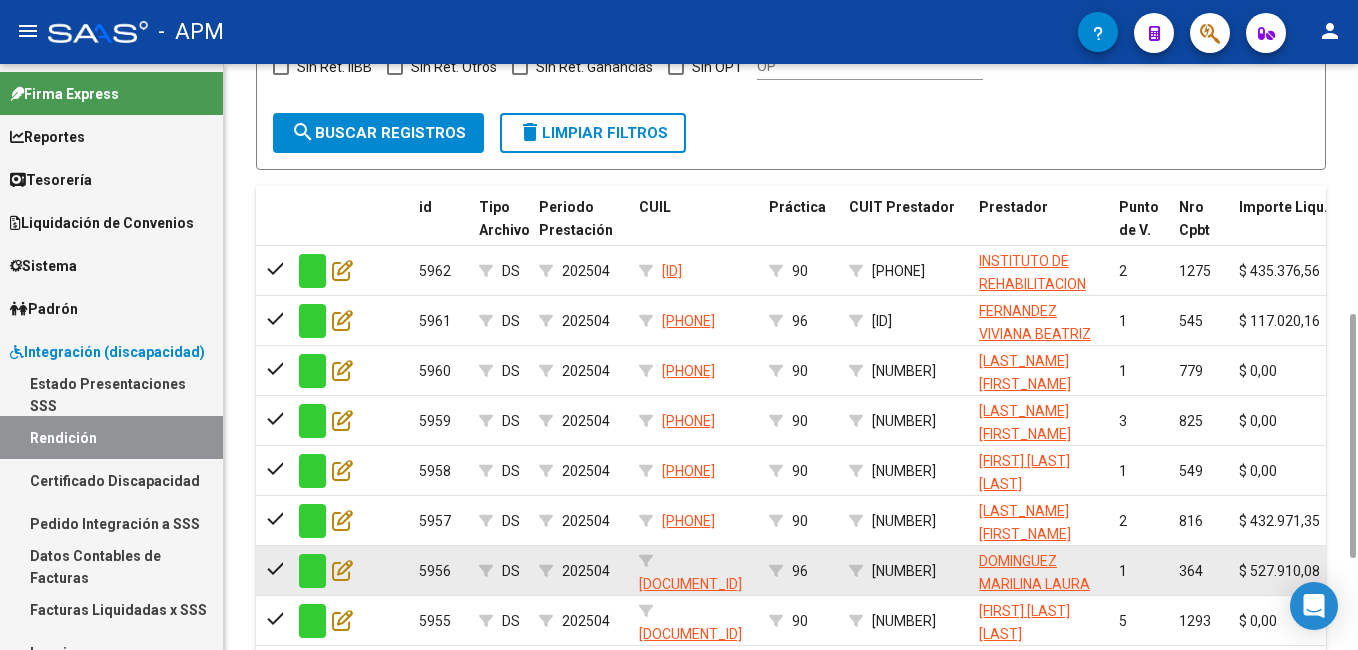 scroll, scrollTop: 816, scrollLeft: 0, axis: vertical 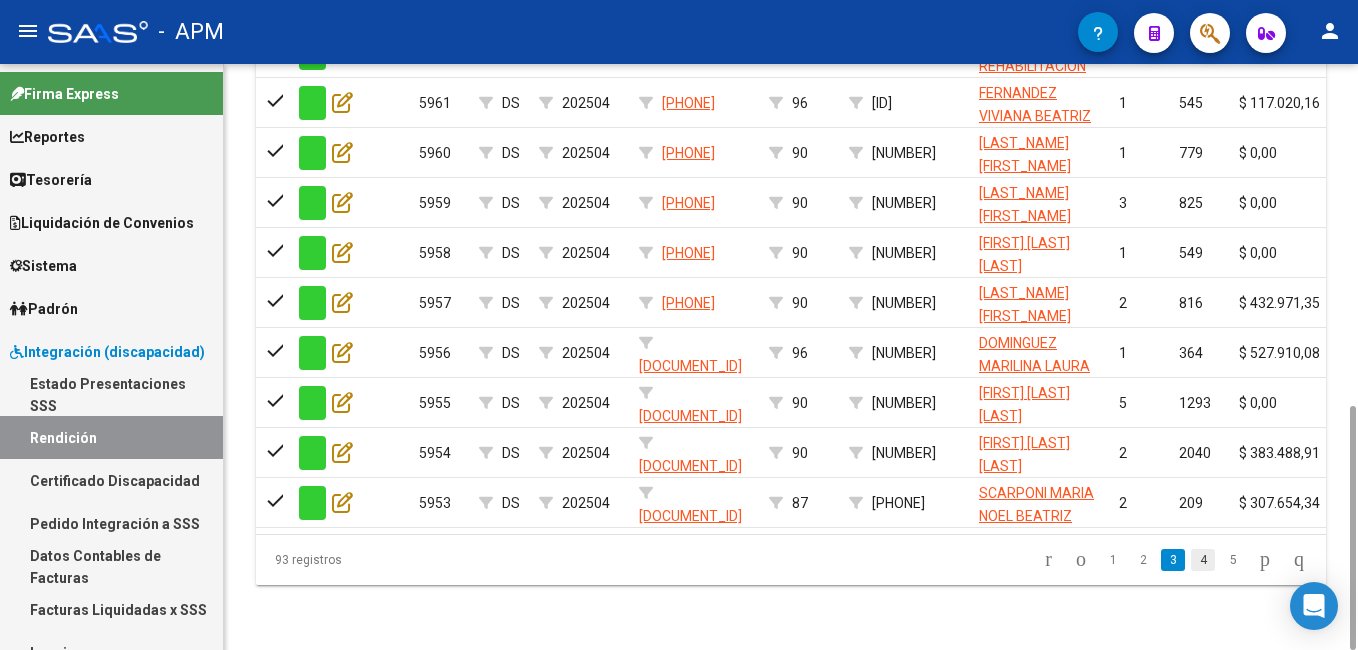 click on "4" 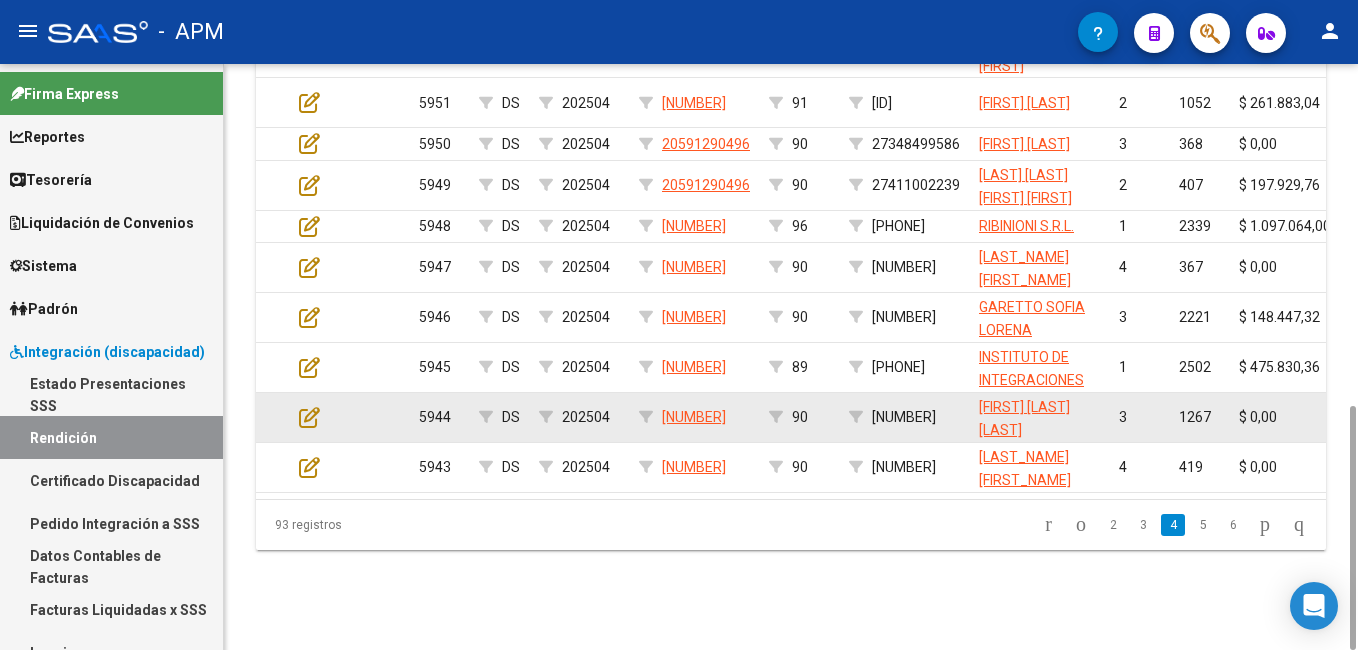 scroll, scrollTop: 416, scrollLeft: 0, axis: vertical 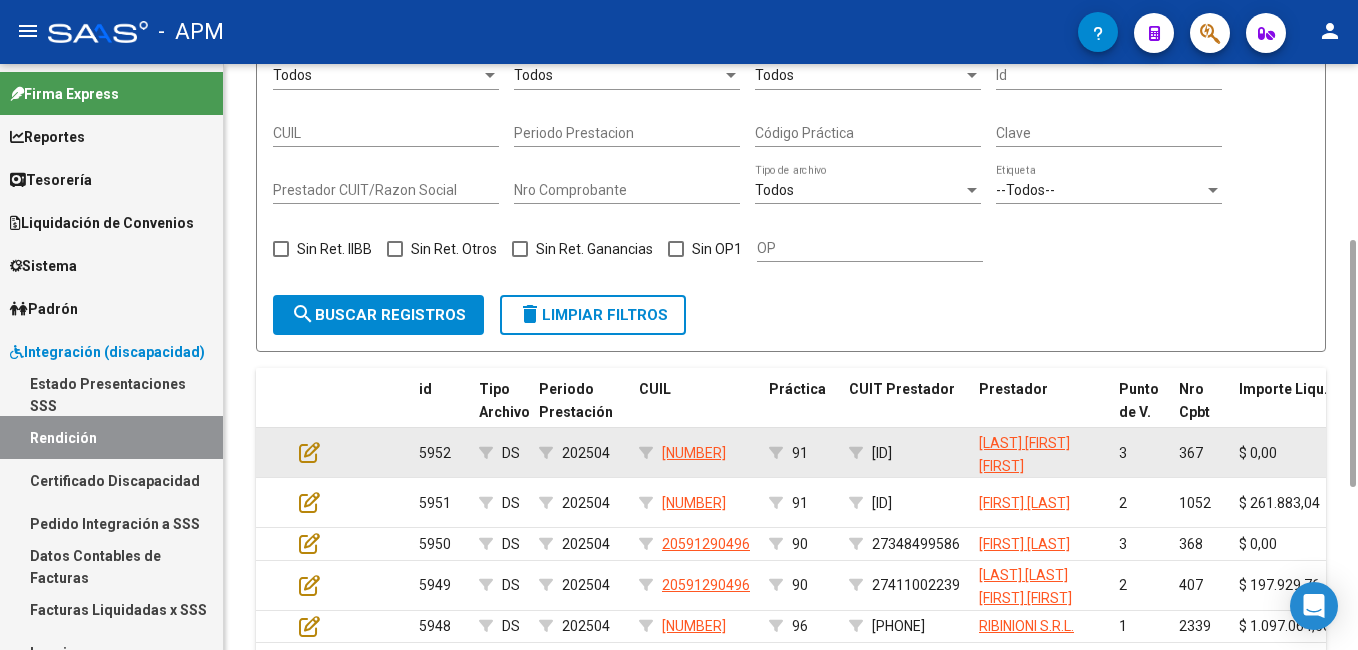 drag, startPoint x: 759, startPoint y: 440, endPoint x: 664, endPoint y: 446, distance: 95.189285 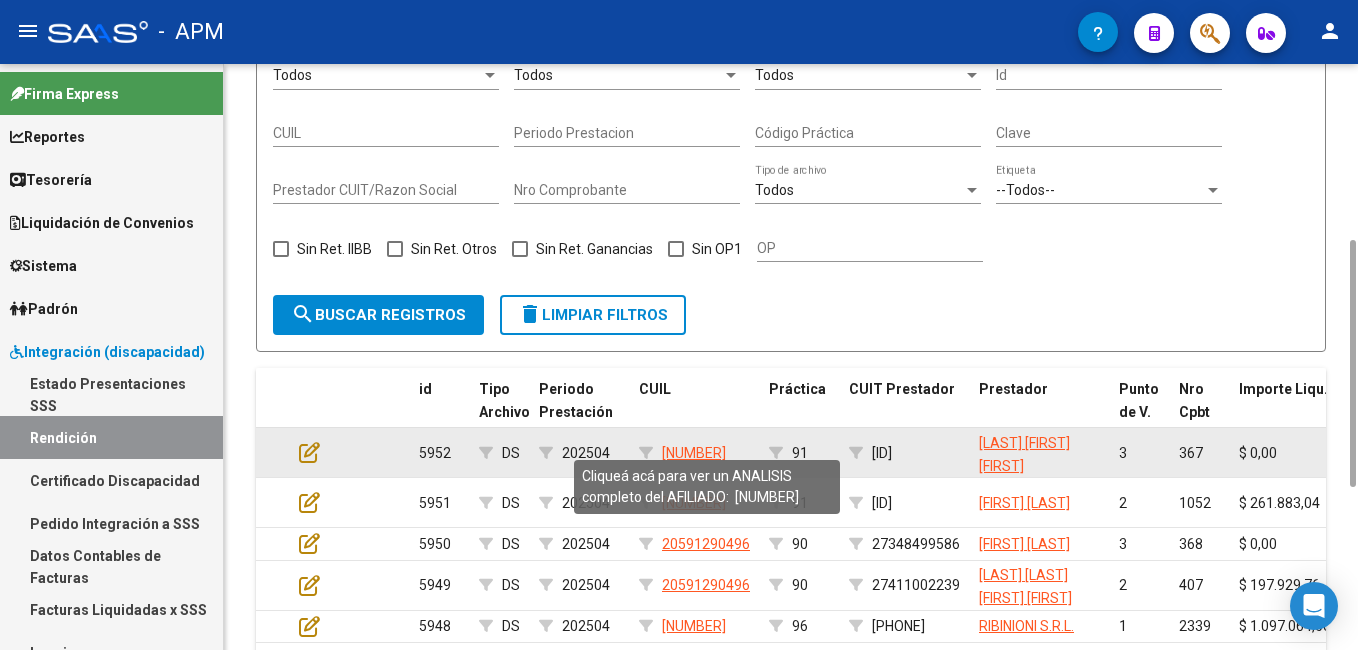 copy on "[NUMBER]" 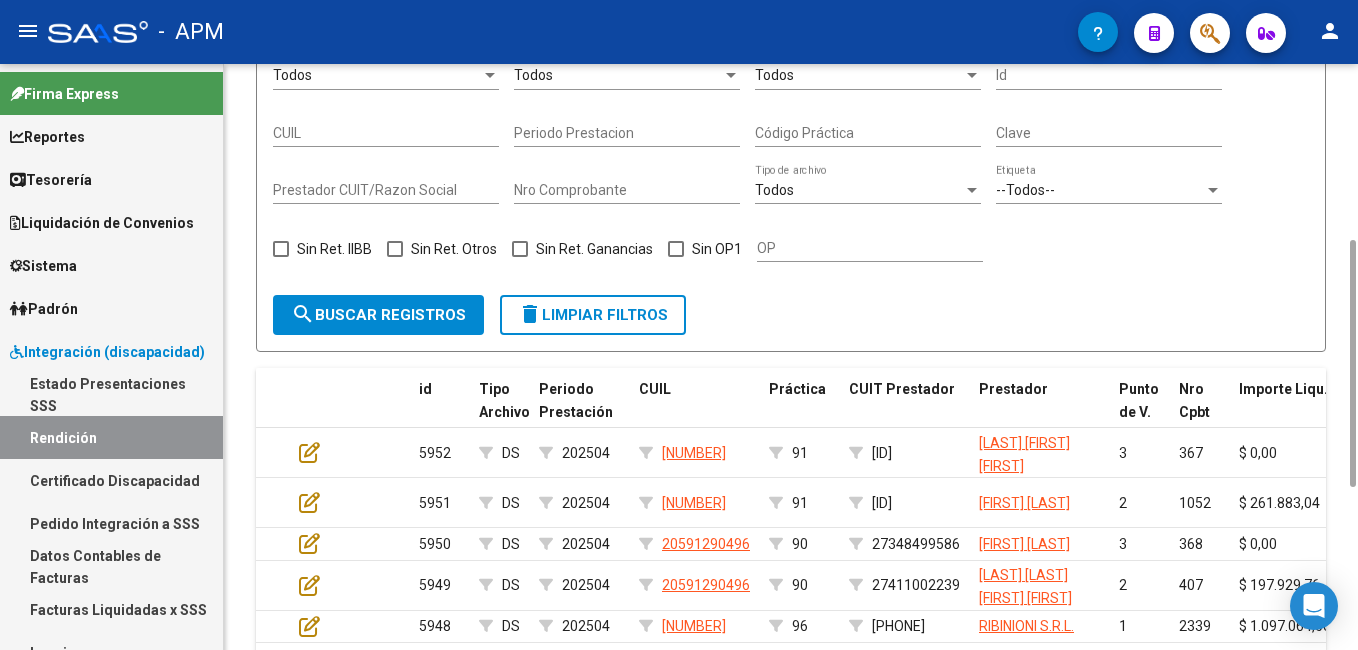 scroll, scrollTop: 216, scrollLeft: 0, axis: vertical 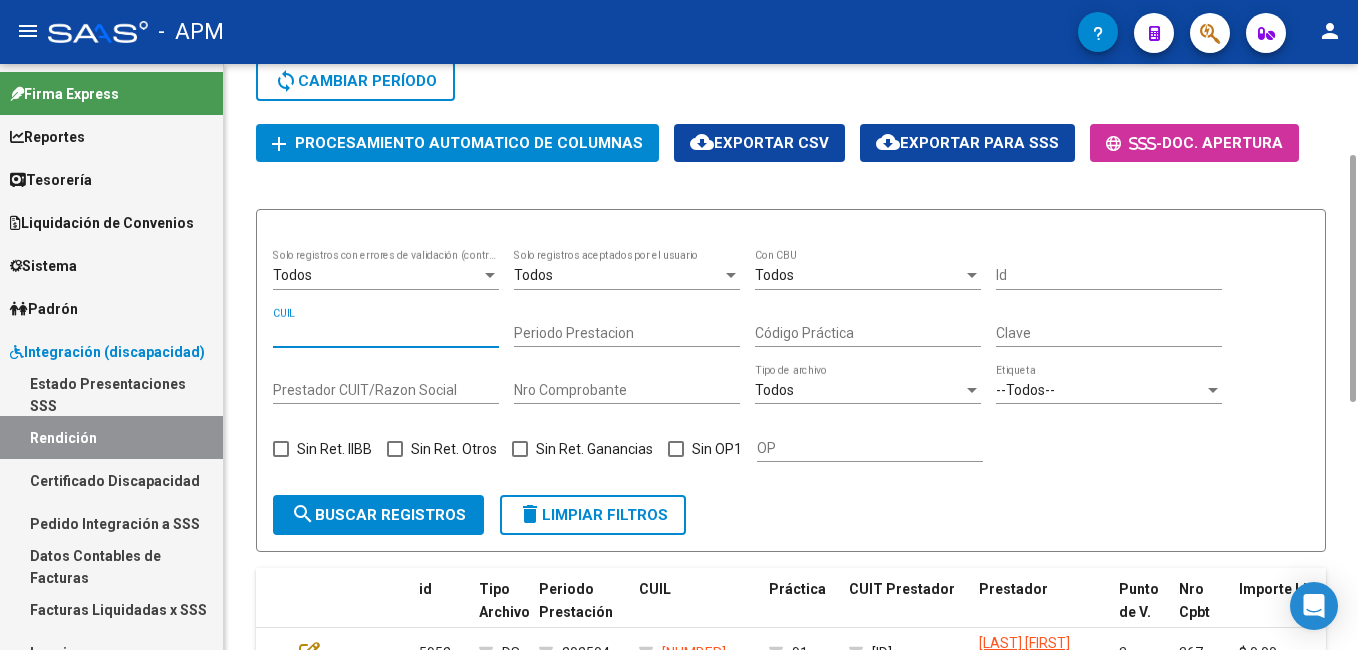 paste on "[NUMBER]" 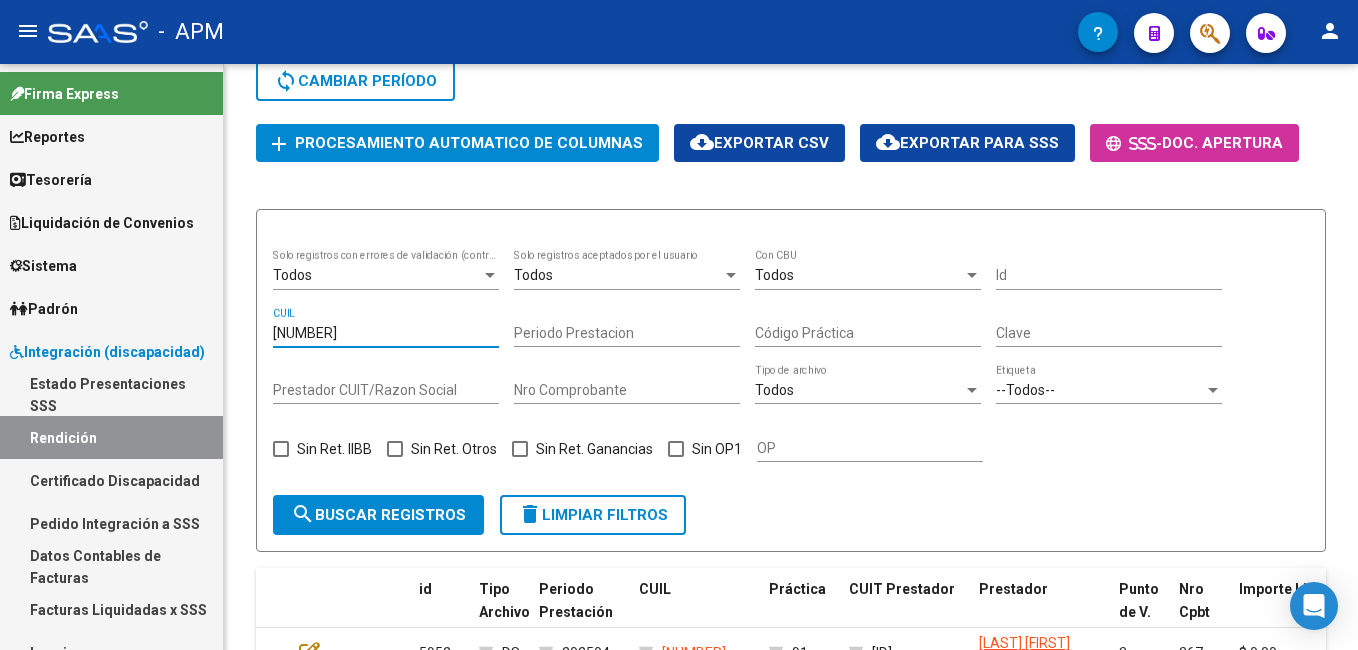 type on "[NUMBER]" 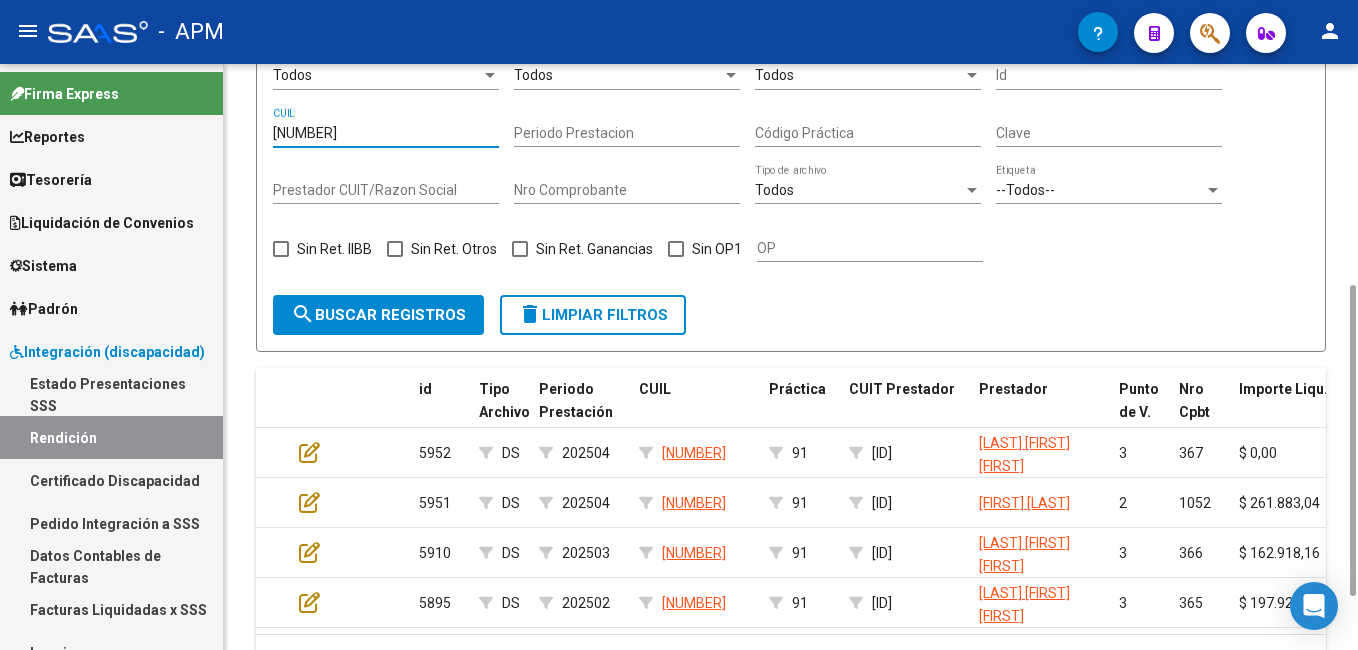 scroll, scrollTop: 516, scrollLeft: 0, axis: vertical 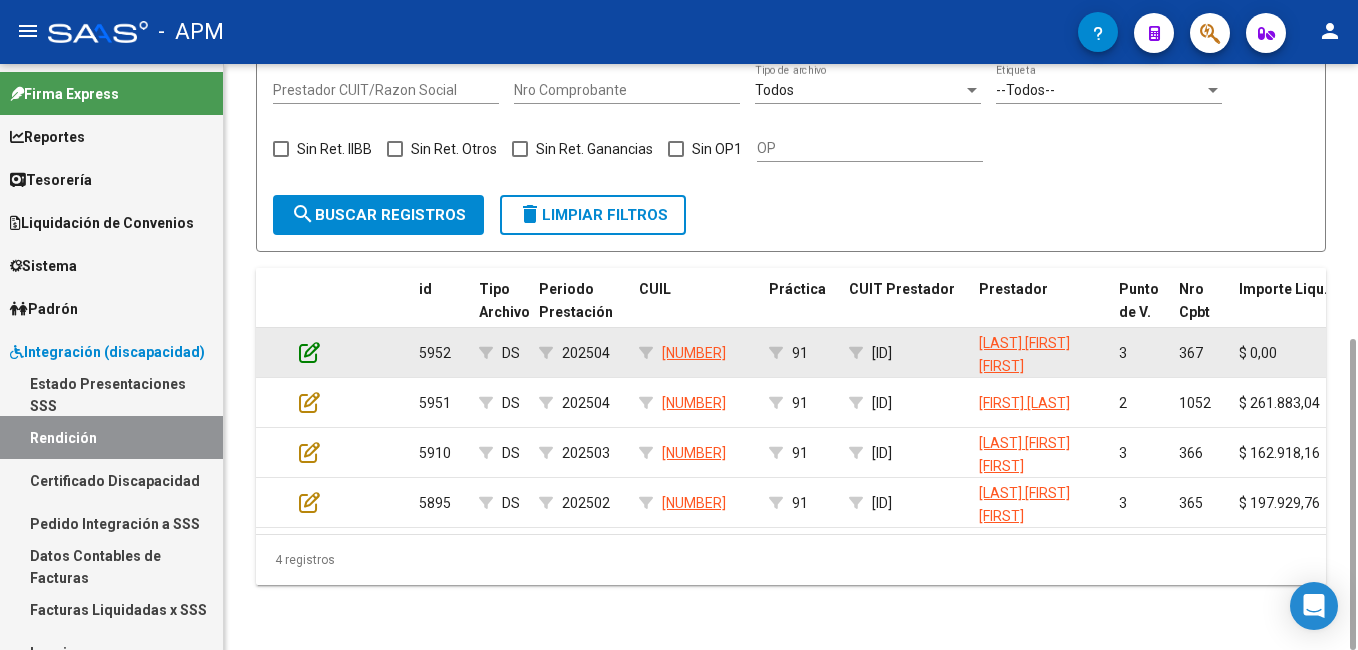 click 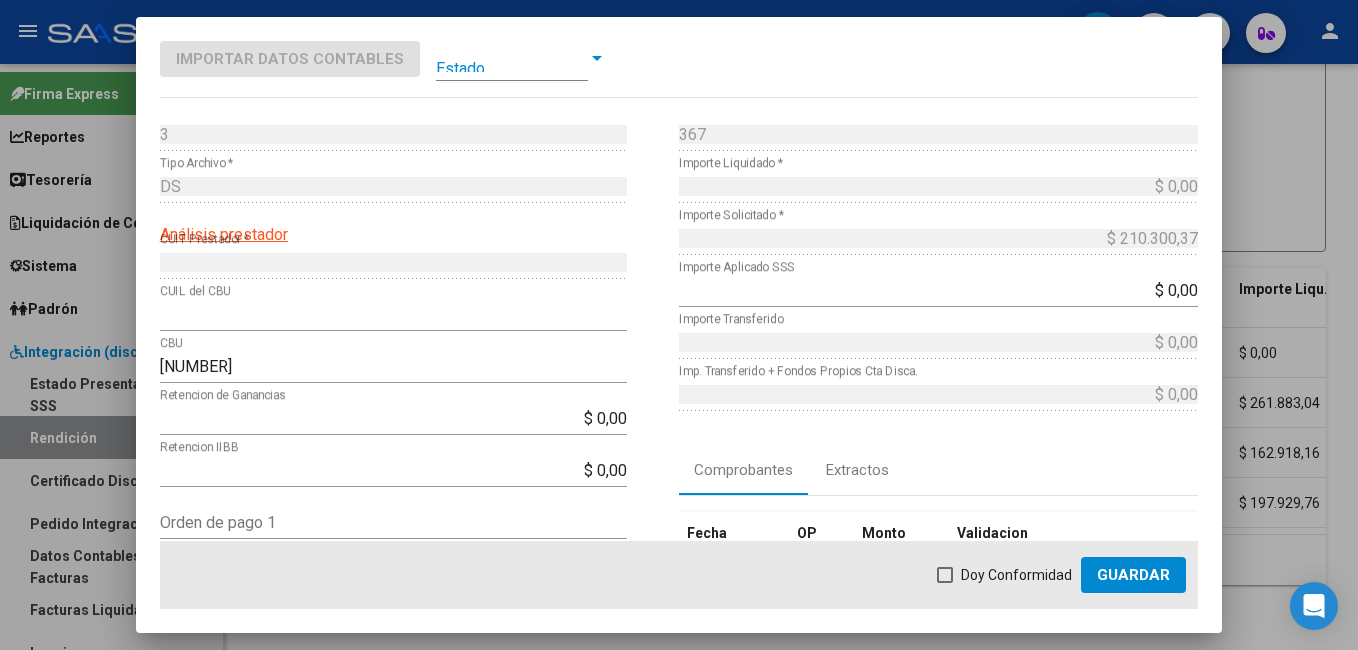 click at bounding box center (512, 58) 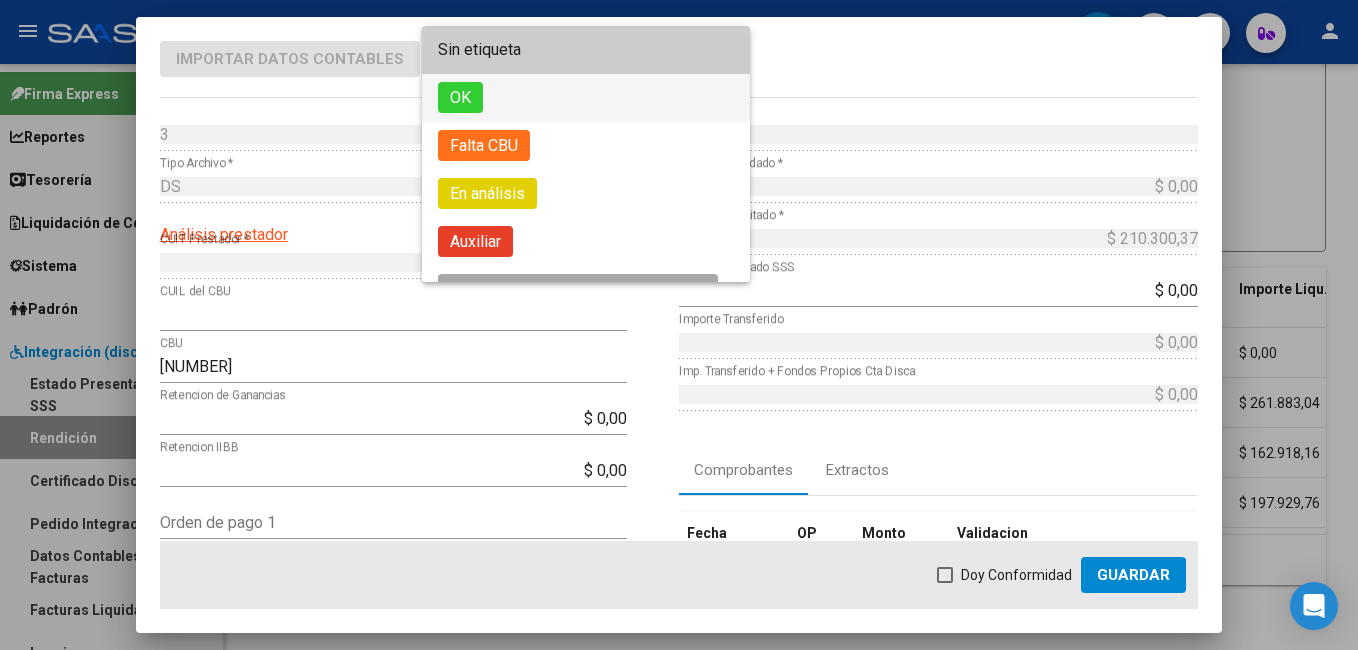 click on "OK" at bounding box center (586, 98) 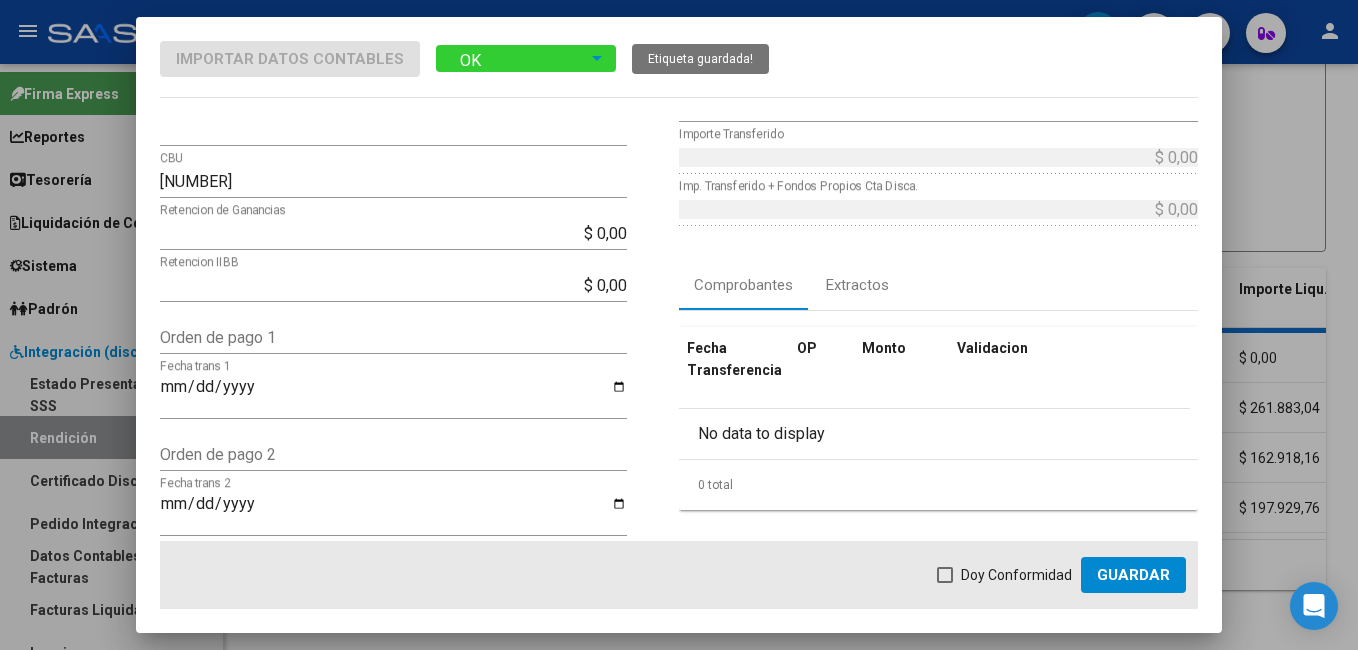 scroll, scrollTop: 200, scrollLeft: 0, axis: vertical 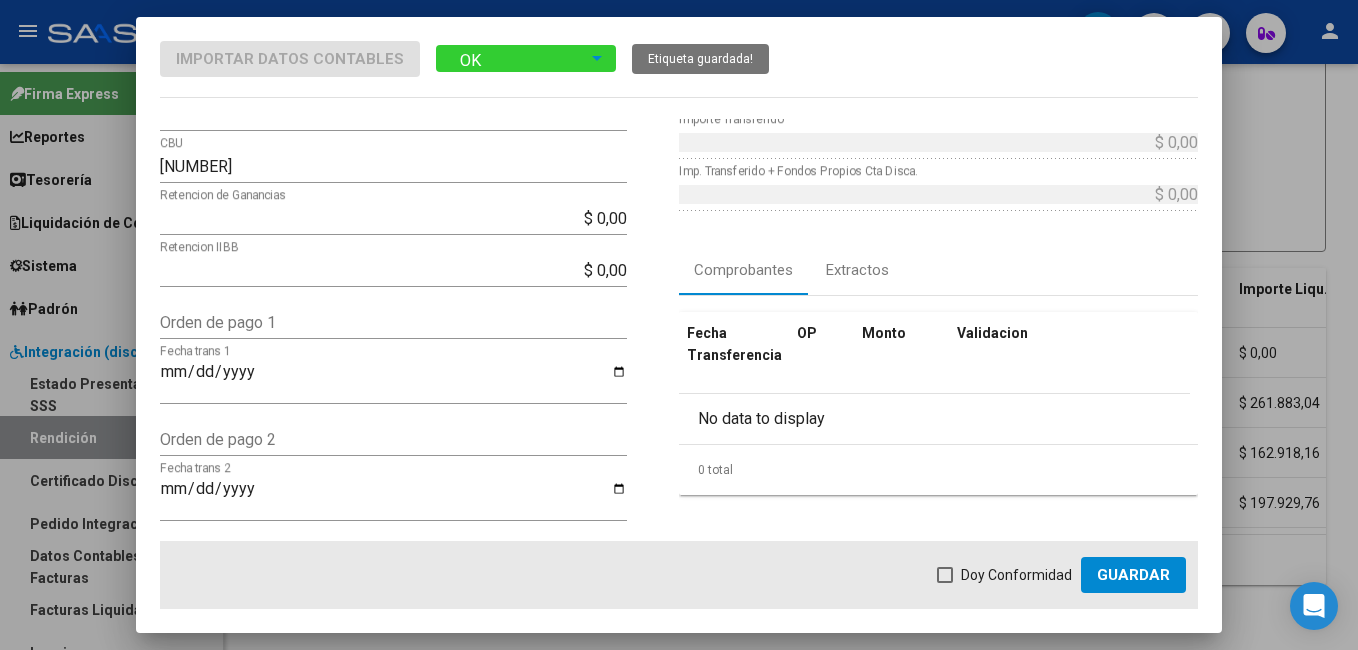 click on "Orden de pago 1" at bounding box center [393, 322] 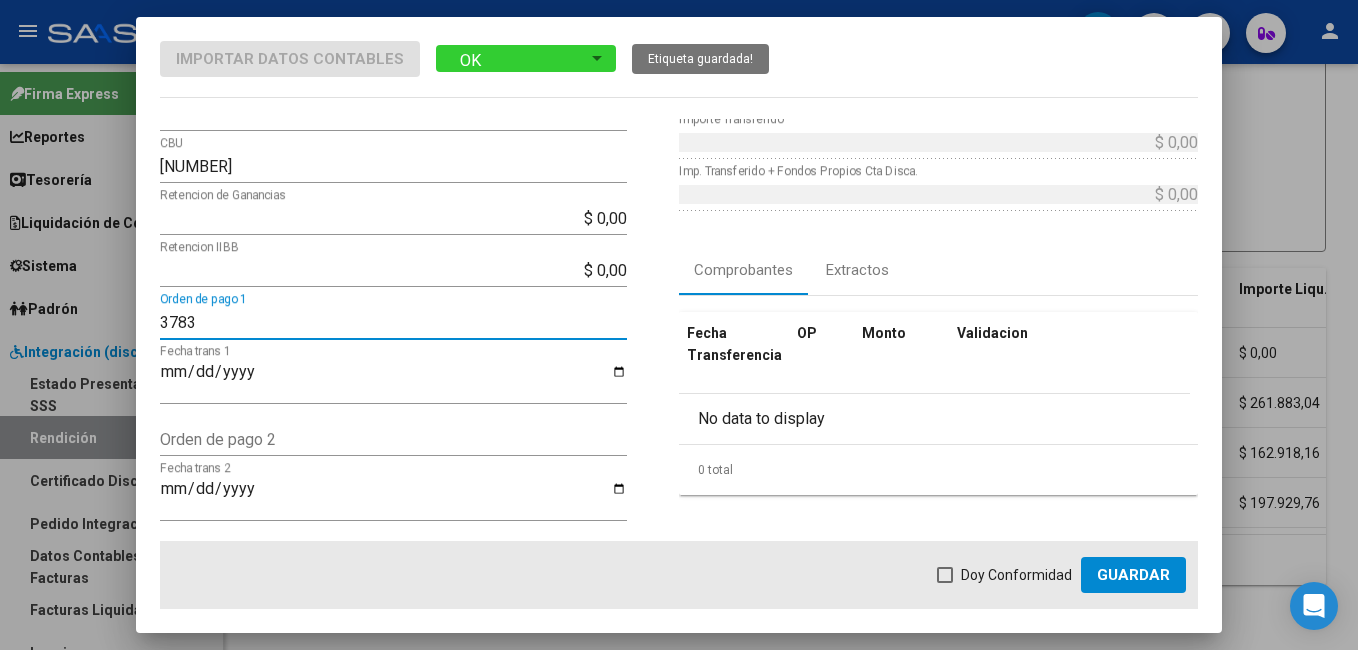 type on "3783" 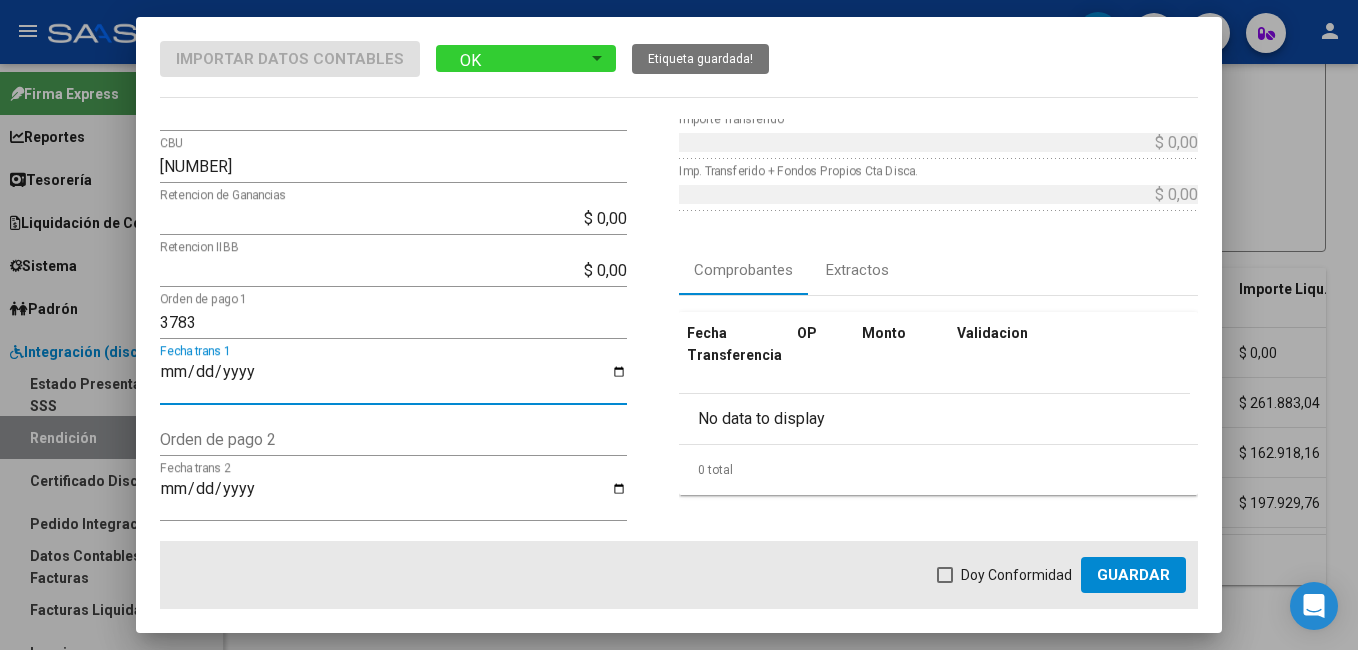 click on "Fecha trans 1" at bounding box center [393, 380] 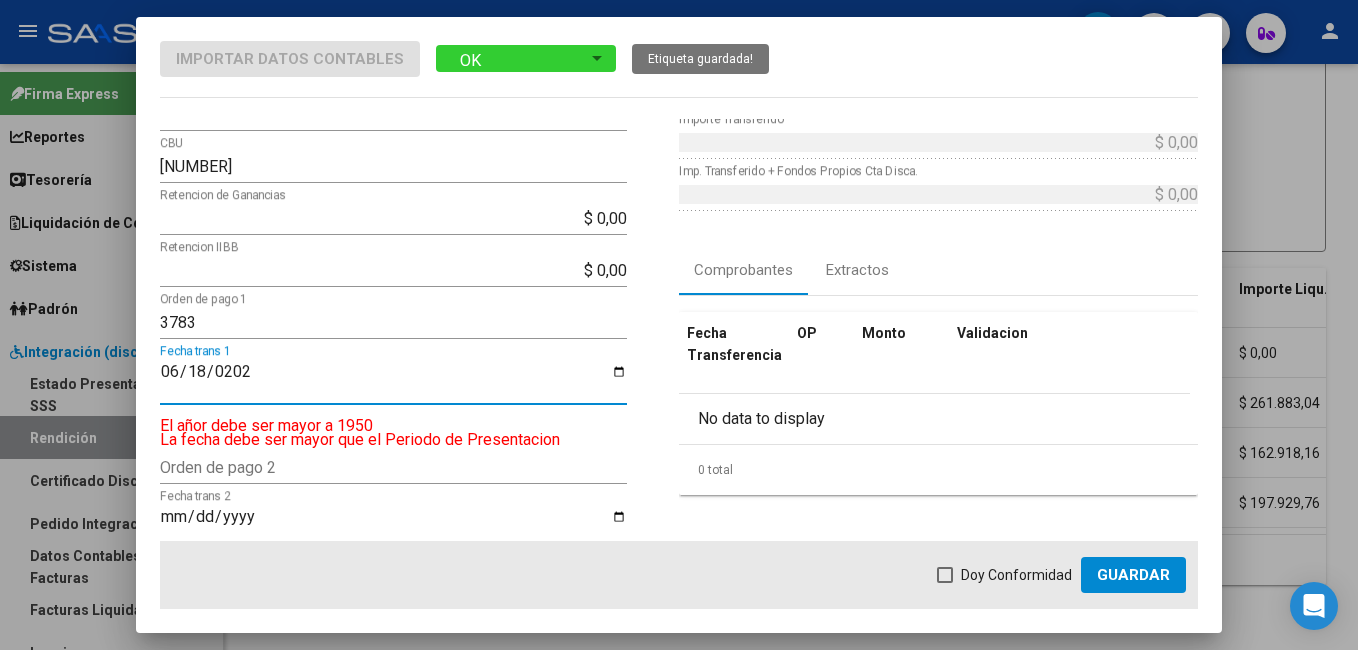 type on "2025-06-18" 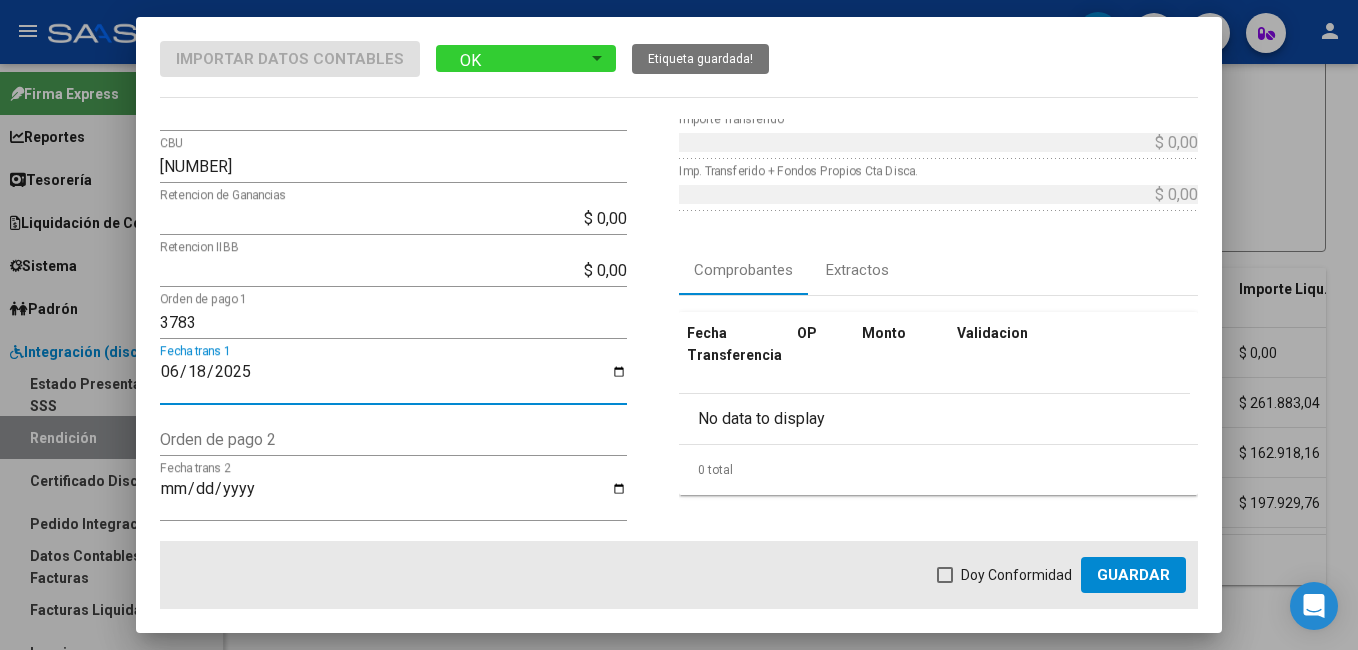 click at bounding box center (945, 575) 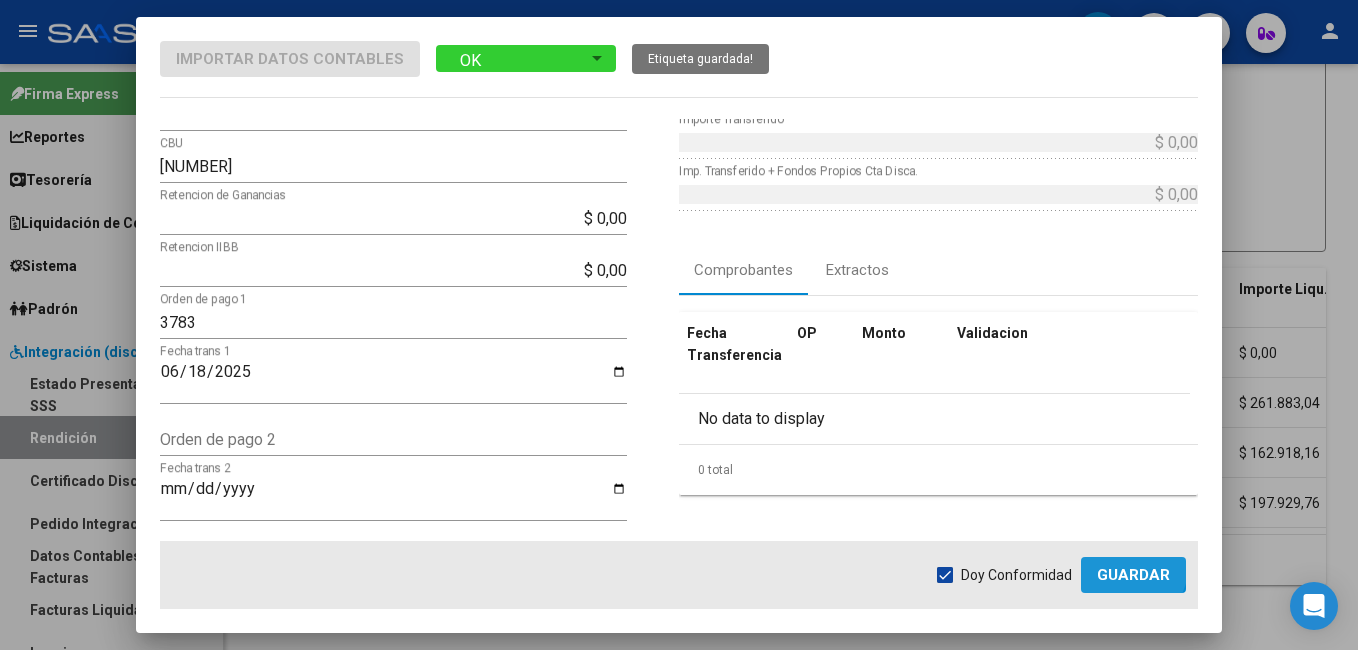 click on "Guardar" 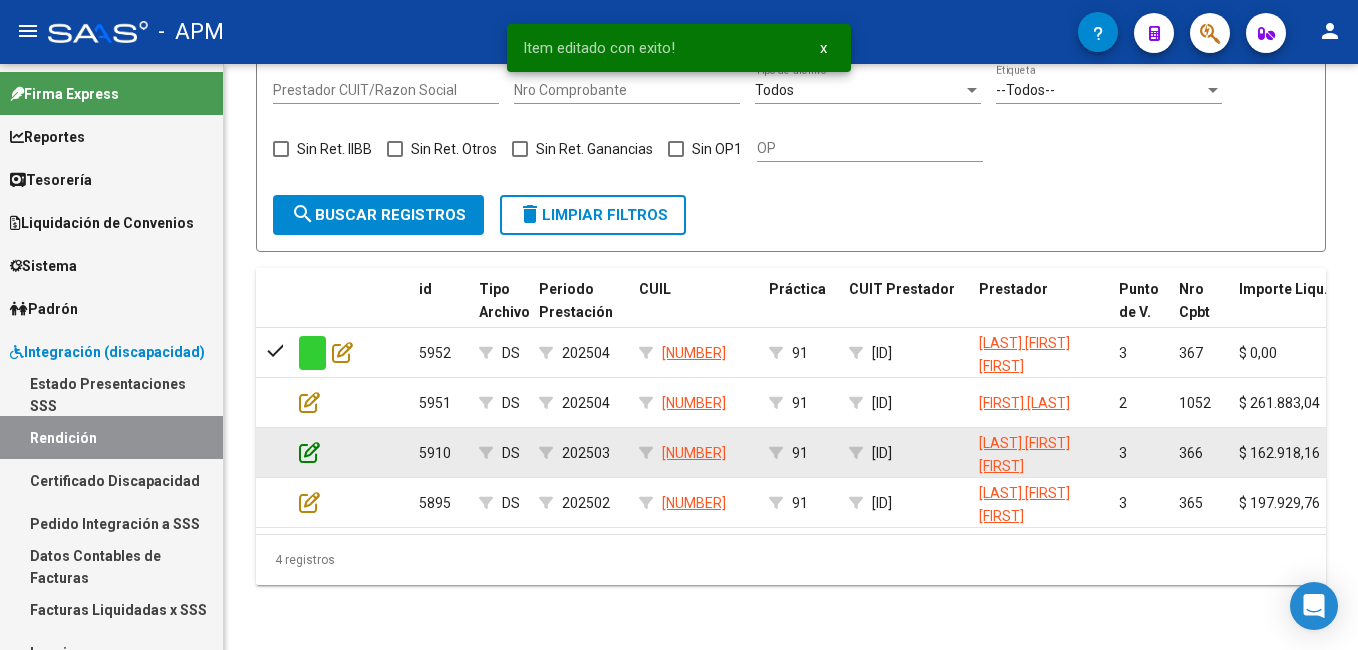click 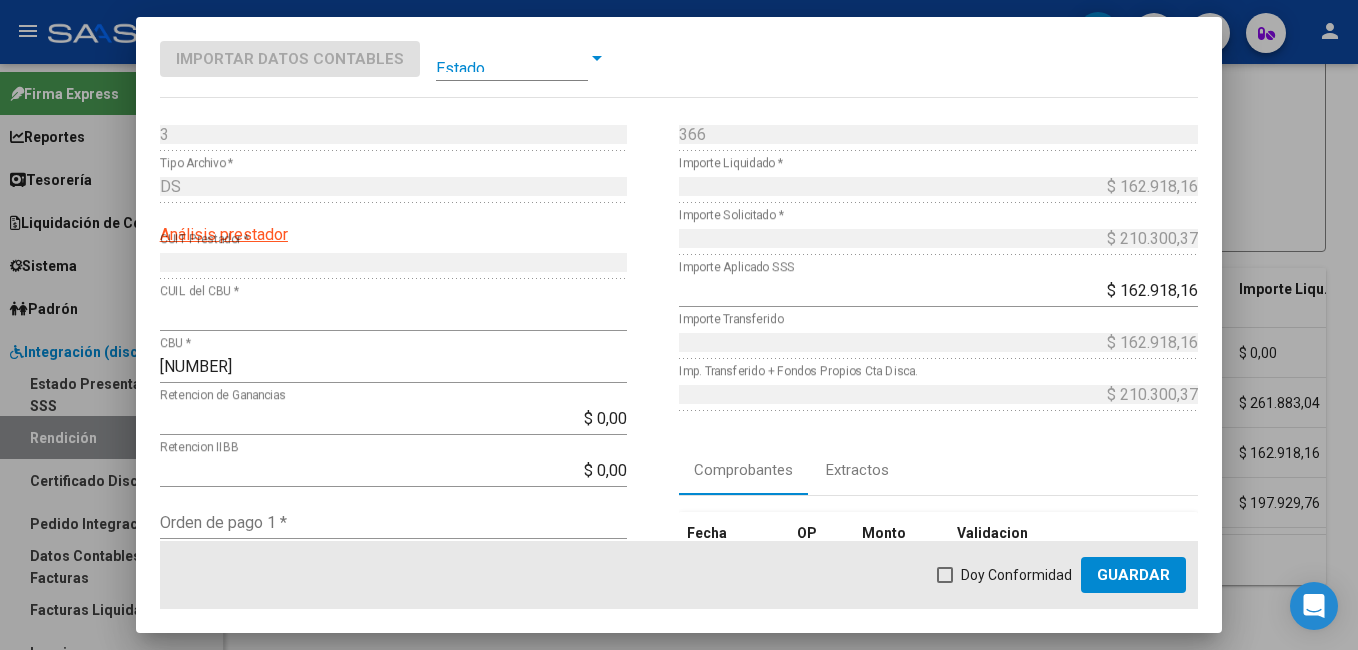 click at bounding box center [512, 58] 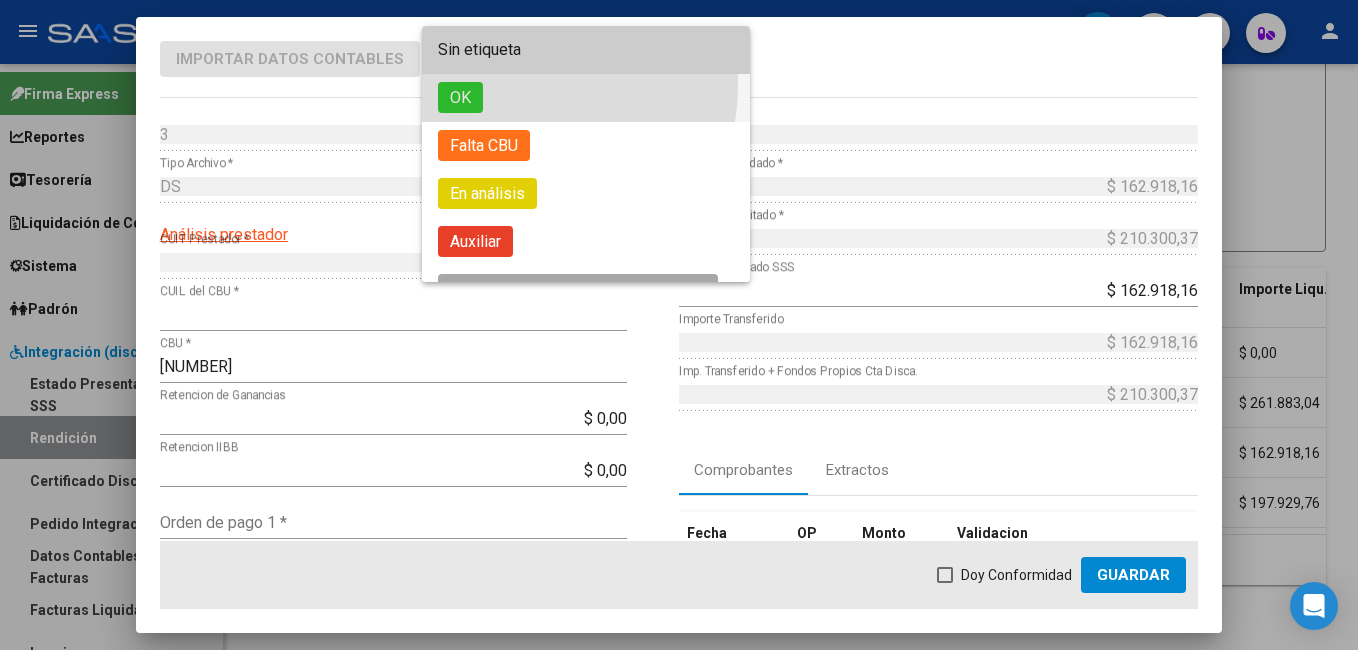 click on "OK" at bounding box center (586, 98) 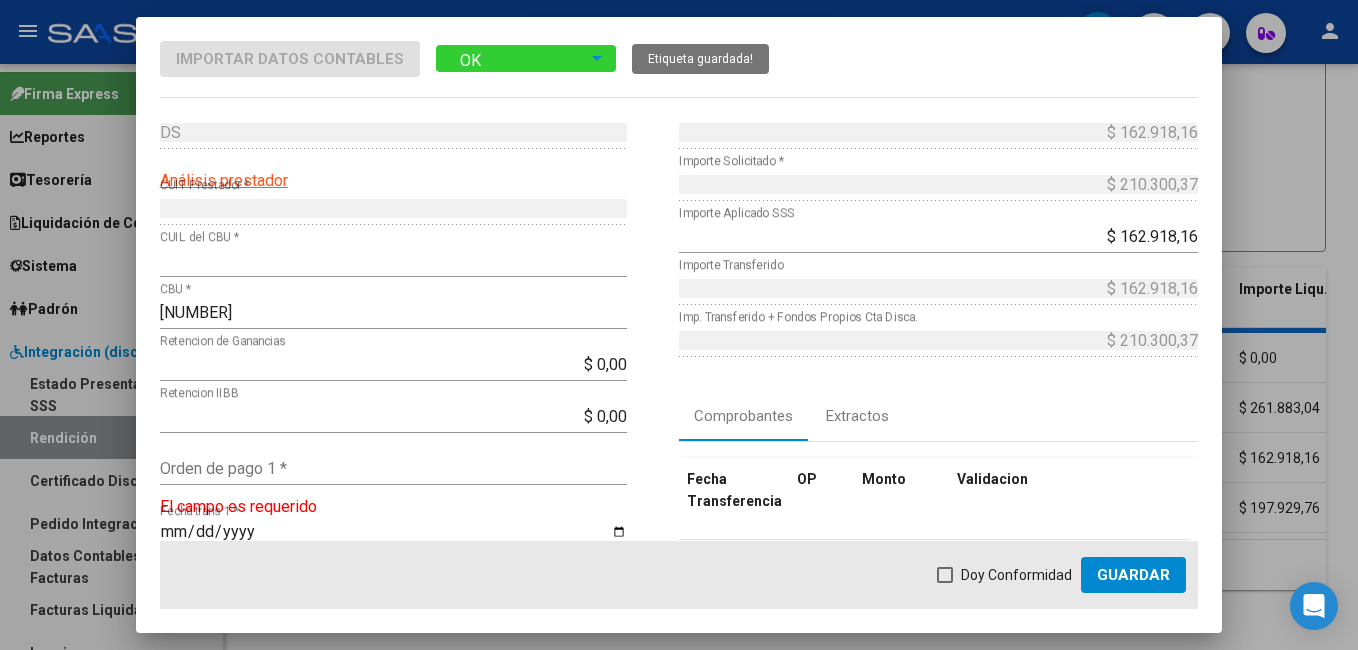 scroll, scrollTop: 100, scrollLeft: 0, axis: vertical 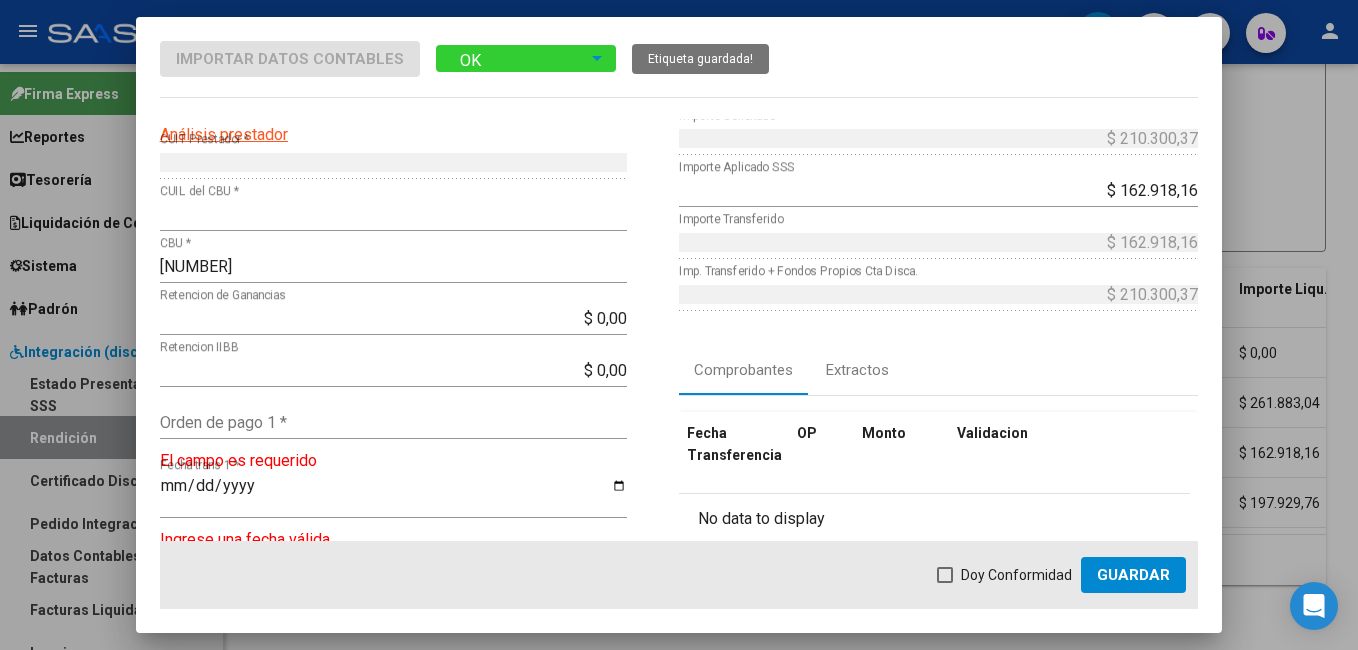 click on "Orden de pago 1 *" at bounding box center (393, 422) 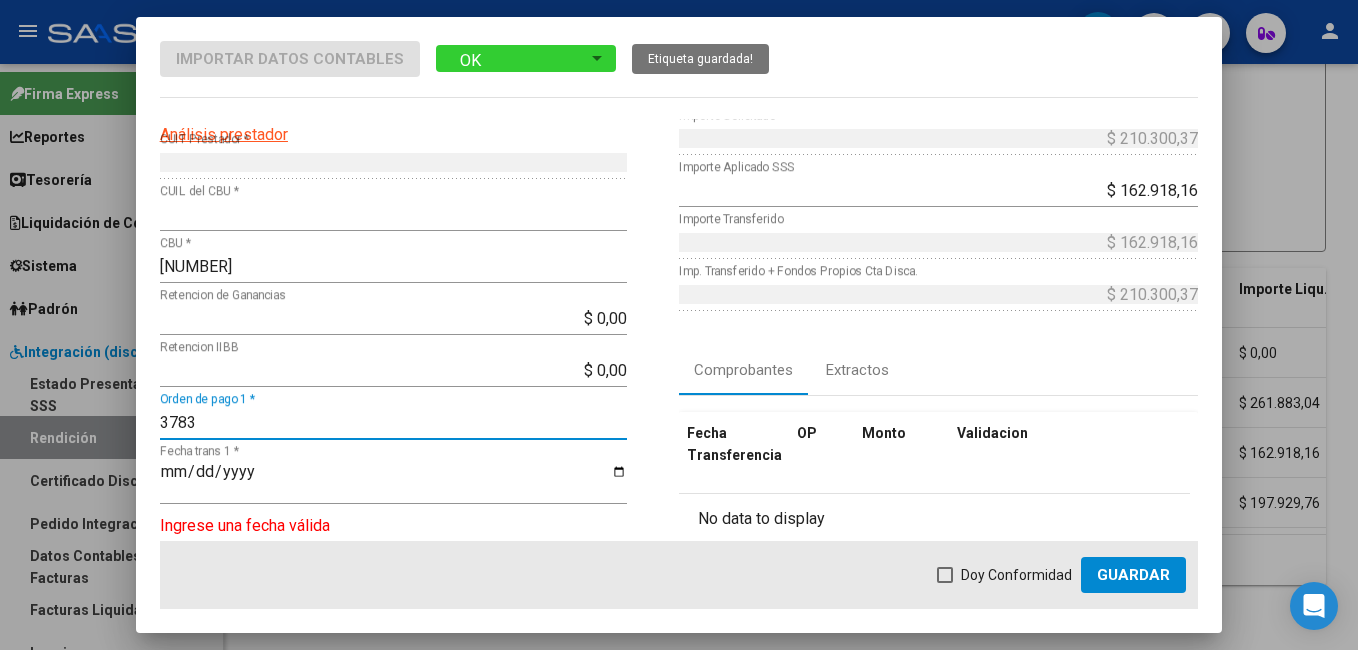 type on "3783" 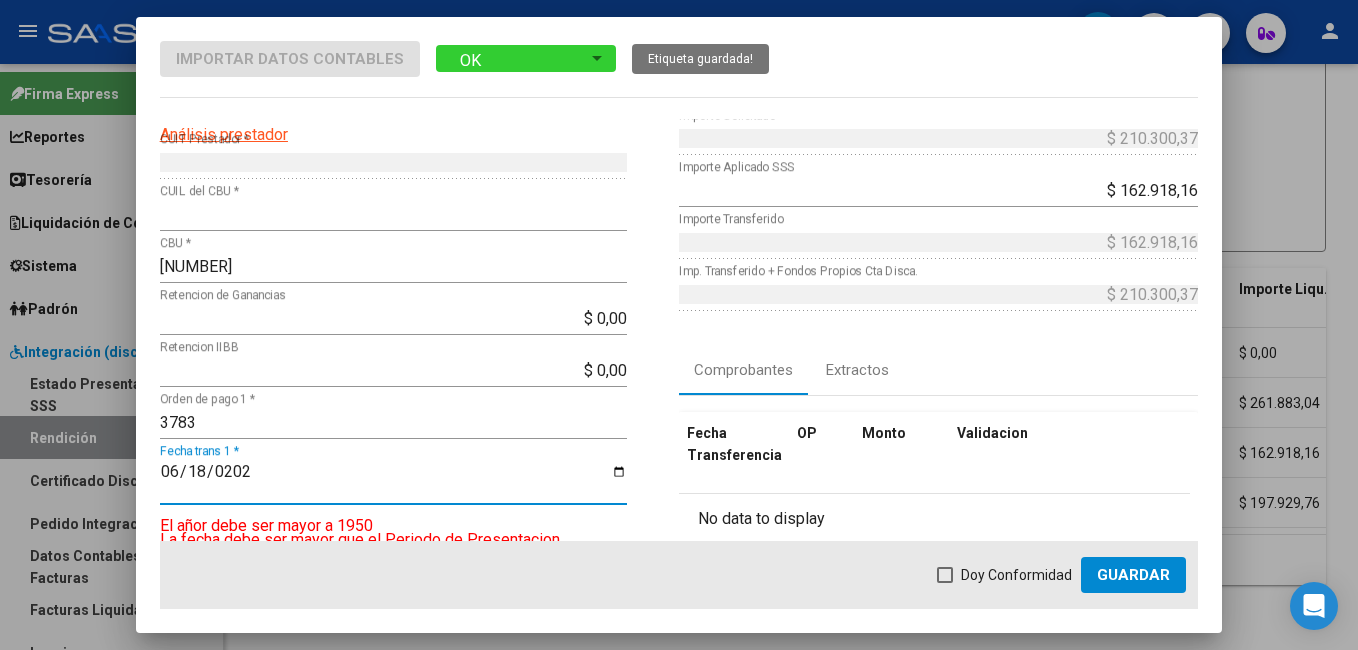 type on "2025-06-18" 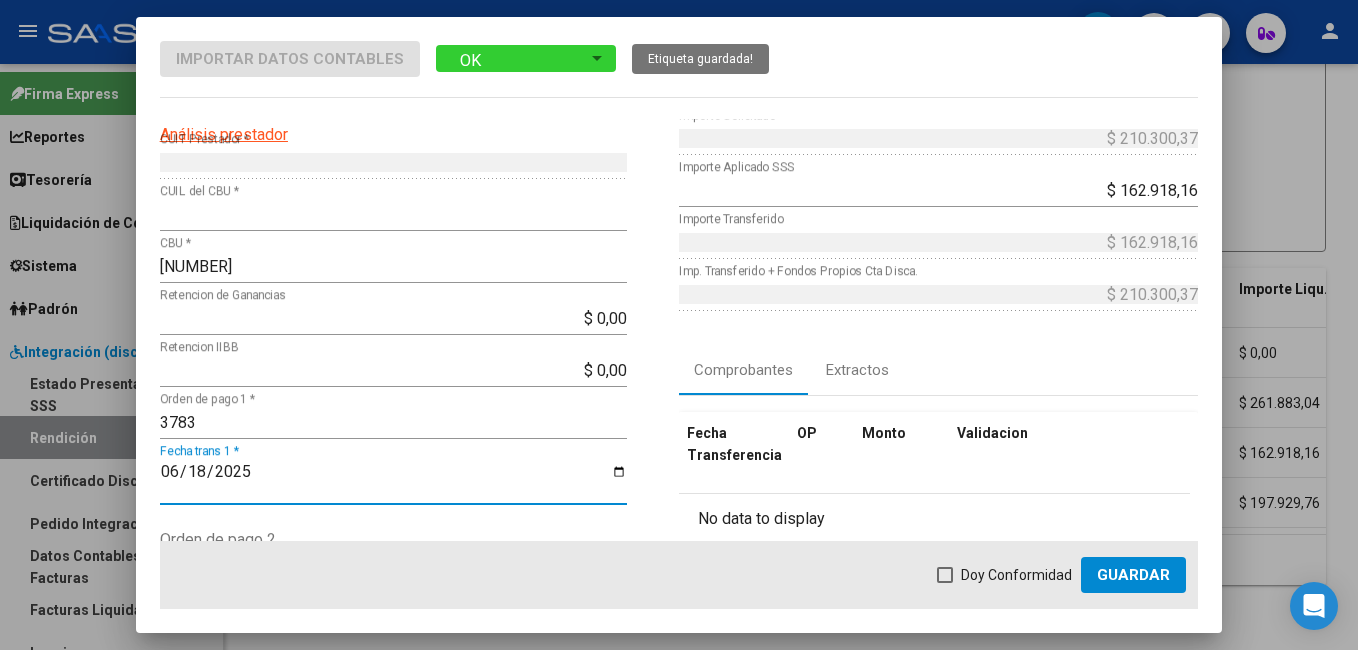 click at bounding box center (945, 575) 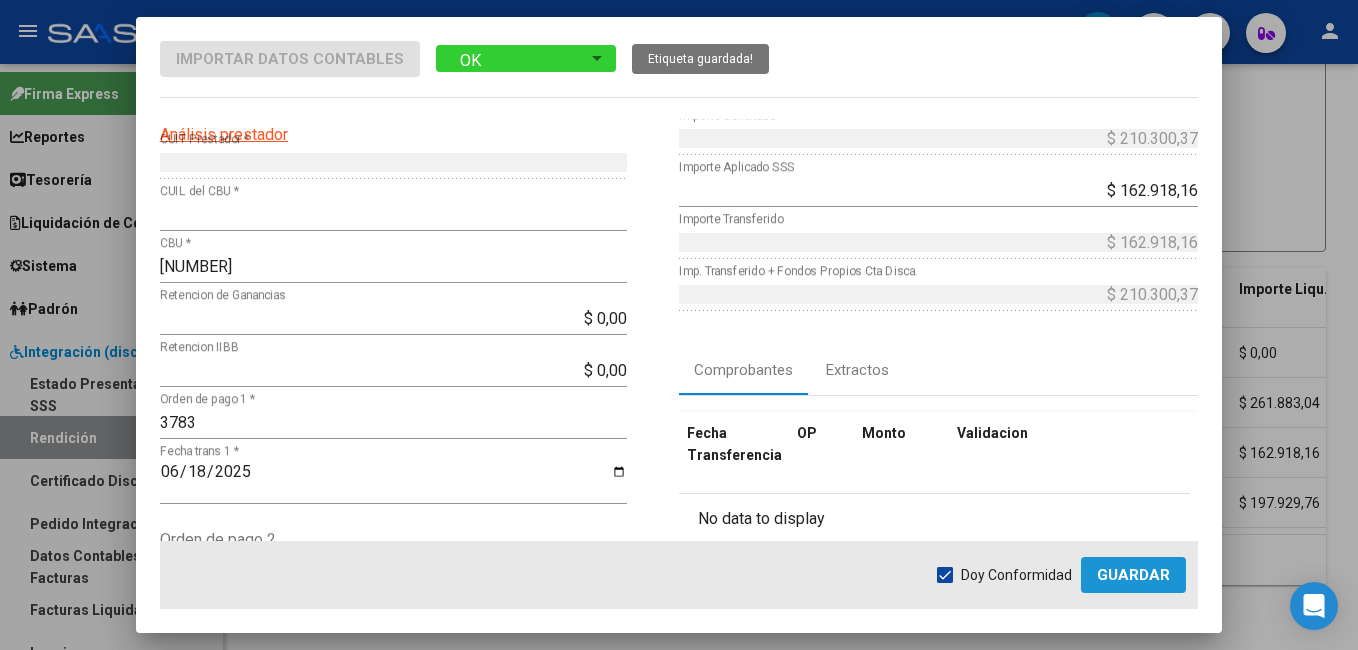 click on "Guardar" 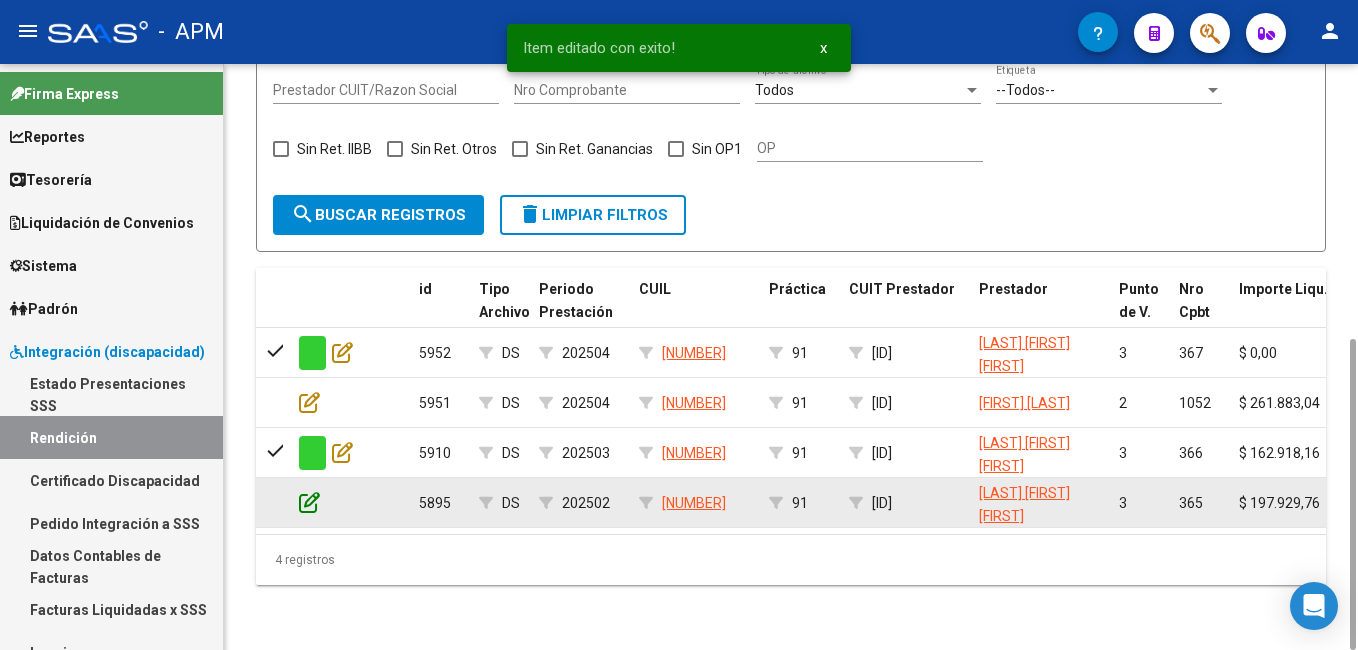 click 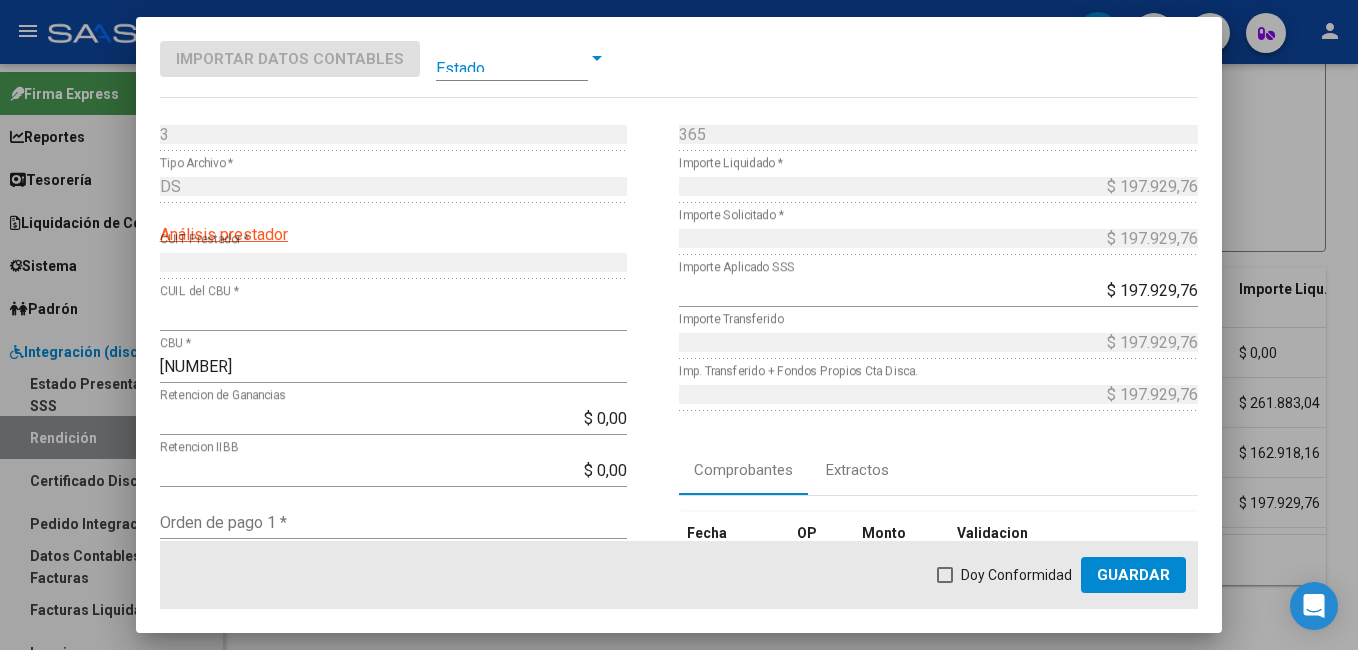 click at bounding box center (512, 58) 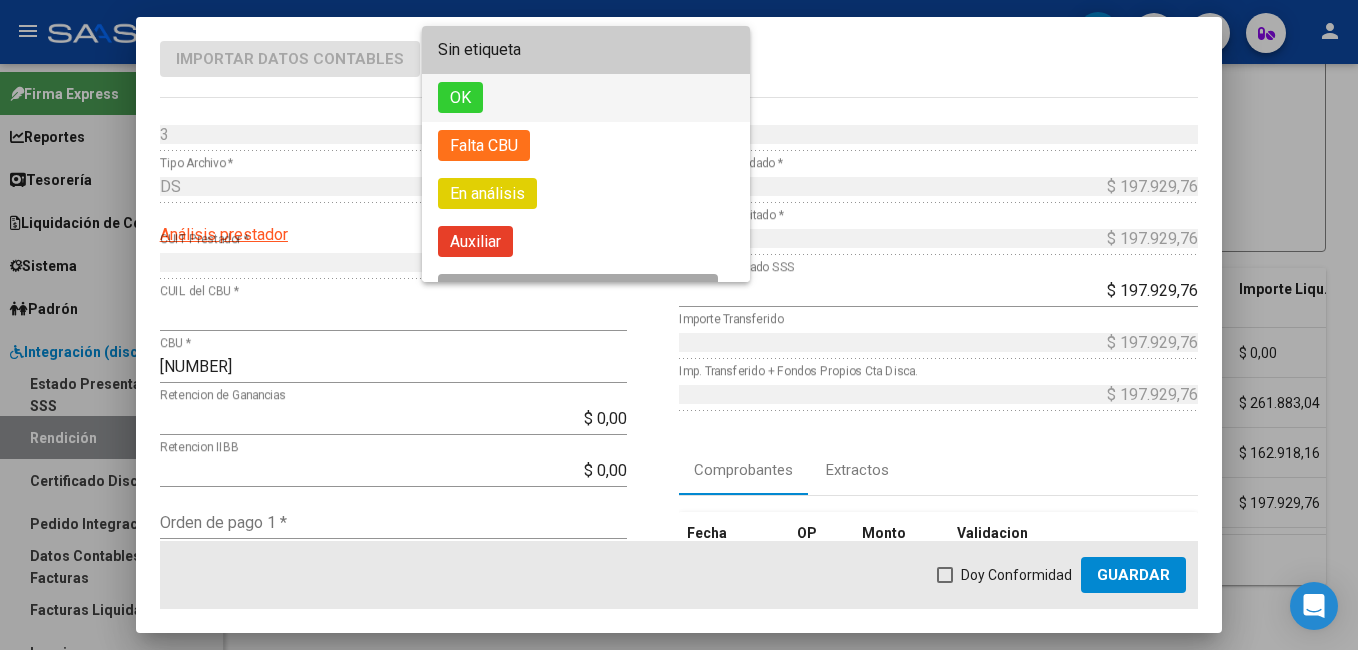 click on "OK" at bounding box center (586, 98) 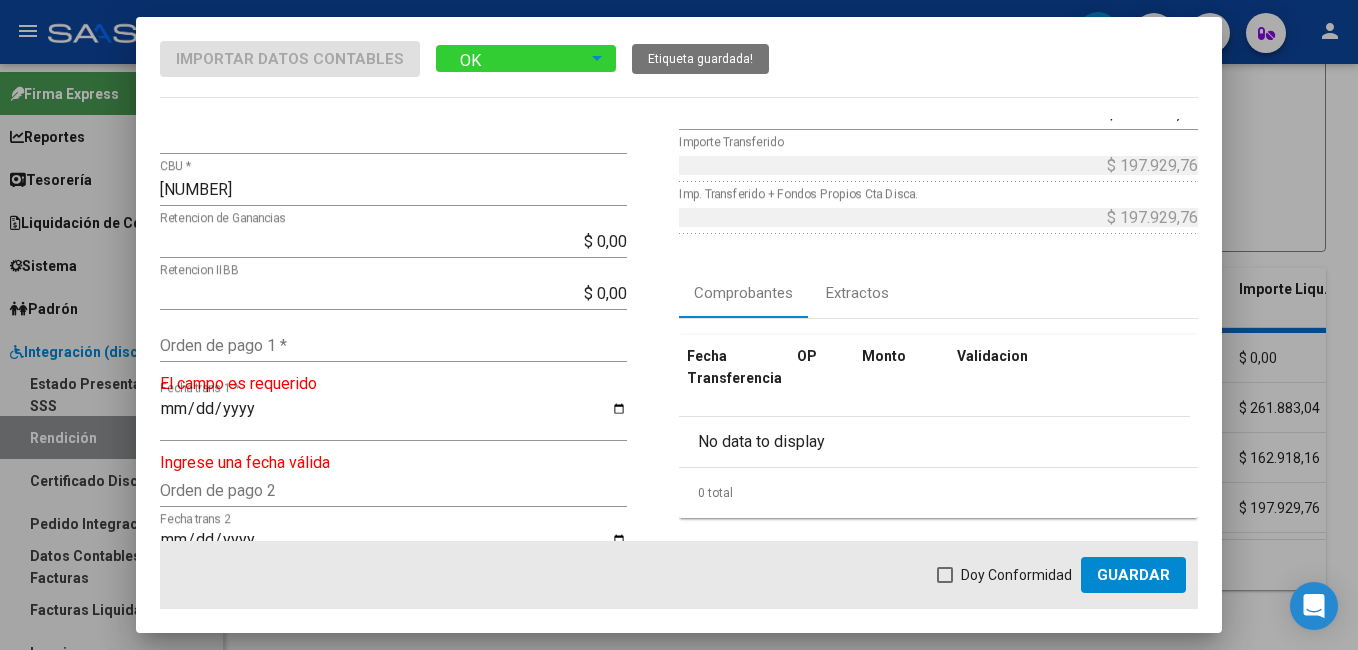 scroll, scrollTop: 200, scrollLeft: 0, axis: vertical 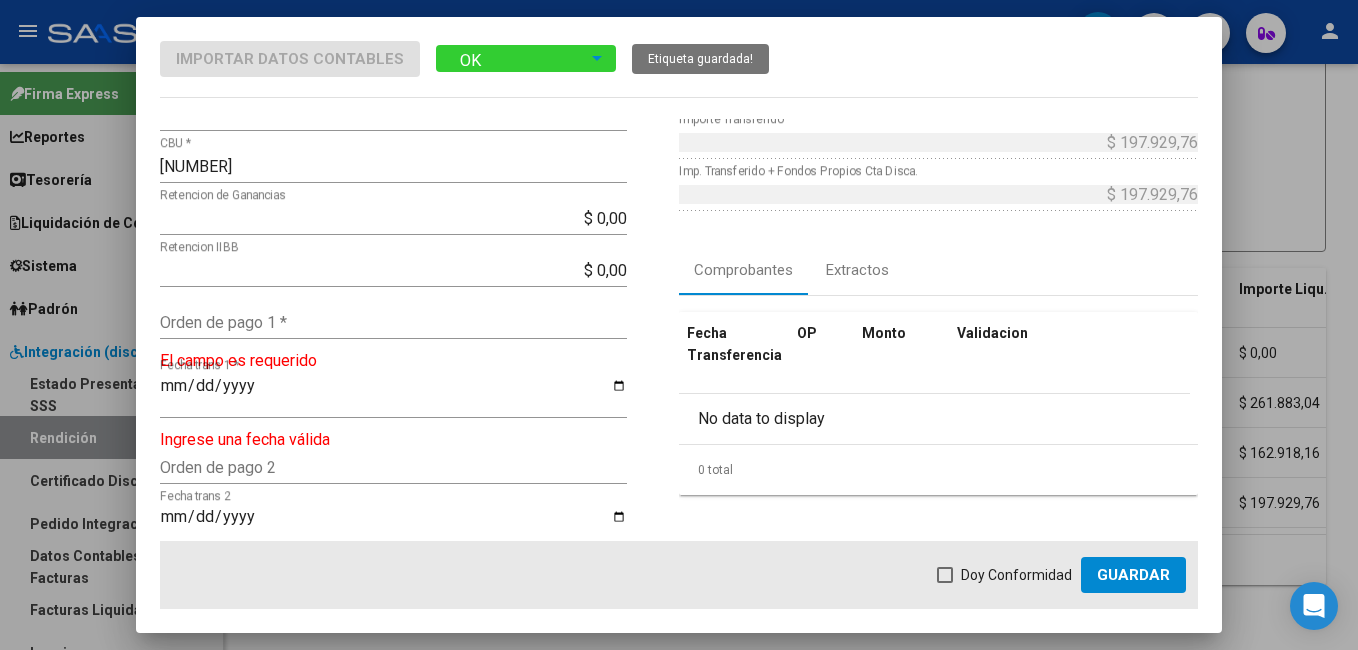 click on "Orden de pago 1 *" at bounding box center (393, 322) 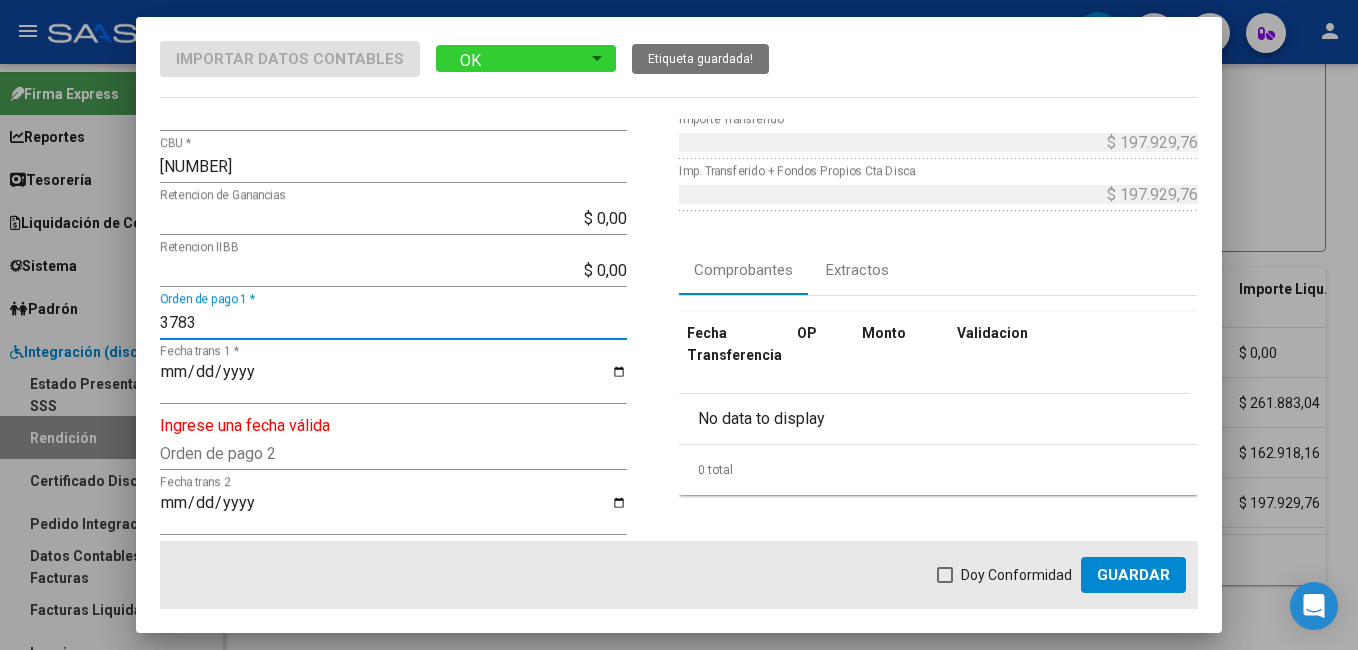 type on "3783" 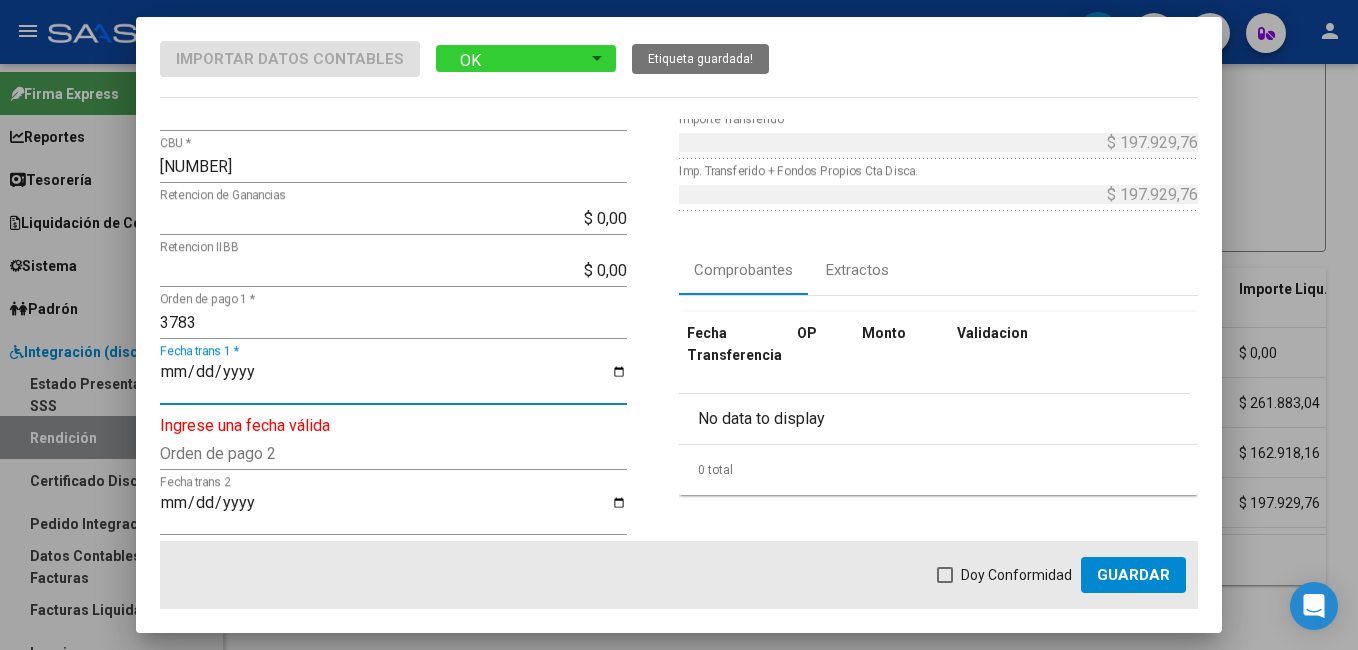 click on "Fecha trans 1 *" at bounding box center (393, 380) 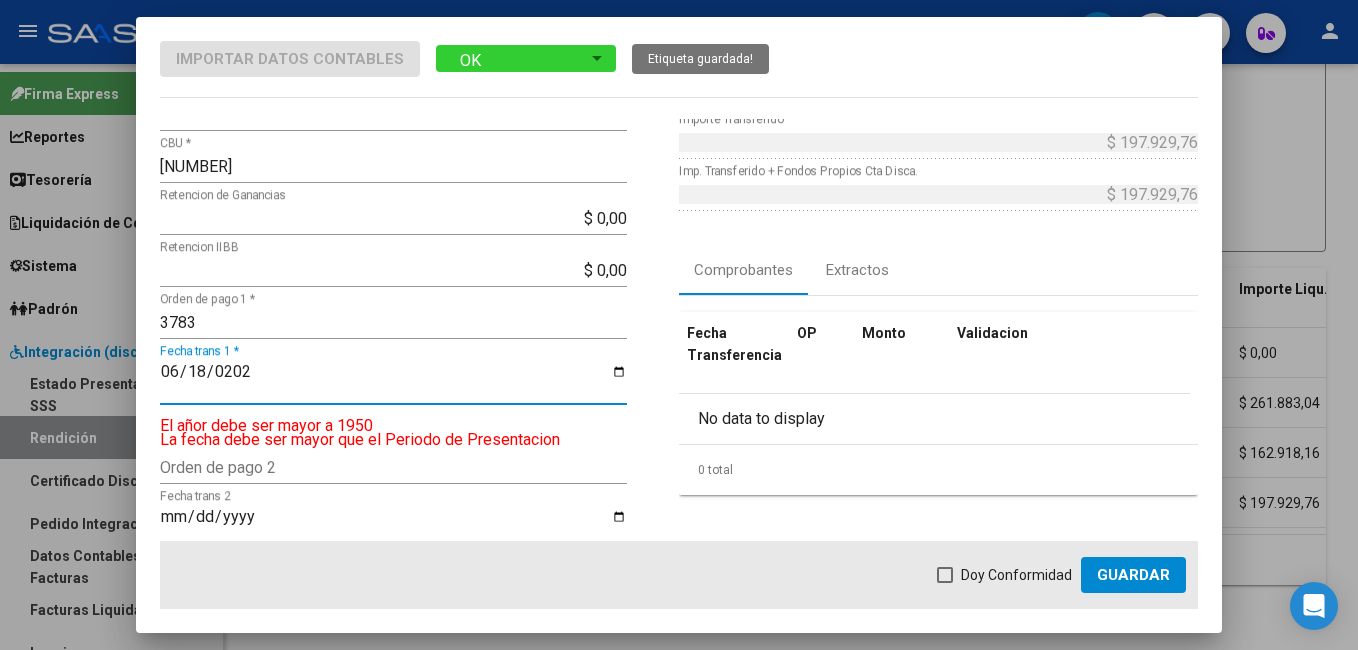 type on "2025-06-18" 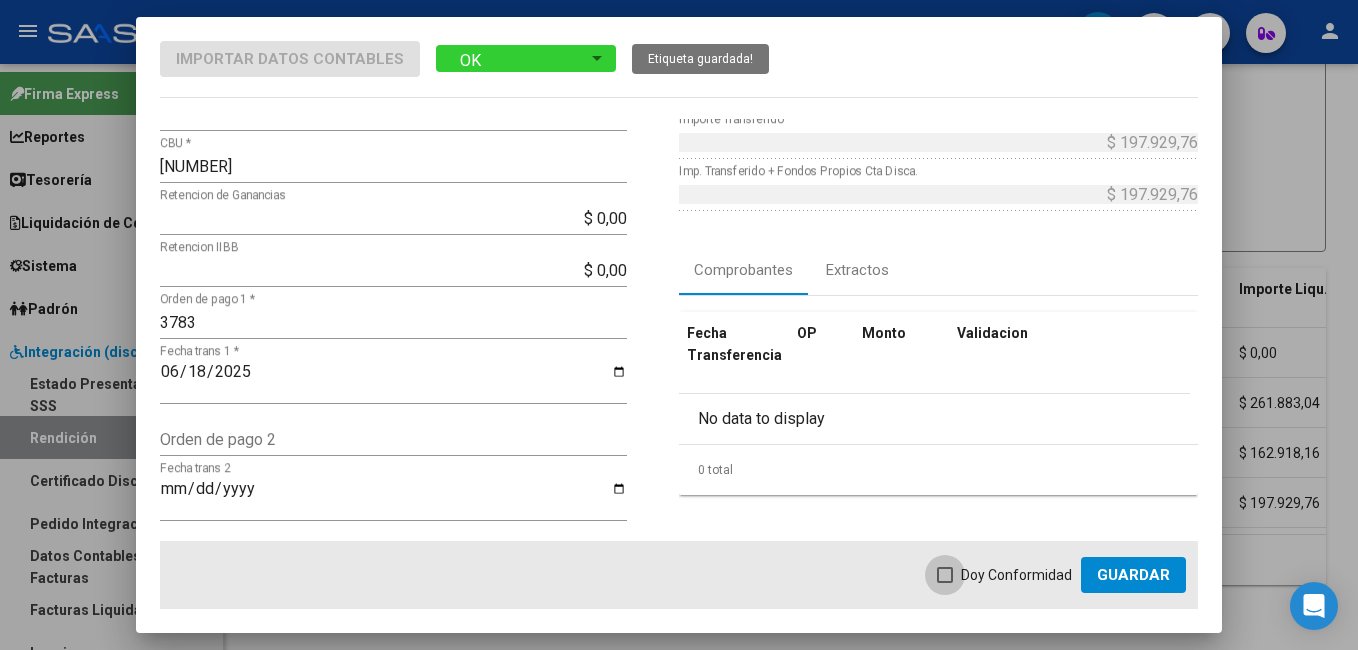 drag, startPoint x: 948, startPoint y: 578, endPoint x: 977, endPoint y: 579, distance: 29.017237 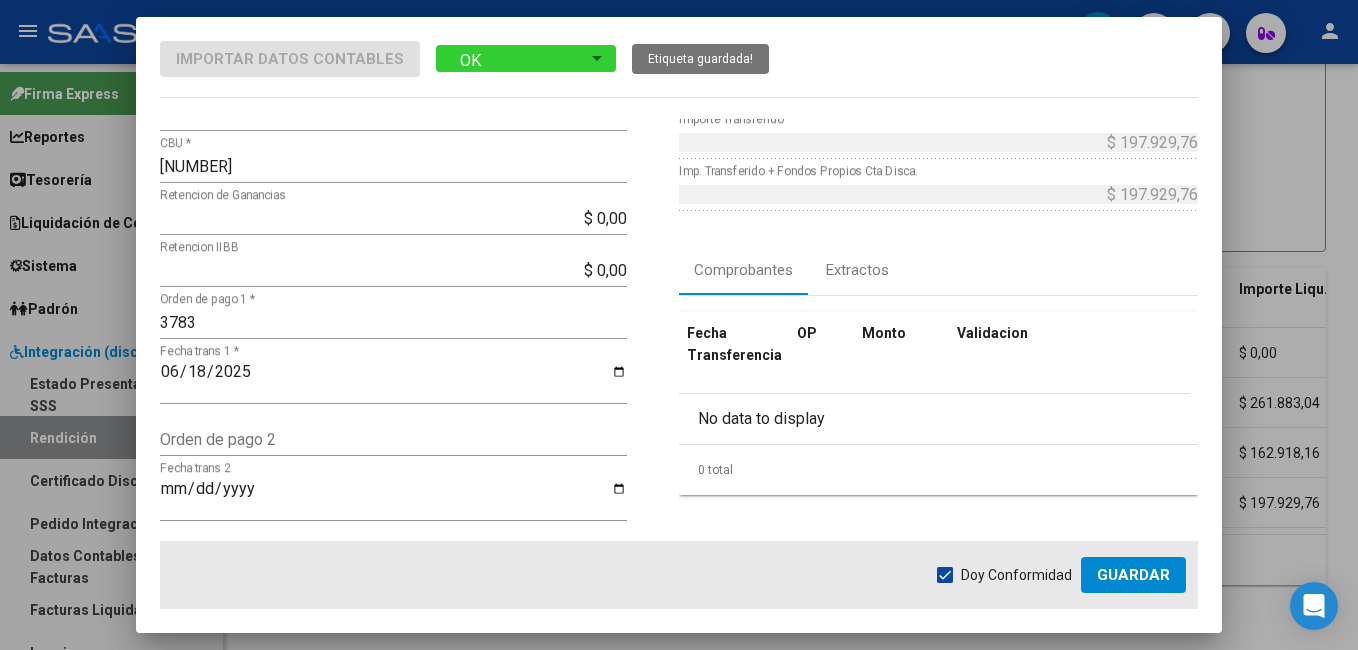 click on "Guardar" 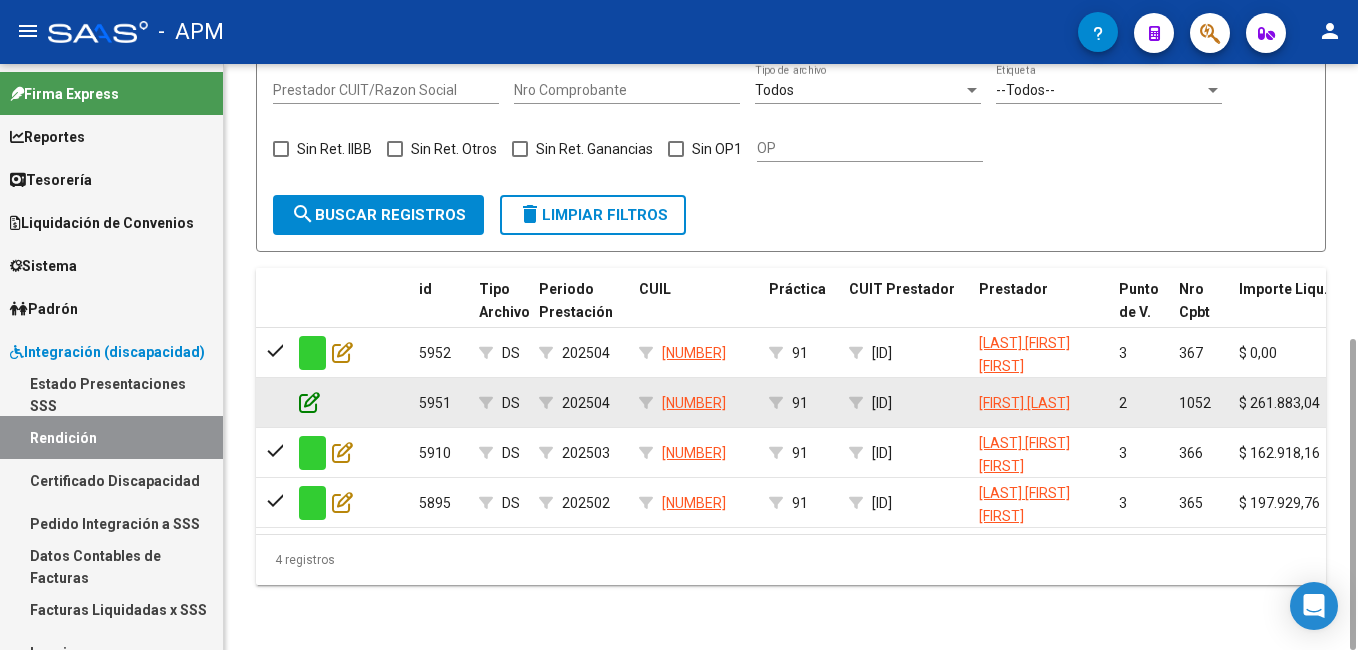click 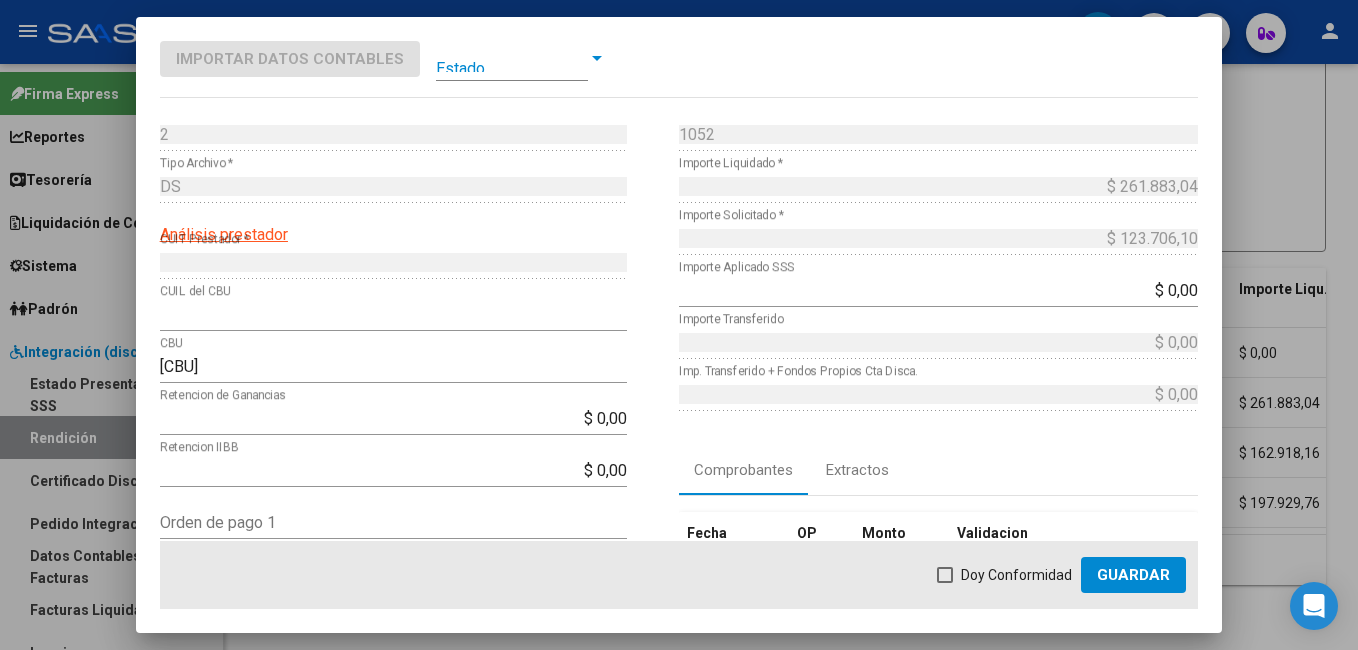 click at bounding box center [512, 58] 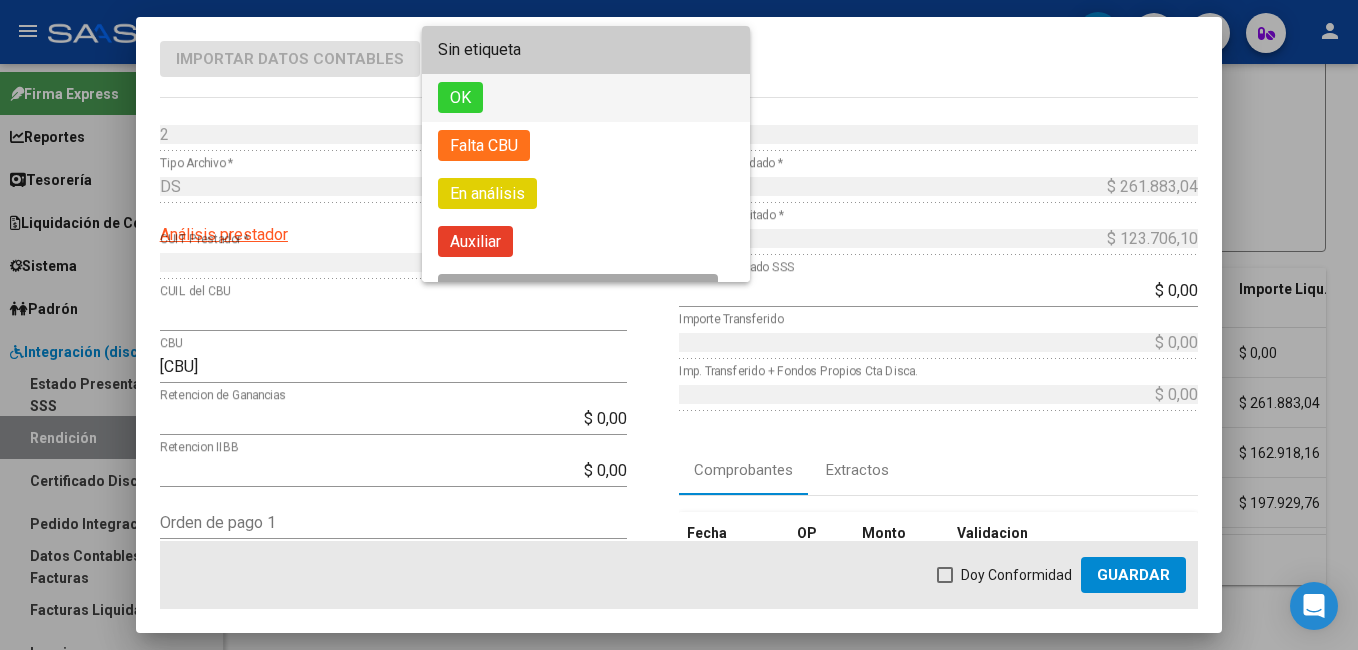 click on "OK" at bounding box center [586, 98] 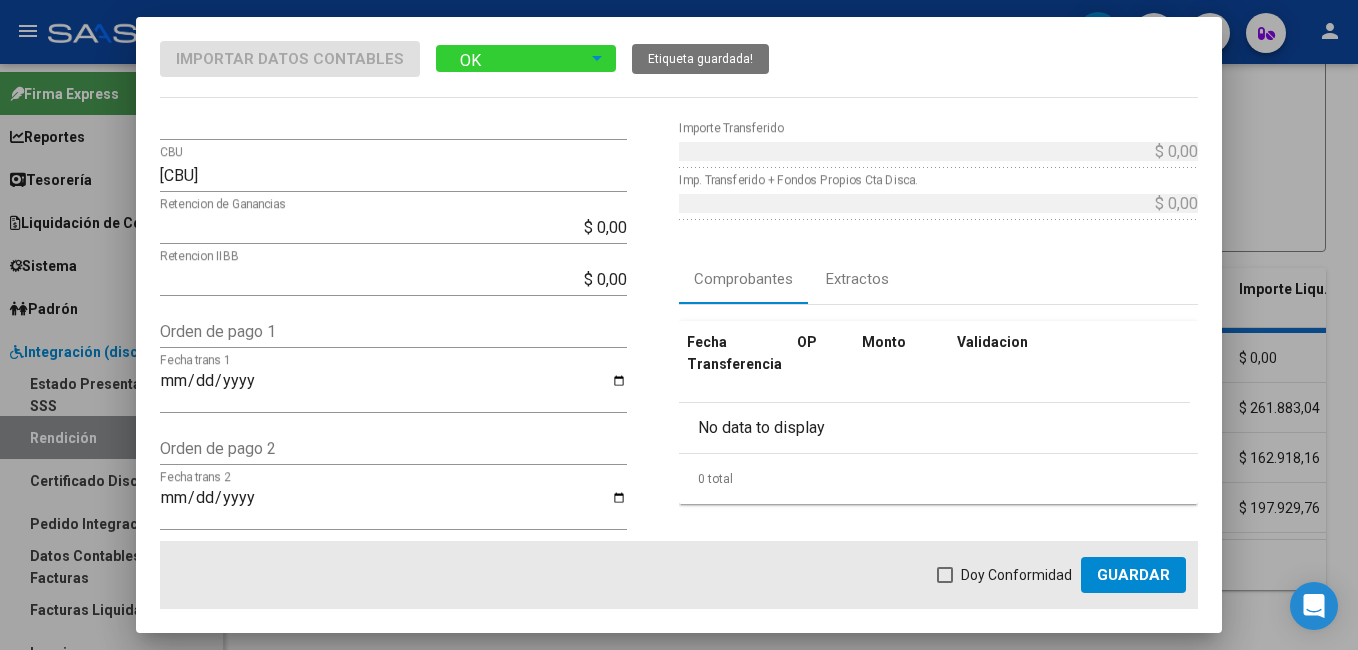 scroll, scrollTop: 200, scrollLeft: 0, axis: vertical 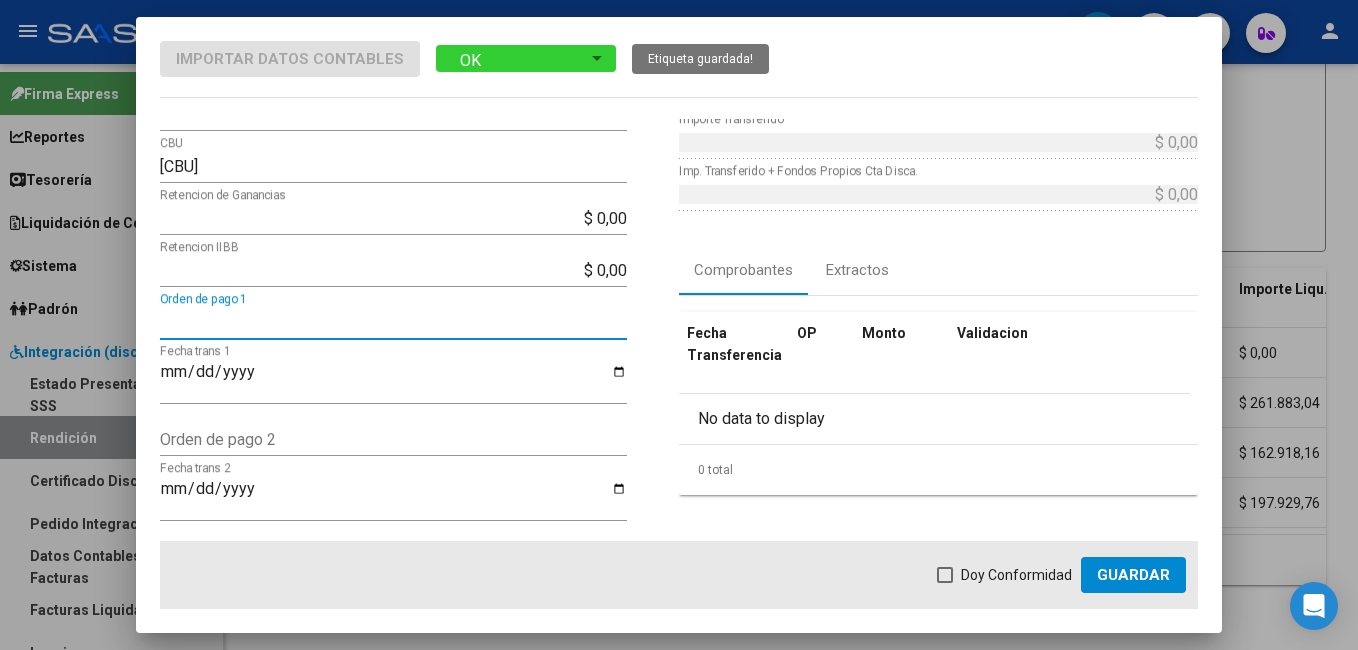 click on "Orden de pago 1" at bounding box center [393, 322] 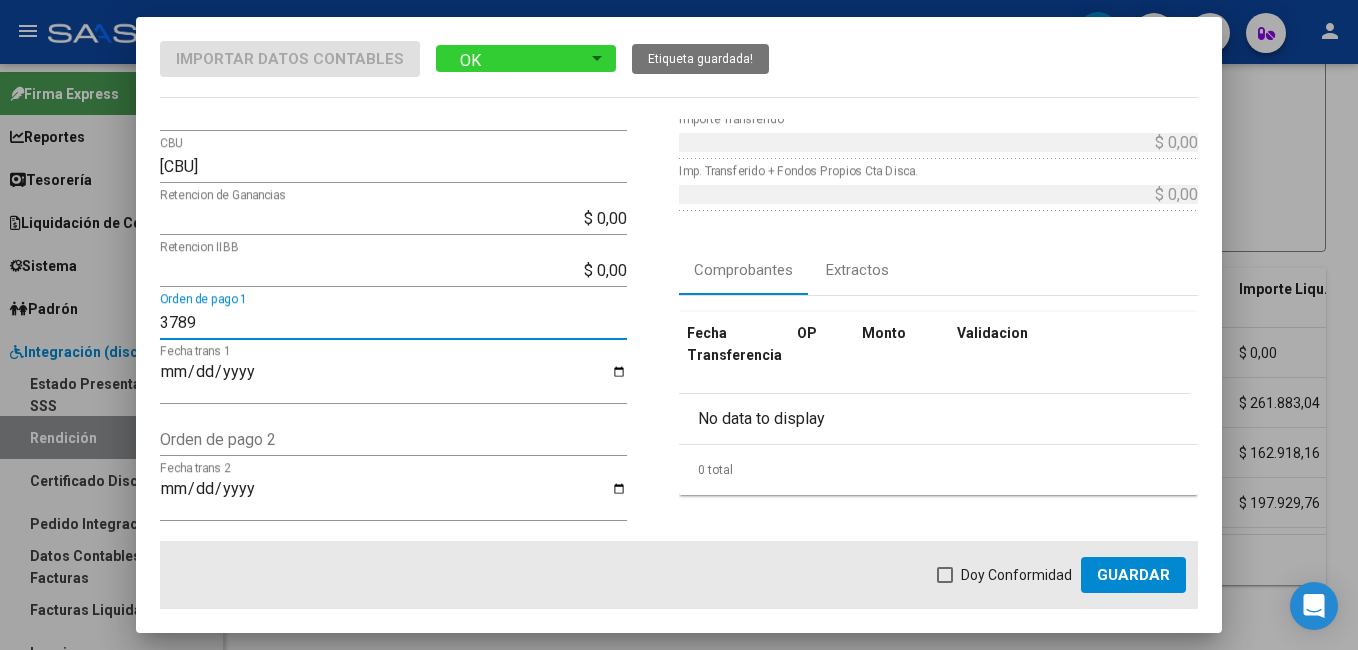 type on "3789" 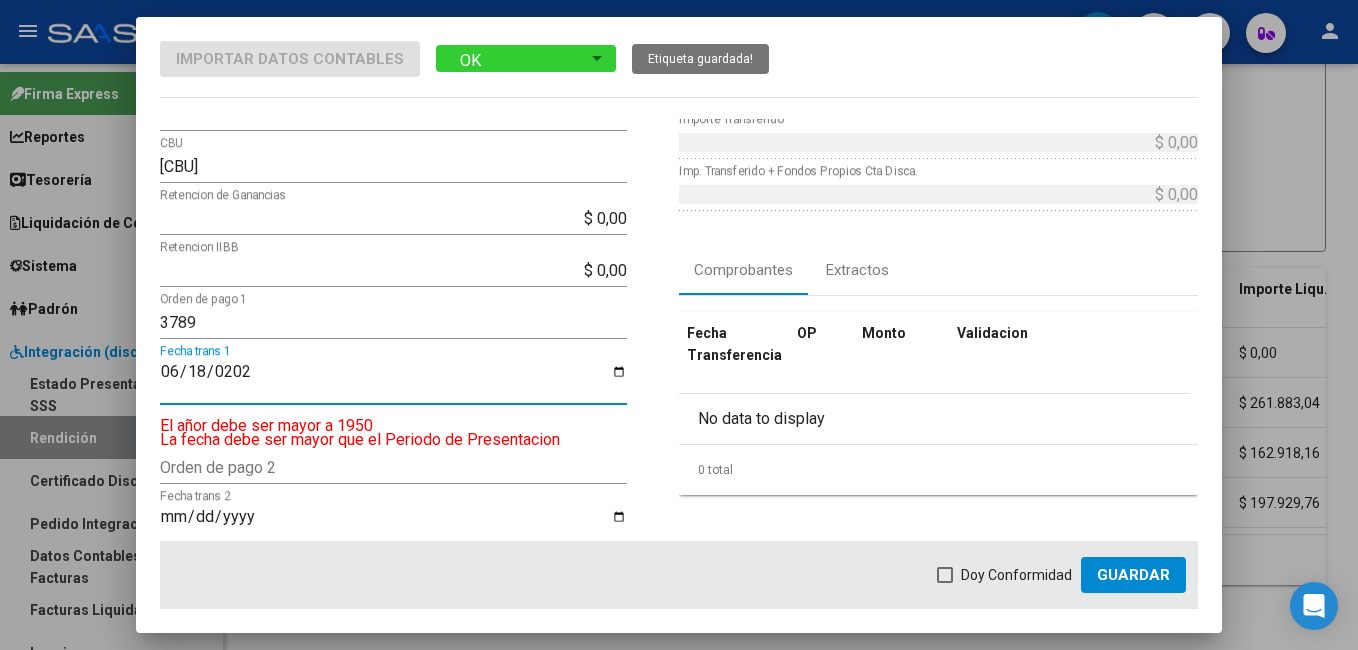 type on "2025-06-18" 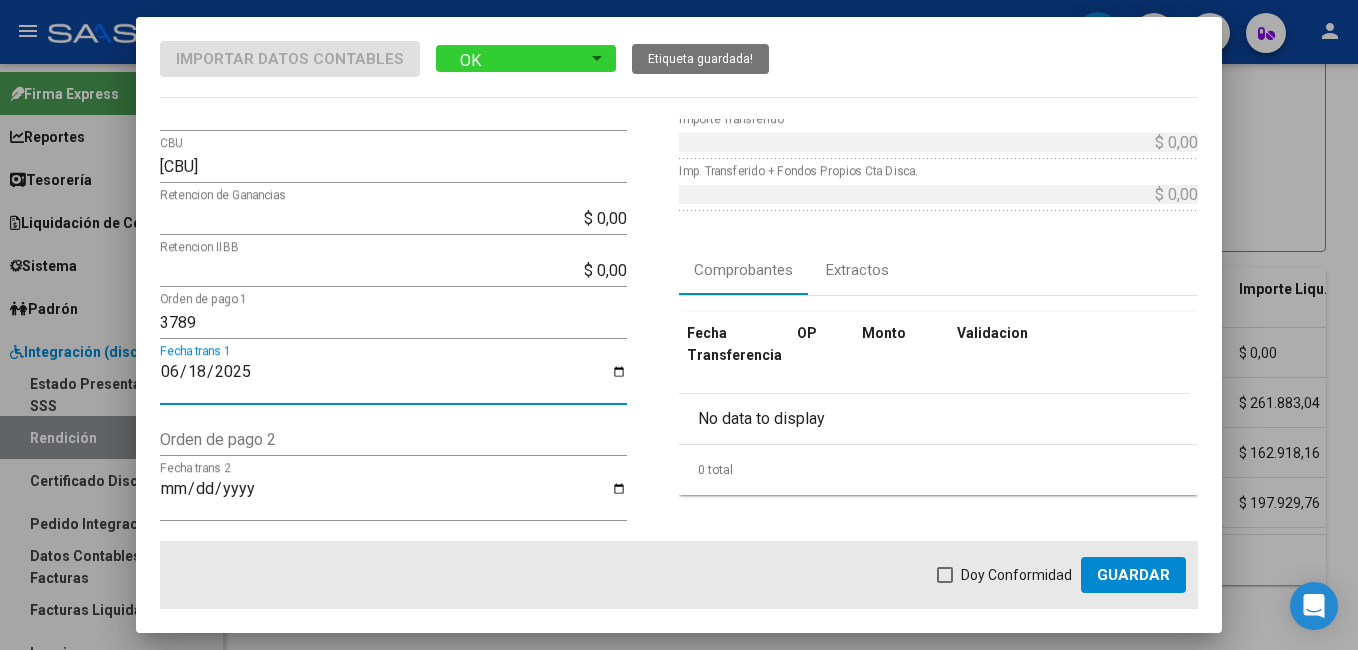 click at bounding box center (945, 575) 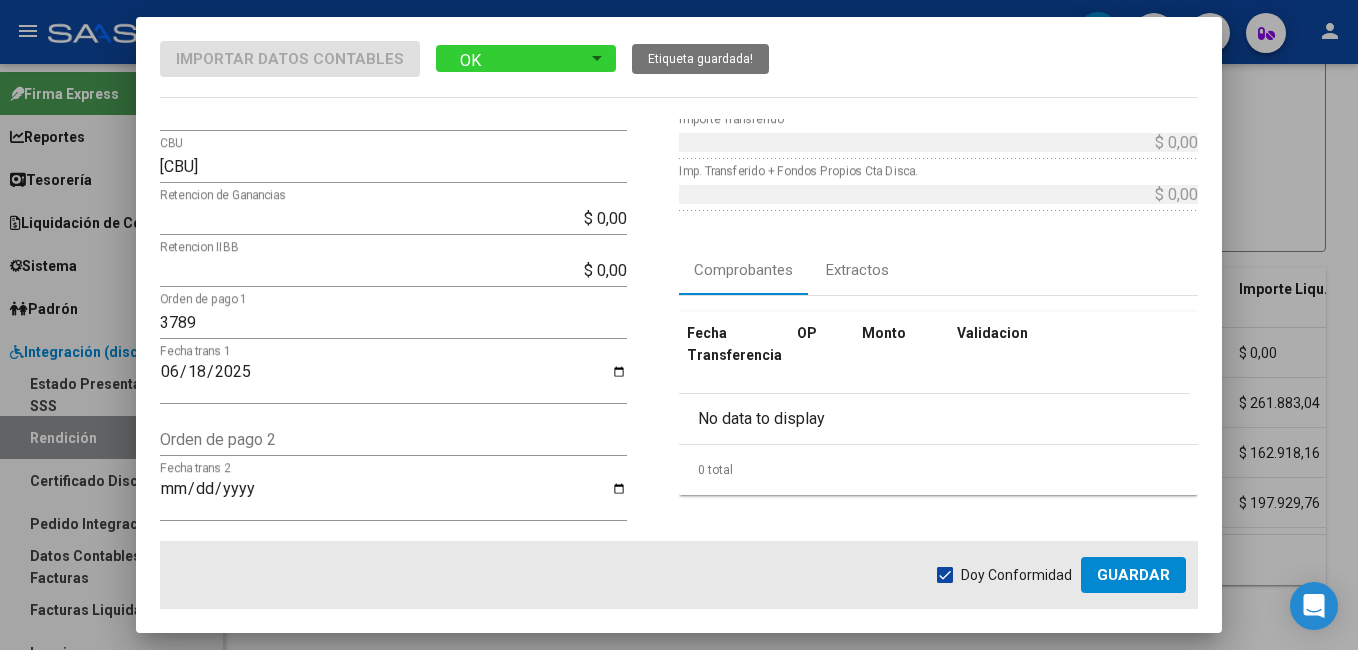 click on "Guardar" 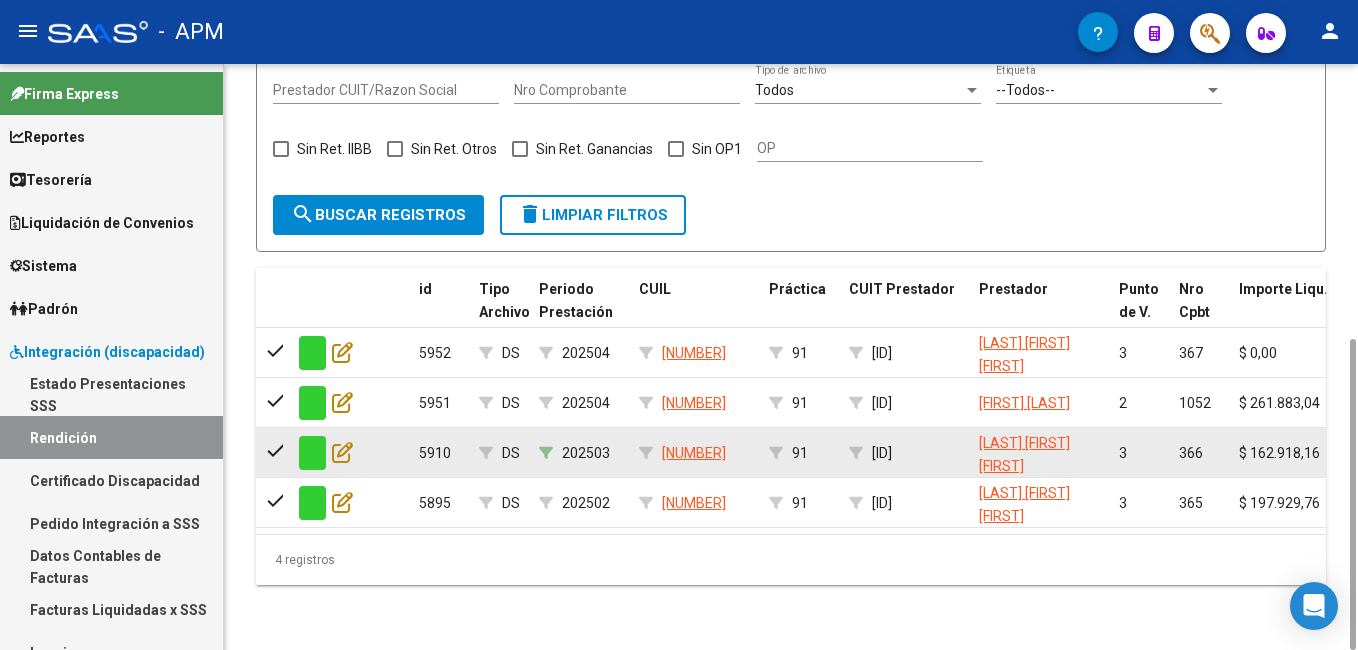 scroll, scrollTop: 316, scrollLeft: 0, axis: vertical 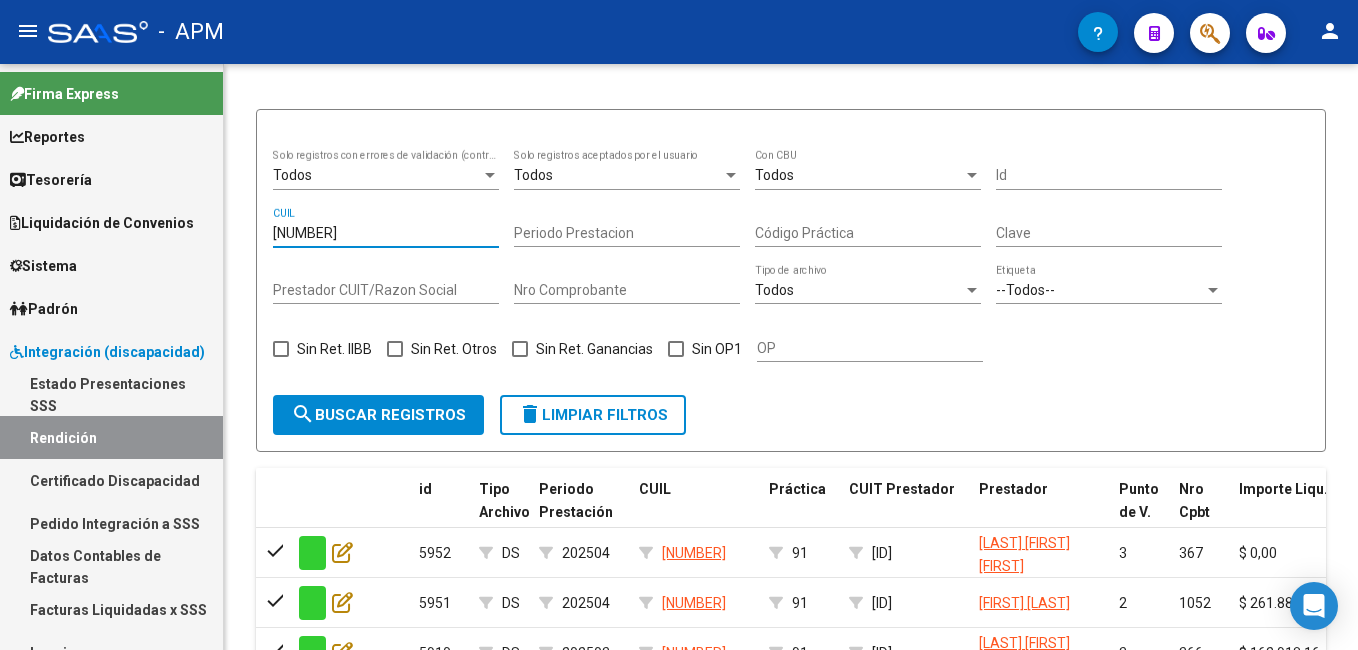 drag, startPoint x: 369, startPoint y: 222, endPoint x: 7, endPoint y: 185, distance: 363.886 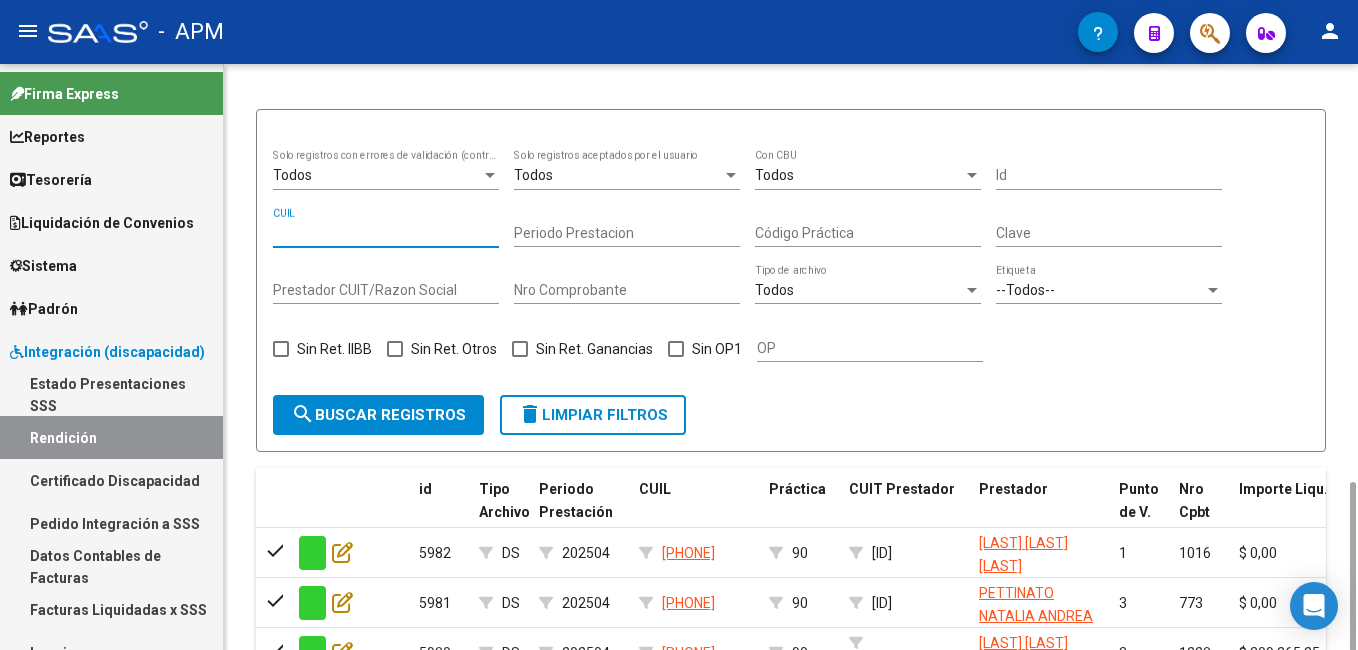 scroll, scrollTop: 397, scrollLeft: 0, axis: vertical 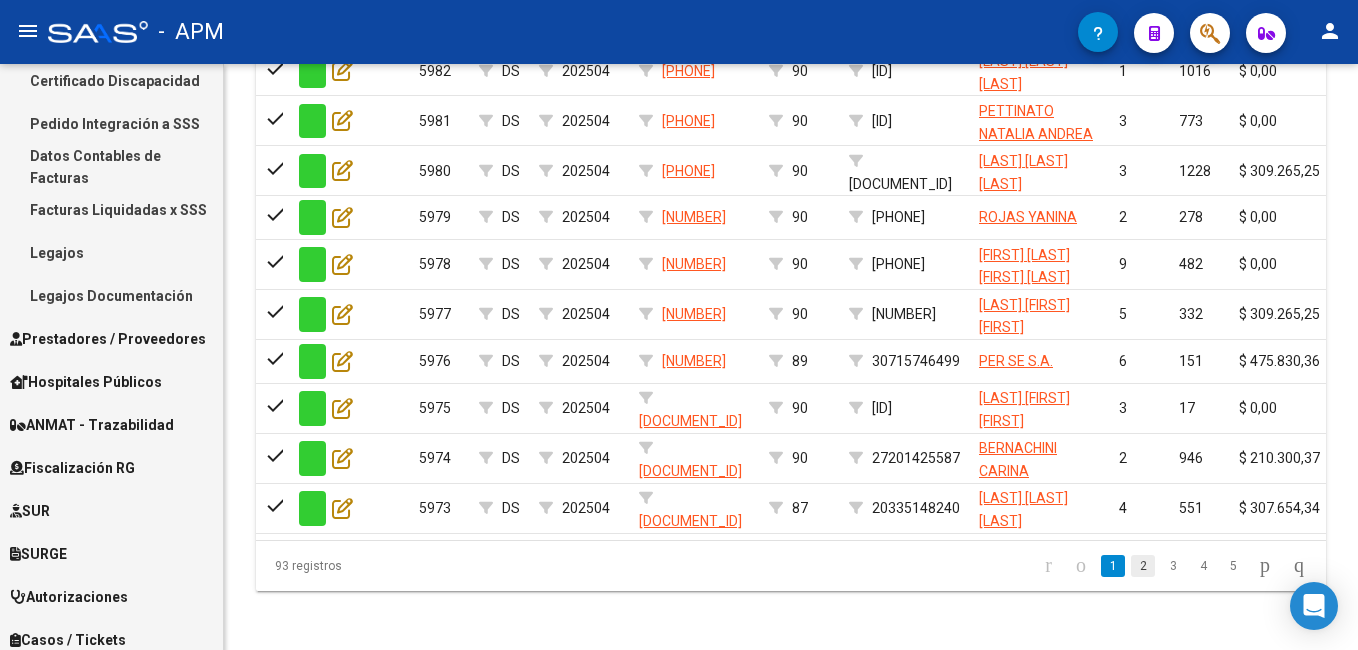 click on "2" 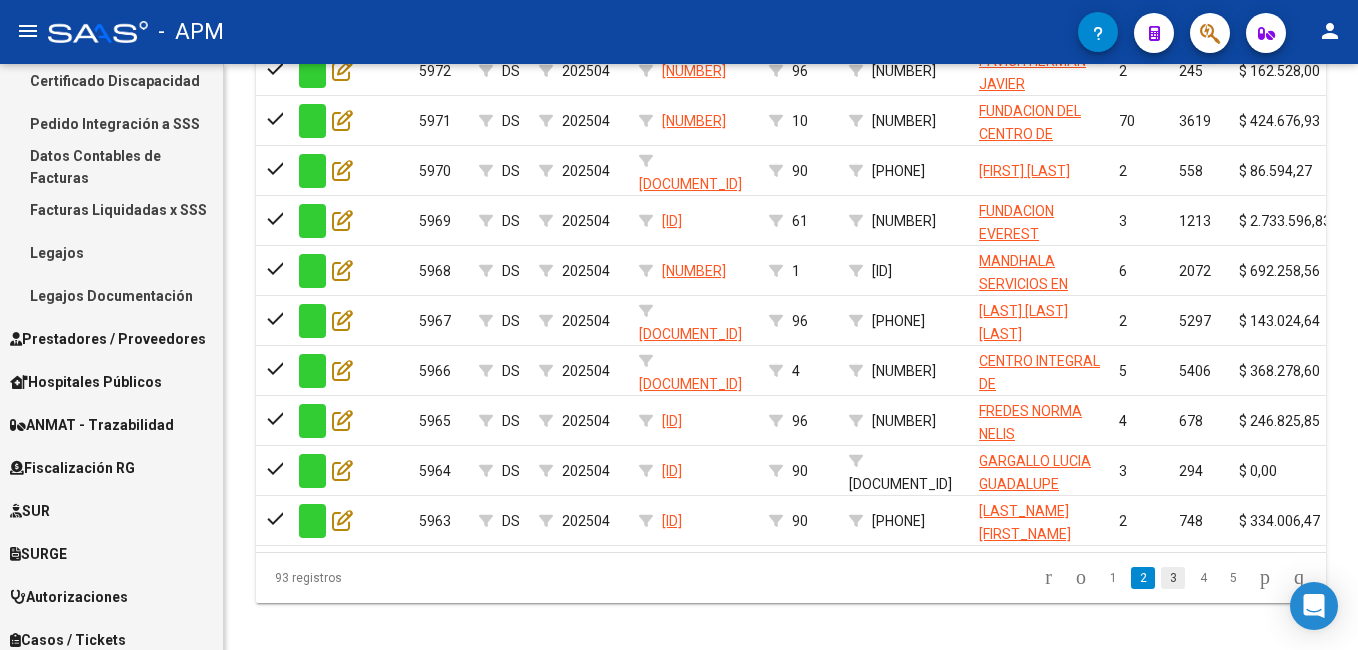 click on "3" 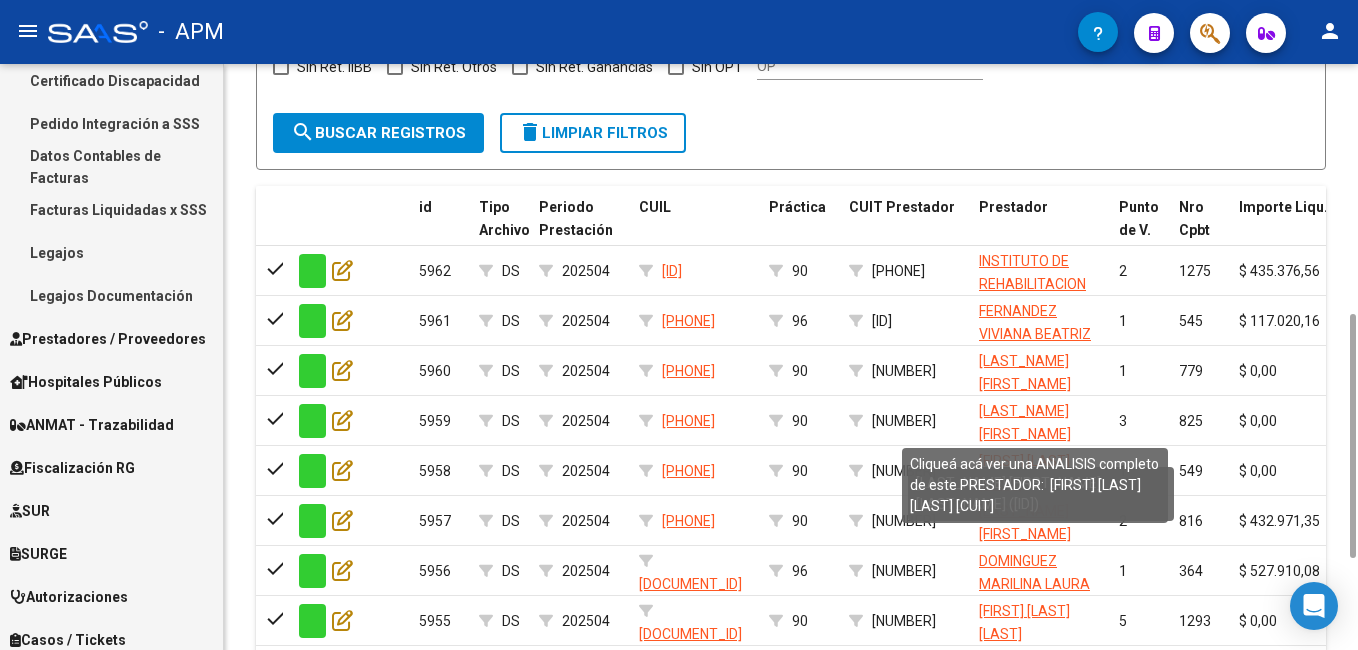 scroll, scrollTop: 816, scrollLeft: 0, axis: vertical 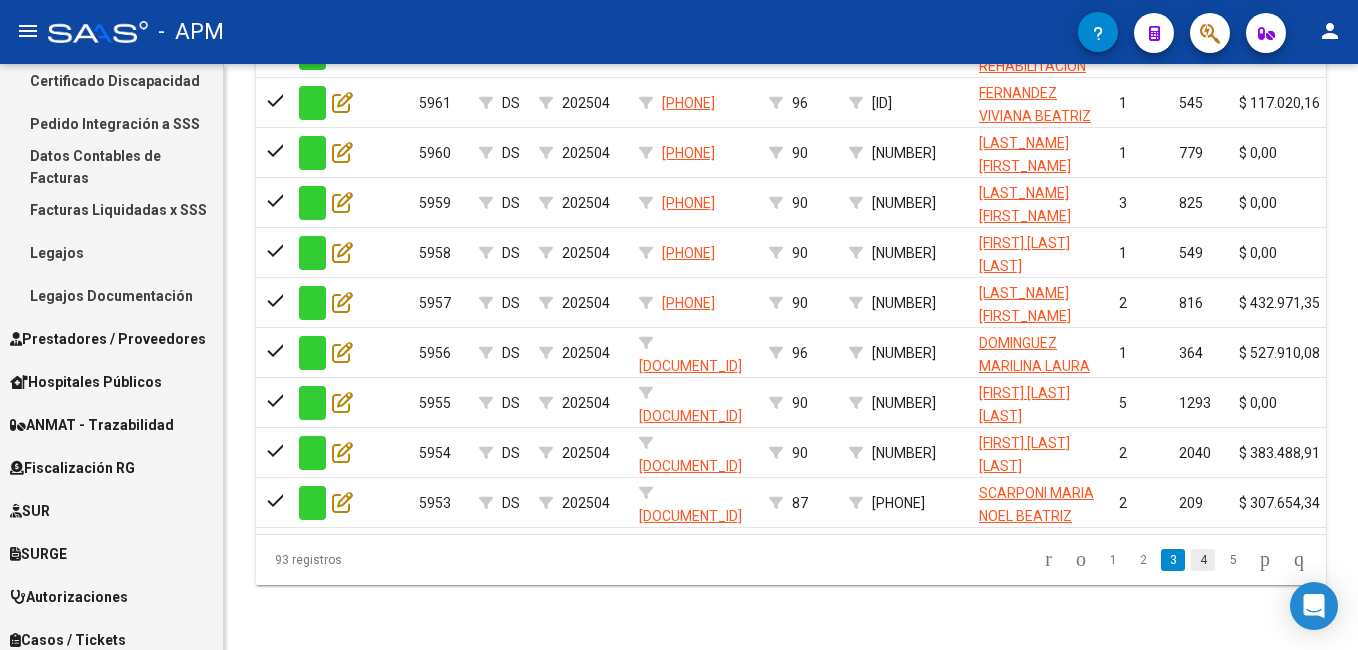 click on "4" 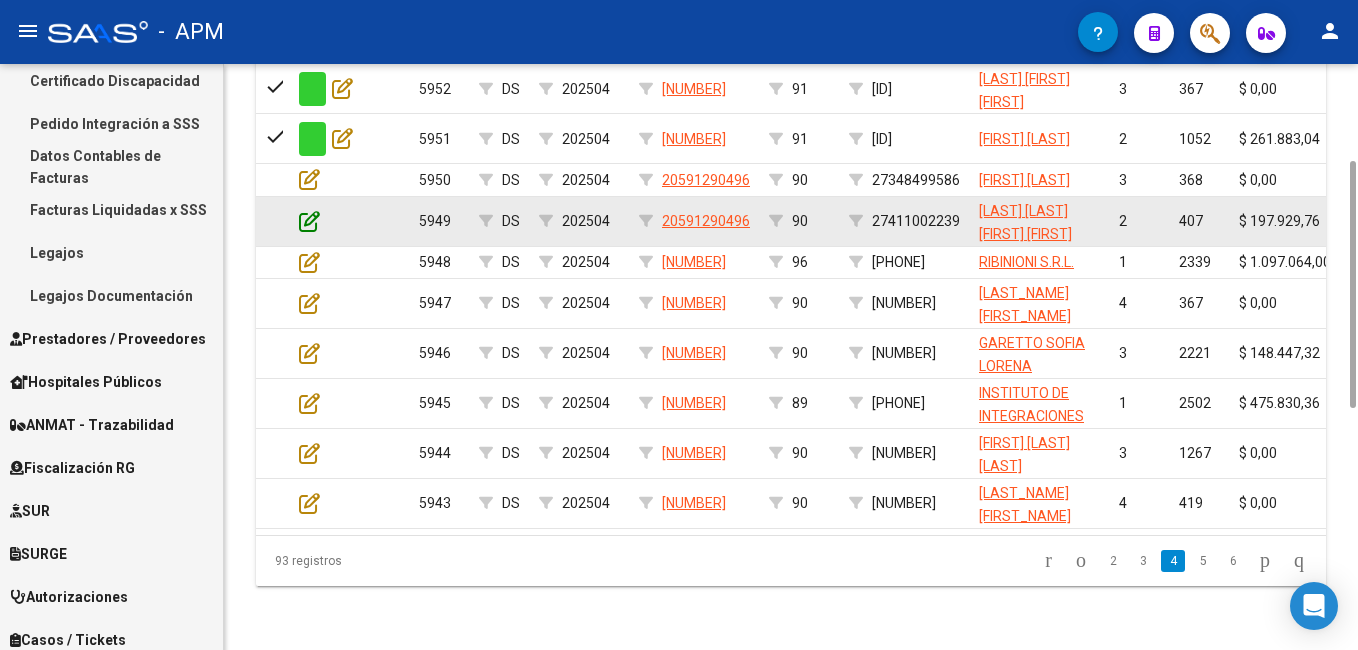 scroll, scrollTop: 616, scrollLeft: 0, axis: vertical 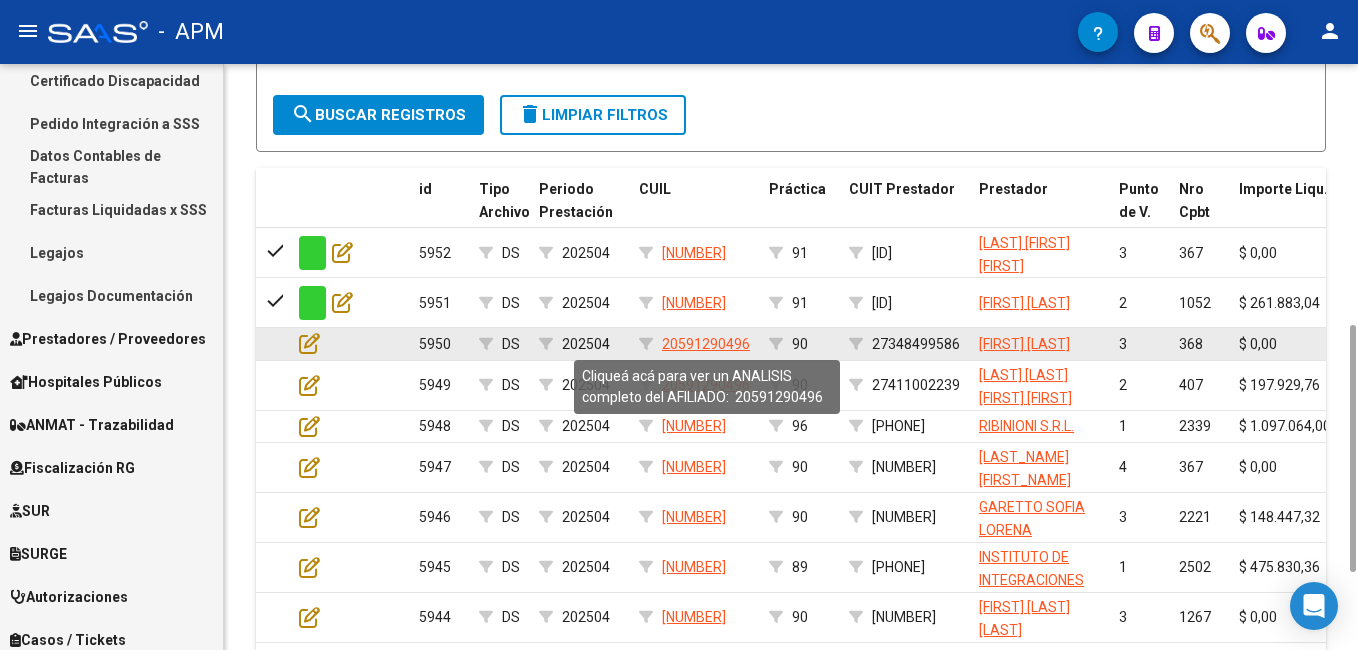 drag, startPoint x: 758, startPoint y: 337, endPoint x: 667, endPoint y: 331, distance: 91.197586 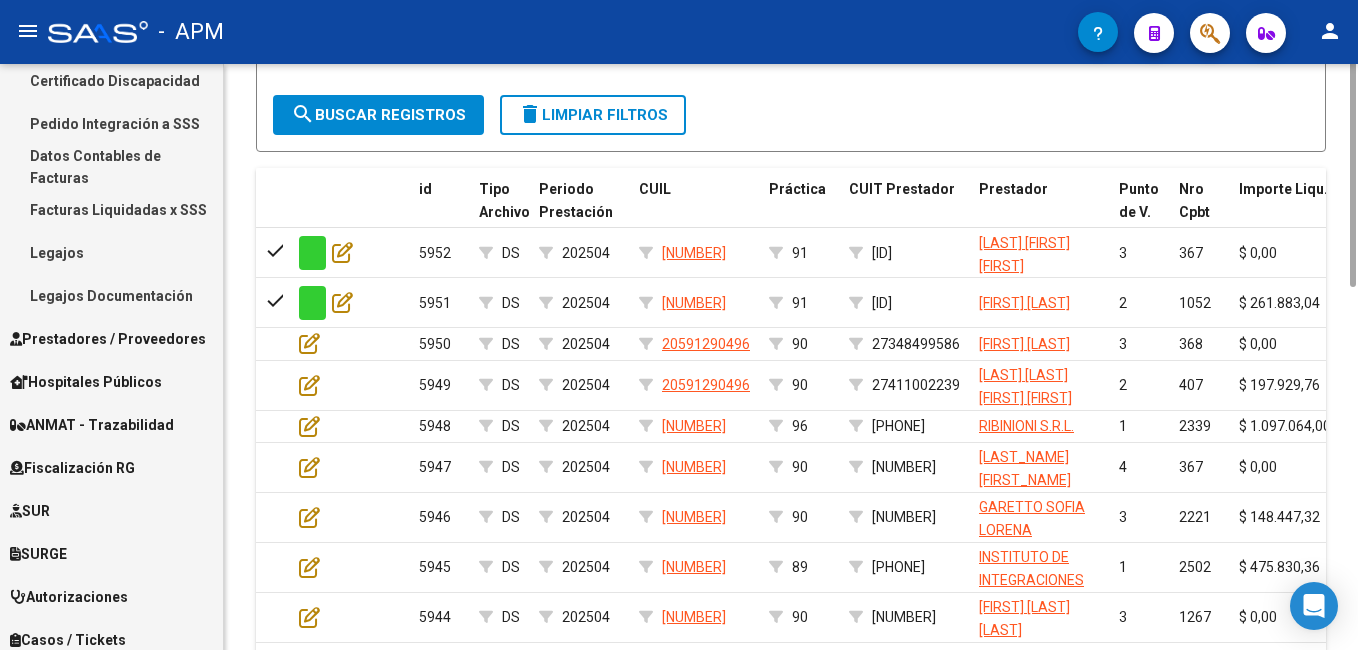 scroll, scrollTop: 216, scrollLeft: 0, axis: vertical 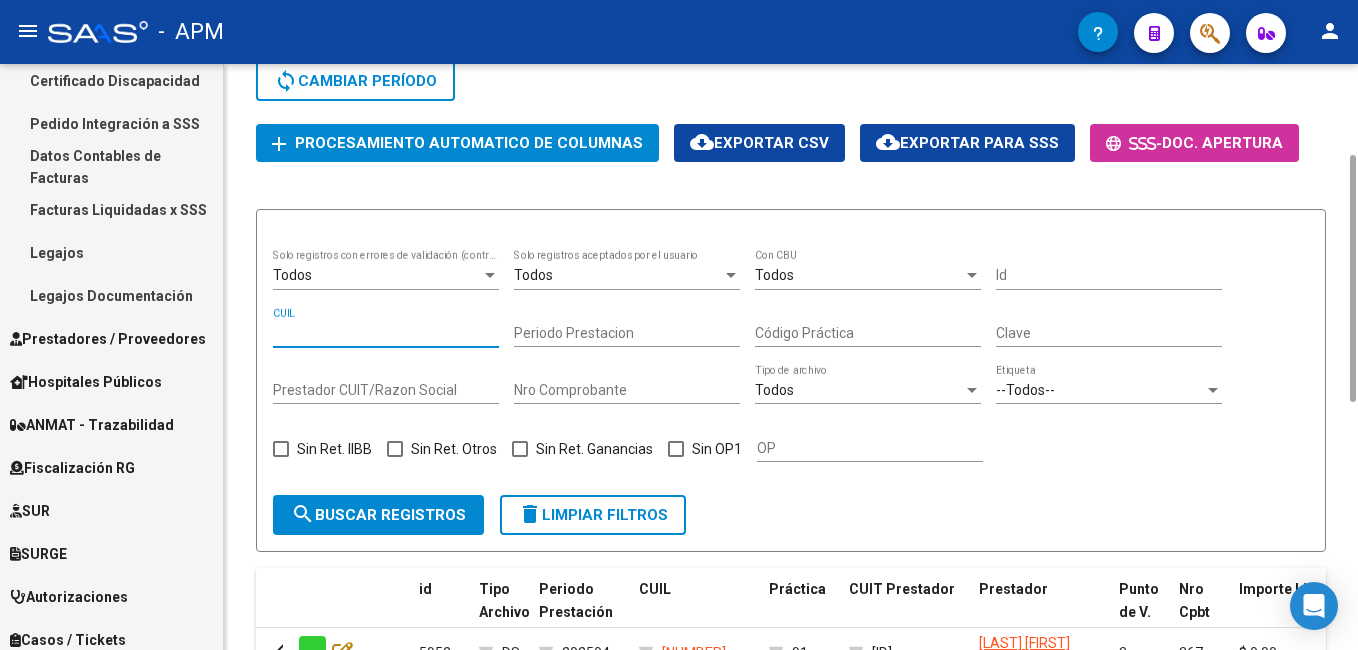 paste on "20591290496" 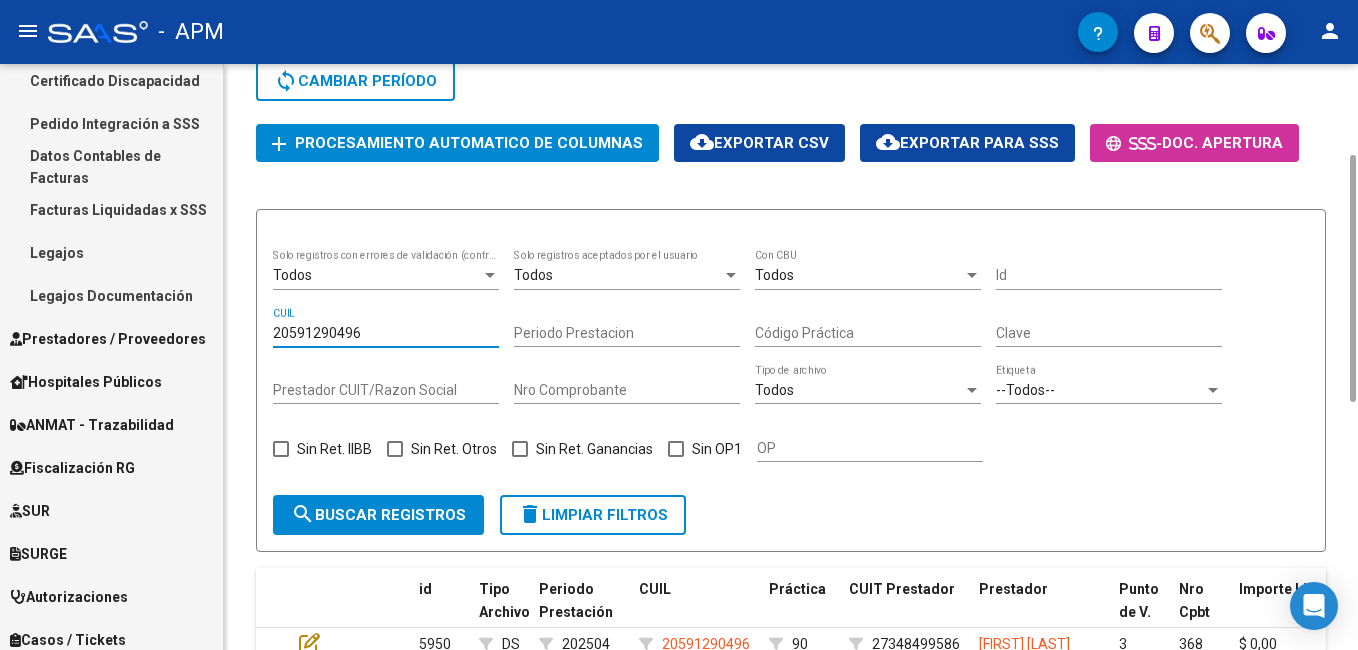 scroll, scrollTop: 516, scrollLeft: 0, axis: vertical 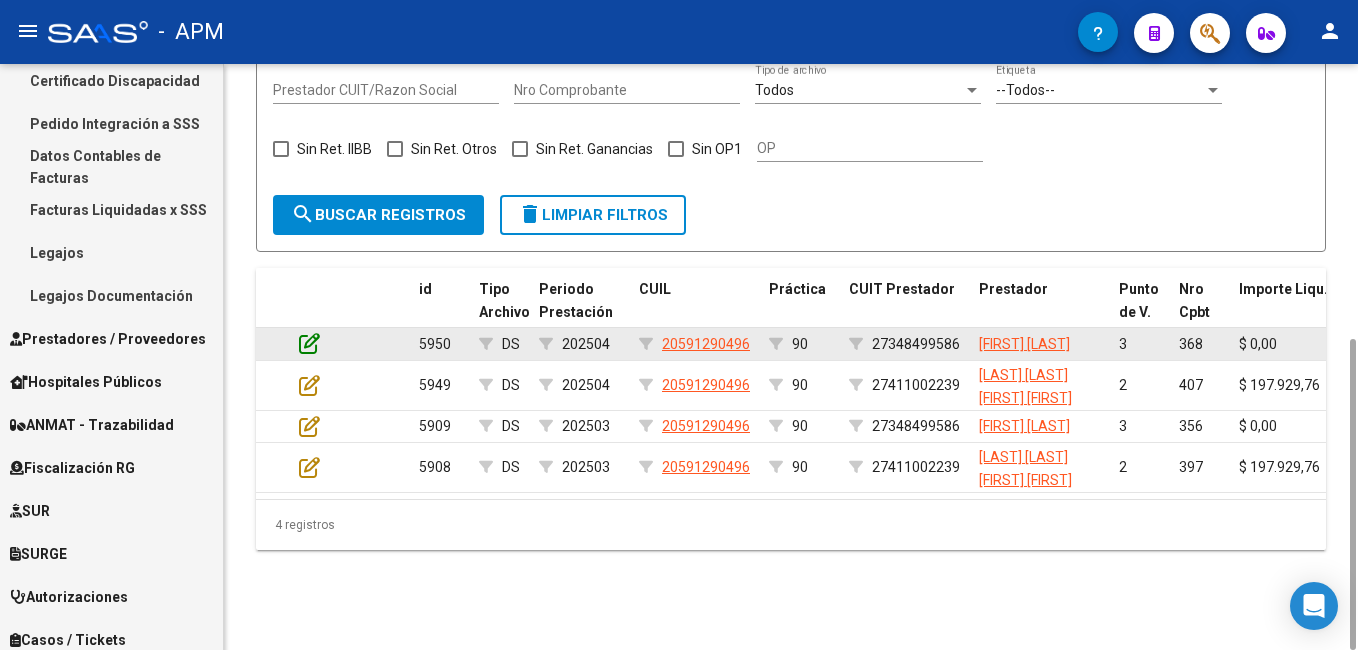 type on "20591290496" 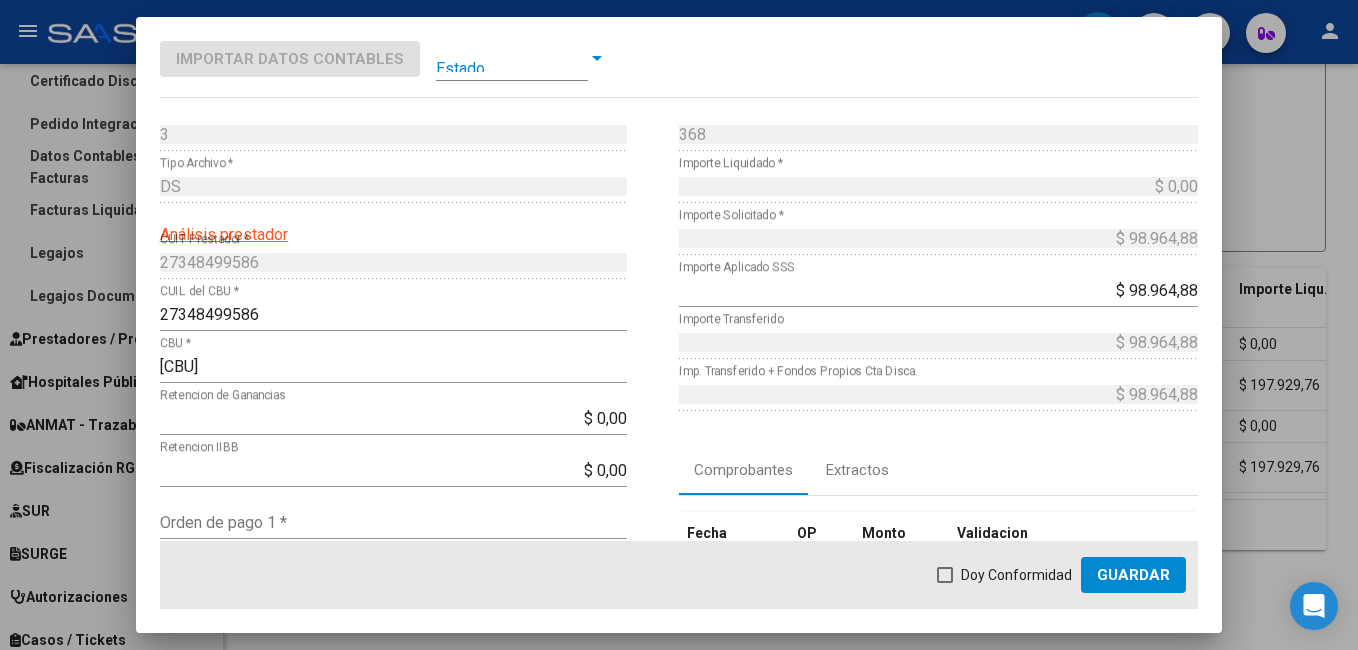 click at bounding box center (512, 58) 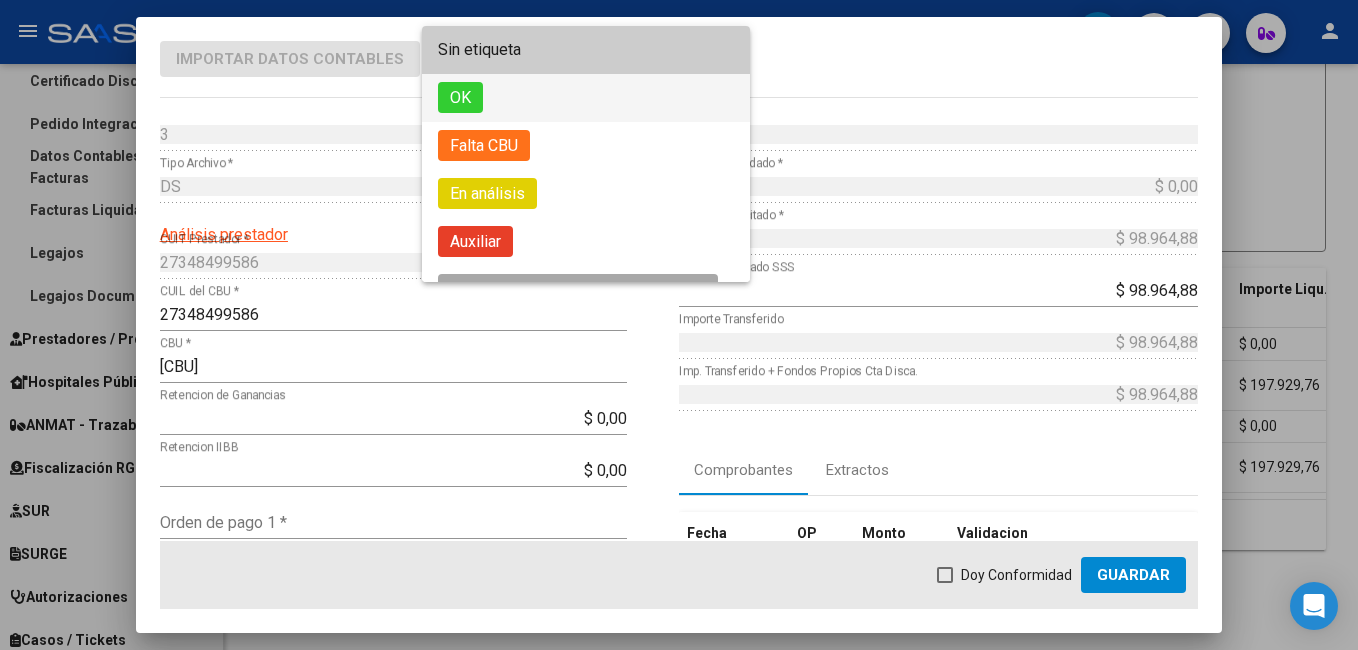 click on "OK" at bounding box center [586, 98] 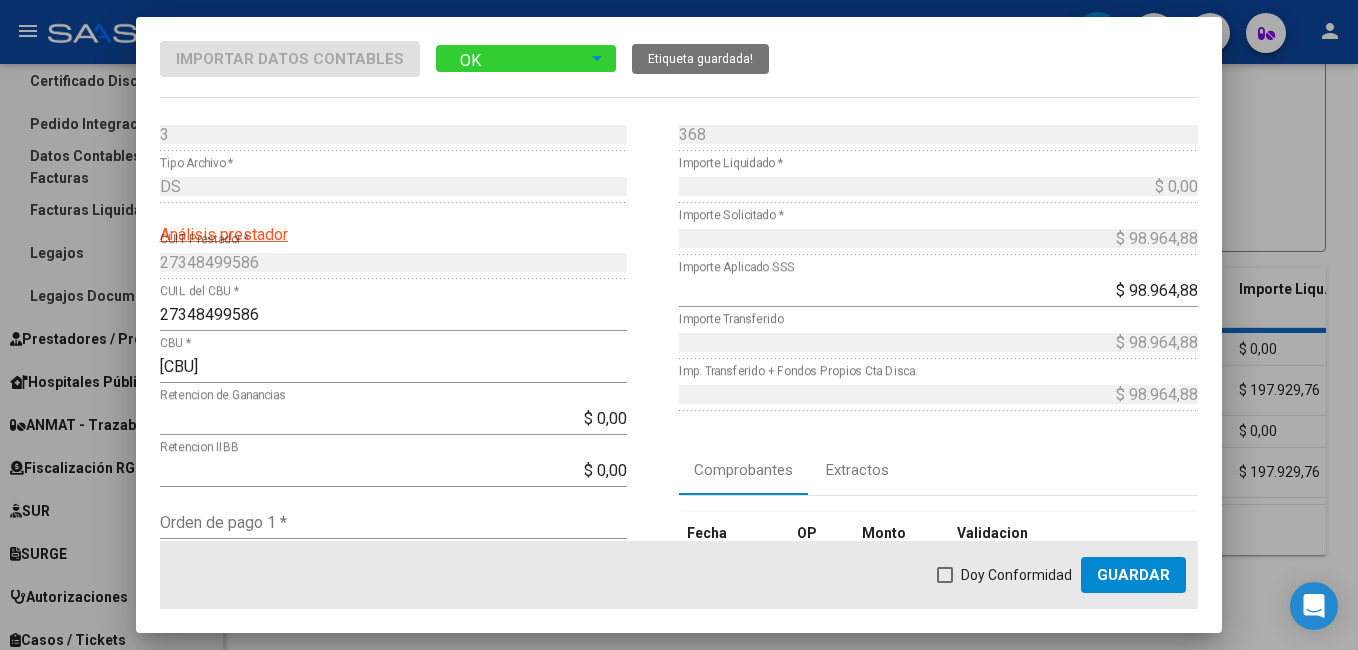 scroll, scrollTop: 200, scrollLeft: 0, axis: vertical 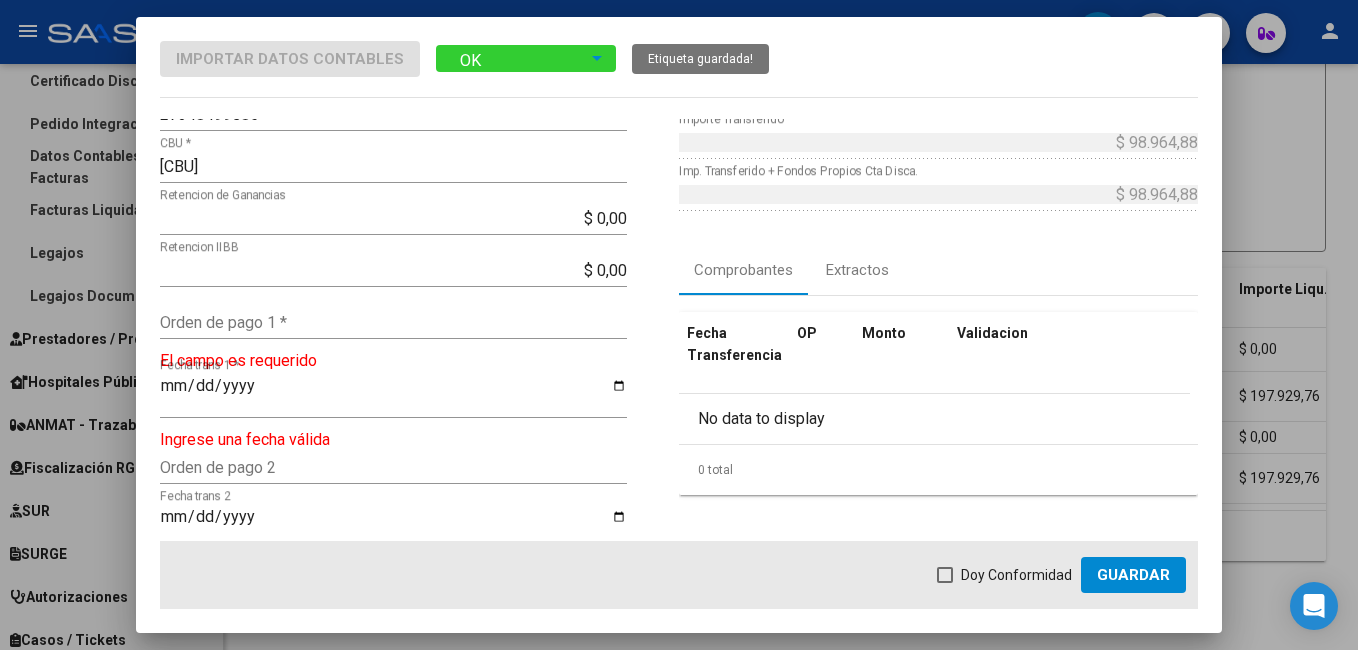click on "Orden de pago 1 *" at bounding box center (393, 322) 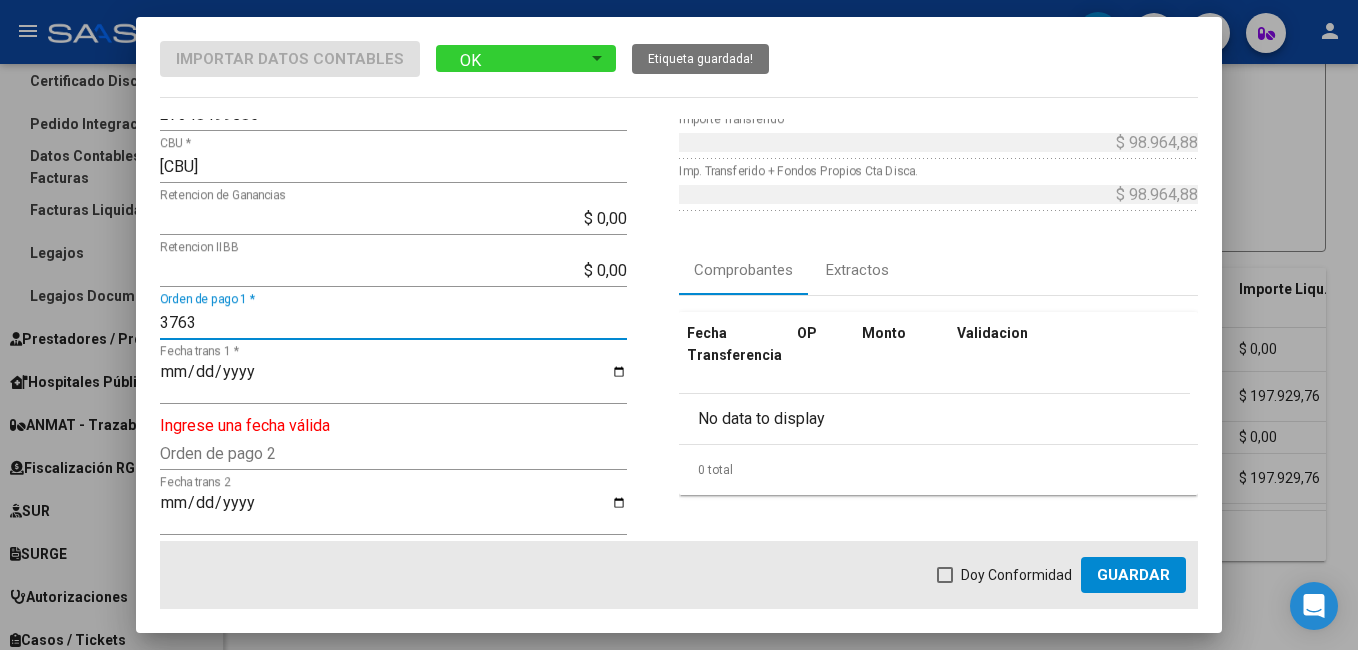 type on "3763" 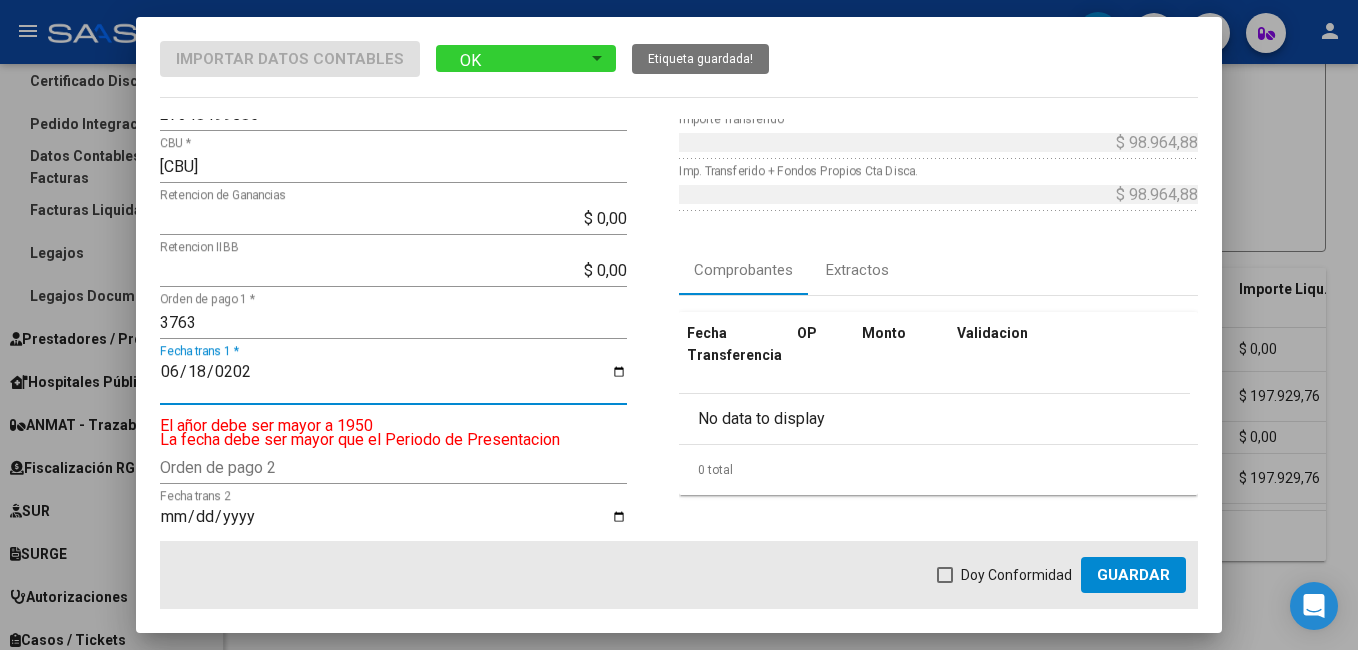 type on "2025-06-18" 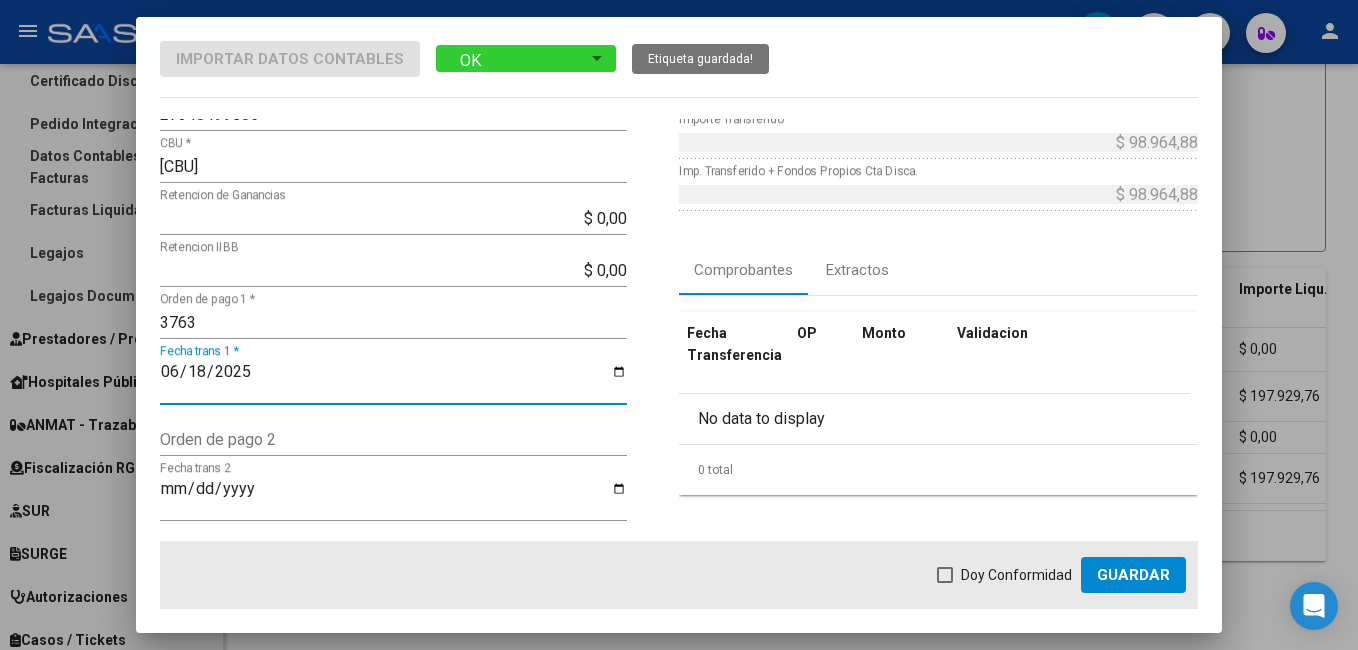 click at bounding box center (945, 575) 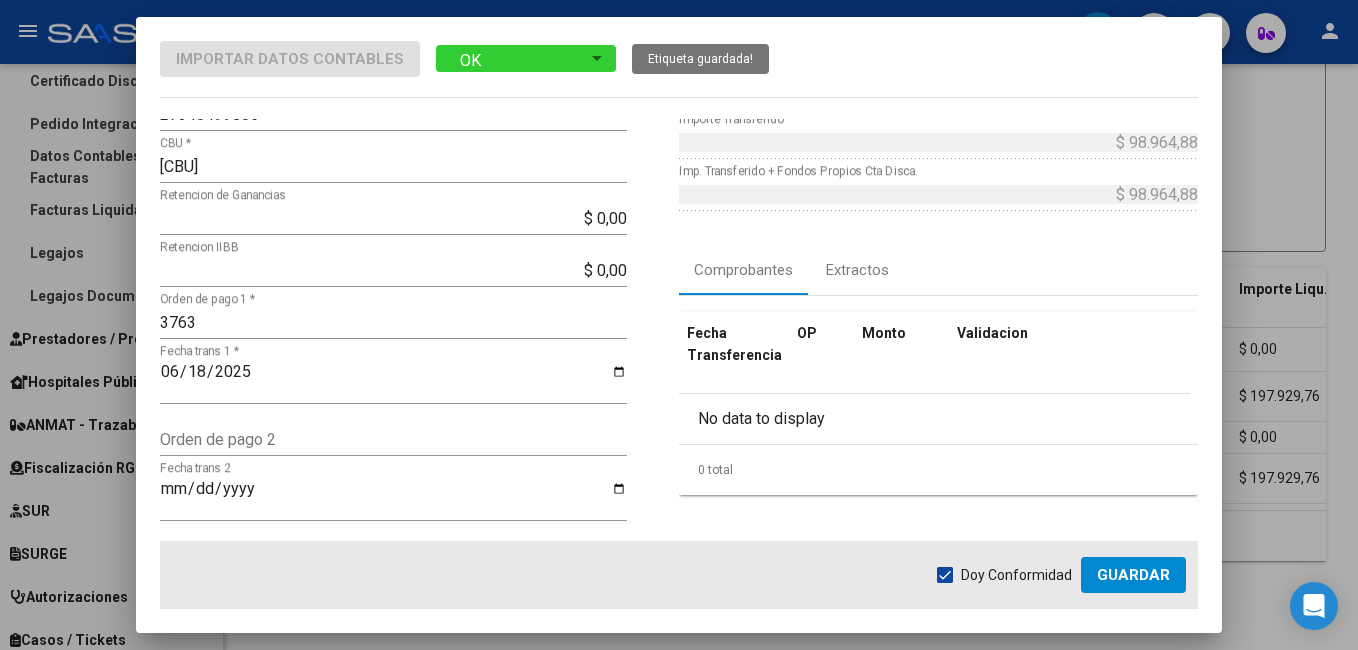 click on "Guardar" 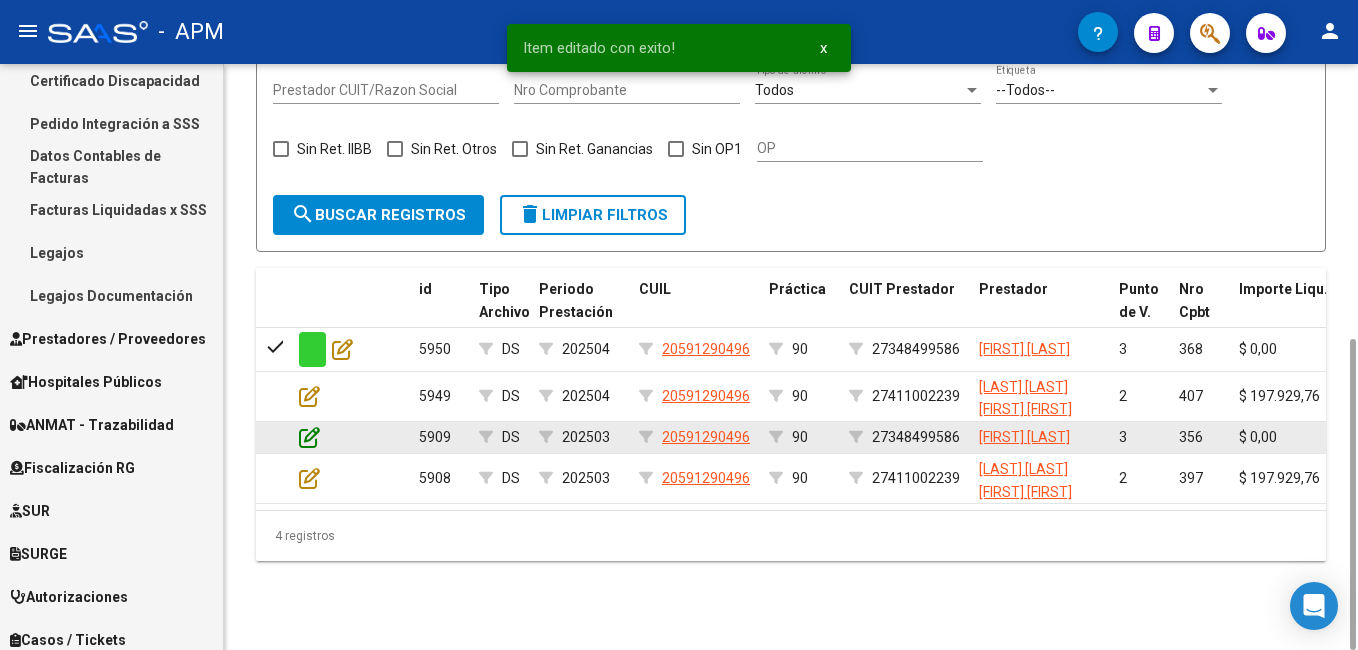 click 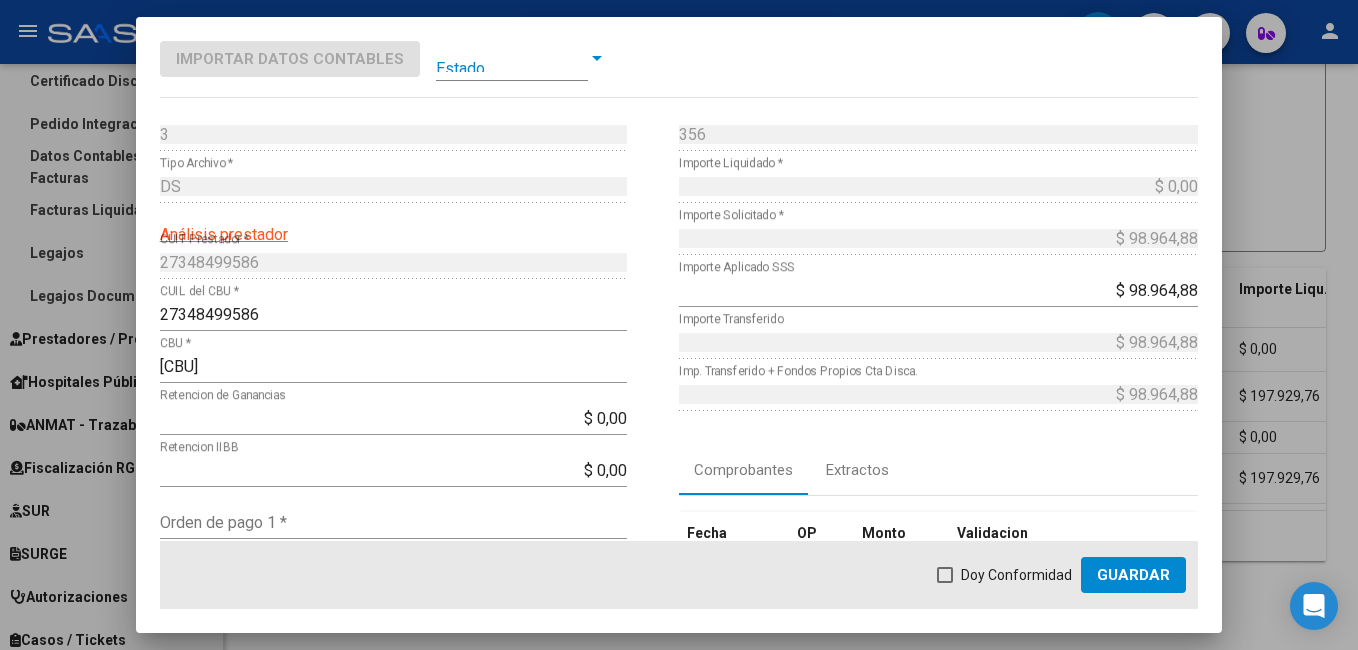 click at bounding box center [512, 58] 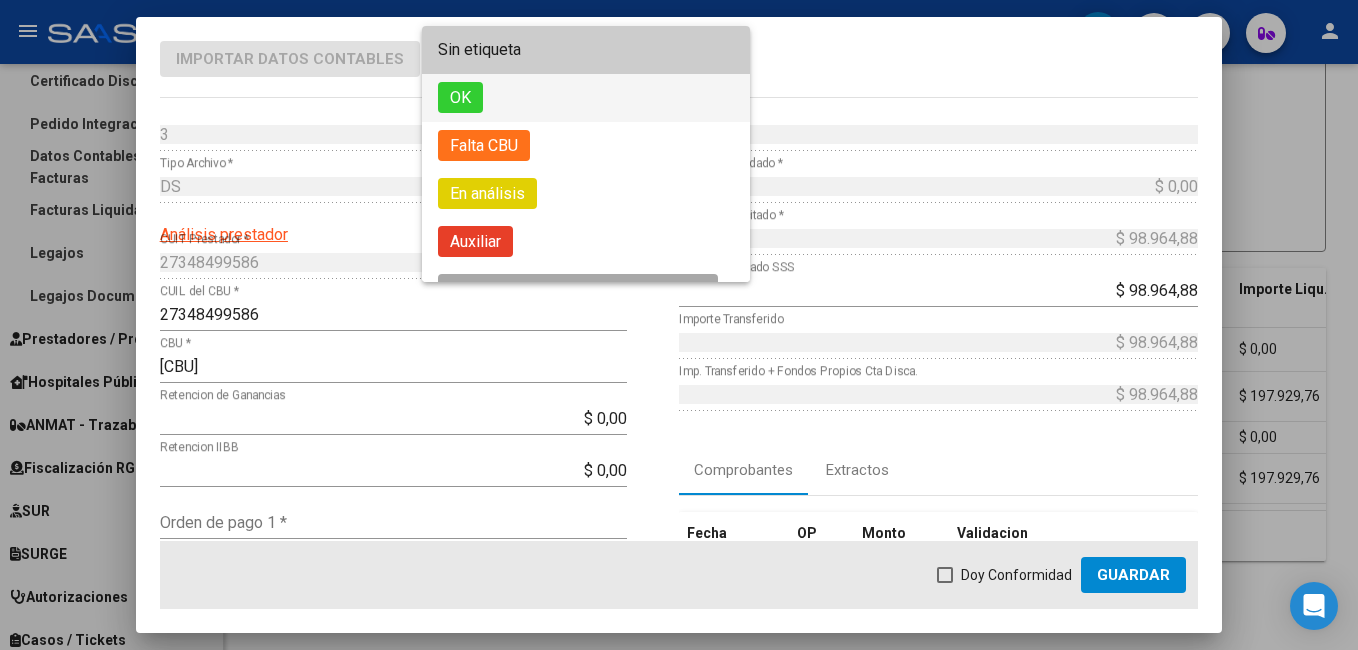 click on "OK" at bounding box center [586, 98] 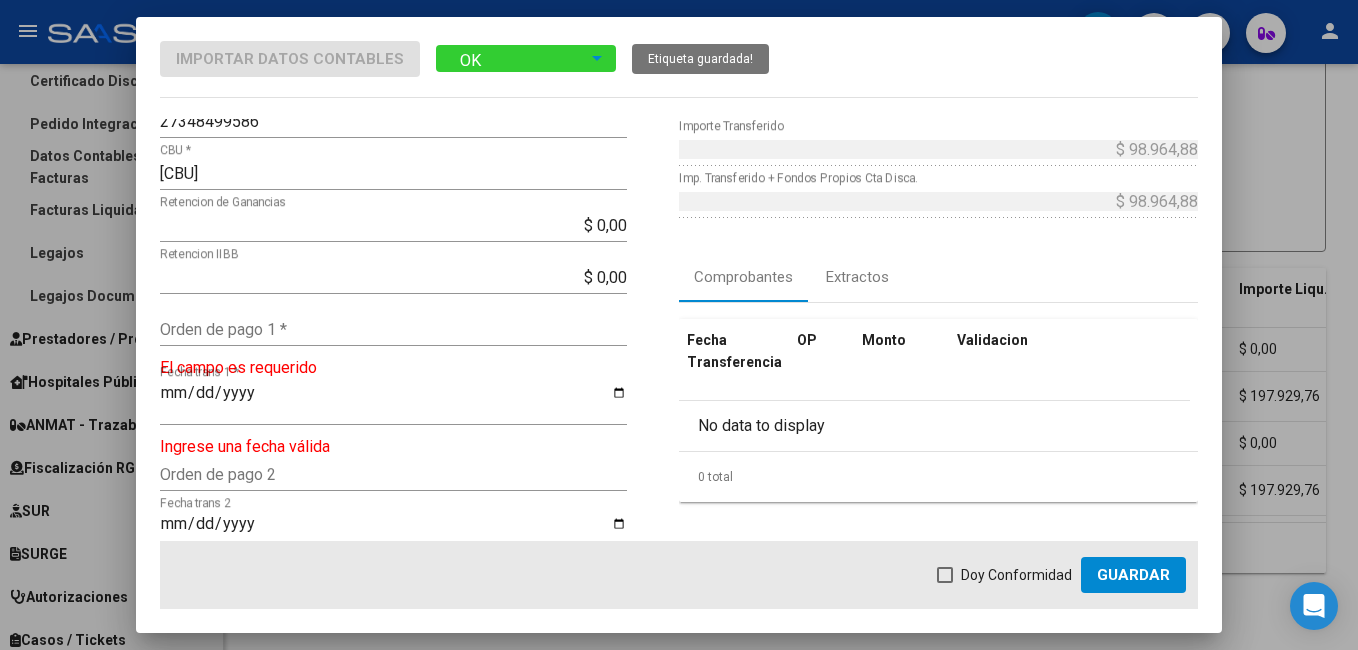 scroll, scrollTop: 200, scrollLeft: 0, axis: vertical 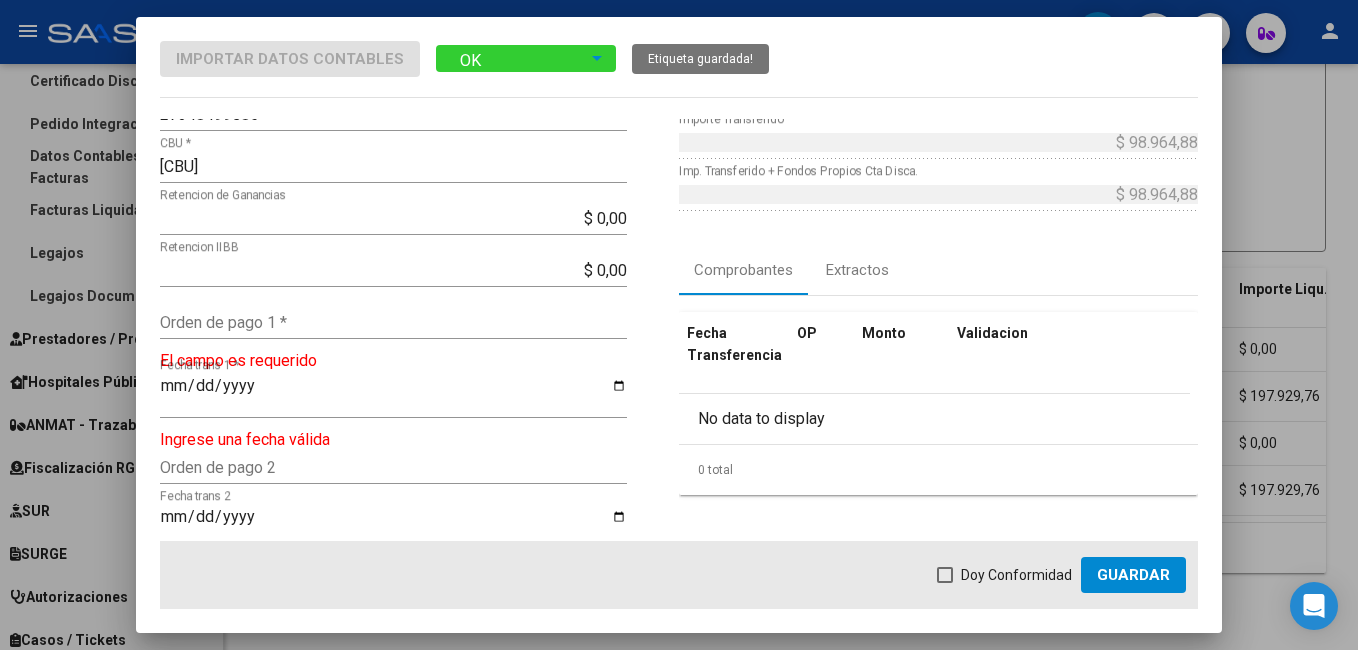 click on "Orden de pago 1 *" at bounding box center [393, 322] 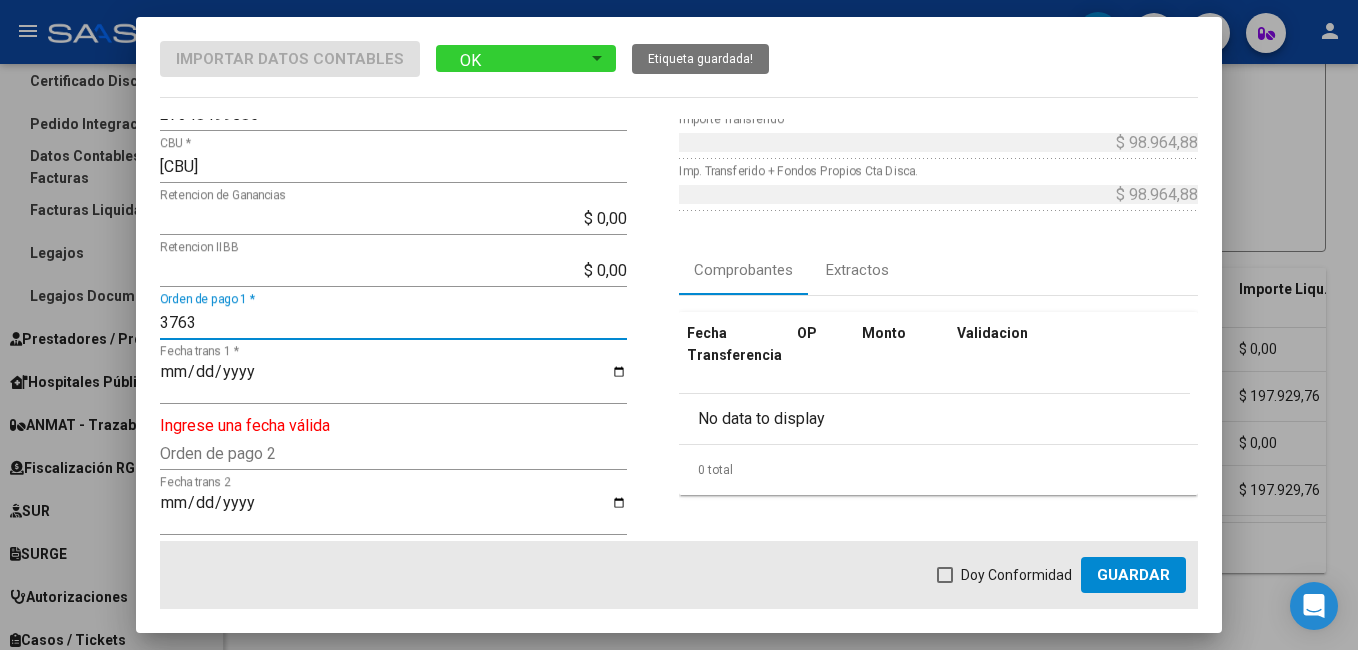 type on "3763" 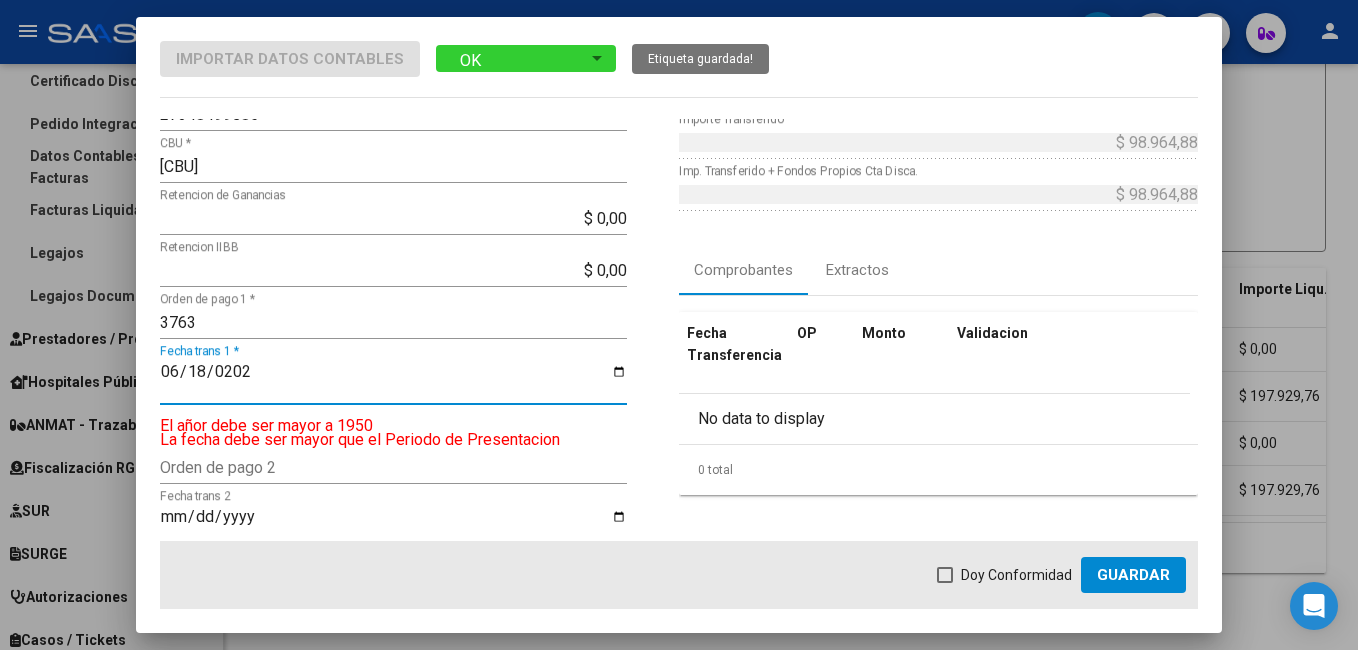 type on "2025-06-18" 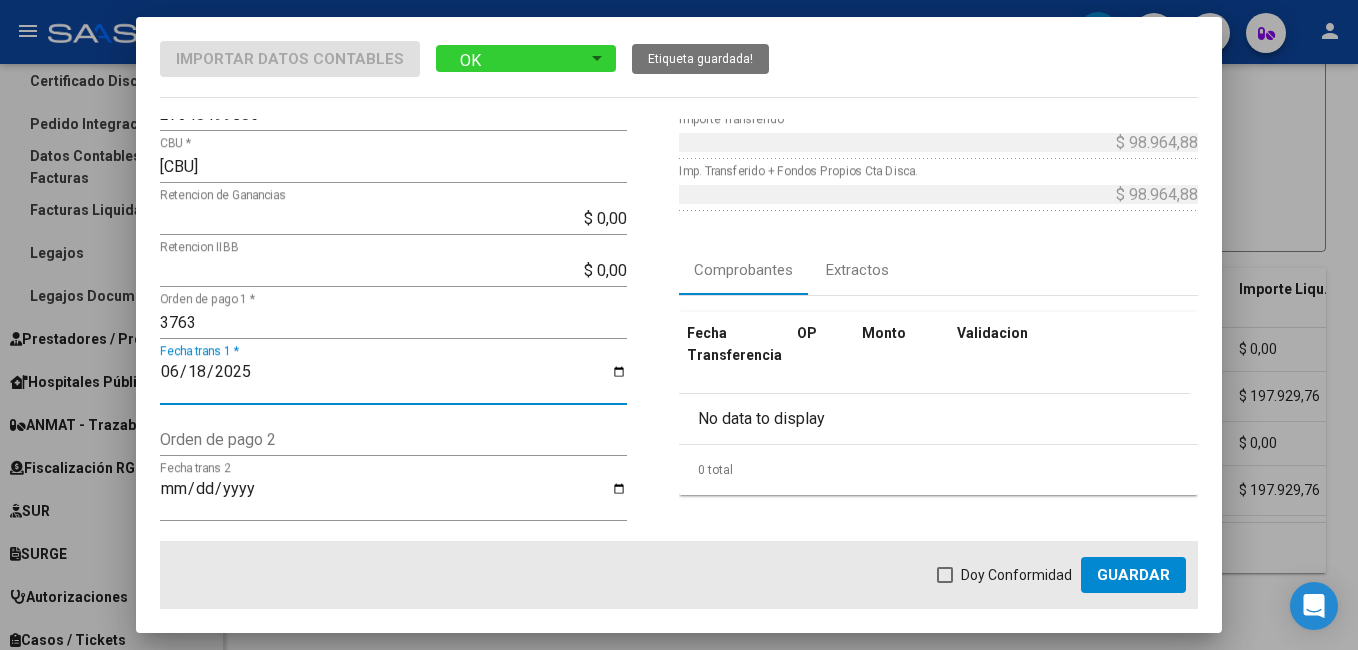 click at bounding box center (945, 575) 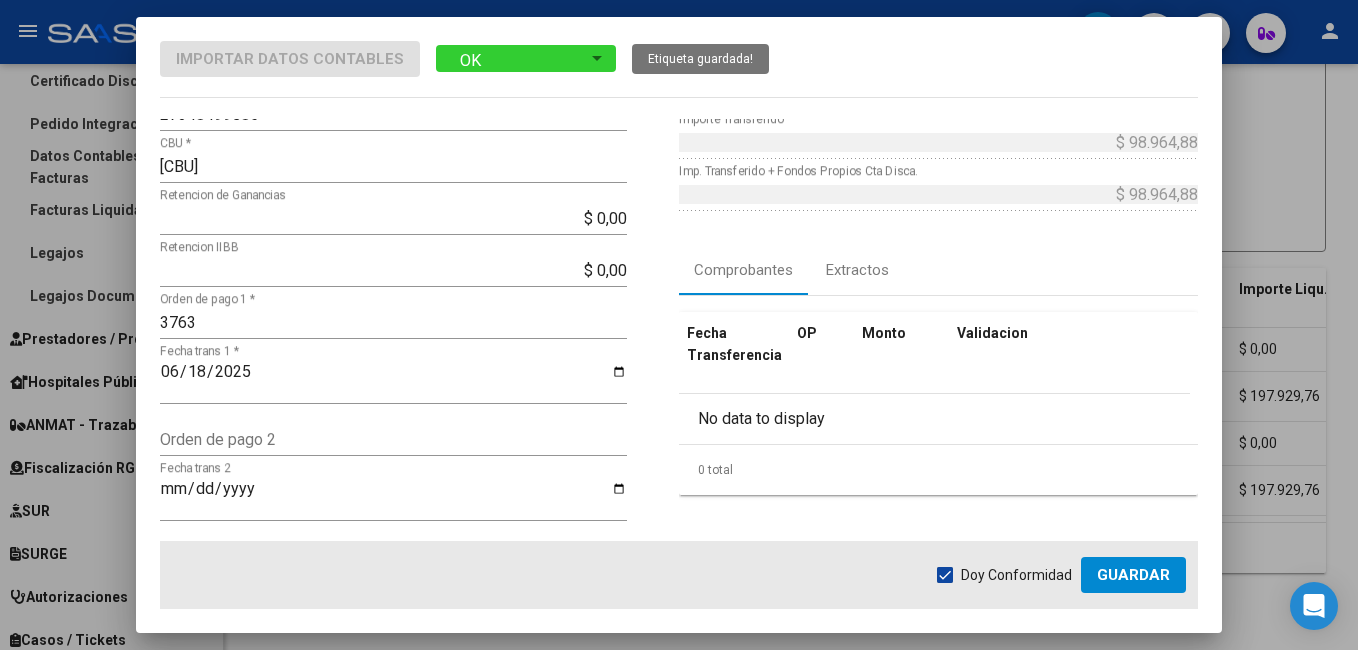 click on "Guardar" 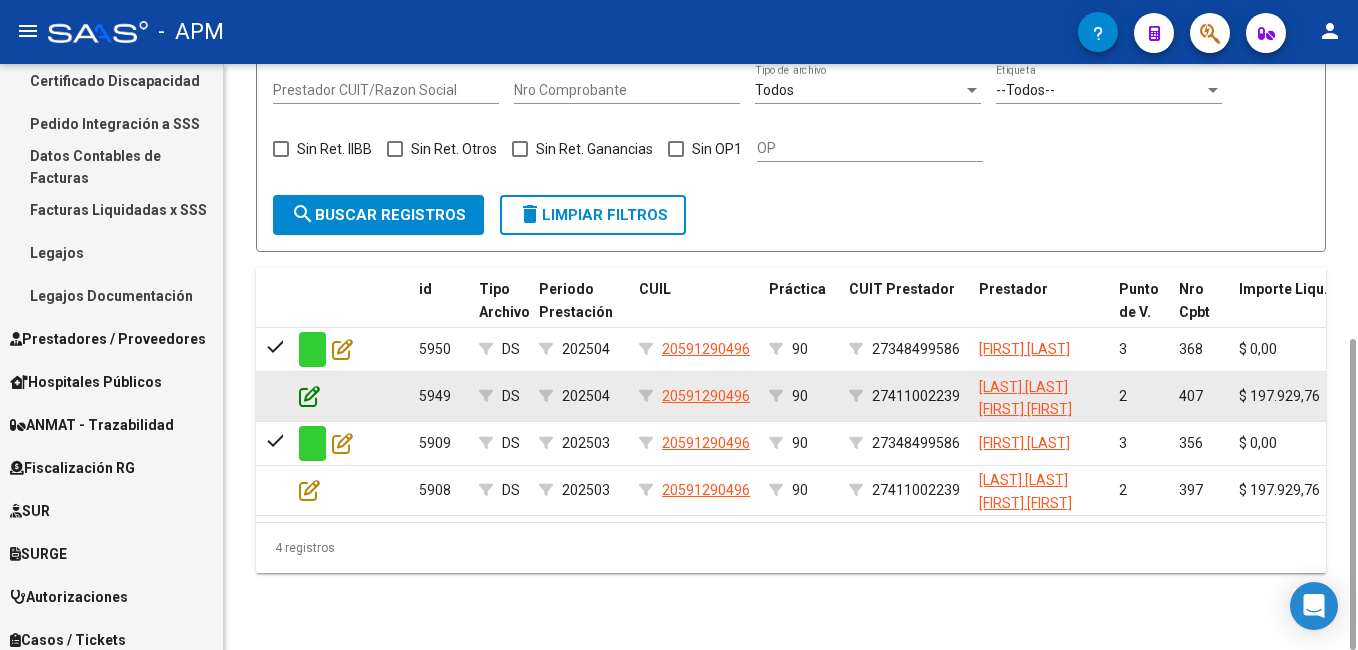 click 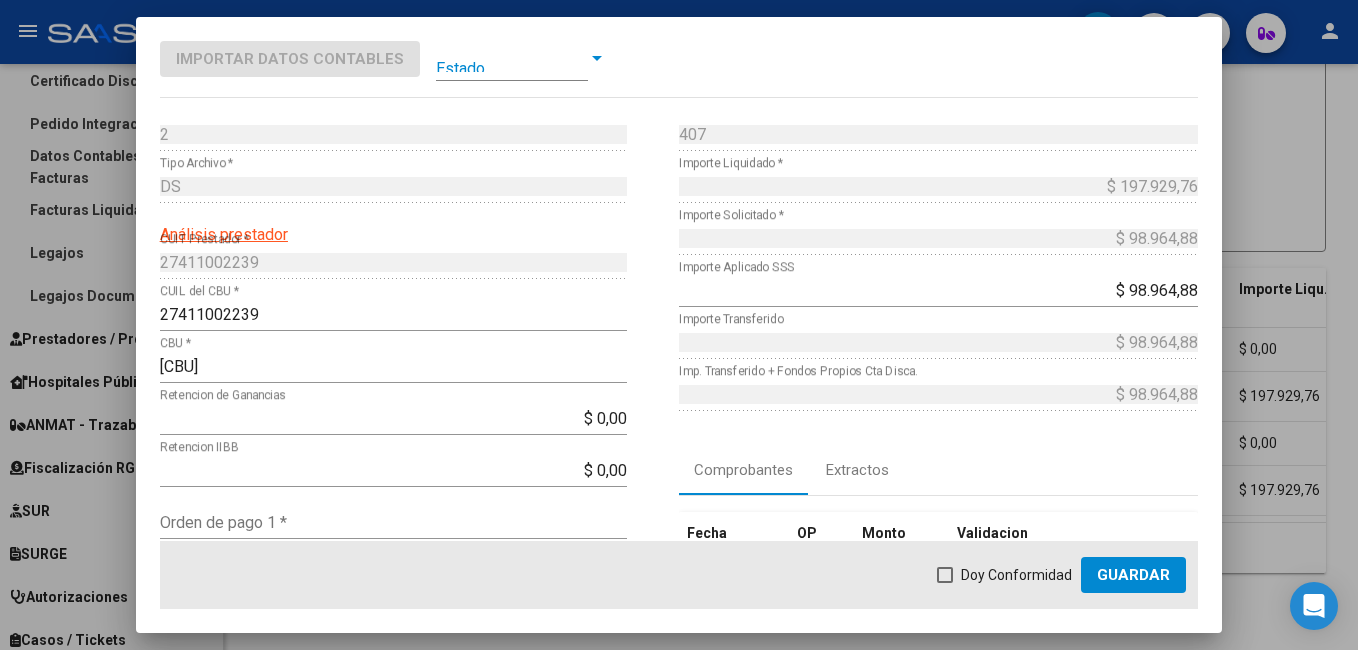click at bounding box center [512, 58] 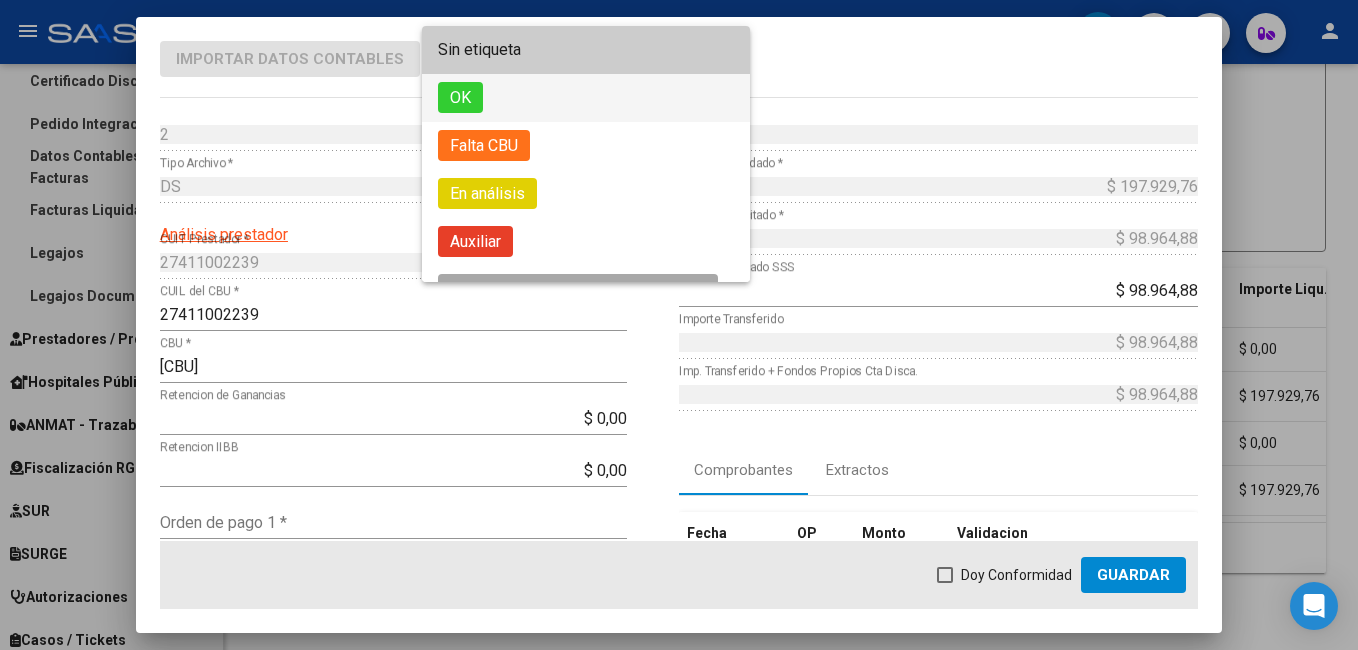 click on "OK" at bounding box center [586, 98] 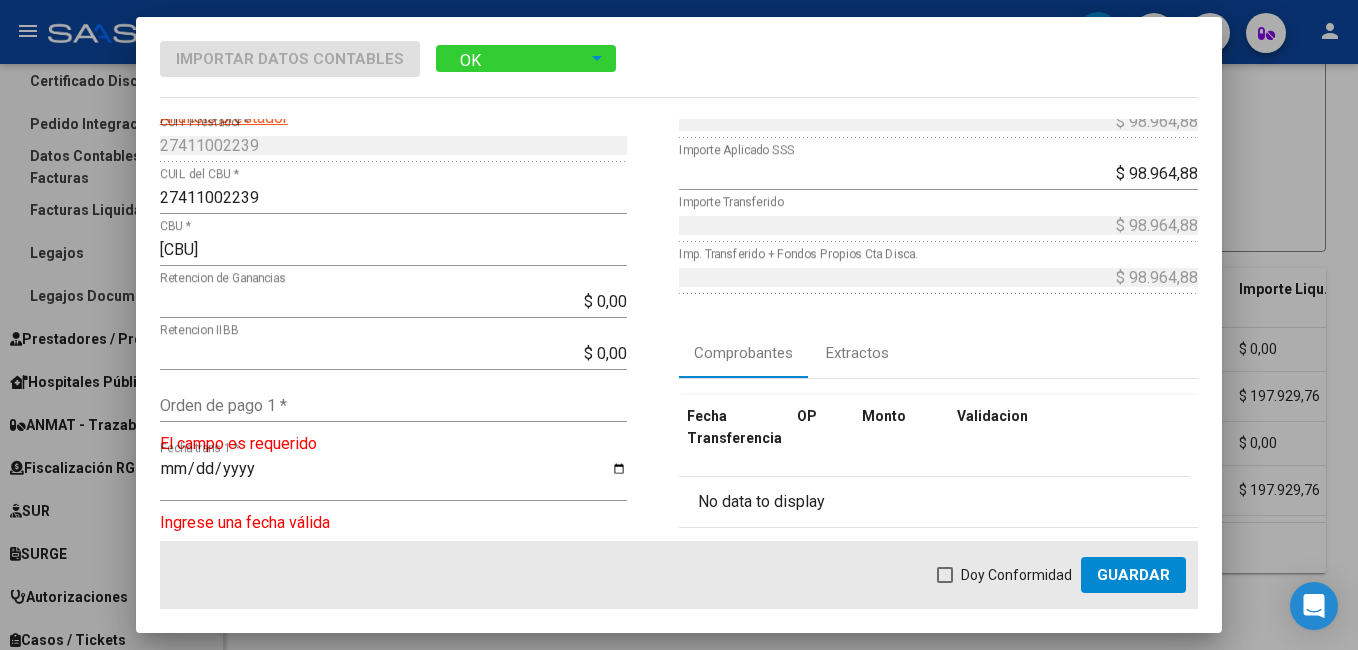 scroll, scrollTop: 200, scrollLeft: 0, axis: vertical 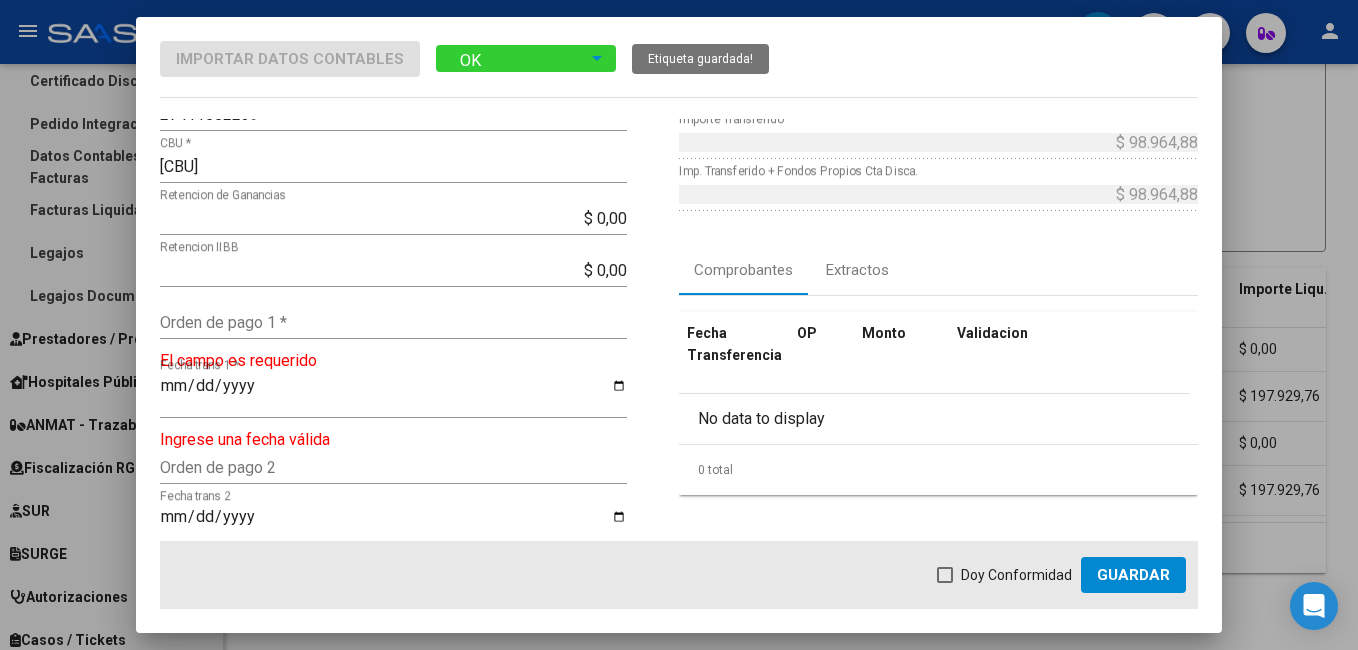 click on "Orden de pago 1 *" at bounding box center [393, 322] 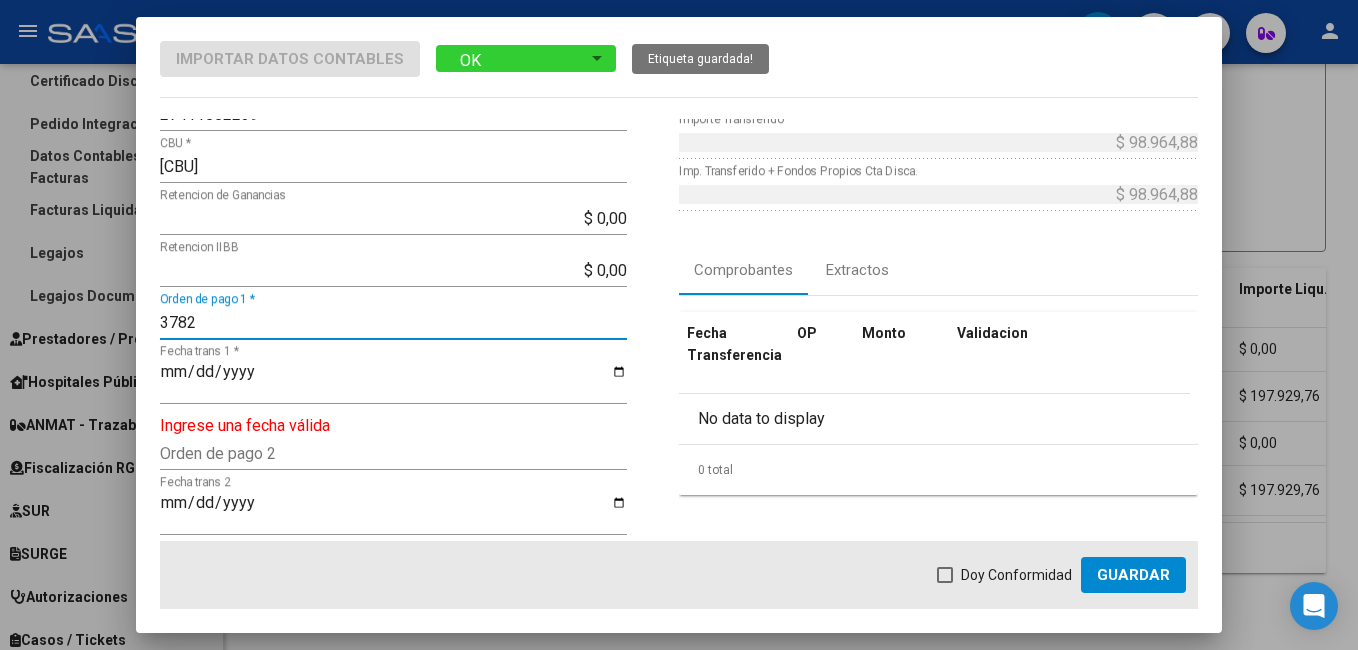 type on "3782" 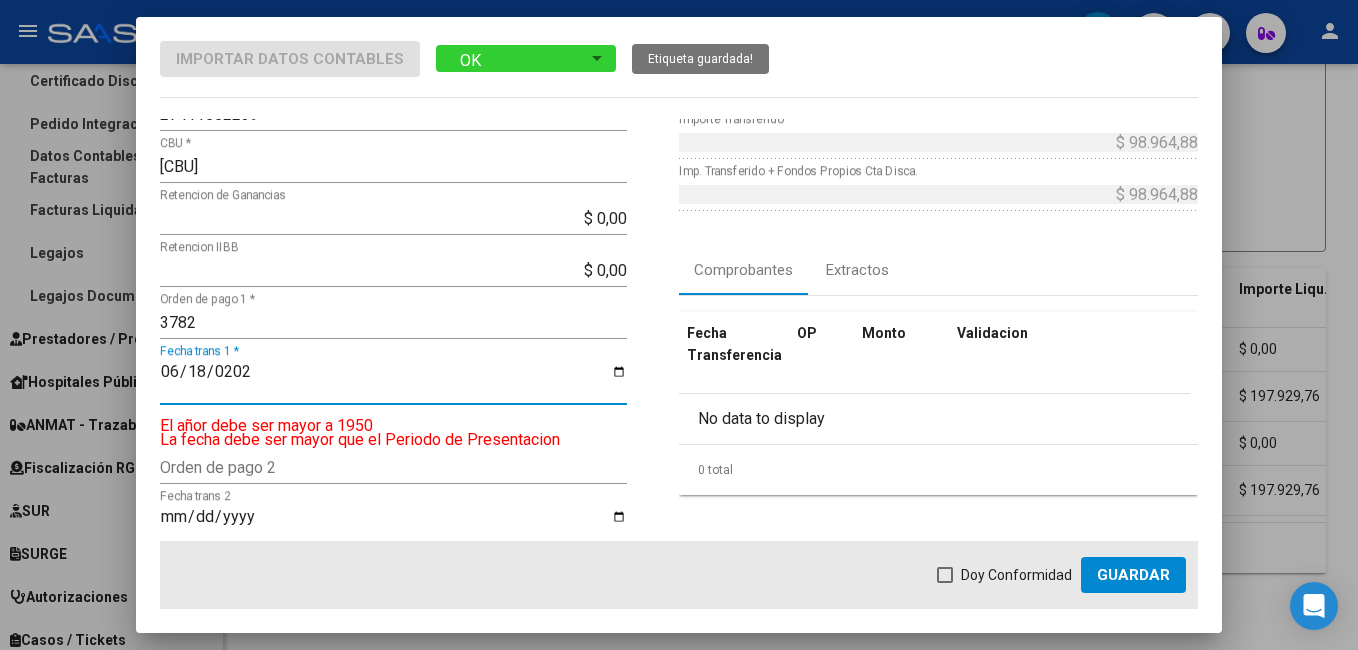 type on "2025-06-18" 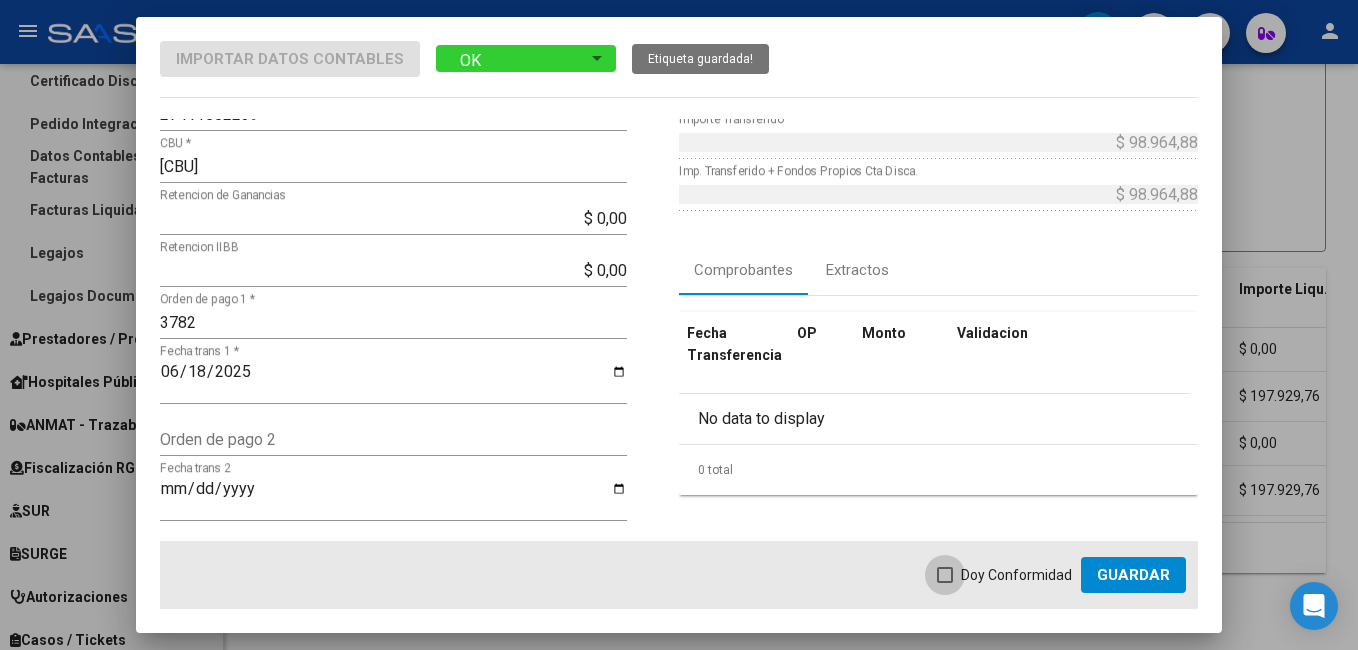click at bounding box center [945, 575] 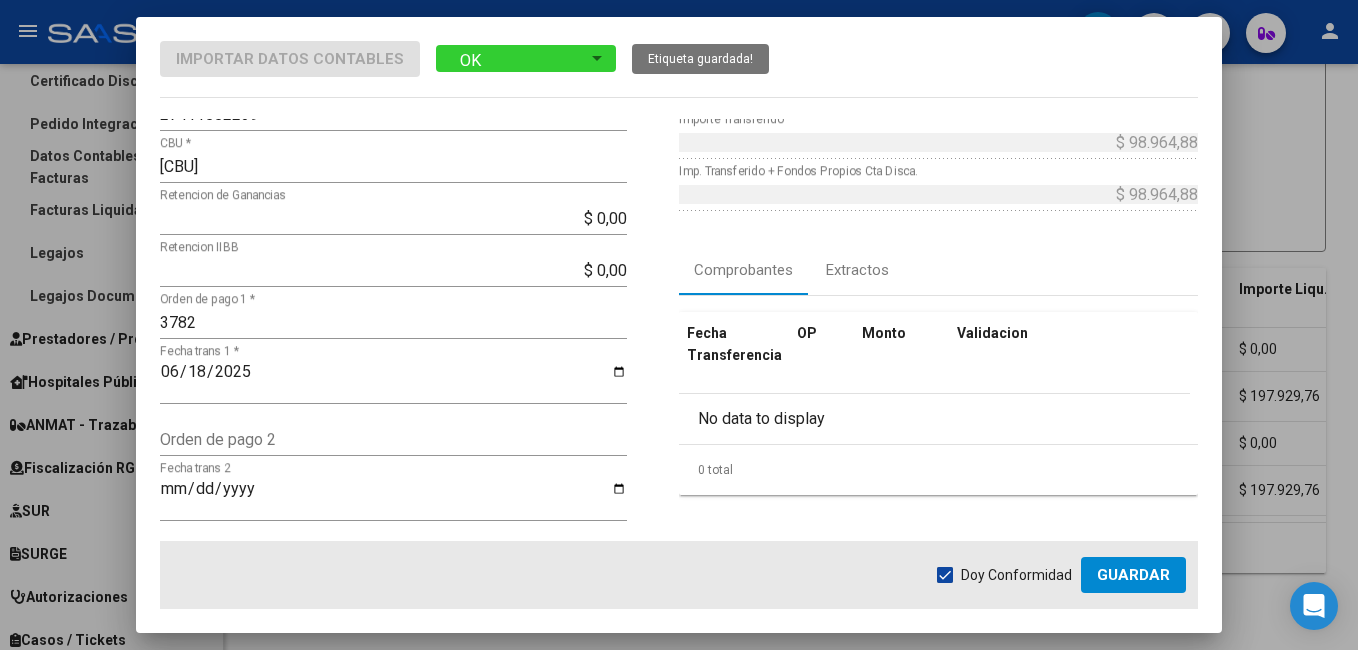 click on "Guardar" 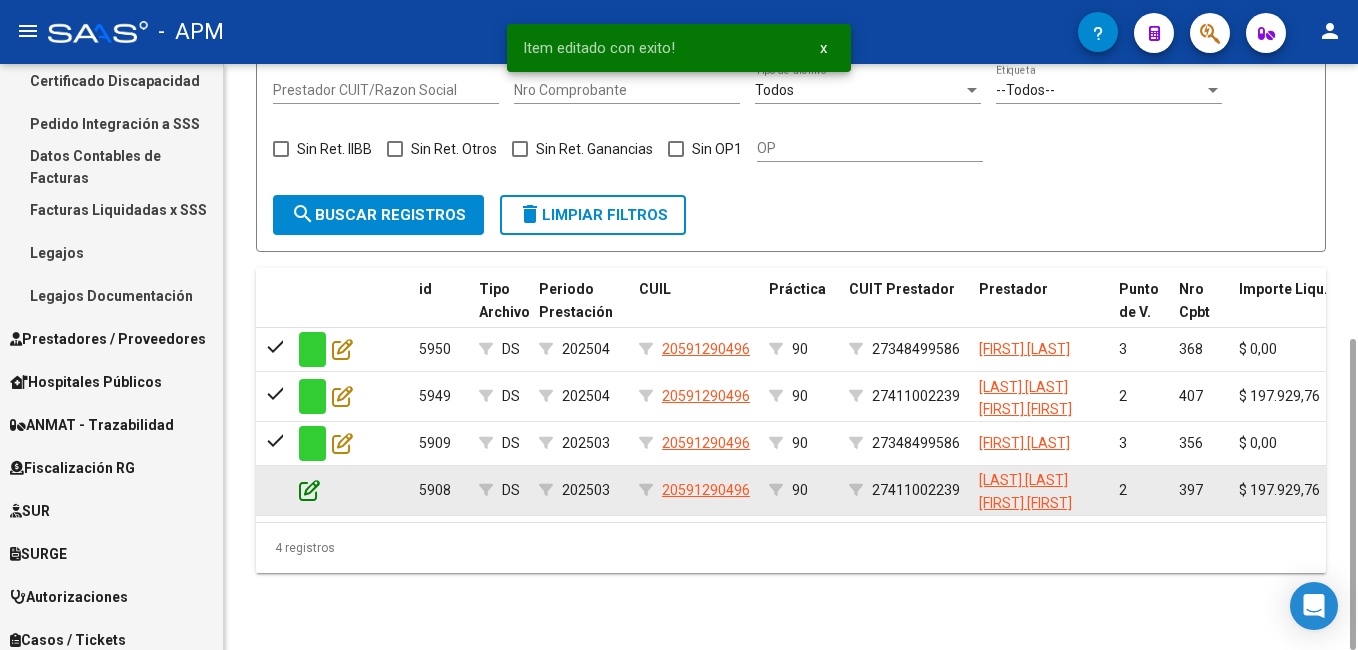 click 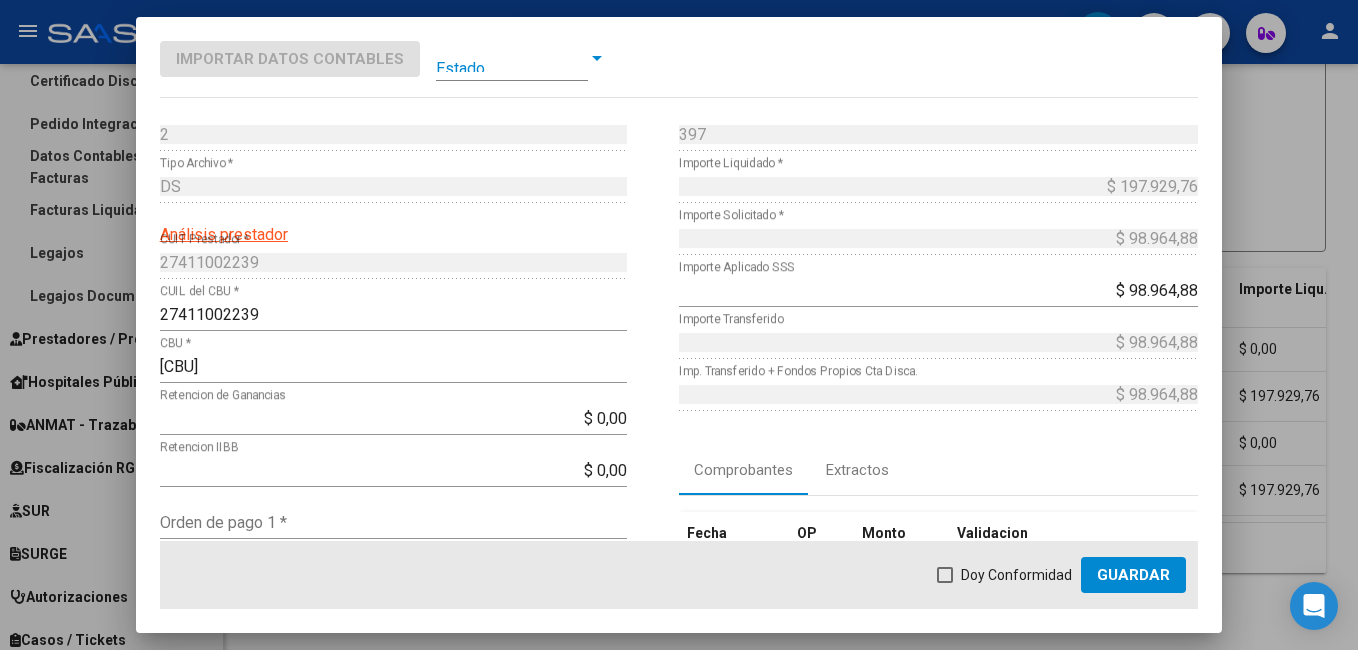 click at bounding box center (512, 58) 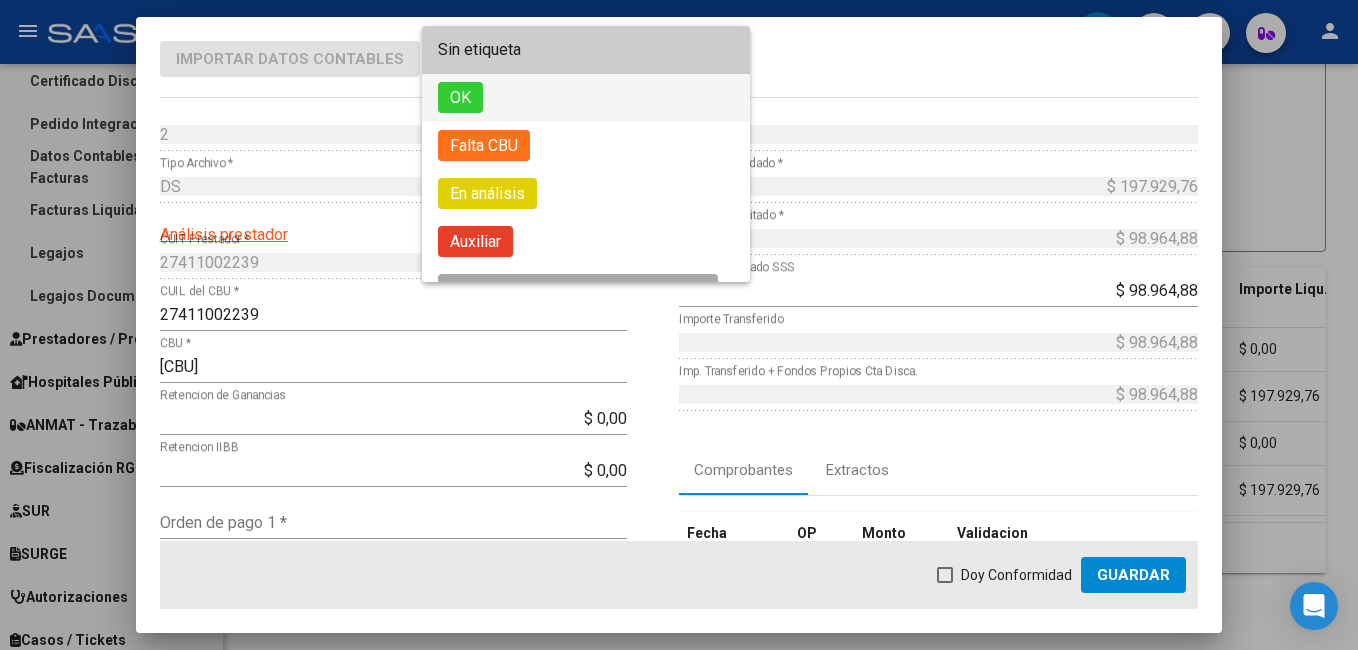 click on "OK" at bounding box center [586, 98] 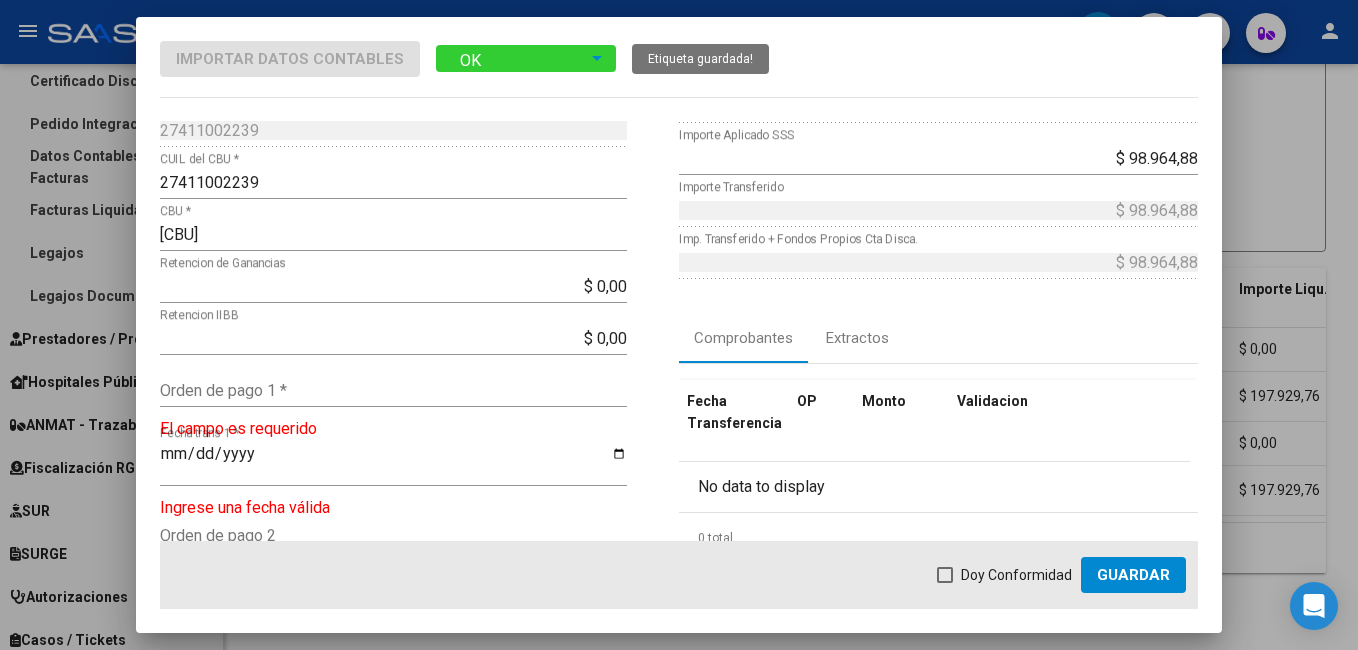 scroll, scrollTop: 300, scrollLeft: 0, axis: vertical 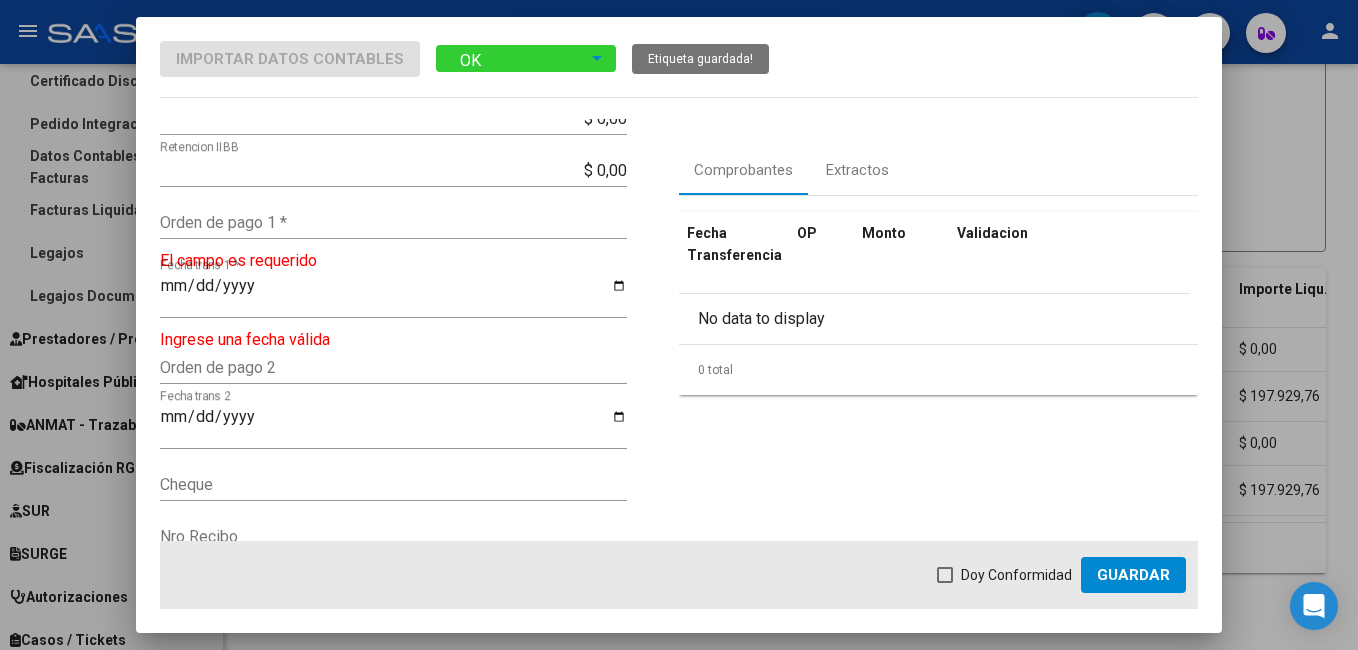 click on "Orden de pago 1 *" 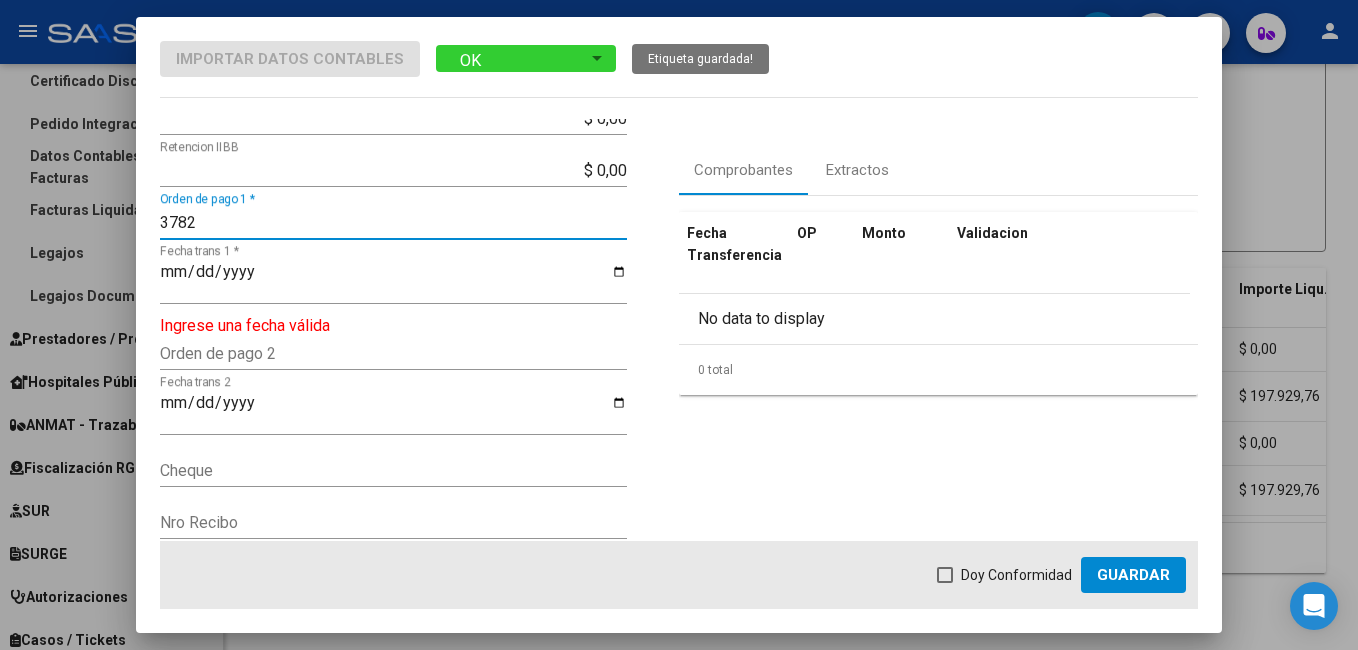 type on "3782" 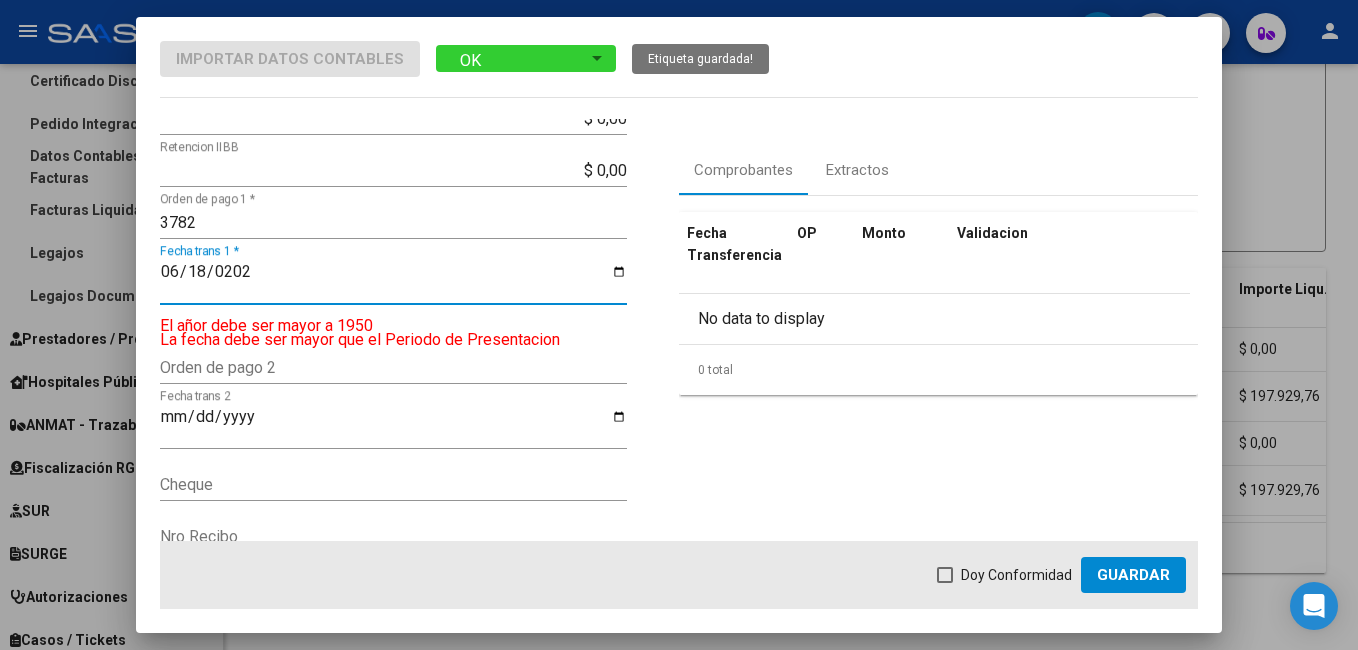 type on "2025-06-18" 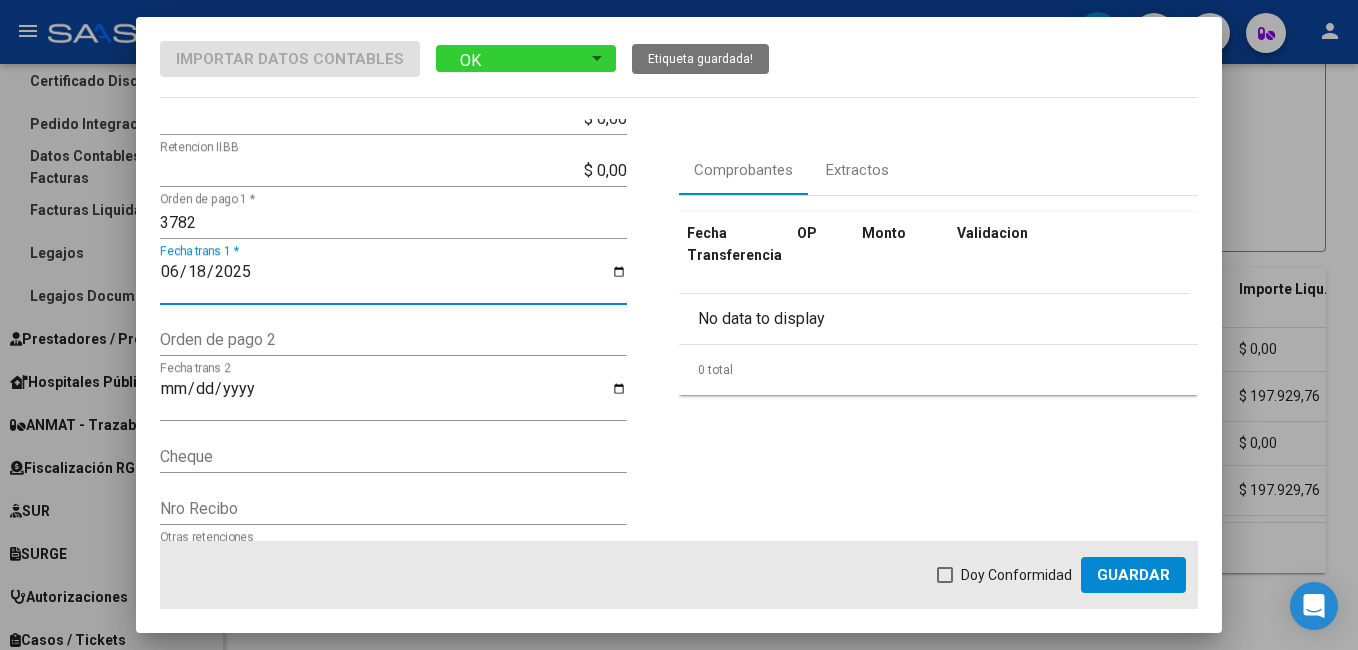 click at bounding box center (945, 575) 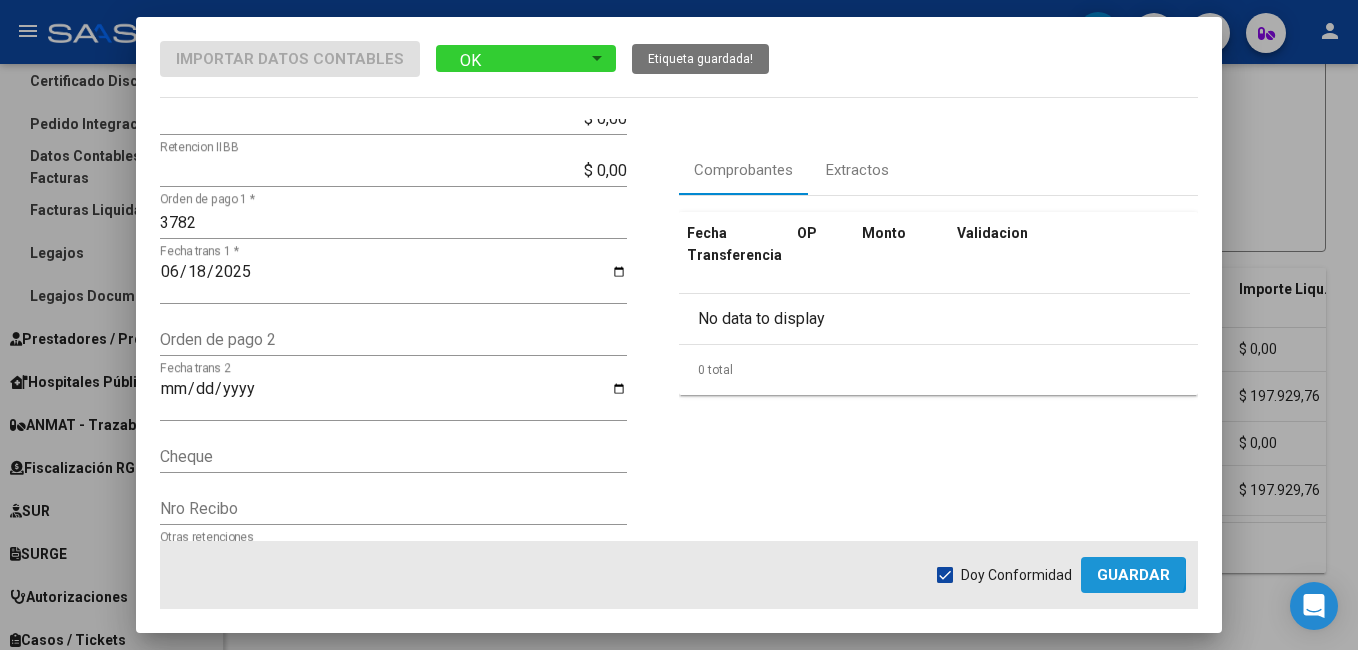 click on "Guardar" 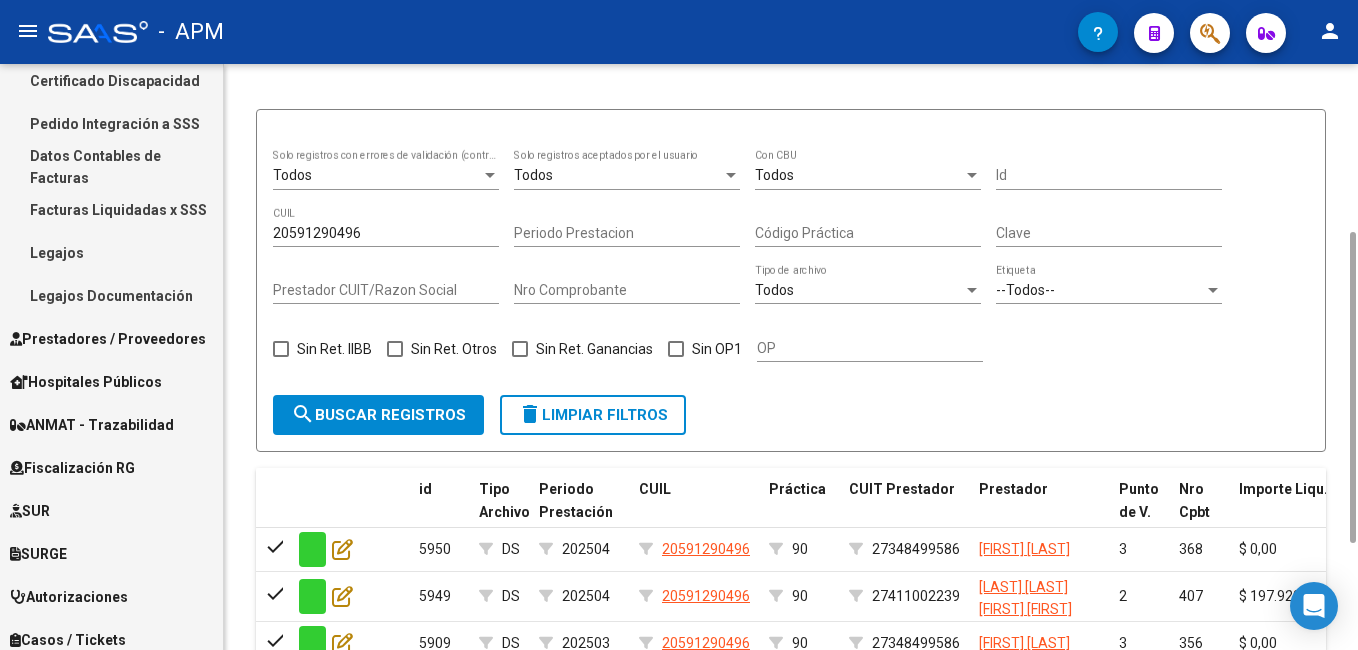 scroll, scrollTop: 116, scrollLeft: 0, axis: vertical 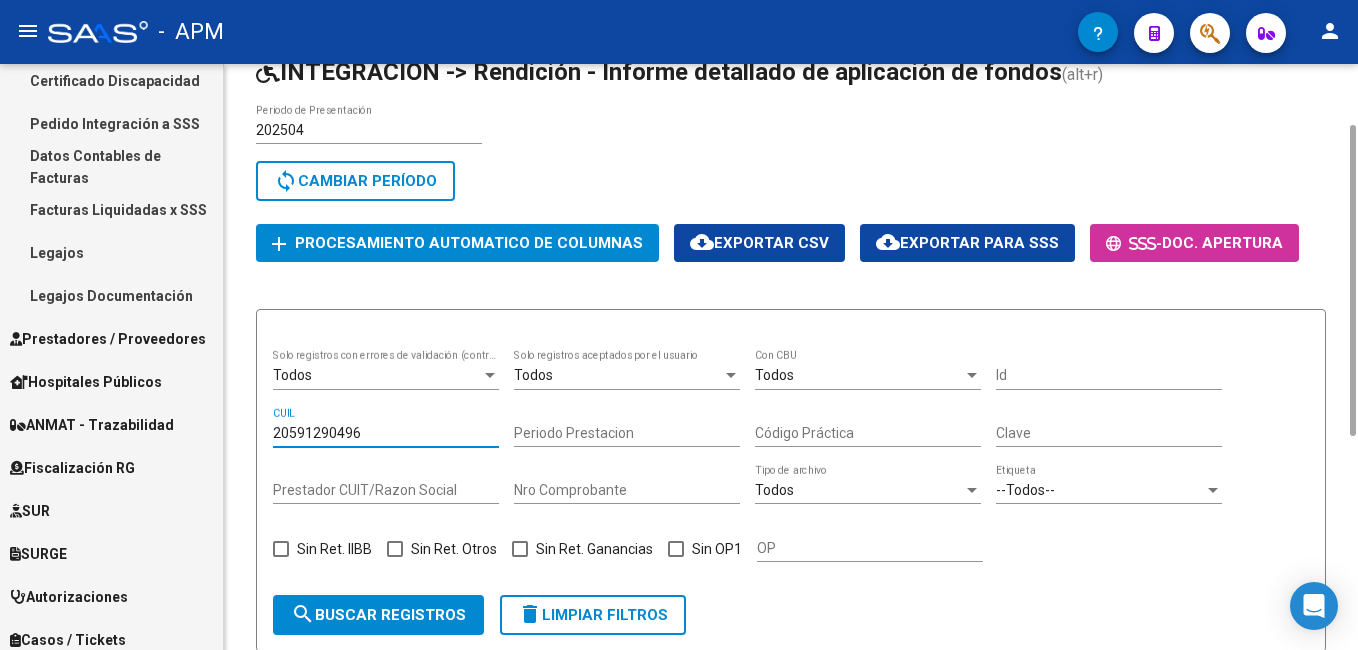 drag, startPoint x: 374, startPoint y: 422, endPoint x: -4, endPoint y: 274, distance: 405.9409 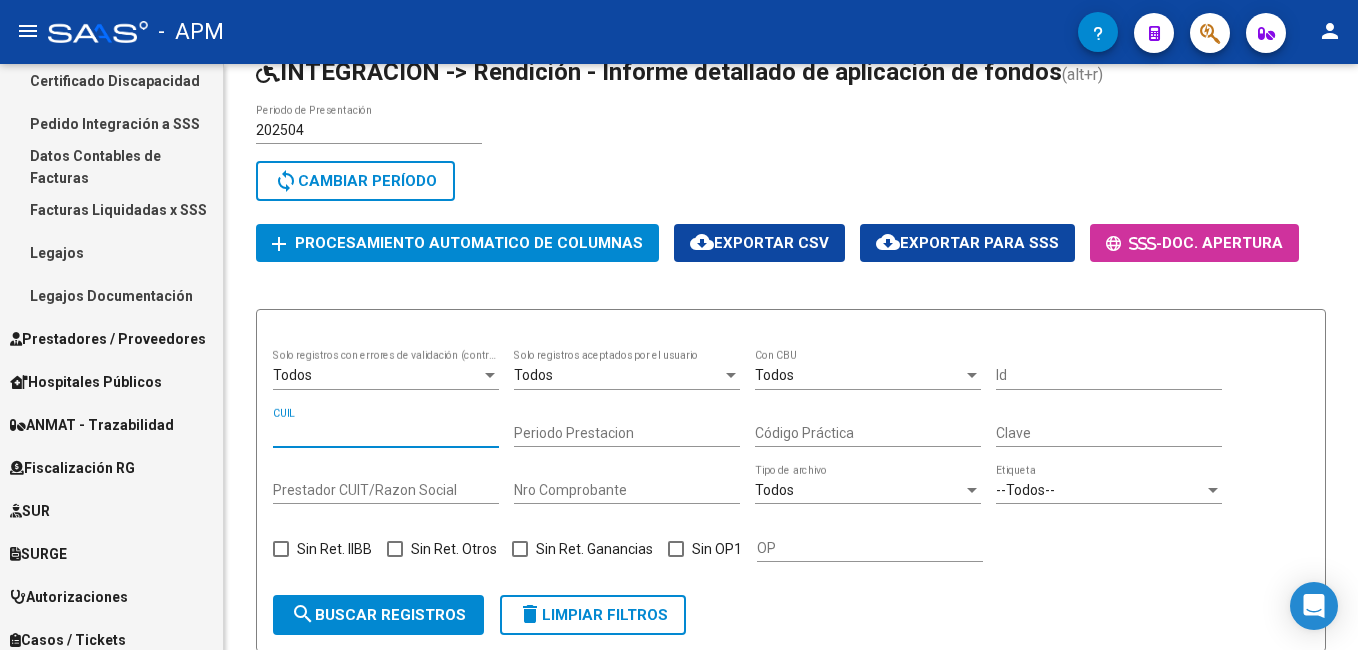 scroll, scrollTop: 798, scrollLeft: 0, axis: vertical 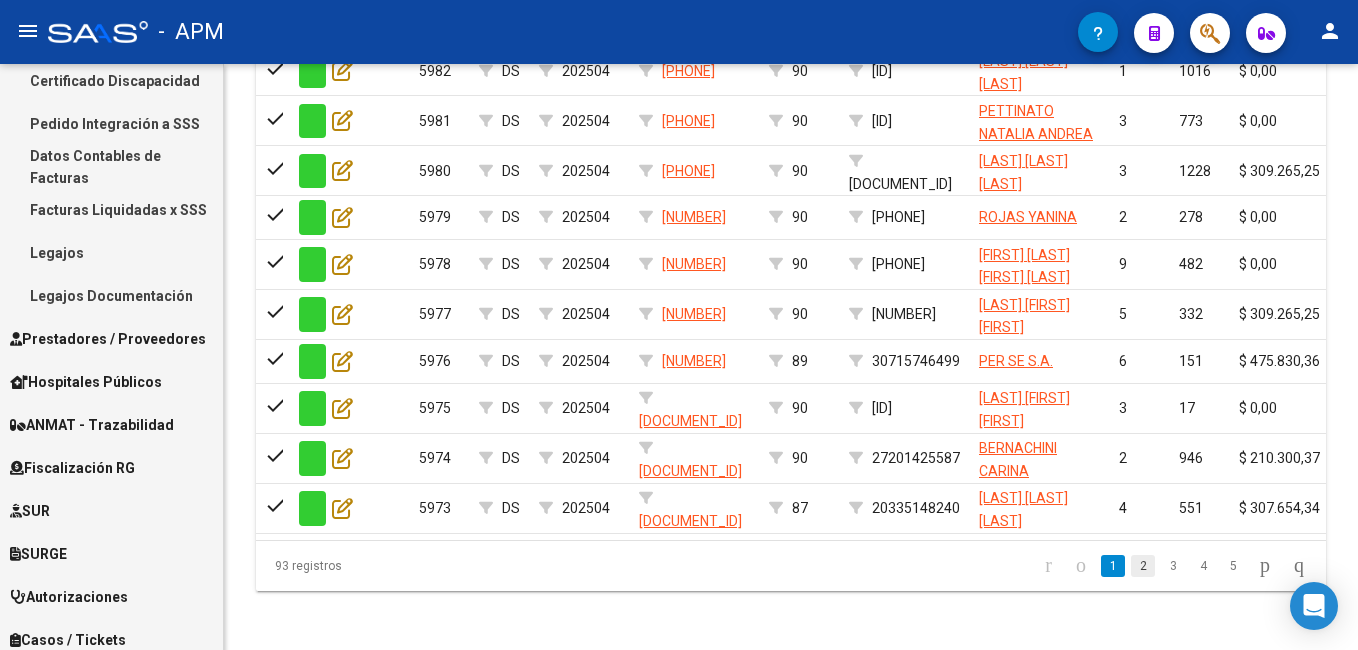 click on "2" 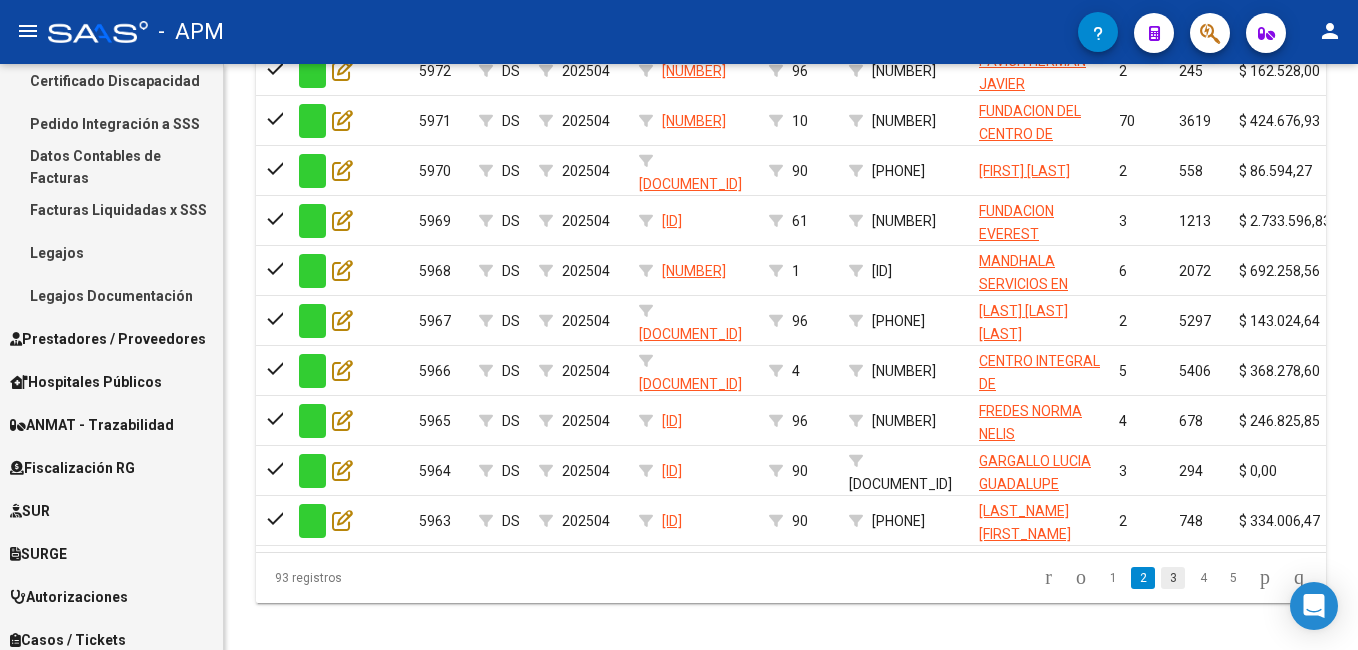 click on "3" 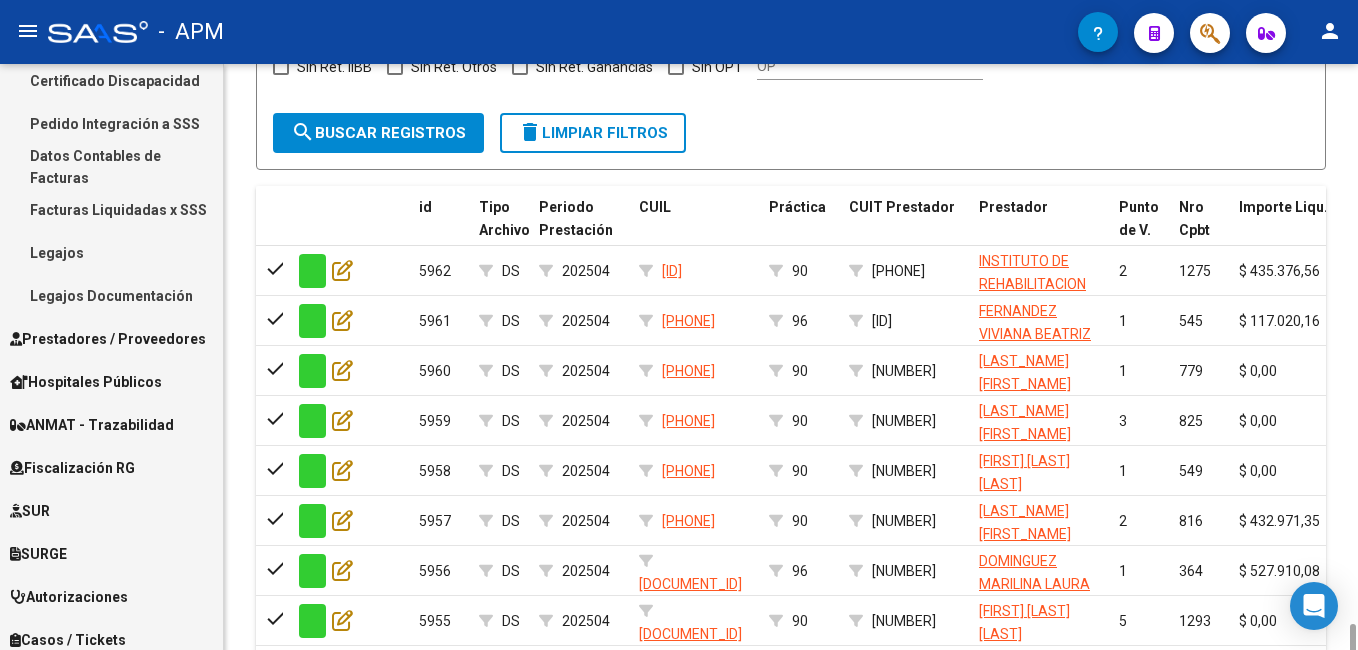 scroll, scrollTop: 816, scrollLeft: 0, axis: vertical 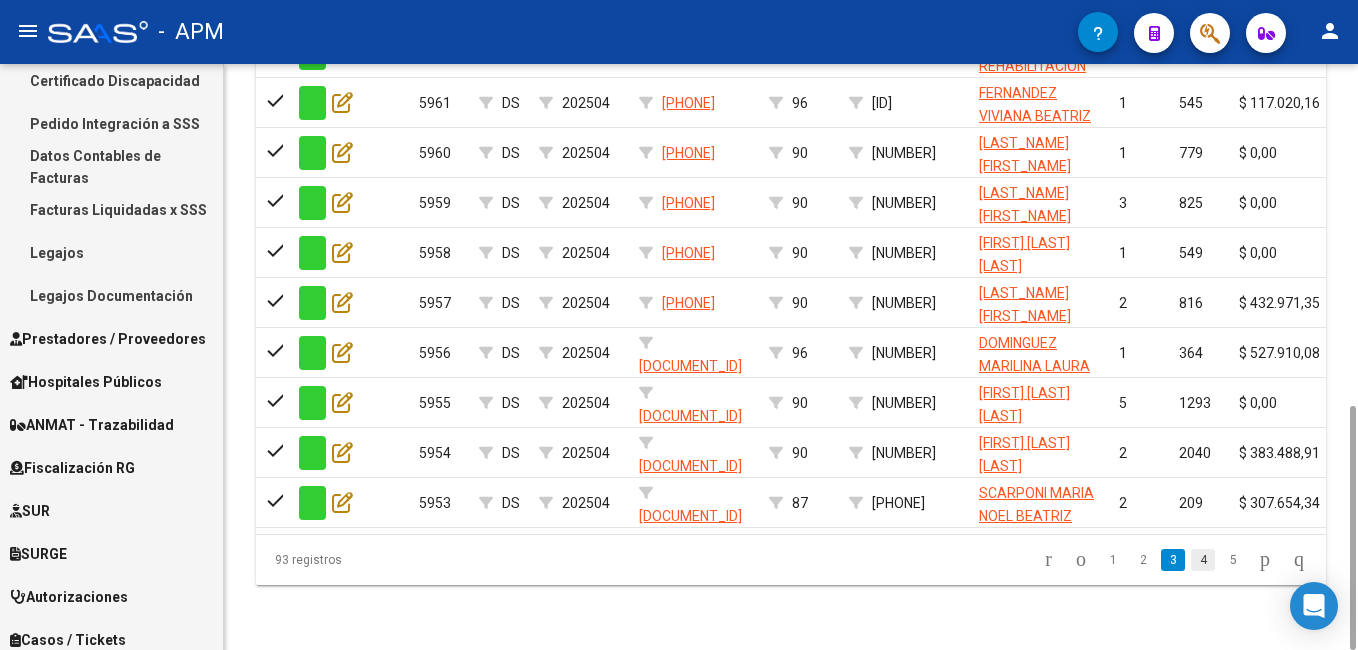 click on "4" 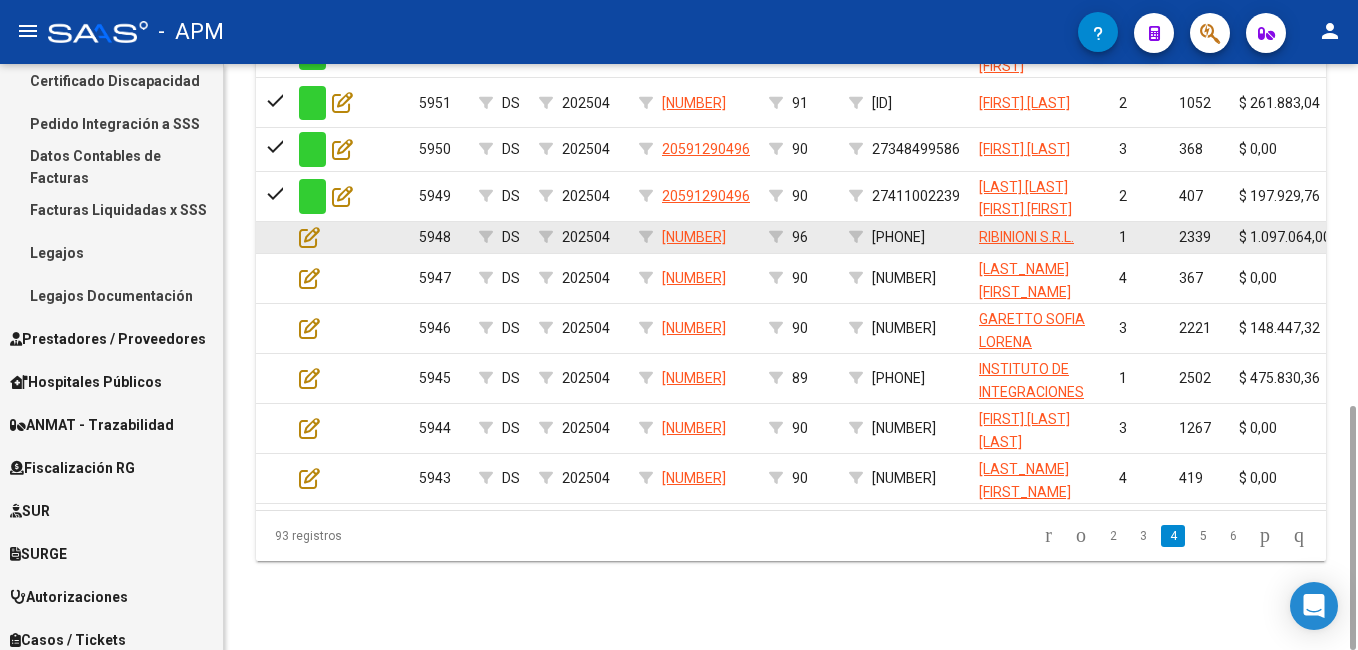 click on "[NUMBER]" 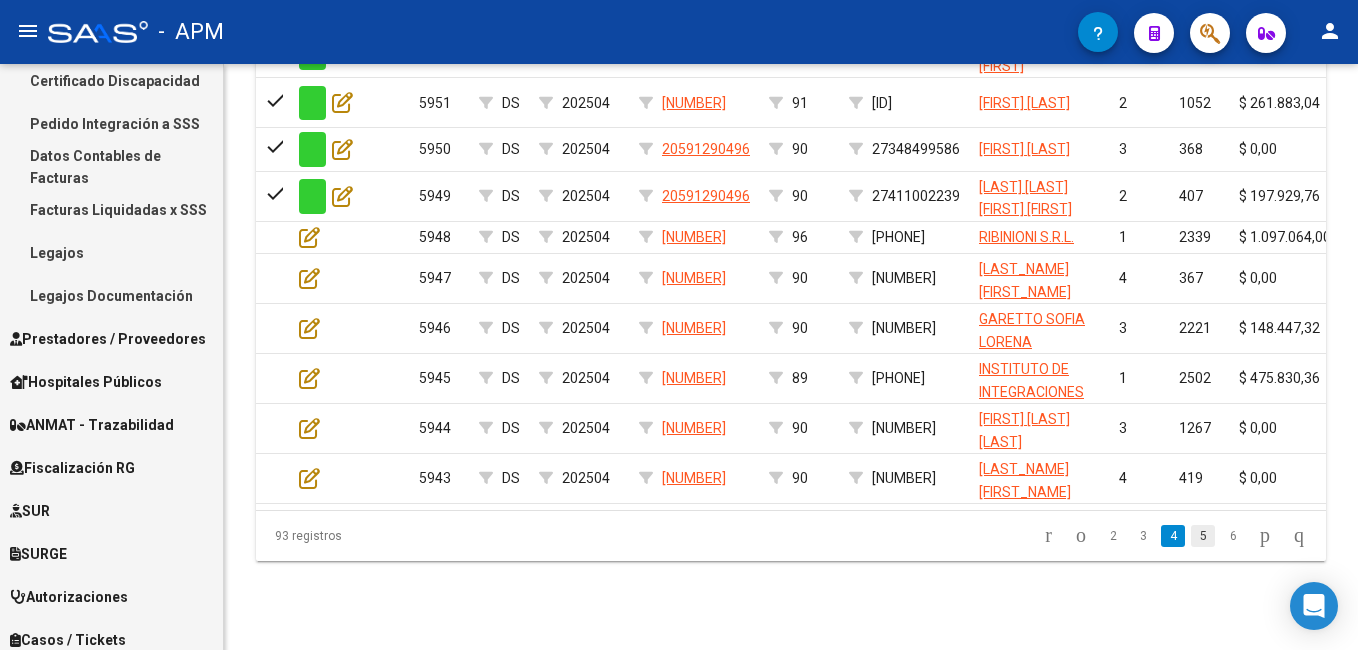 click on "5" 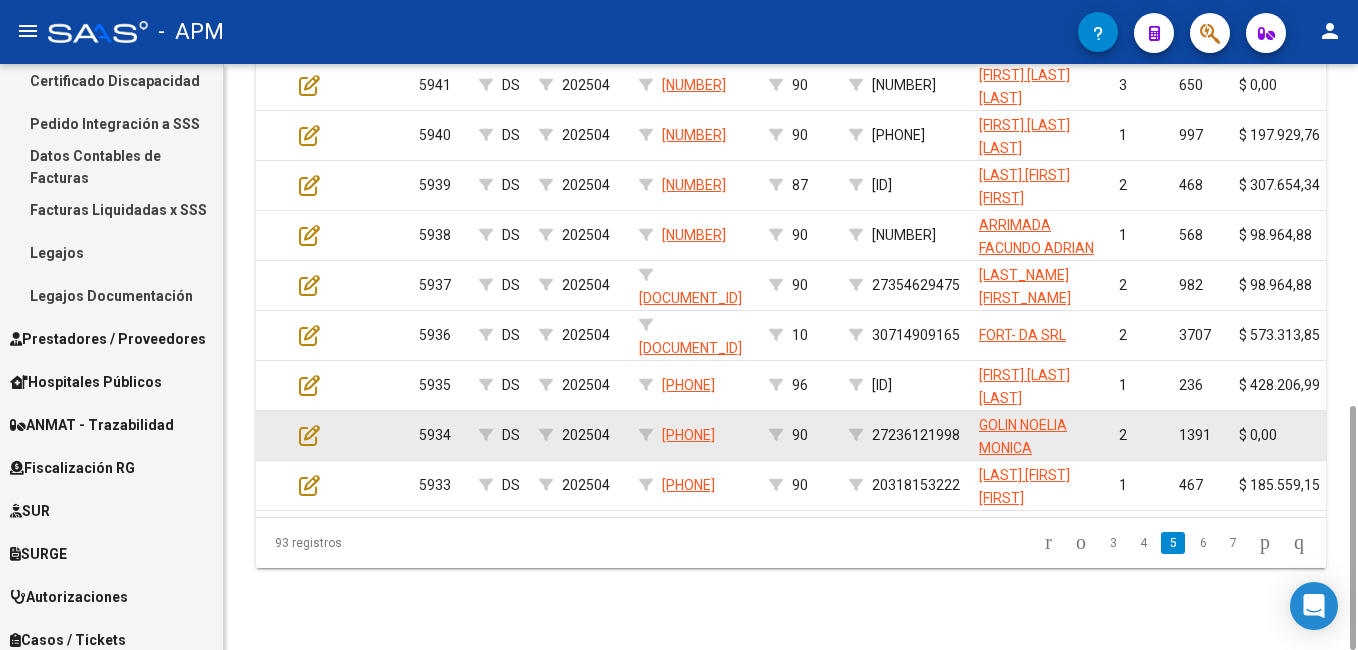 scroll, scrollTop: 616, scrollLeft: 0, axis: vertical 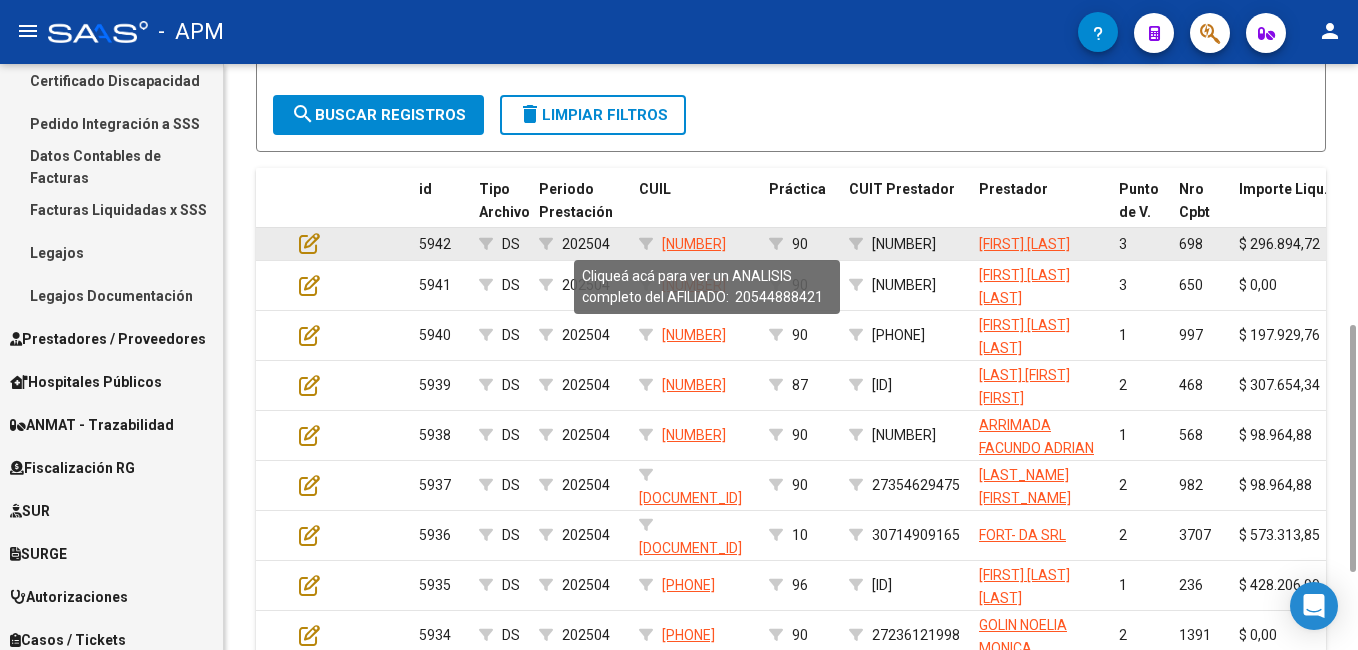 drag, startPoint x: 755, startPoint y: 235, endPoint x: 667, endPoint y: 237, distance: 88.02273 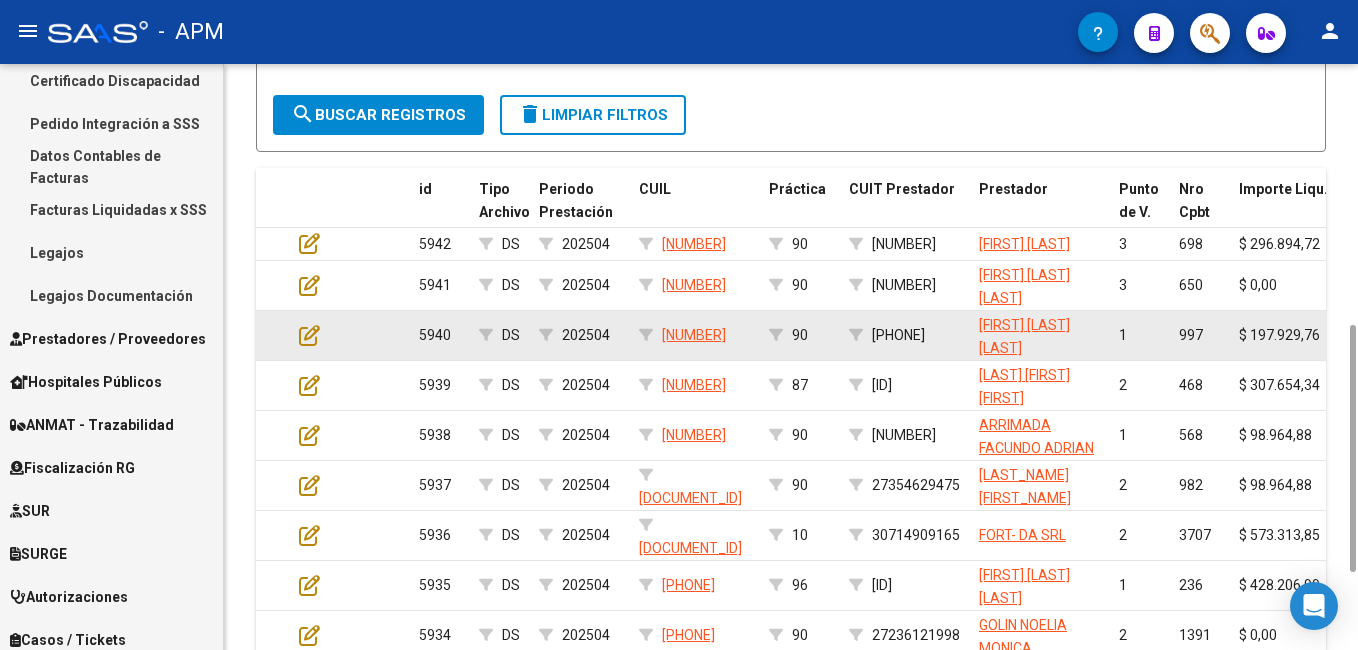 scroll, scrollTop: 216, scrollLeft: 0, axis: vertical 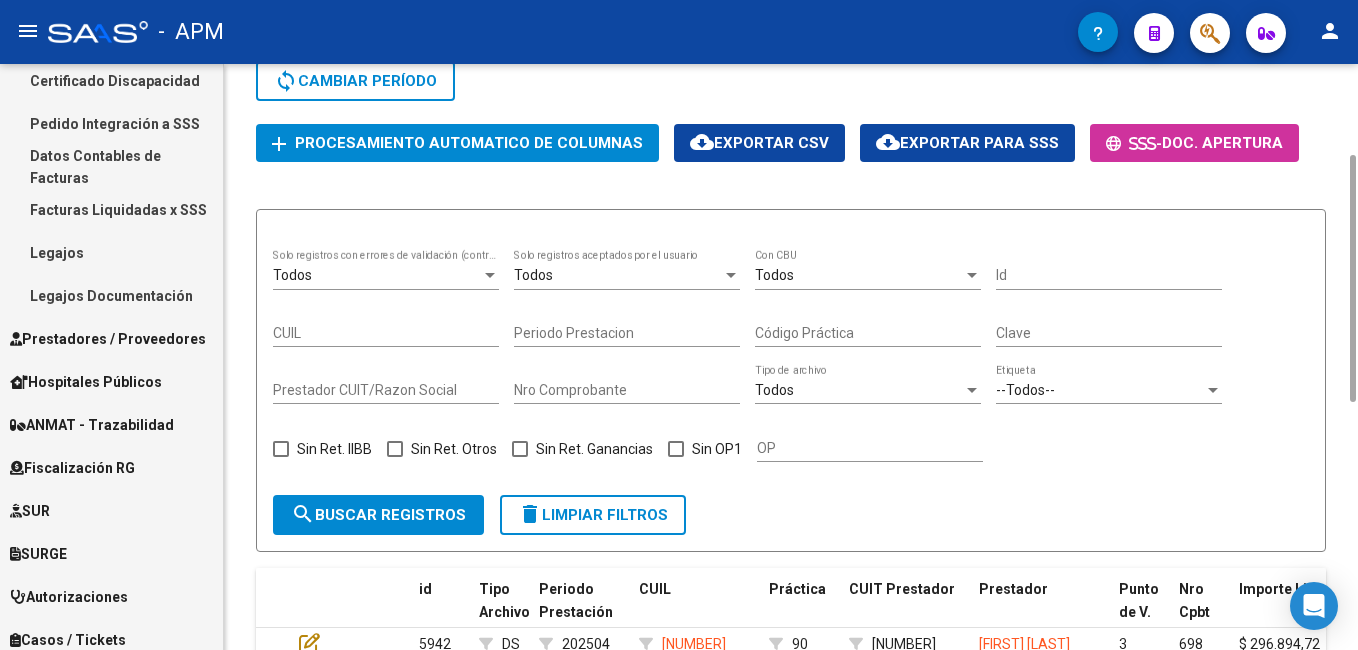 click on "CUIL" at bounding box center [386, 333] 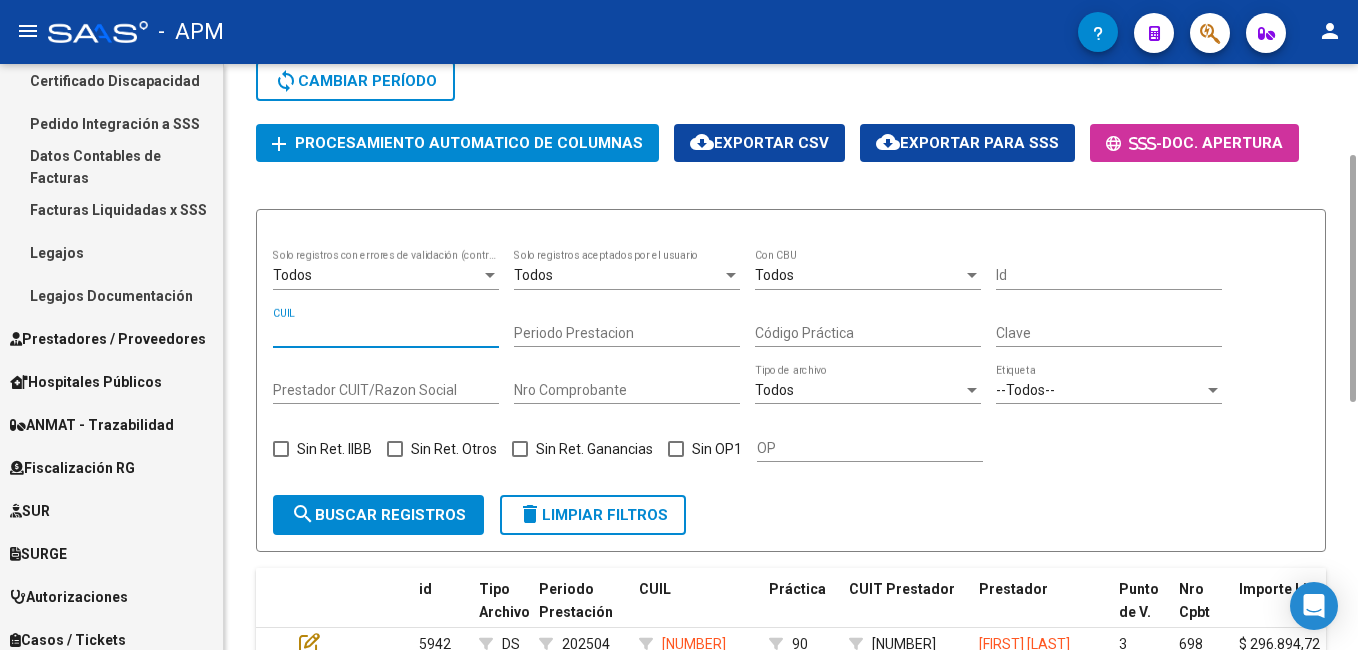 paste on "[NUMBER]" 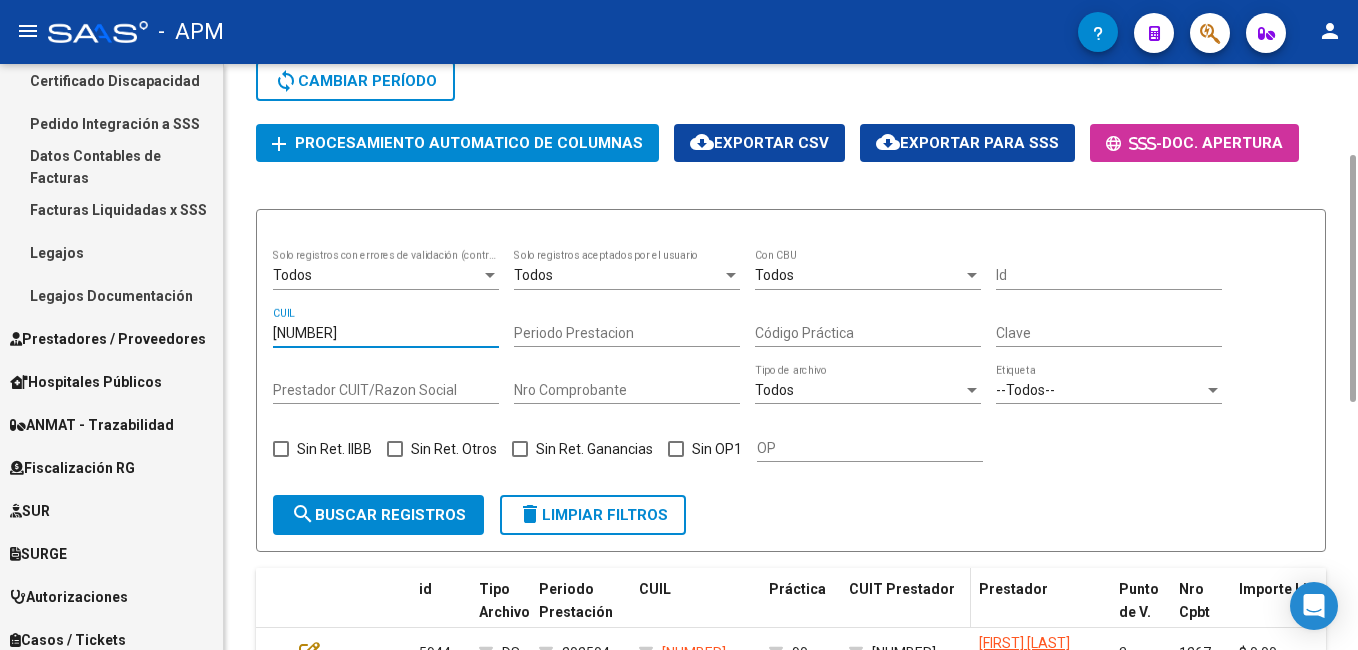 scroll, scrollTop: 516, scrollLeft: 0, axis: vertical 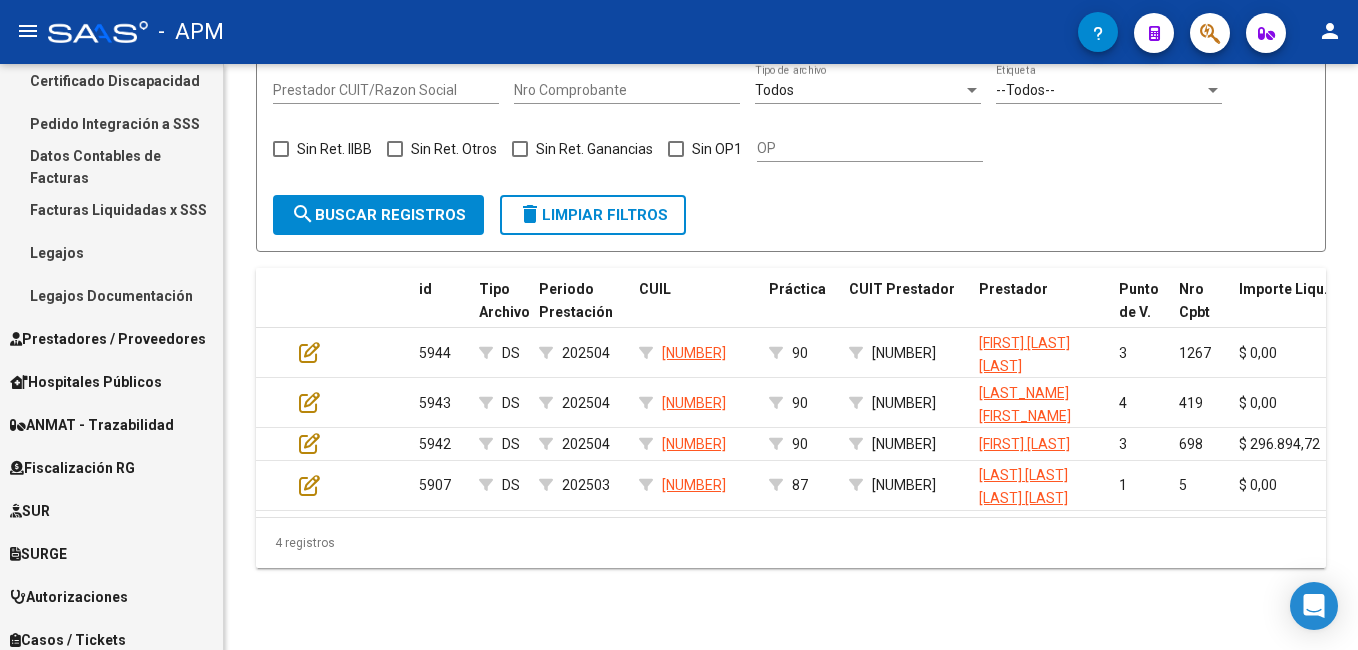 type on "[NUMBER]" 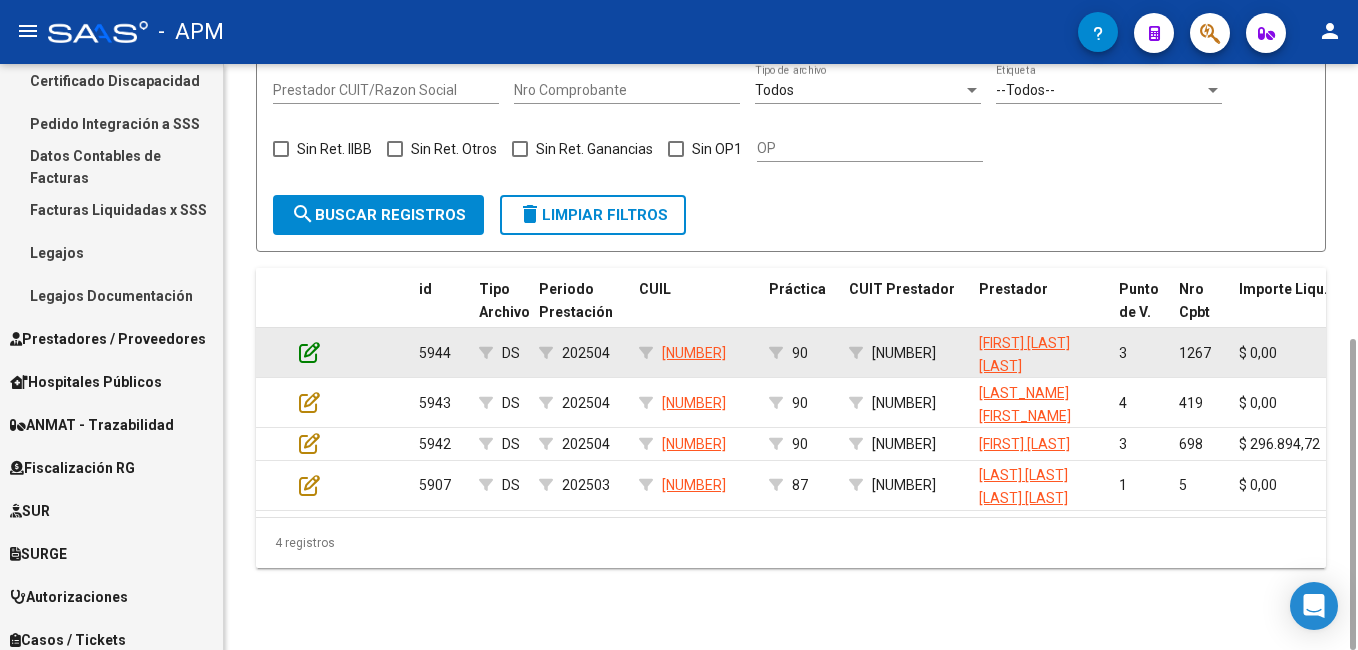 click 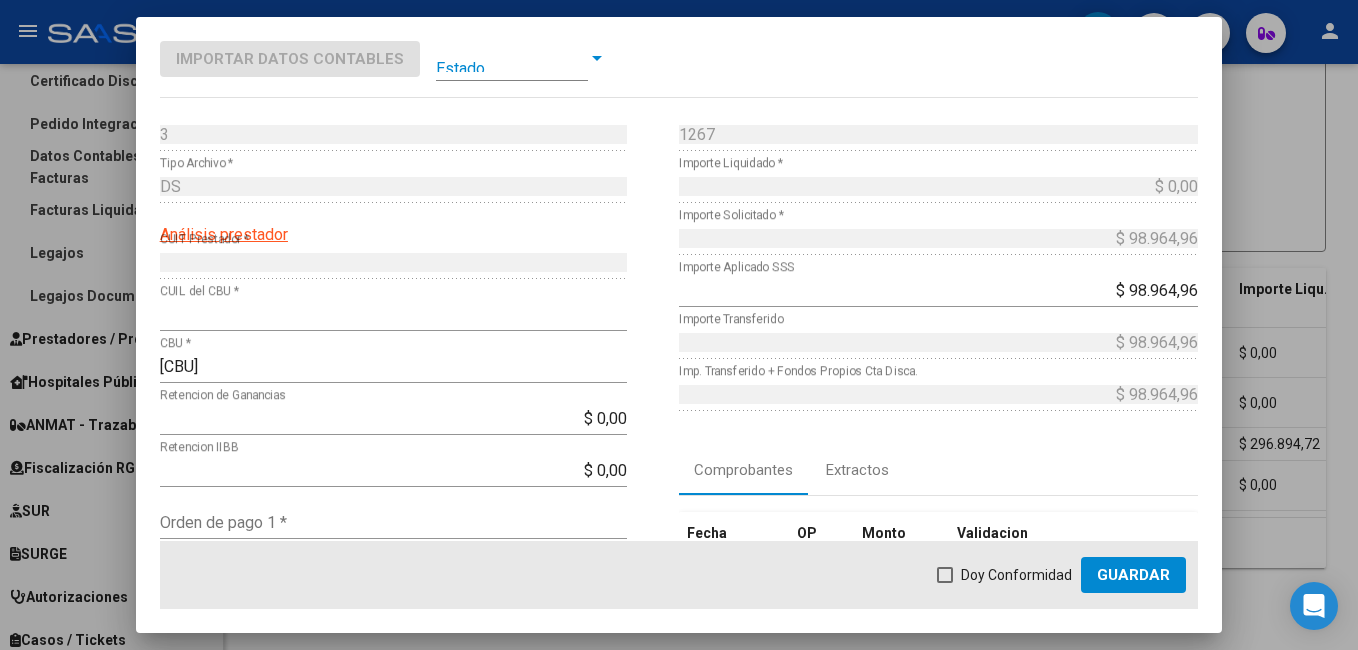 click at bounding box center (512, 58) 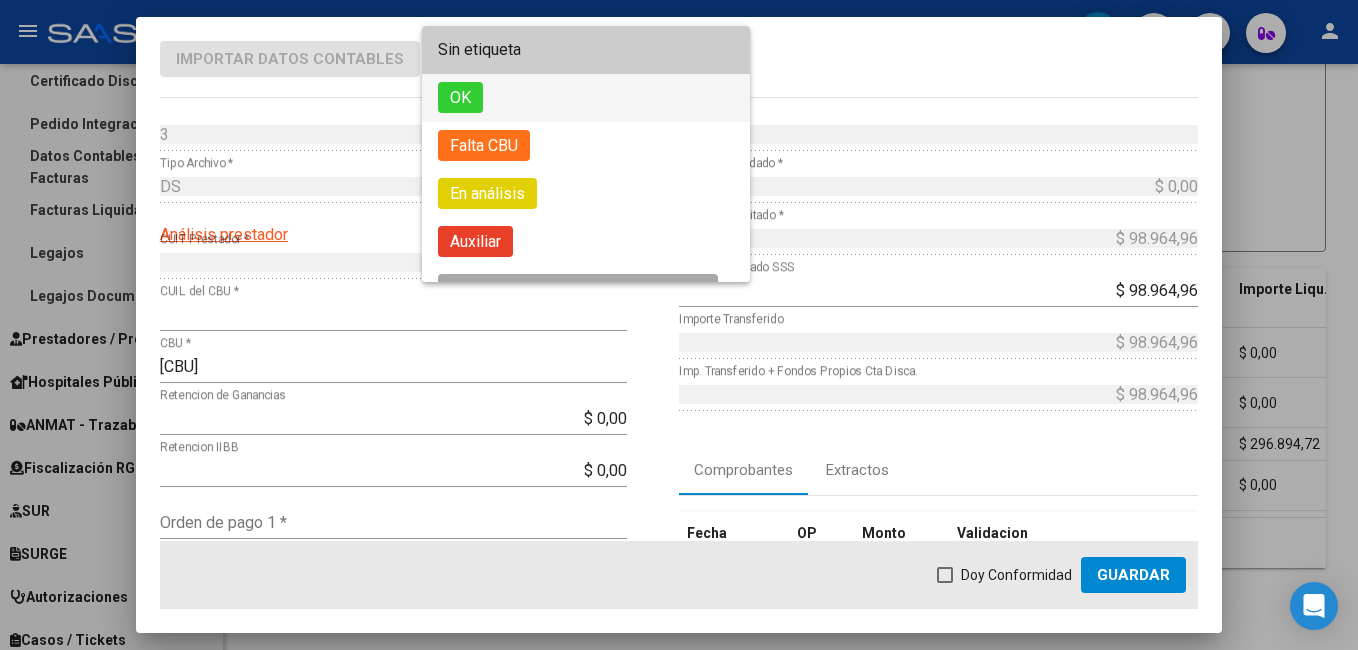click on "OK" at bounding box center (586, 98) 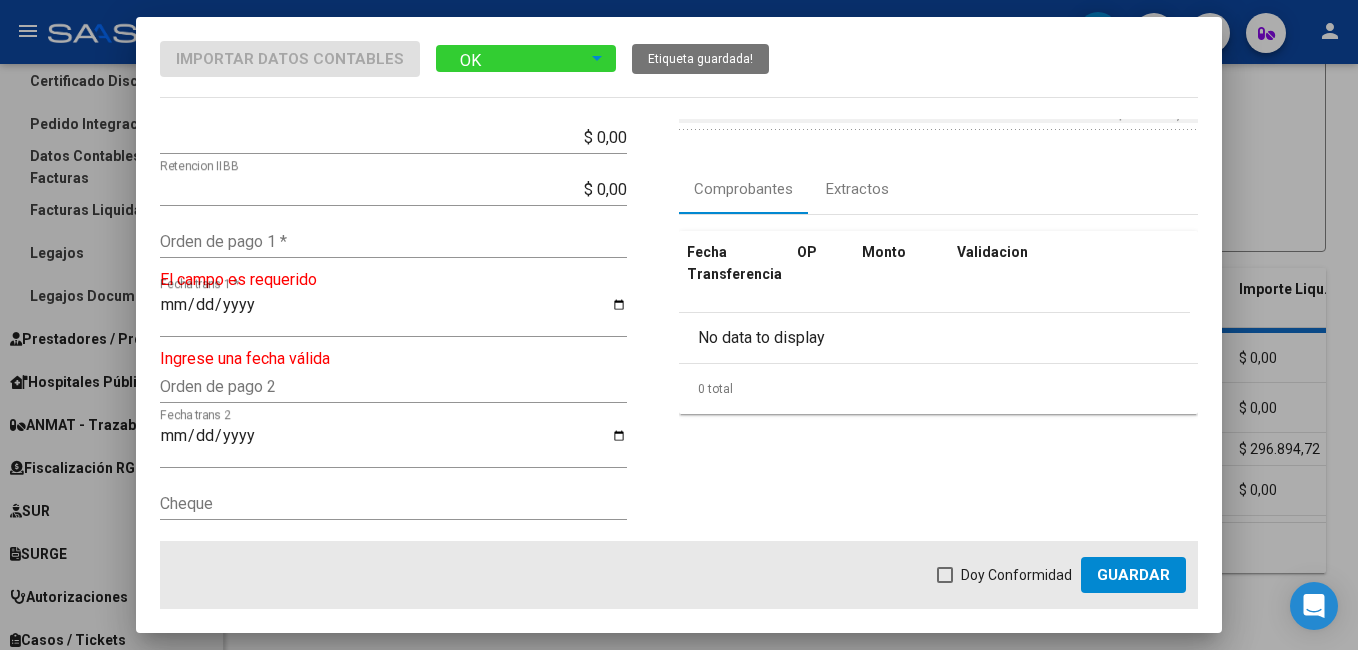 scroll, scrollTop: 300, scrollLeft: 0, axis: vertical 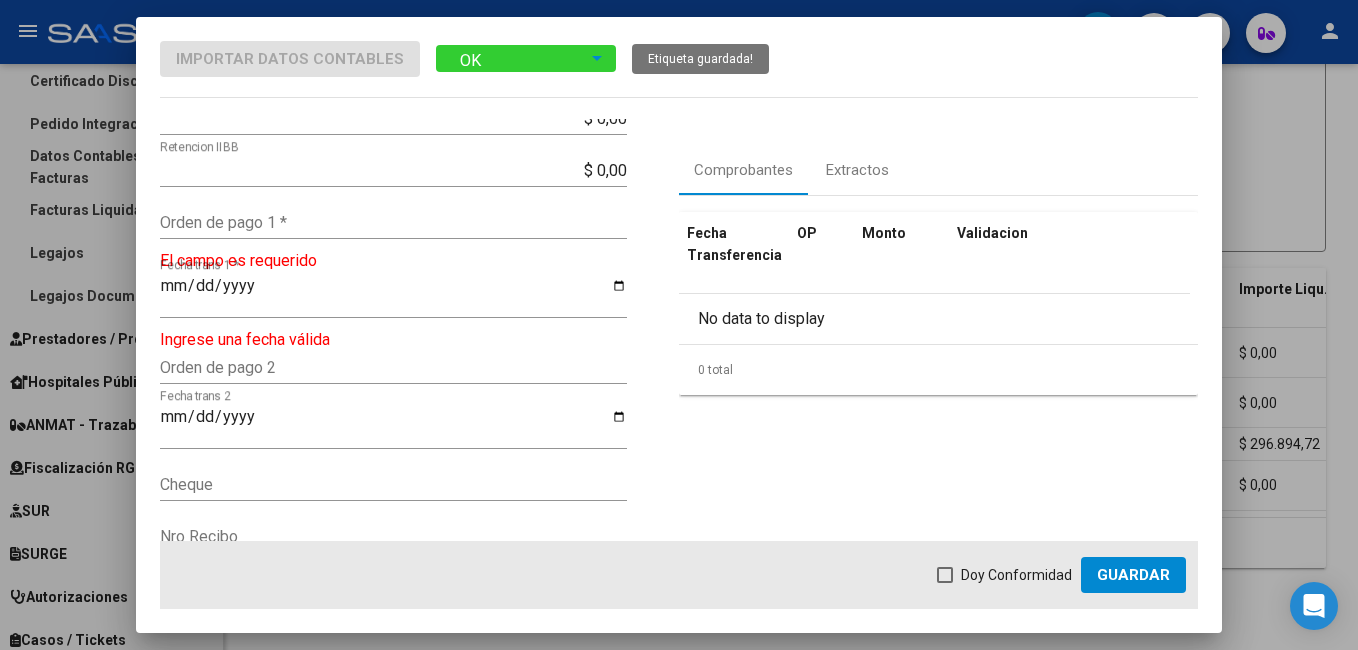 click on "Orden de pago 1 *" at bounding box center [393, 222] 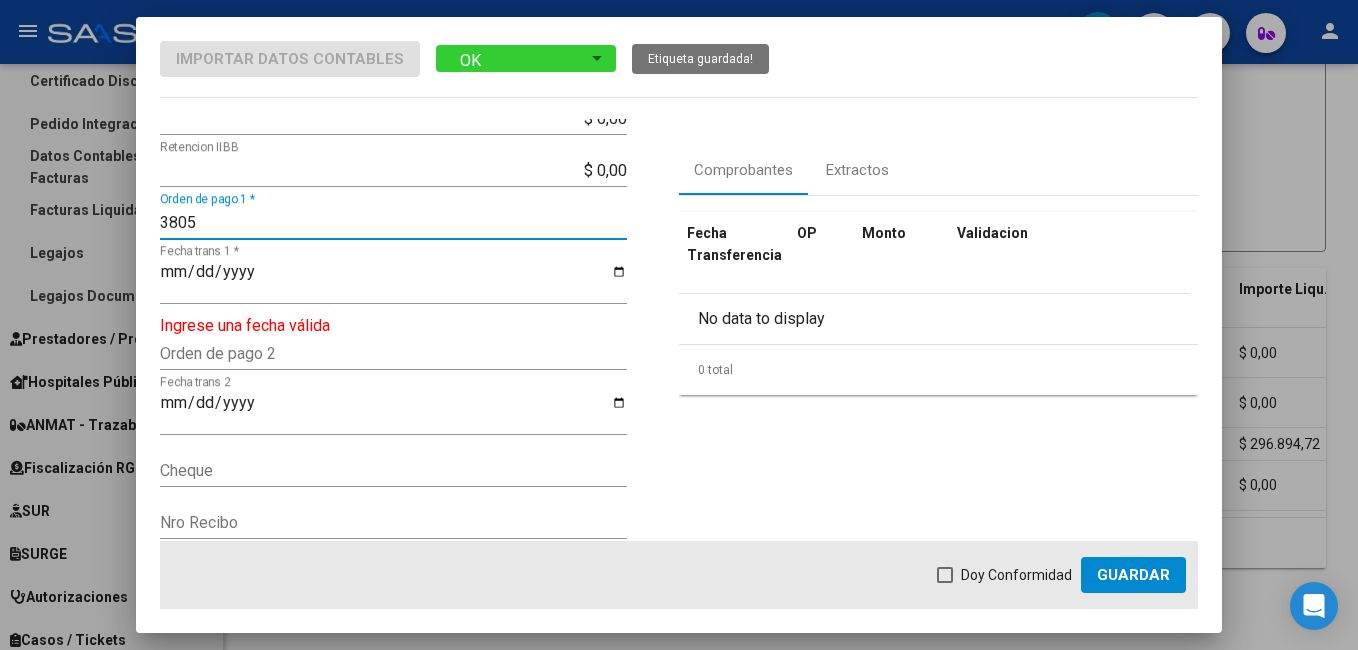 type on "3805" 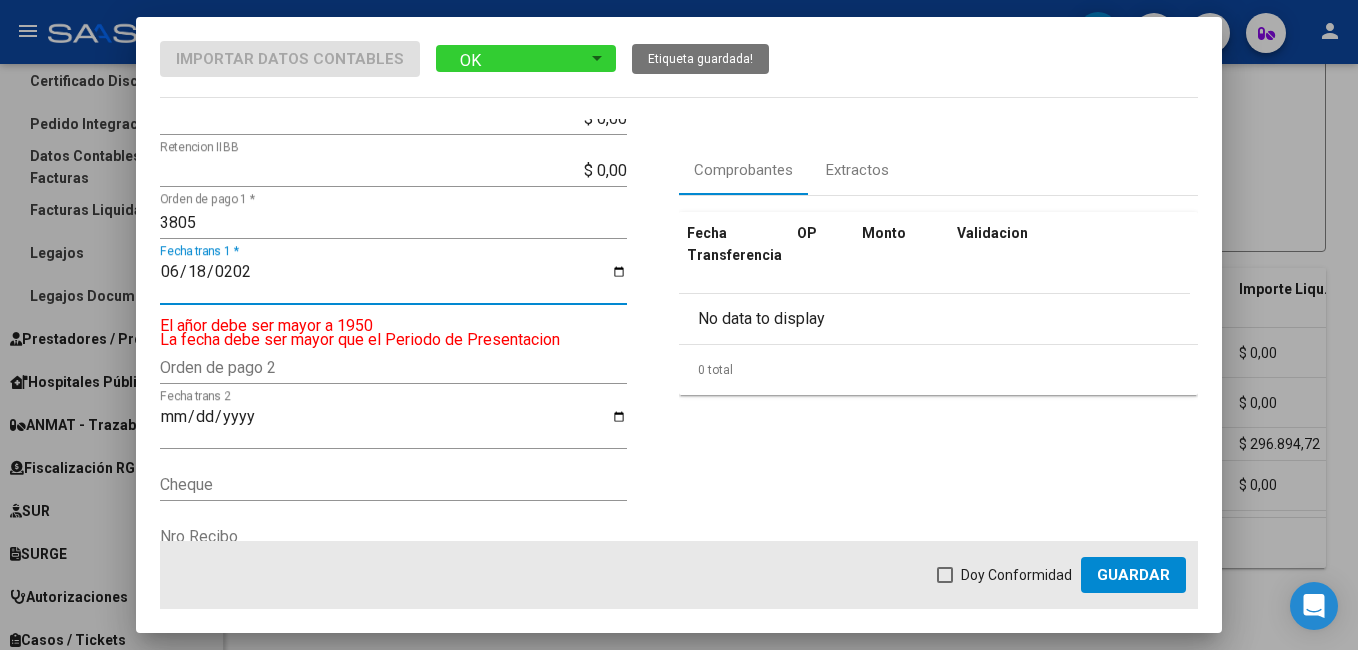 type on "2025-06-18" 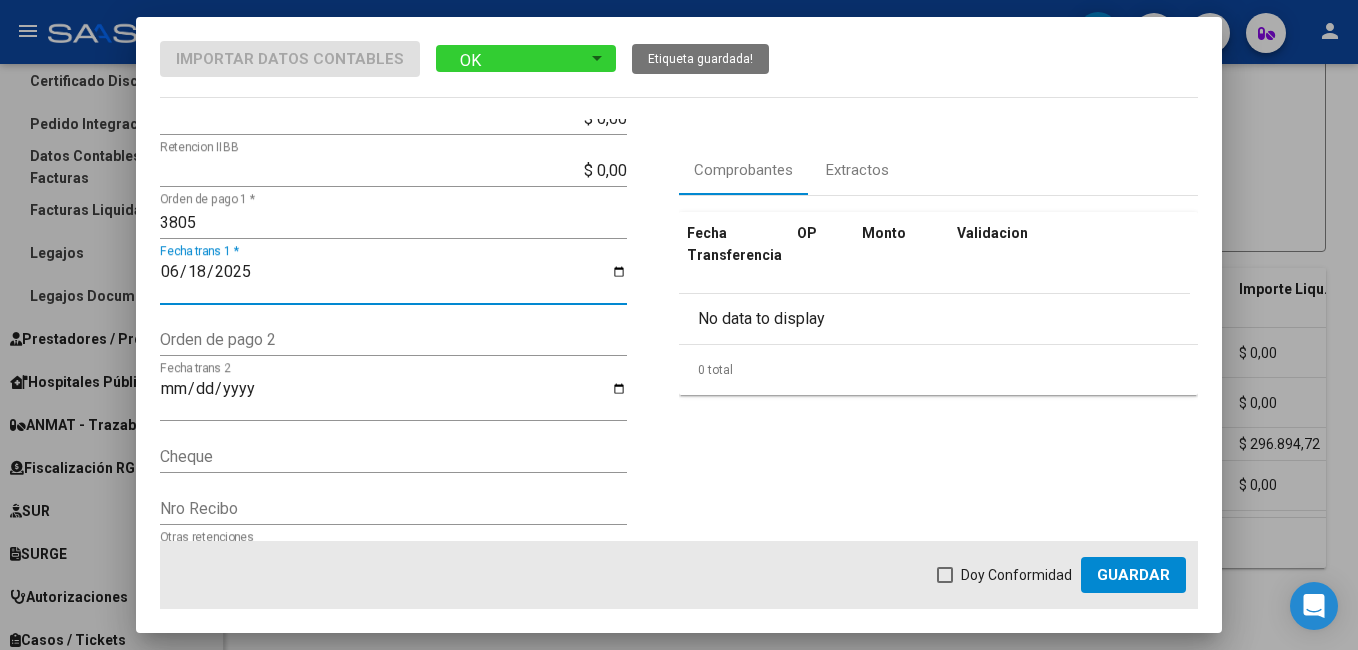 click at bounding box center (945, 575) 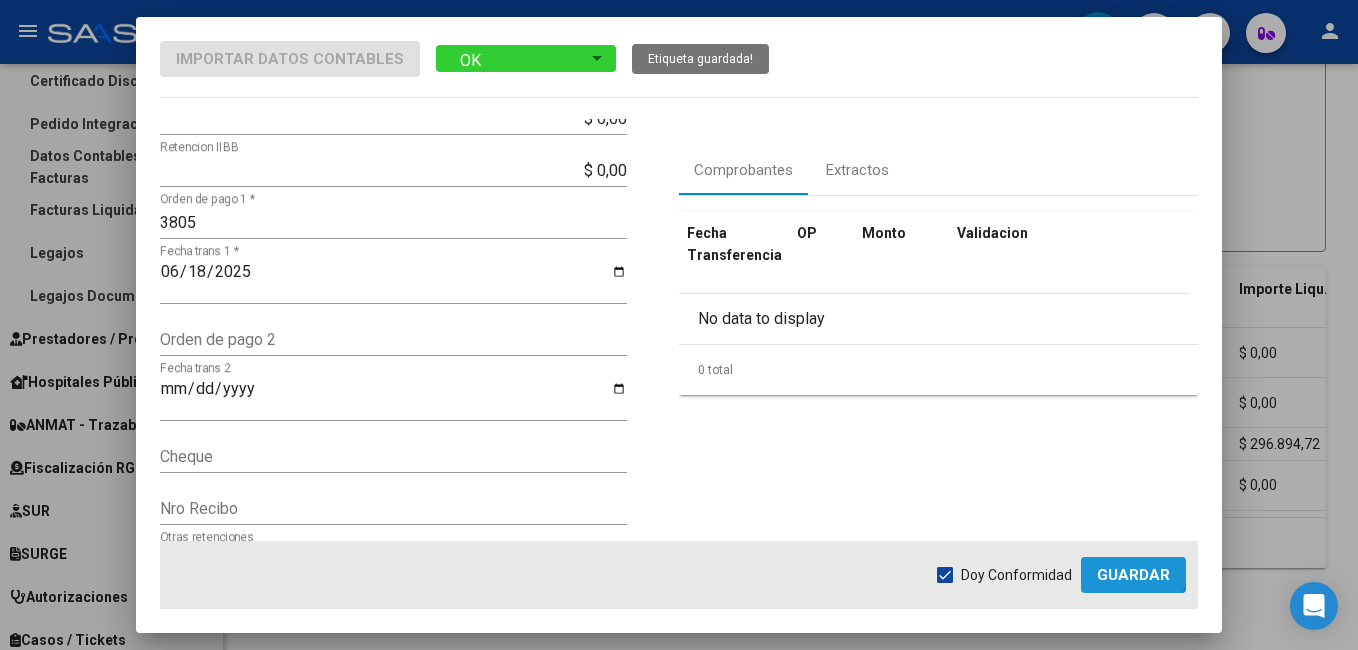 click on "Guardar" 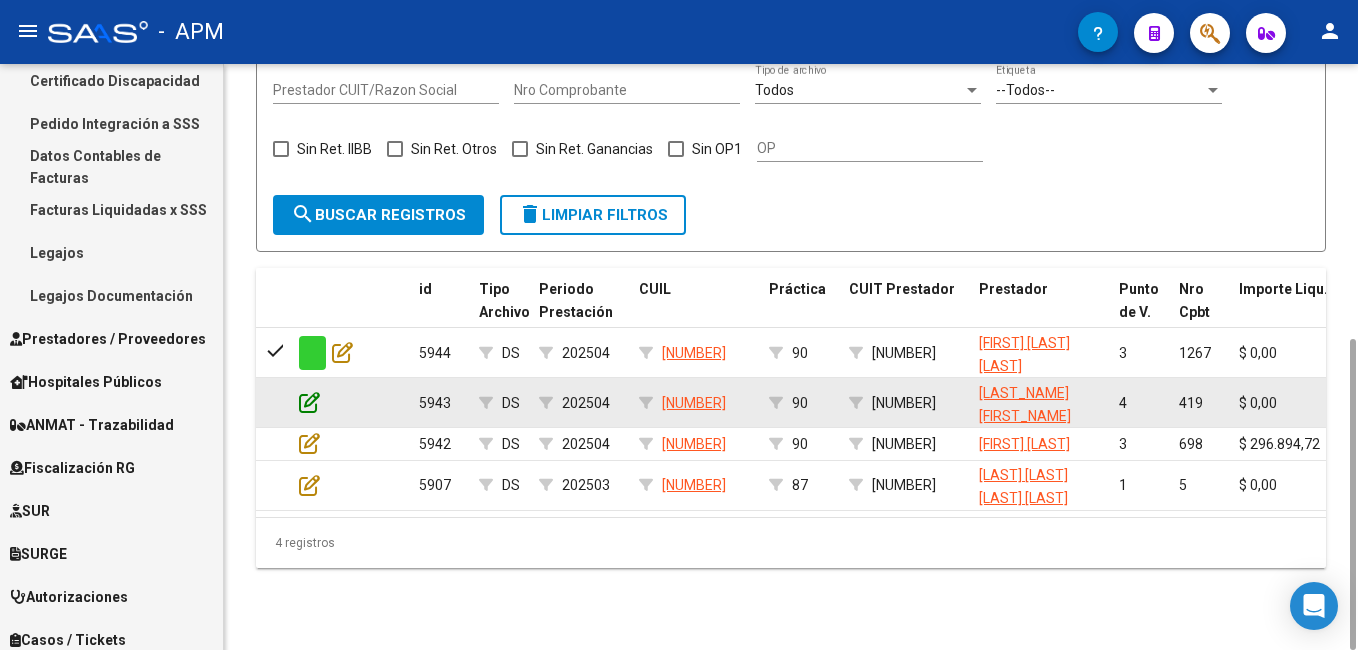 click 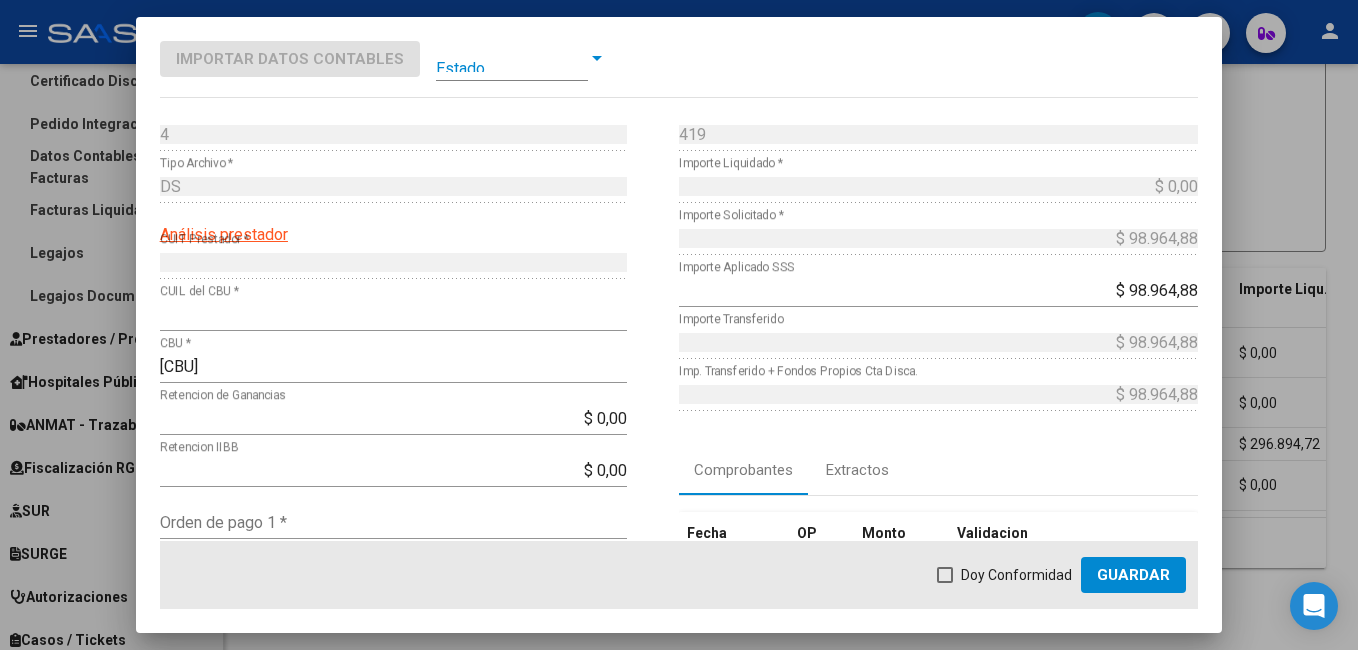 click at bounding box center (512, 58) 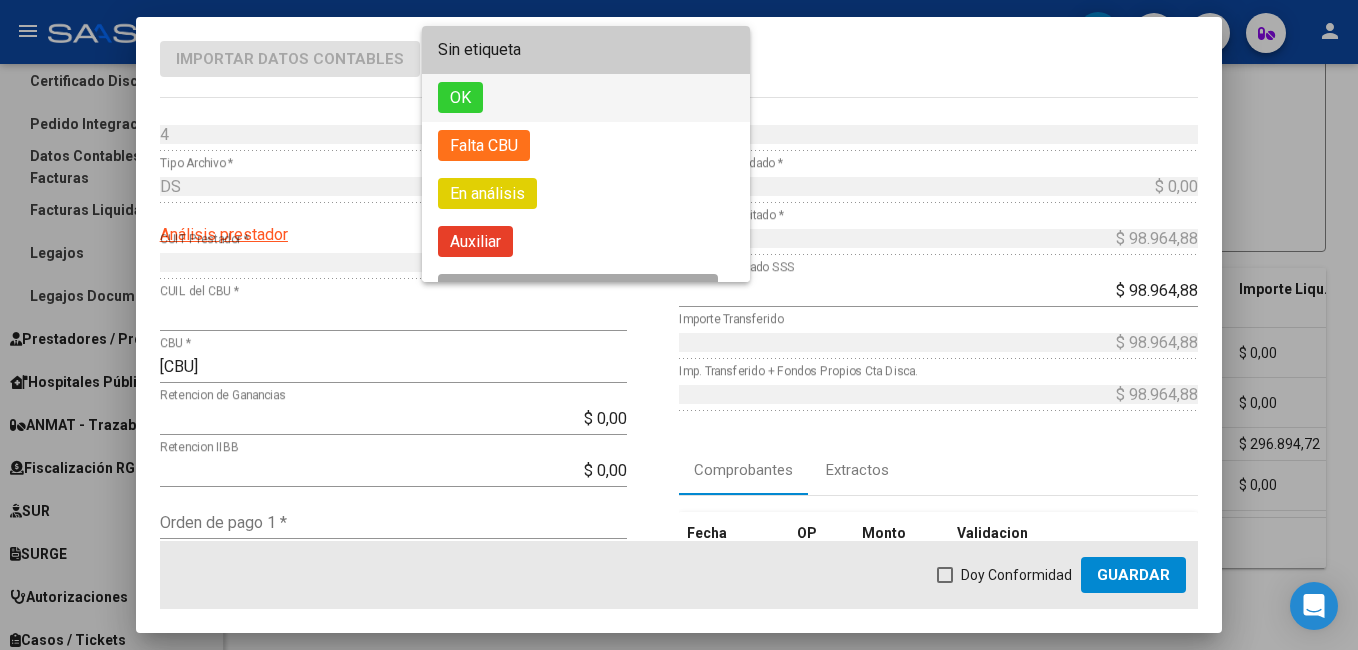 click on "OK" at bounding box center [460, 97] 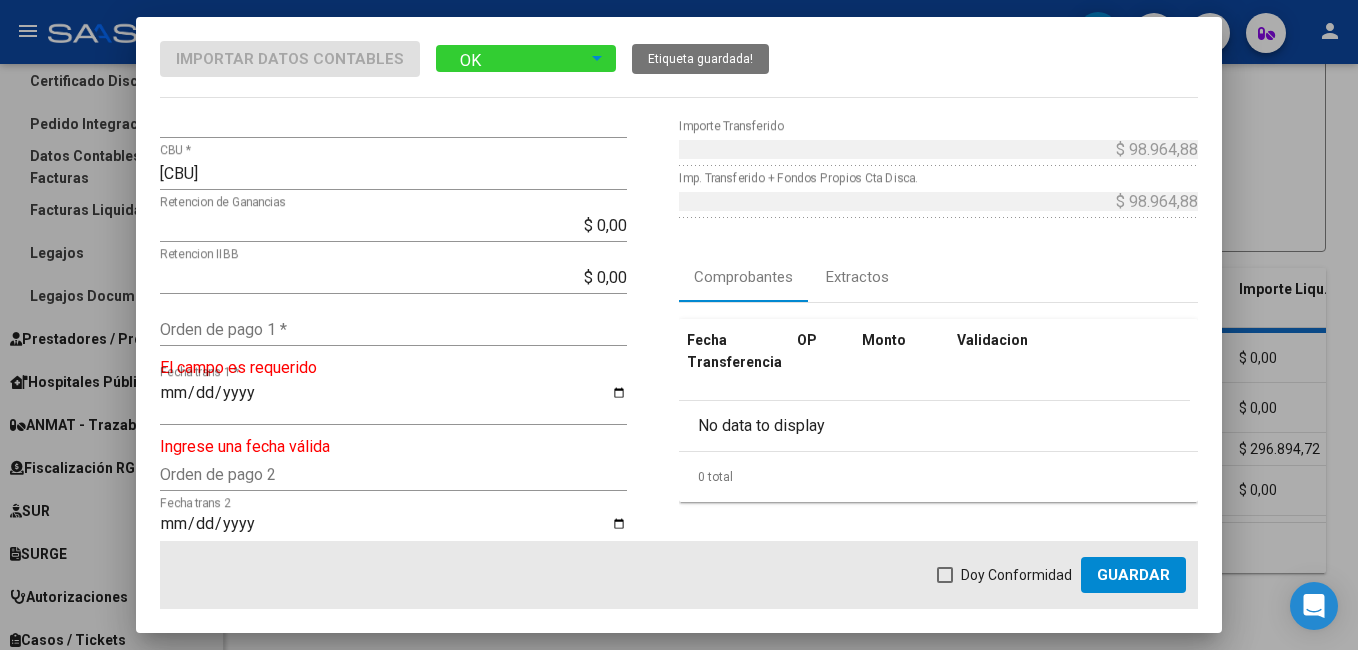 scroll, scrollTop: 200, scrollLeft: 0, axis: vertical 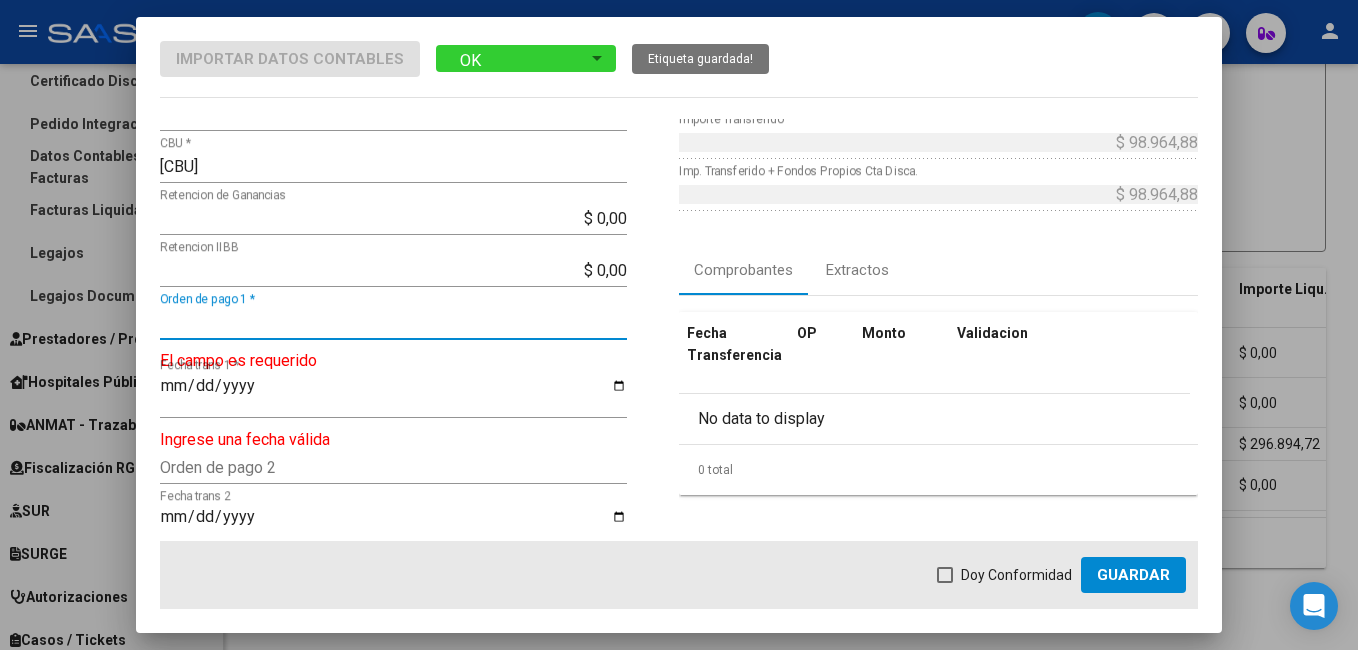 click on "Orden de pago 1 *" at bounding box center [393, 322] 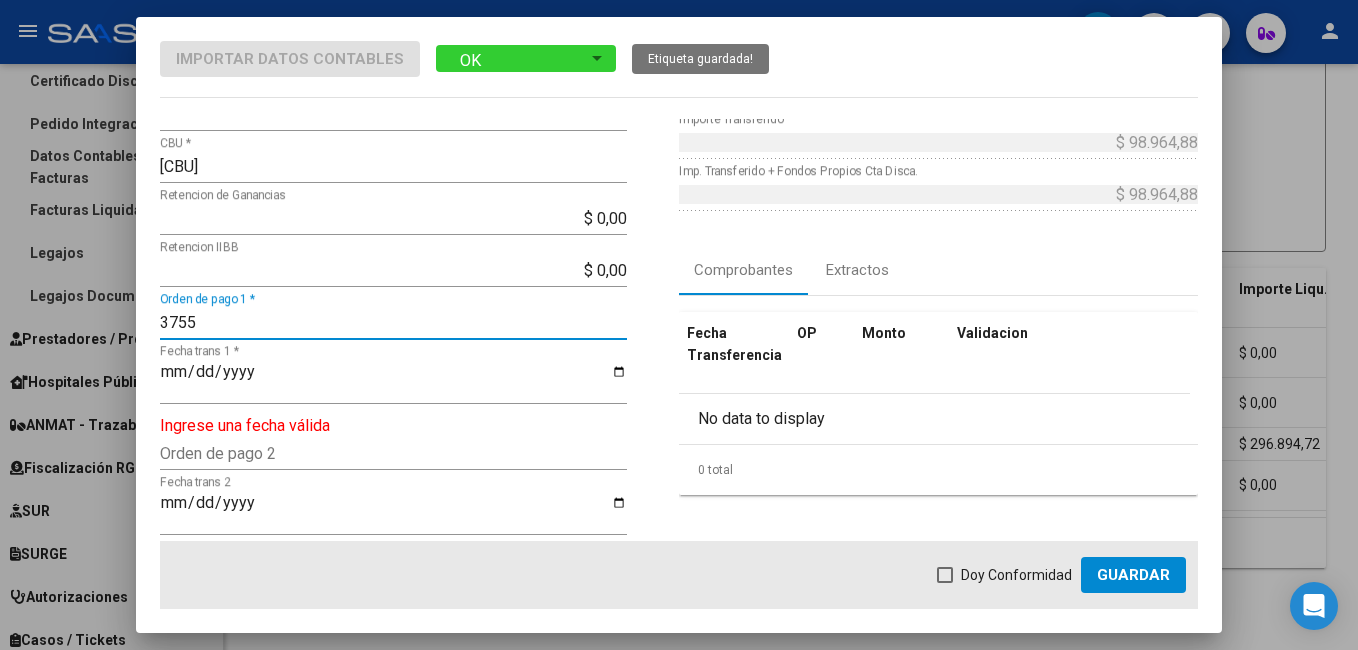 type on "3755" 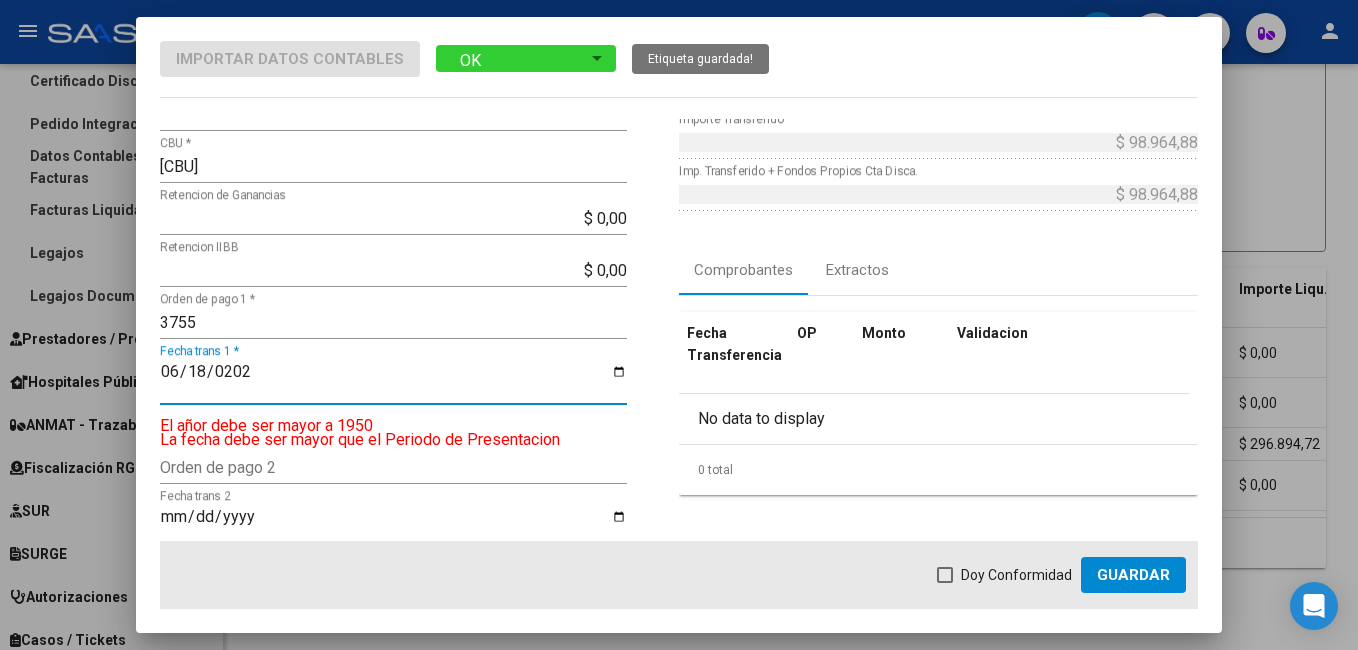 type on "2025-06-18" 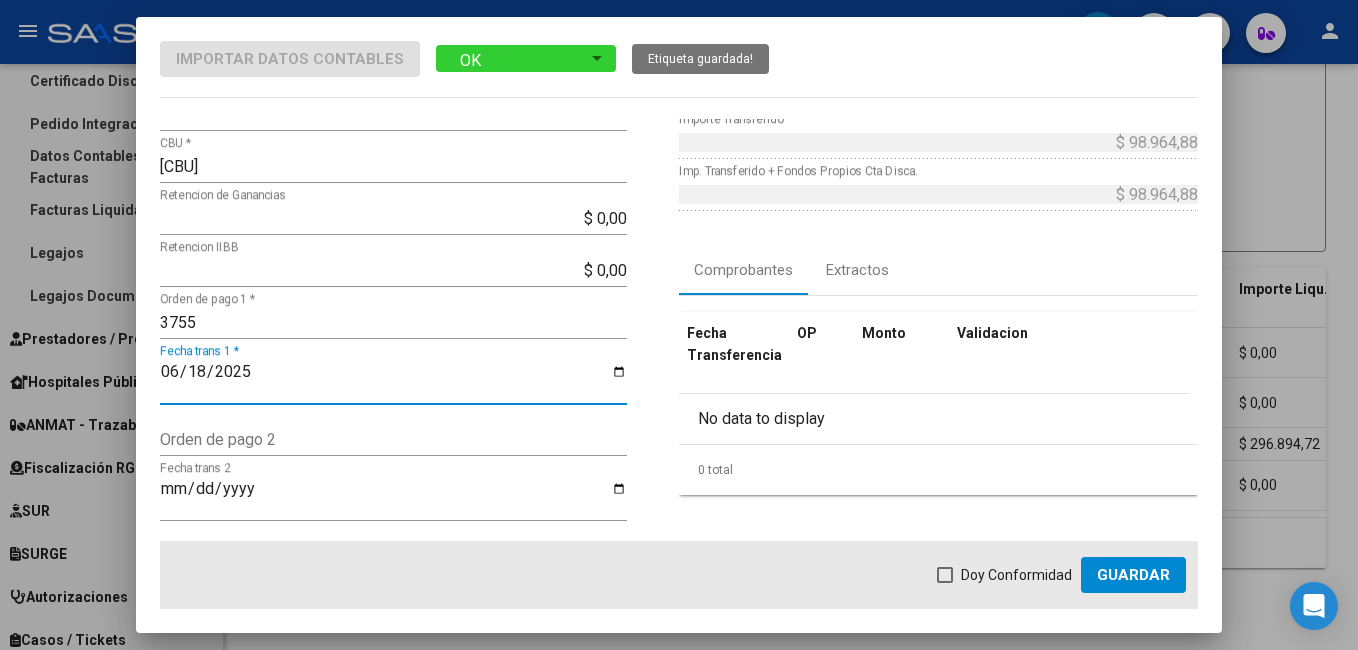 click at bounding box center (945, 575) 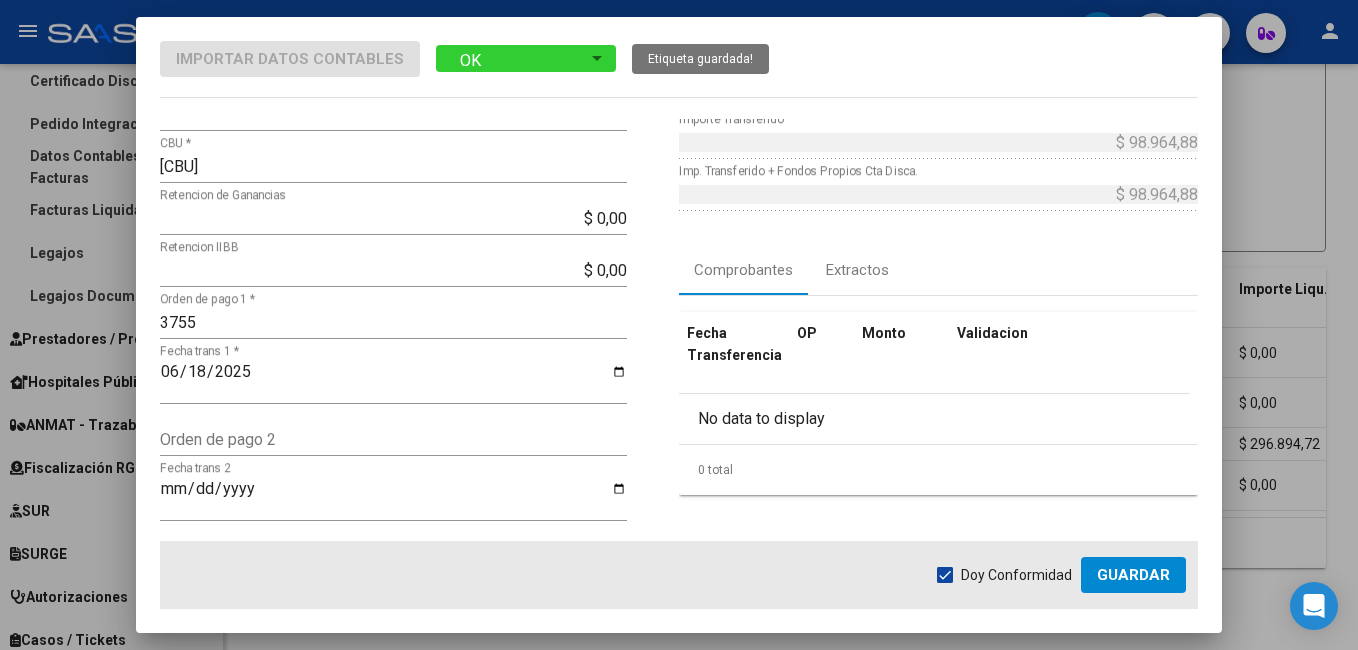 click on "Guardar" 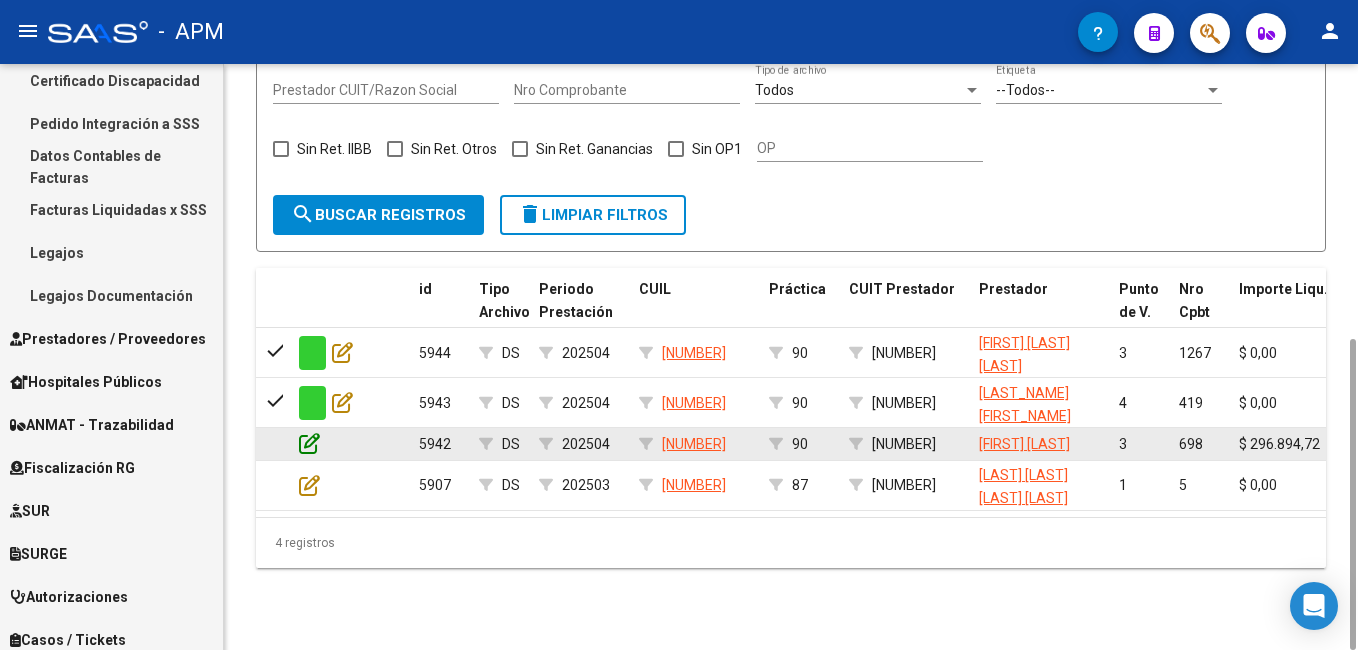 click 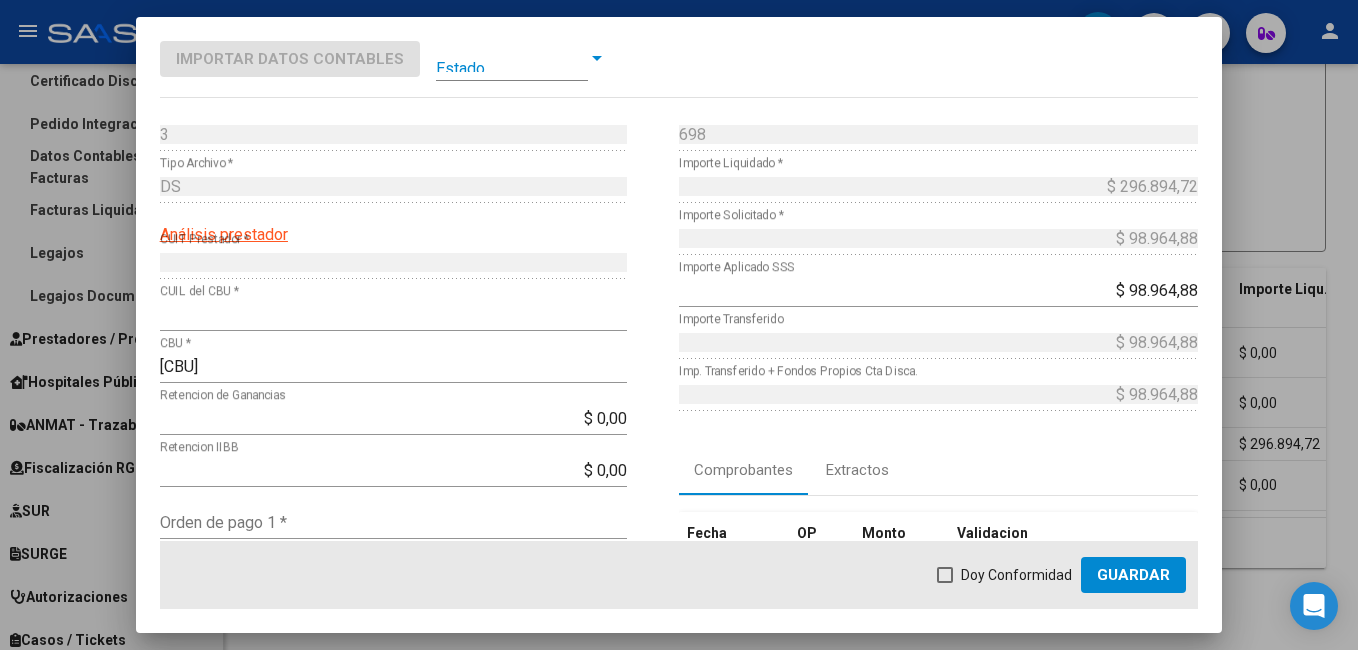 click at bounding box center [512, 58] 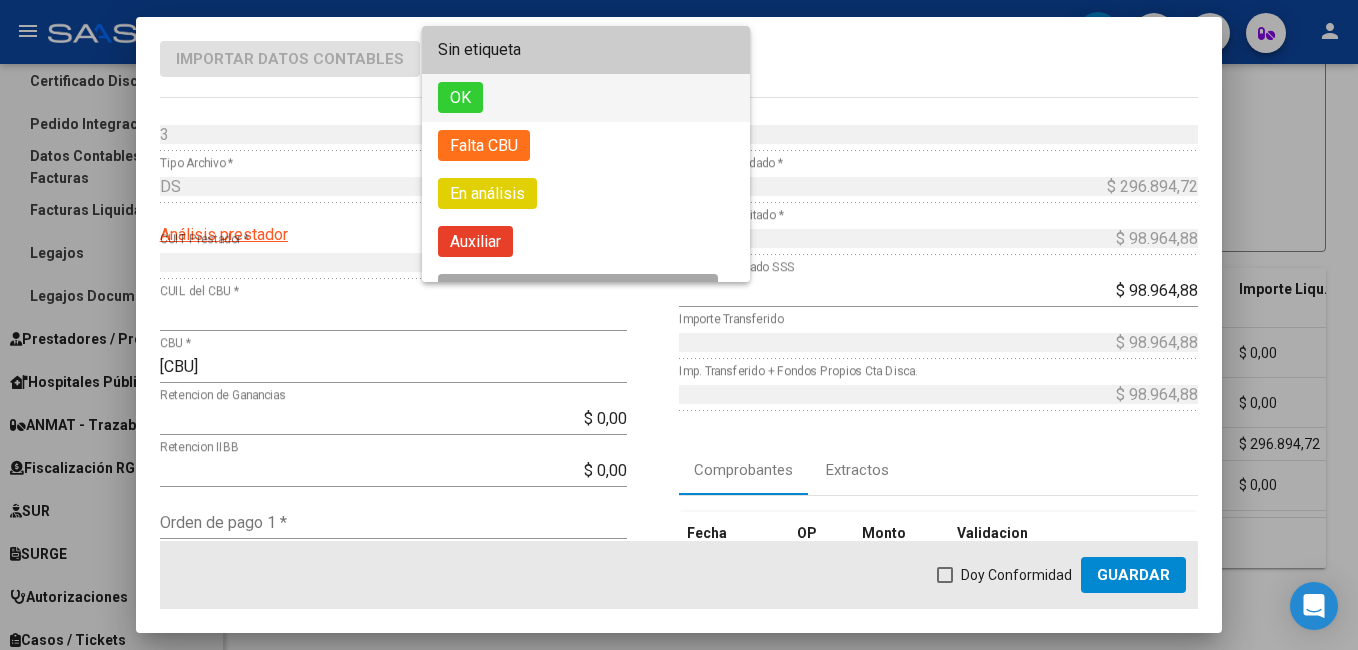 click on "OK" at bounding box center (586, 98) 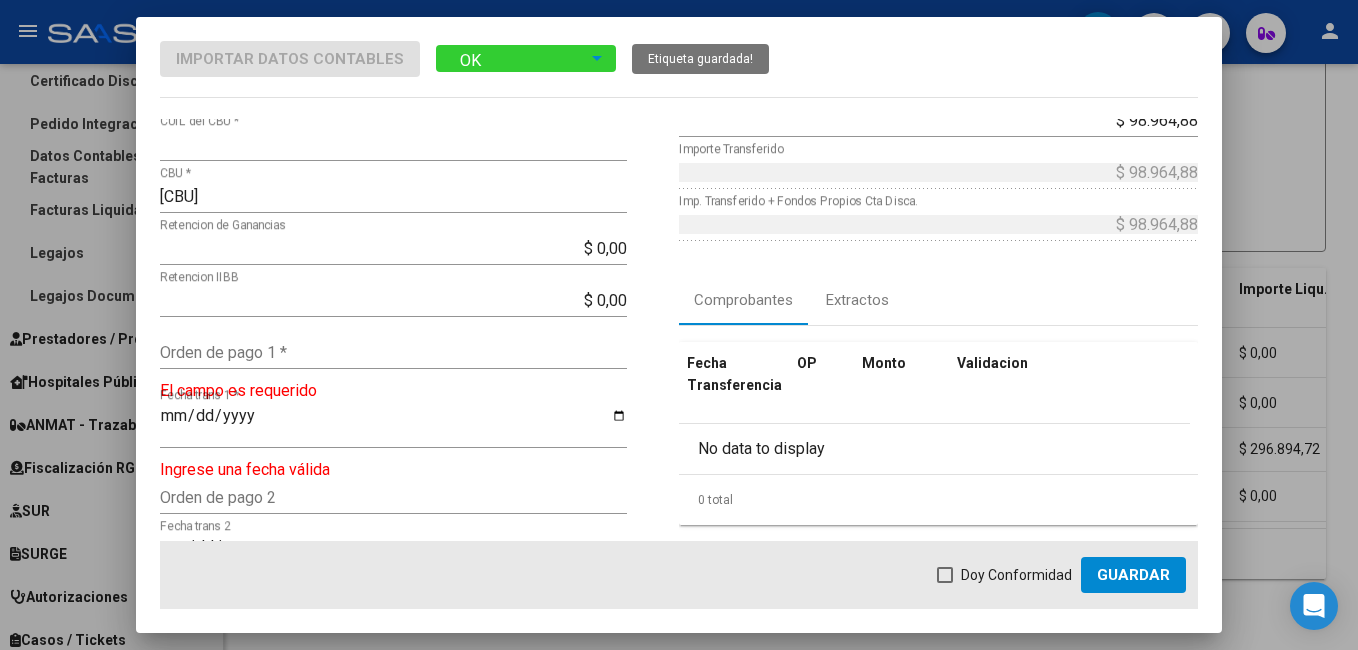 scroll, scrollTop: 200, scrollLeft: 0, axis: vertical 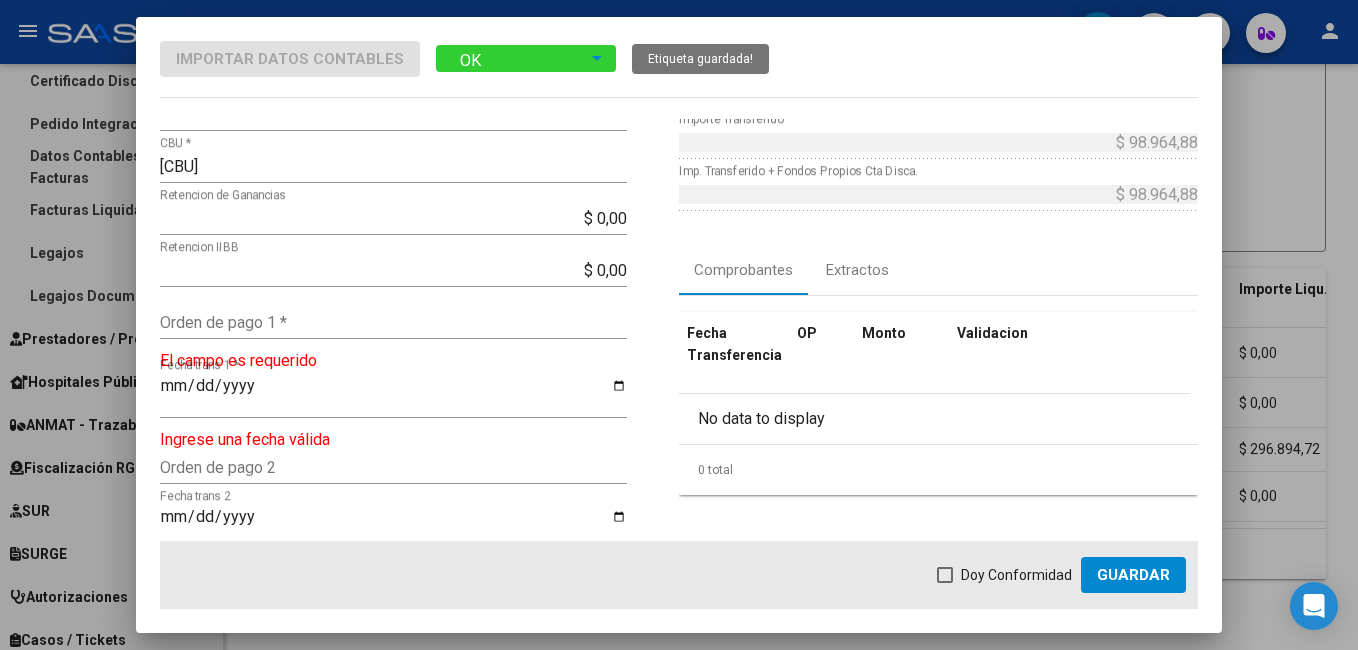 click on "Orden de pago 1 *" at bounding box center [393, 322] 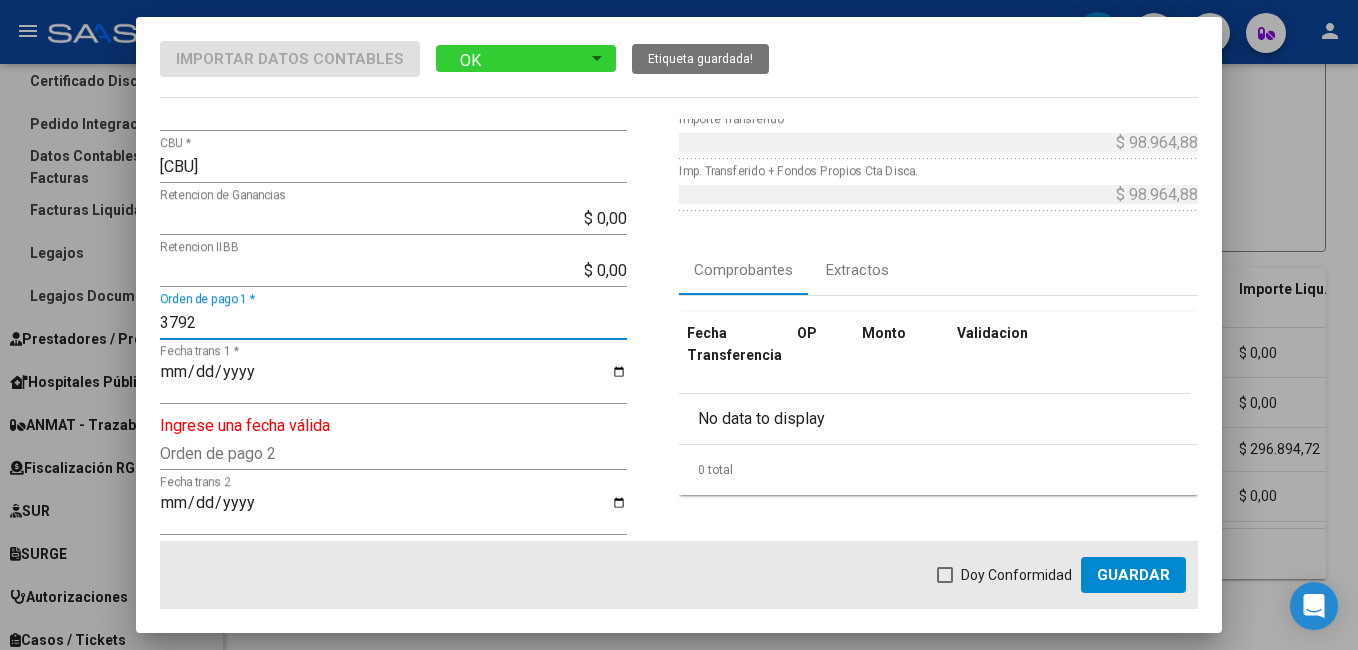 type on "3792" 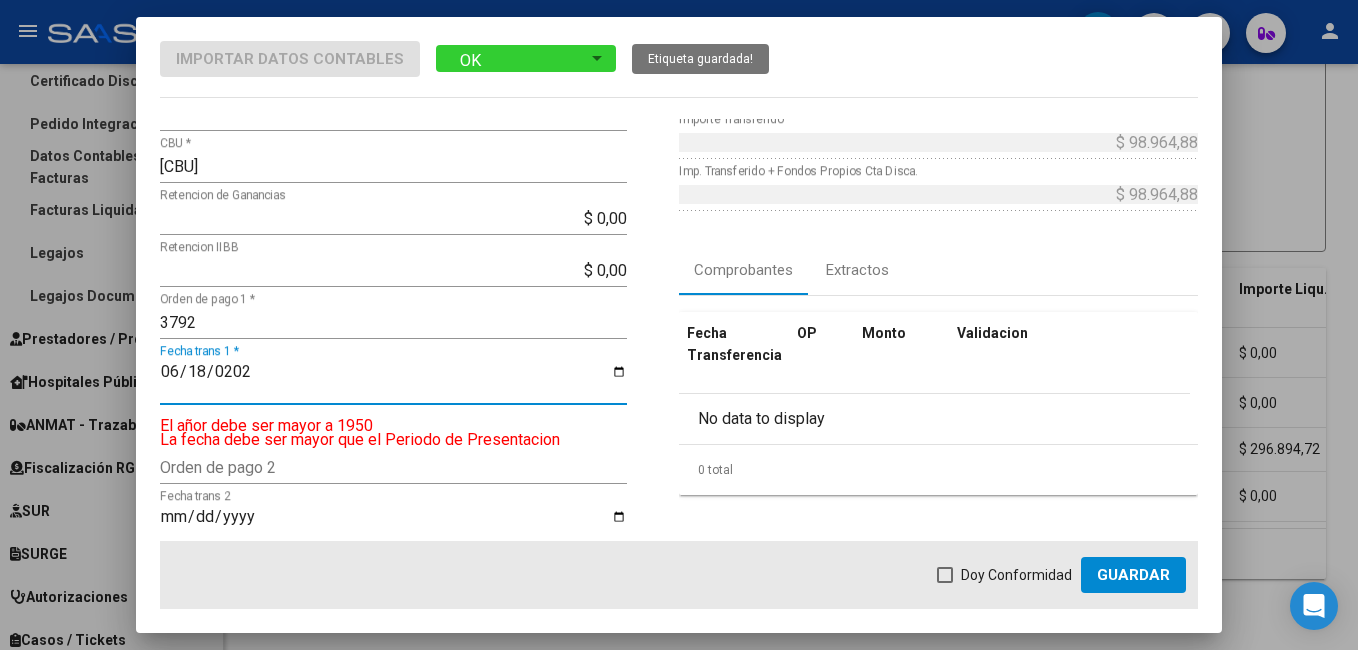 type on "2025-06-18" 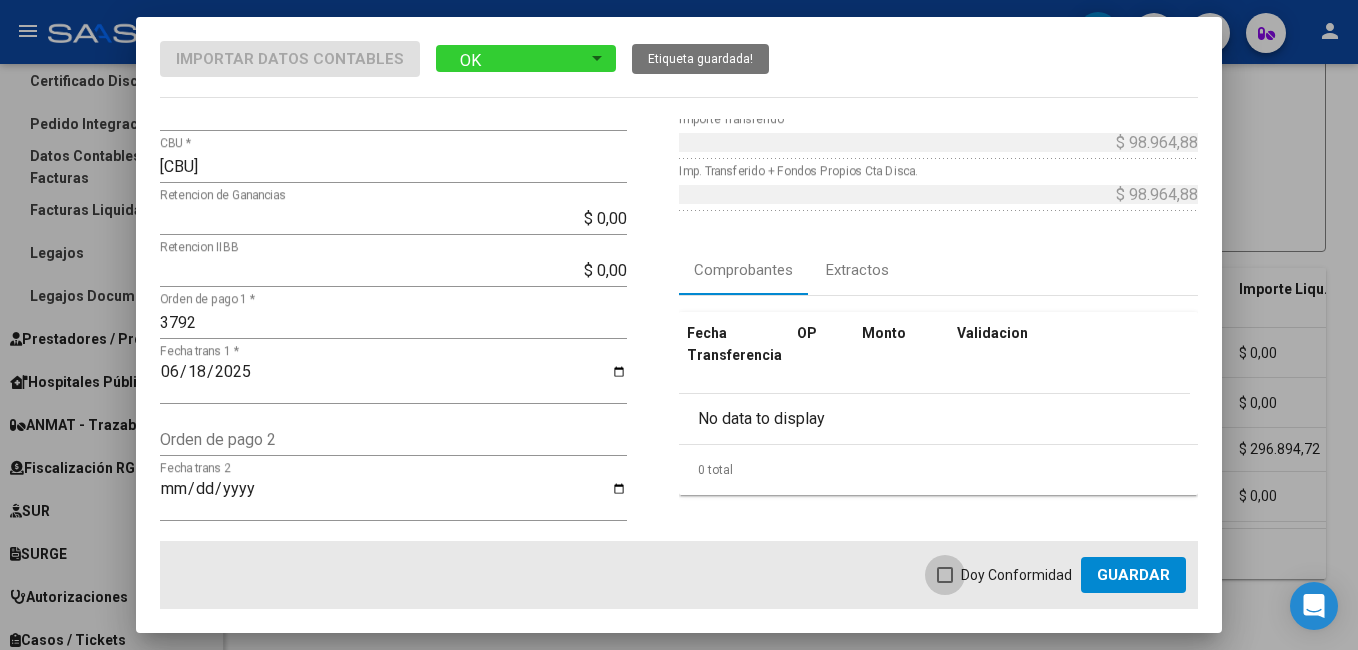 click at bounding box center (945, 575) 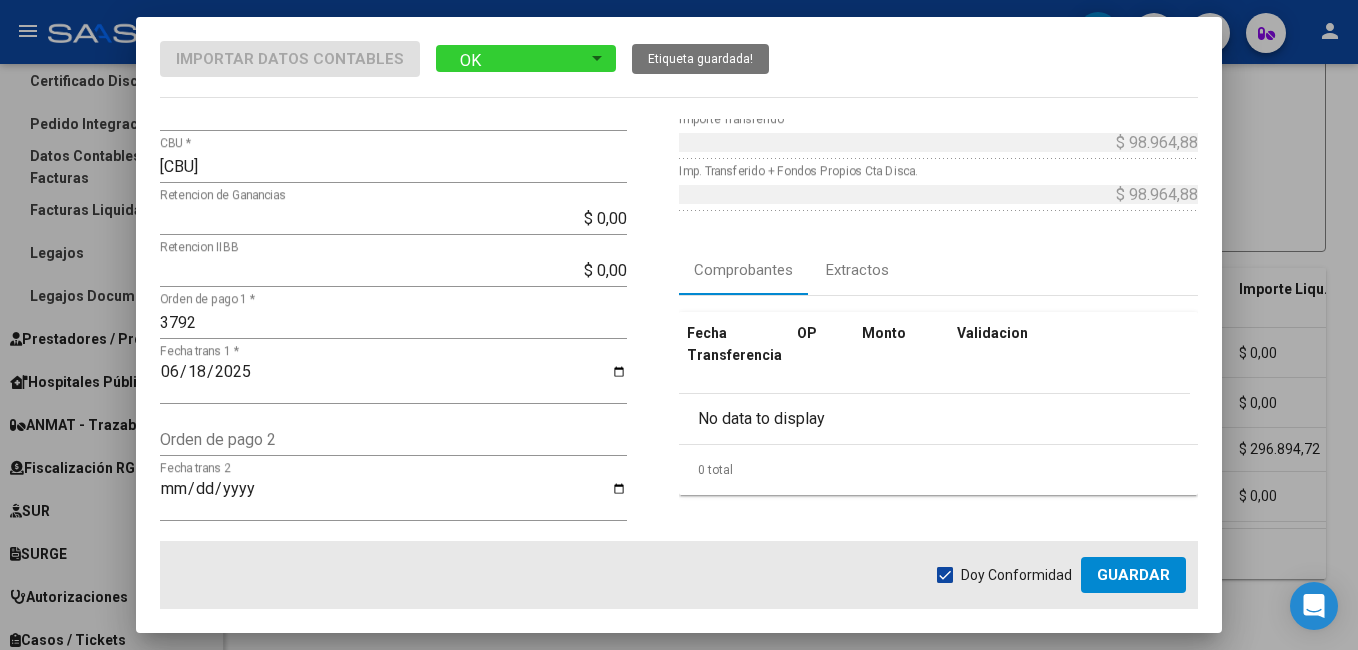 click on "Guardar" 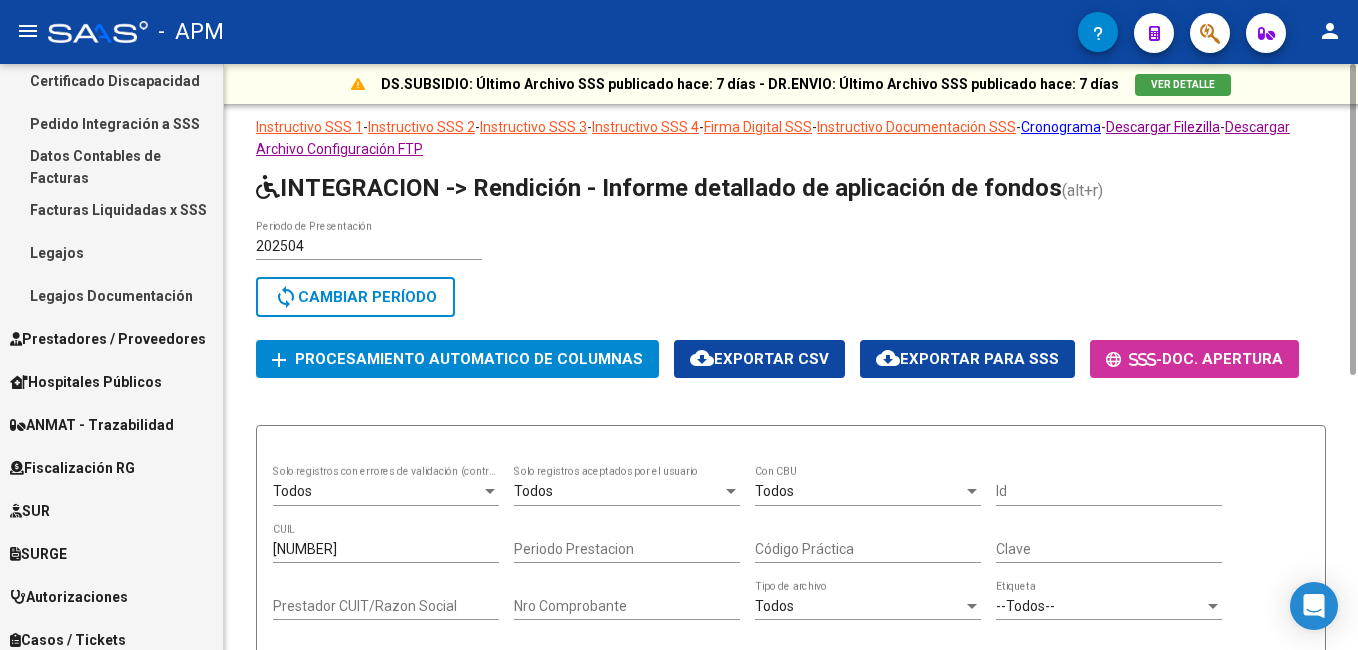 scroll, scrollTop: 200, scrollLeft: 0, axis: vertical 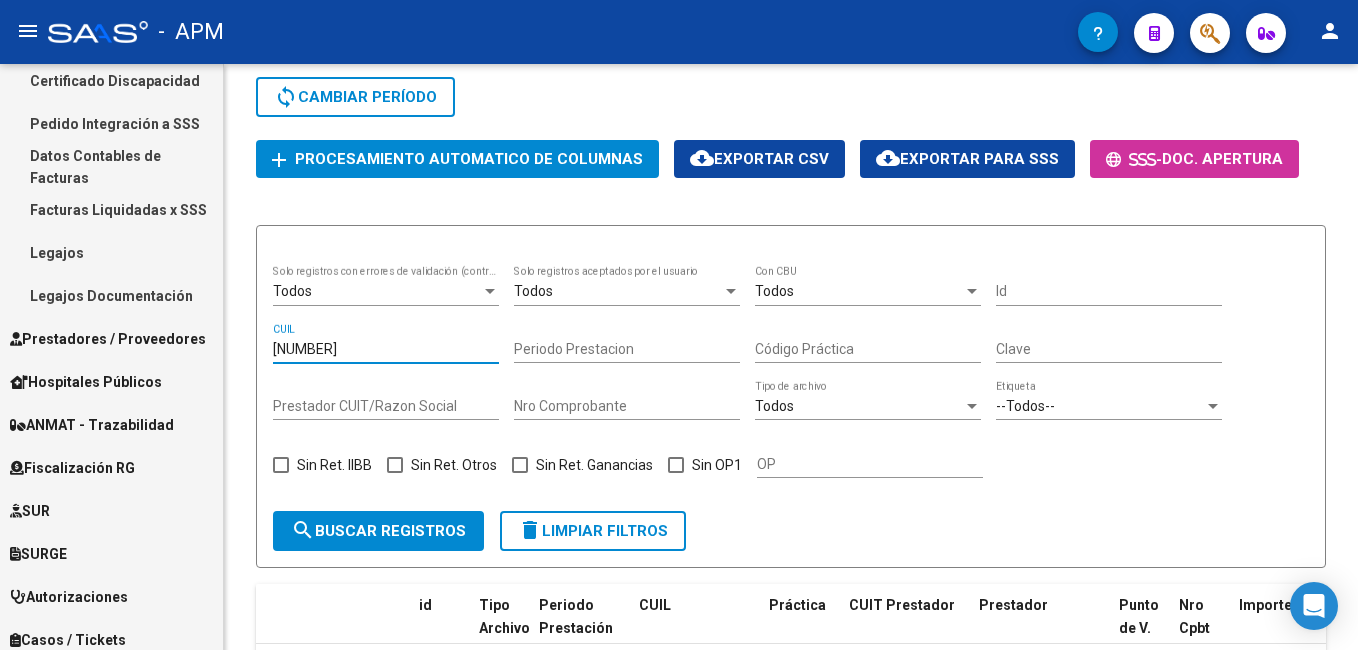 drag, startPoint x: 378, startPoint y: 336, endPoint x: 188, endPoint y: 341, distance: 190.06578 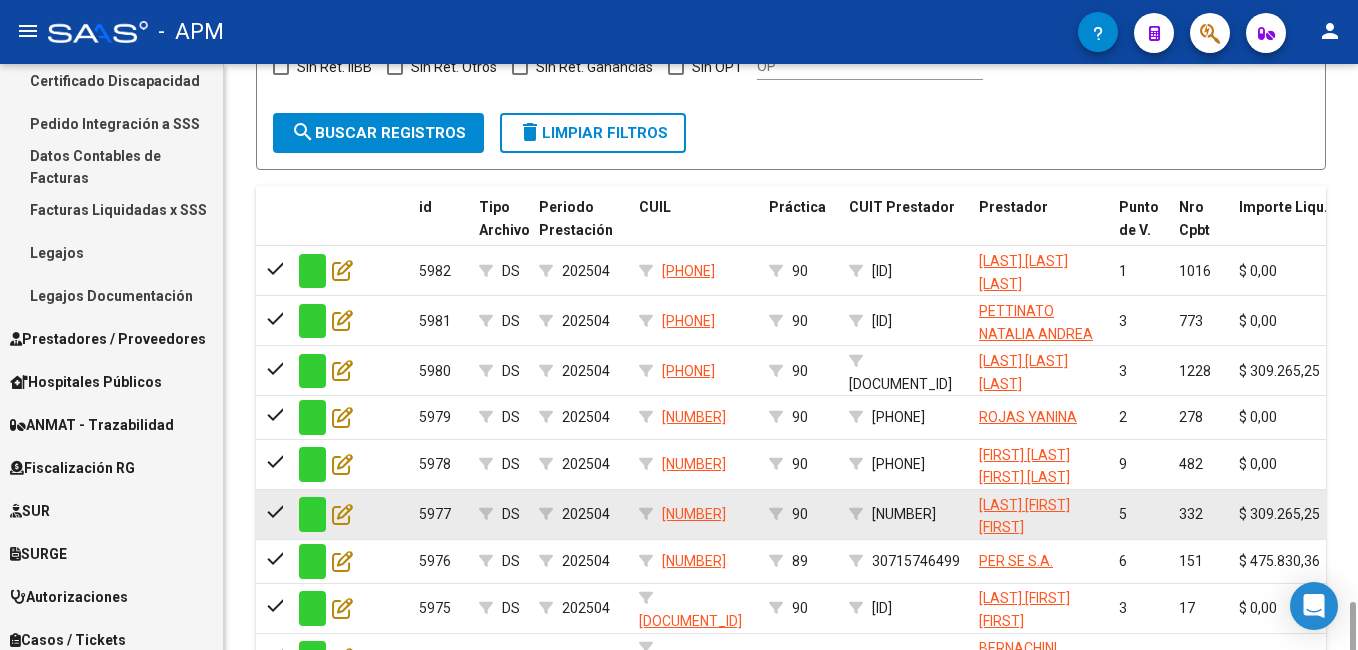 scroll, scrollTop: 798, scrollLeft: 0, axis: vertical 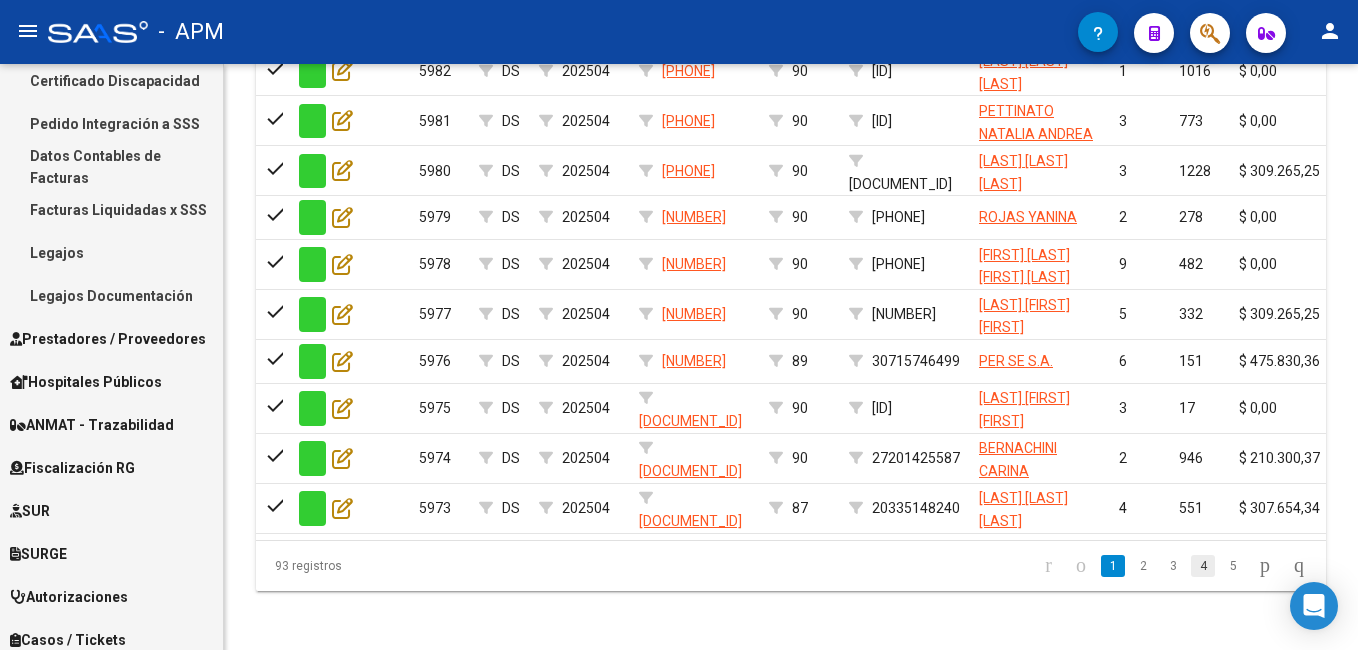click on "4" 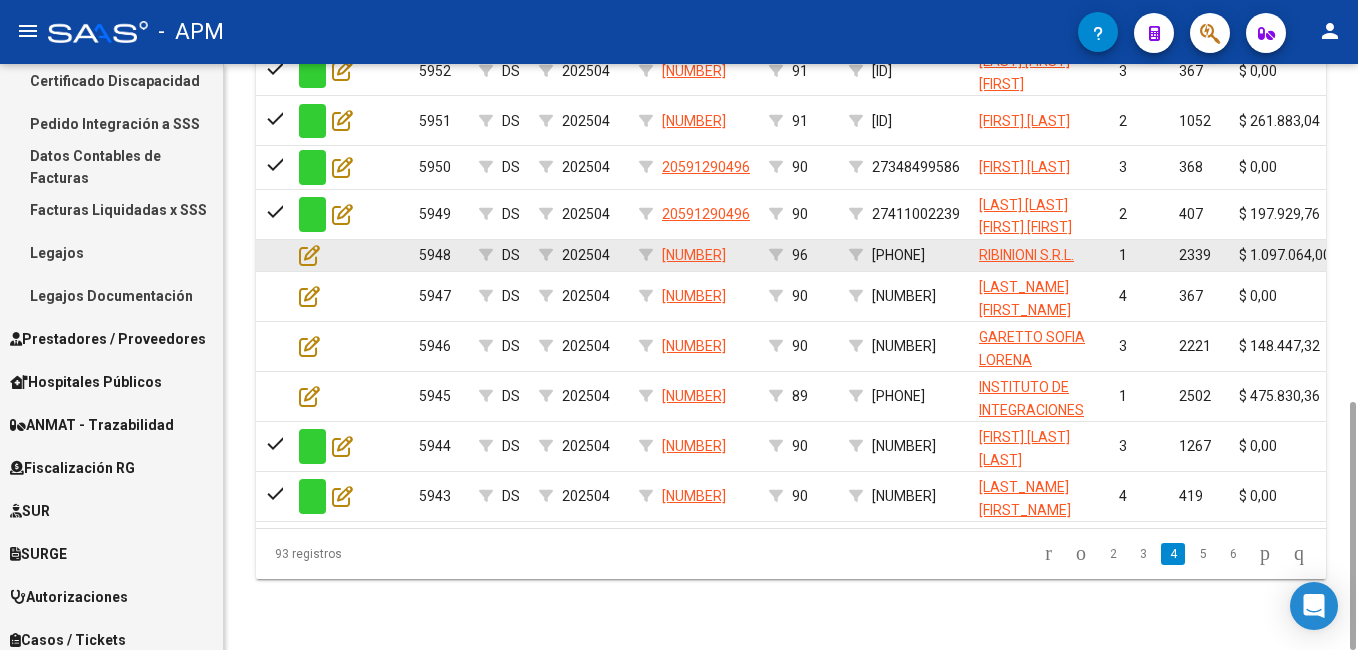 drag, startPoint x: 754, startPoint y: 255, endPoint x: 663, endPoint y: 258, distance: 91.04944 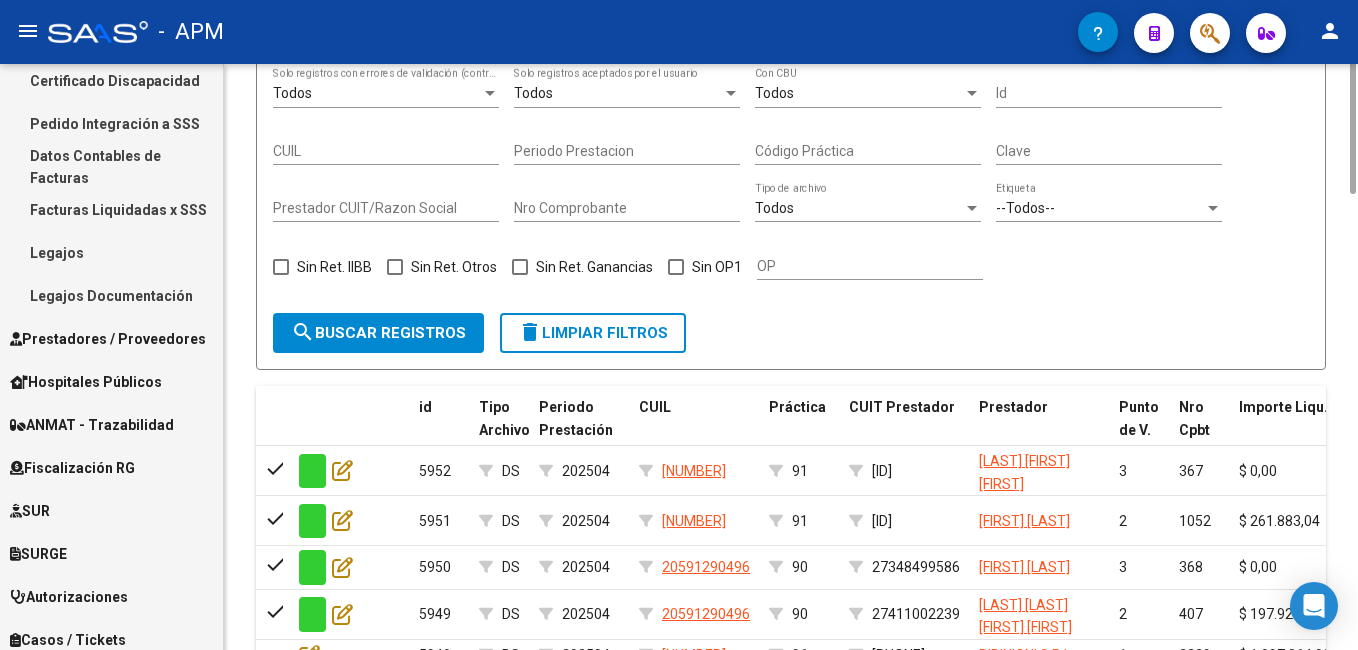 scroll, scrollTop: 198, scrollLeft: 0, axis: vertical 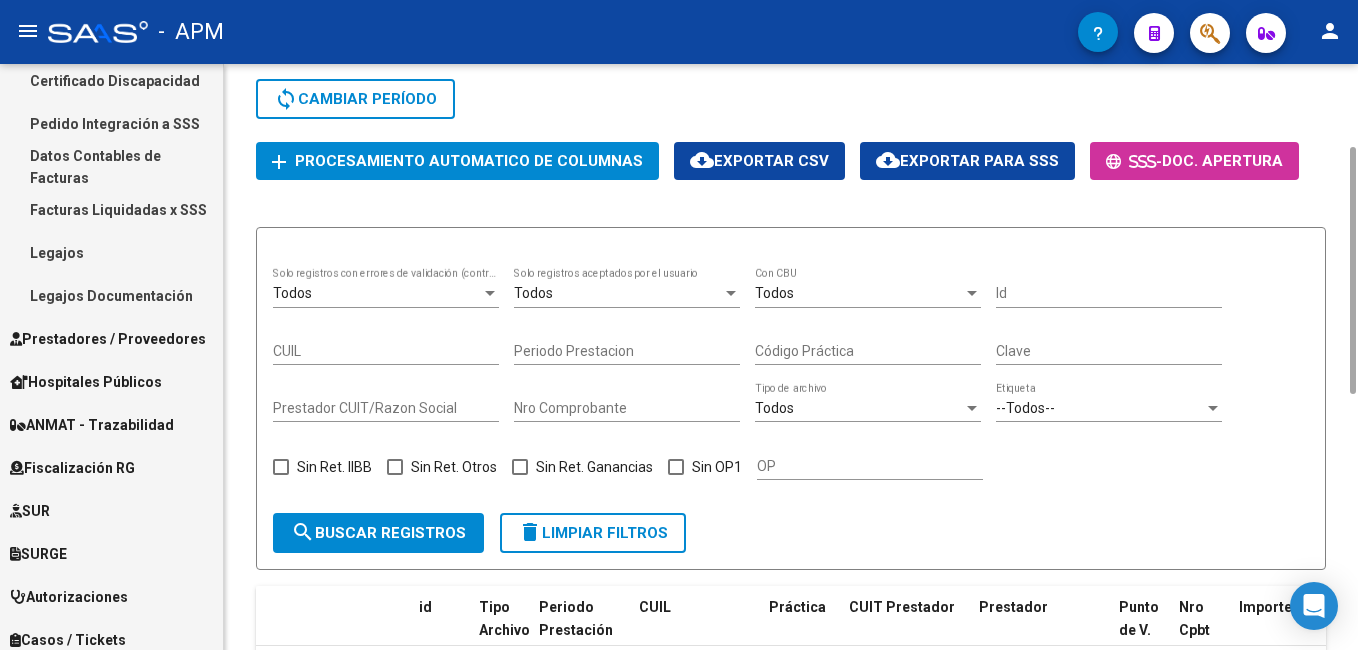 click on "CUIL" at bounding box center (386, 351) 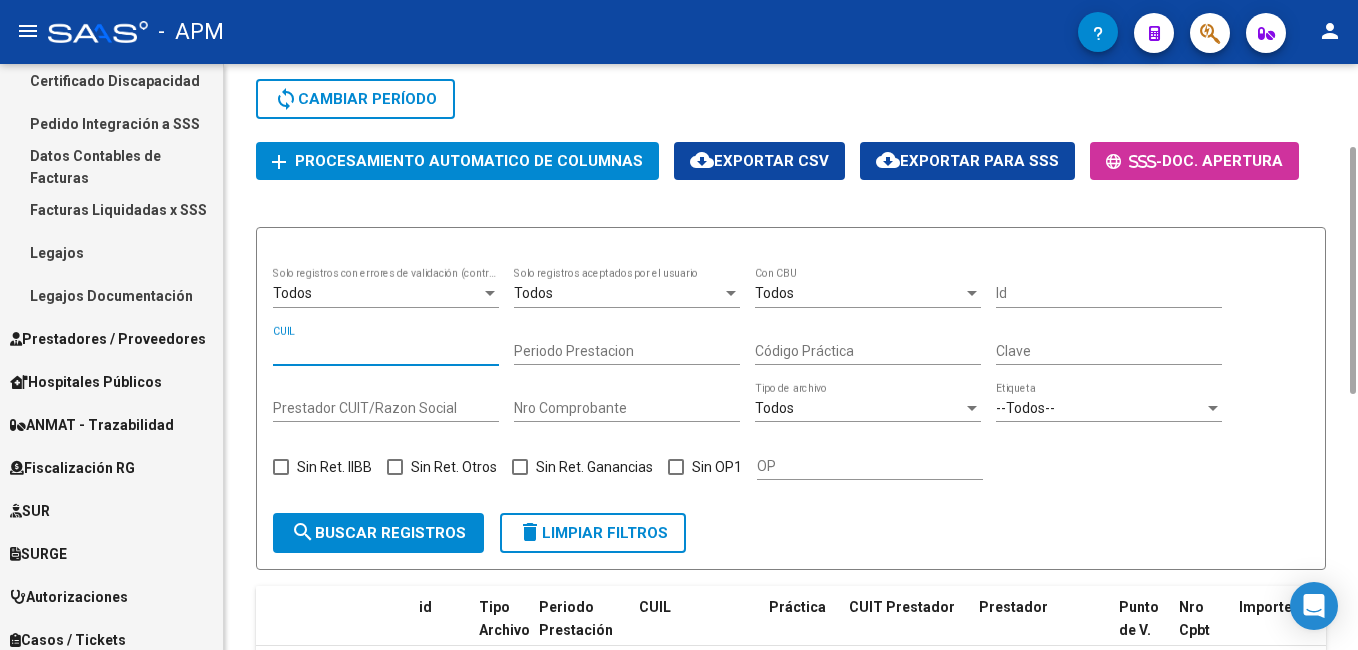 paste on "[NUMBER]" 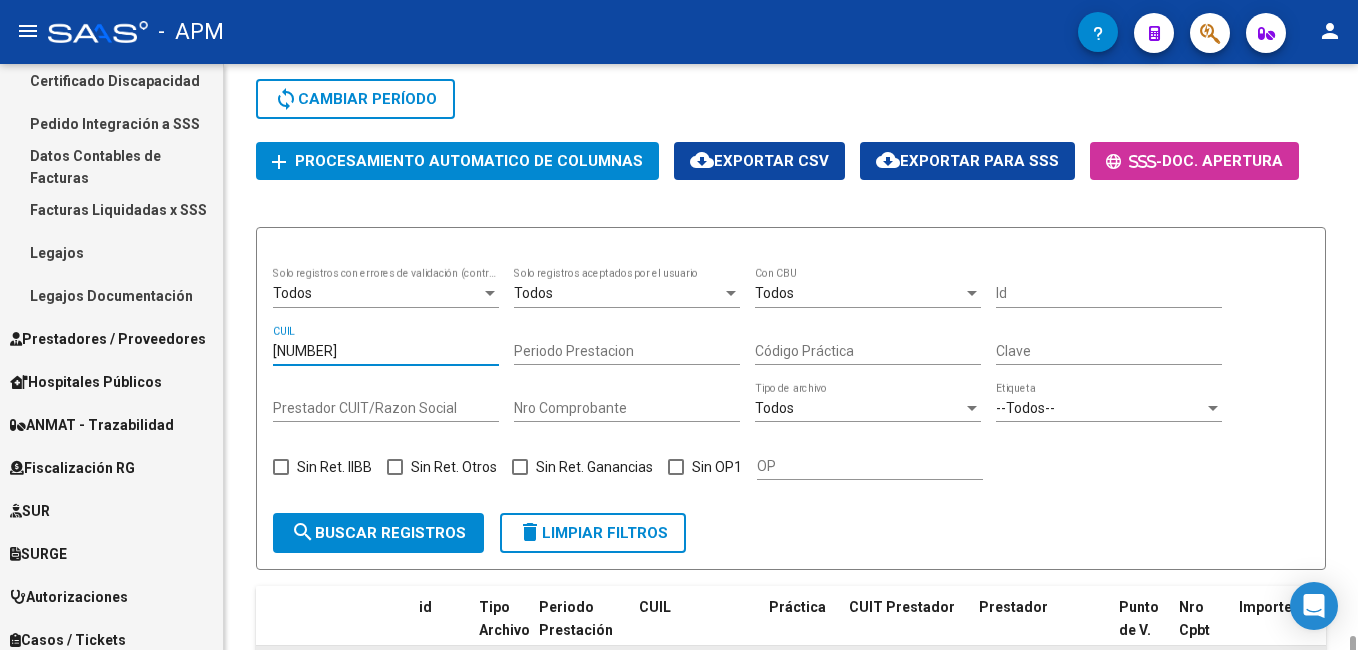 scroll, scrollTop: 500, scrollLeft: 0, axis: vertical 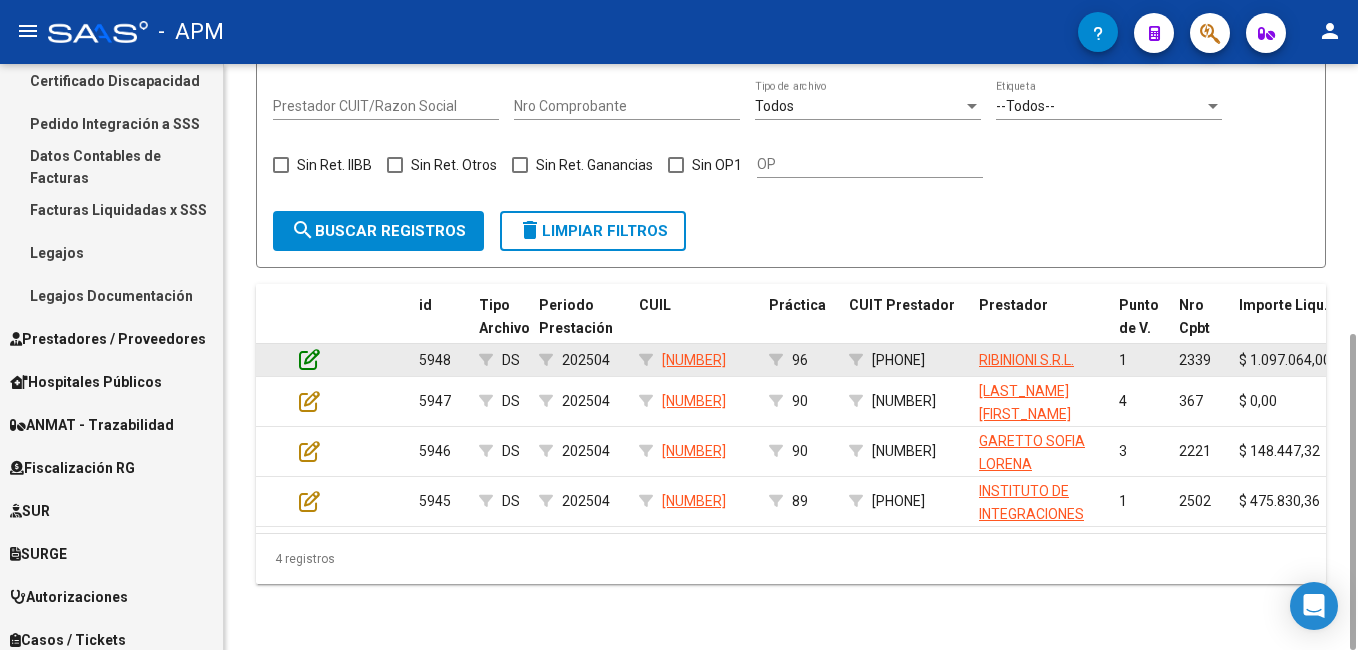 type on "[NUMBER]" 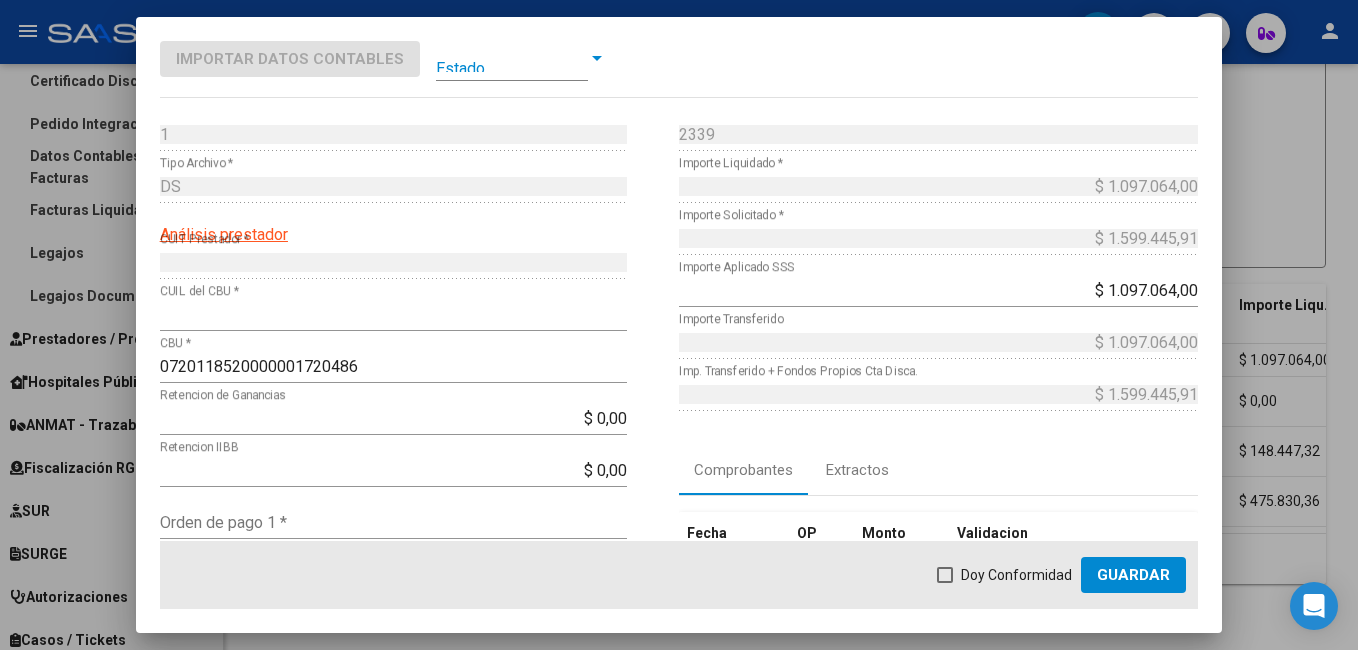 click at bounding box center [512, 58] 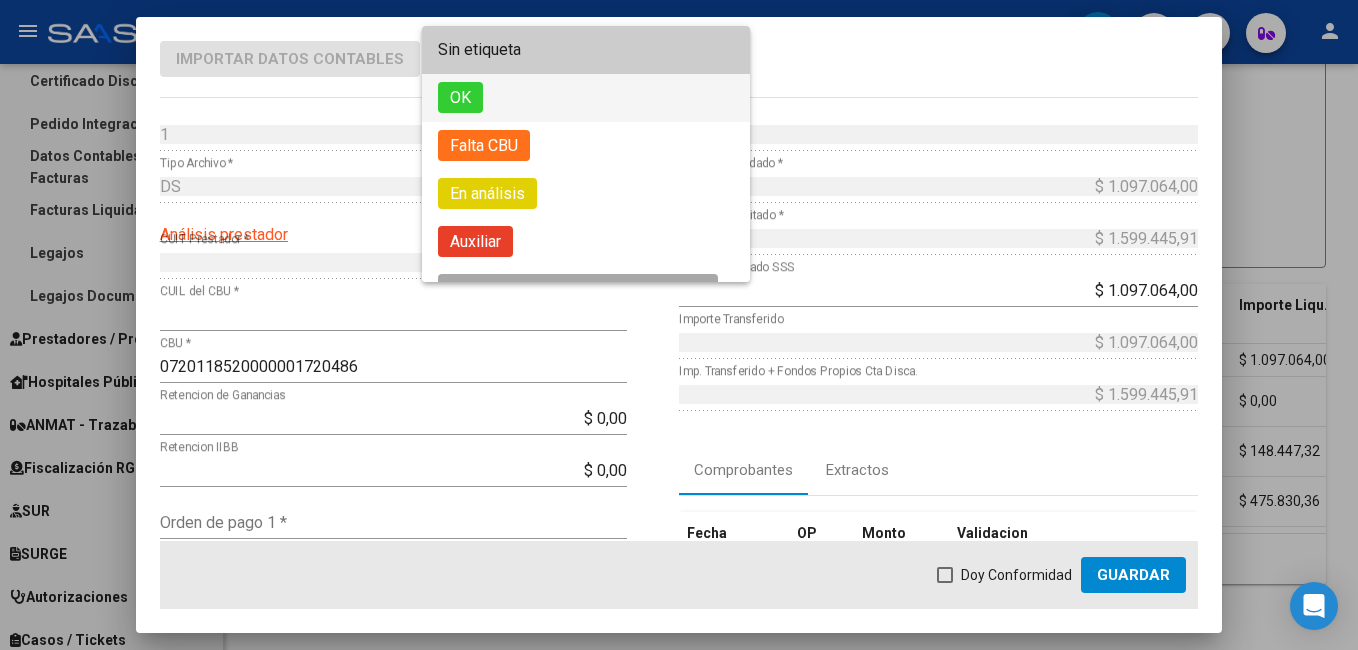 click on "OK" at bounding box center (586, 98) 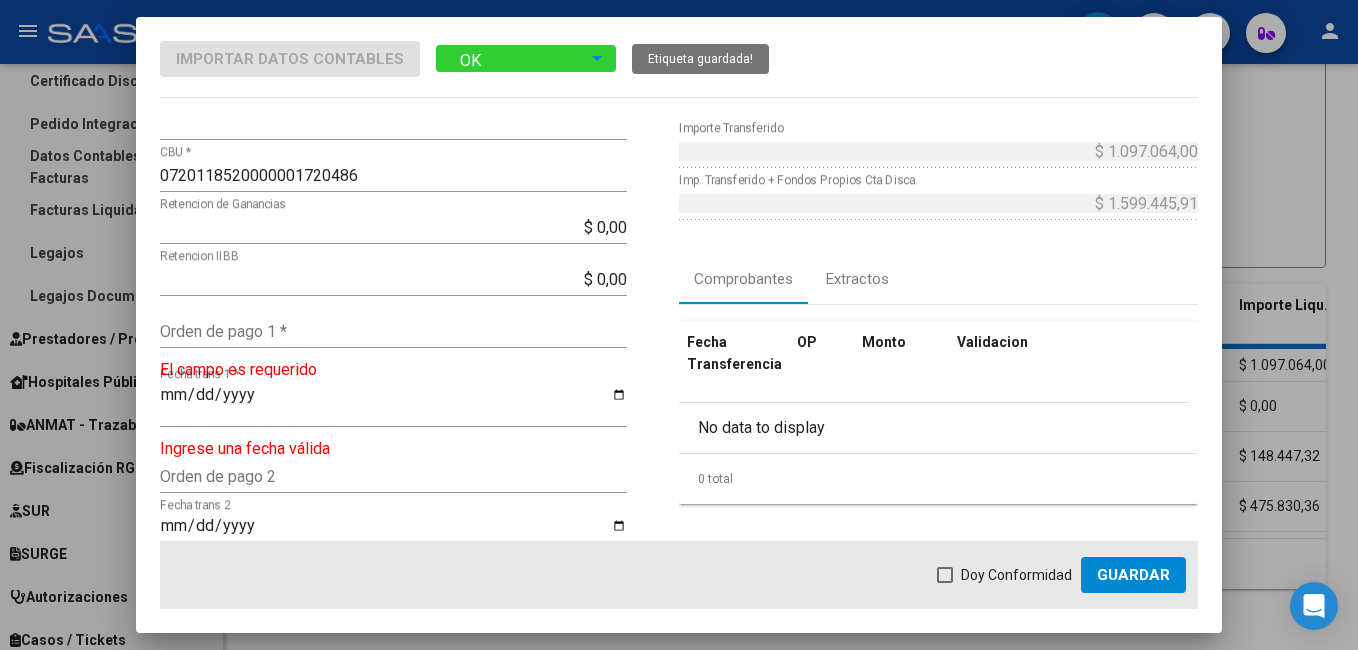 scroll, scrollTop: 200, scrollLeft: 0, axis: vertical 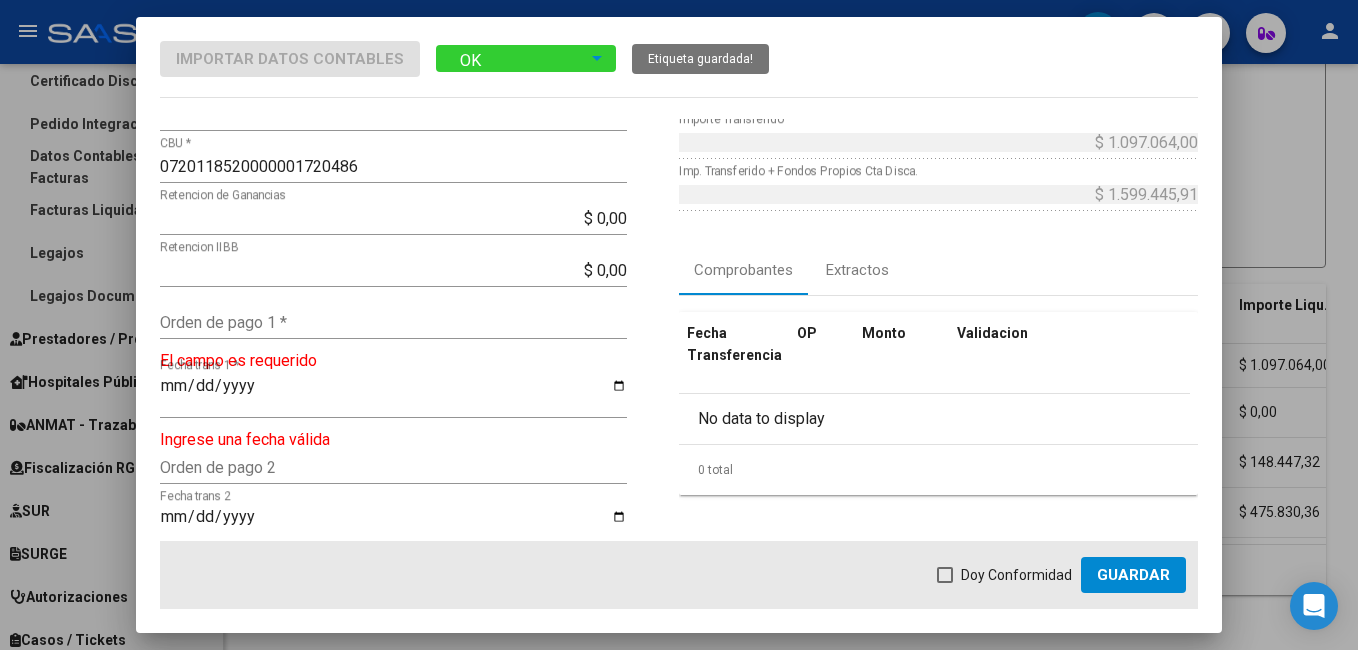 click on "Orden de pago 1 *" at bounding box center (393, 322) 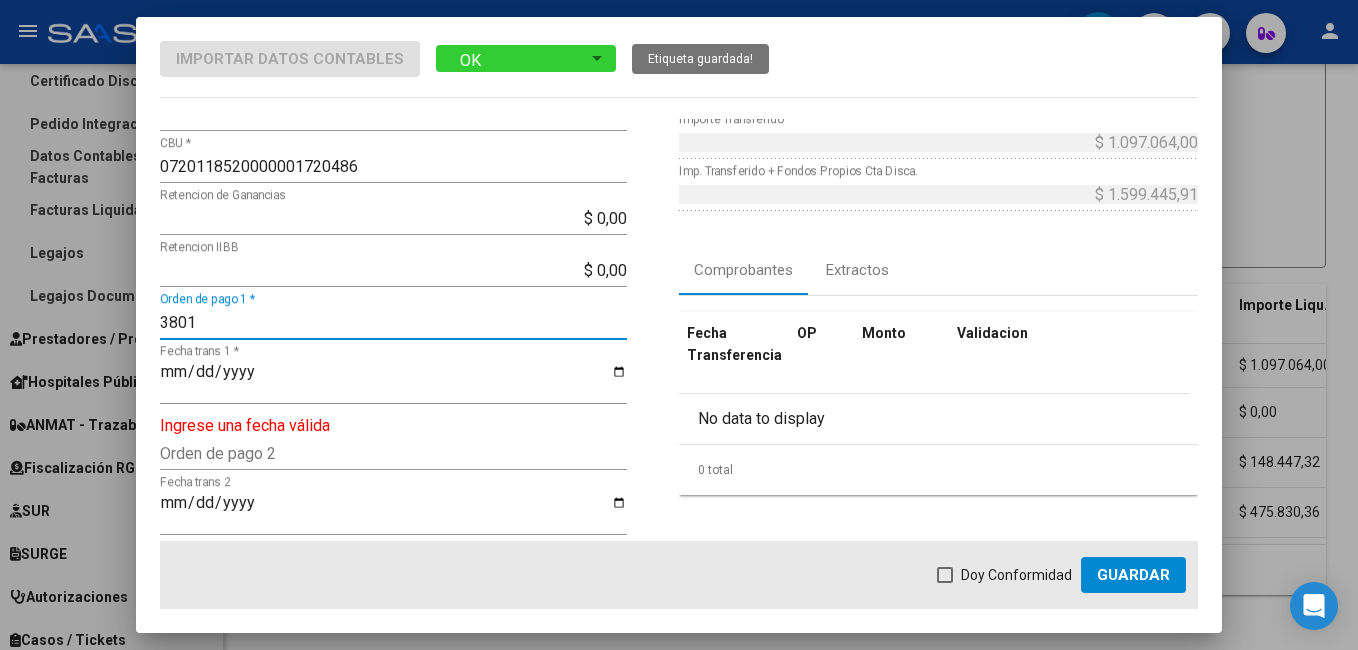 type on "3801" 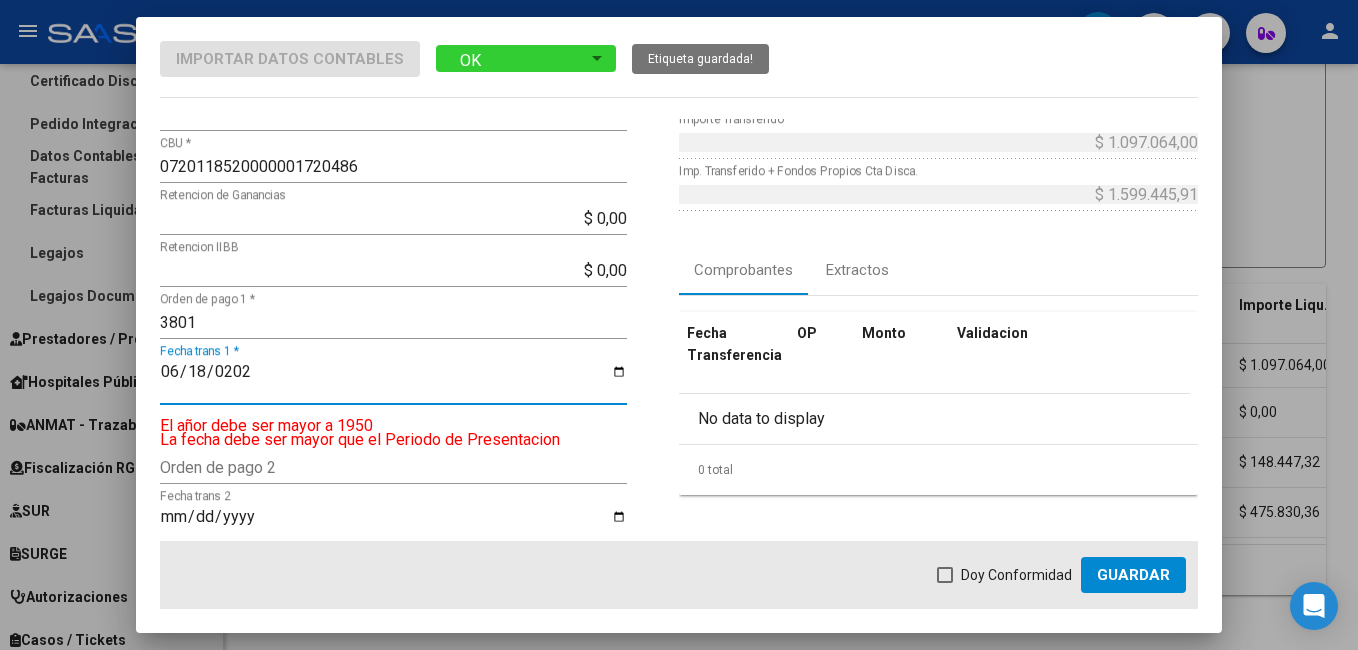 type on "2025-06-18" 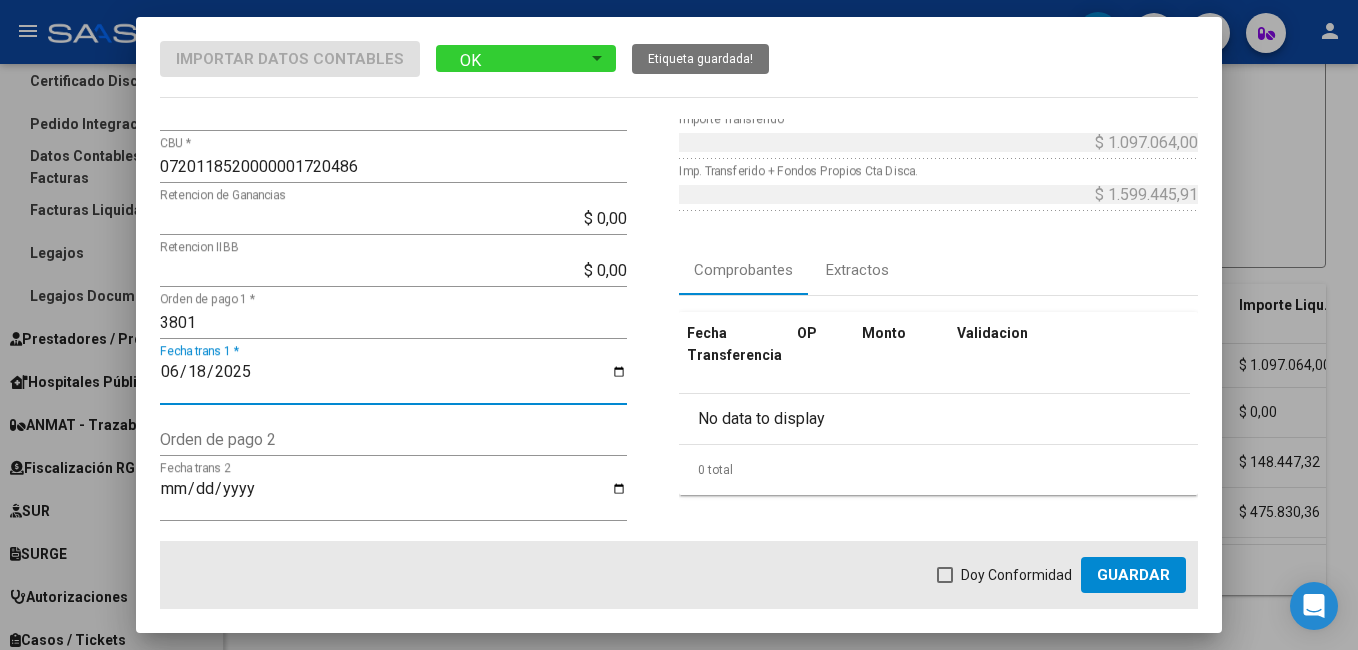 click at bounding box center [945, 575] 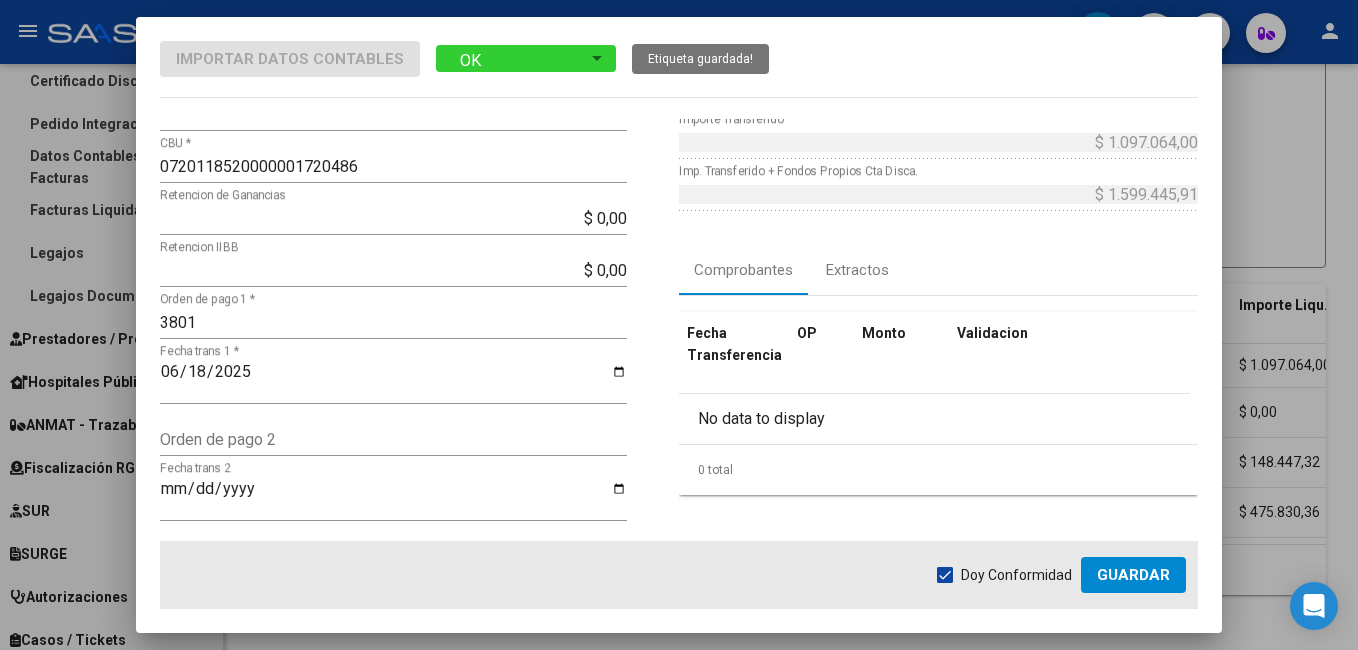click on "Guardar" 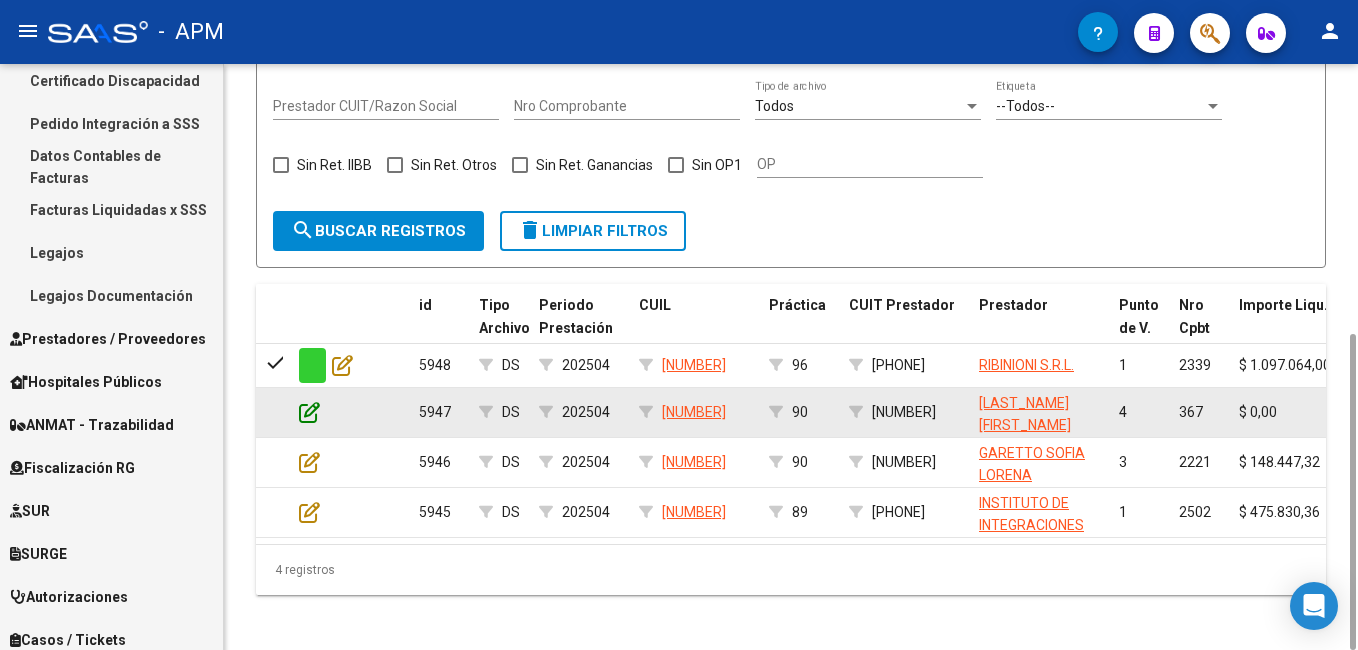 click 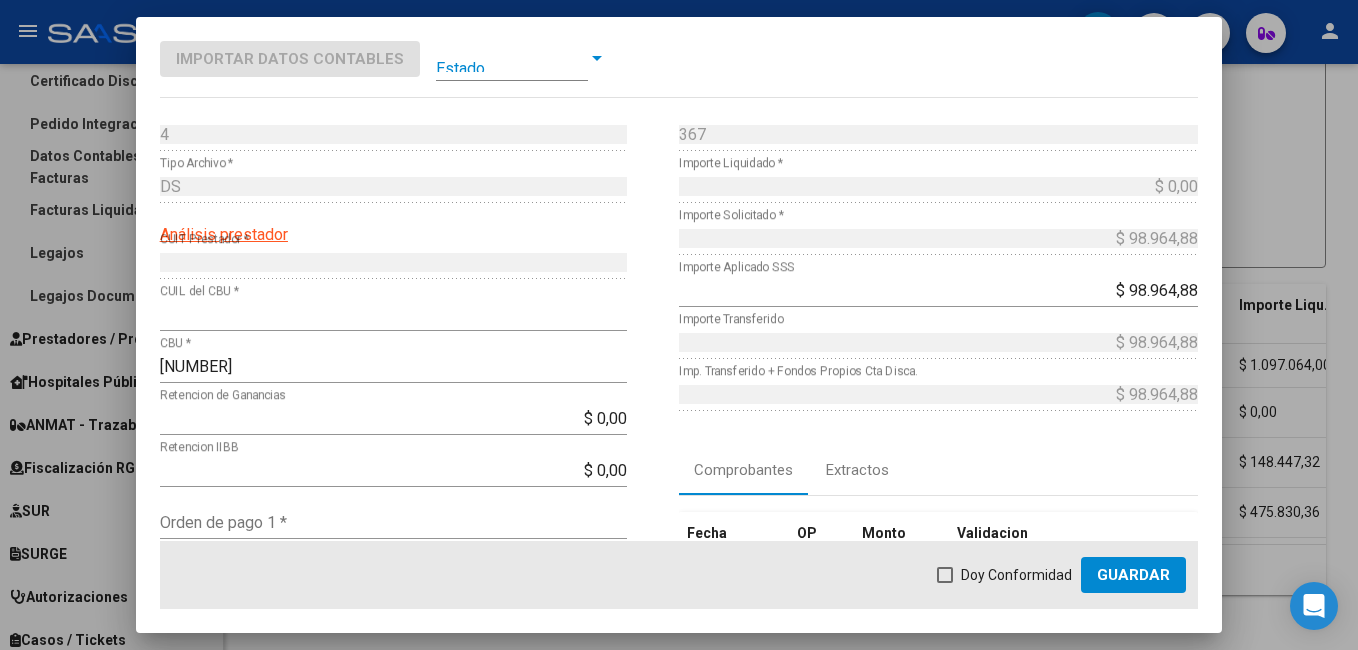 click at bounding box center (512, 58) 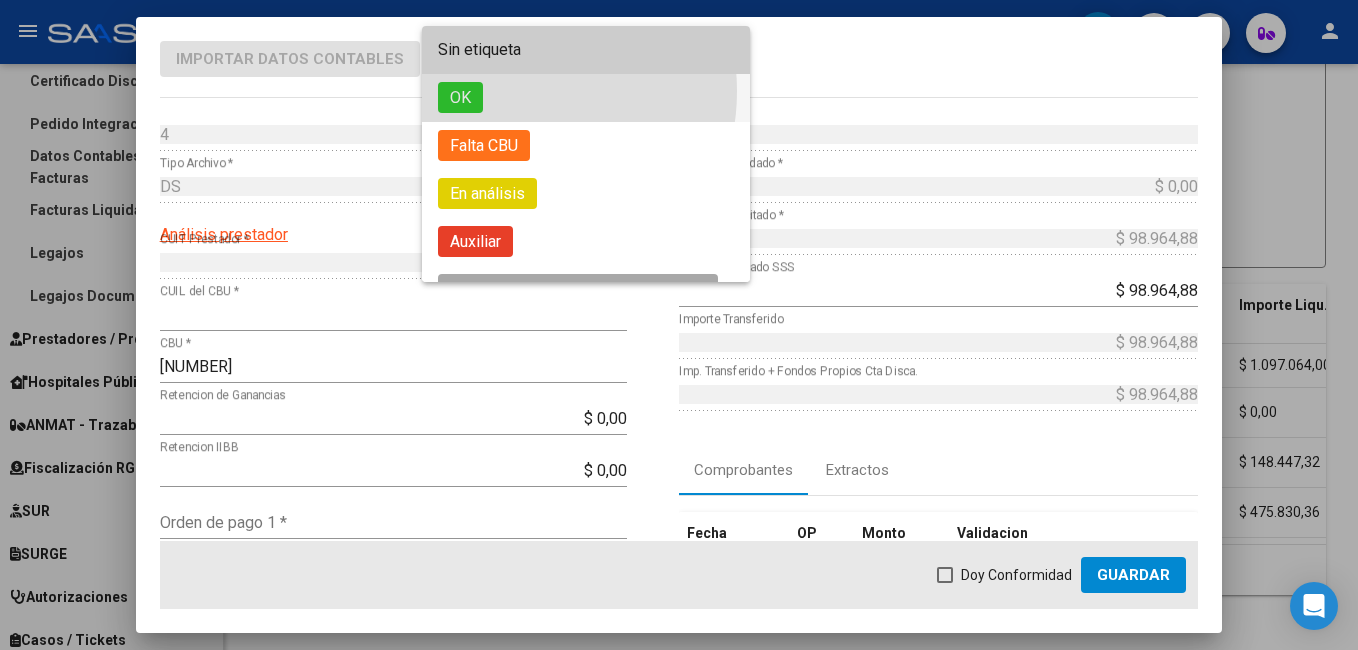 click on "OK" at bounding box center (586, 98) 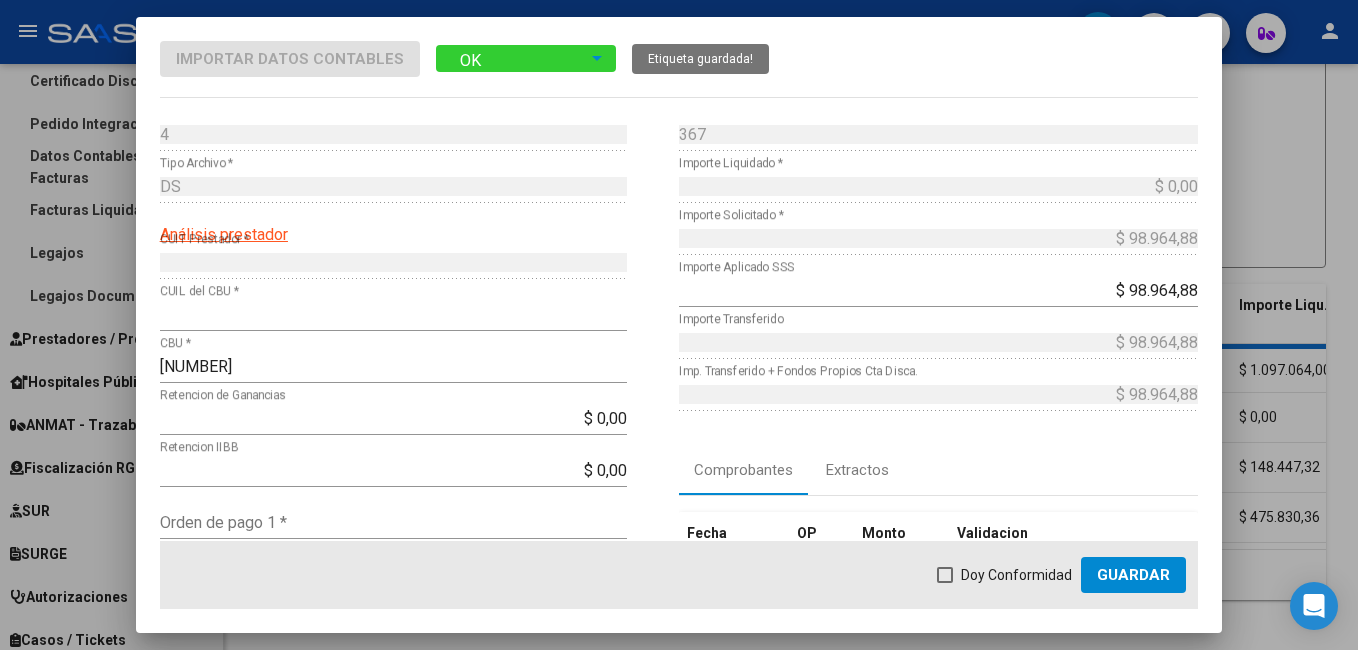 scroll, scrollTop: 100, scrollLeft: 0, axis: vertical 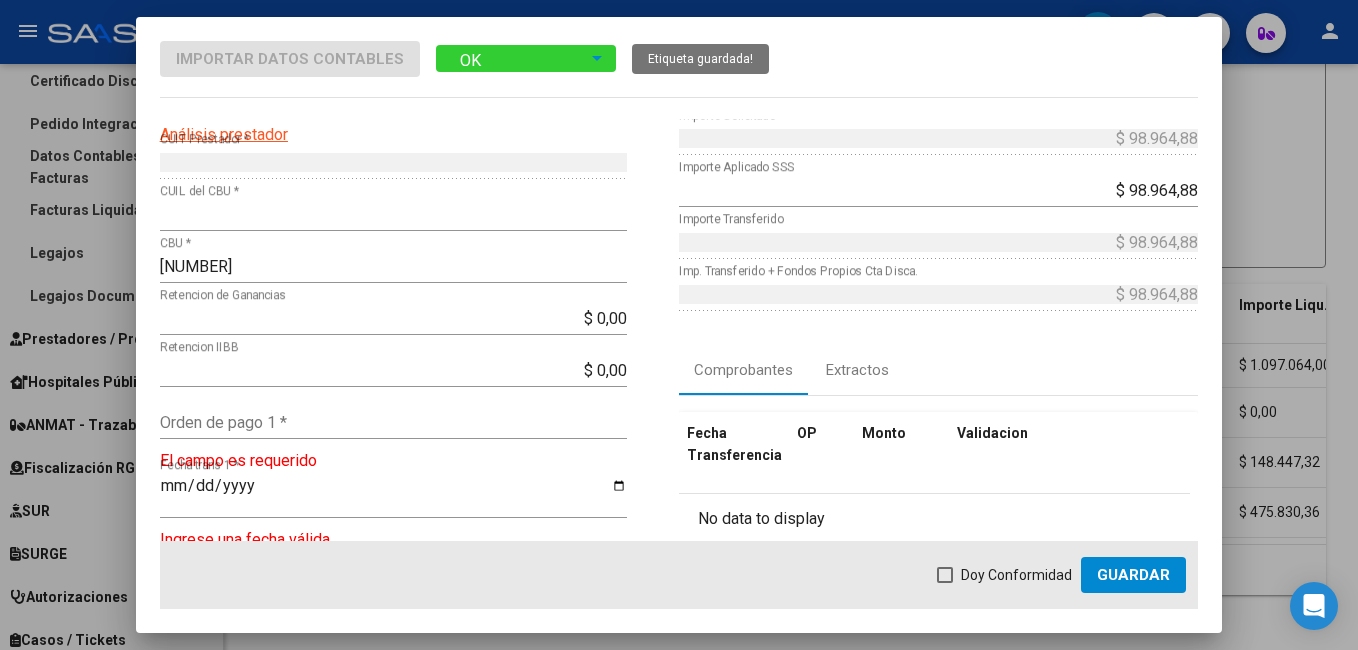 click on "Orden de pago 1 *" at bounding box center [393, 422] 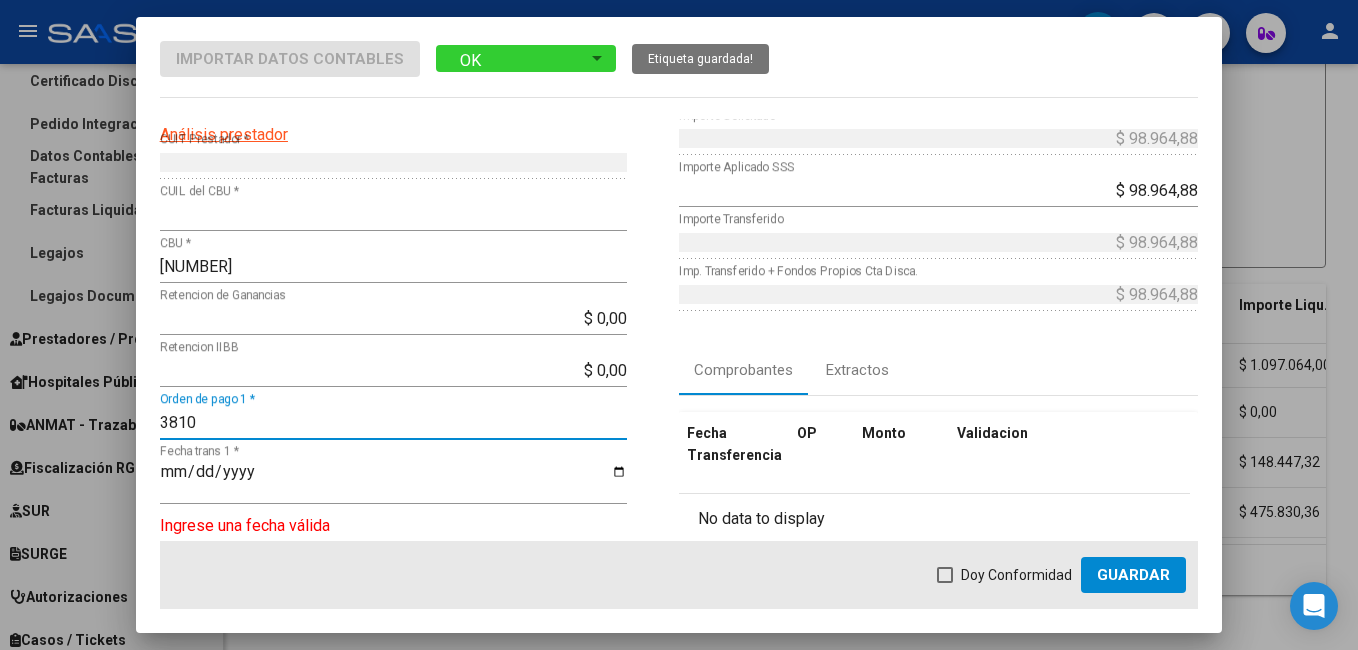 type on "3810" 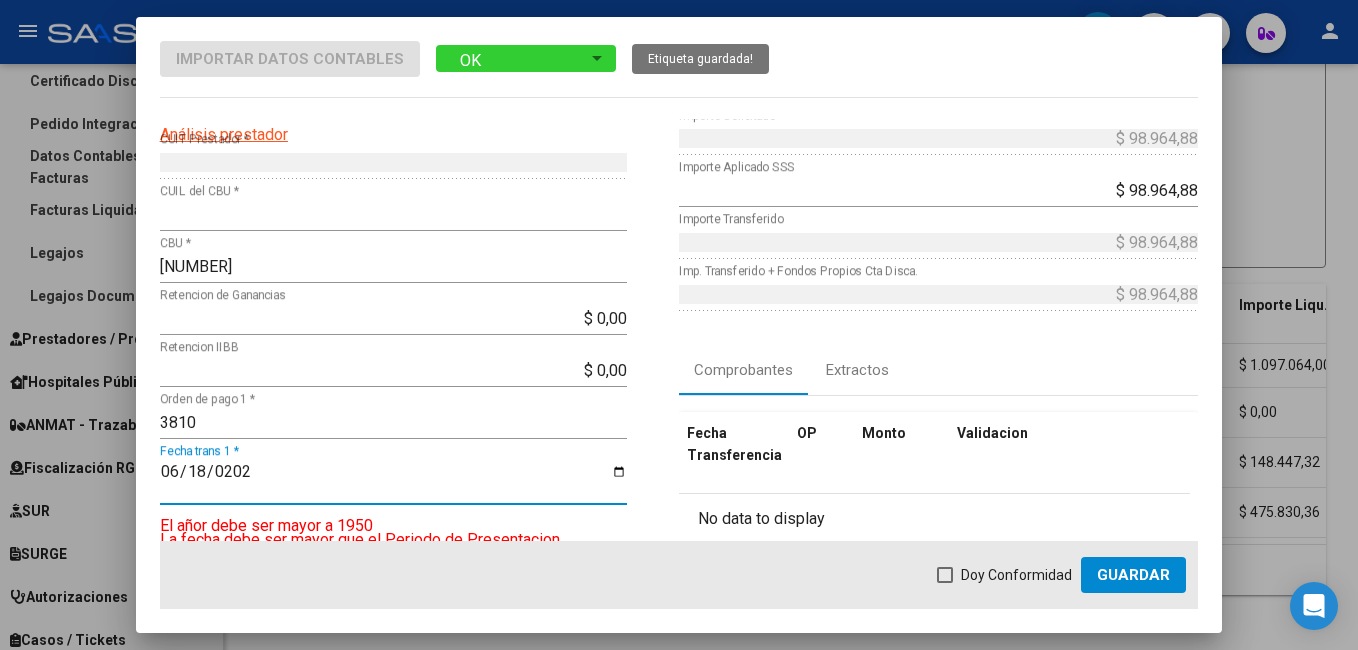 type on "2025-06-18" 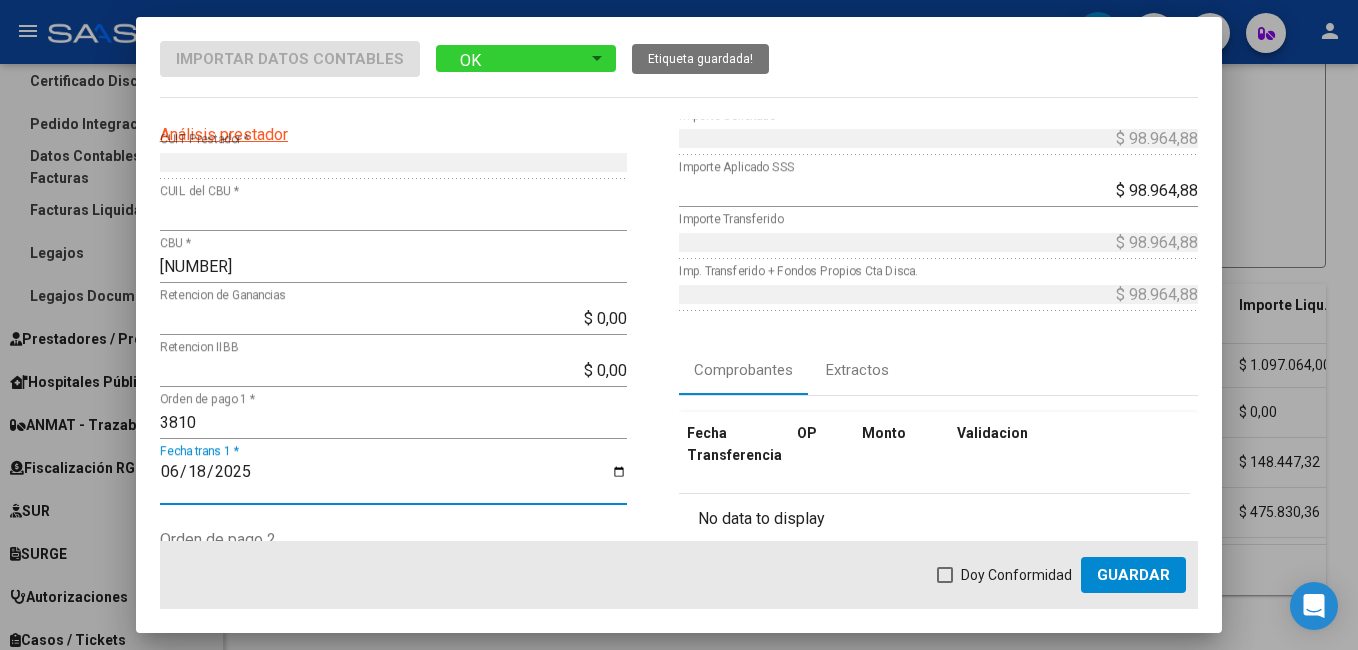 click at bounding box center (945, 575) 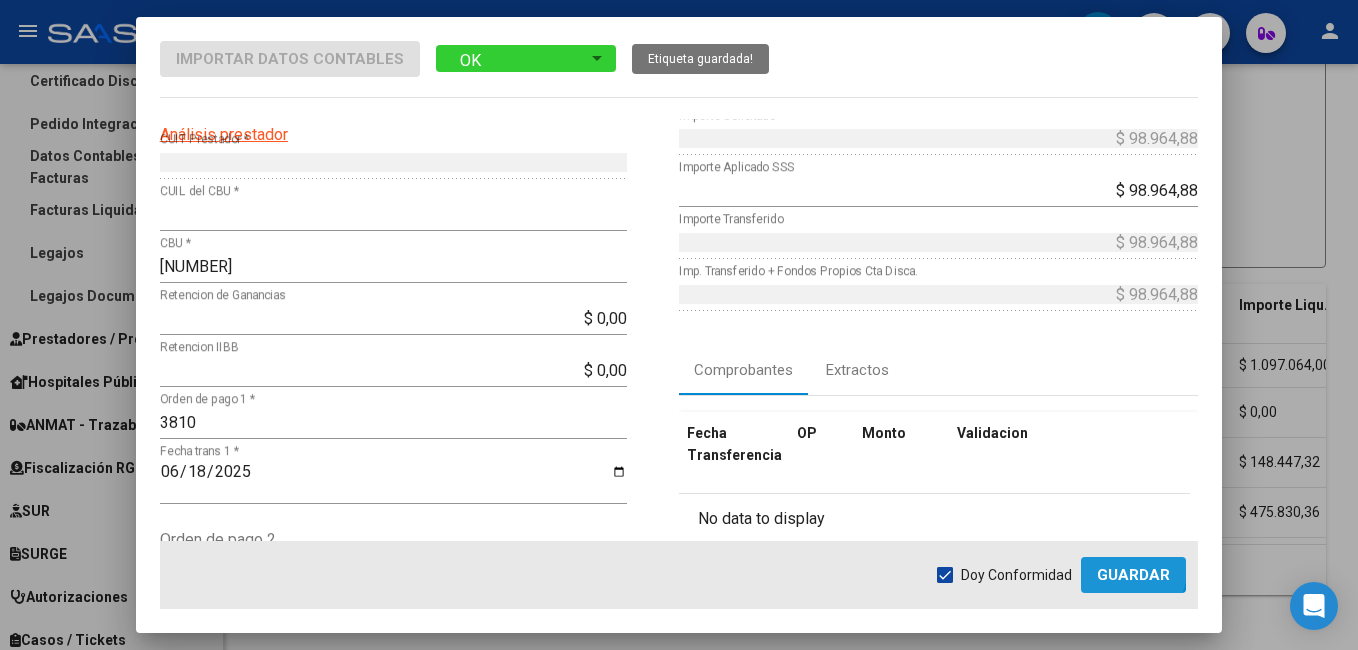 click on "Guardar" 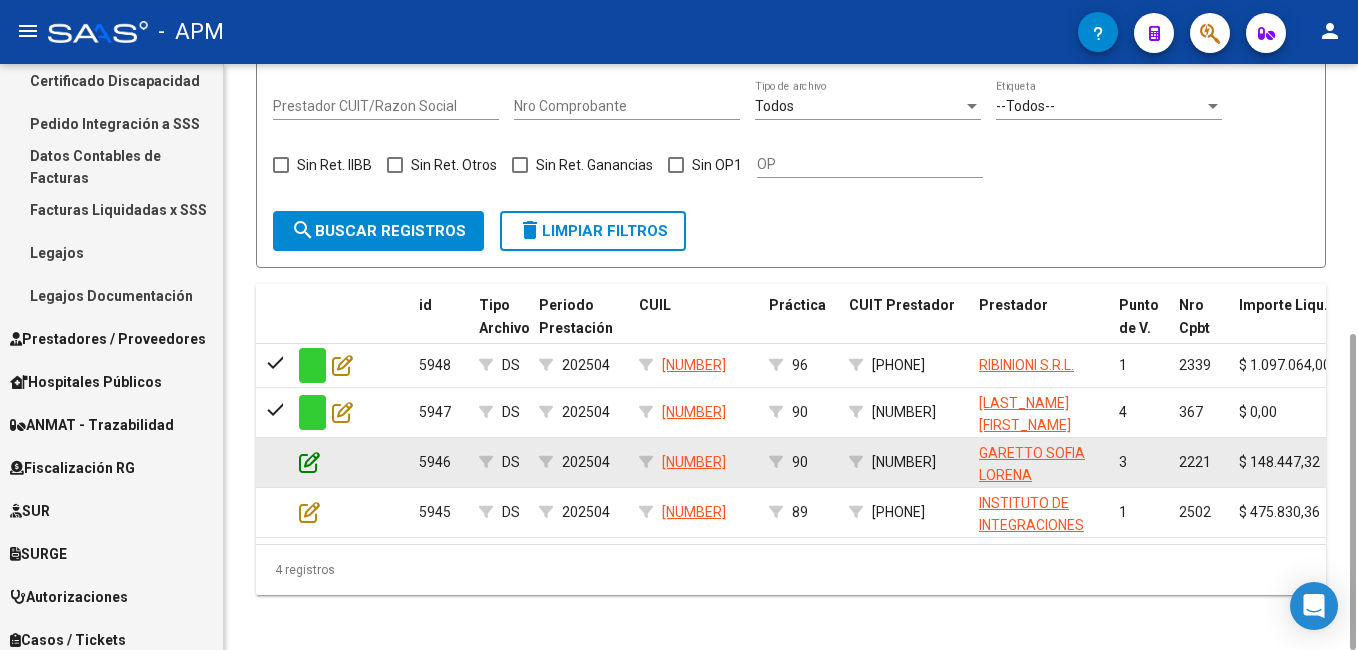 click 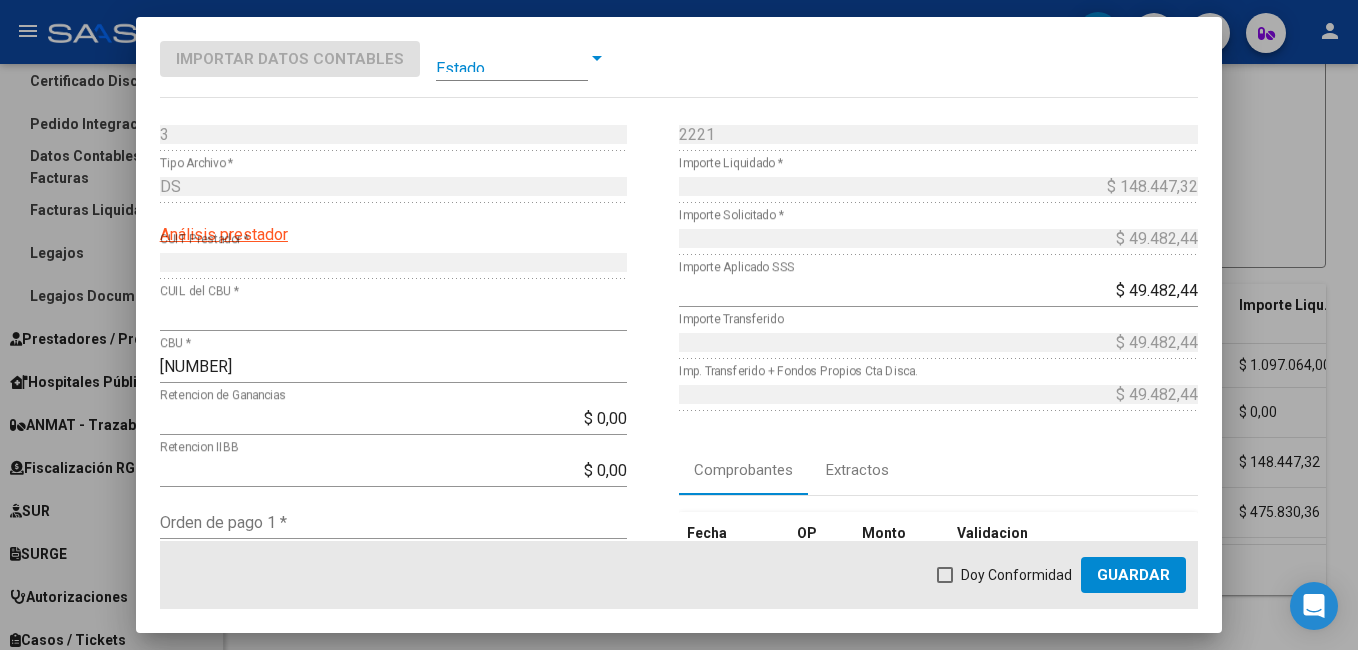 click at bounding box center [512, 58] 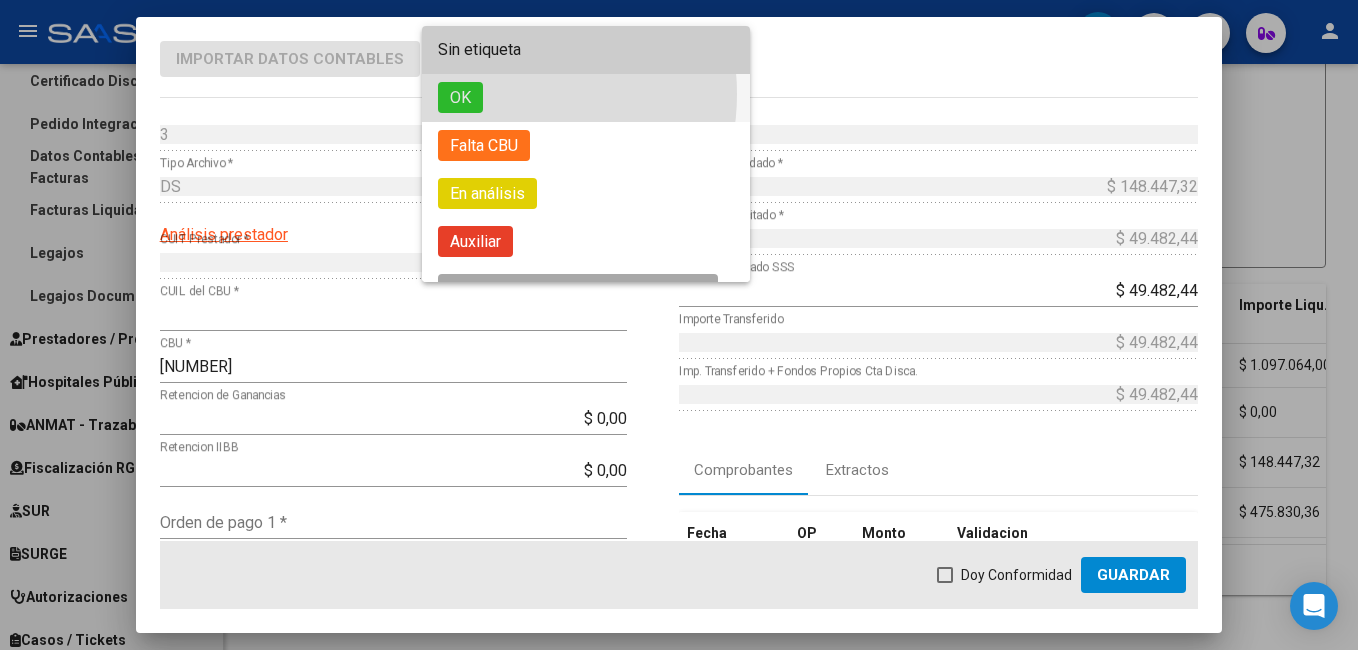 click on "OK" at bounding box center (586, 98) 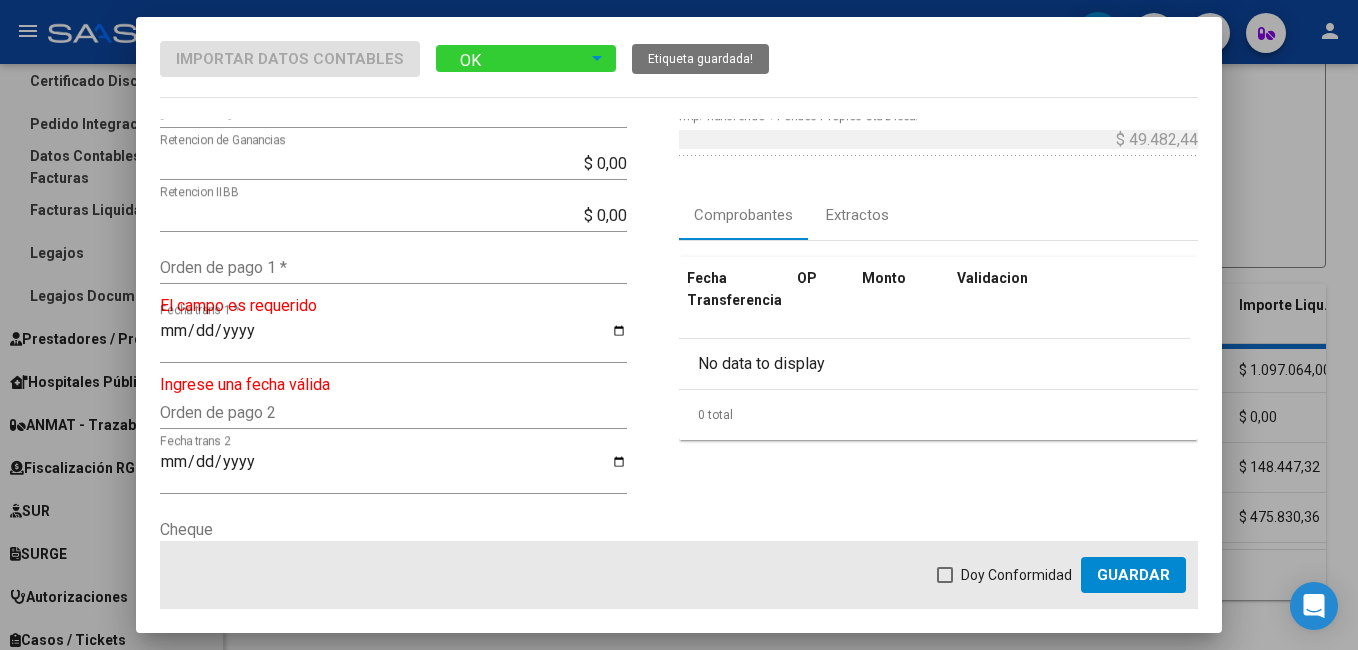 scroll, scrollTop: 300, scrollLeft: 0, axis: vertical 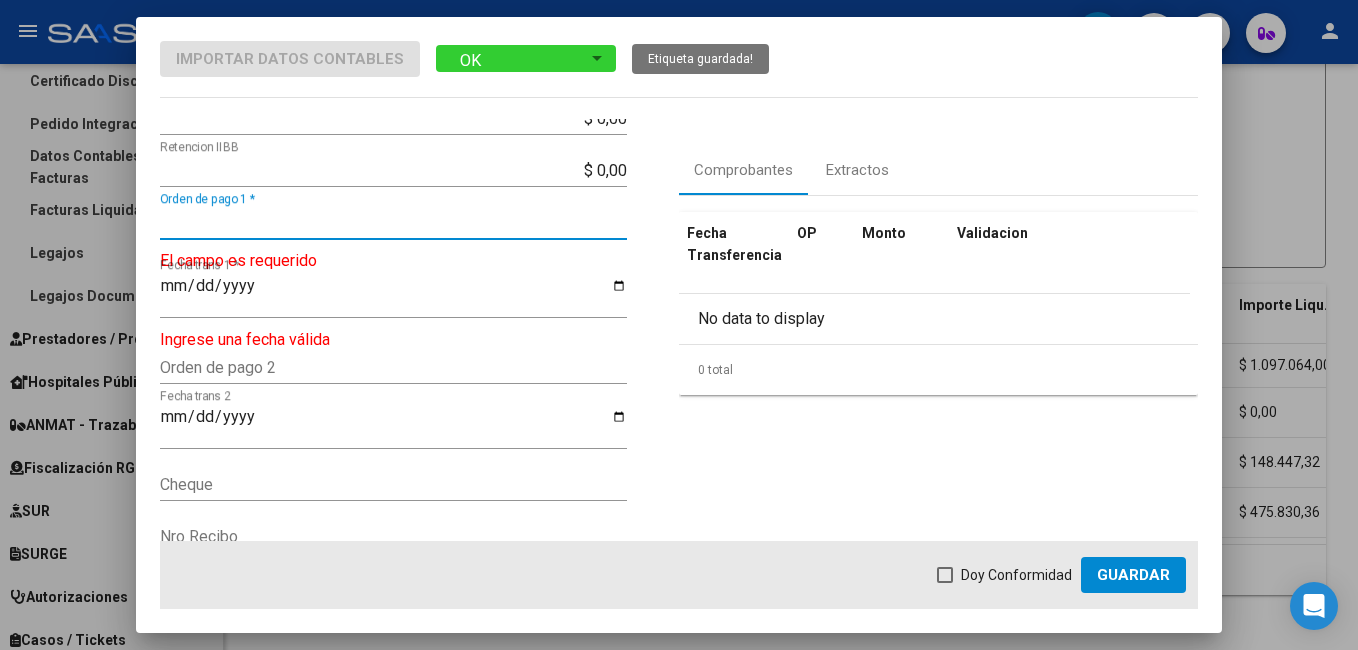 click on "Orden de pago 1 *" at bounding box center (393, 222) 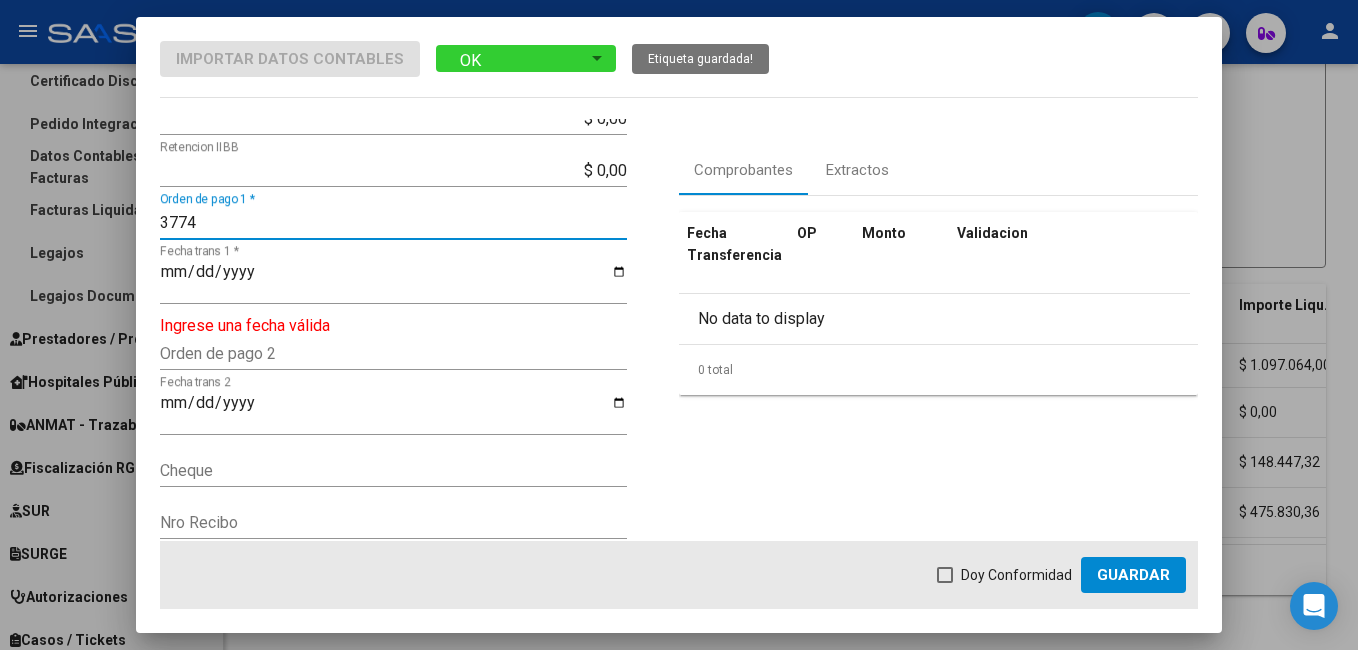 type on "3774" 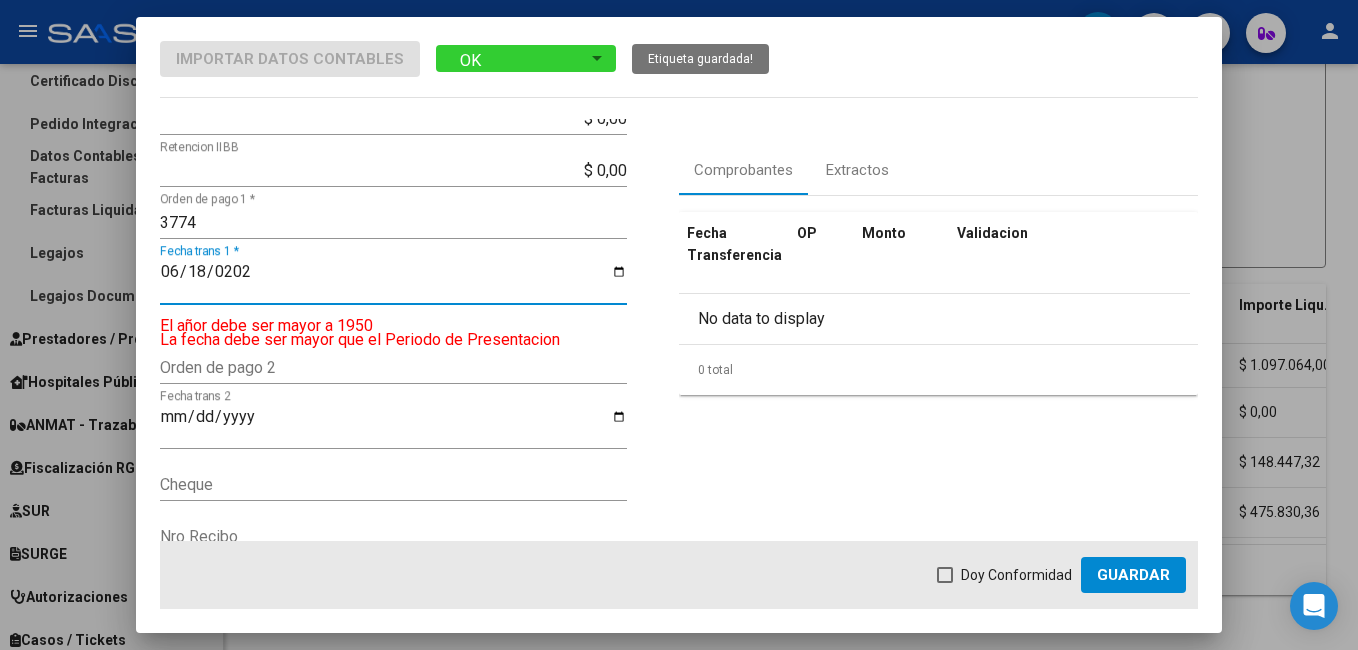 type on "2025-06-18" 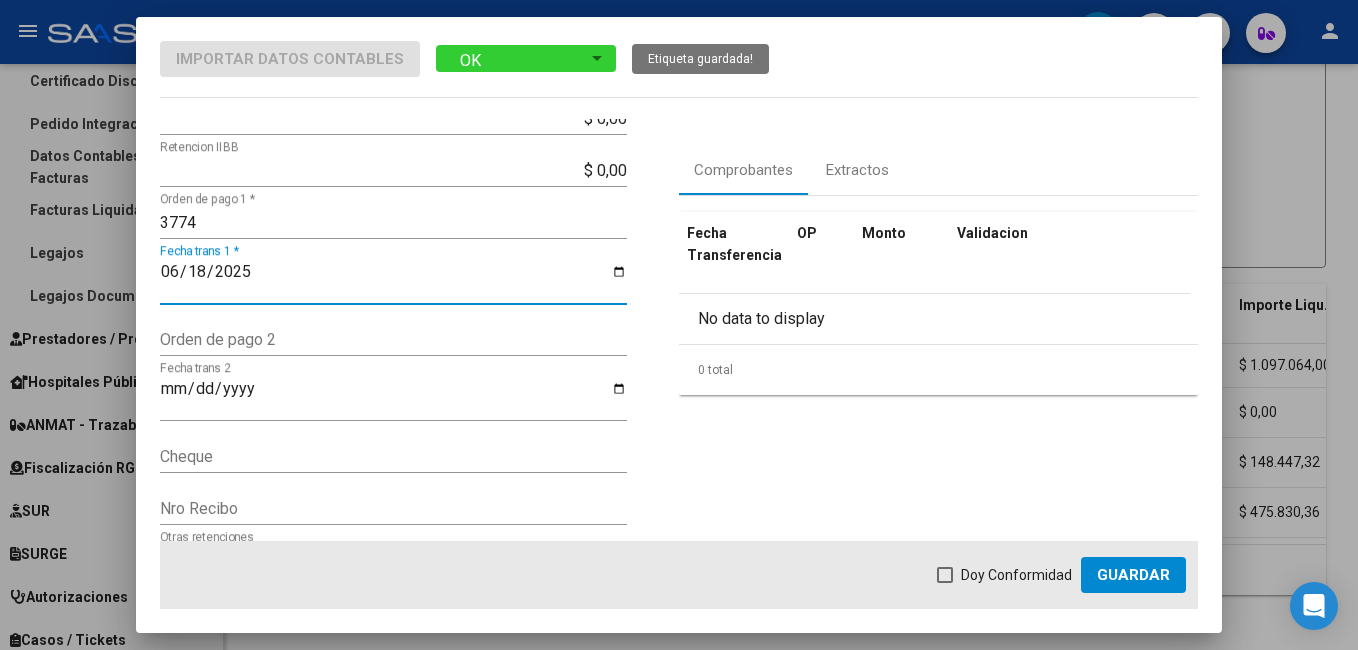 click at bounding box center (945, 575) 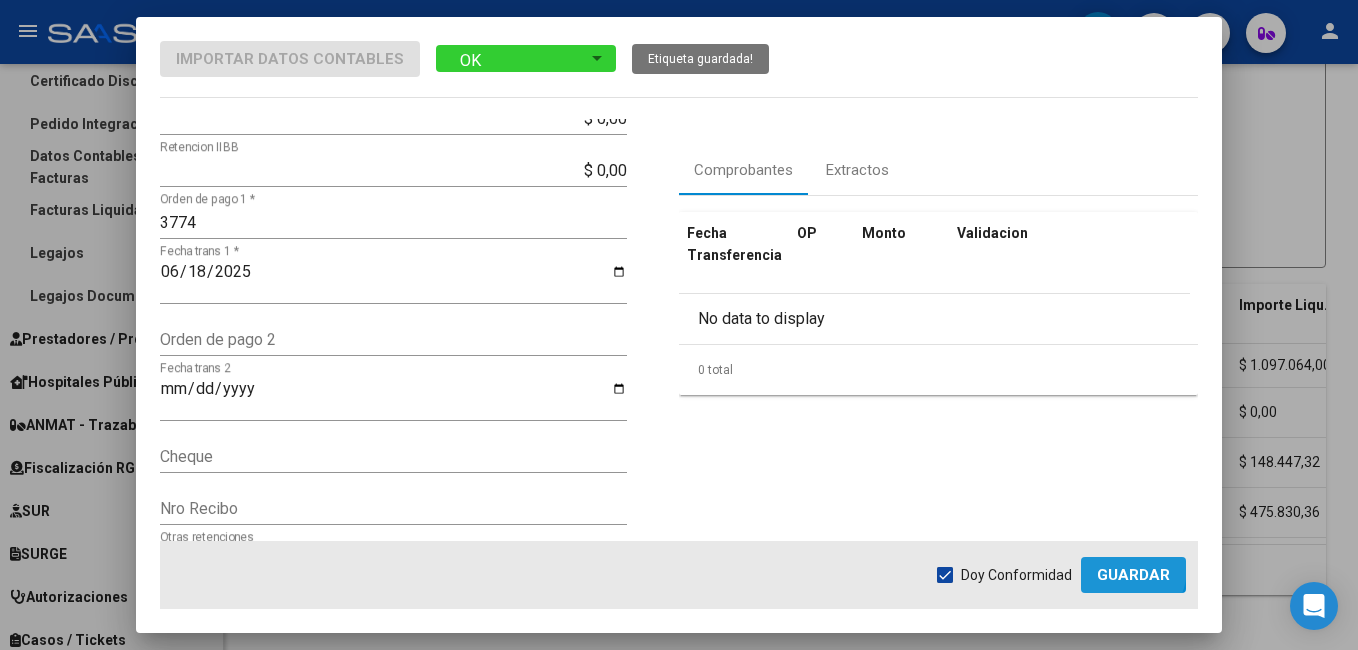 click on "Guardar" 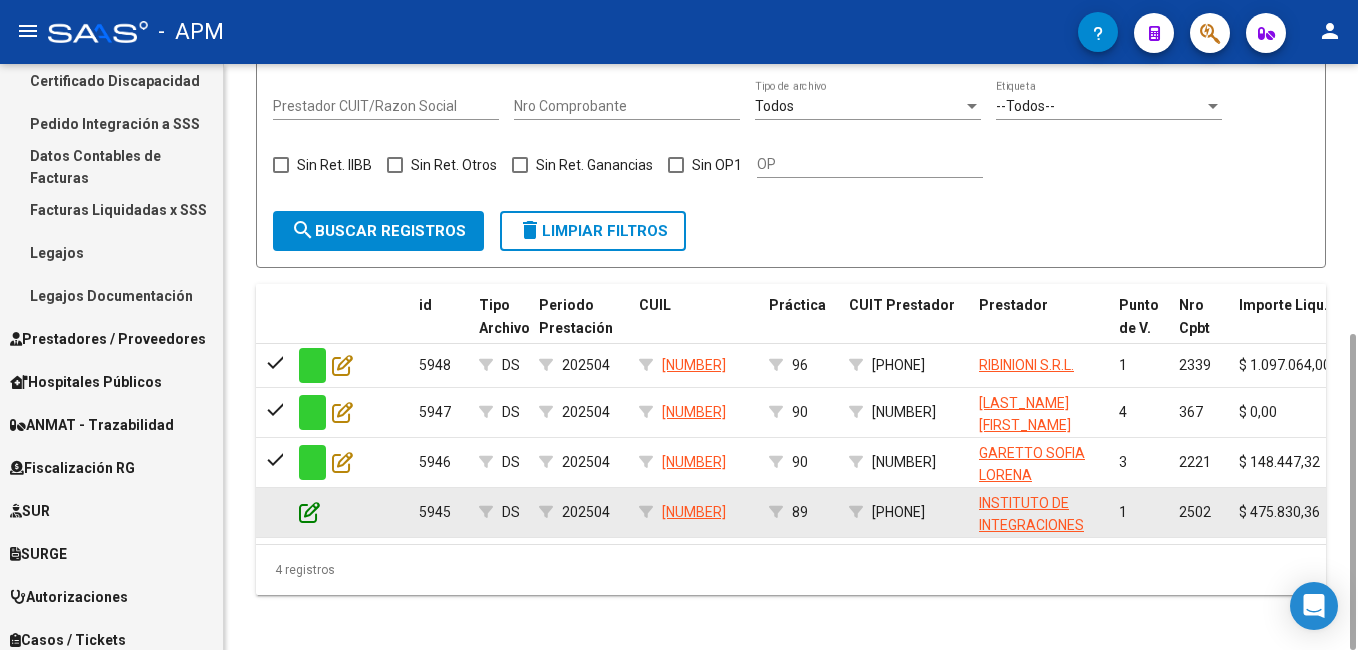 click 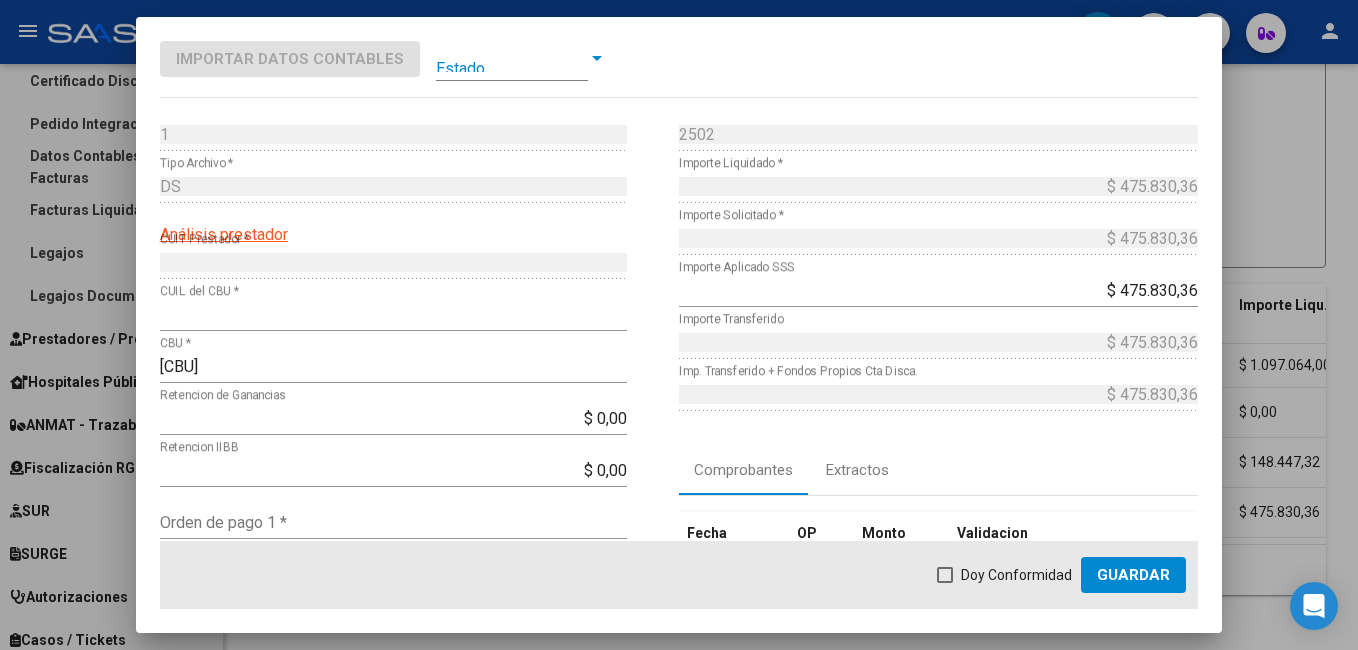 click at bounding box center (512, 58) 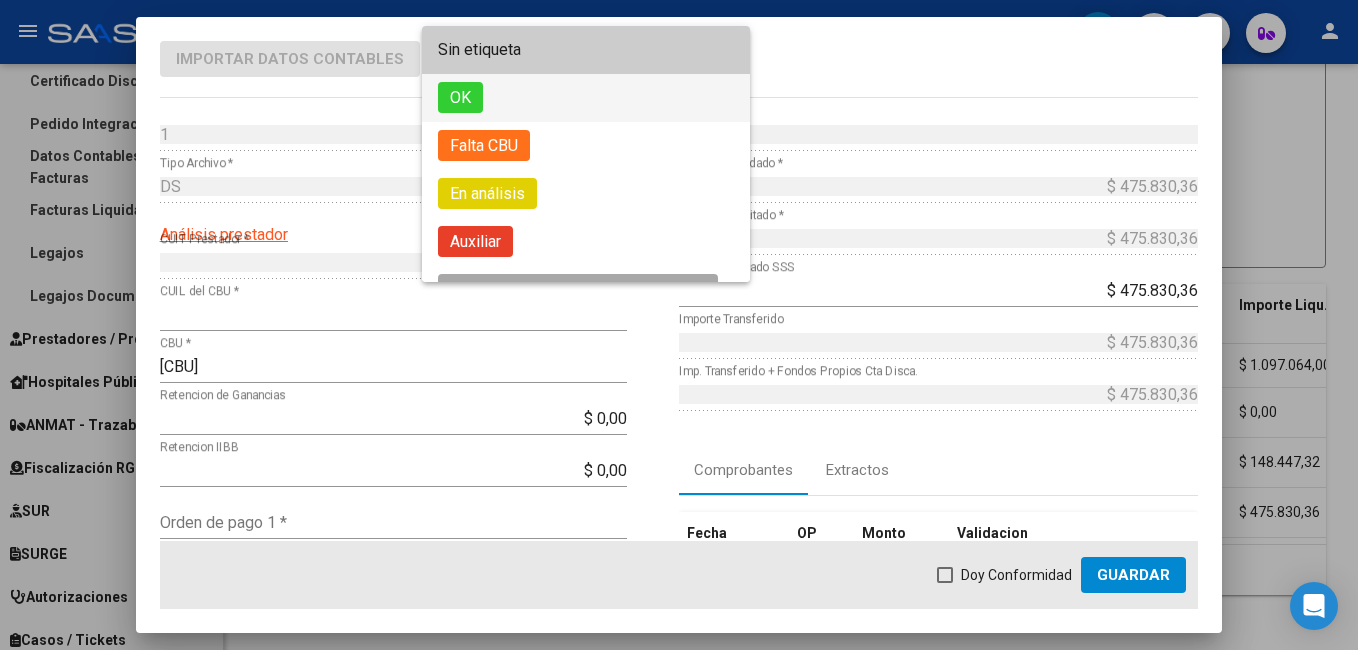 click on "OK" at bounding box center [586, 98] 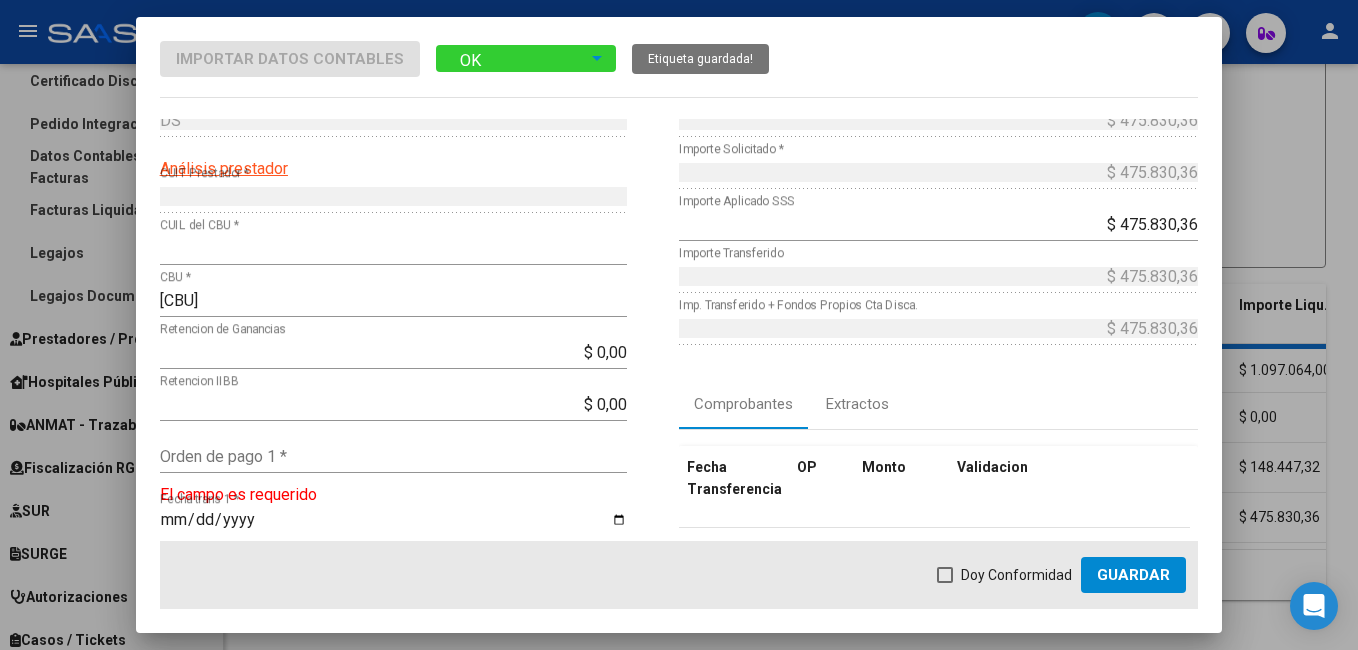 scroll, scrollTop: 100, scrollLeft: 0, axis: vertical 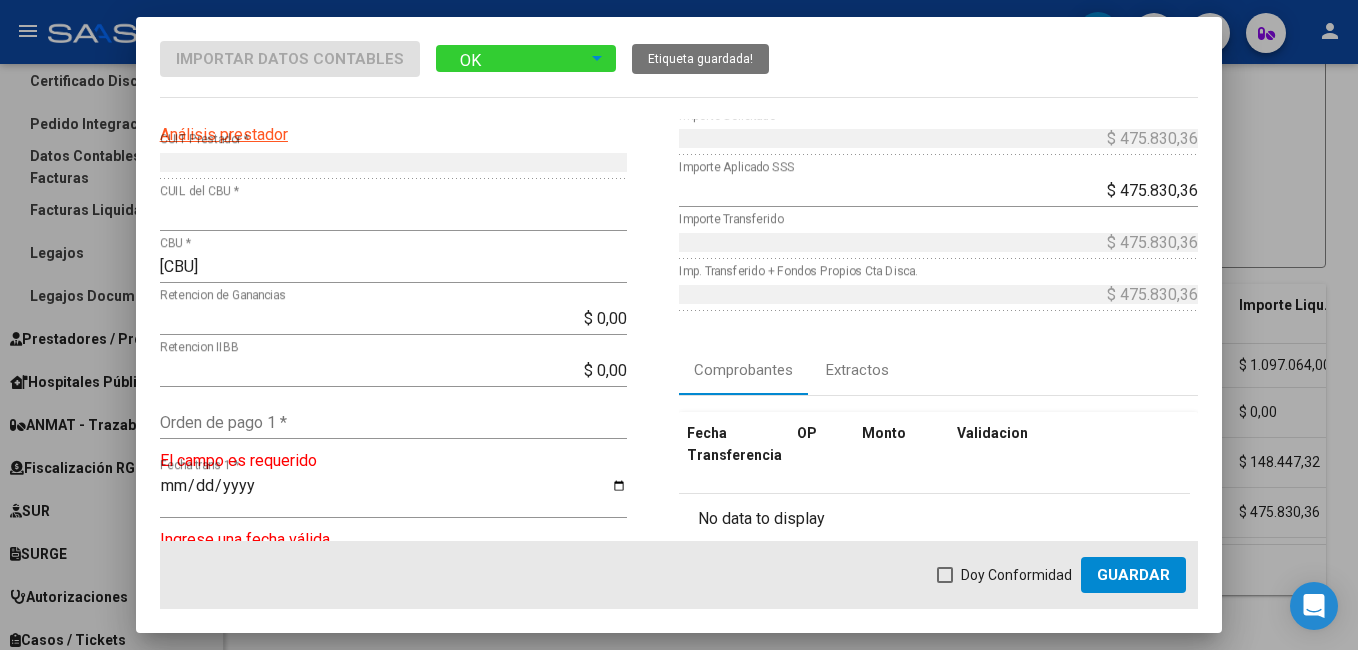 click on "Orden de pago 1 *" at bounding box center (393, 422) 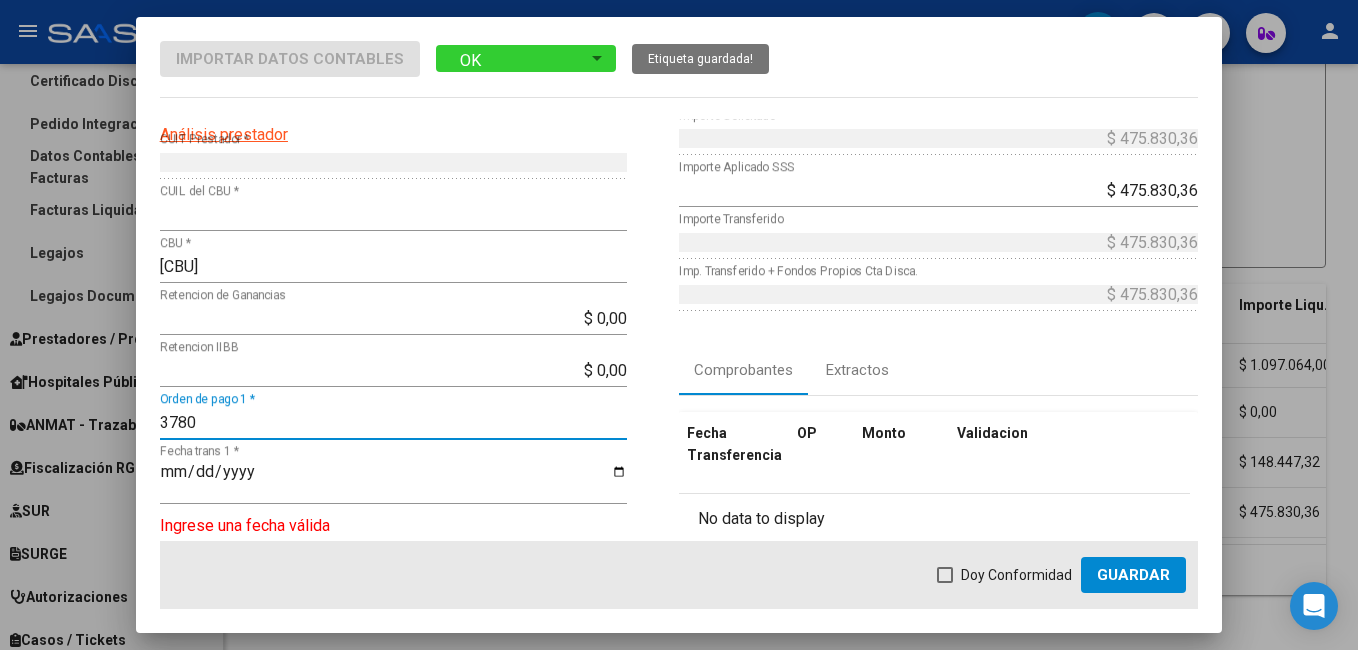 type on "3780" 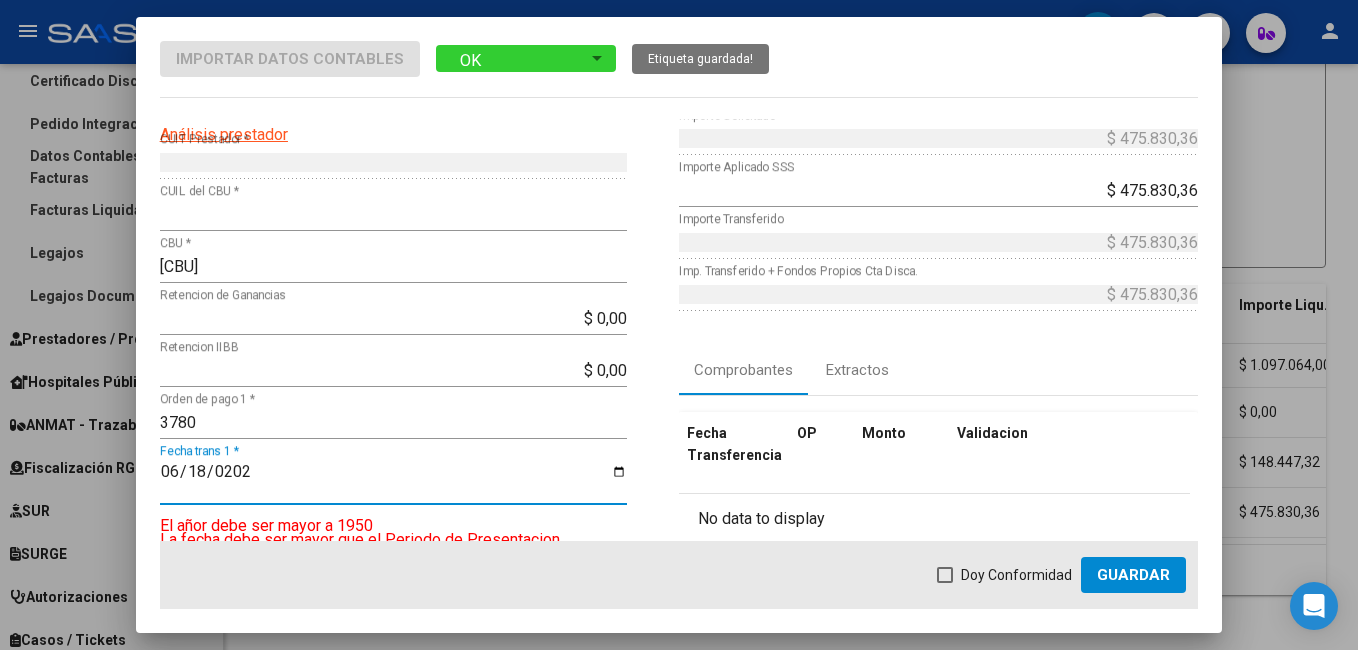 type on "2025-06-18" 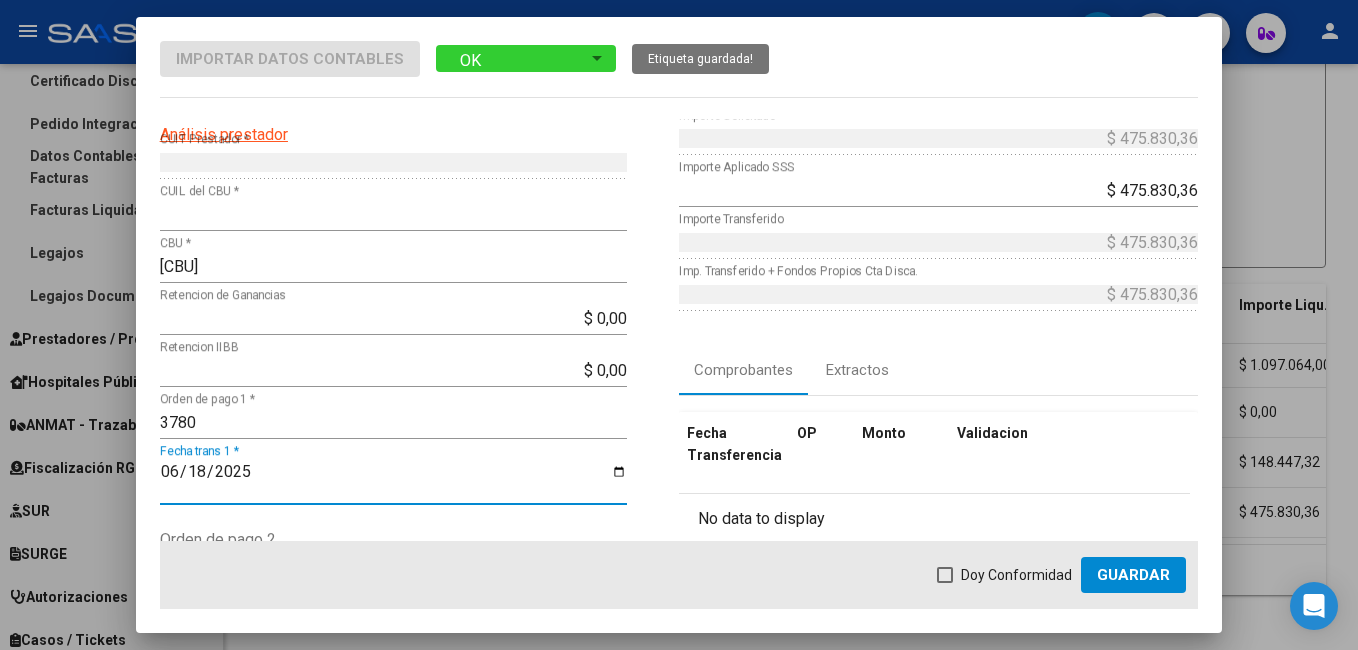 click at bounding box center [945, 575] 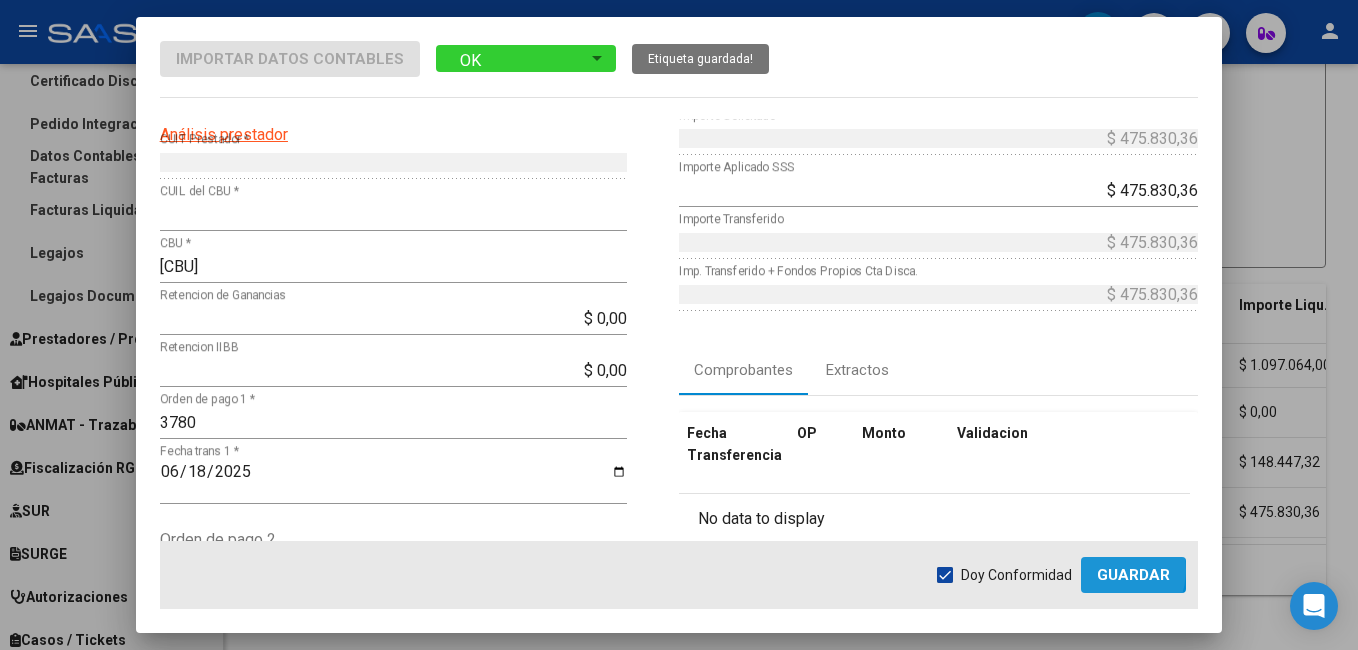 click on "Guardar" 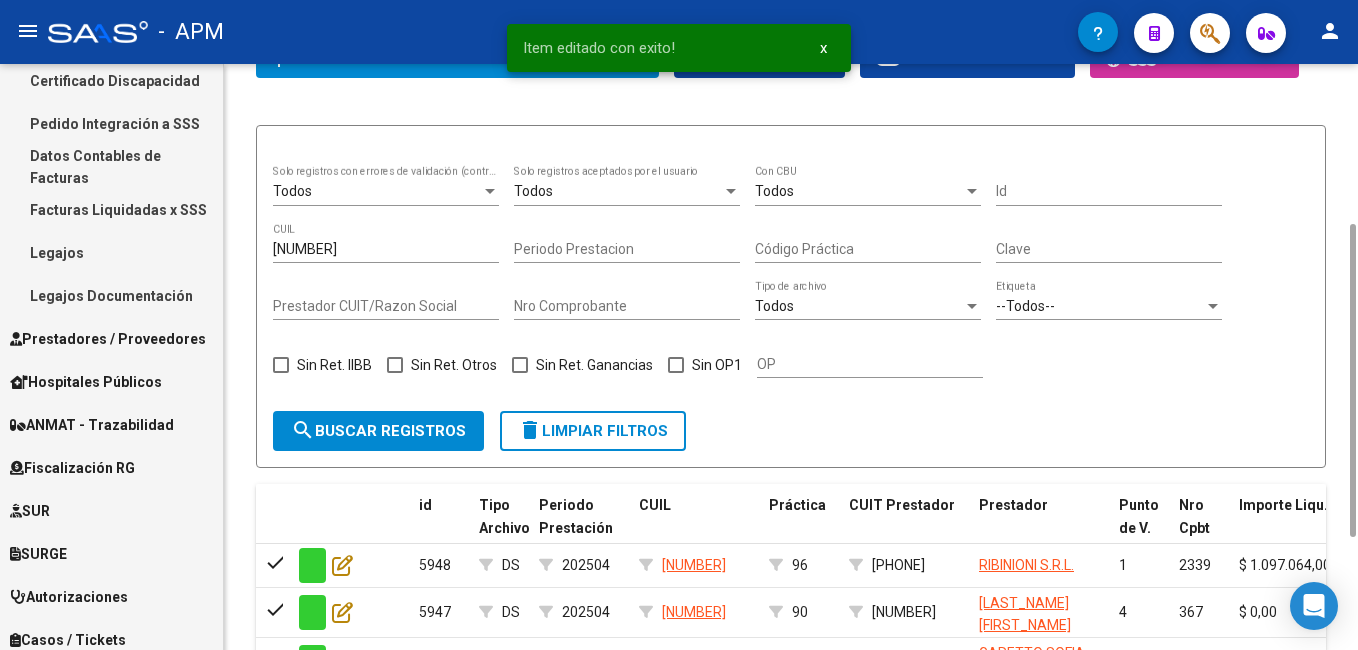 scroll, scrollTop: 100, scrollLeft: 0, axis: vertical 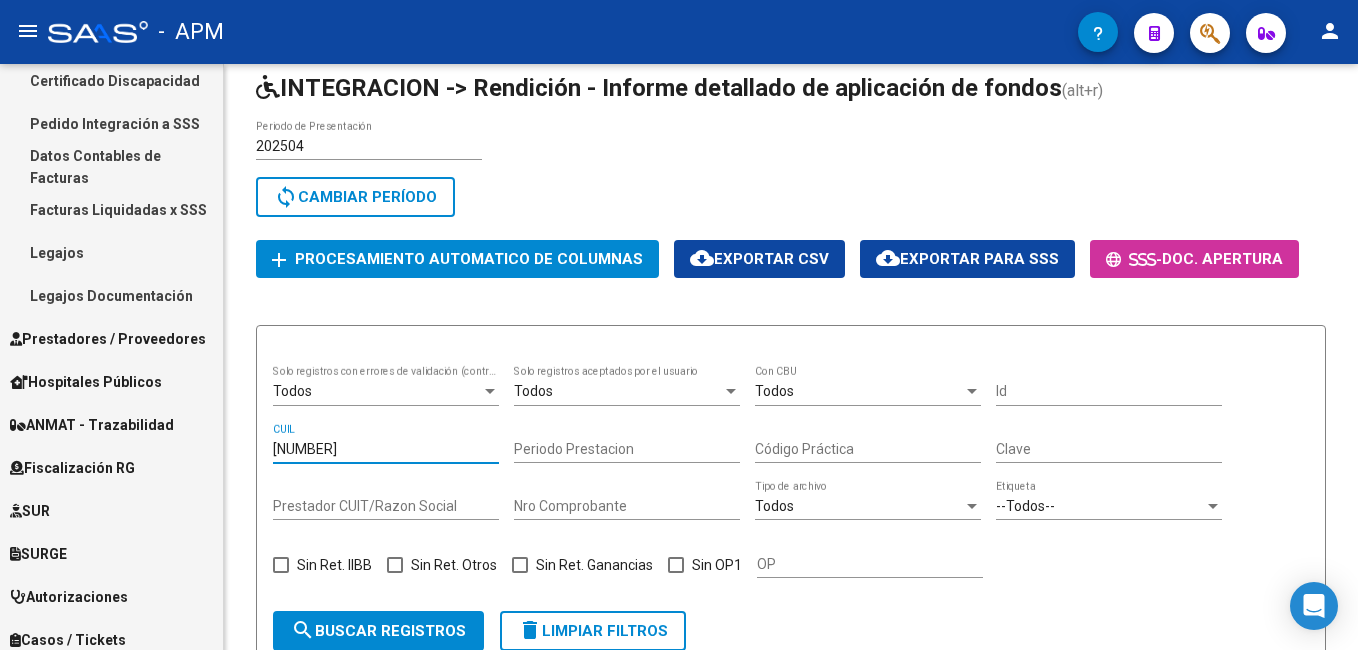 drag, startPoint x: 378, startPoint y: 433, endPoint x: 107, endPoint y: 396, distance: 273.51416 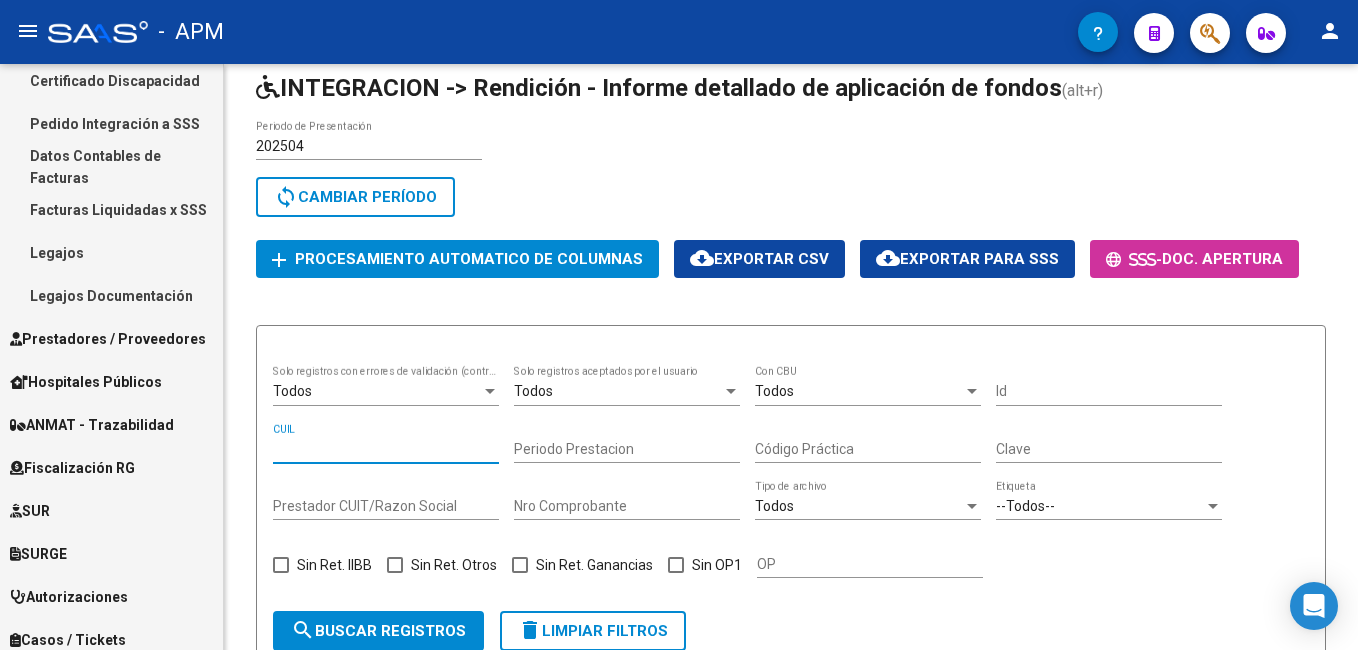 scroll, scrollTop: 798, scrollLeft: 0, axis: vertical 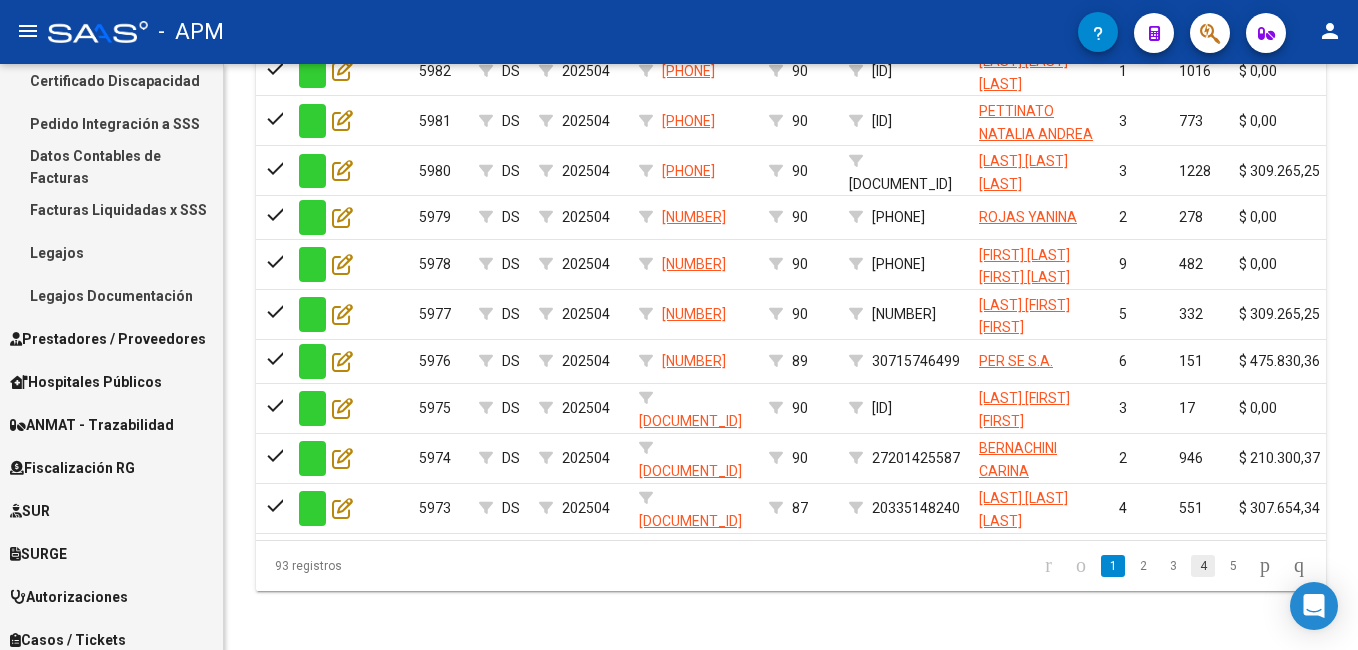 click on "4" 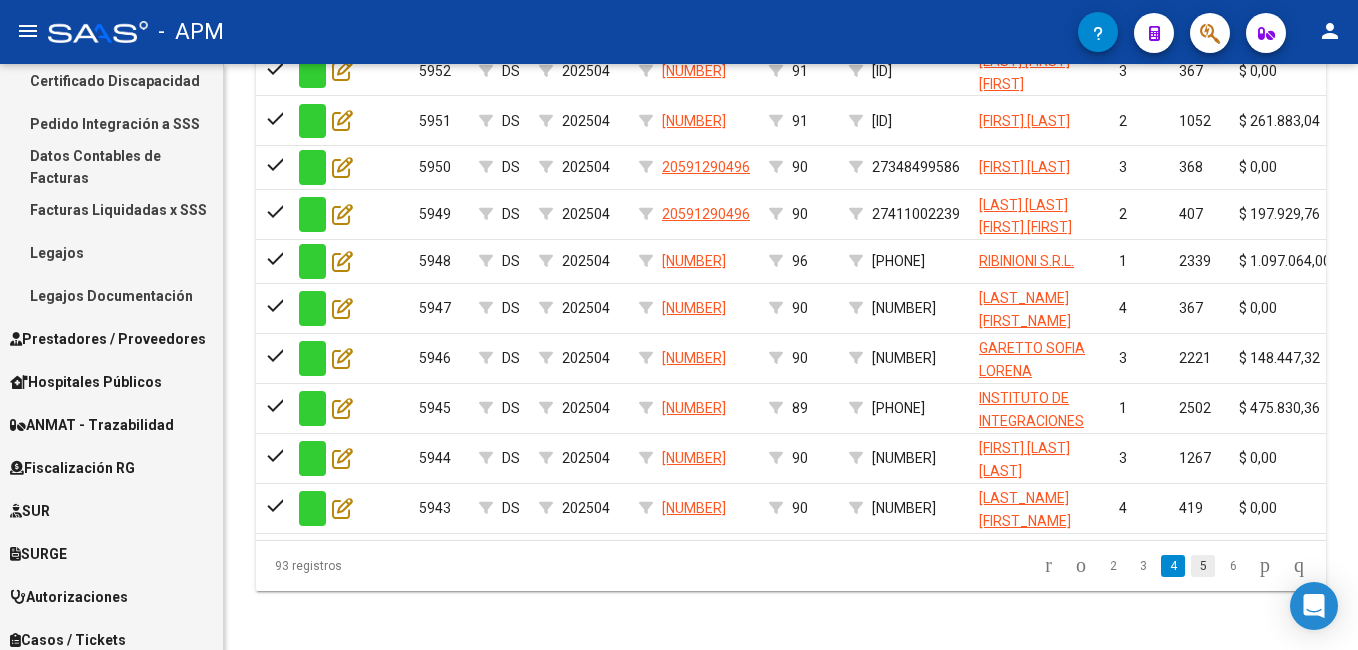 click on "5" 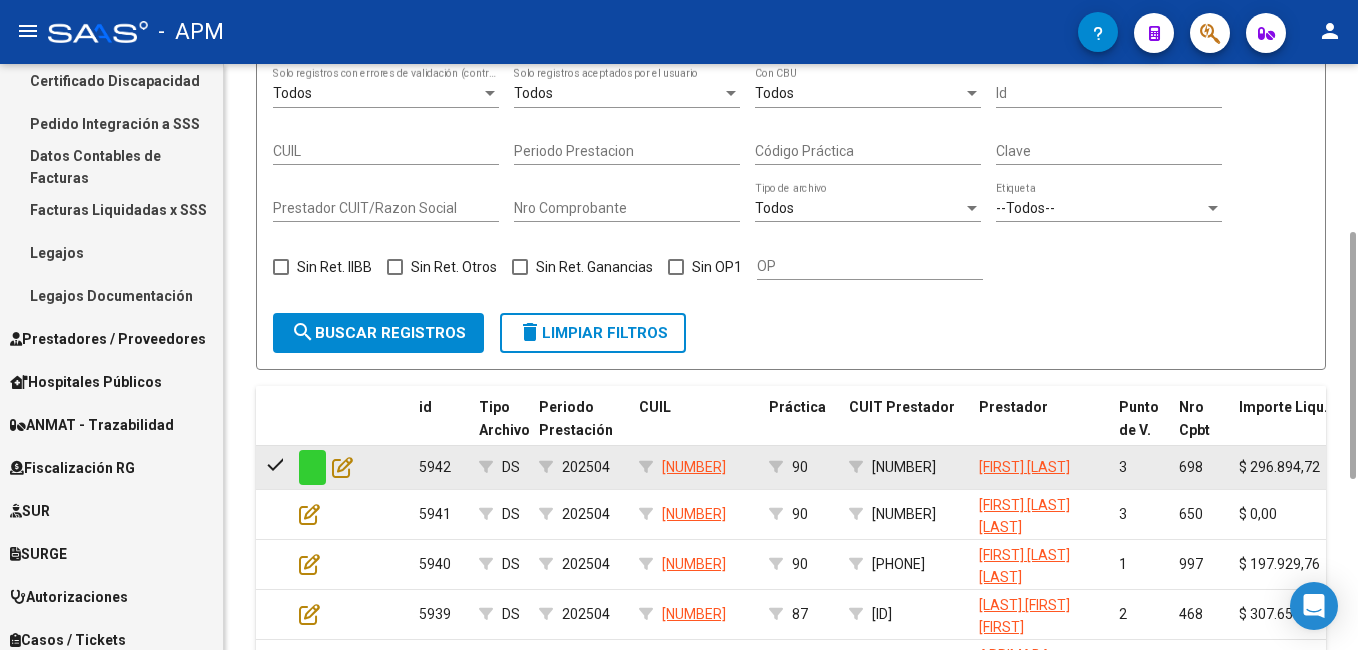 scroll, scrollTop: 598, scrollLeft: 0, axis: vertical 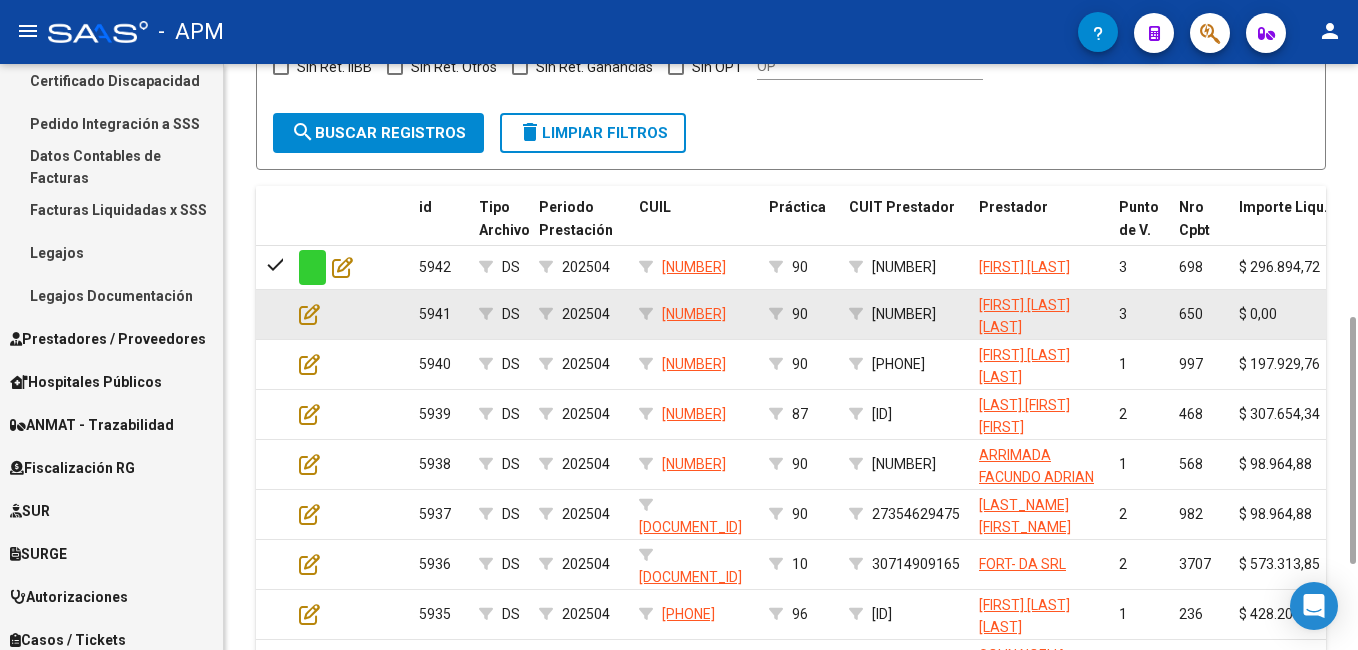 drag, startPoint x: 761, startPoint y: 314, endPoint x: 663, endPoint y: 318, distance: 98.0816 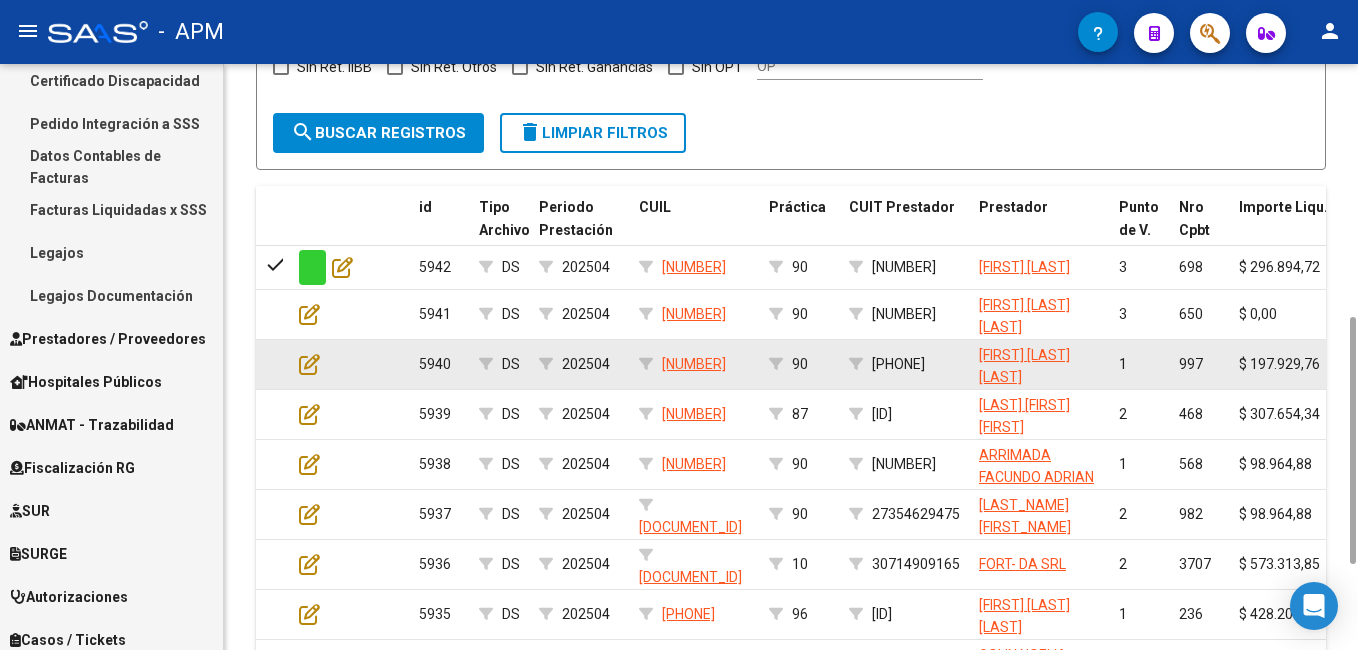 copy on "[NUMBER]" 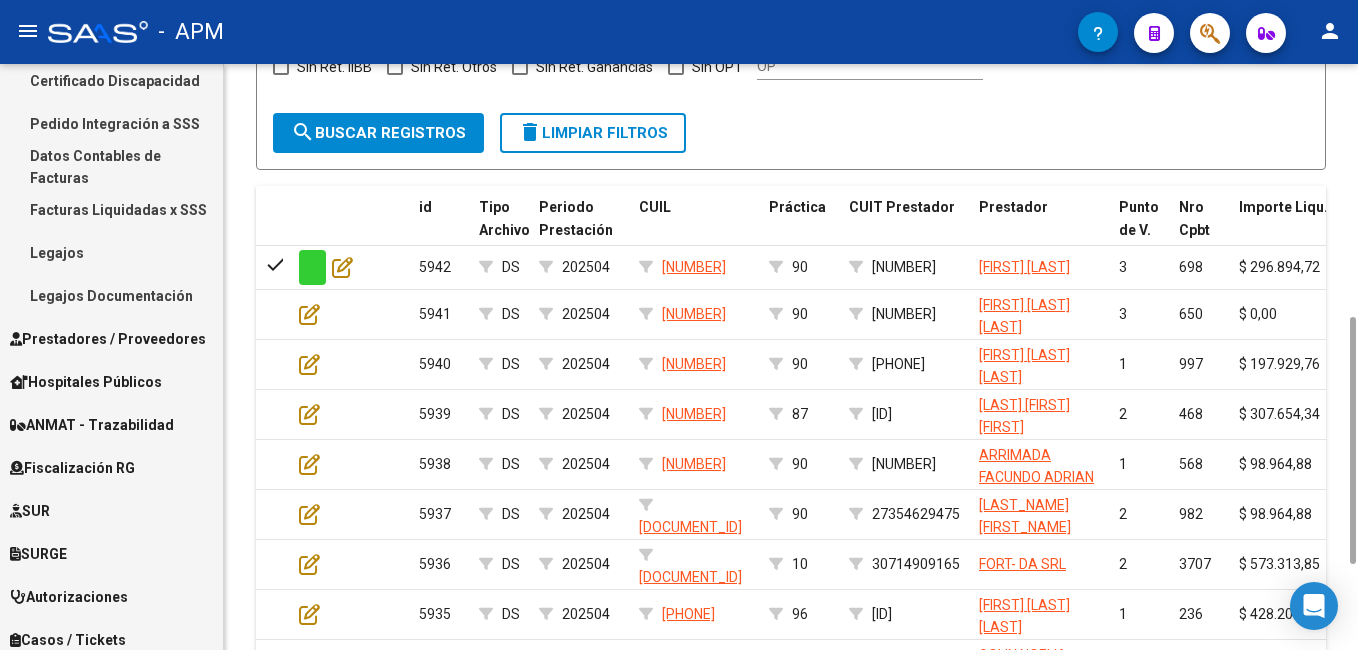 scroll, scrollTop: 198, scrollLeft: 0, axis: vertical 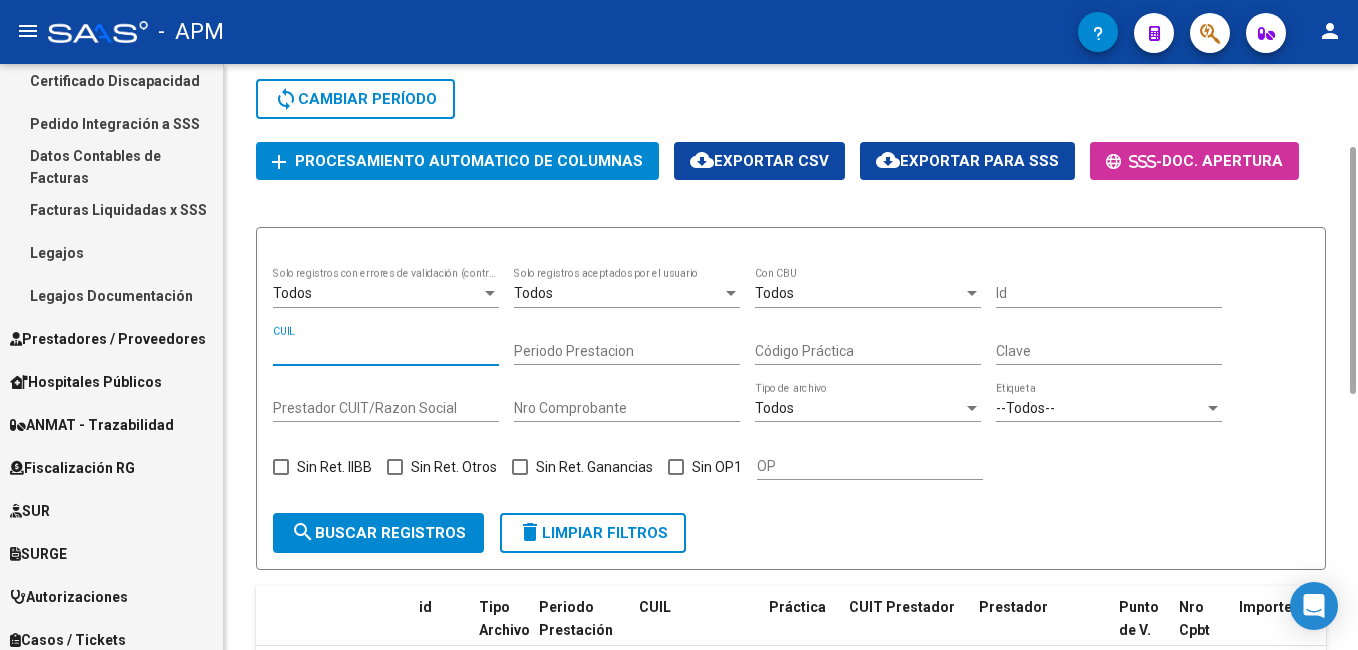 click on "CUIL" at bounding box center [386, 351] 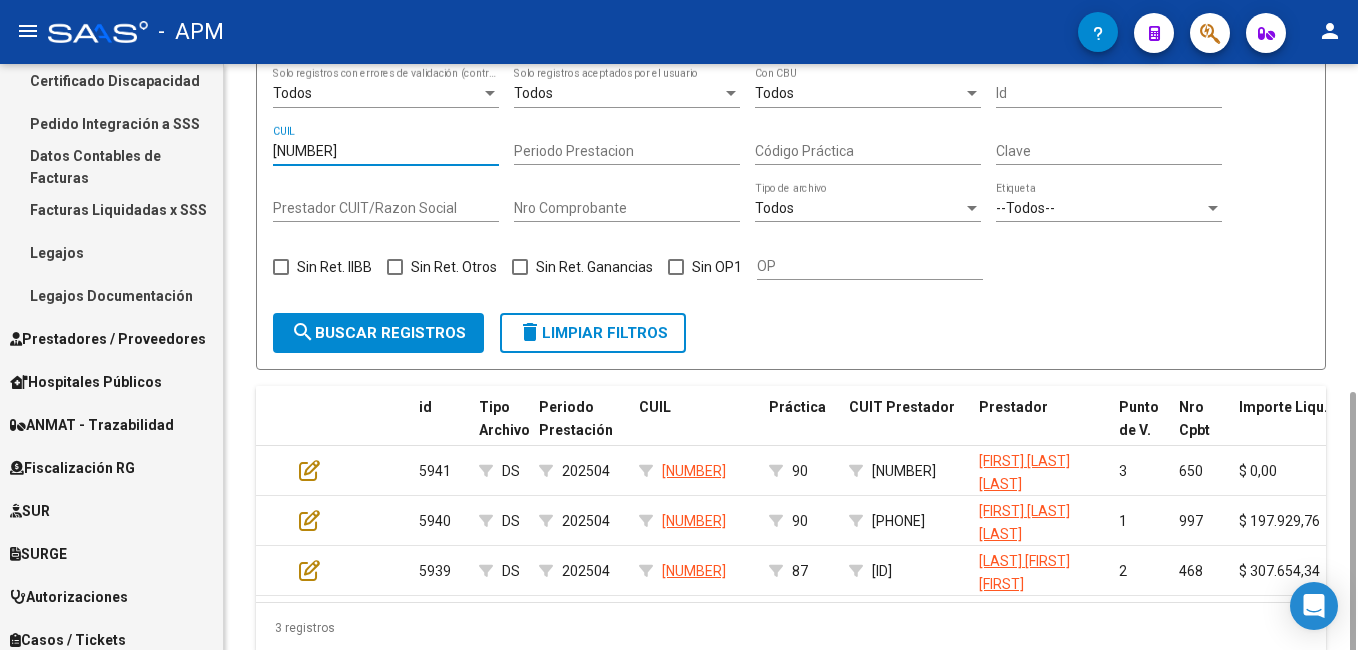 scroll, scrollTop: 466, scrollLeft: 0, axis: vertical 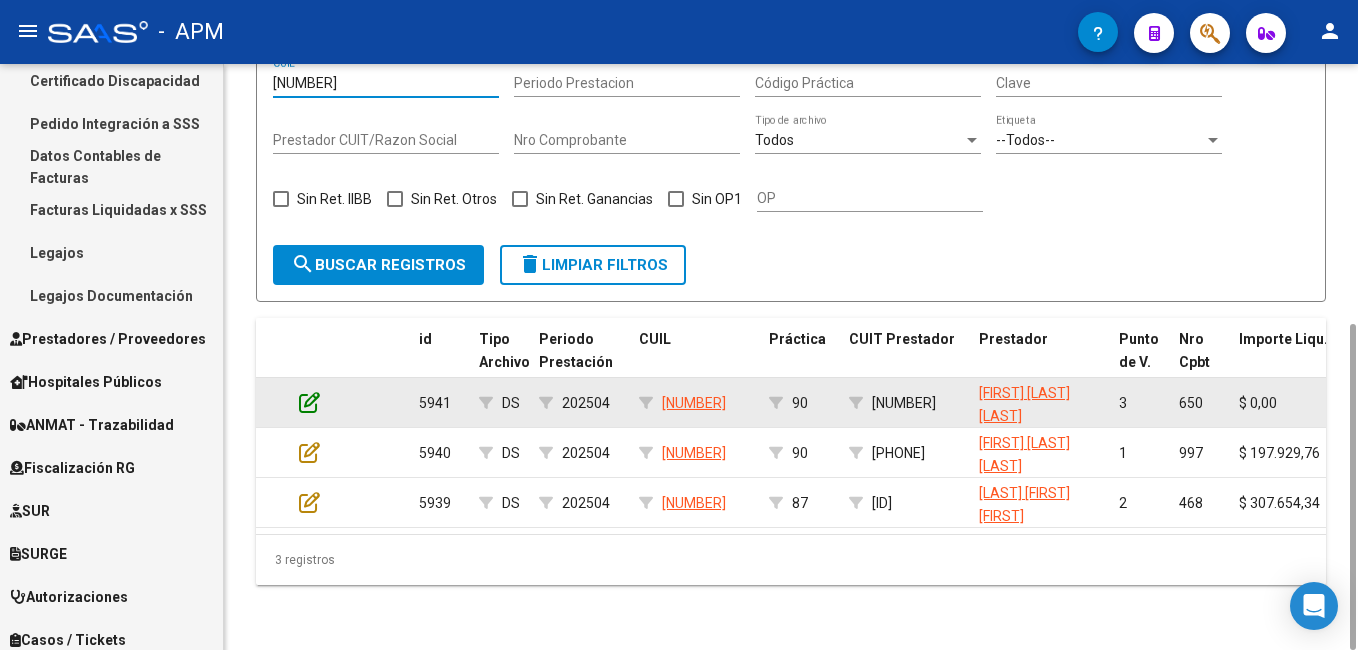 type on "[NUMBER]" 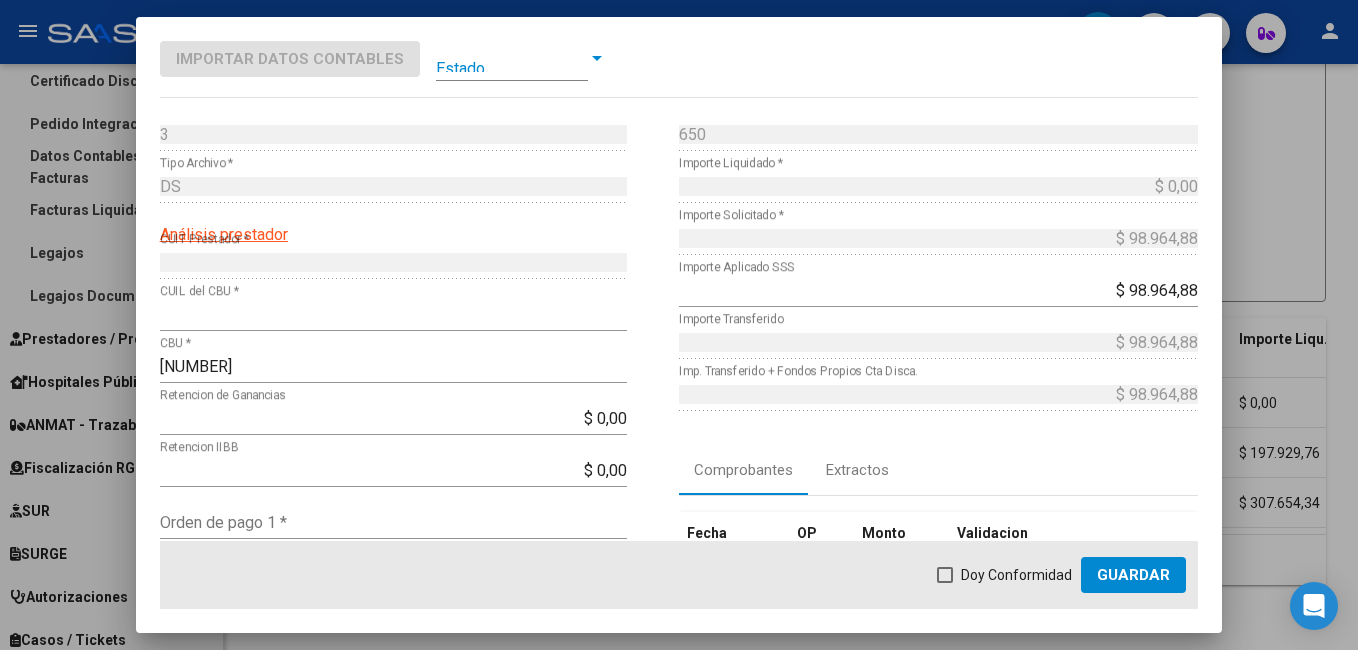 click at bounding box center (512, 58) 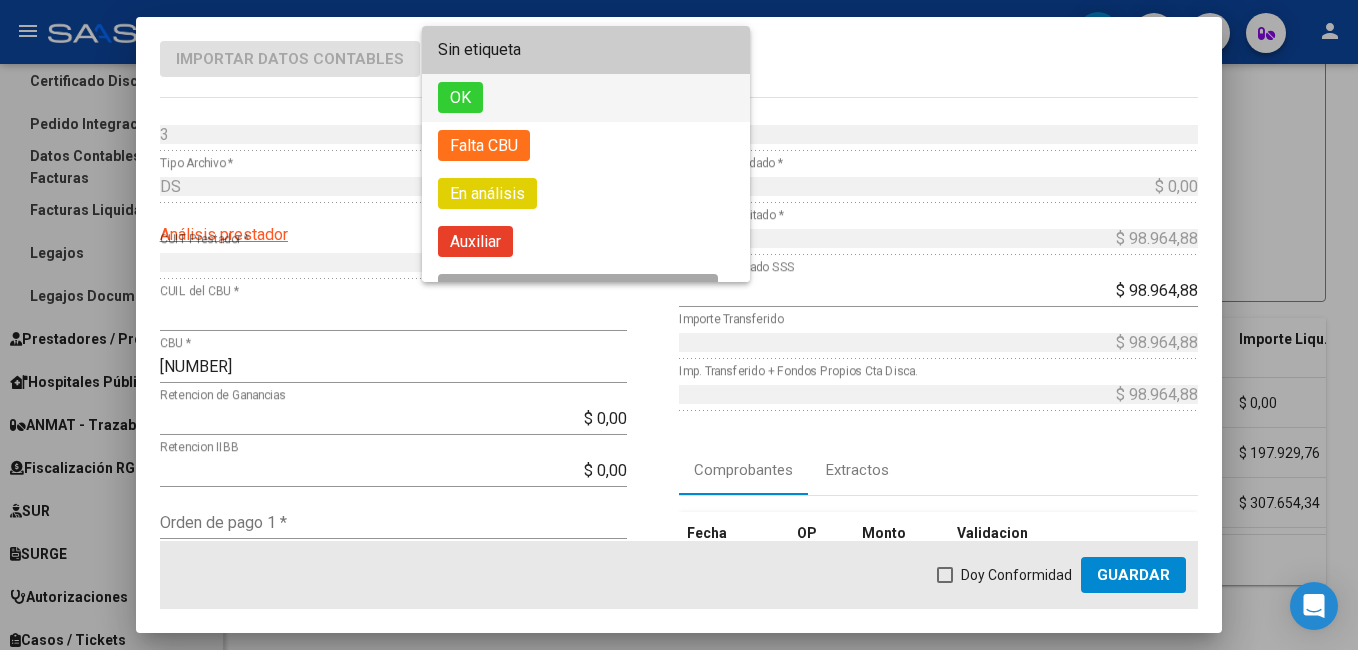 click on "OK" at bounding box center [586, 98] 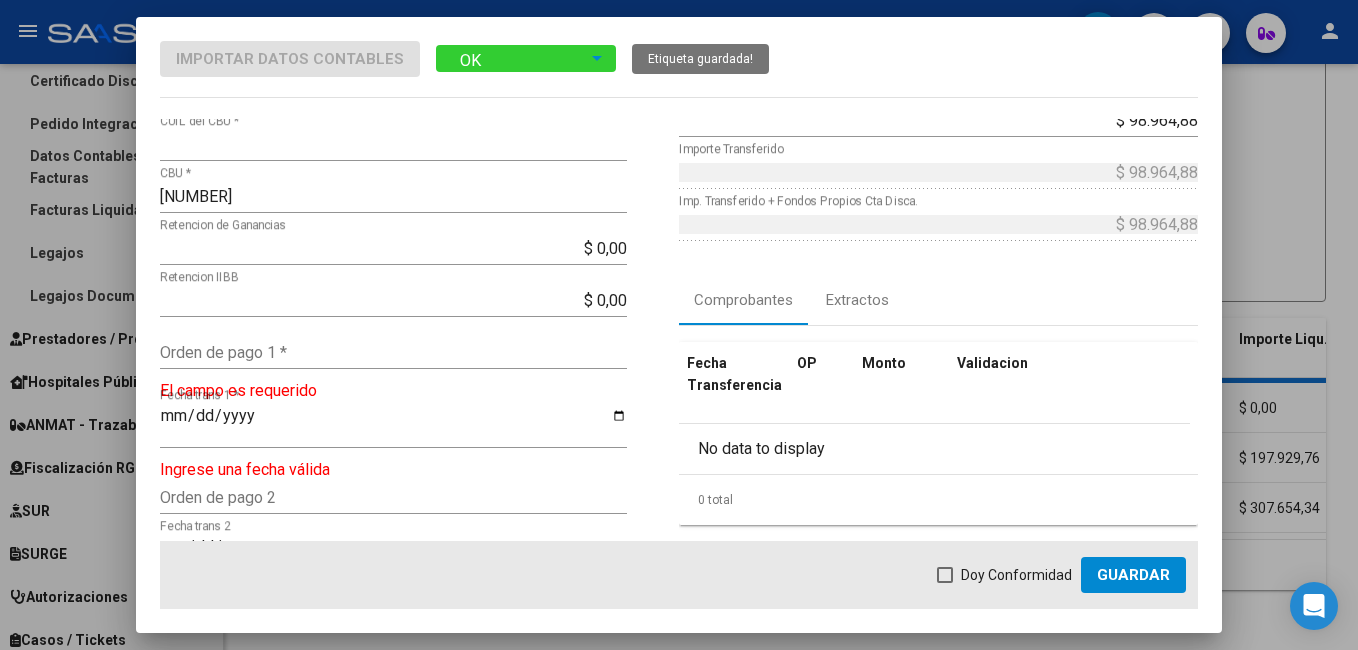 scroll, scrollTop: 200, scrollLeft: 0, axis: vertical 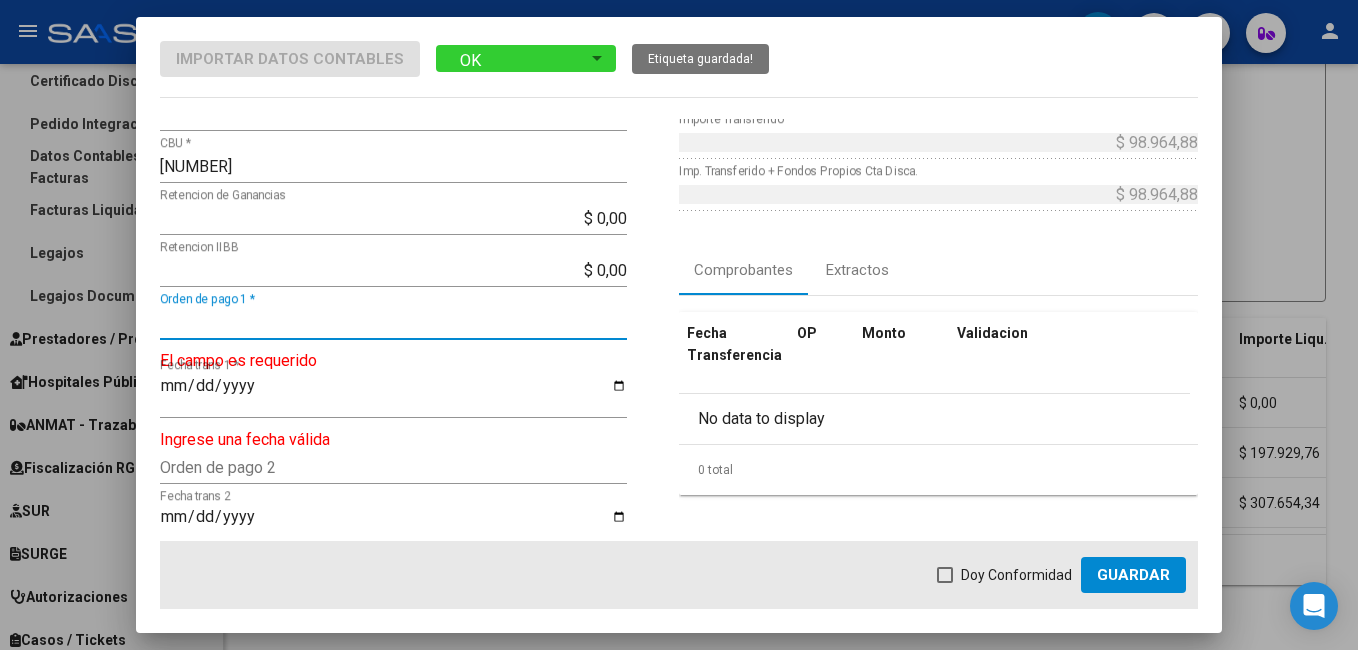 click on "Orden de pago 1 *" at bounding box center (393, 322) 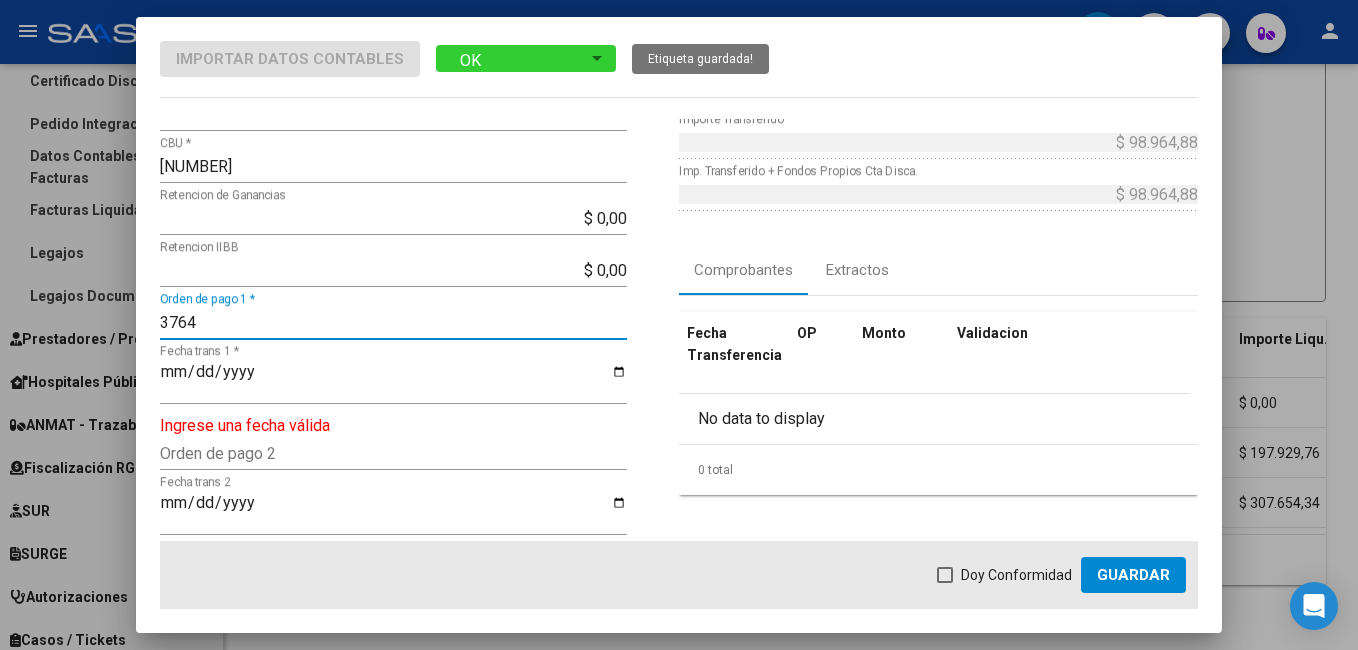type on "3764" 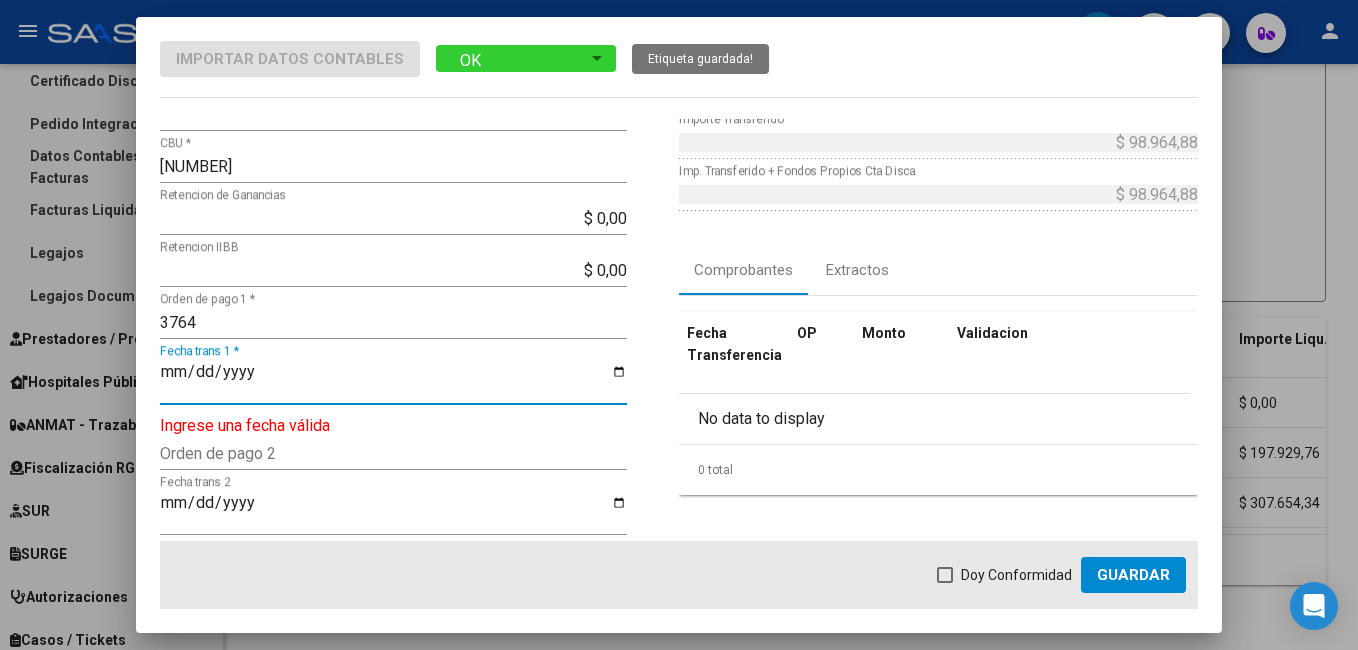click on "Fecha trans 1 *" at bounding box center (393, 380) 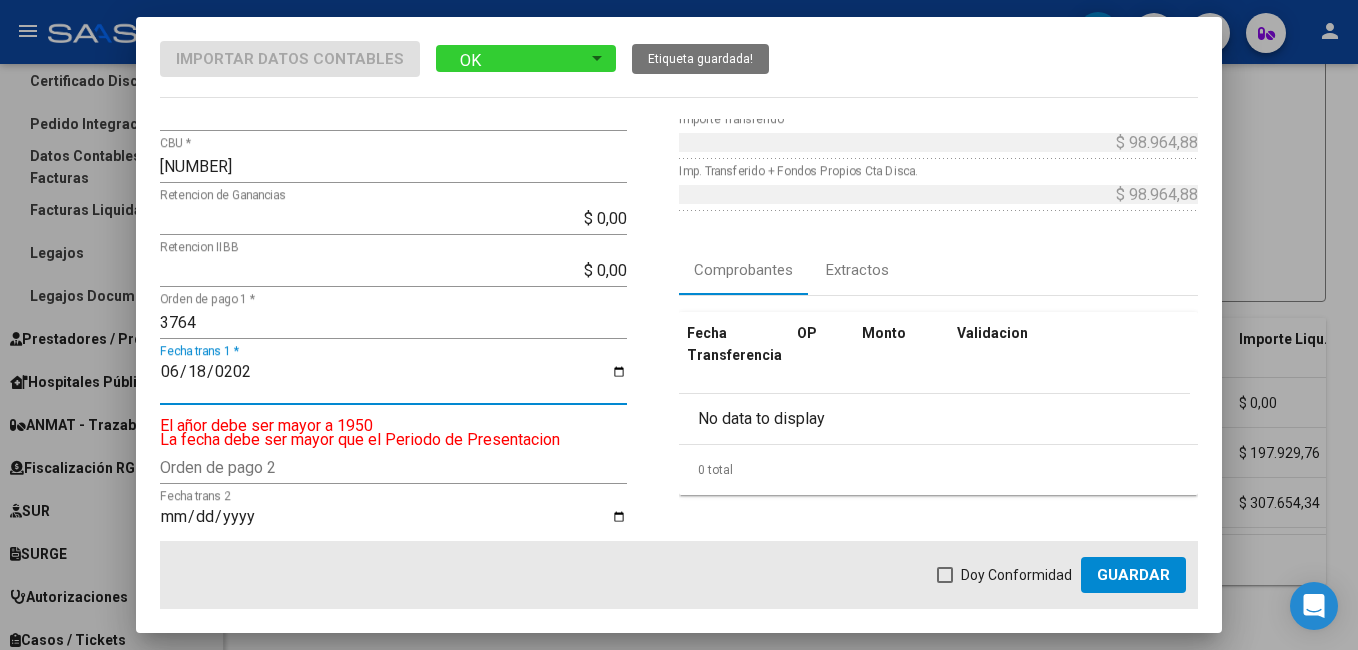 type on "2025-06-18" 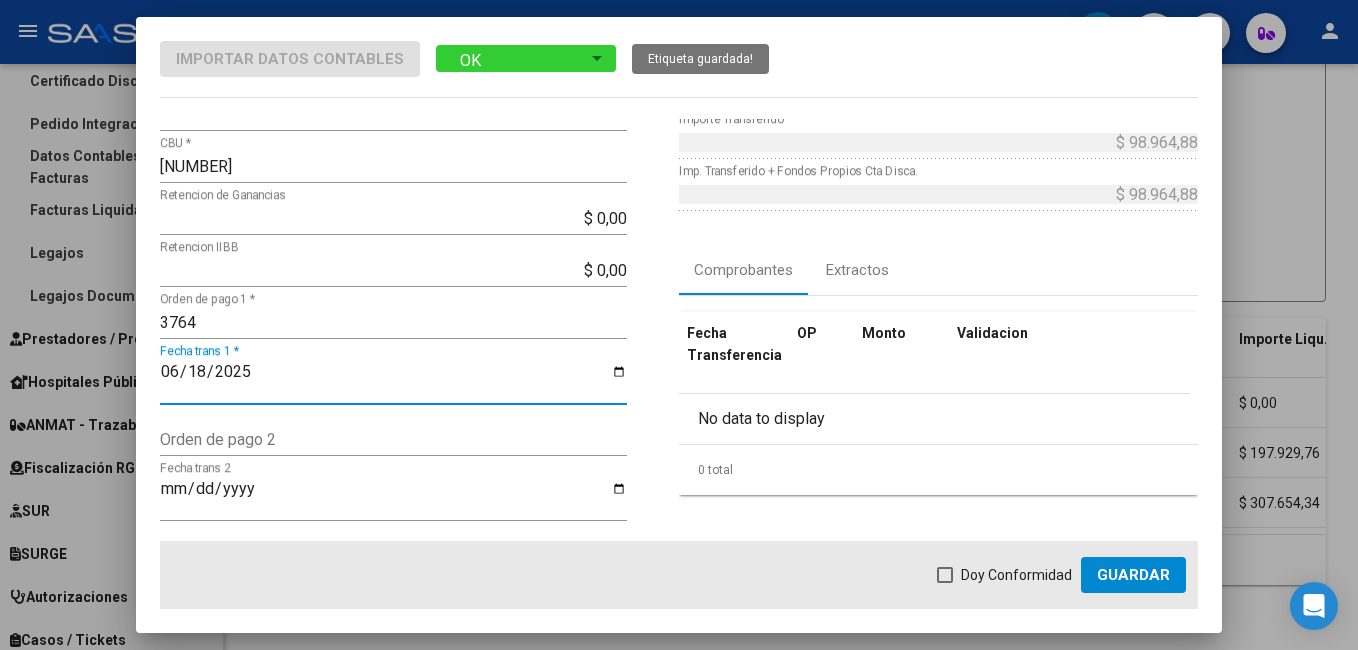 click at bounding box center [945, 575] 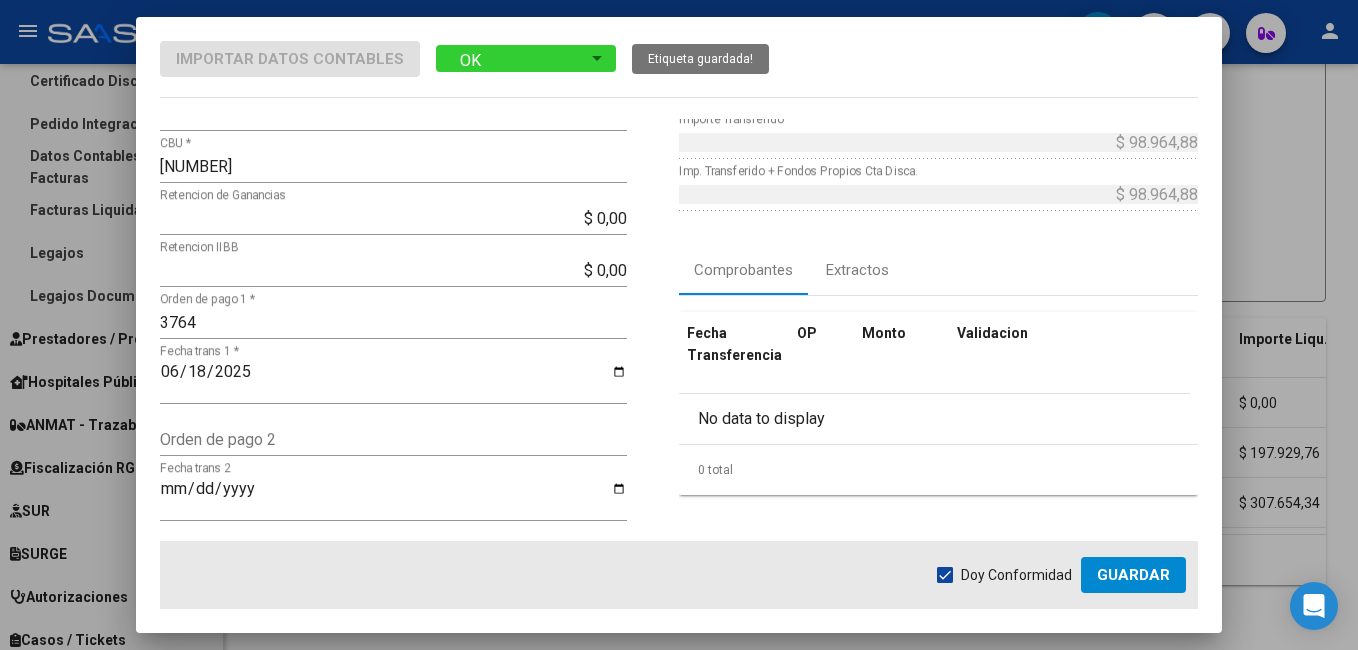 click on "Guardar" 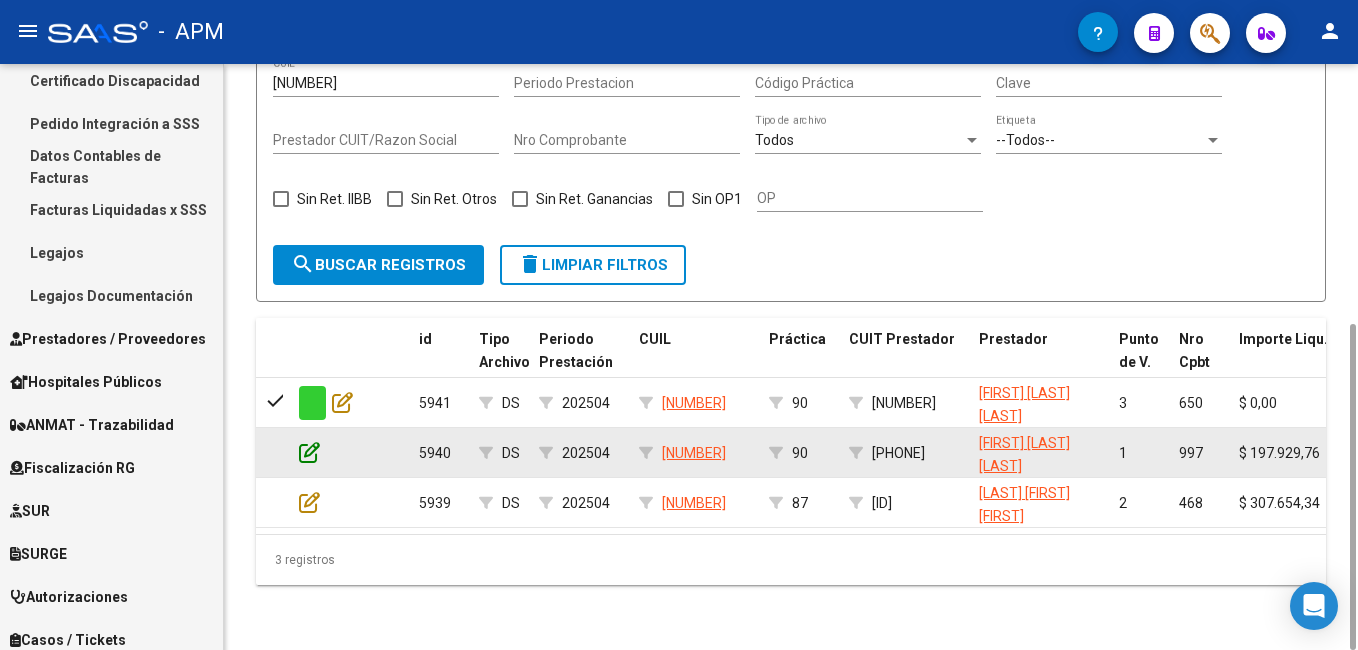 click 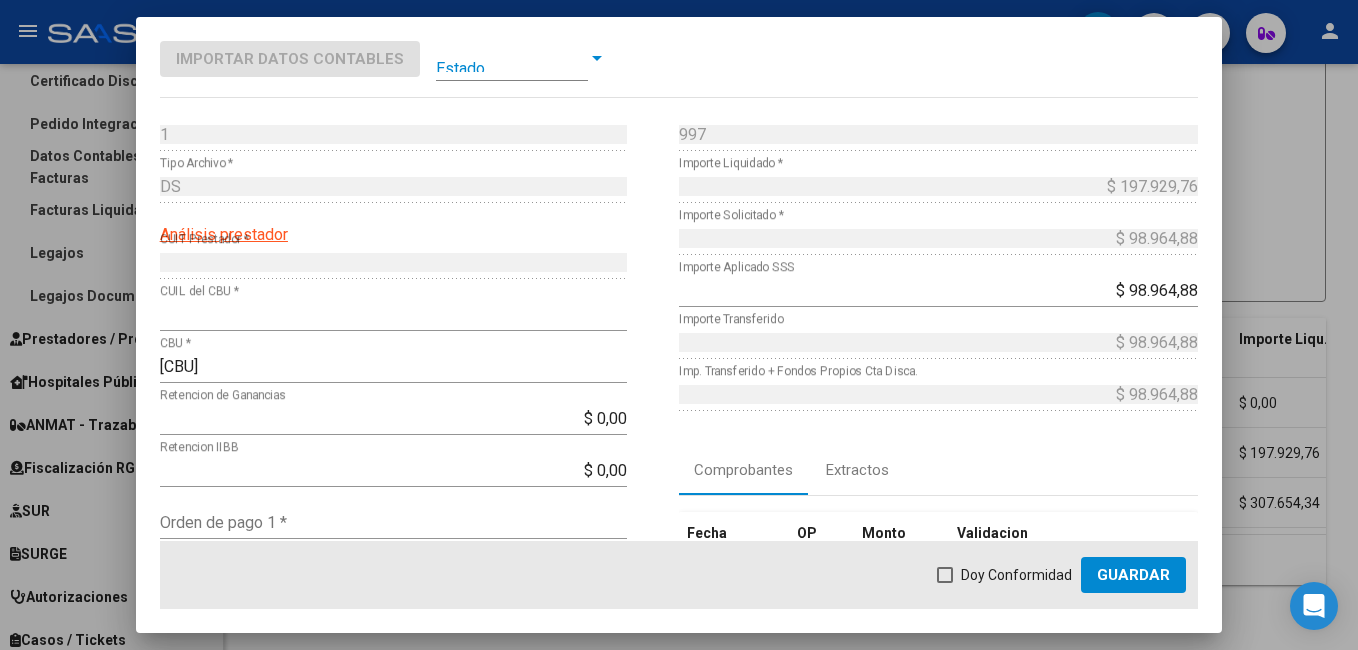 click at bounding box center [512, 58] 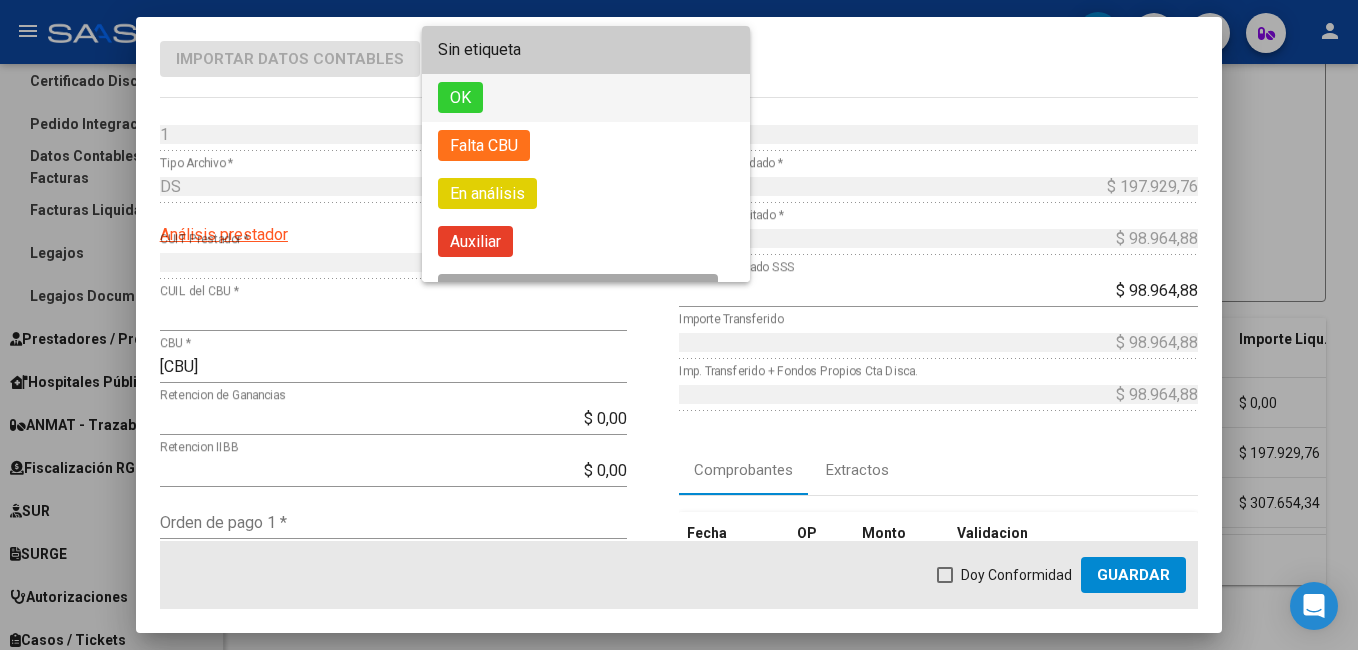 click on "OK" at bounding box center [586, 98] 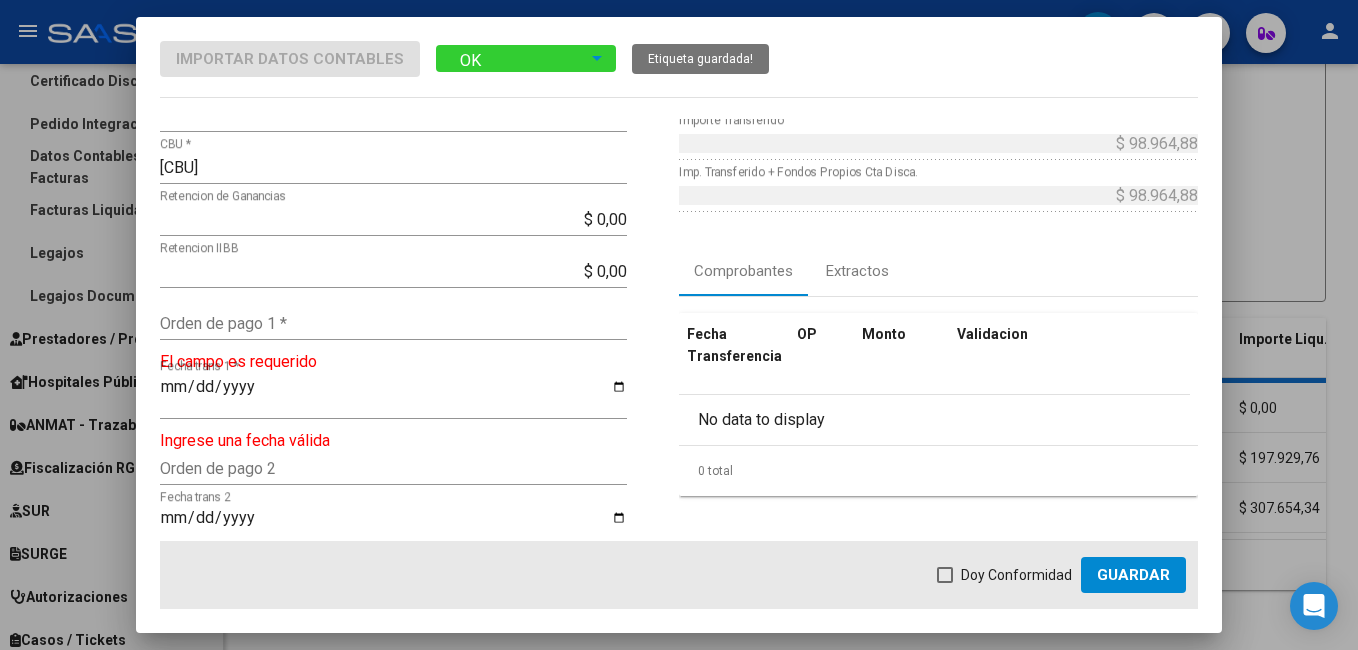 scroll, scrollTop: 200, scrollLeft: 0, axis: vertical 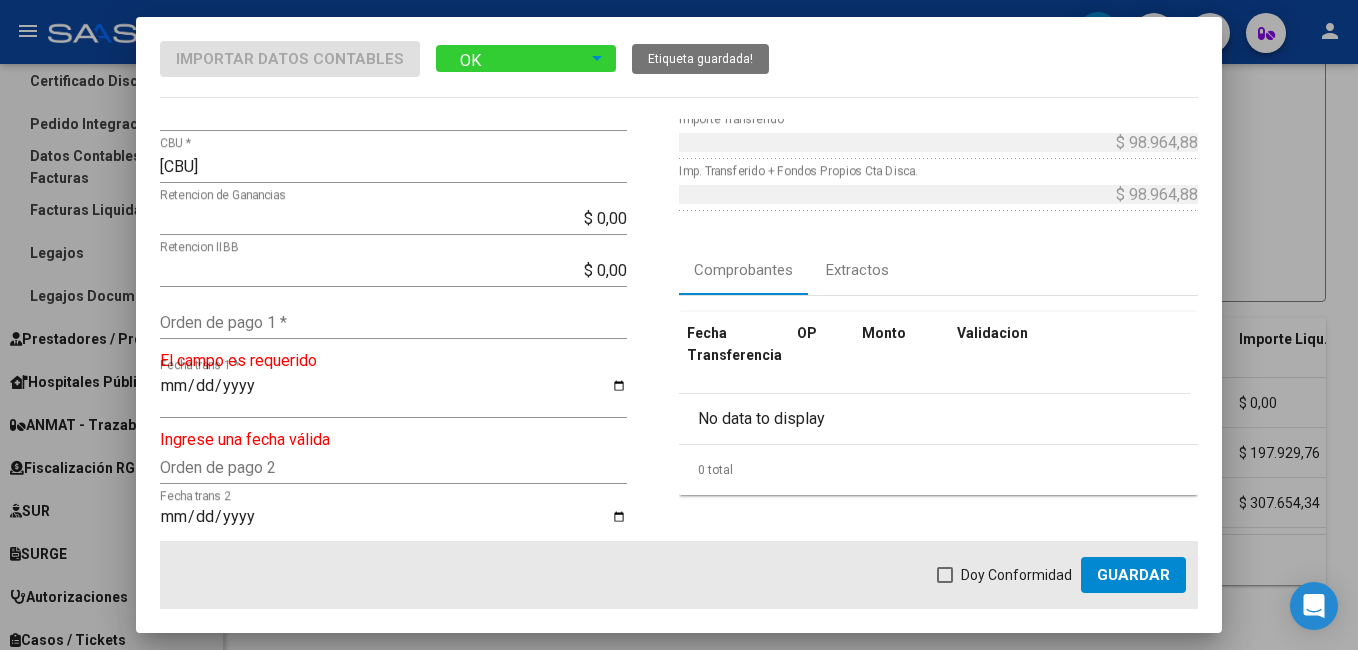 click on "Orden de pago 1 *" at bounding box center (393, 322) 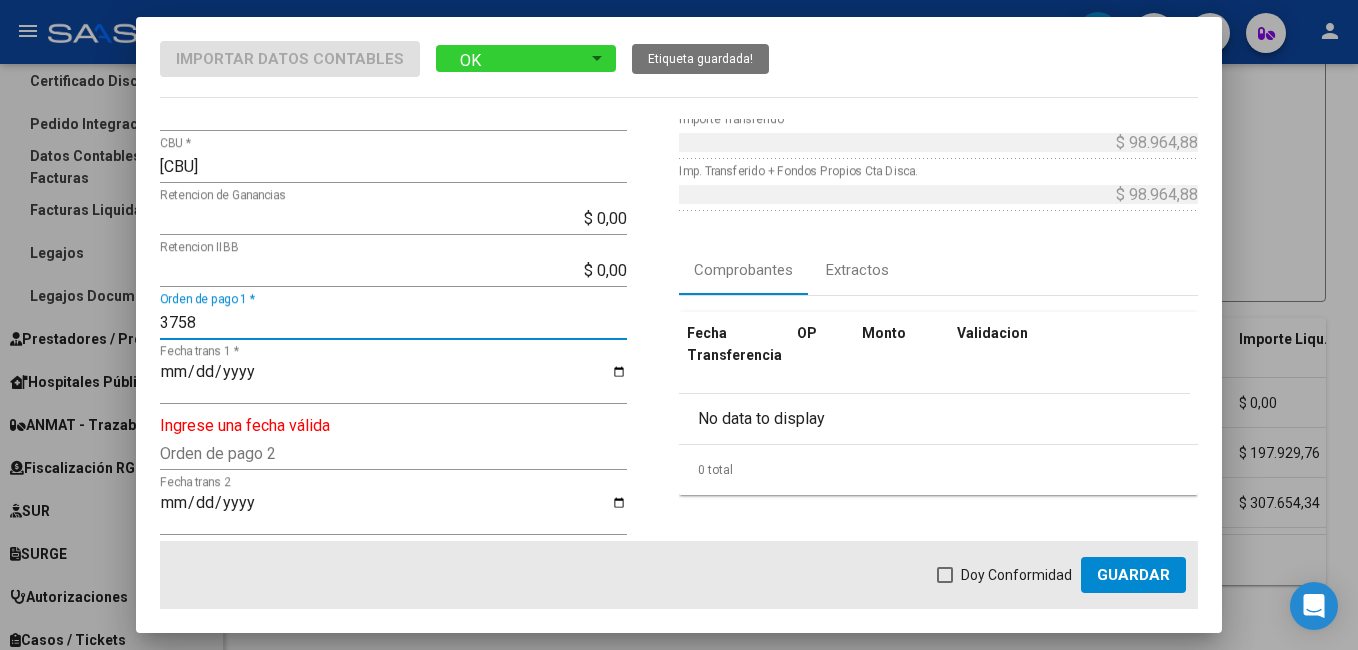 type on "3758" 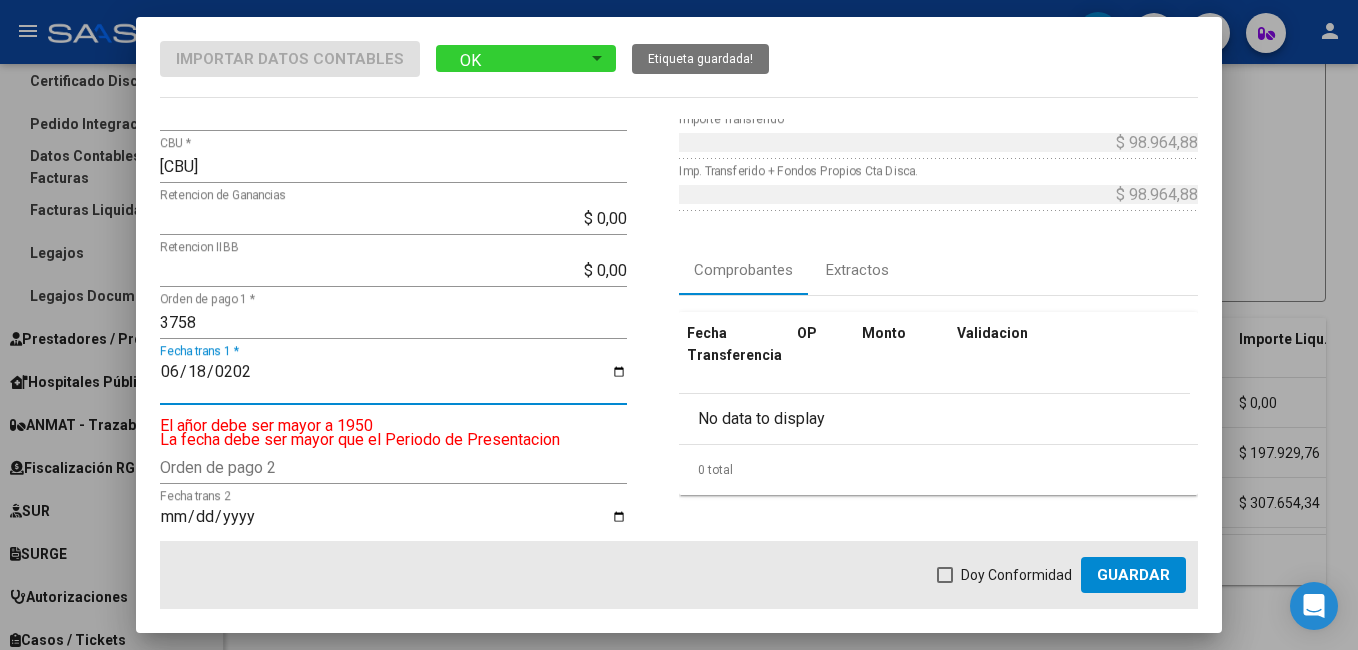 type on "2025-06-18" 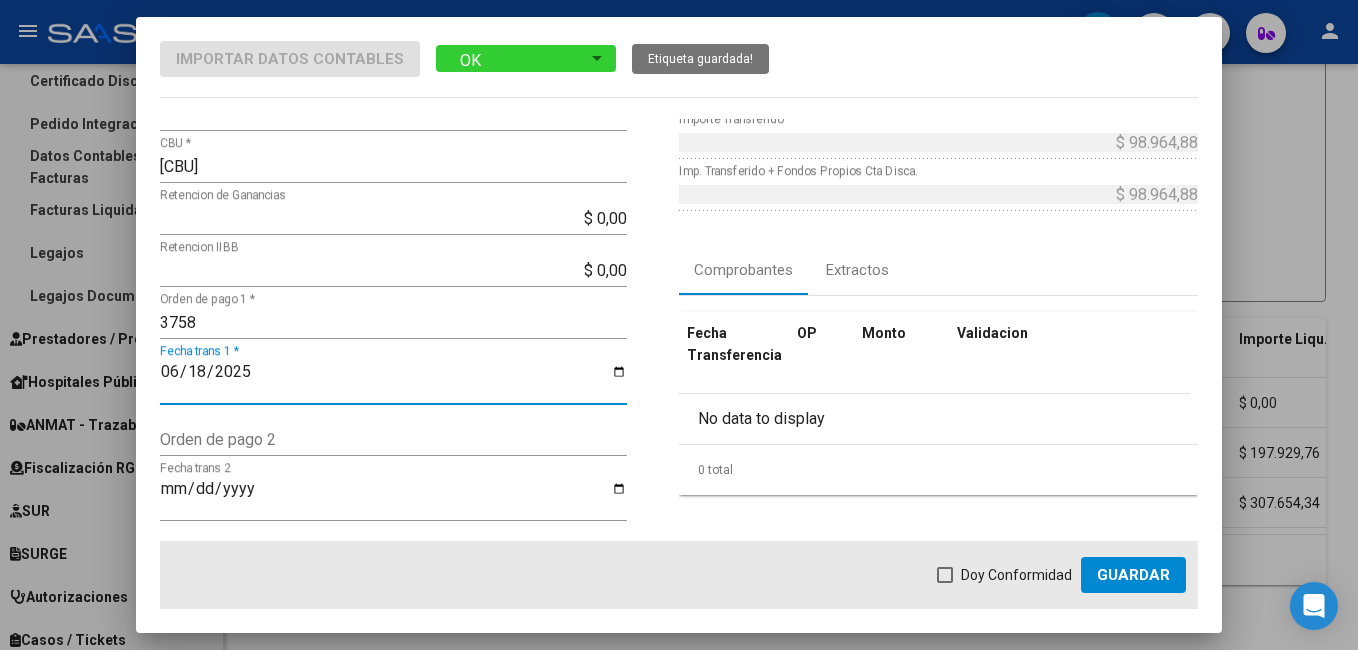 click on "Doy Conformidad" at bounding box center (1004, 575) 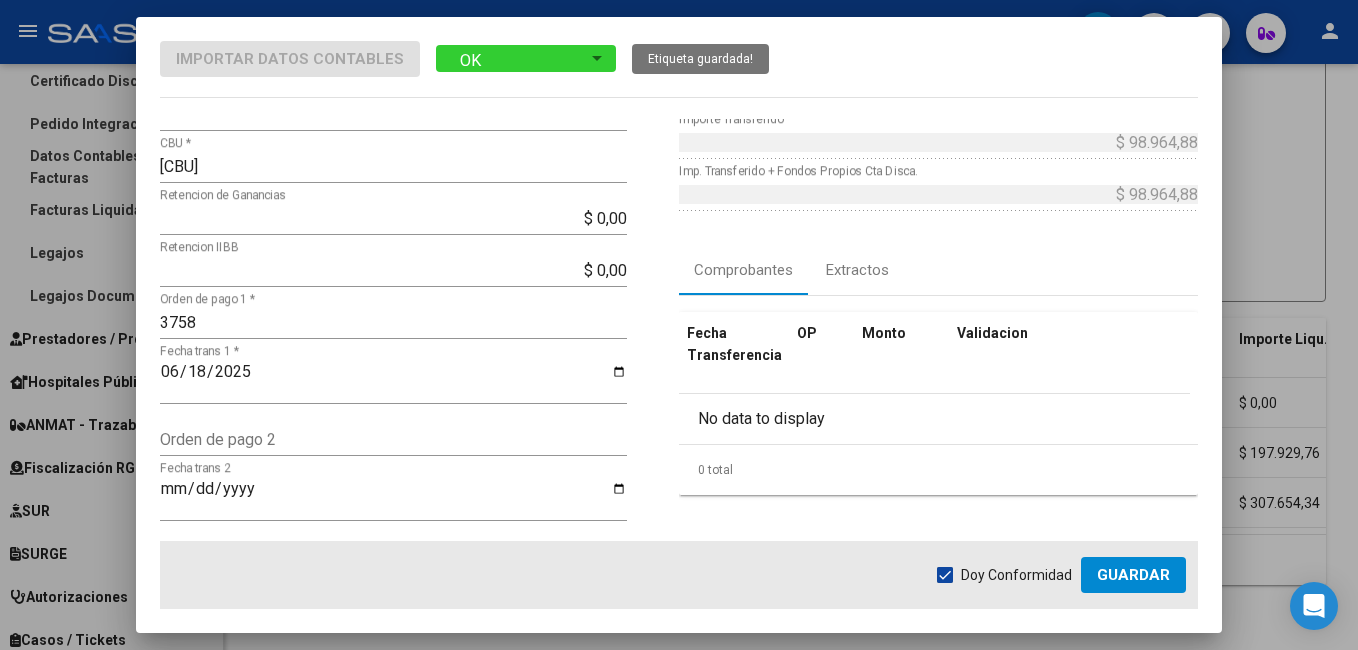click on "Guardar" 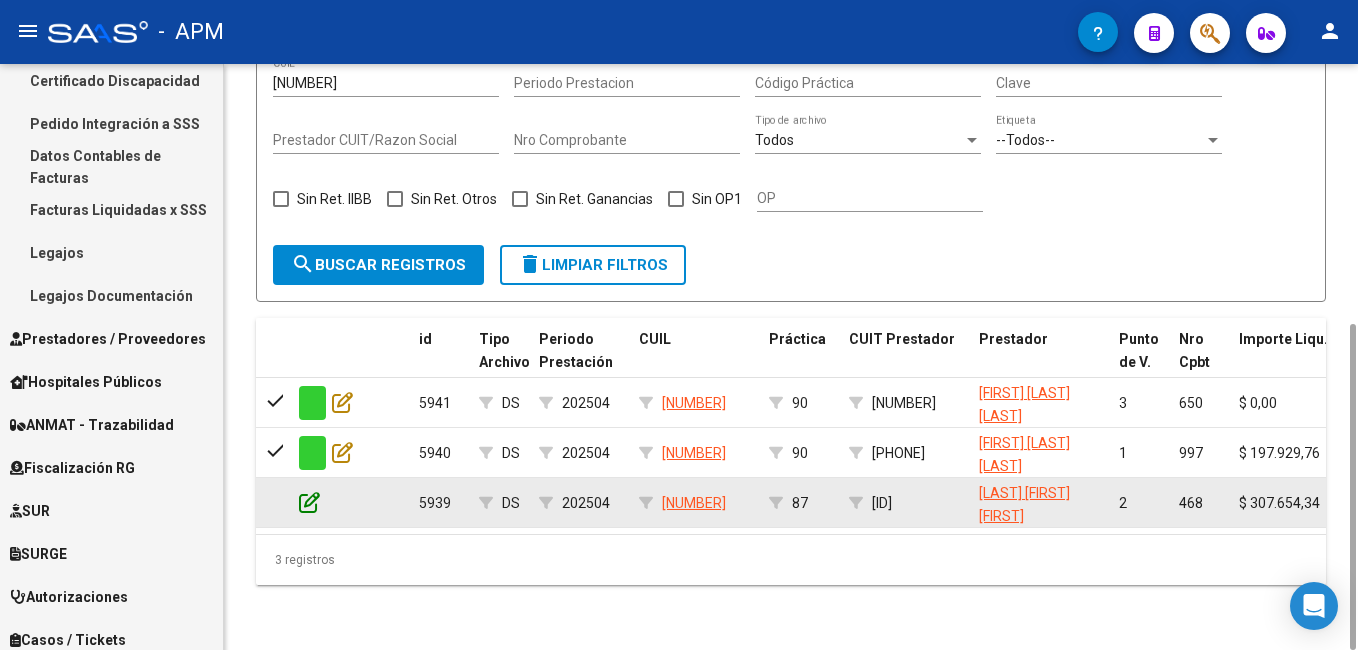 click 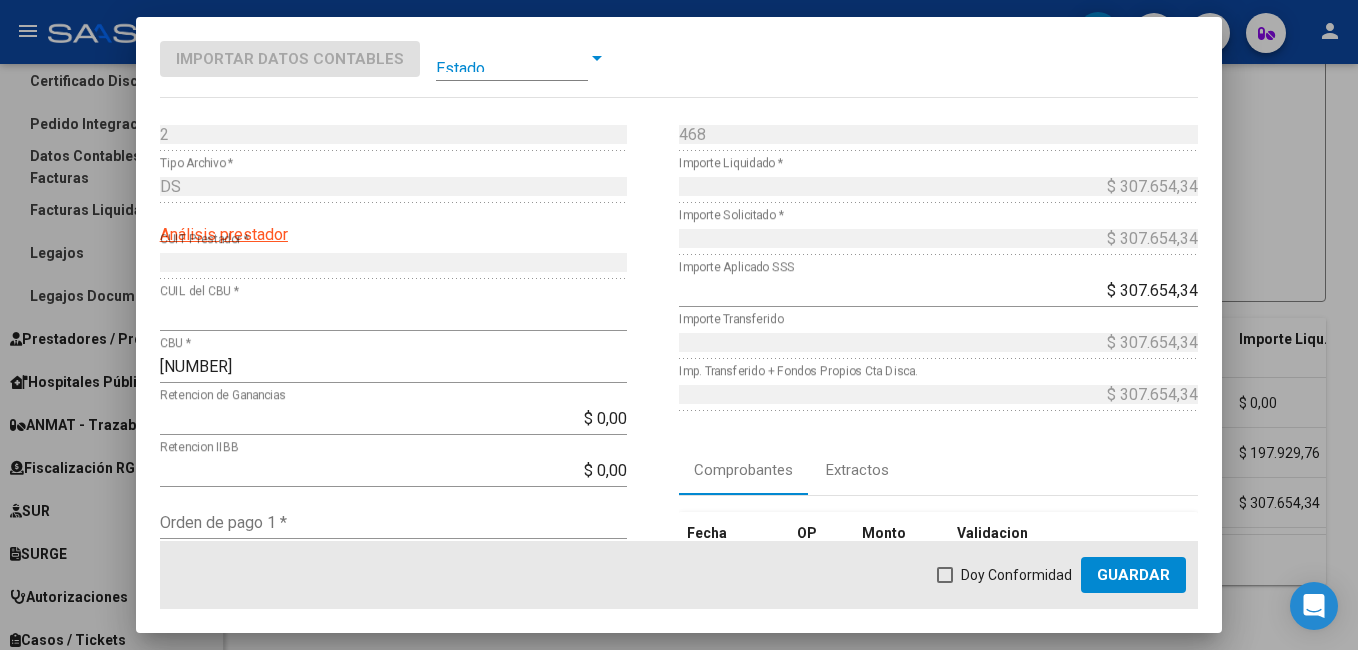 click at bounding box center (512, 58) 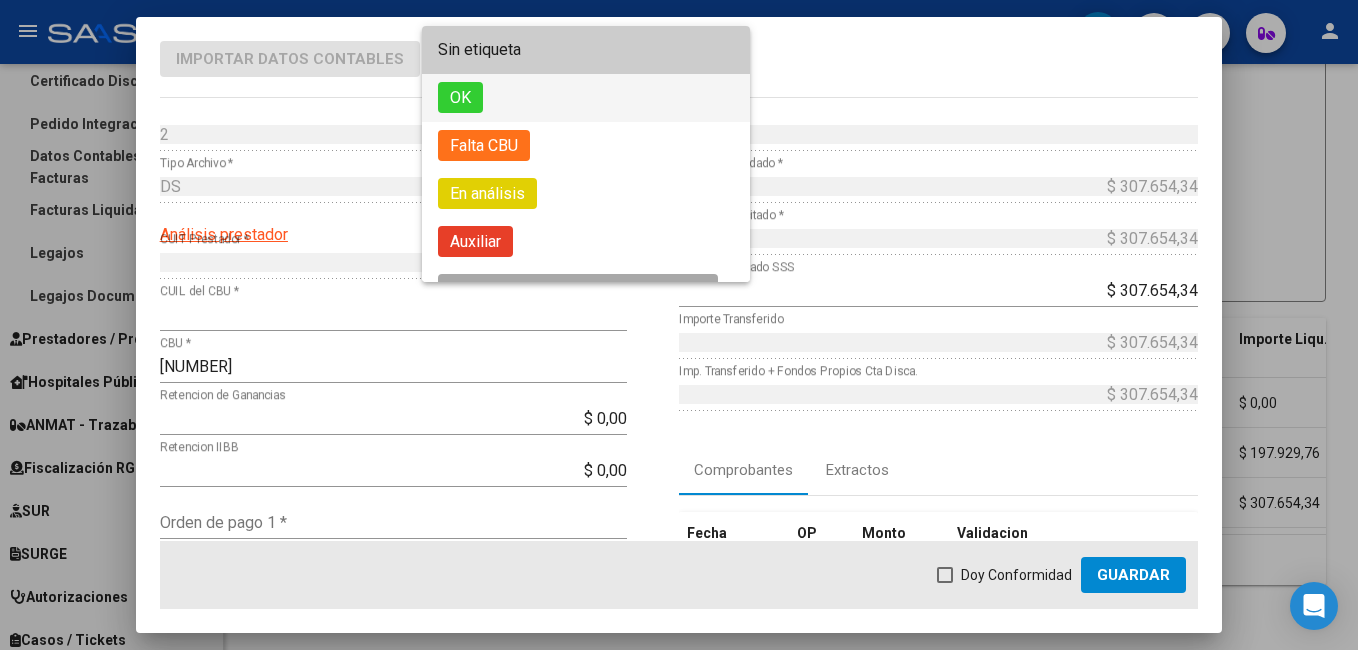 click on "OK" at bounding box center [586, 98] 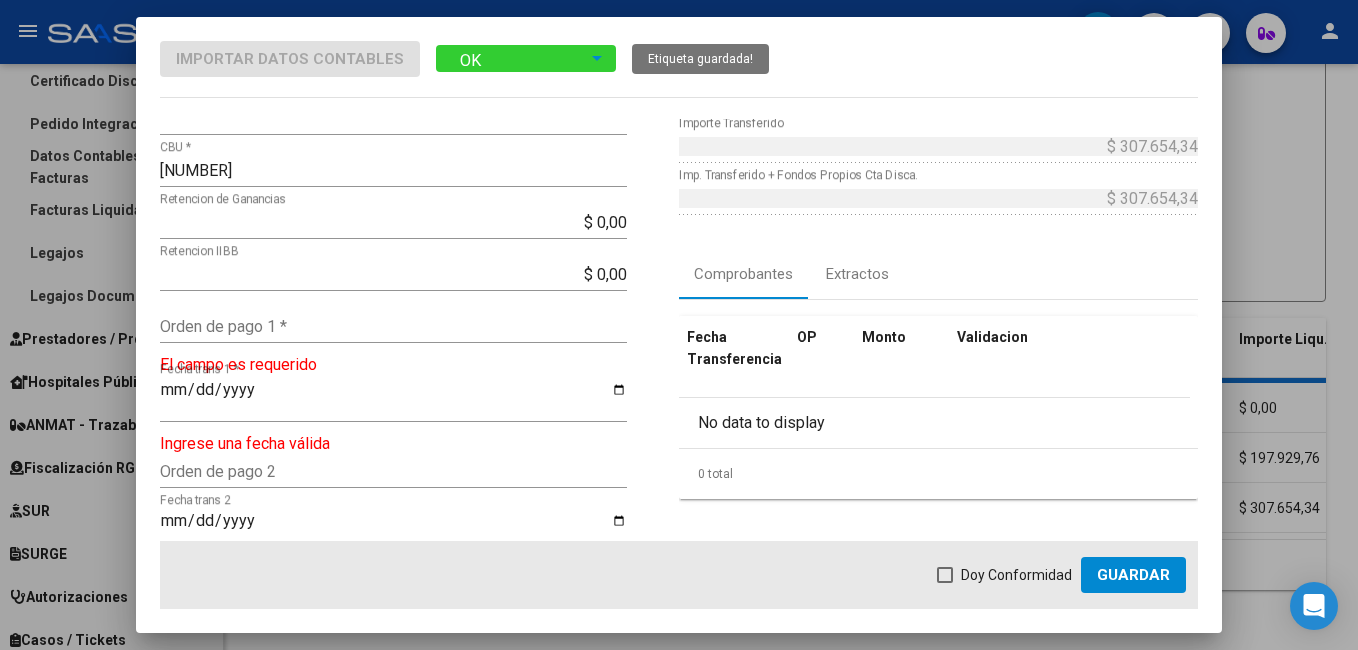 scroll, scrollTop: 200, scrollLeft: 0, axis: vertical 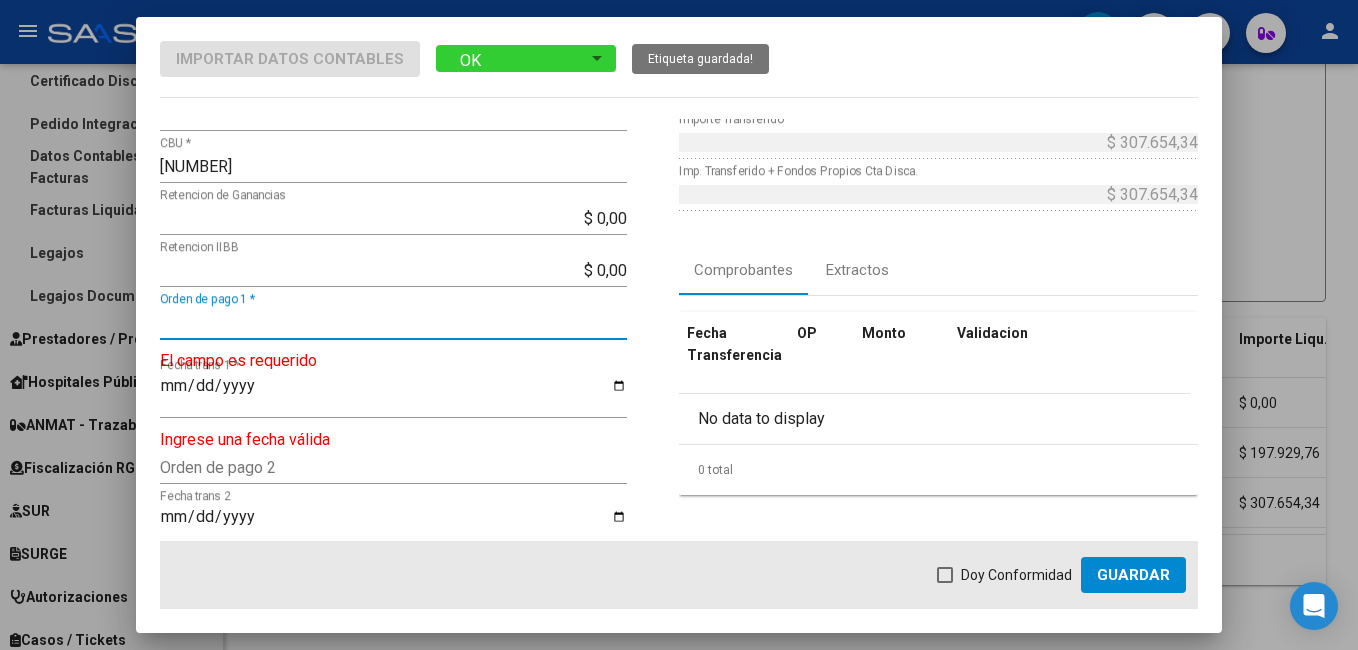click on "Orden de pago 1 *" at bounding box center [393, 322] 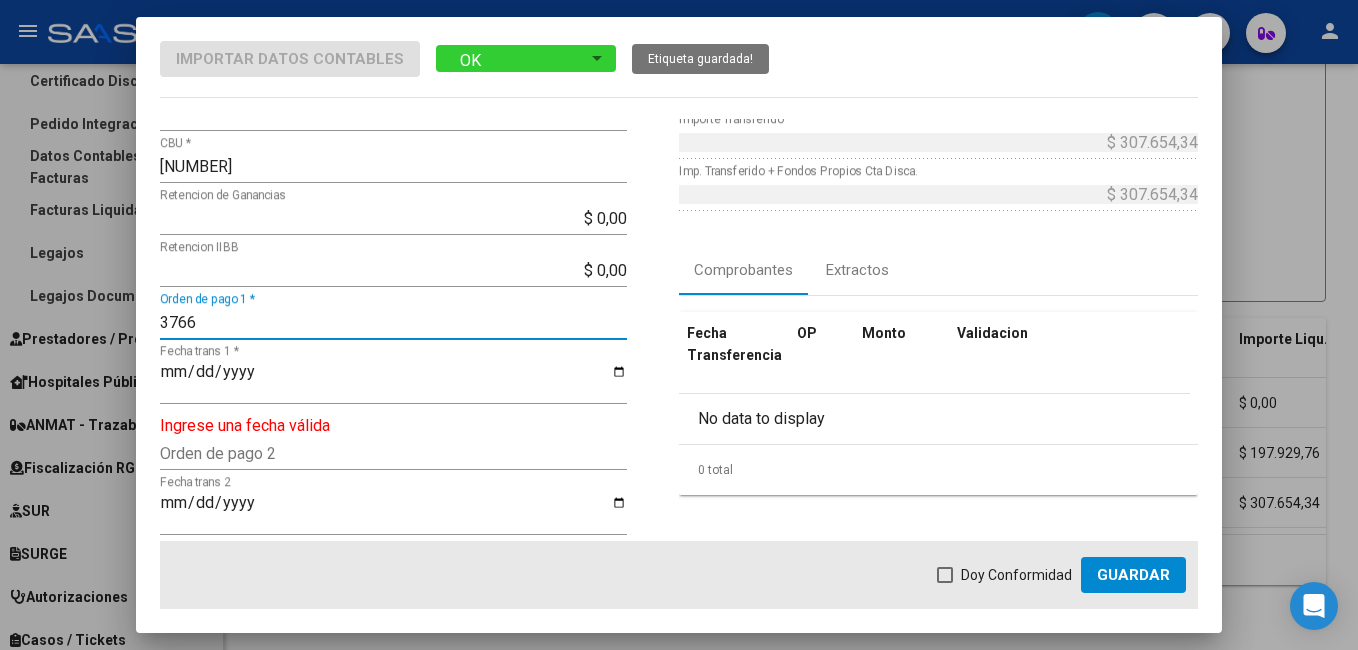 type on "3766" 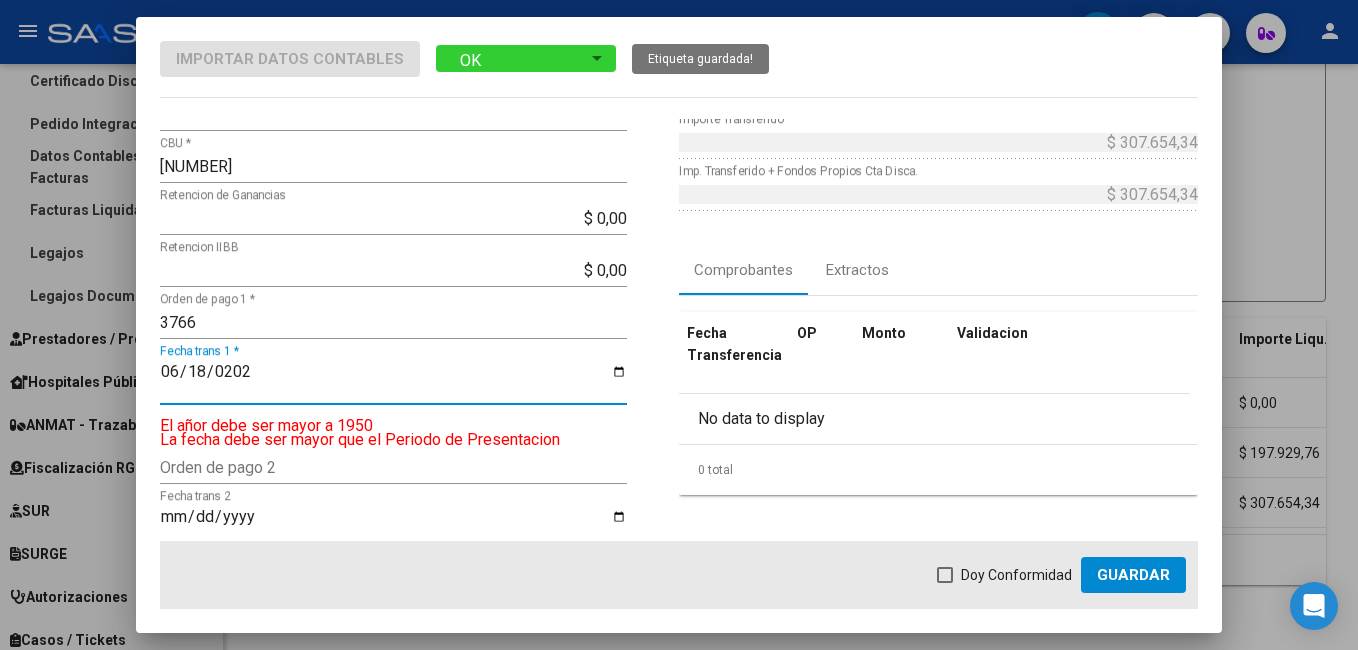 type on "2025-06-18" 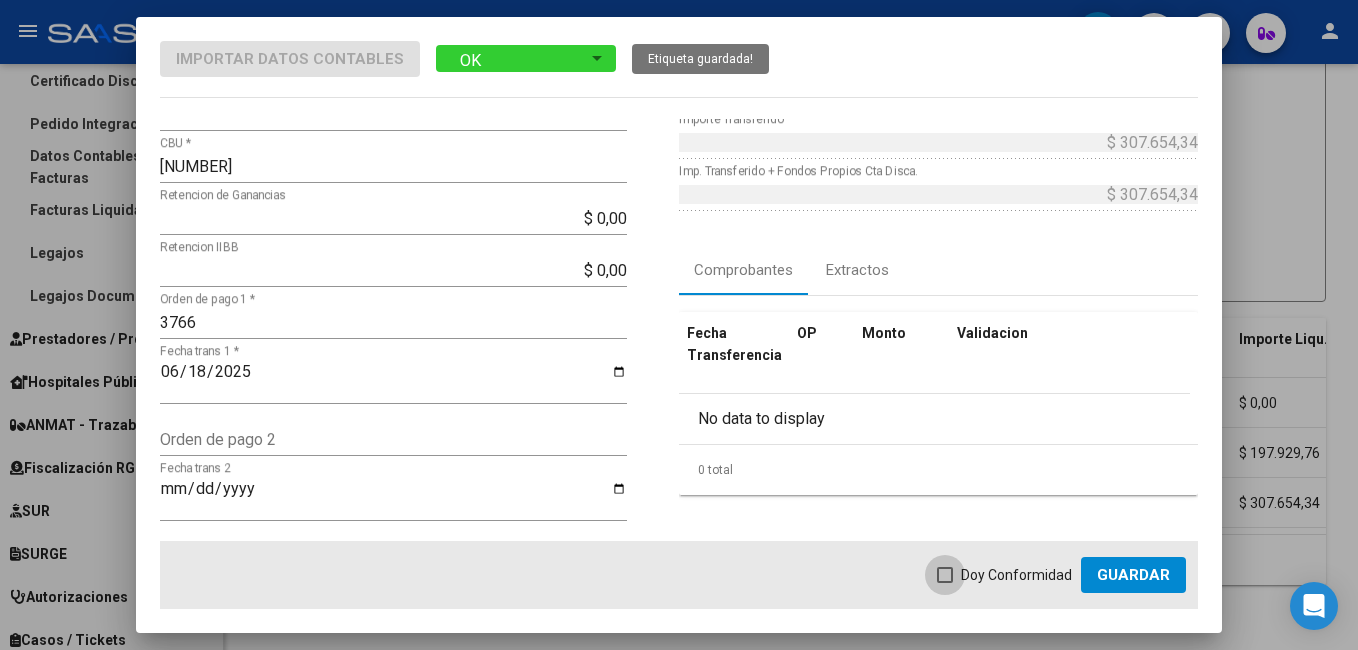 click at bounding box center (945, 575) 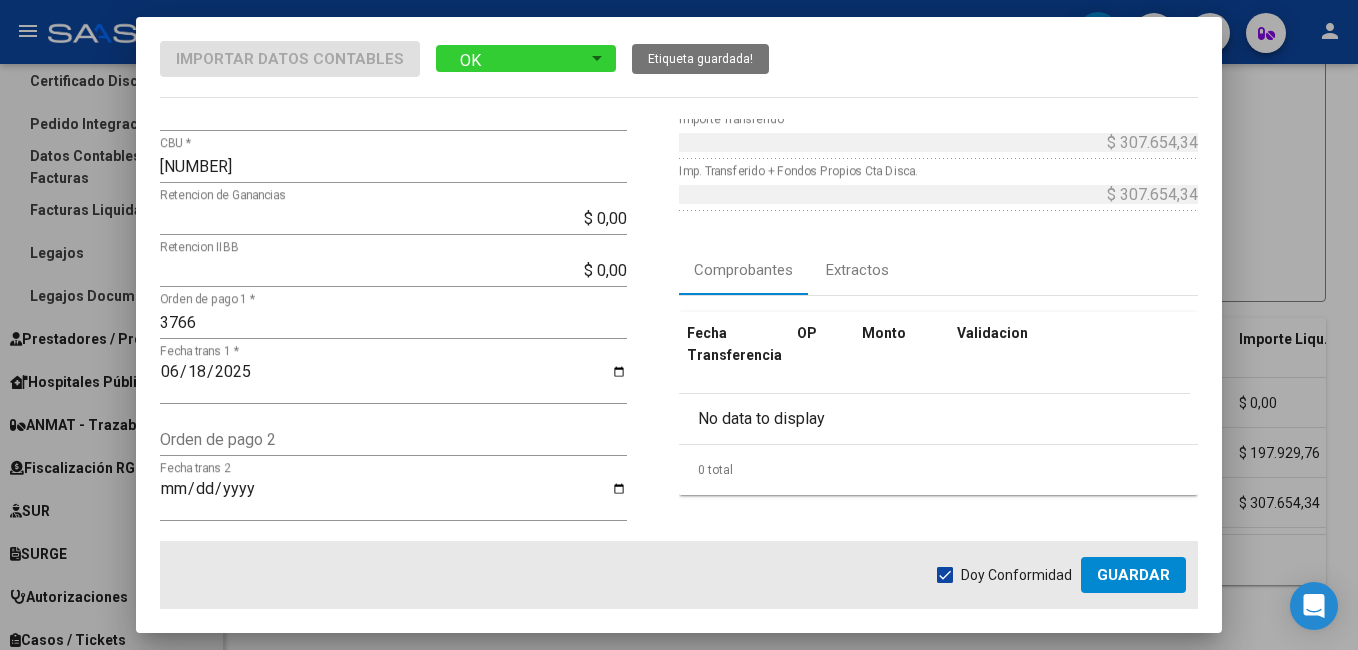 click on "Guardar" 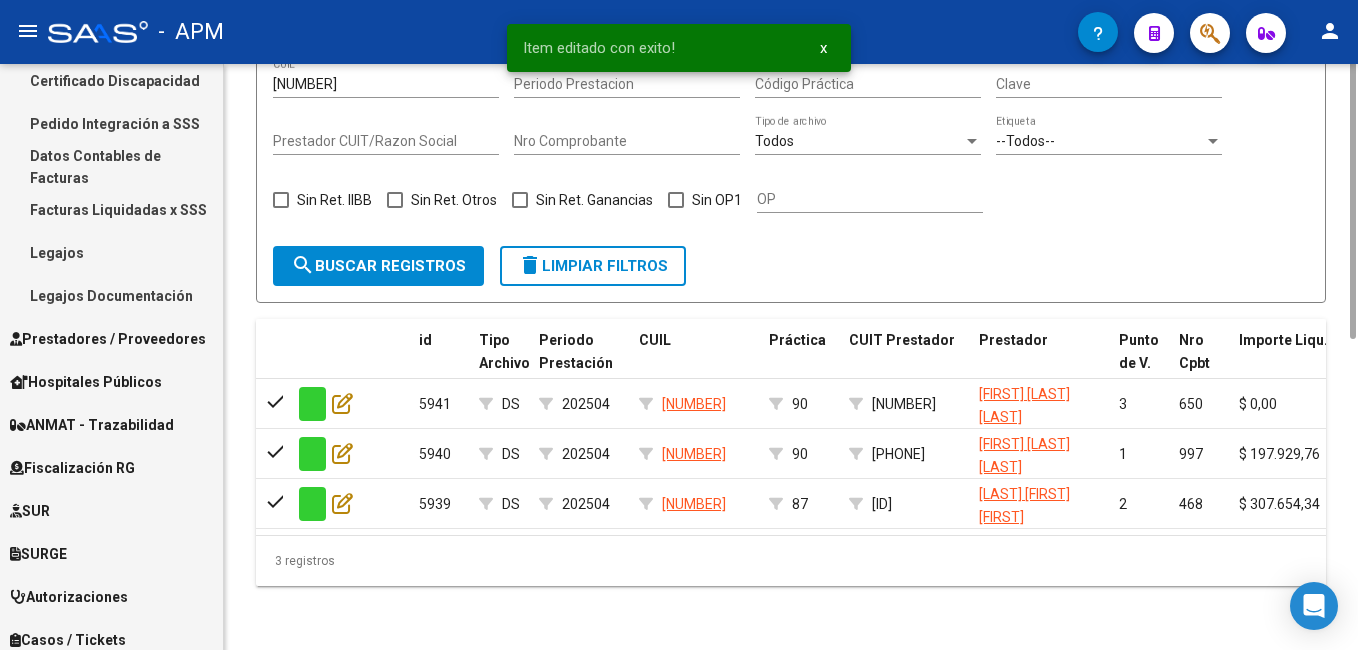 scroll, scrollTop: 266, scrollLeft: 0, axis: vertical 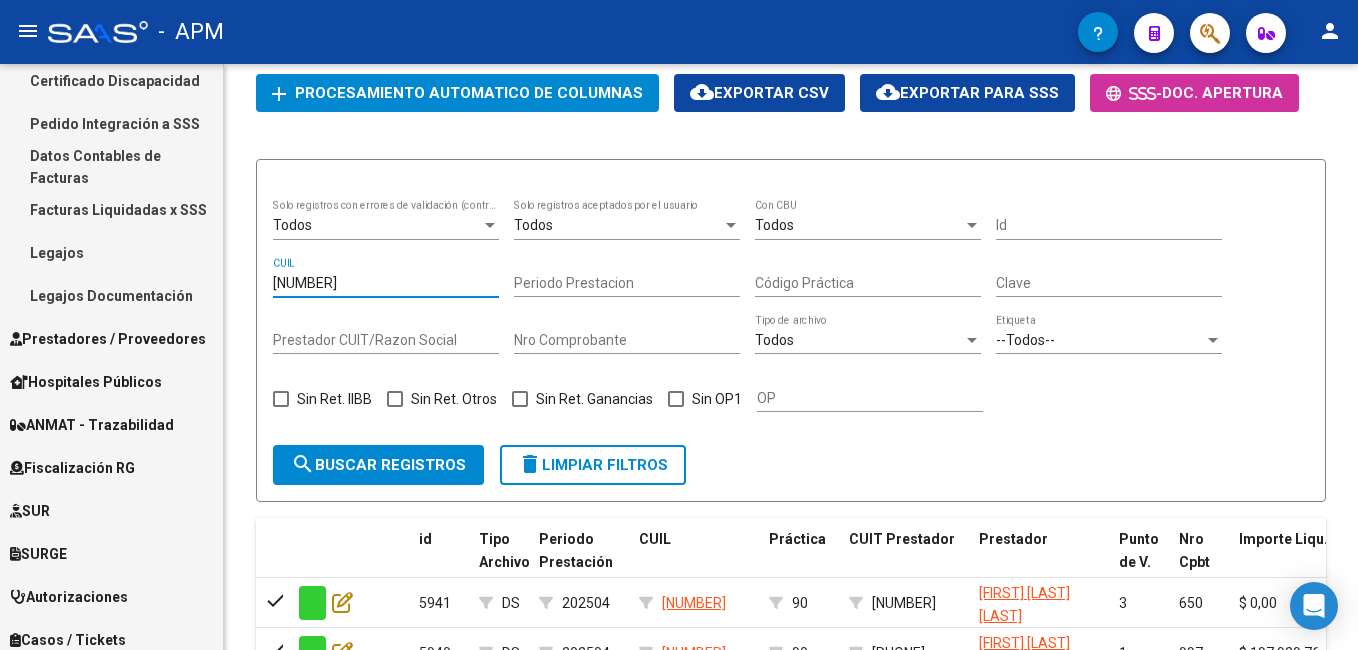drag, startPoint x: 384, startPoint y: 264, endPoint x: 84, endPoint y: 178, distance: 312.0833 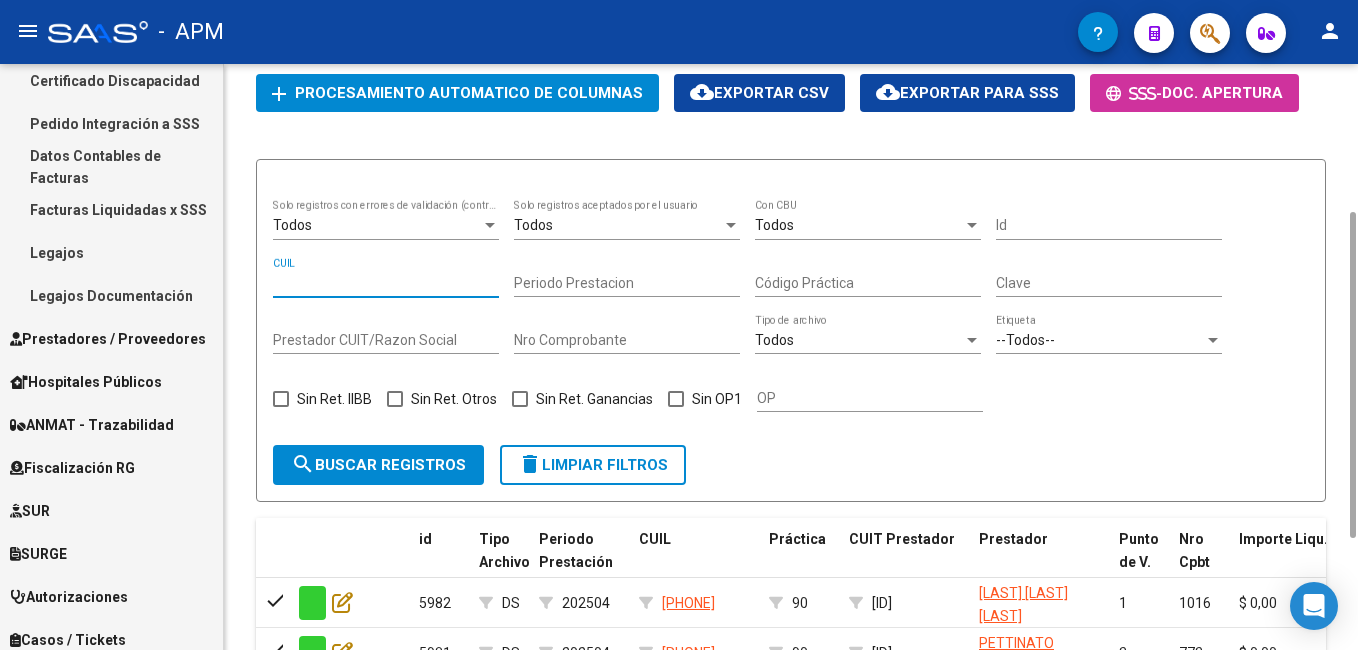 type 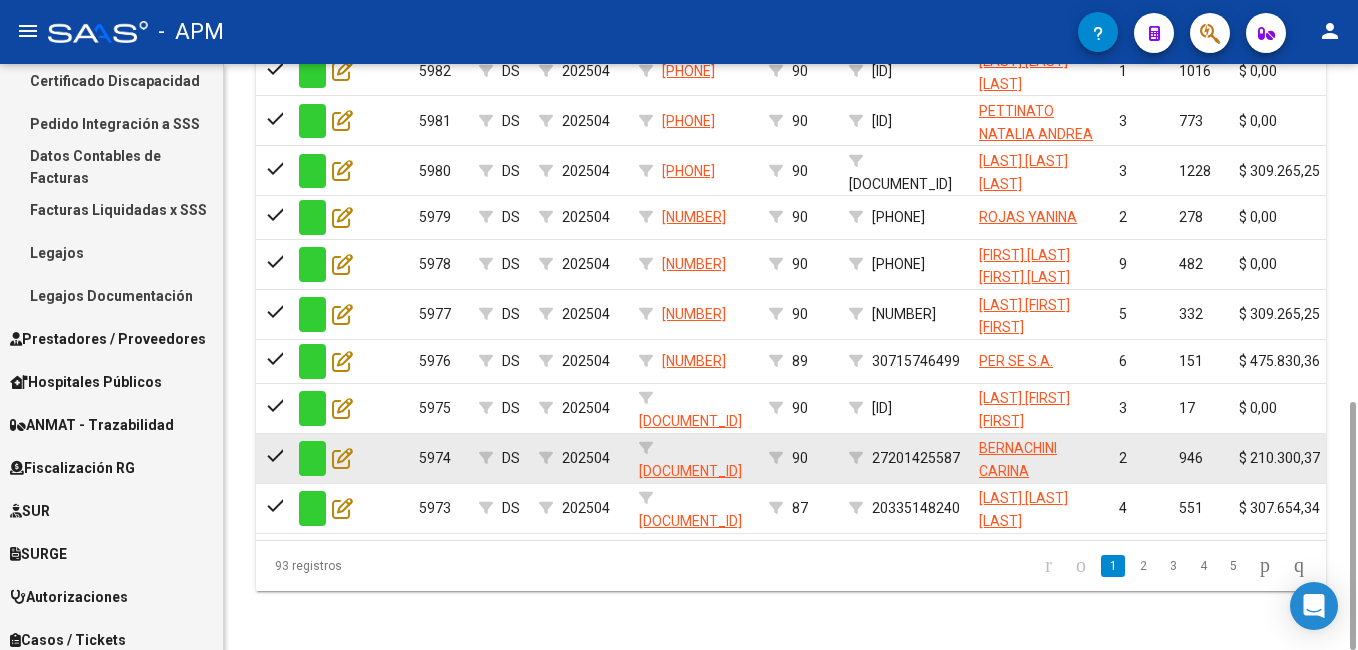 scroll, scrollTop: 598, scrollLeft: 0, axis: vertical 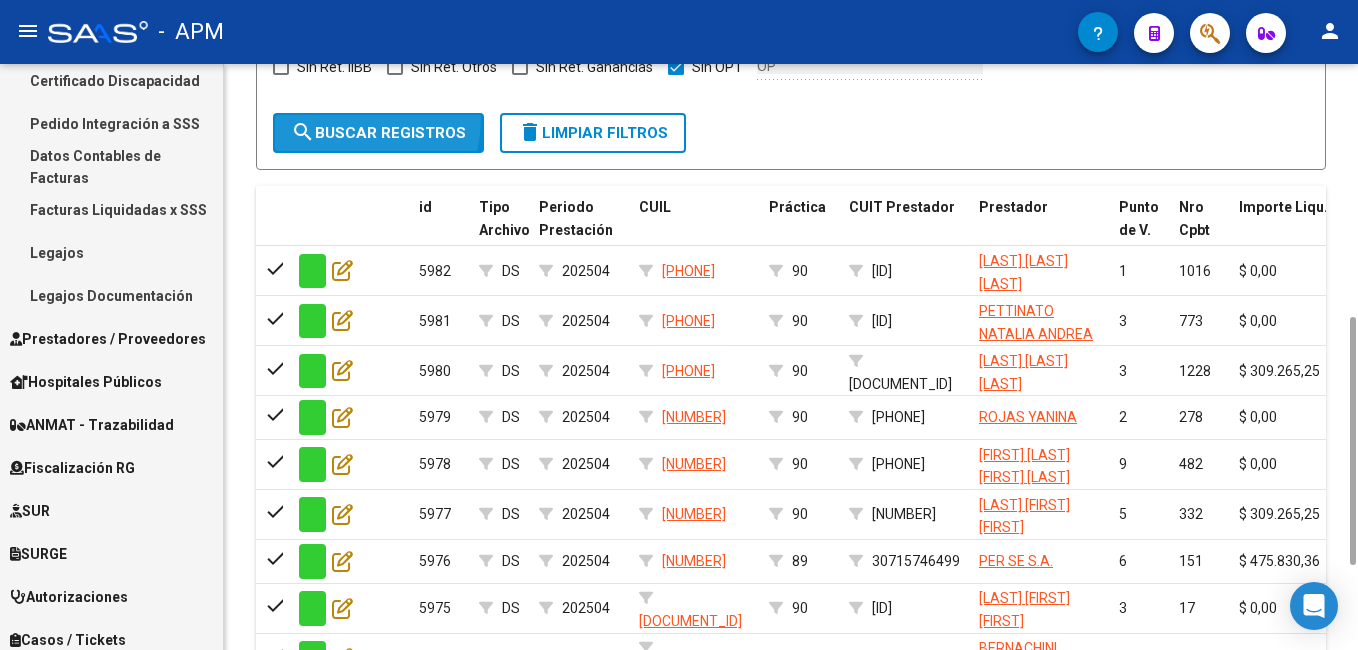 click on "search  Buscar registros" 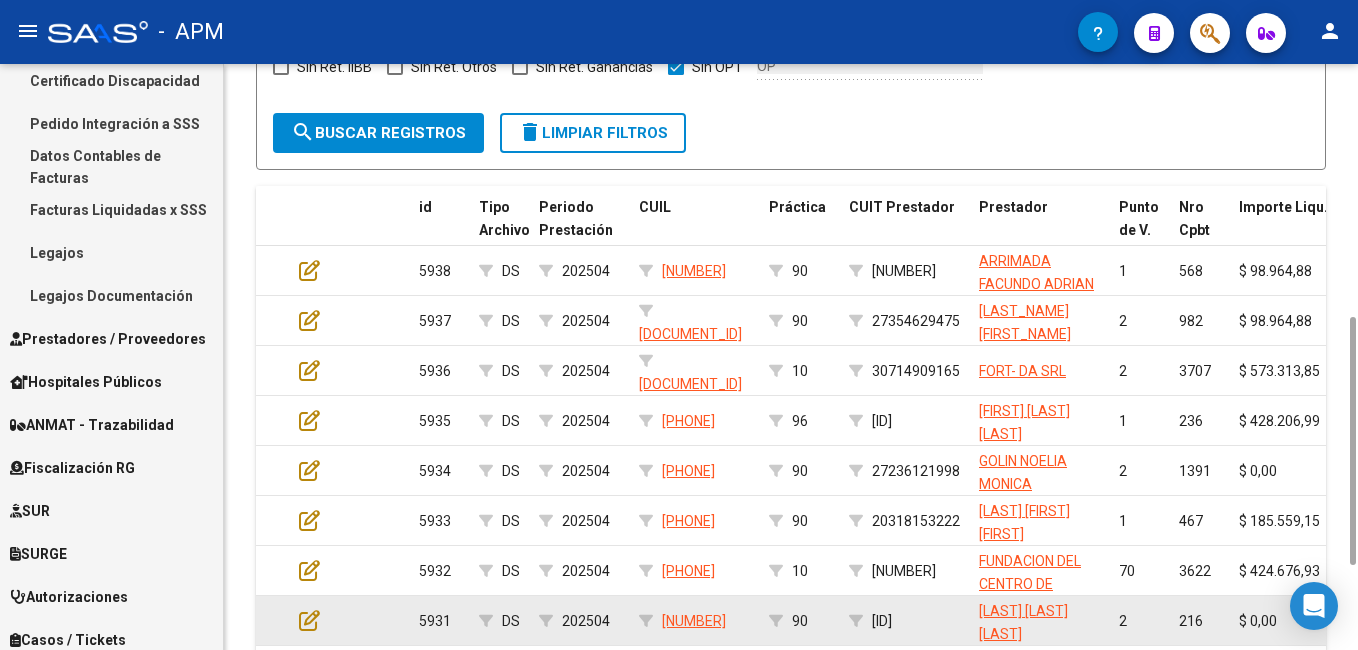 scroll, scrollTop: 800, scrollLeft: 0, axis: vertical 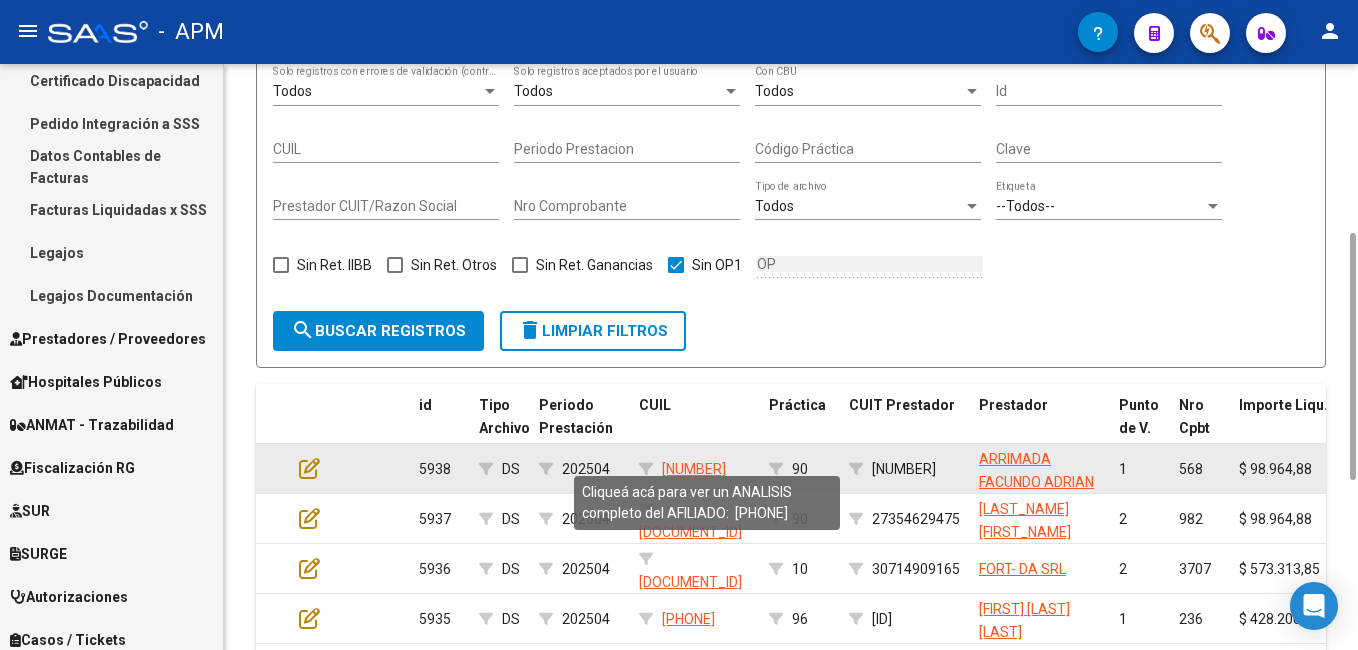 drag, startPoint x: 752, startPoint y: 455, endPoint x: 664, endPoint y: 450, distance: 88.14193 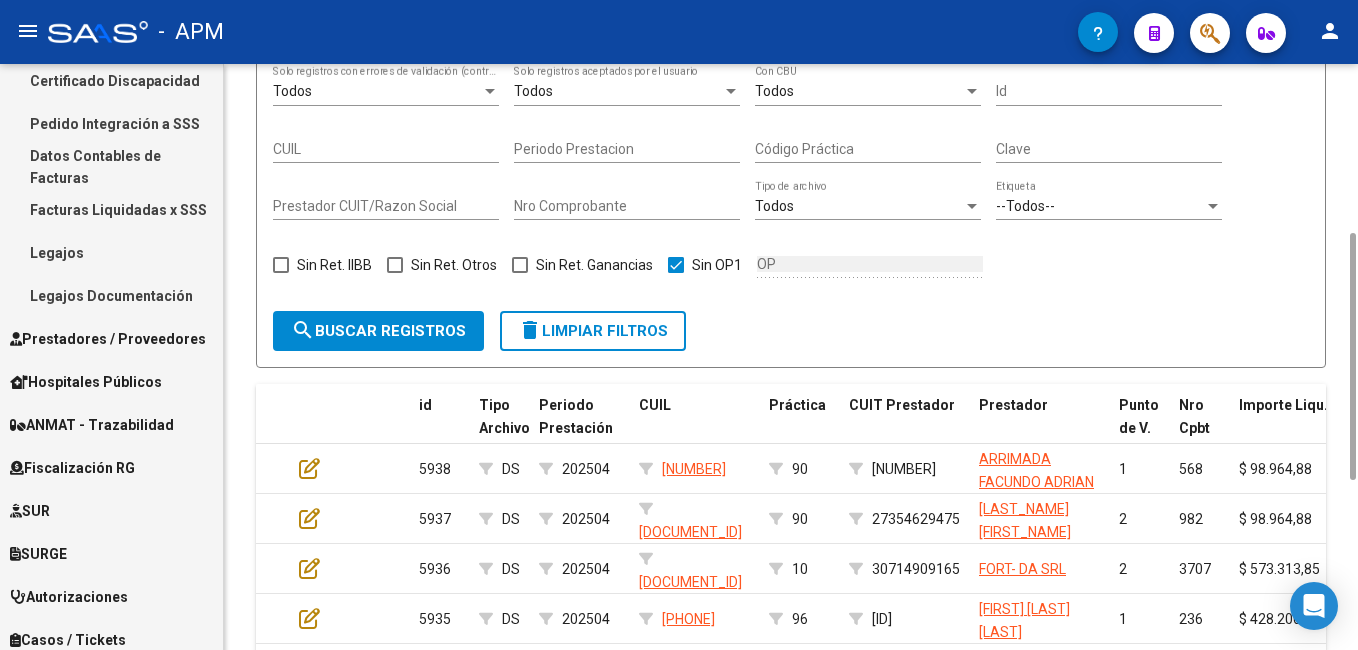 click on "CUIL" 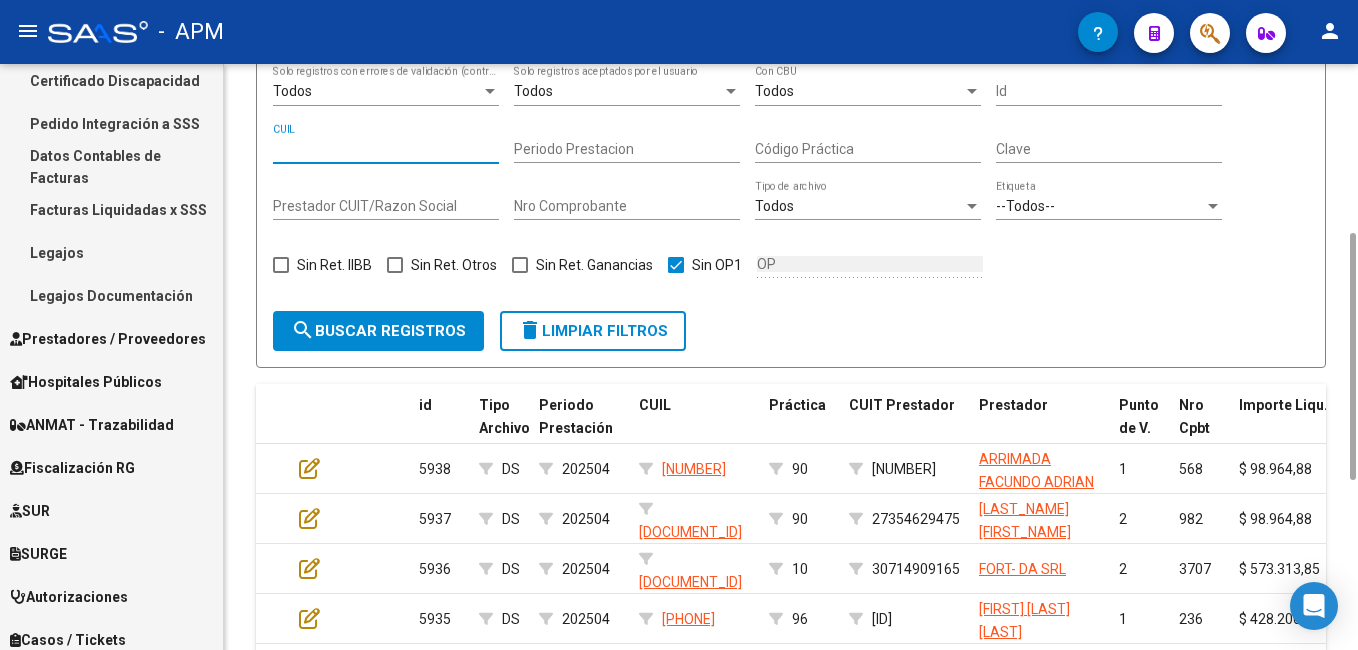 paste on "[NUMBER]" 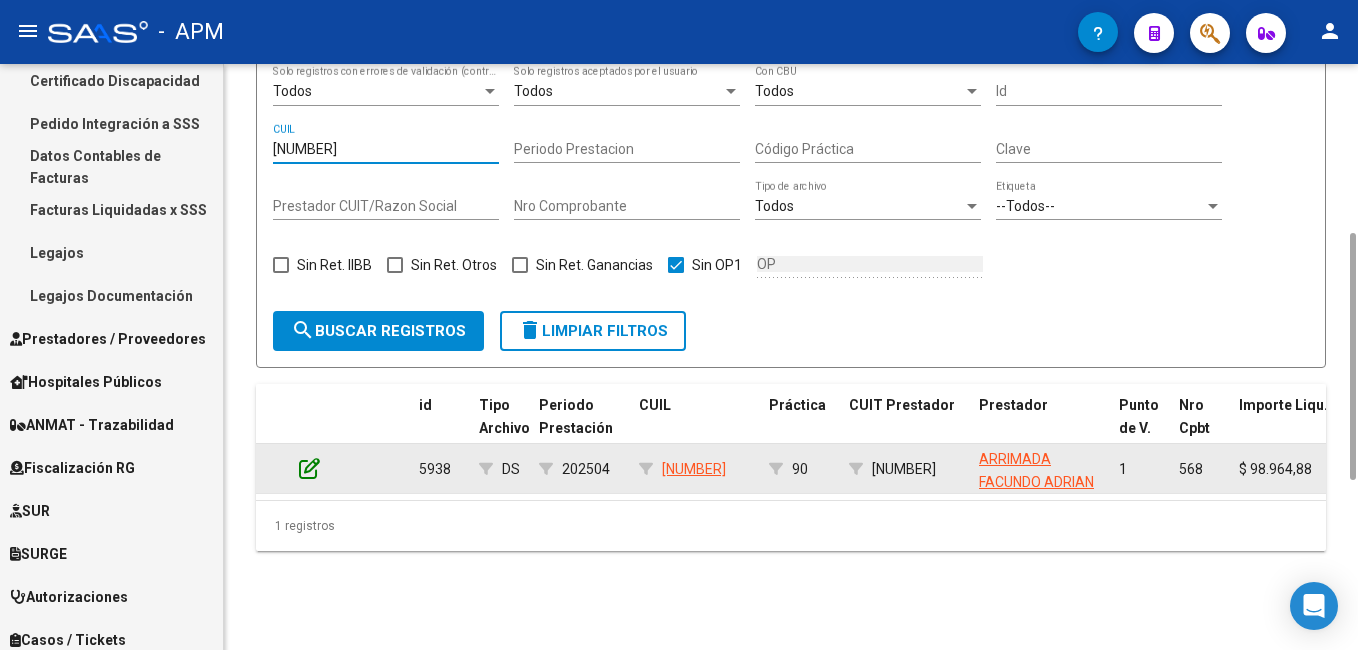 type on "[NUMBER]" 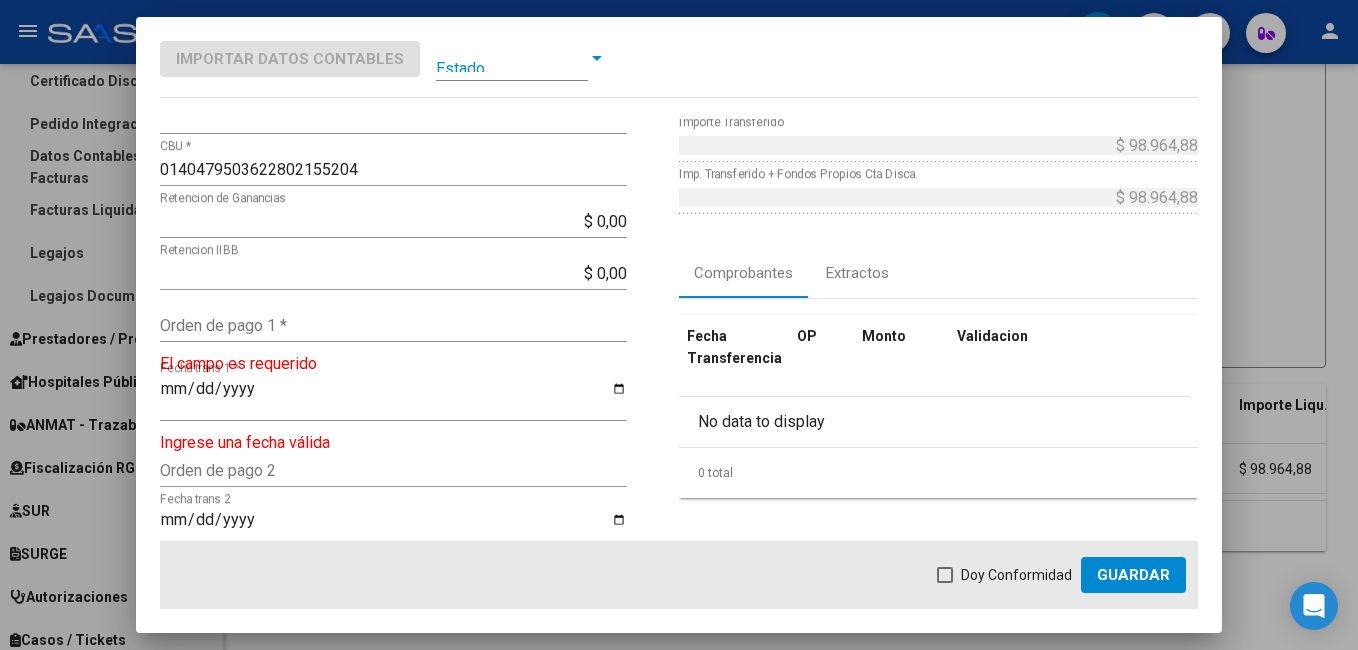 scroll, scrollTop: 200, scrollLeft: 0, axis: vertical 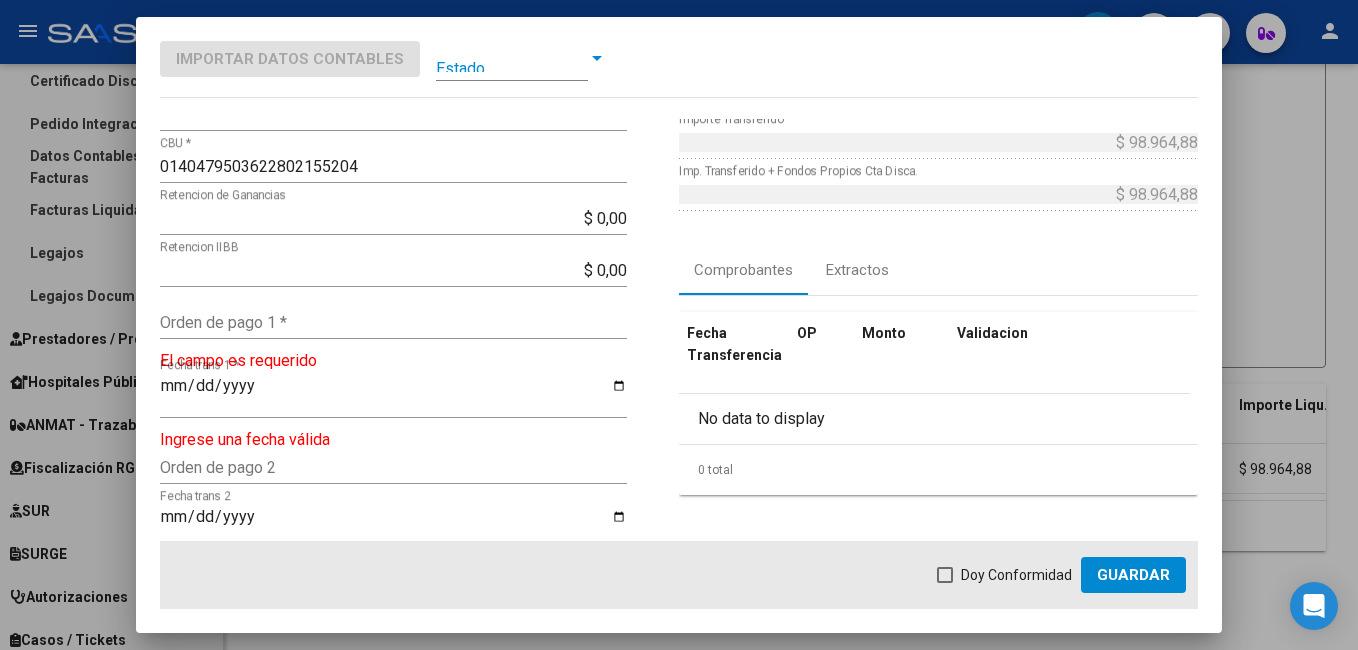 click on "Orden de pago 1 *" at bounding box center (393, 322) 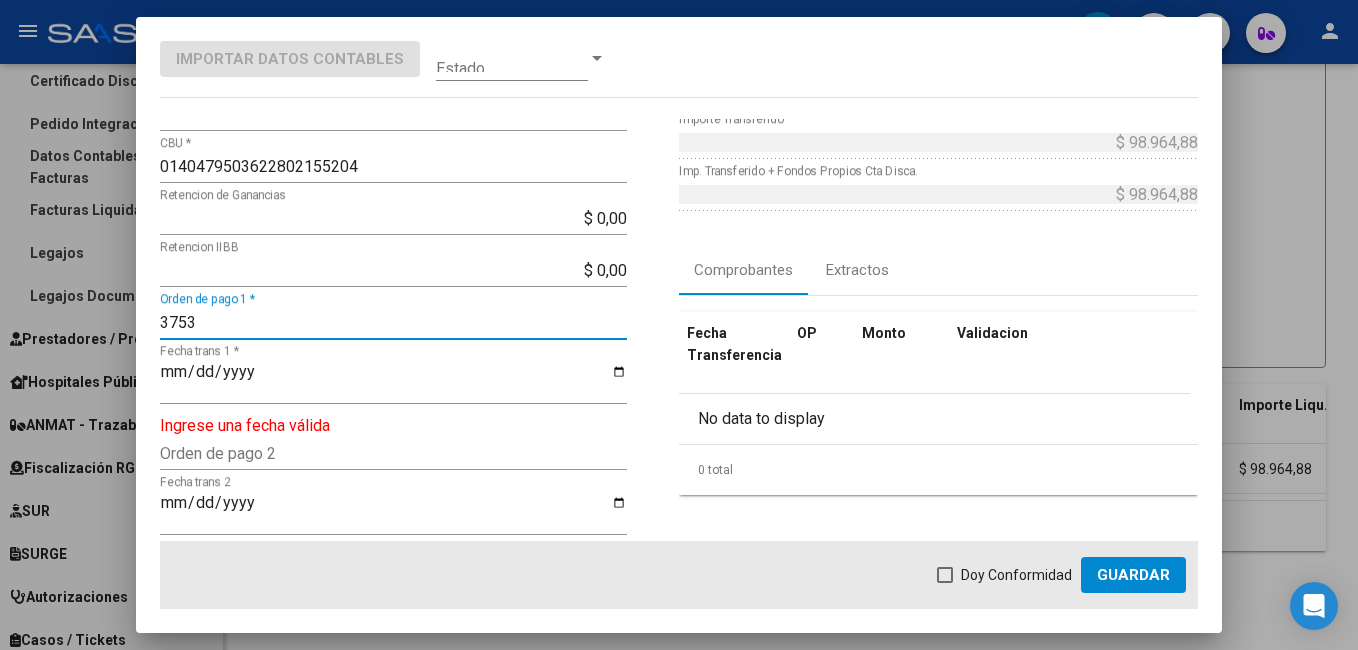 type on "3753" 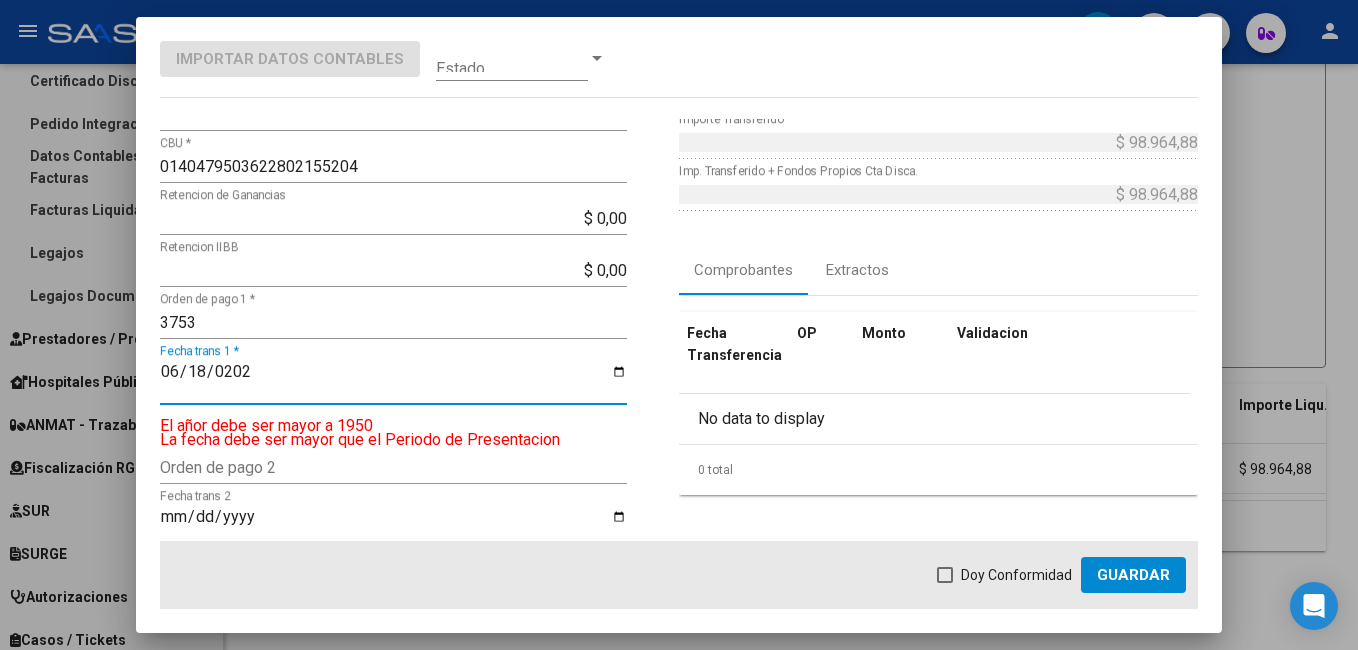 type on "2025-06-18" 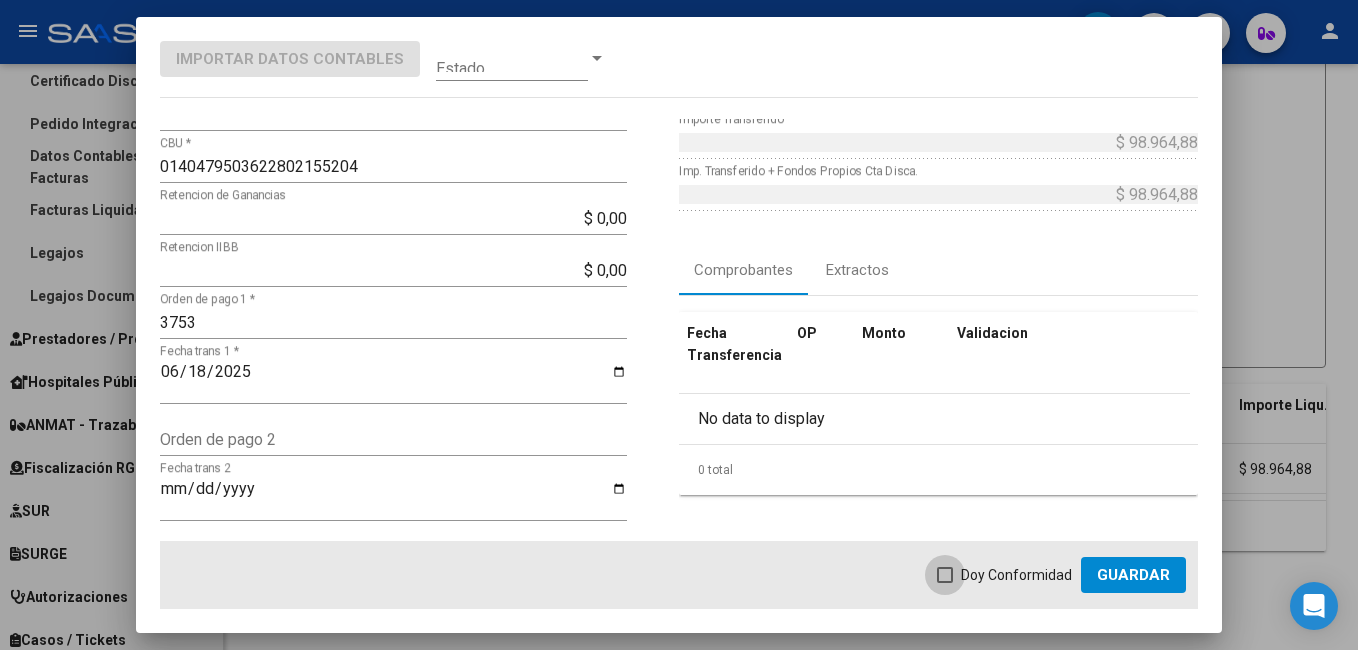 click at bounding box center (945, 575) 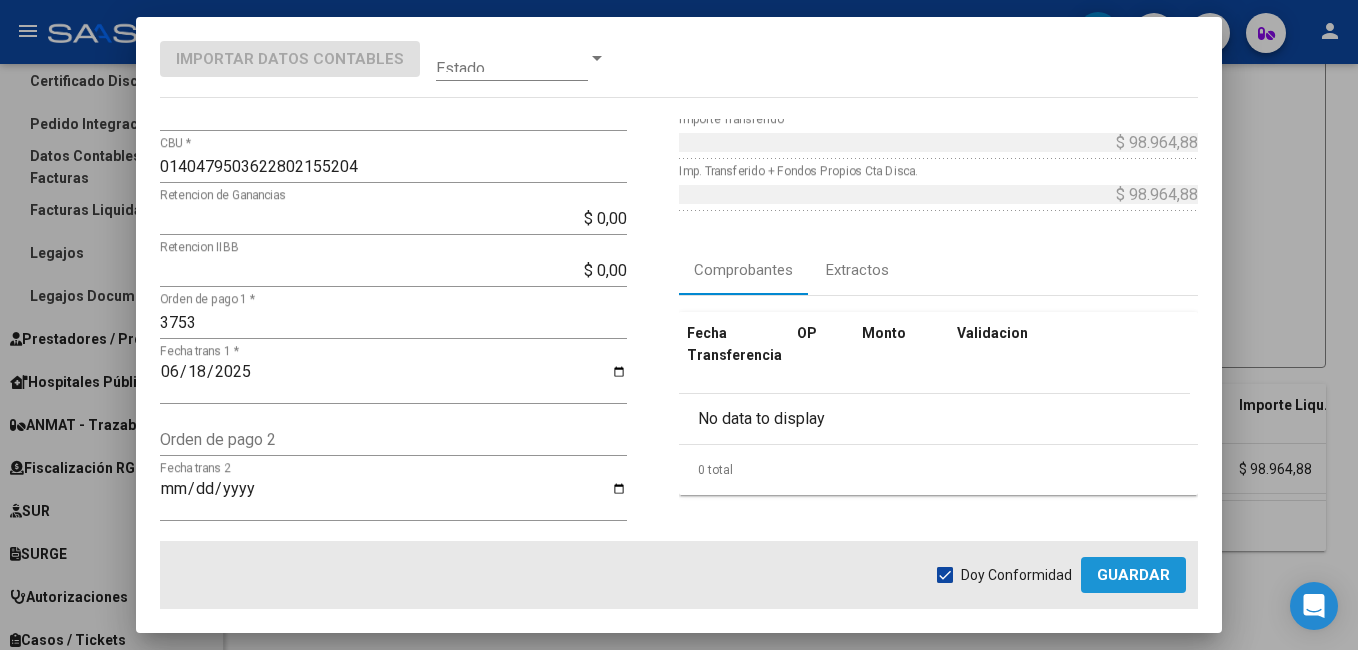 click on "Guardar" 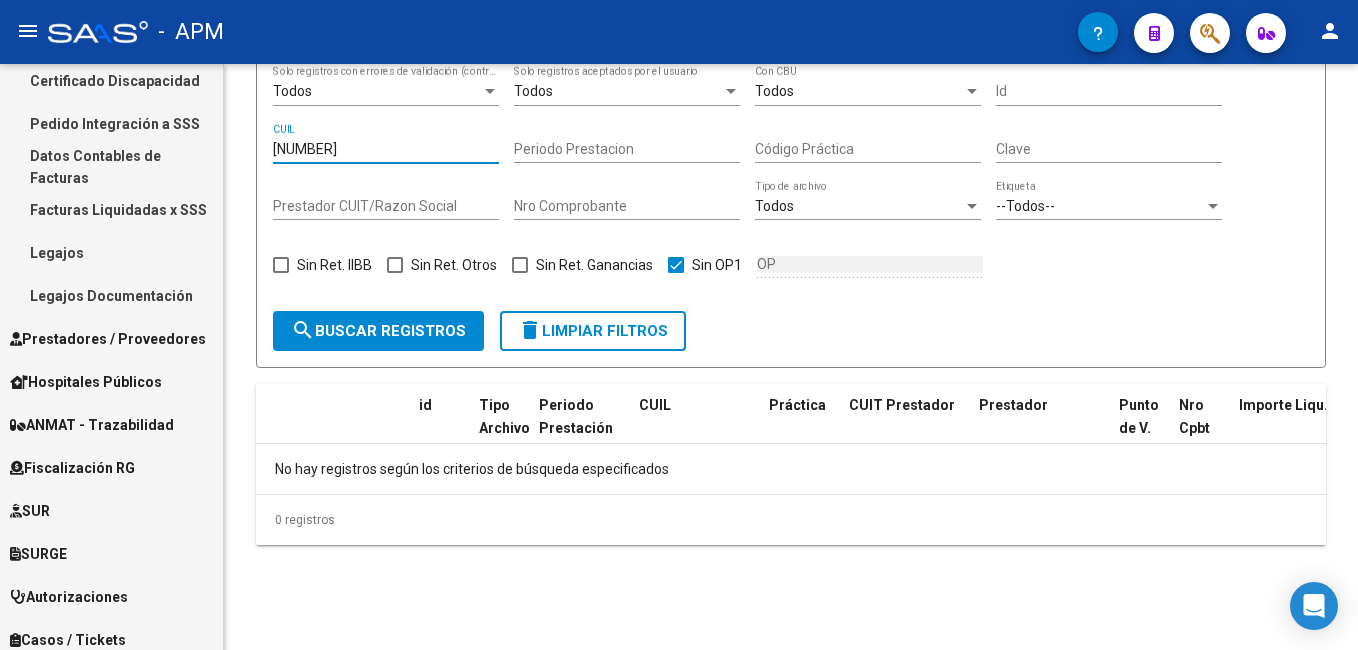 drag, startPoint x: 384, startPoint y: 128, endPoint x: 205, endPoint y: 139, distance: 179.33768 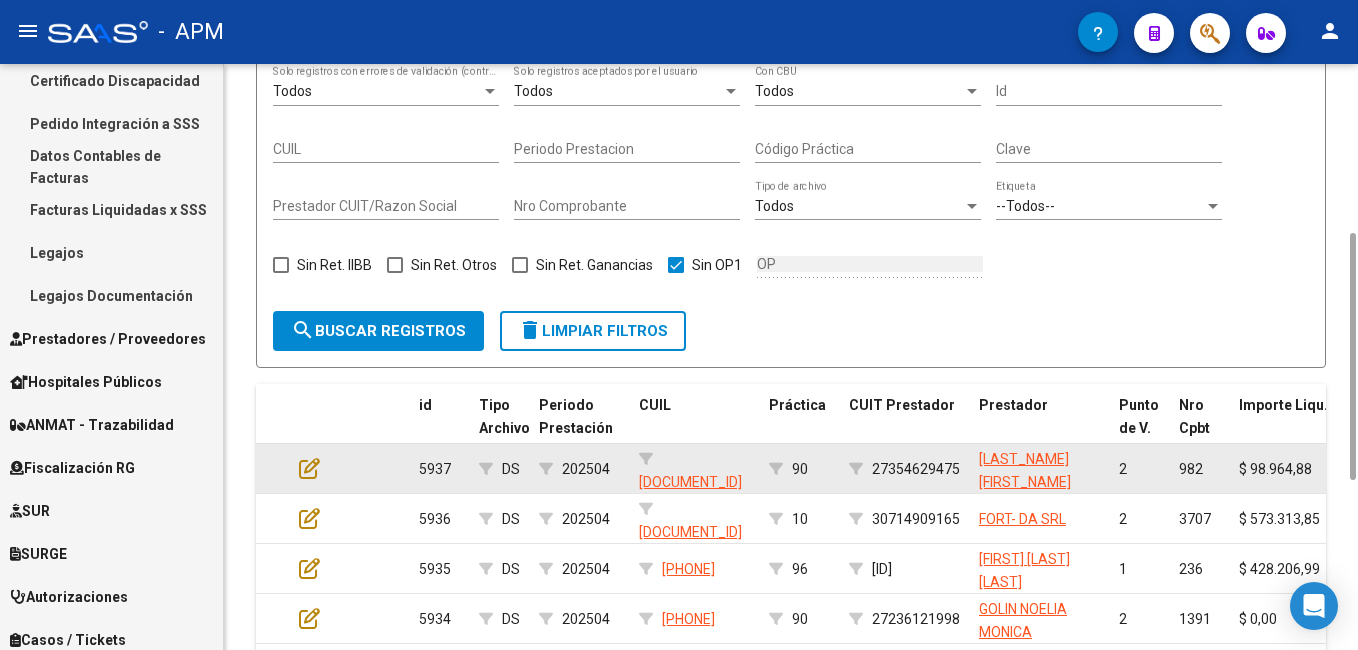 drag, startPoint x: 758, startPoint y: 459, endPoint x: 666, endPoint y: 465, distance: 92.19544 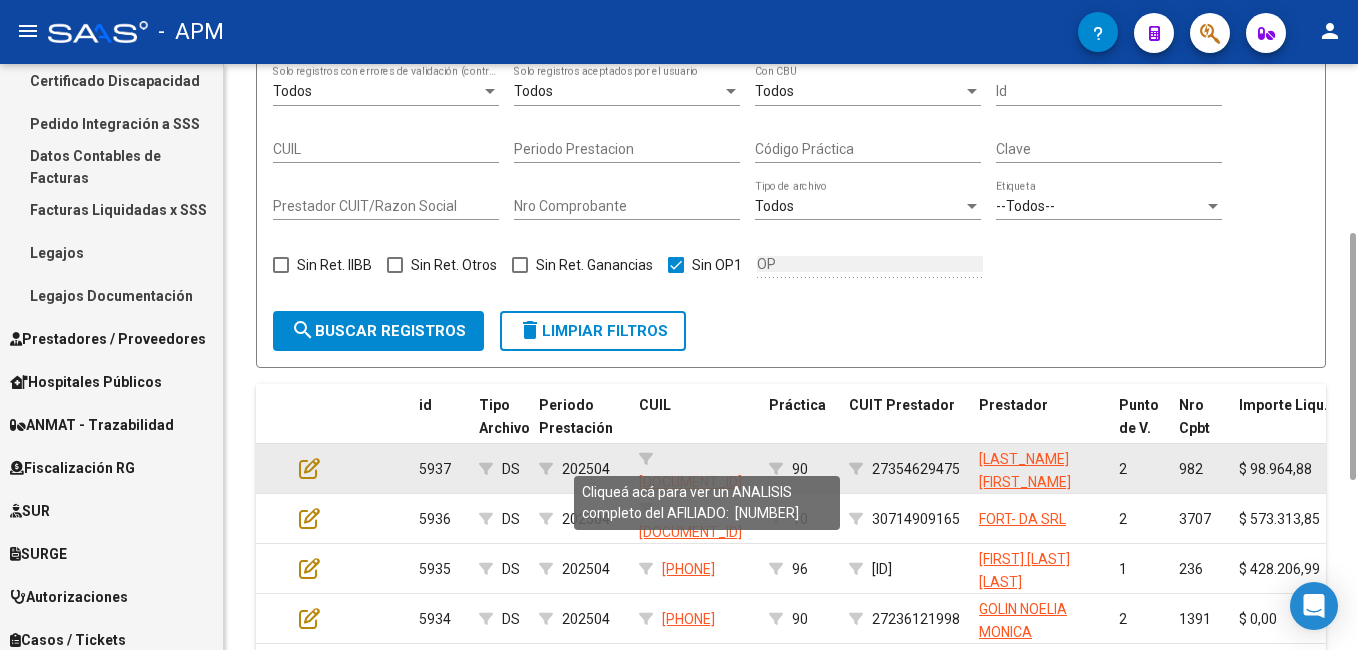copy on "[DOCUMENT_ID]" 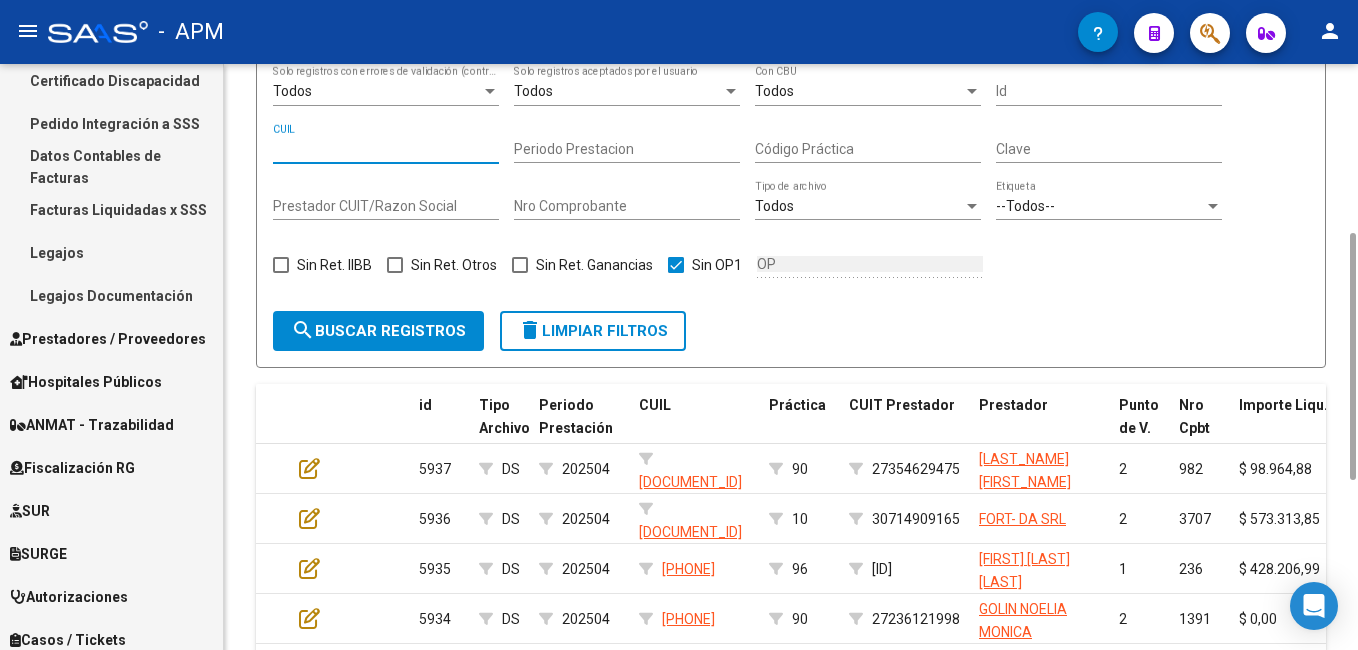 click on "CUIL" at bounding box center [386, 149] 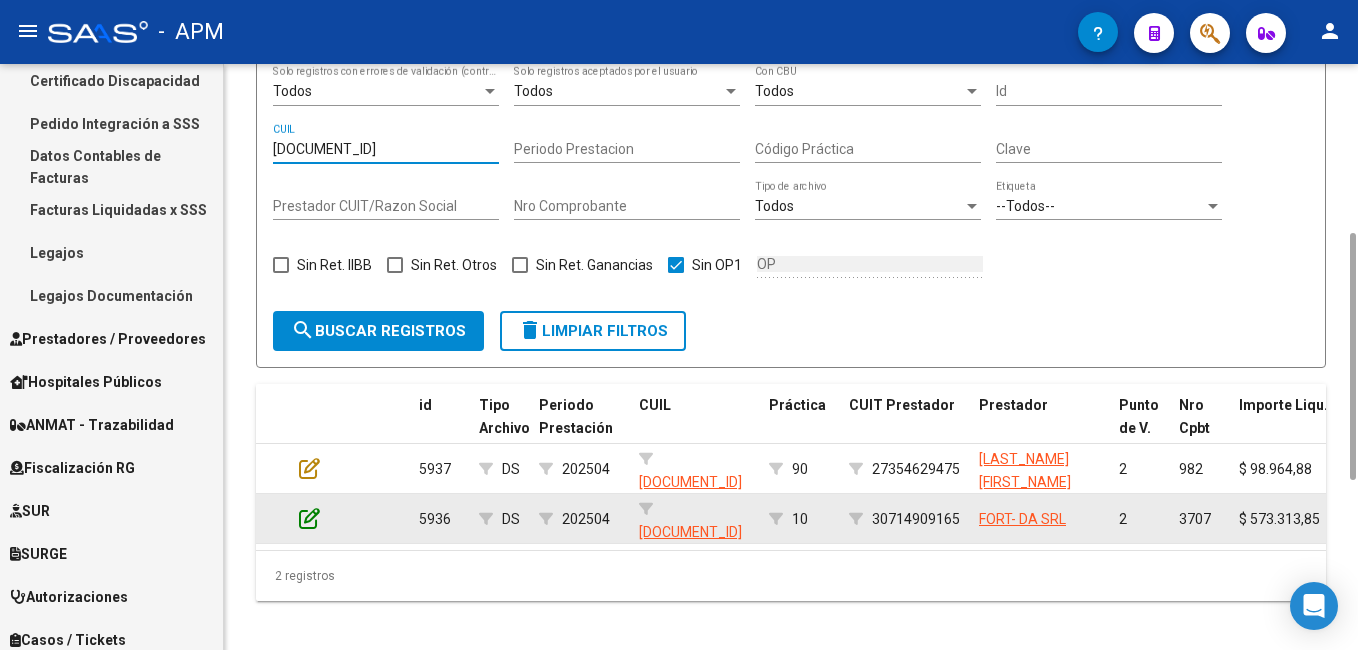 type on "[DOCUMENT_ID]" 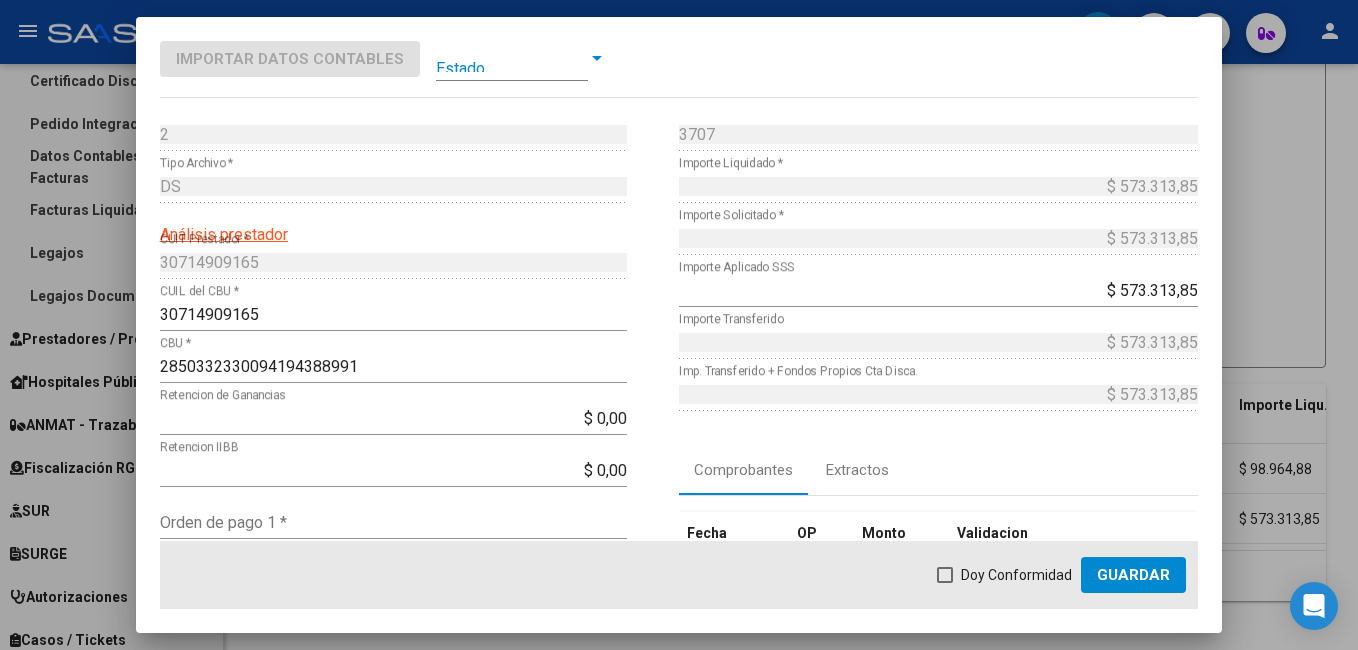 click at bounding box center (512, 58) 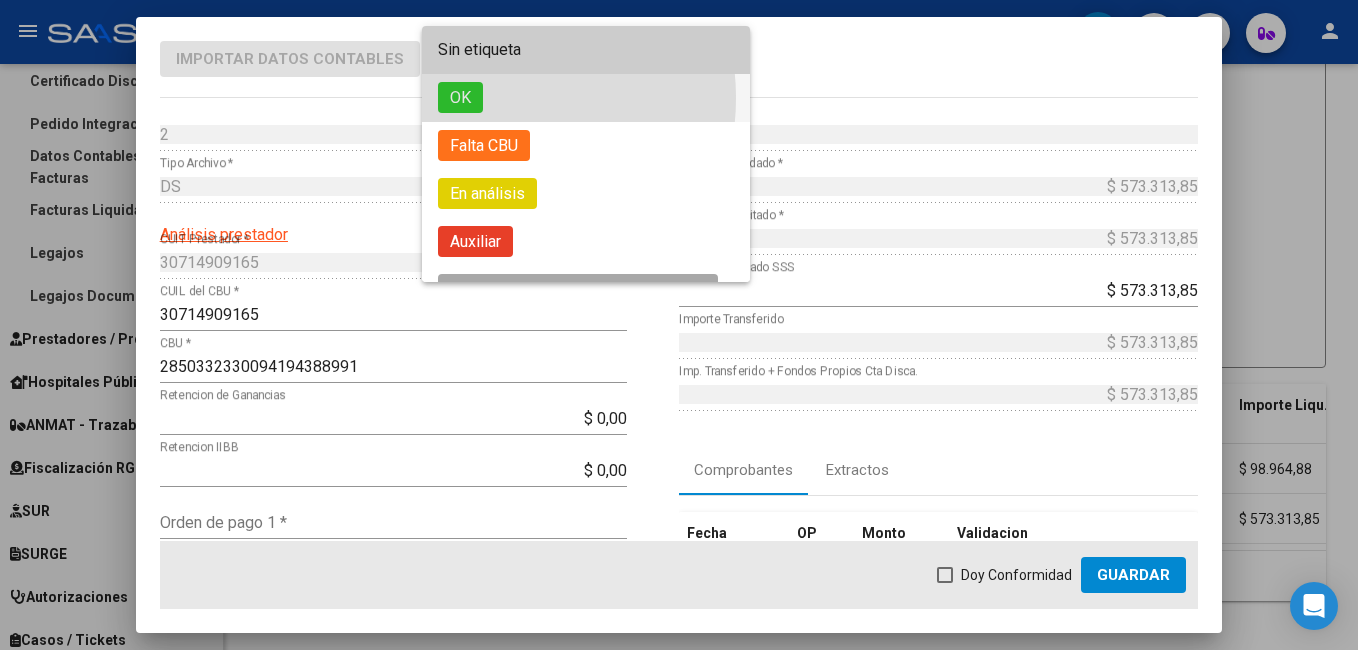 click on "OK" at bounding box center [460, 97] 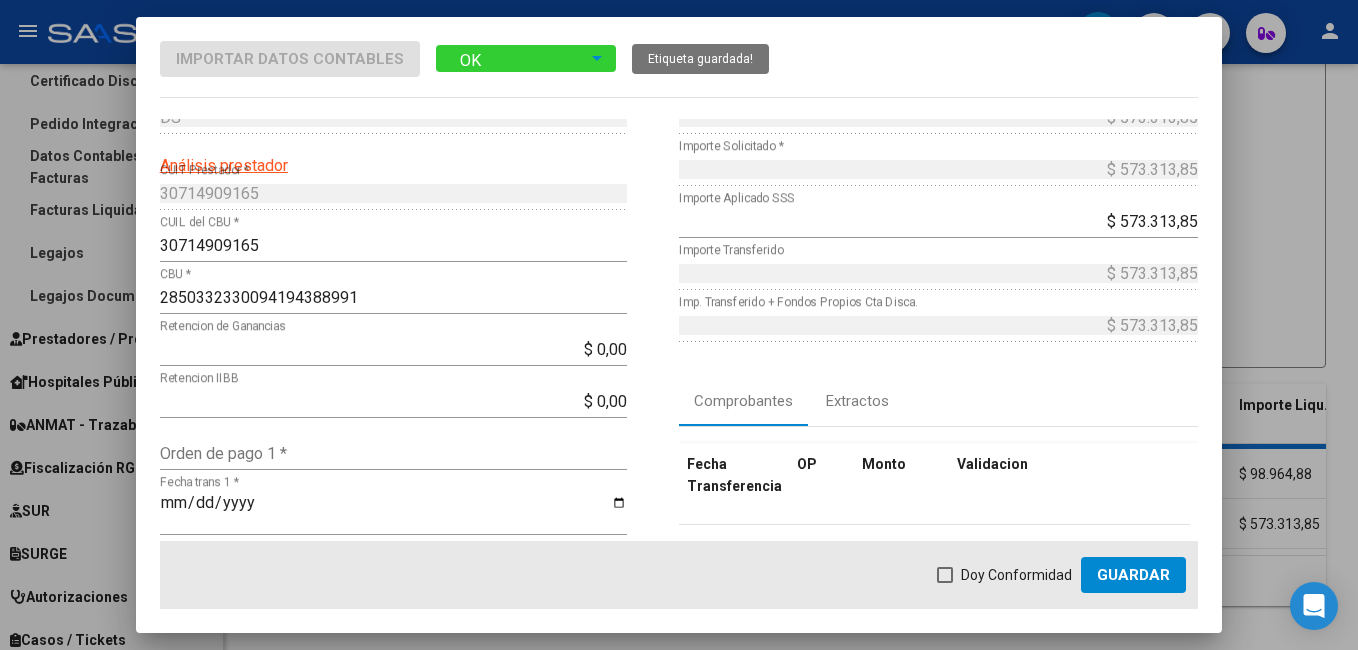 scroll, scrollTop: 200, scrollLeft: 0, axis: vertical 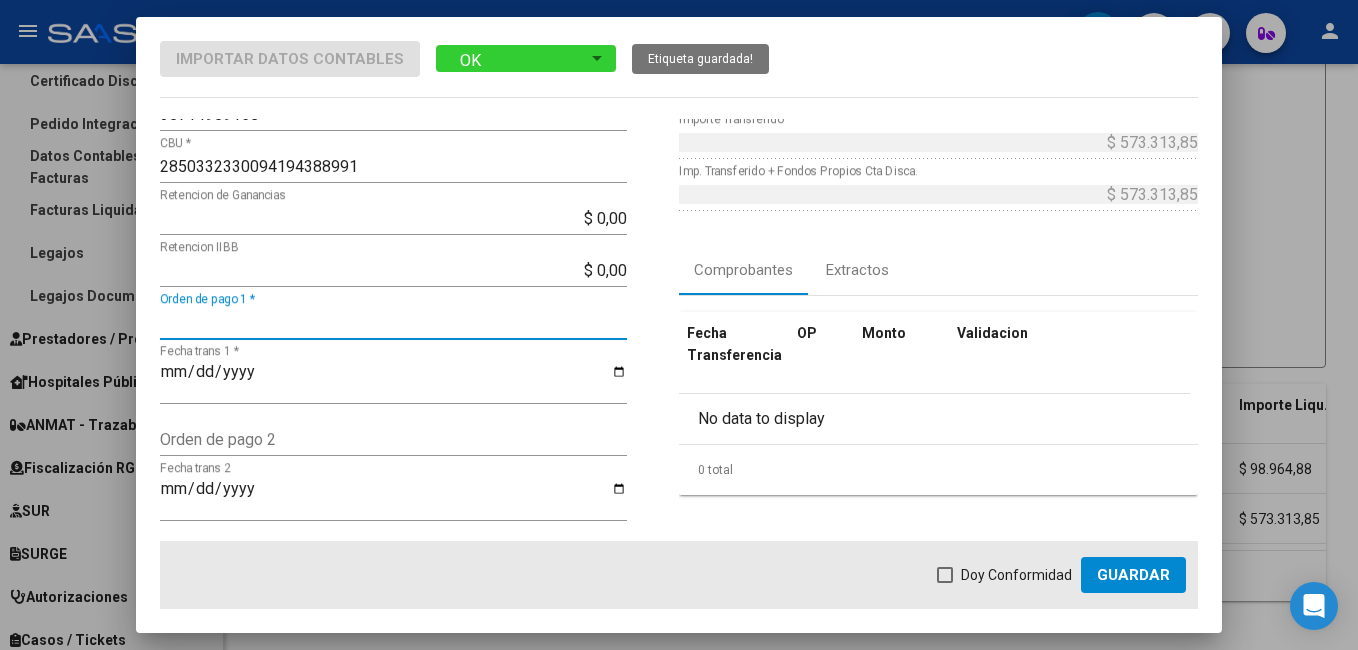 click on "Orden de pago 1 *" at bounding box center (393, 322) 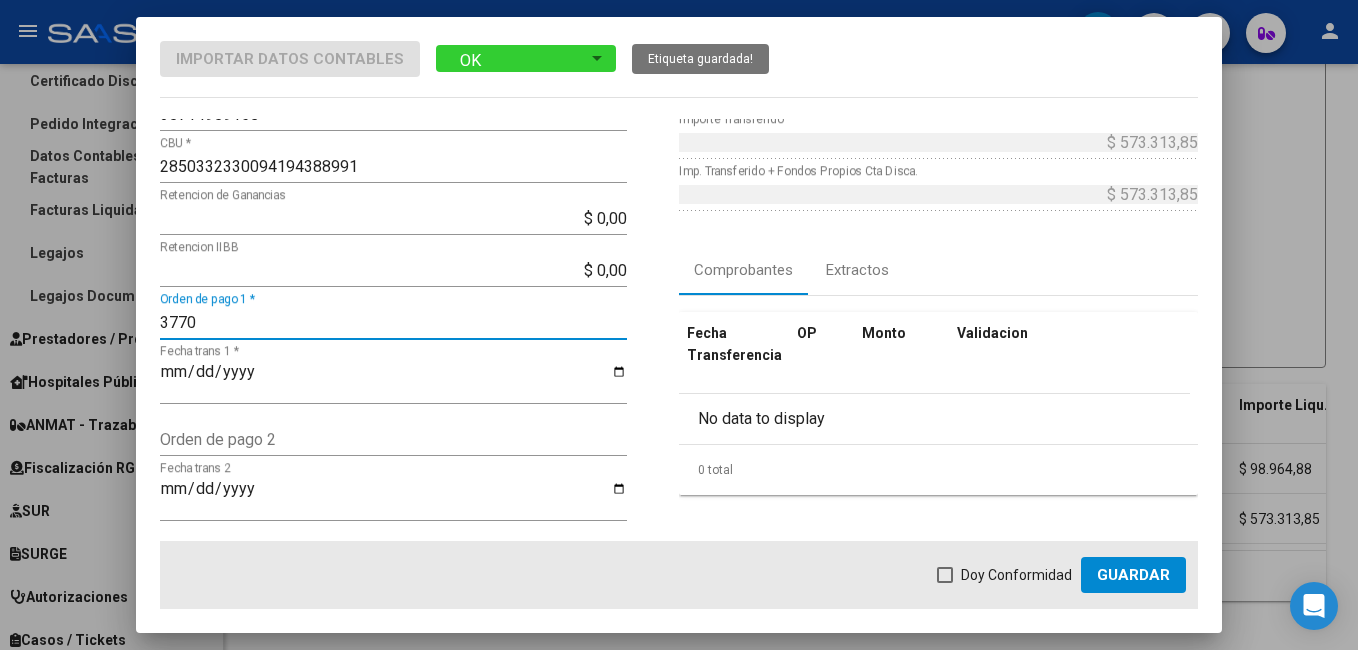 type on "3770" 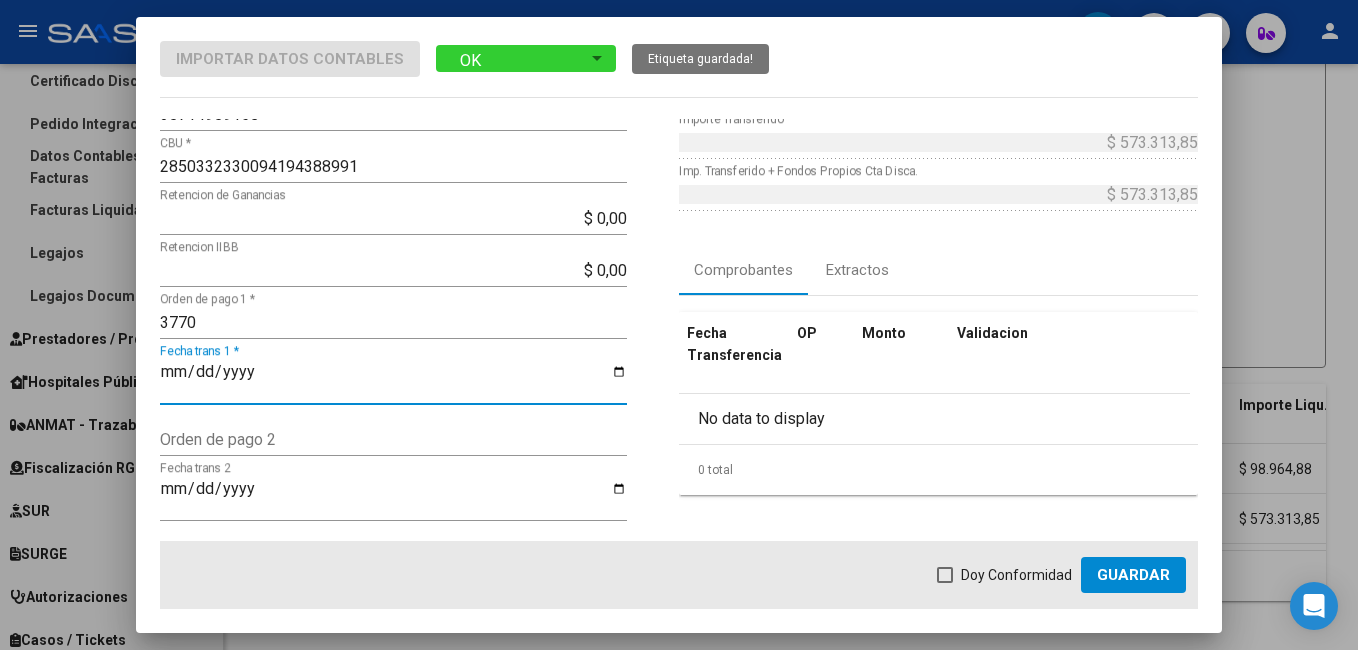 type on "0002-03-18" 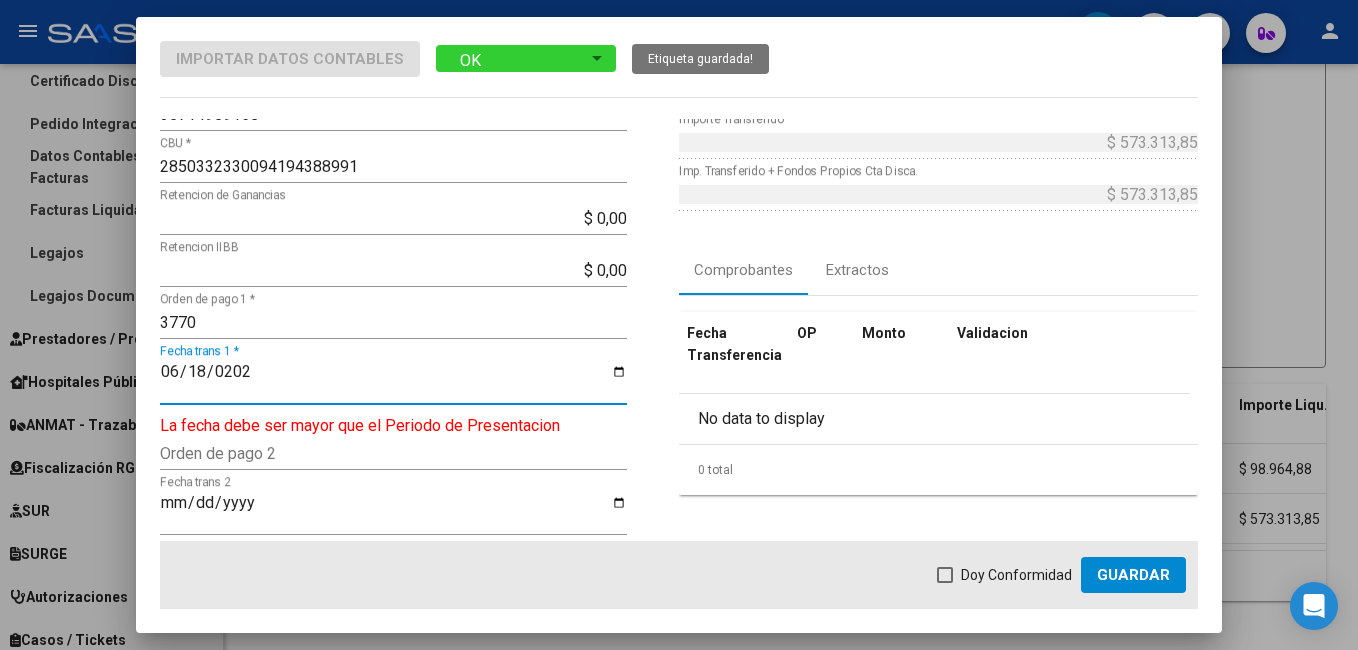 type on "2025-06-18" 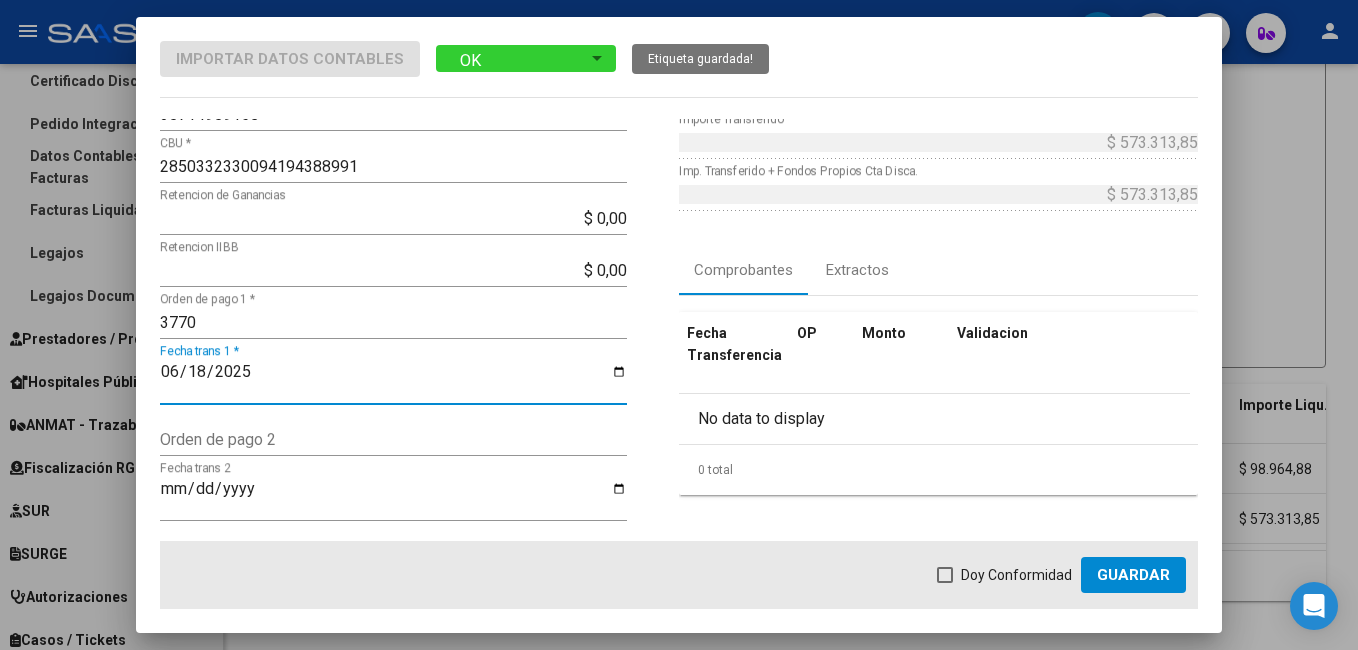 click at bounding box center (945, 575) 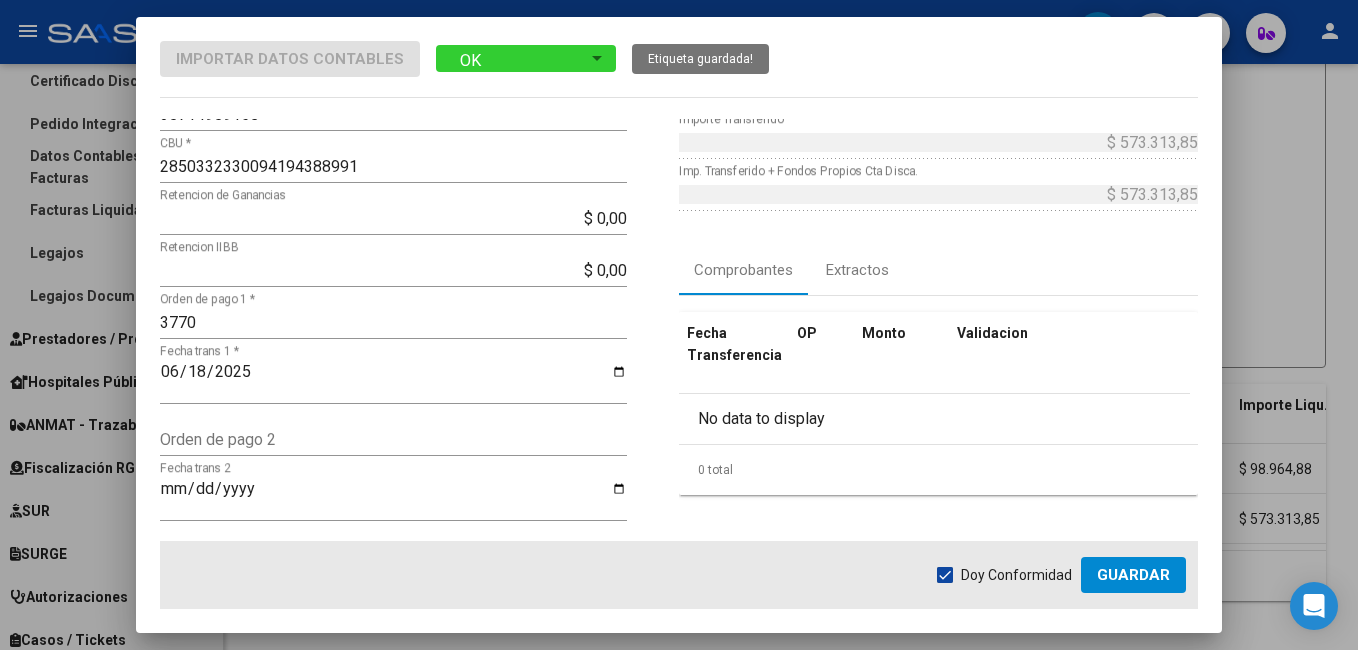 click on "Guardar" 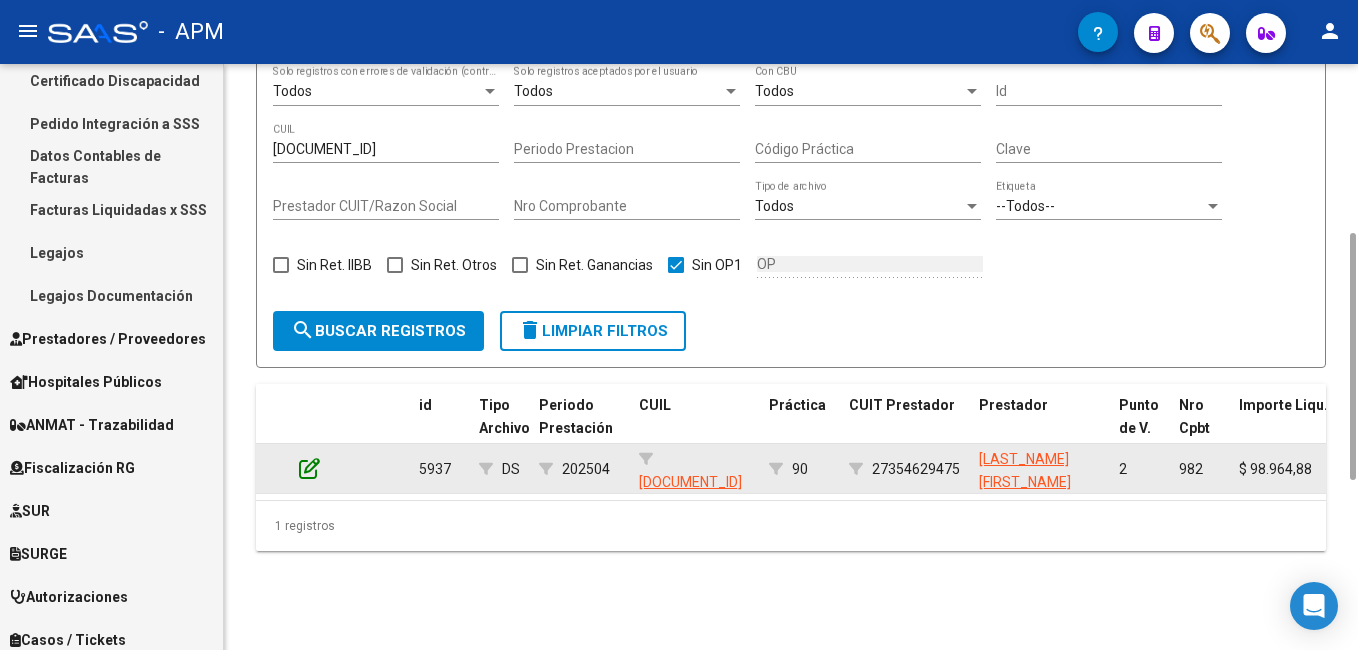 click 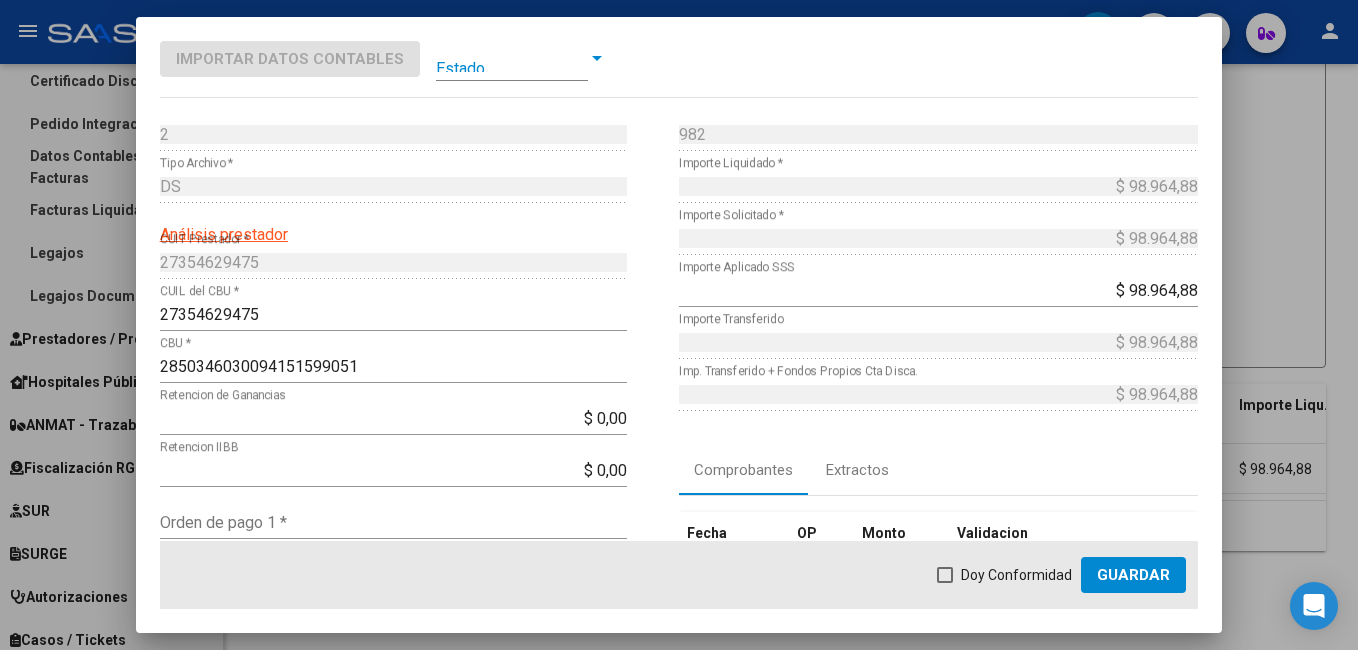 click at bounding box center [512, 58] 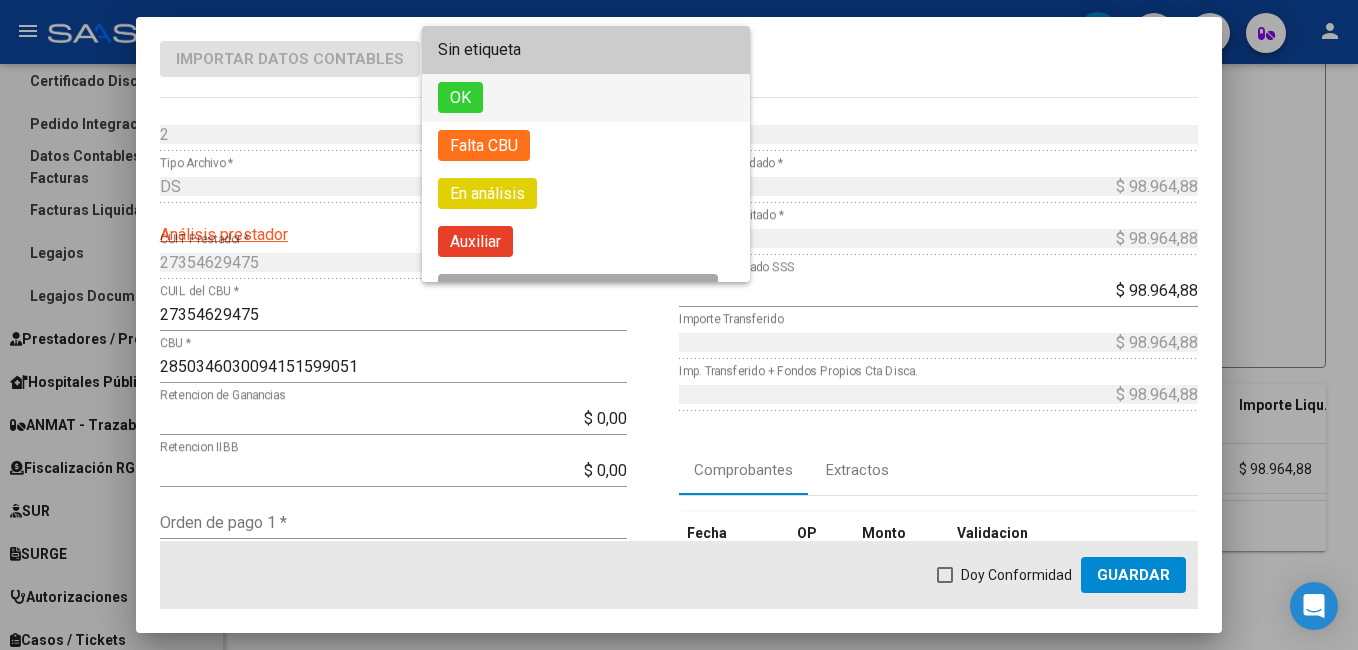 click on "OK" at bounding box center [586, 98] 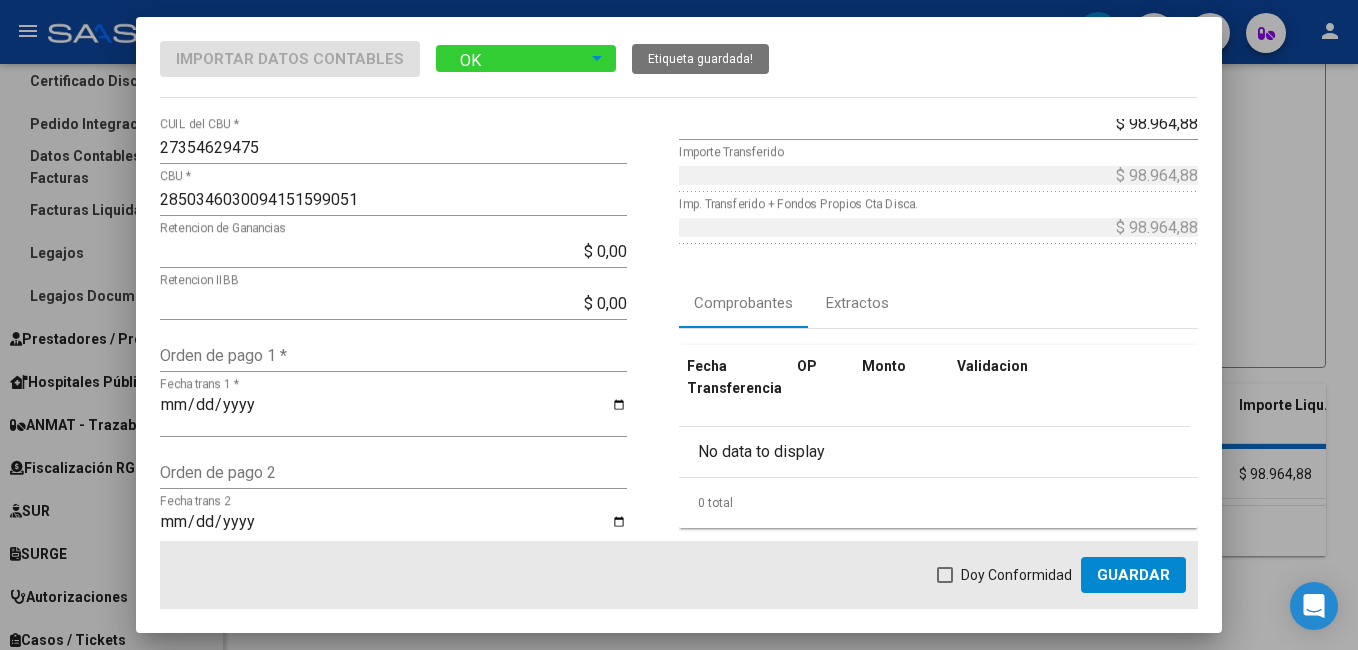 scroll, scrollTop: 200, scrollLeft: 0, axis: vertical 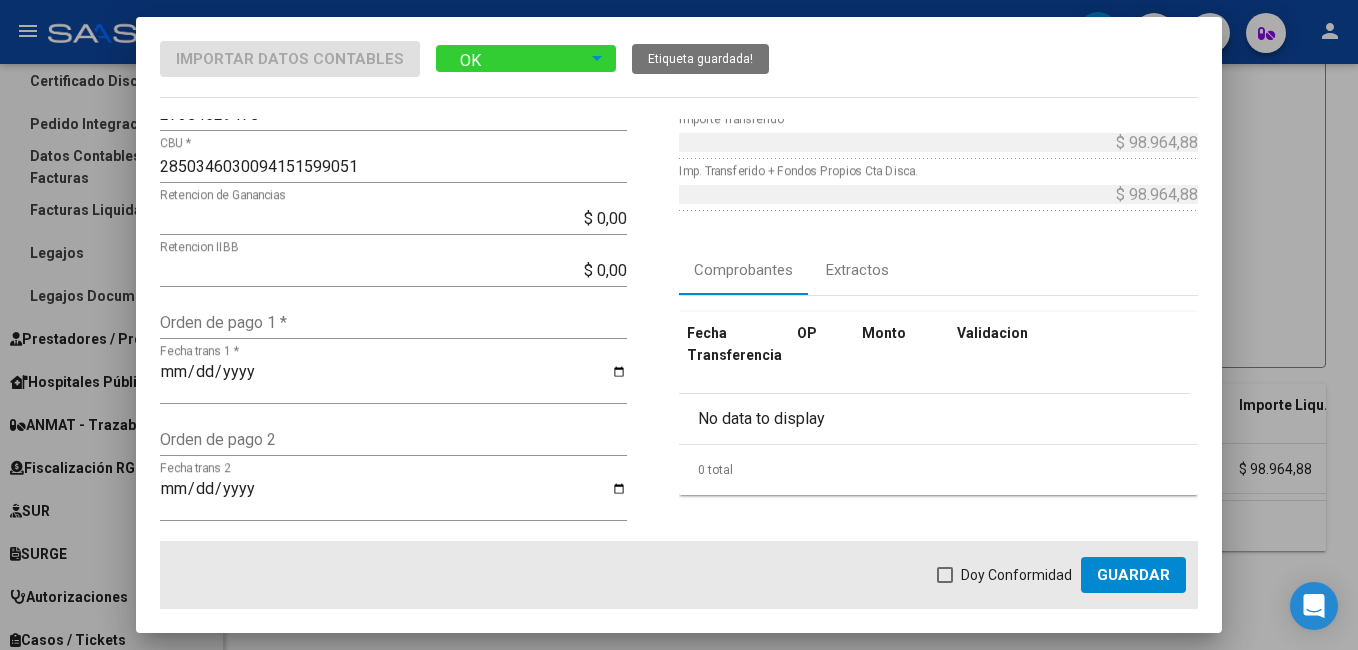 click on "Orden de pago 1 *" at bounding box center [393, 322] 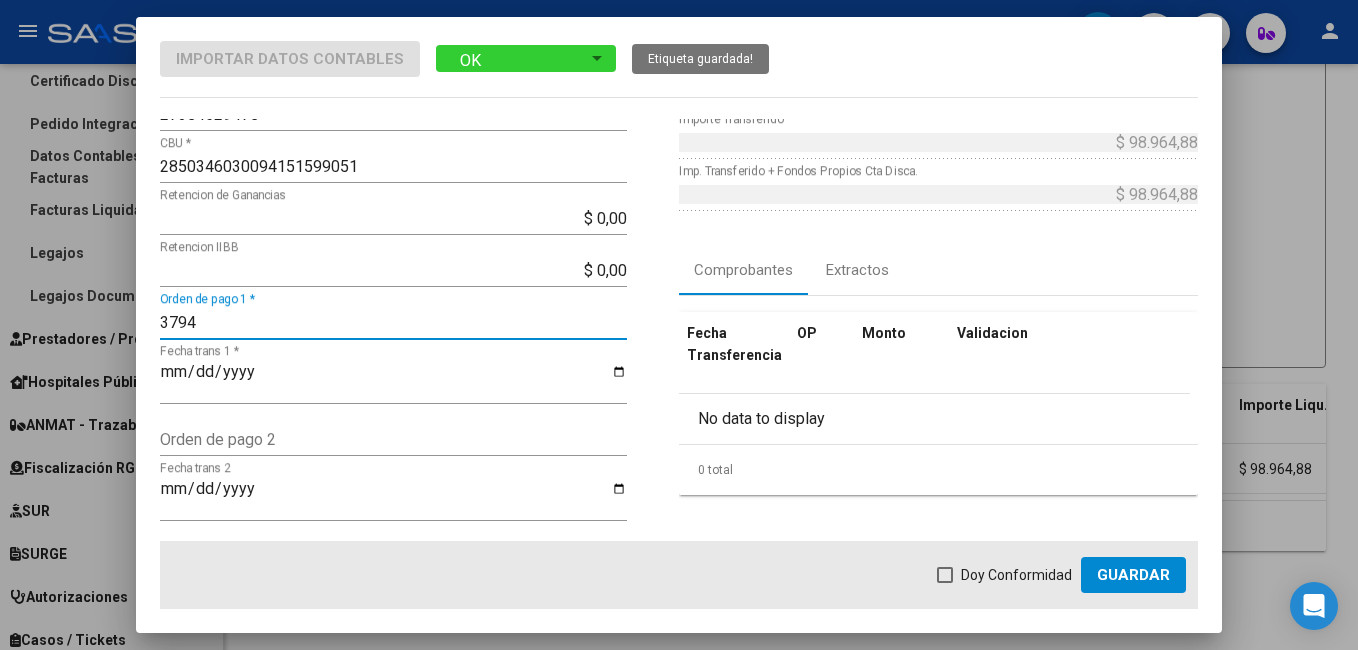 type on "3794" 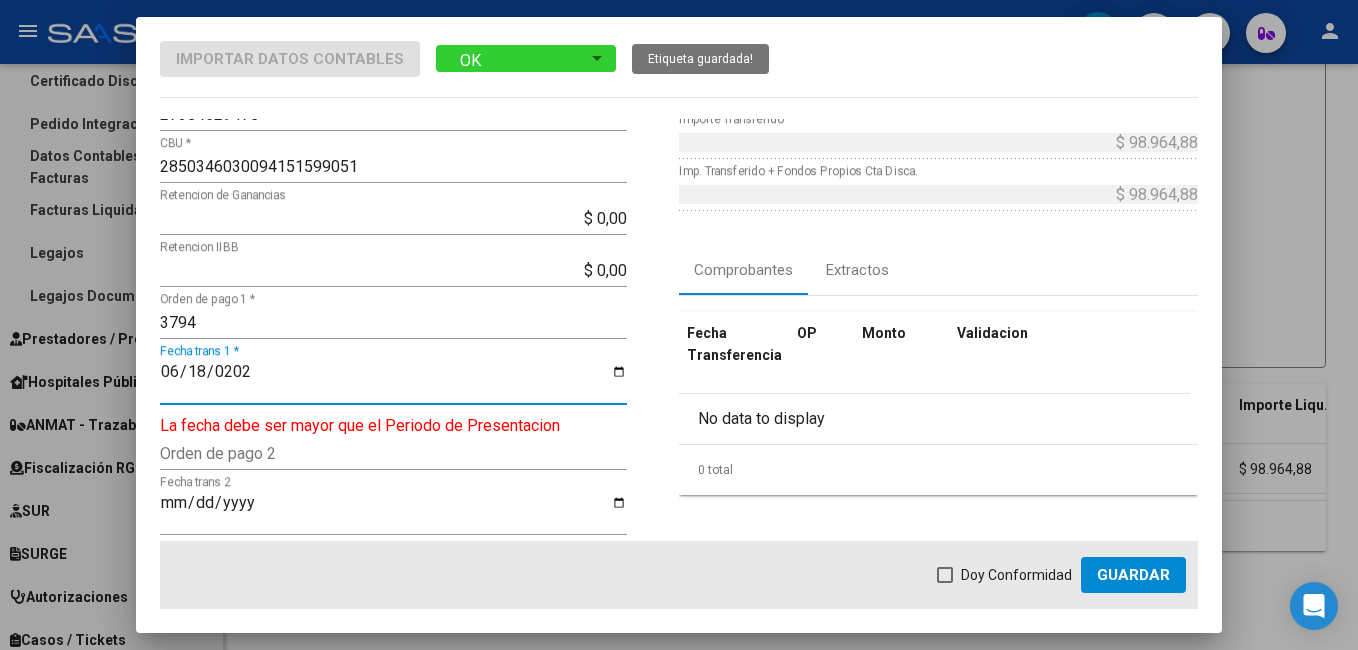 type on "2025-06-18" 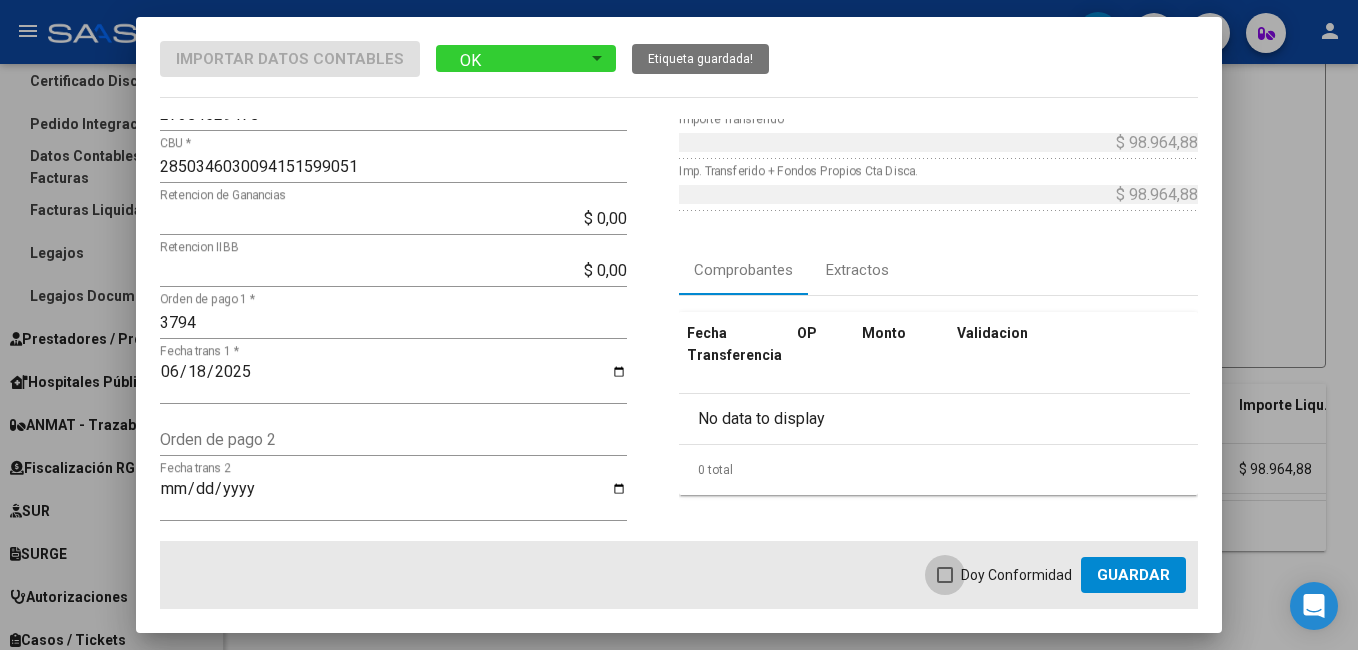 click on "Doy Conformidad" at bounding box center (1004, 575) 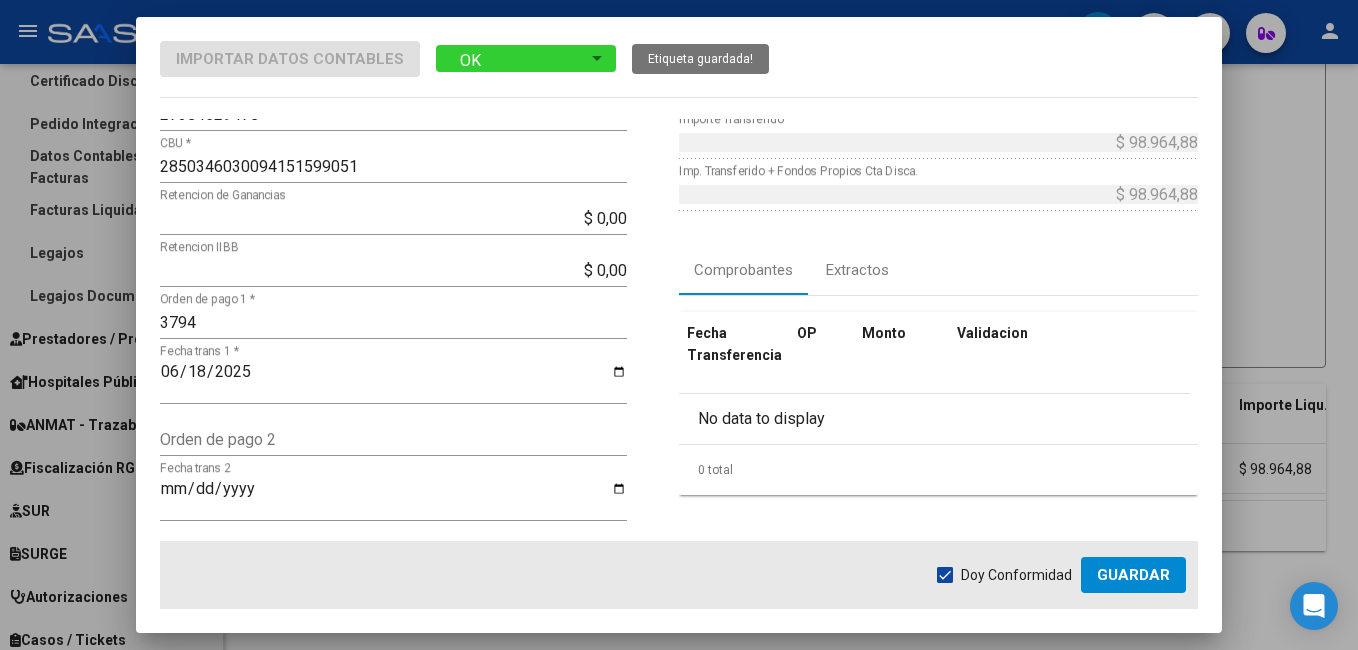 click on "Guardar" 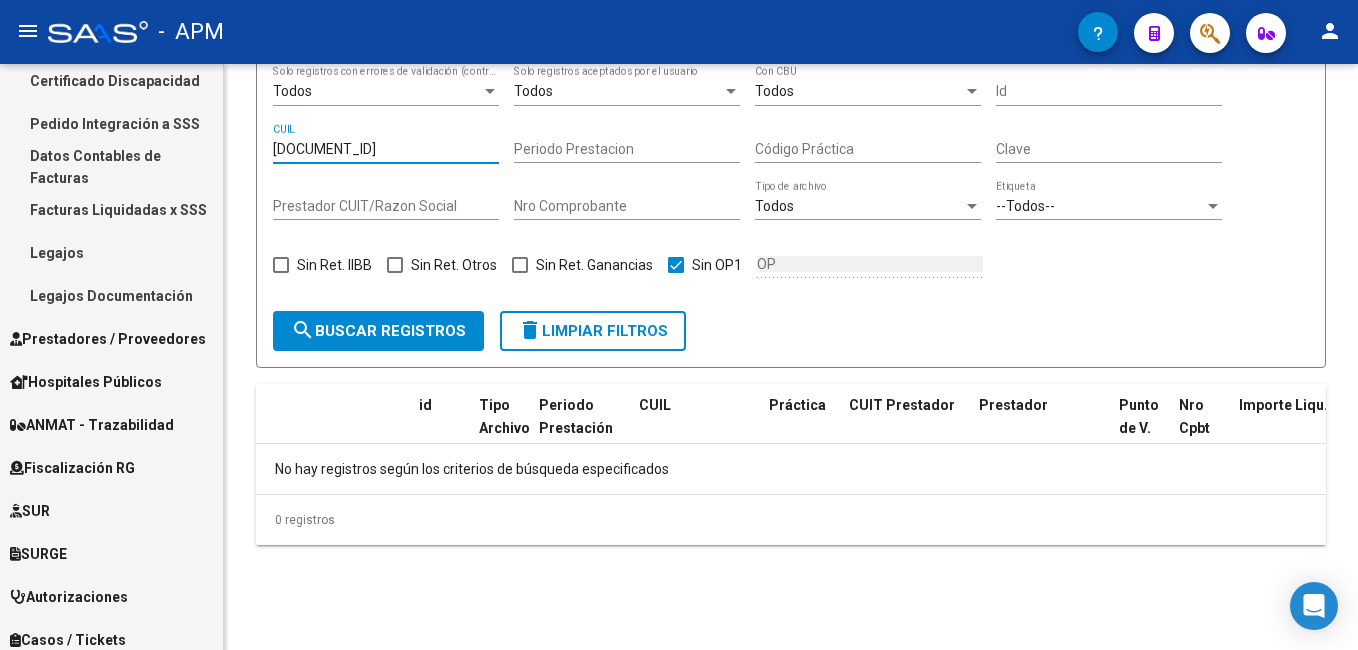 drag, startPoint x: 379, startPoint y: 128, endPoint x: 119, endPoint y: 131, distance: 260.0173 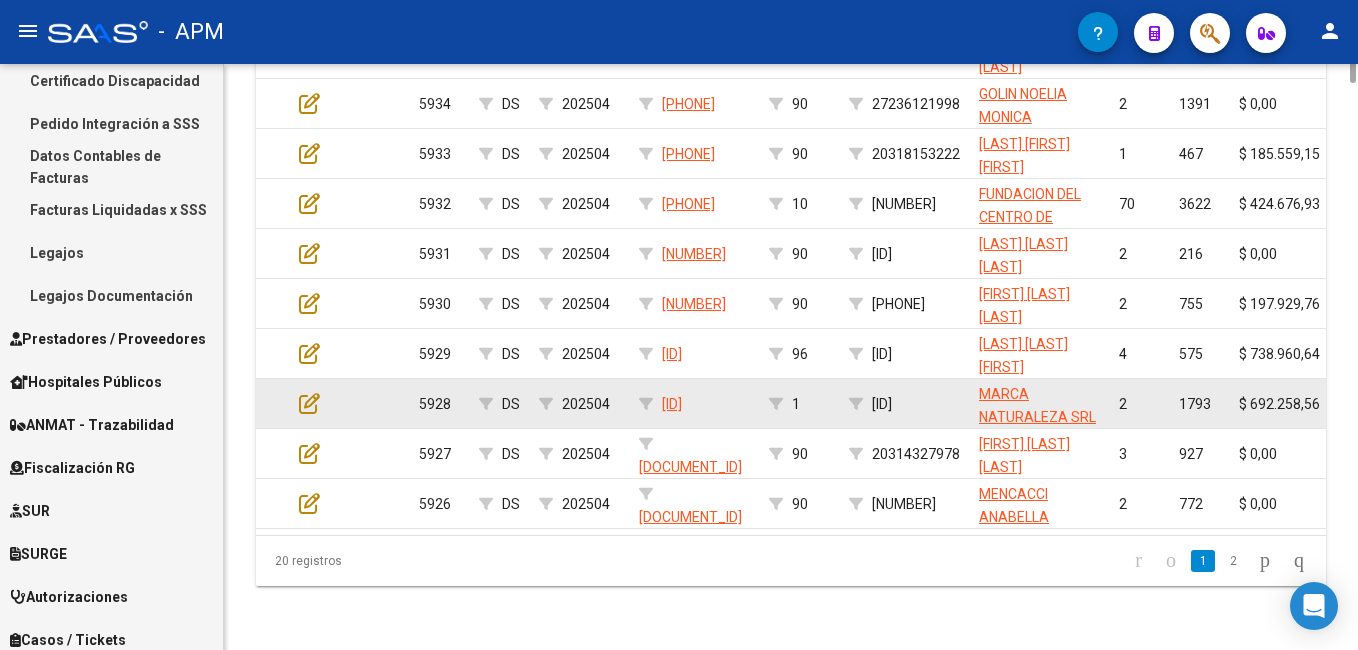 scroll, scrollTop: 416, scrollLeft: 0, axis: vertical 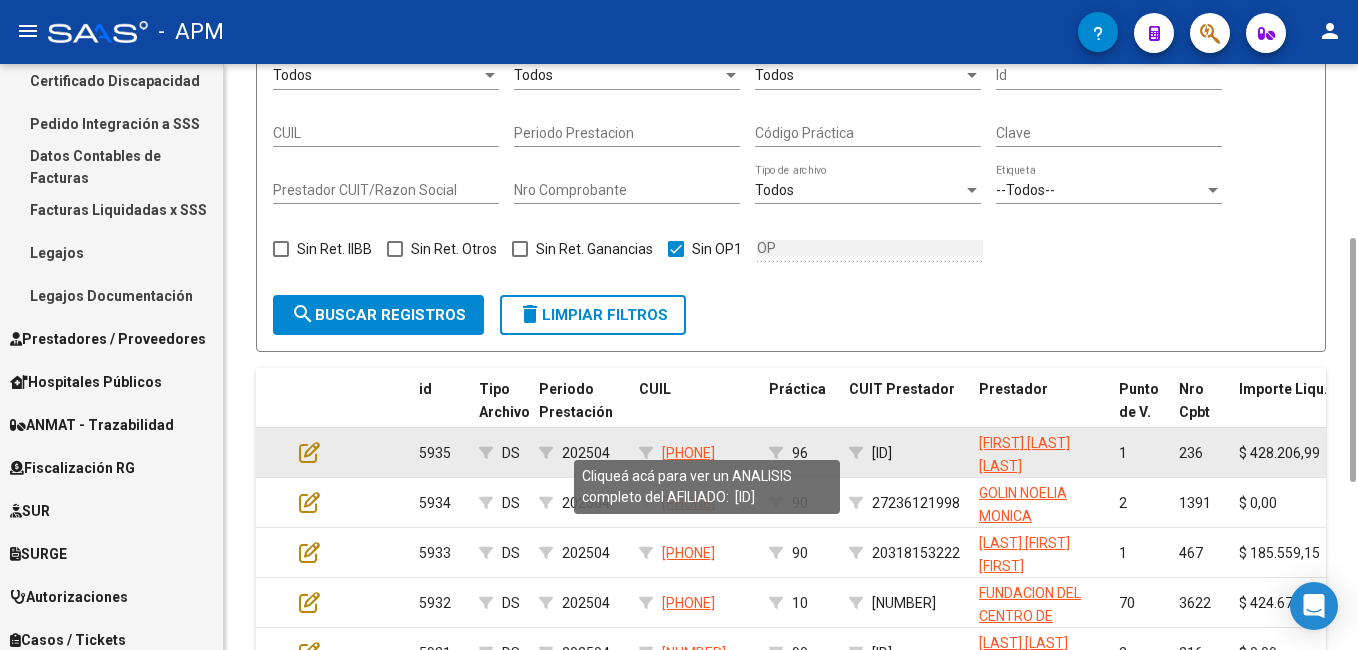 drag, startPoint x: 756, startPoint y: 439, endPoint x: 664, endPoint y: 440, distance: 92.00543 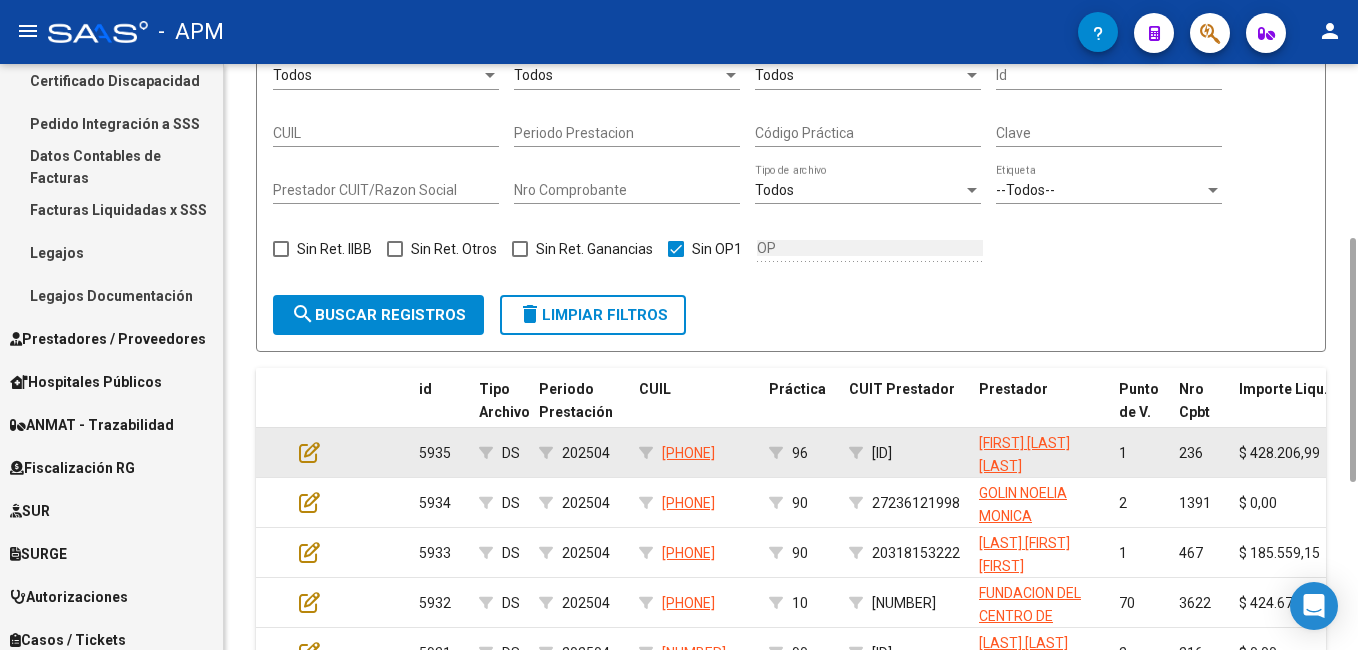 drag, startPoint x: 664, startPoint y: 440, endPoint x: 677, endPoint y: 440, distance: 13 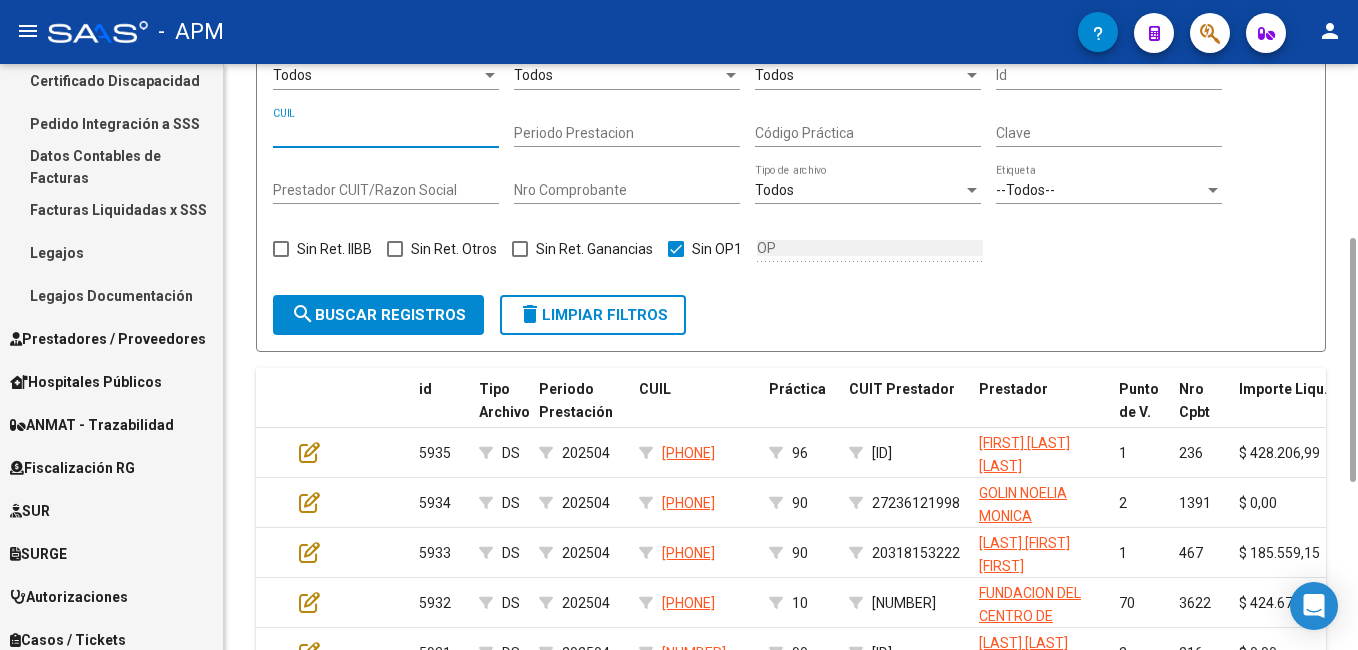 paste on "[PHONE]" 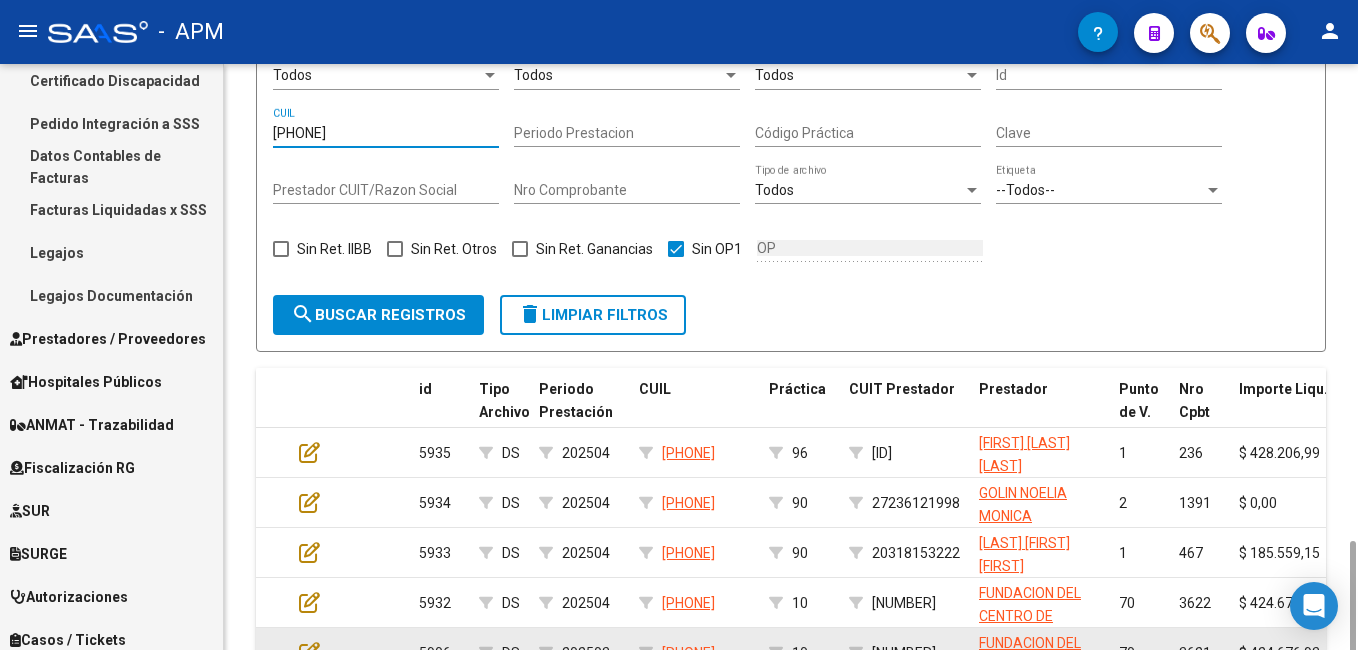 scroll, scrollTop: 716, scrollLeft: 0, axis: vertical 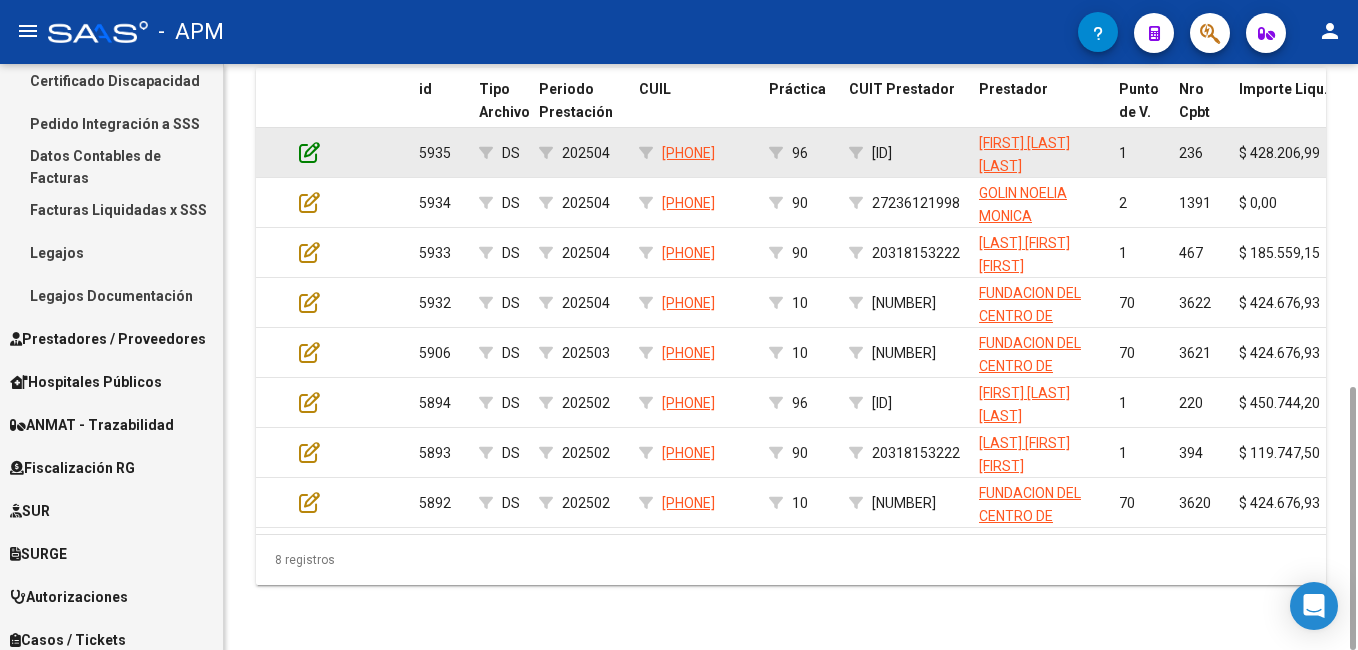 type on "[PHONE]" 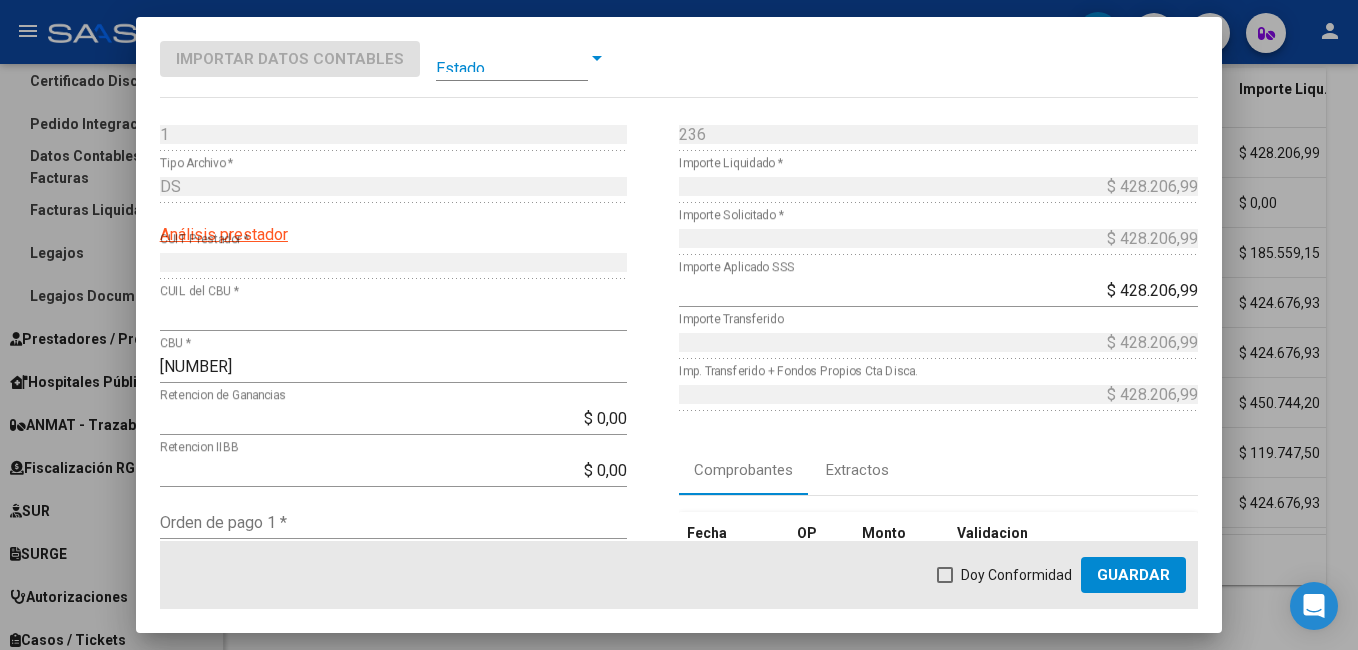 click at bounding box center (512, 58) 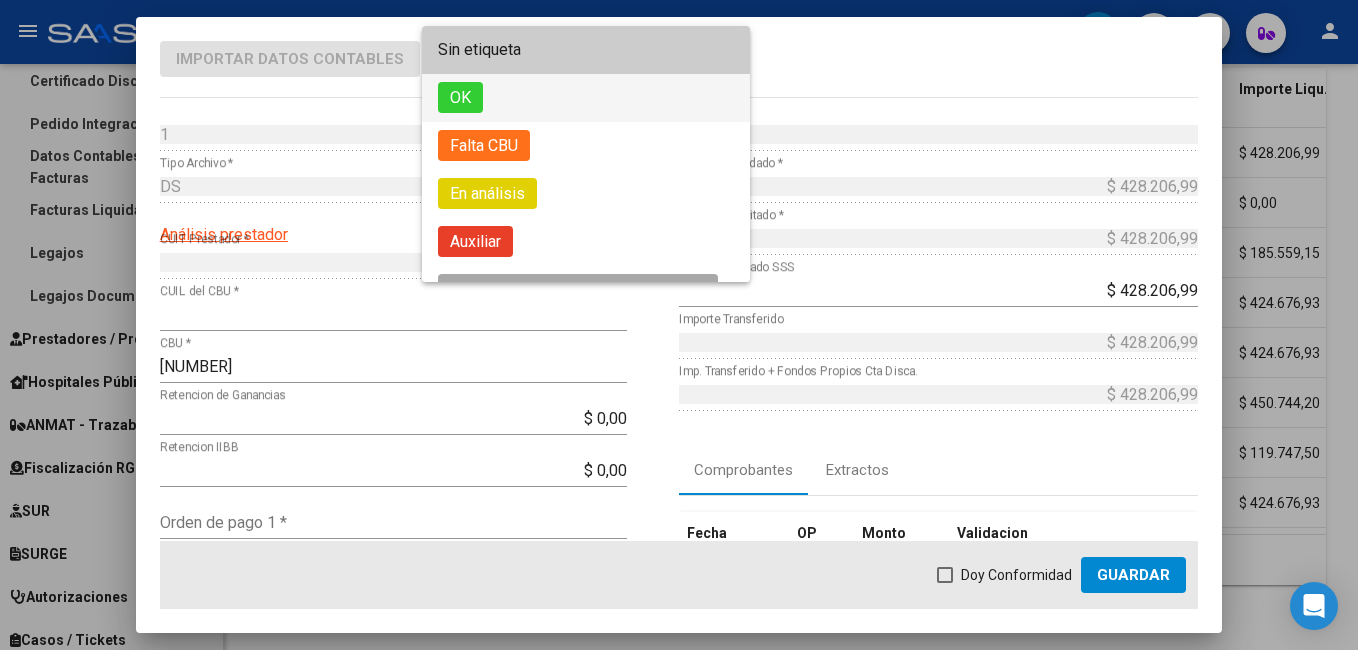 click on "OK" at bounding box center [460, 97] 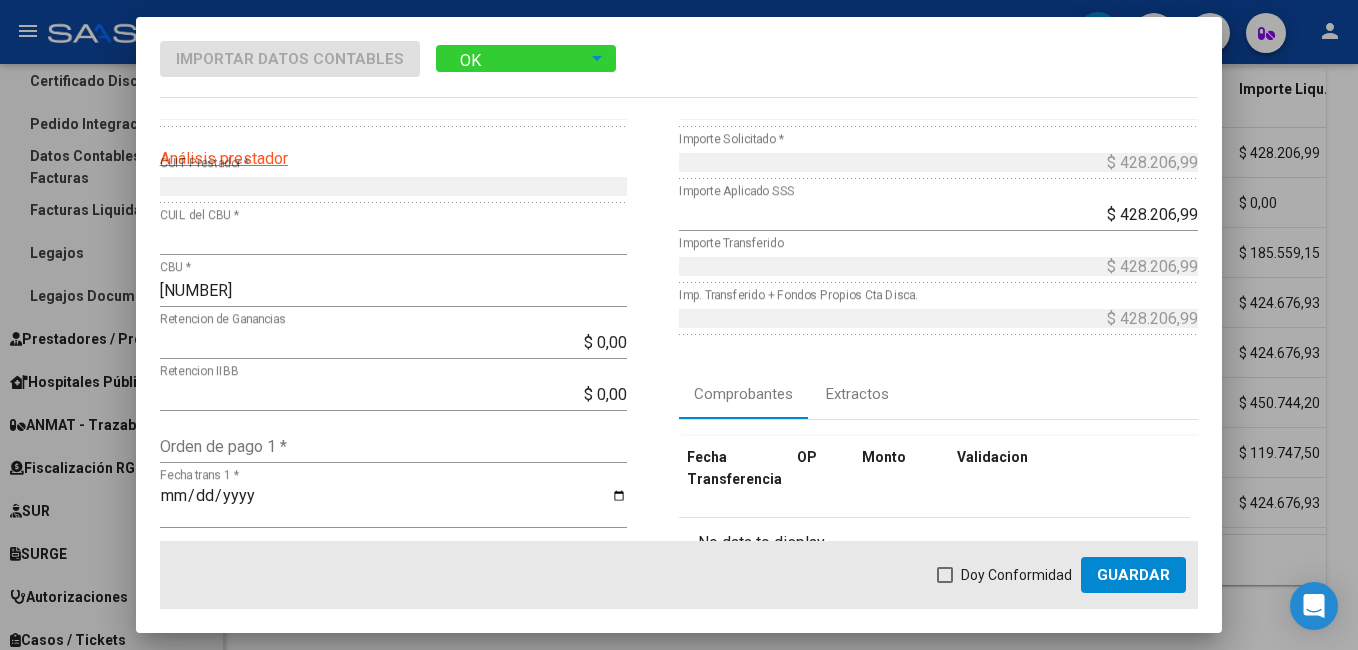 scroll, scrollTop: 100, scrollLeft: 0, axis: vertical 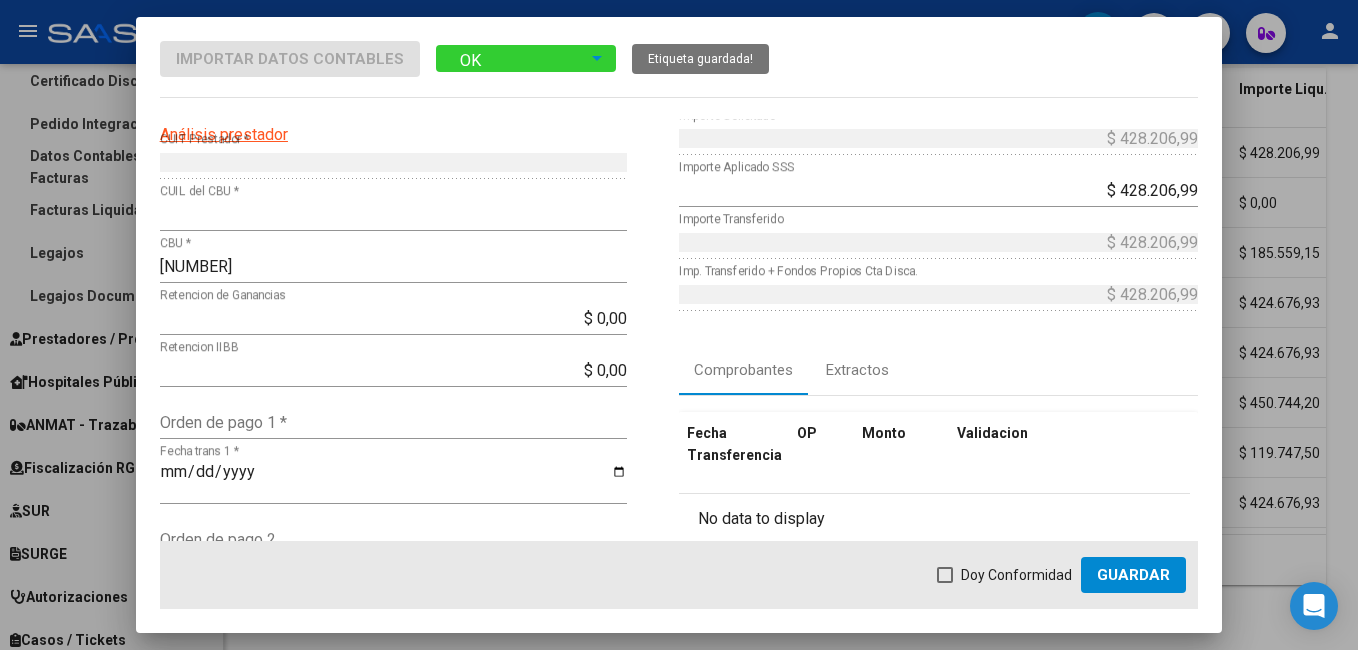 click on "Orden de pago 1 *" at bounding box center [393, 422] 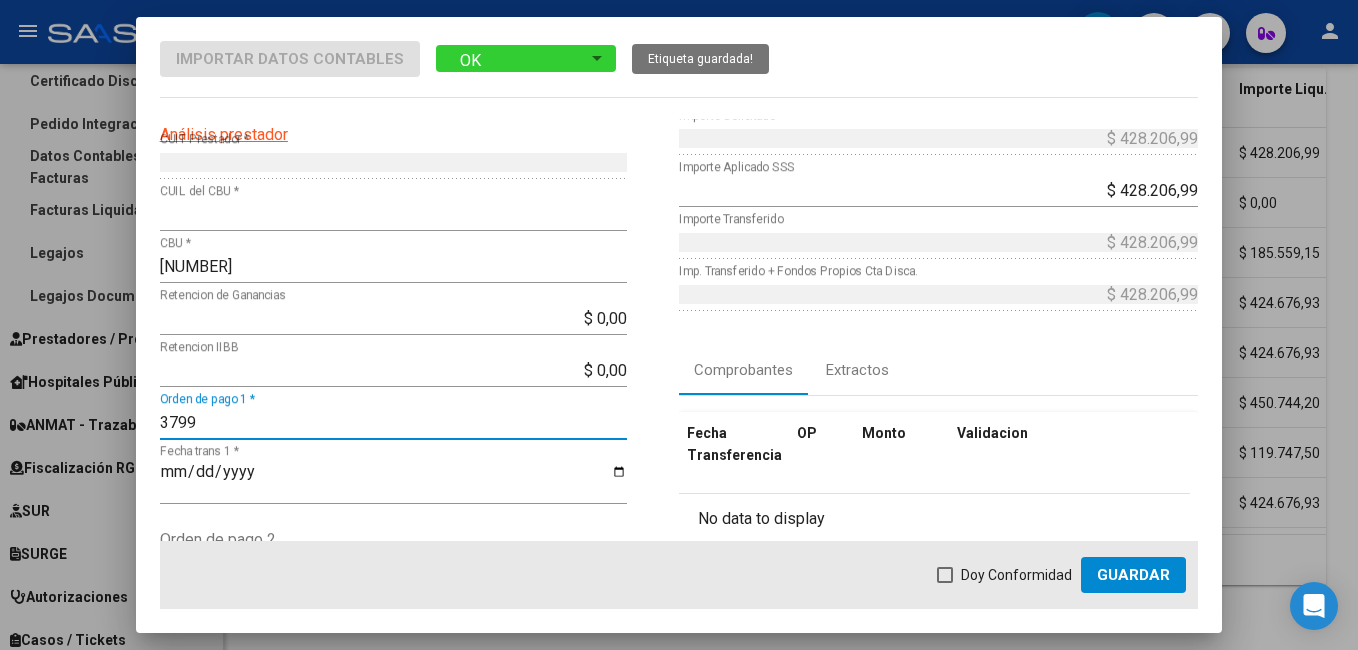 type on "3799" 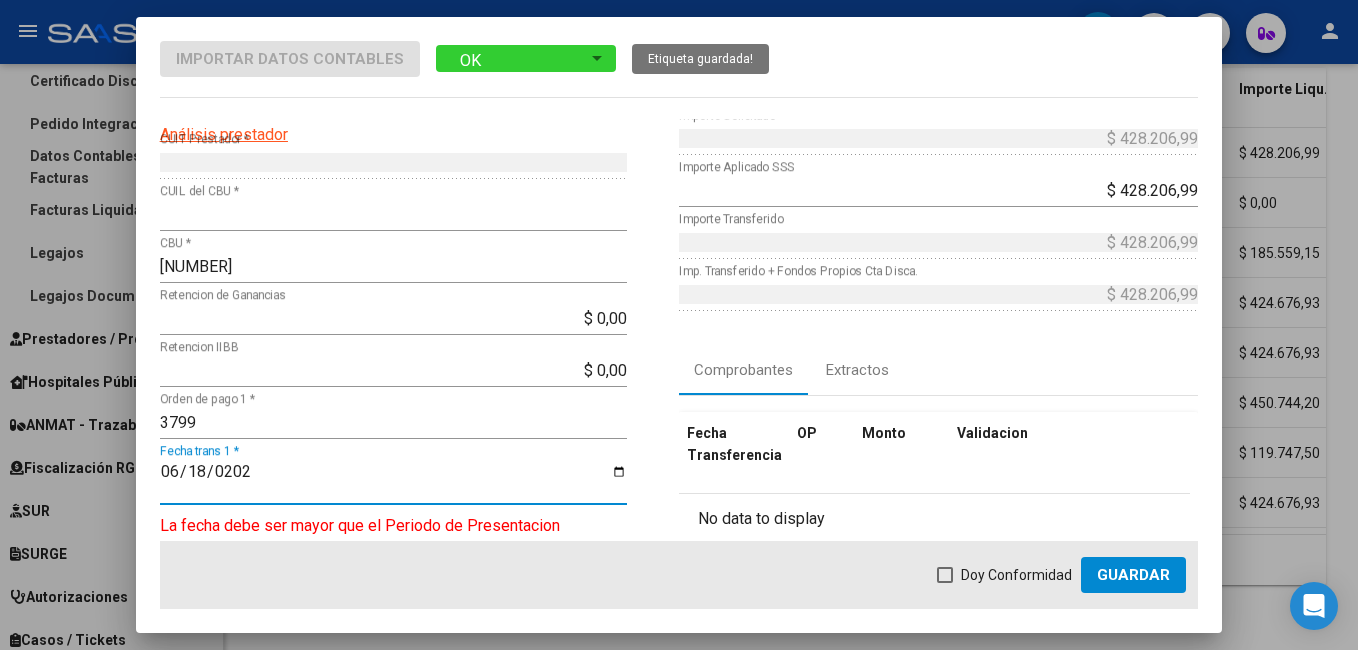 type on "2025-06-18" 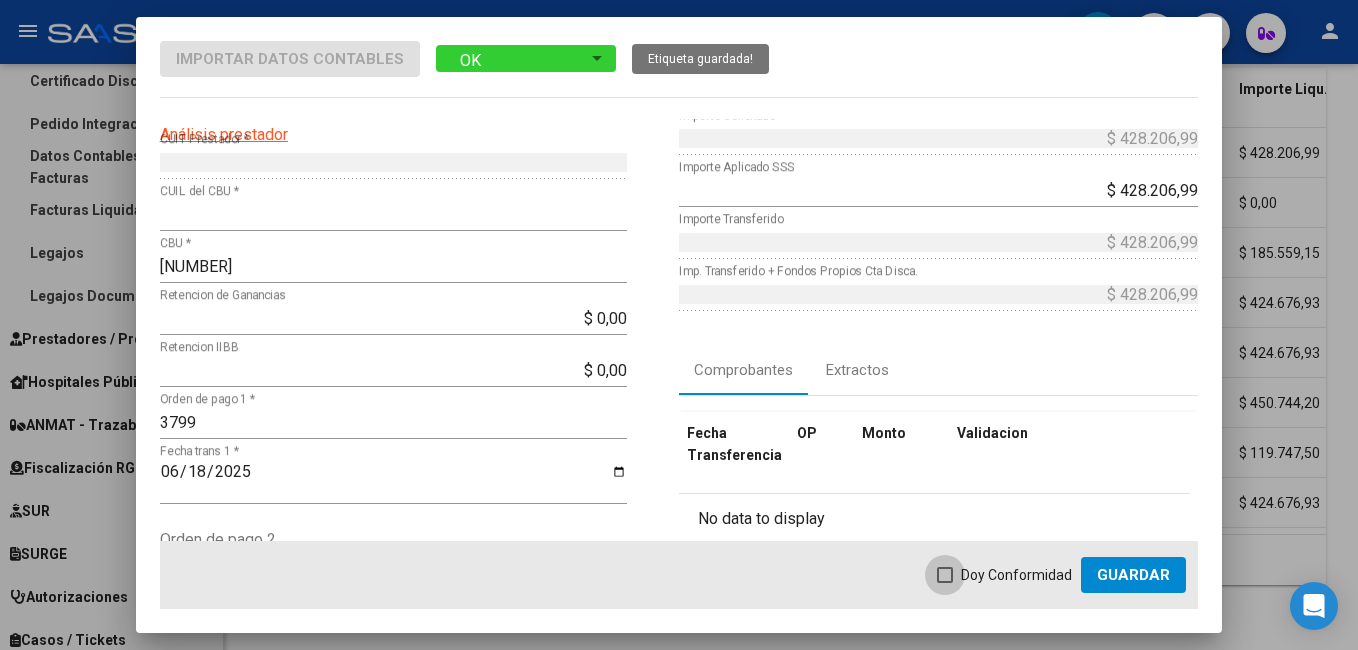 click at bounding box center [945, 575] 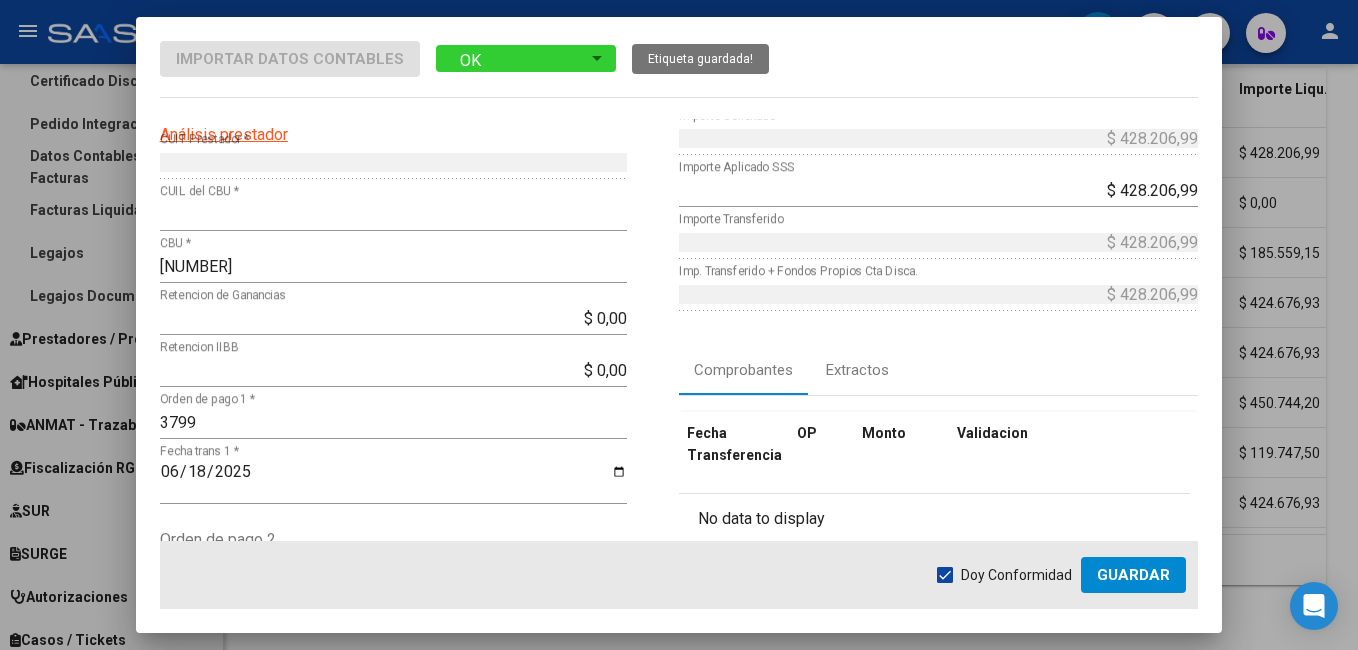 click on "Guardar" 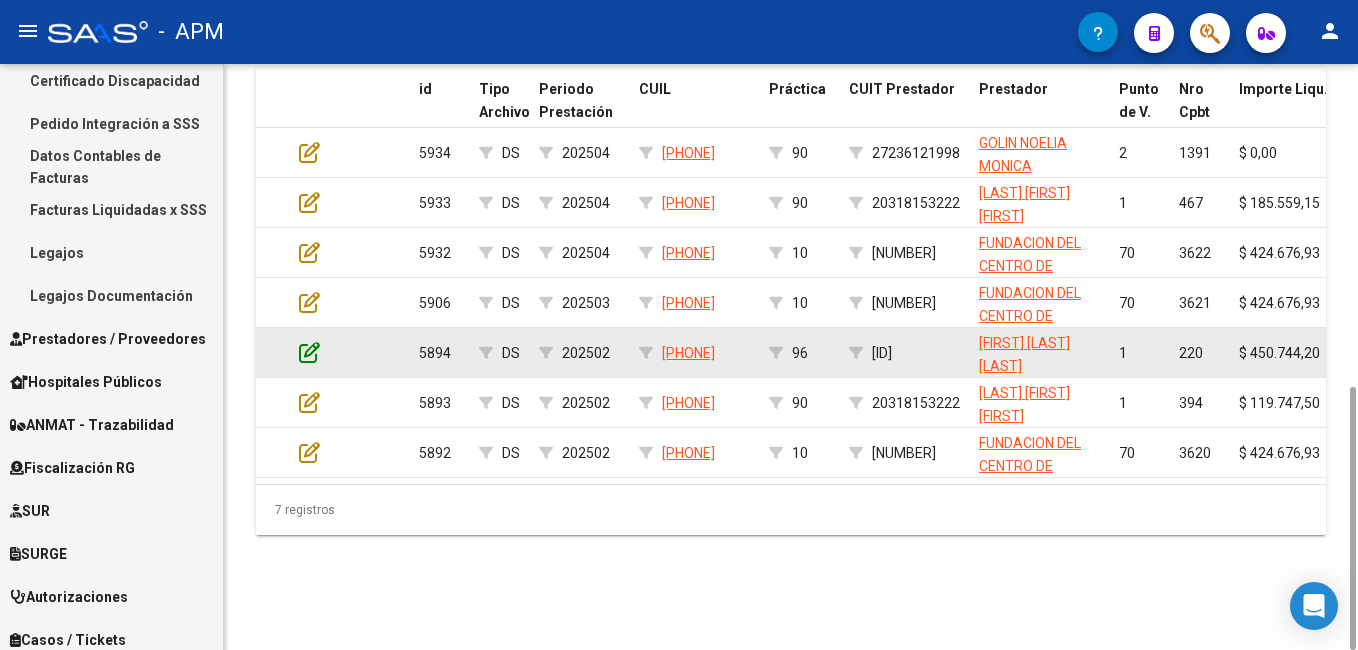click 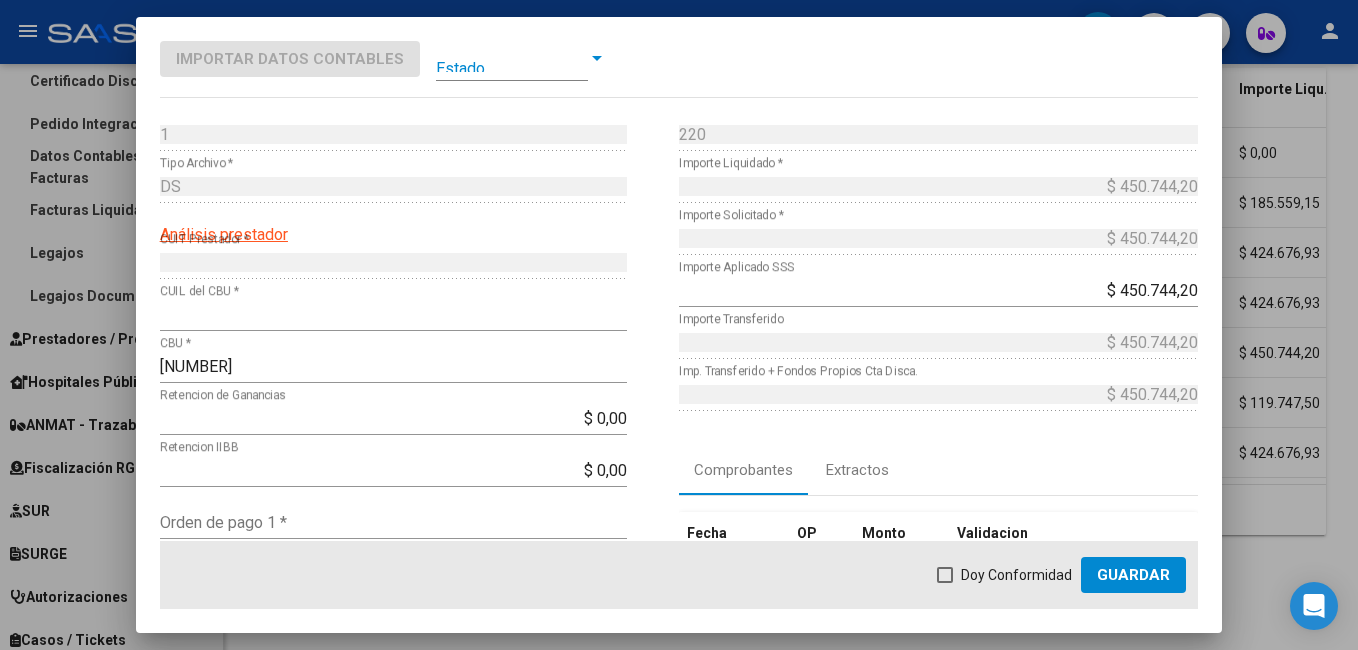 click at bounding box center [512, 58] 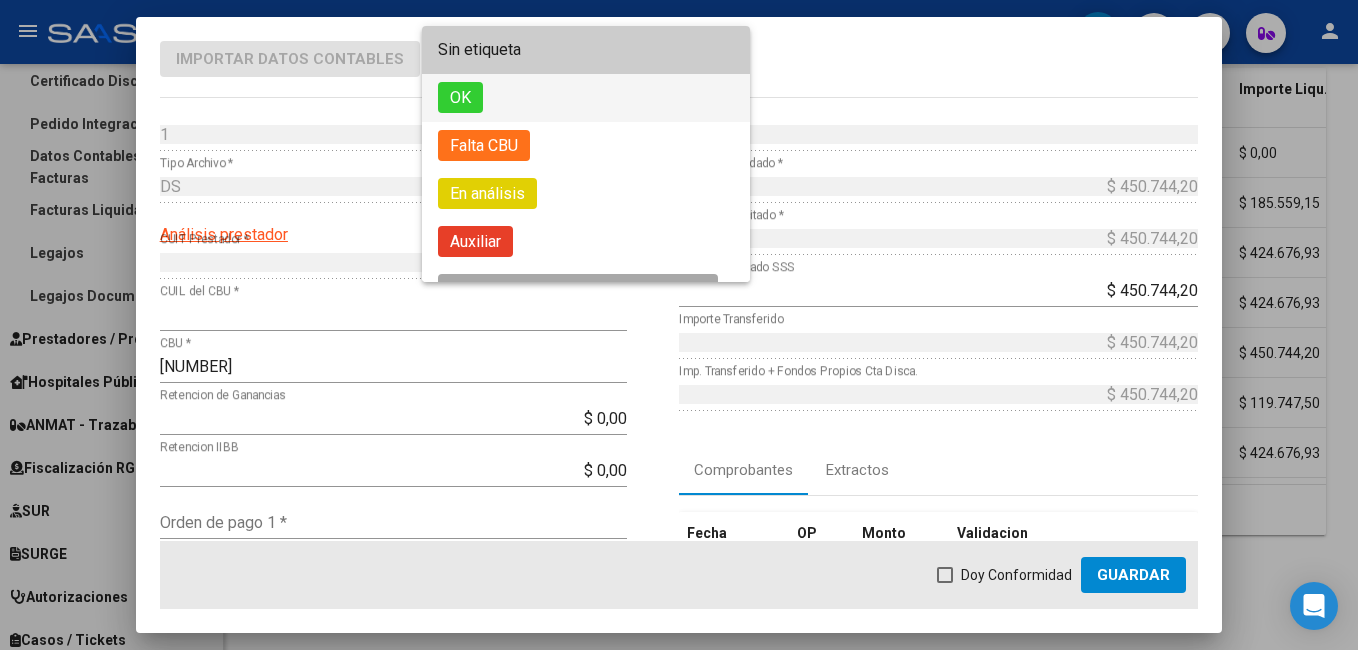 click on "OK" at bounding box center (586, 98) 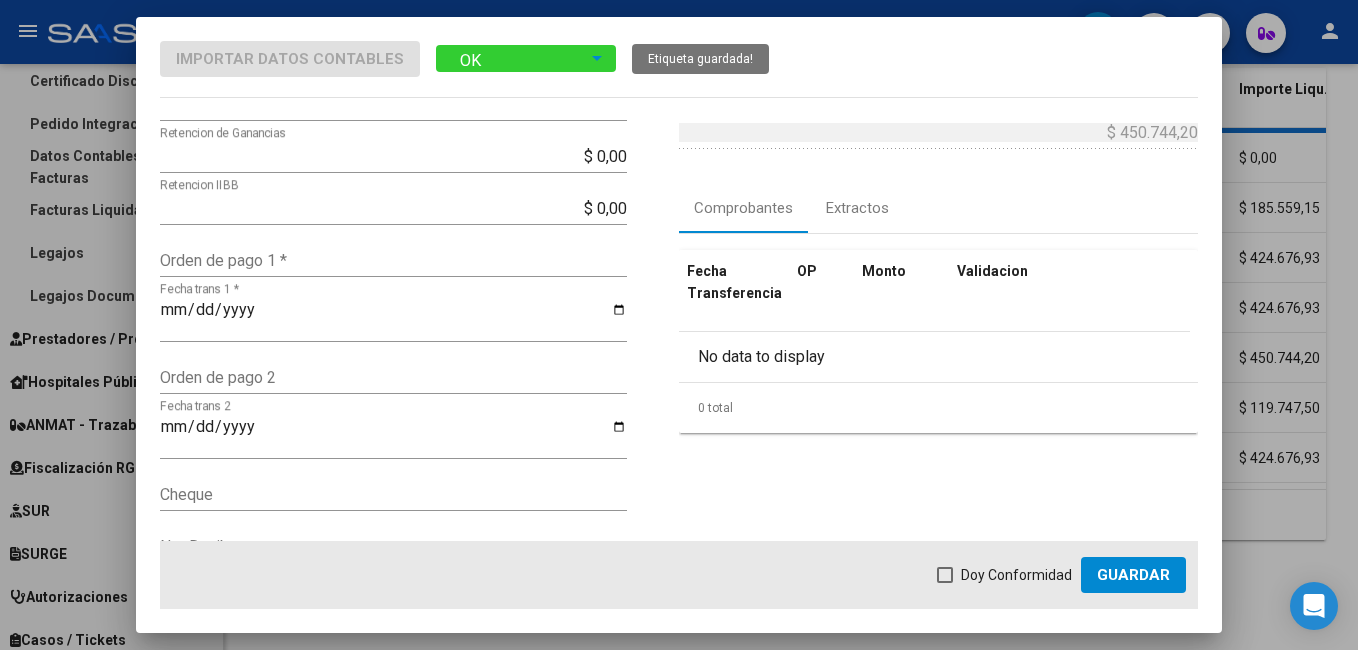 scroll, scrollTop: 300, scrollLeft: 0, axis: vertical 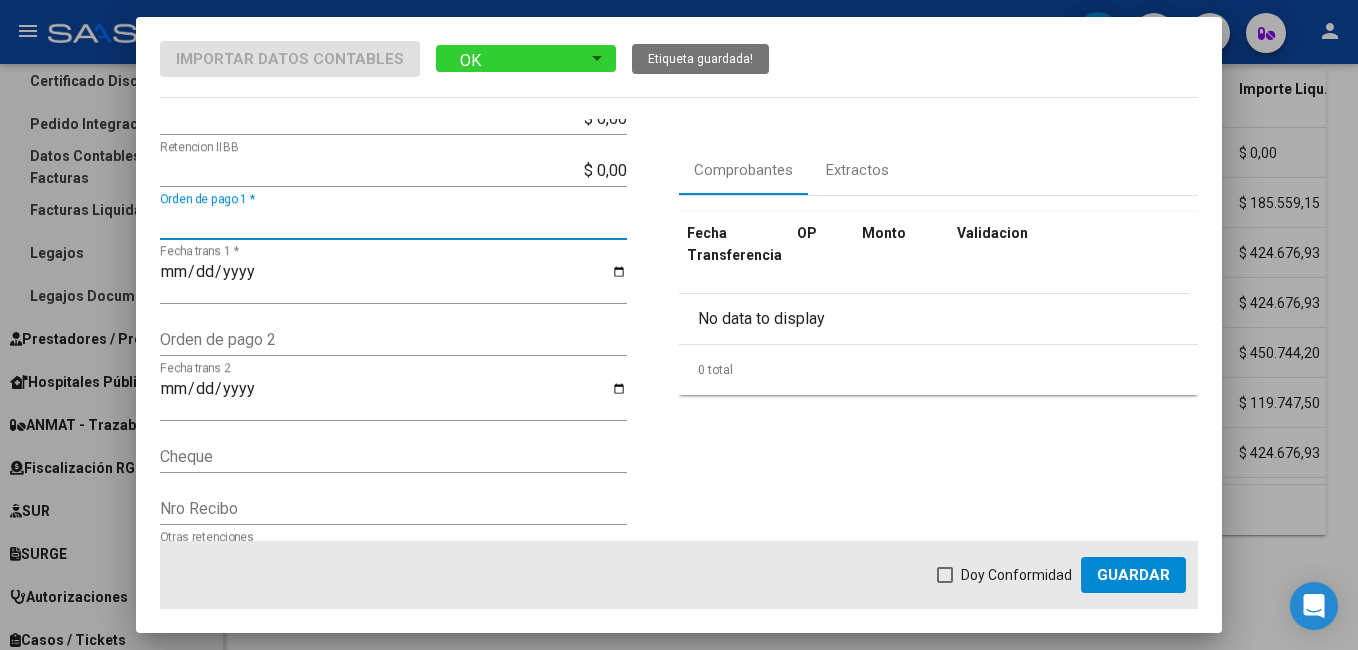 click on "Orden de pago 1 *" at bounding box center [393, 222] 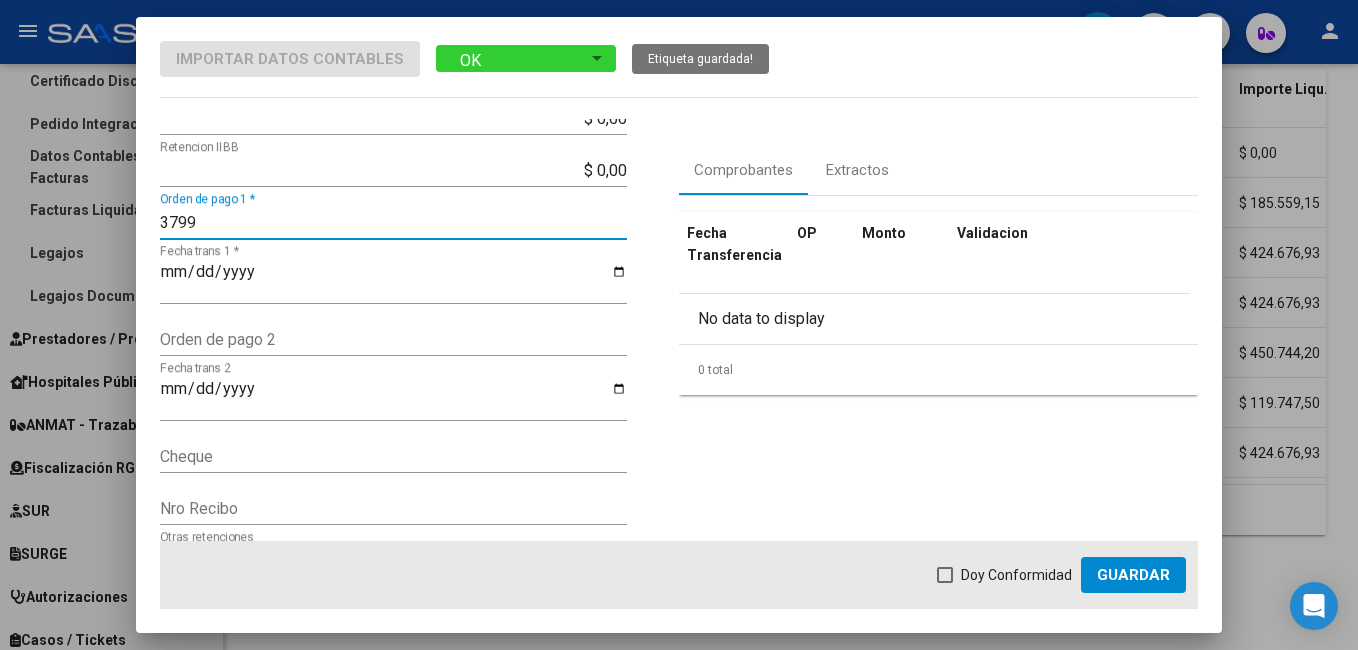 type on "3799" 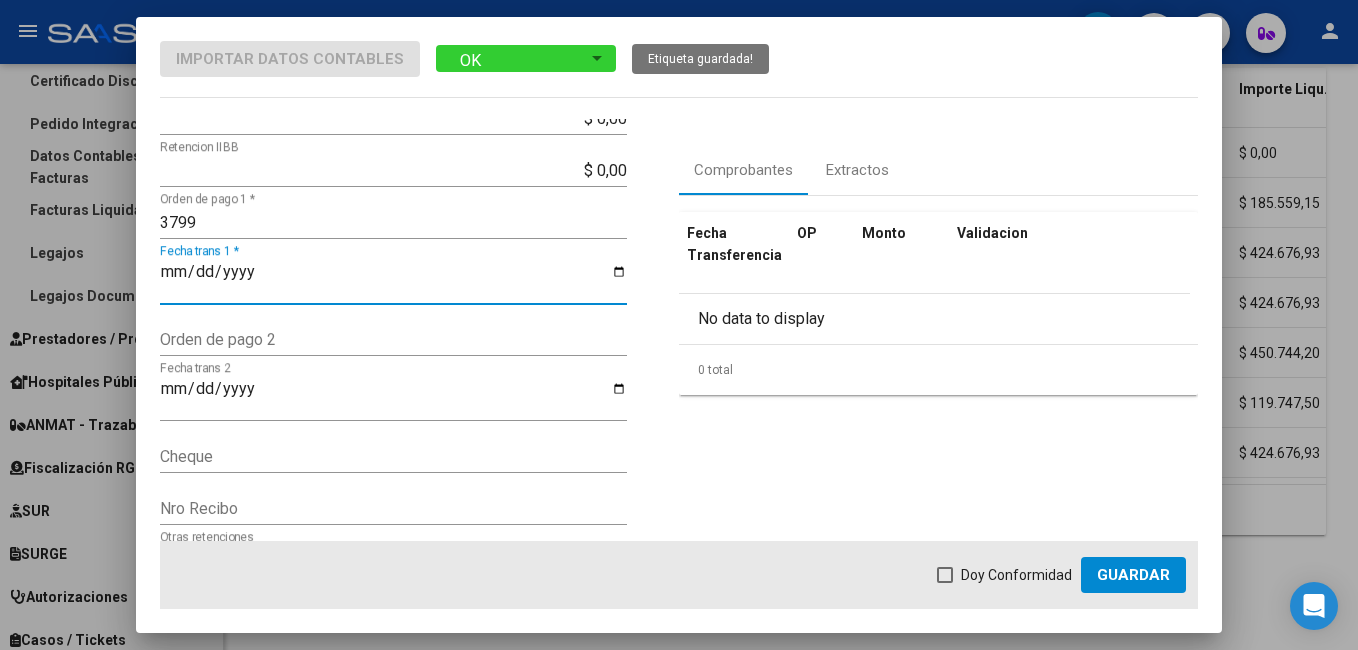 click on "Fecha trans 1 *" at bounding box center [393, 280] 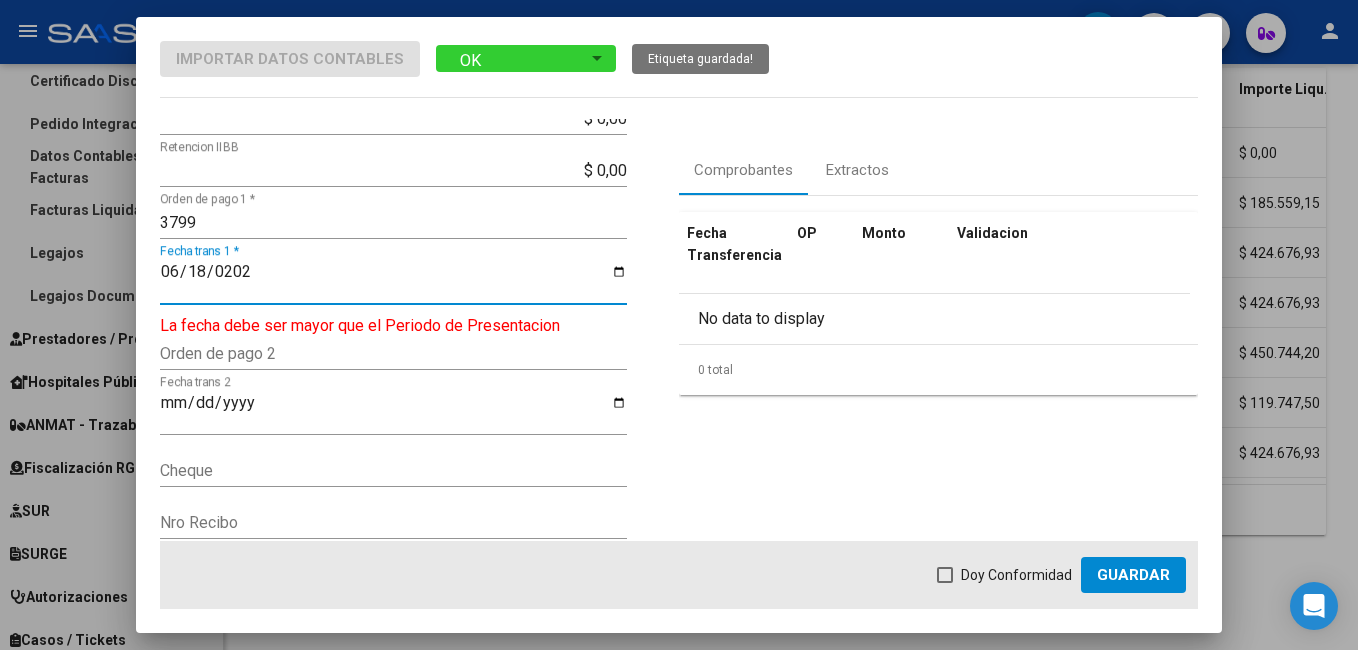 type on "2025-06-18" 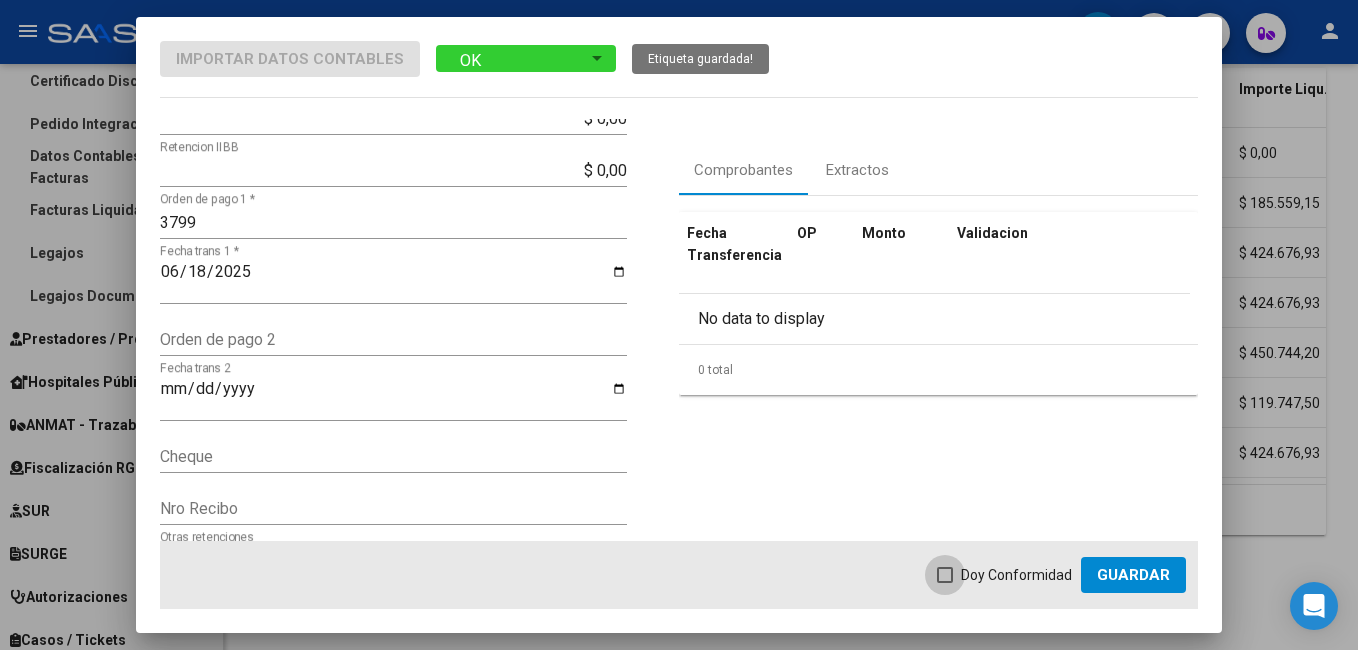 click at bounding box center [945, 575] 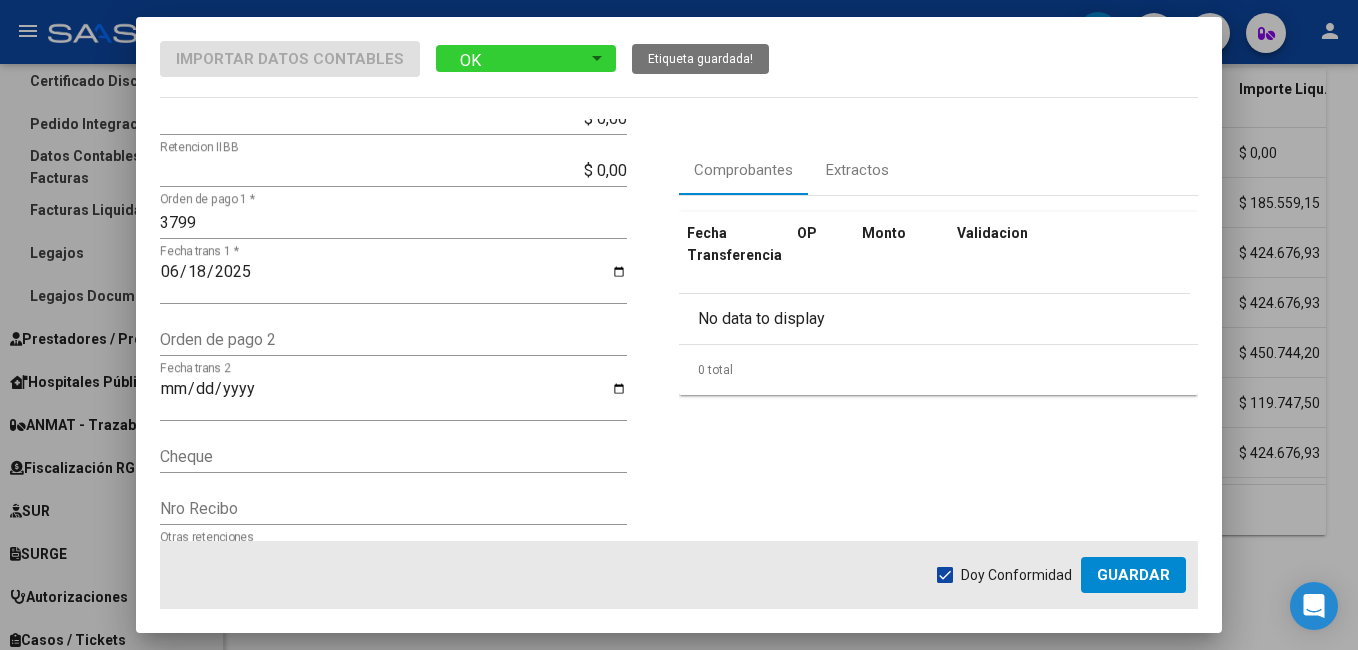 click on "Guardar" 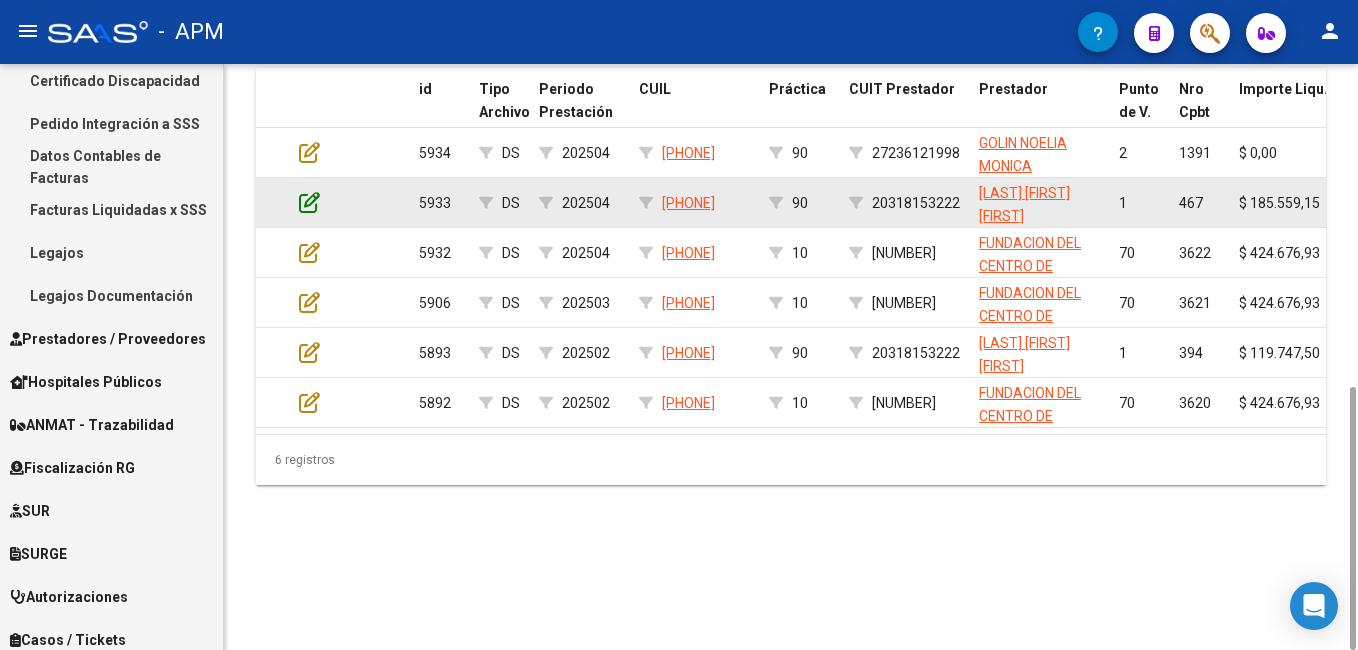 click 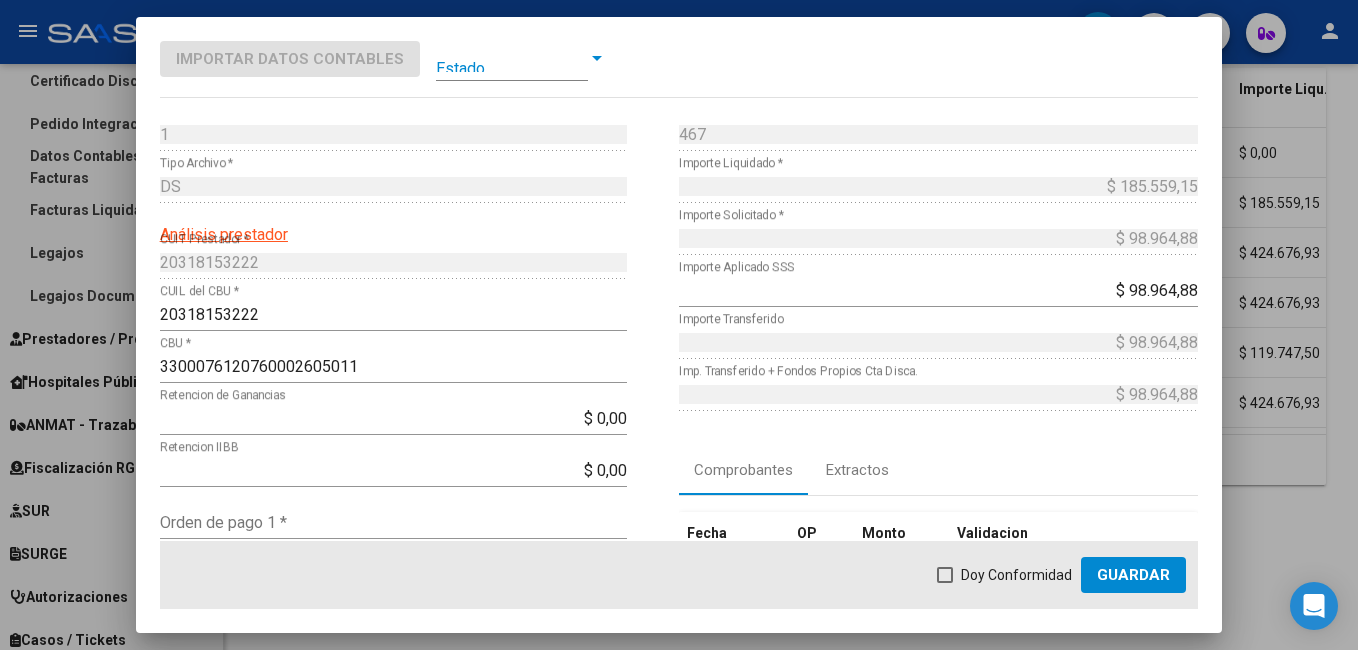click at bounding box center (512, 58) 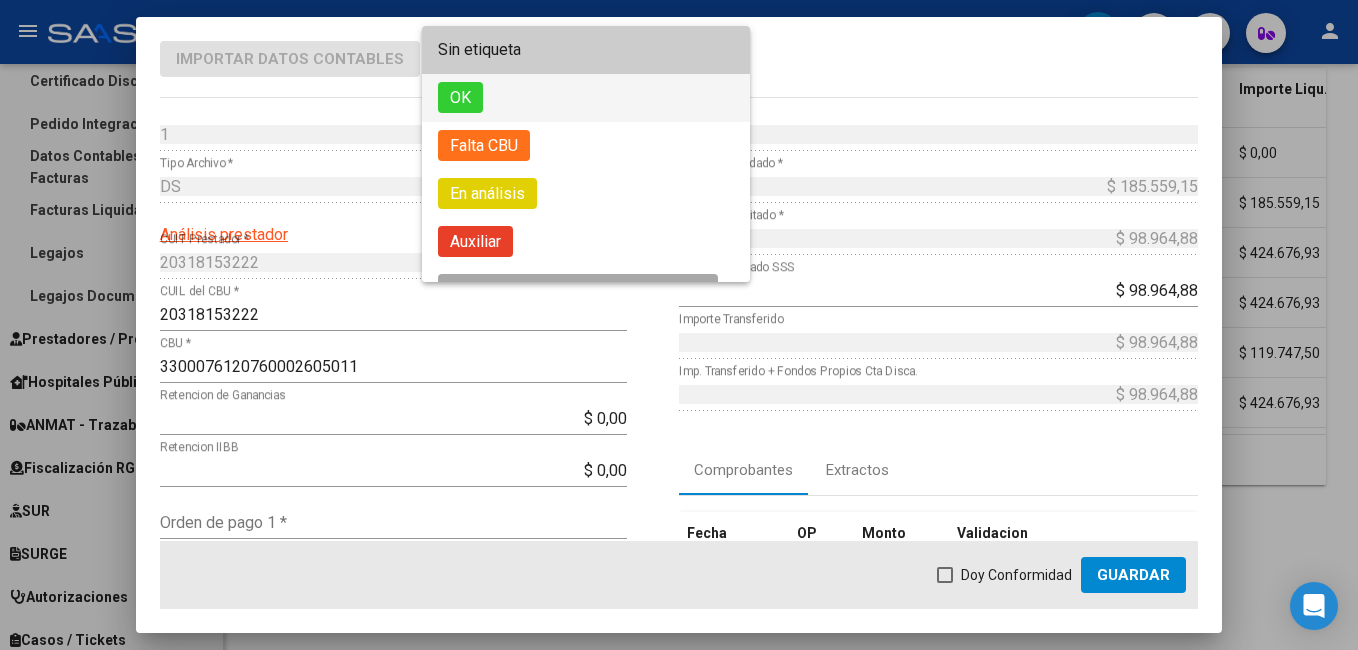 click on "OK" at bounding box center [586, 98] 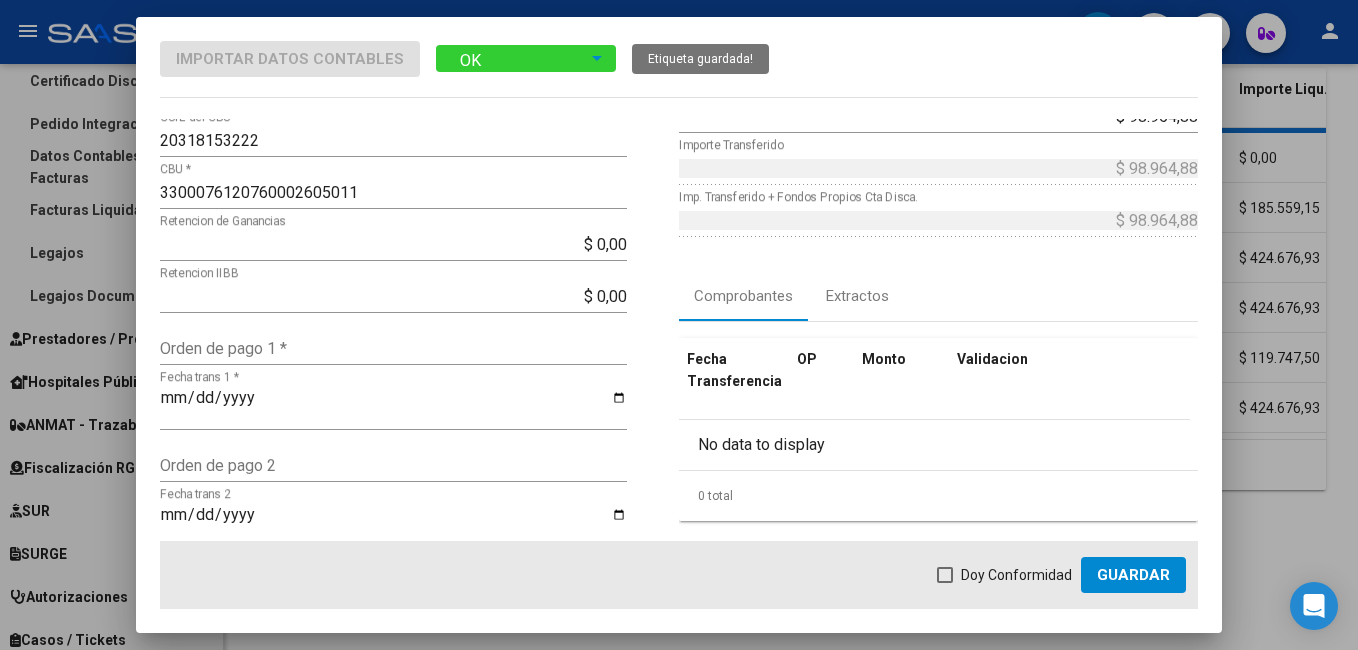 scroll, scrollTop: 200, scrollLeft: 0, axis: vertical 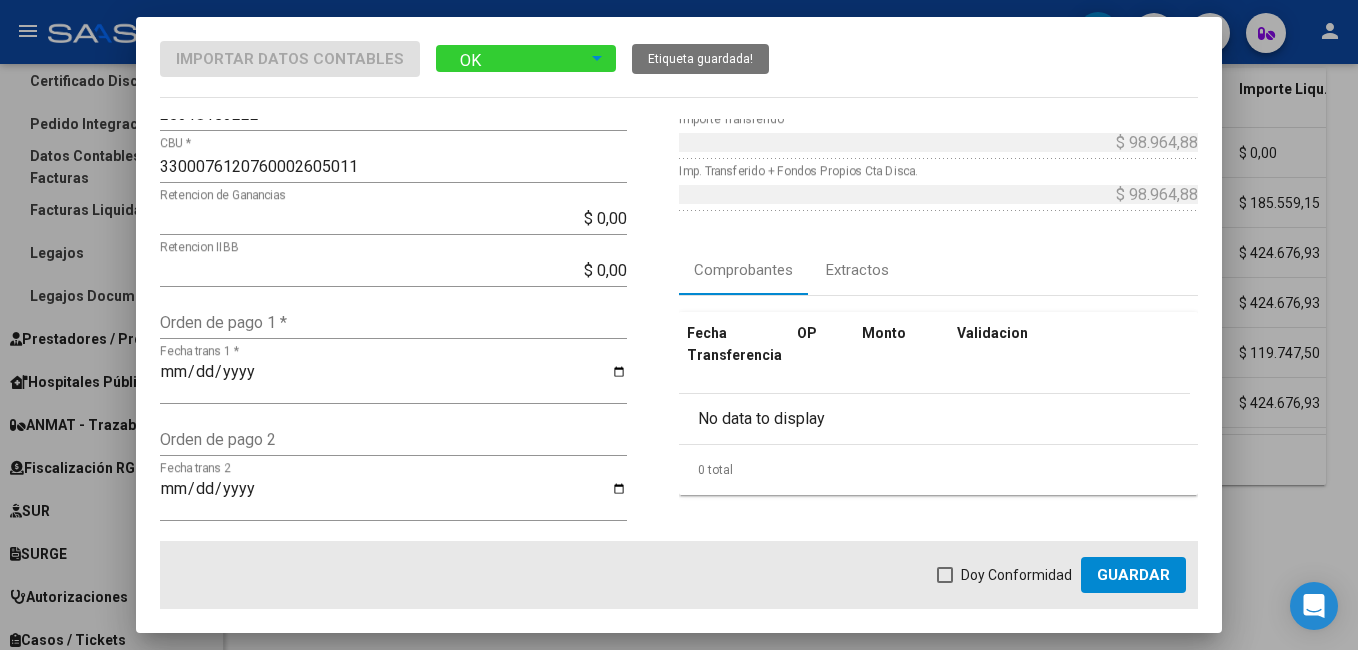 click on "Orden de pago 1 *" at bounding box center [393, 322] 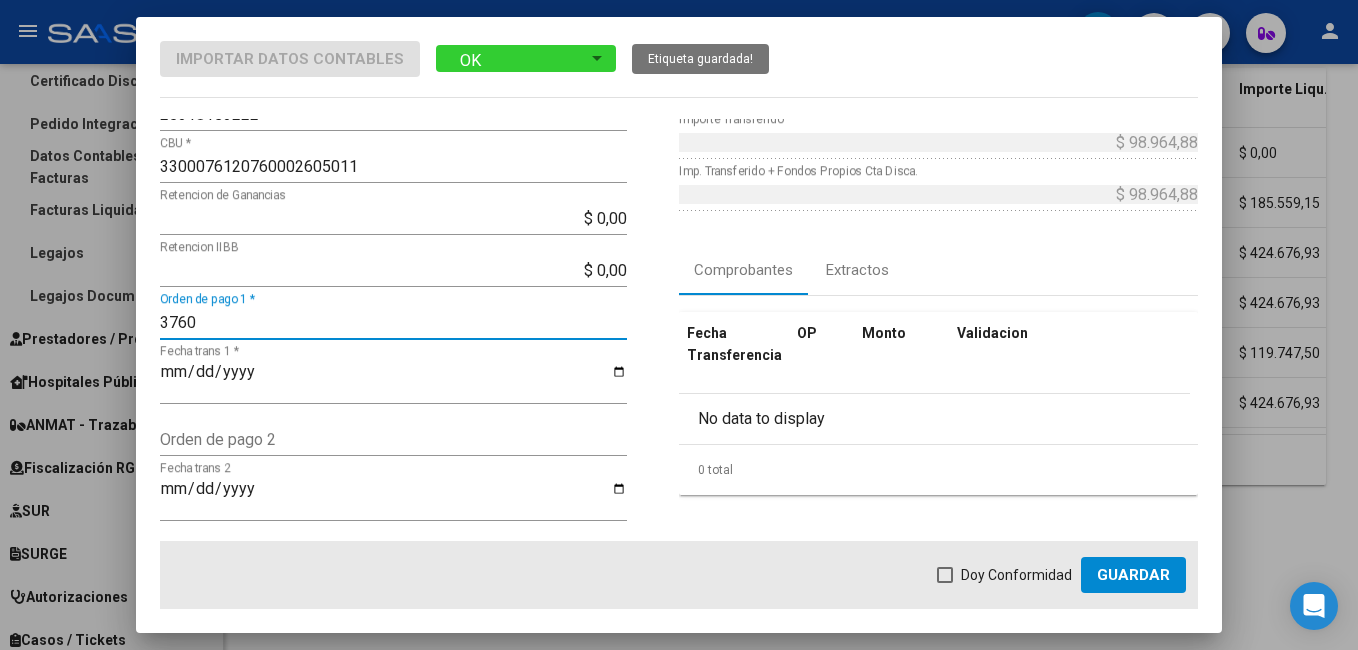 type on "3760" 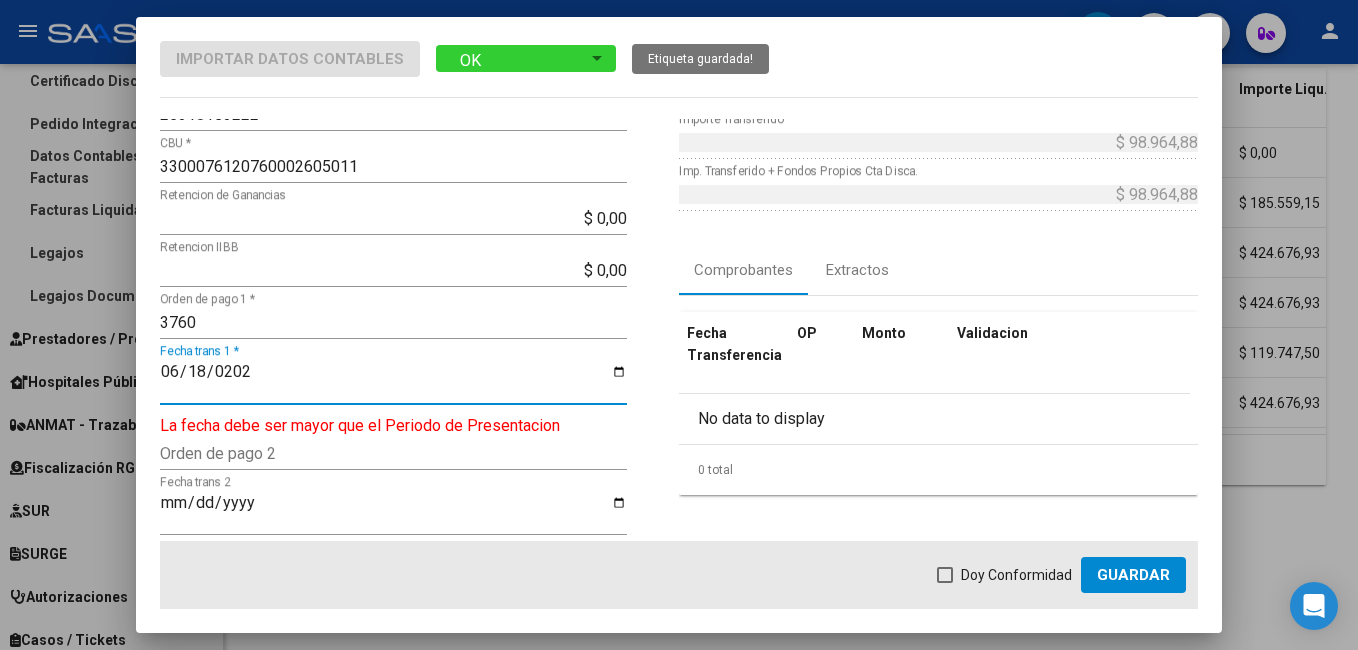 type on "2025-06-18" 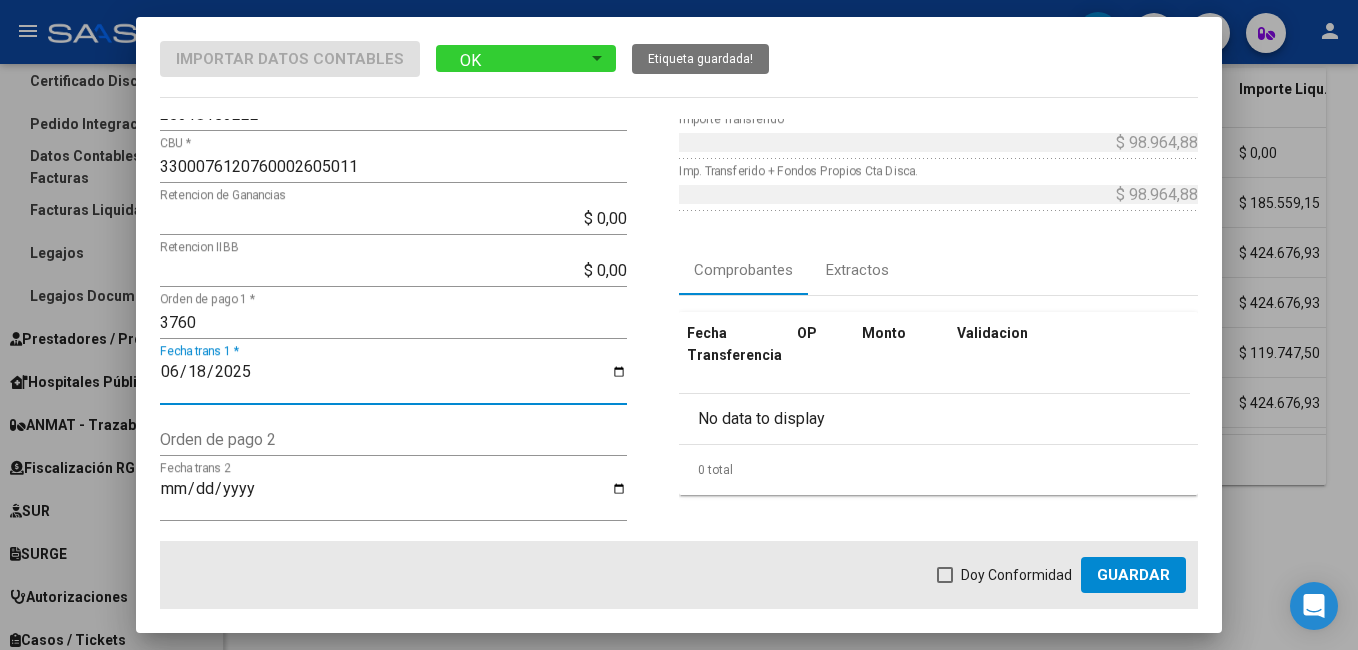 click at bounding box center (945, 575) 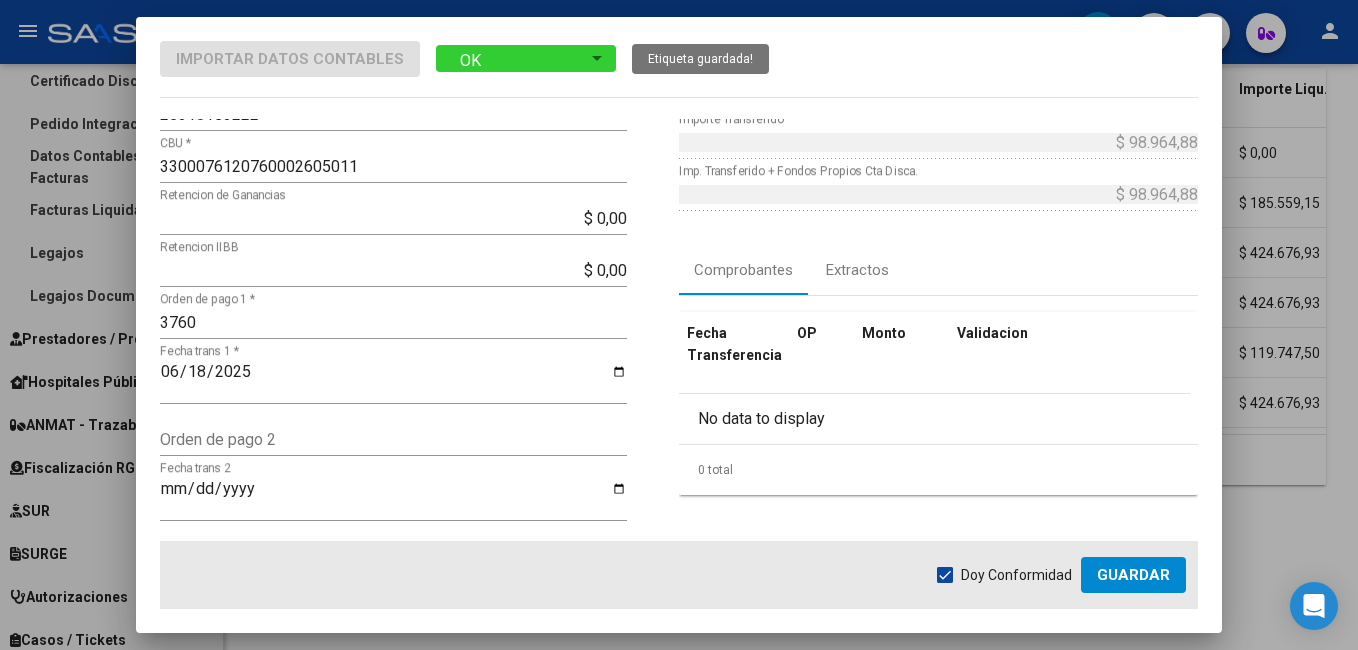click on "Doy Conformidad        Guardar" 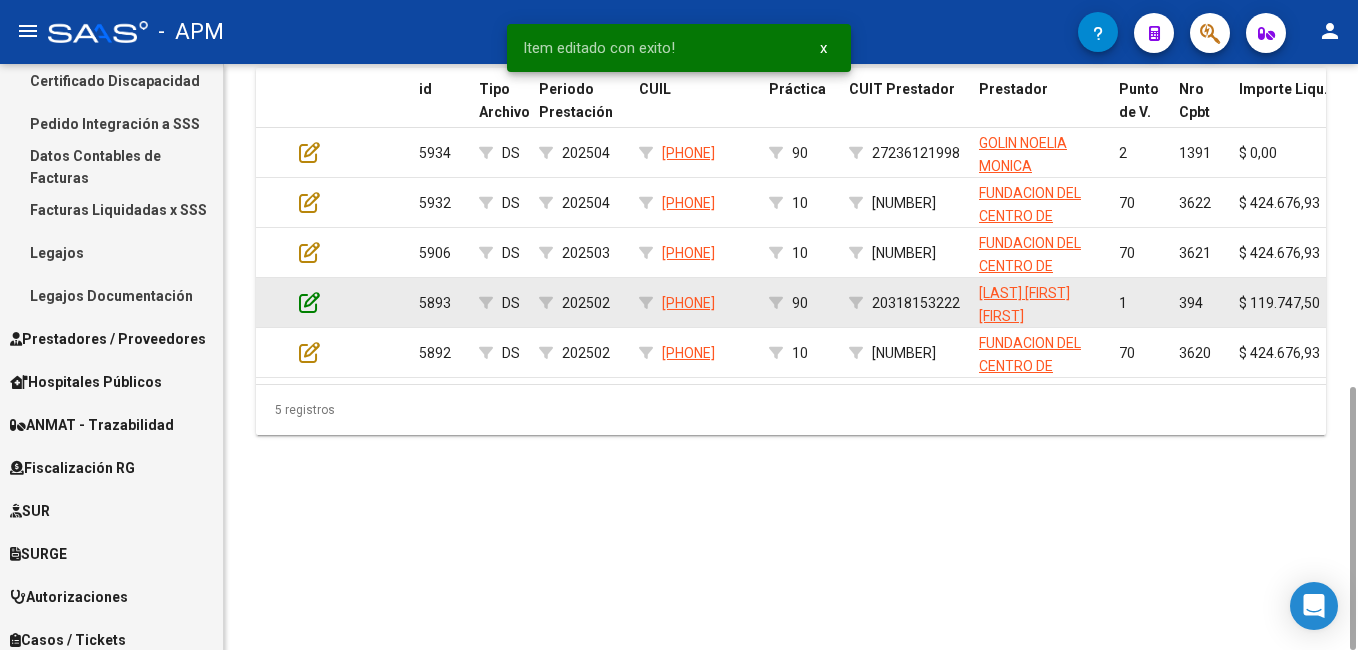 click 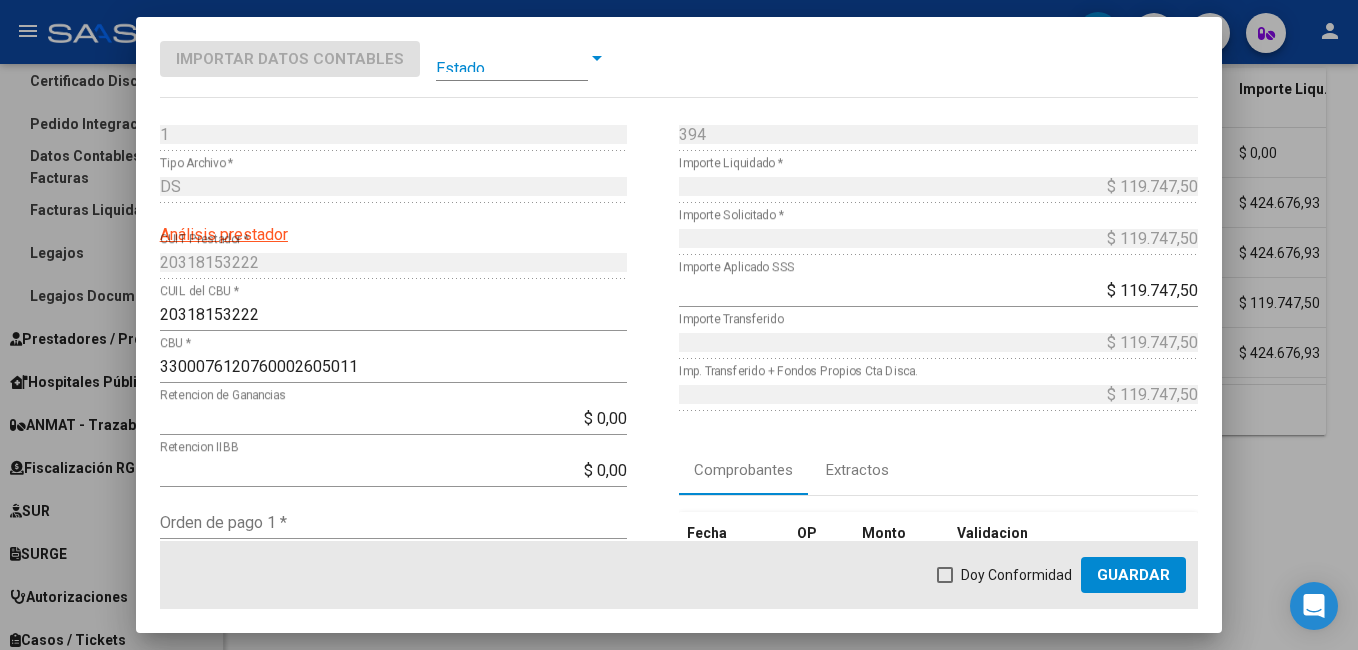 click at bounding box center (512, 58) 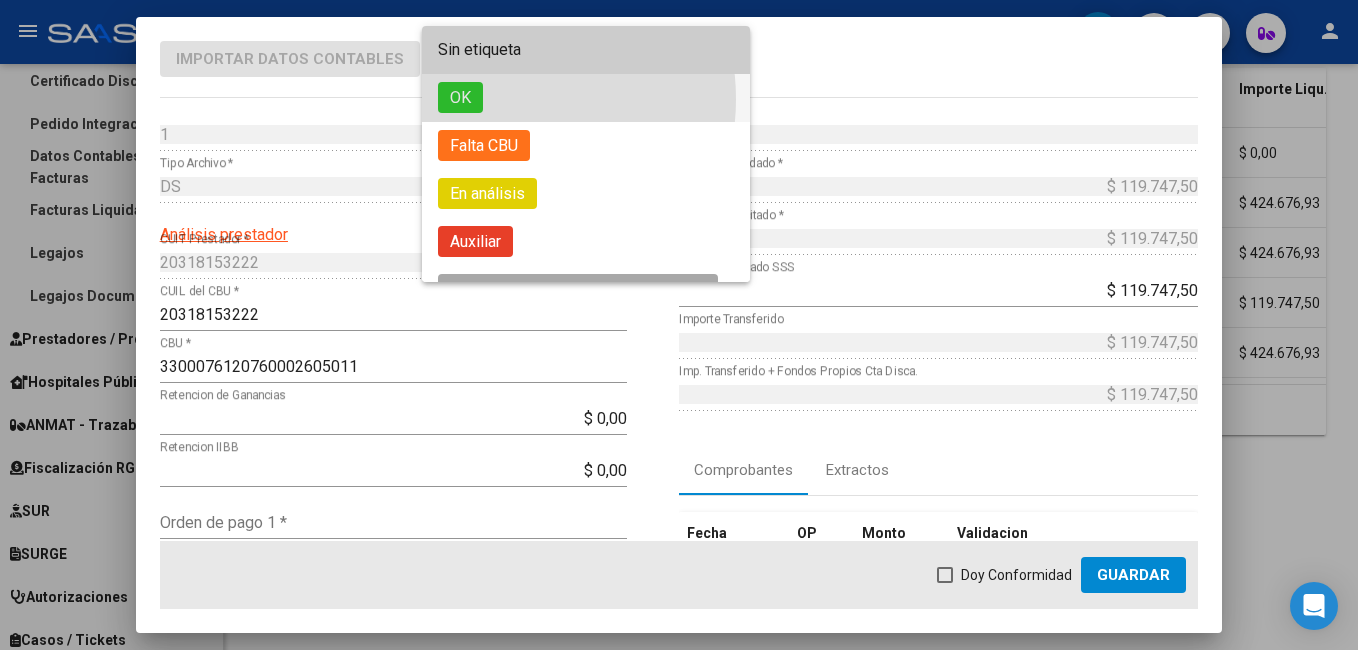click on "OK" at bounding box center [586, 98] 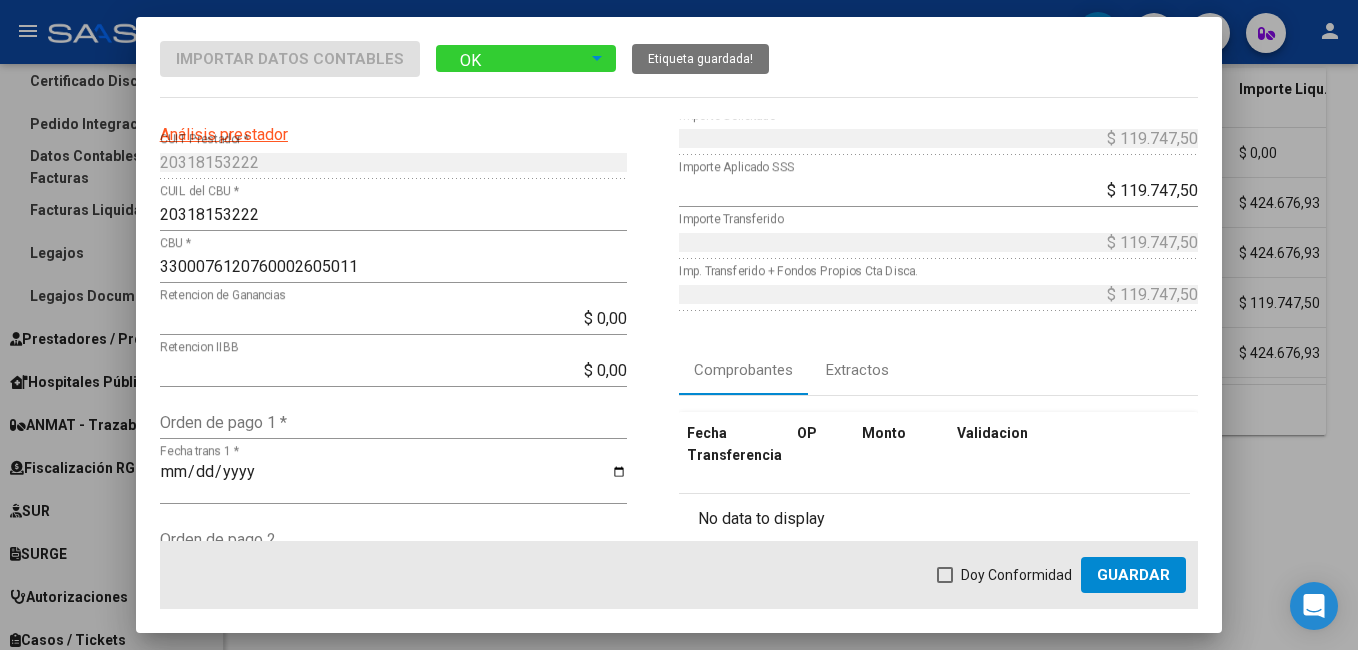 scroll, scrollTop: 200, scrollLeft: 0, axis: vertical 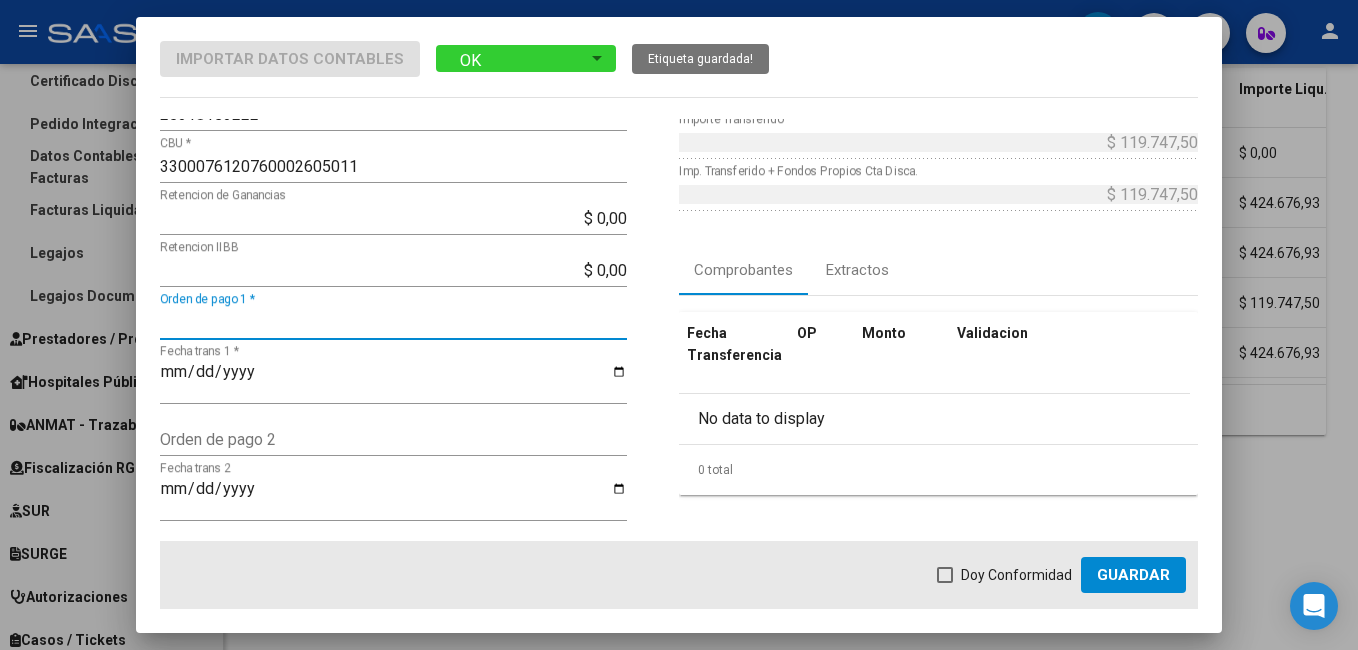 click on "Orden de pago 1 *" at bounding box center (393, 322) 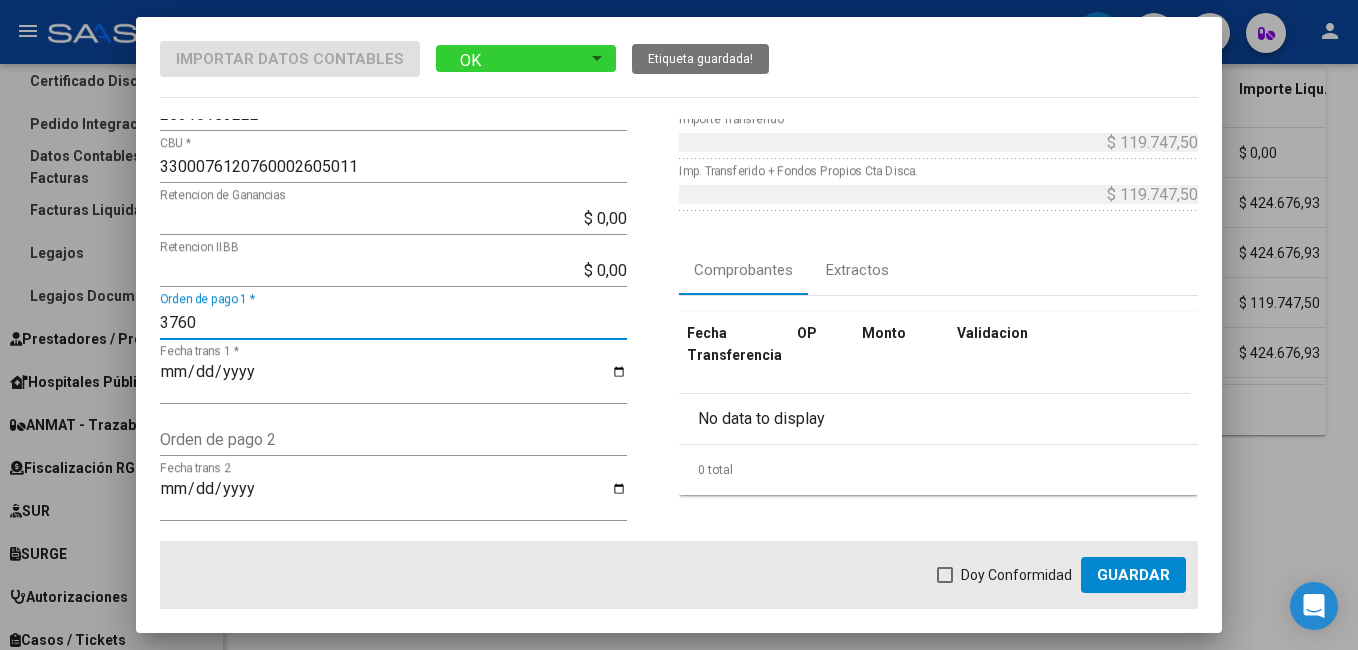 type on "3760" 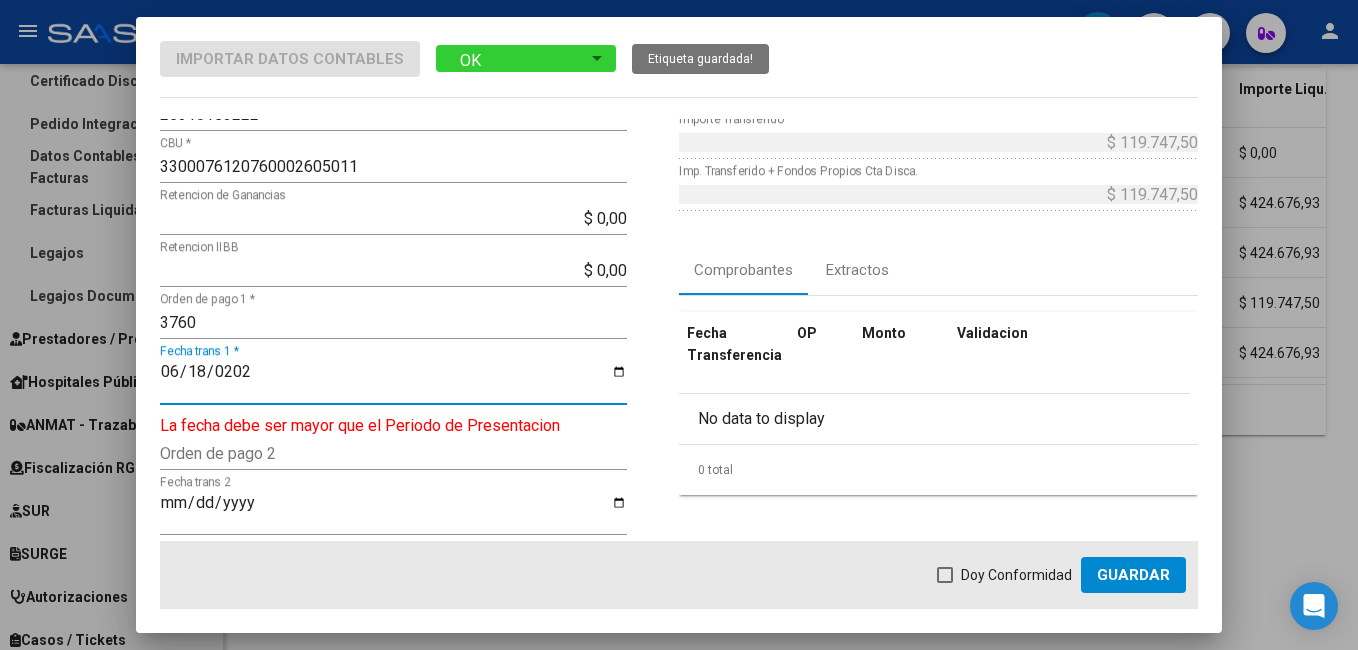 type on "2025-06-18" 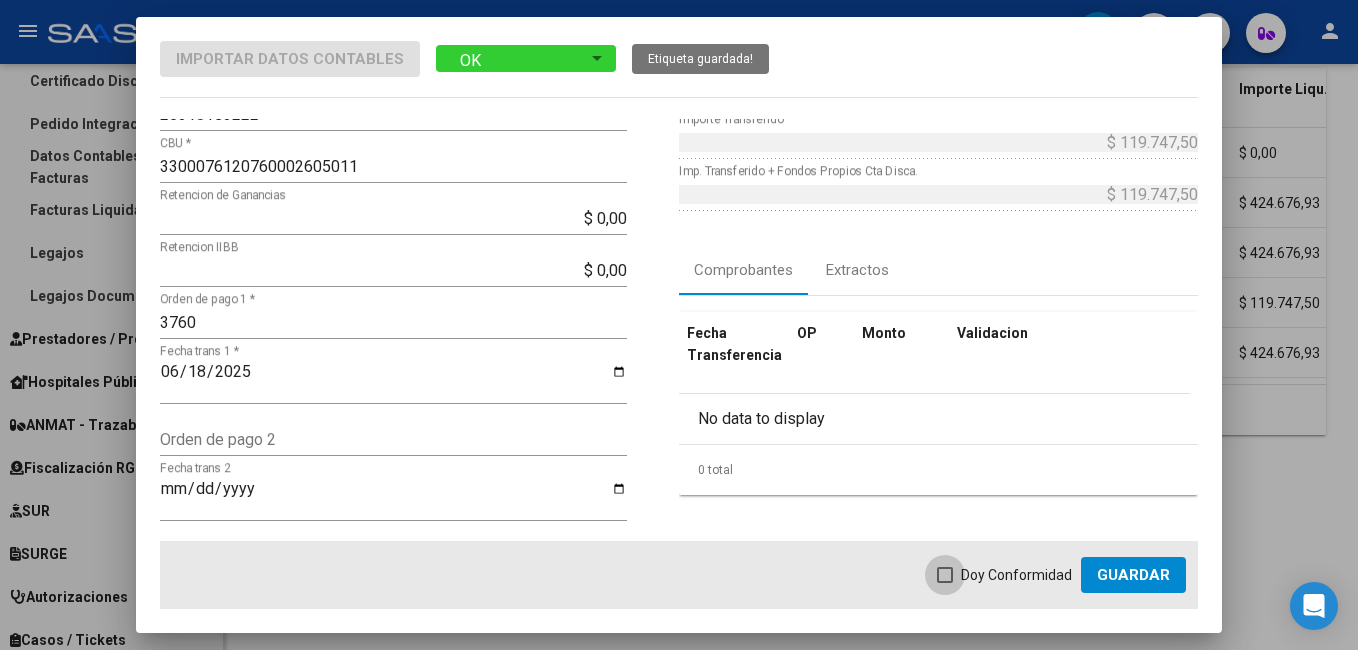 click at bounding box center (945, 575) 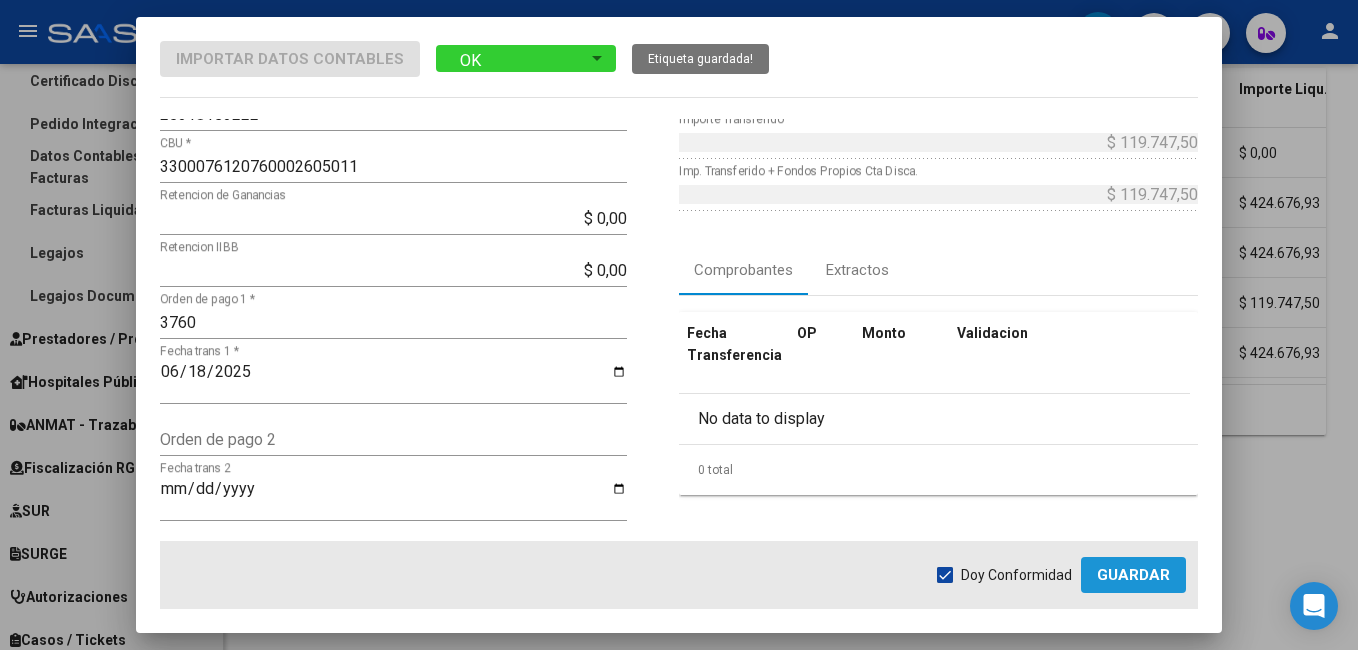 click on "Guardar" 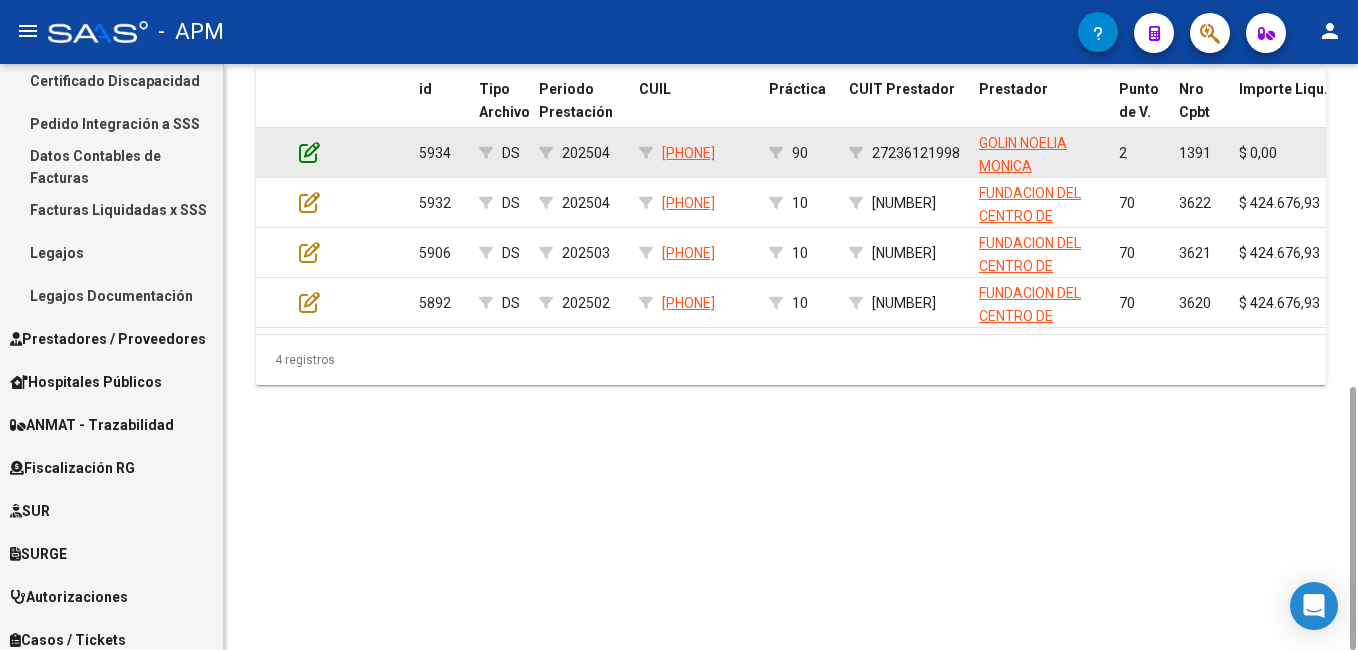 click 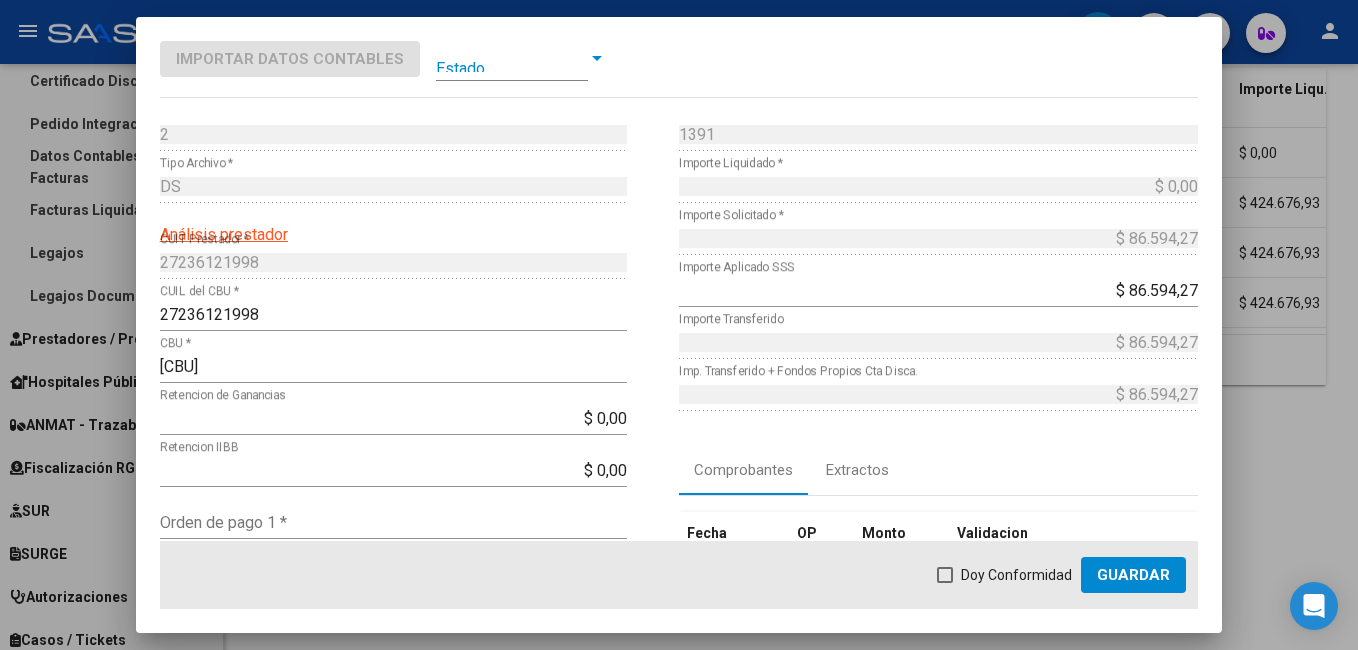 click at bounding box center [512, 58] 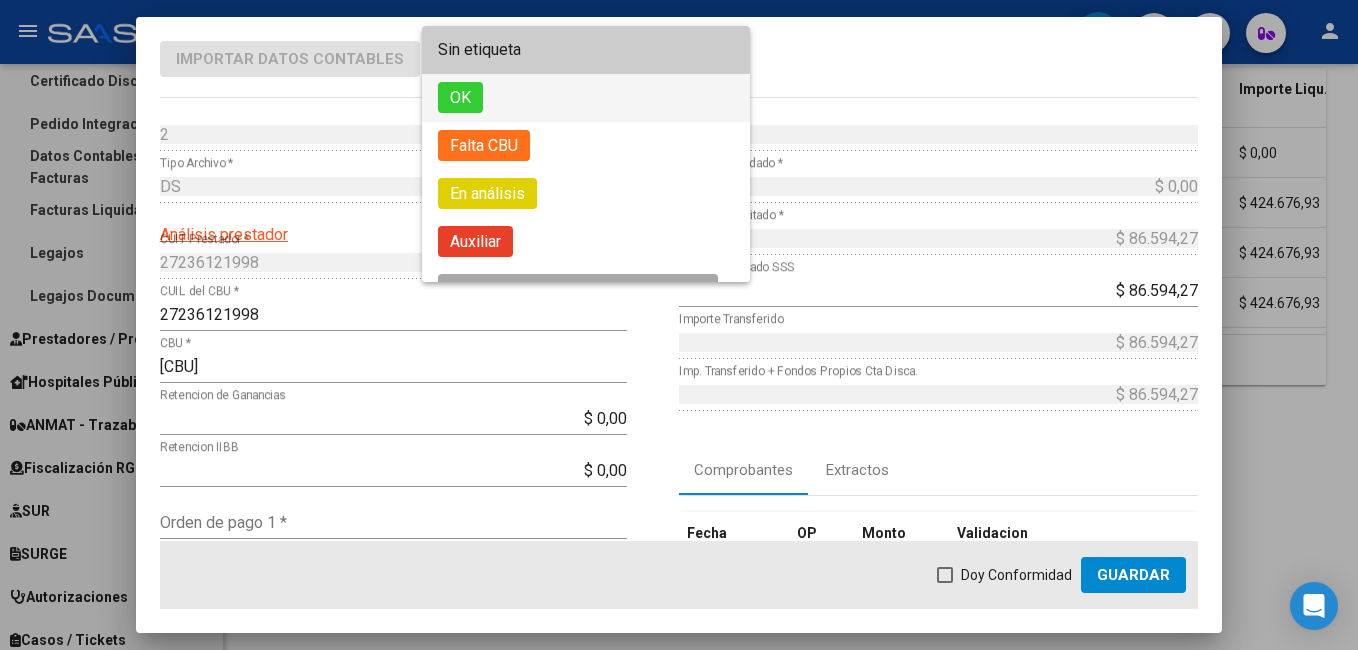 click on "OK" at bounding box center (460, 97) 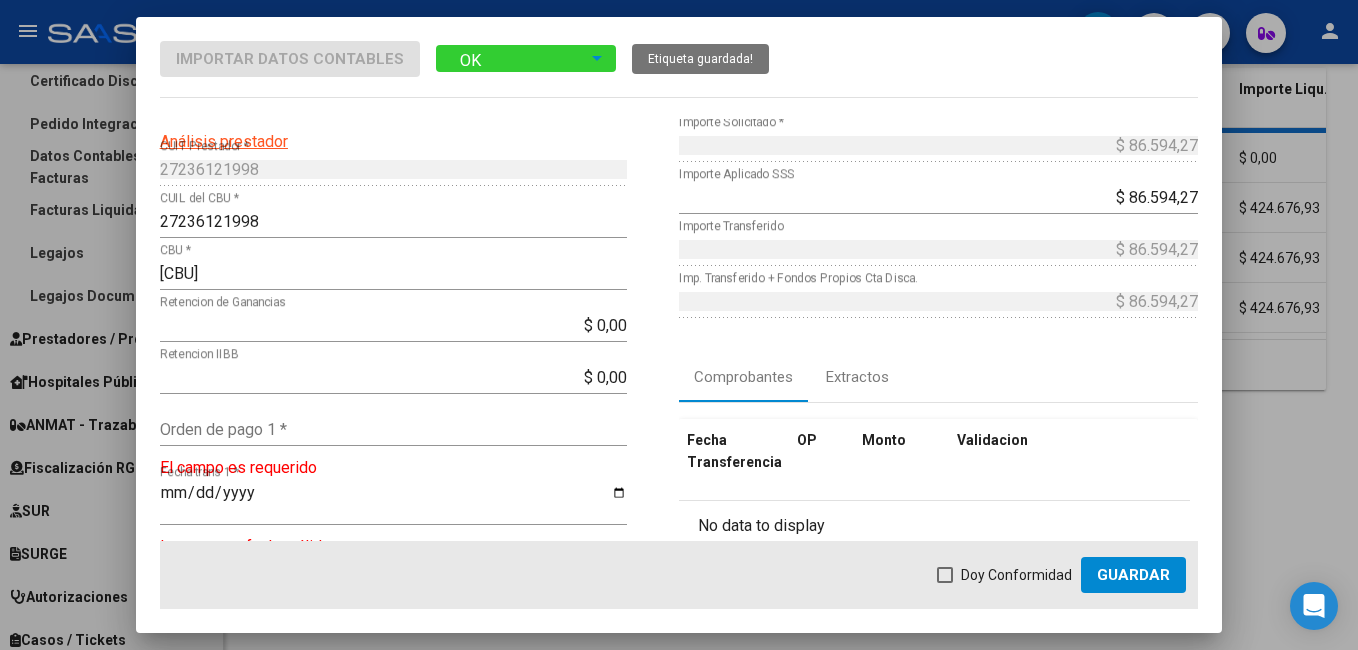 scroll, scrollTop: 300, scrollLeft: 0, axis: vertical 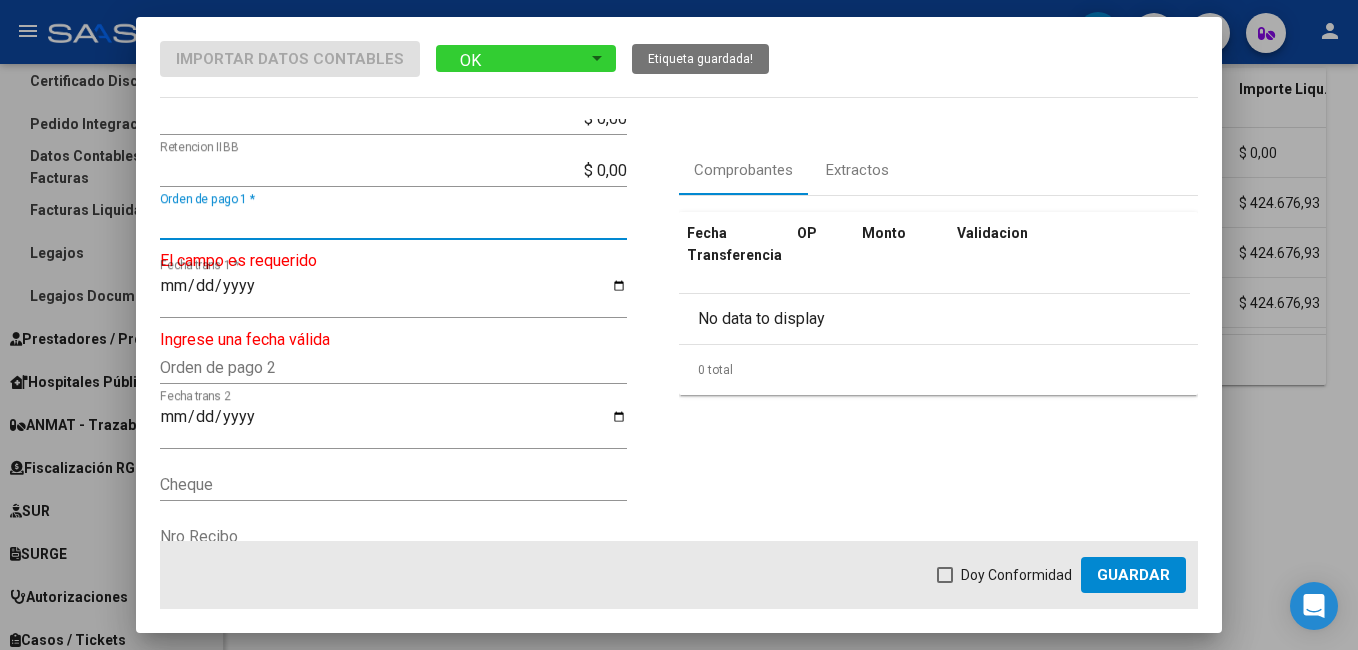 click on "Orden de pago 1 *" at bounding box center [393, 222] 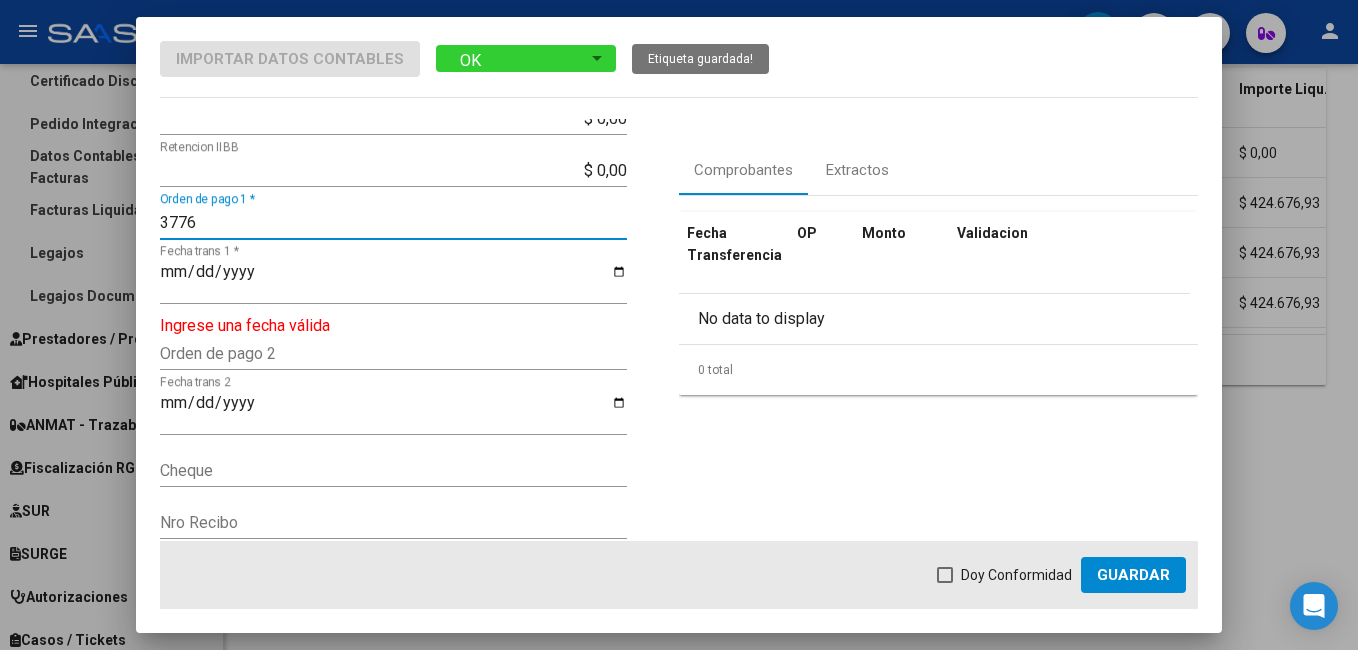 type on "3776" 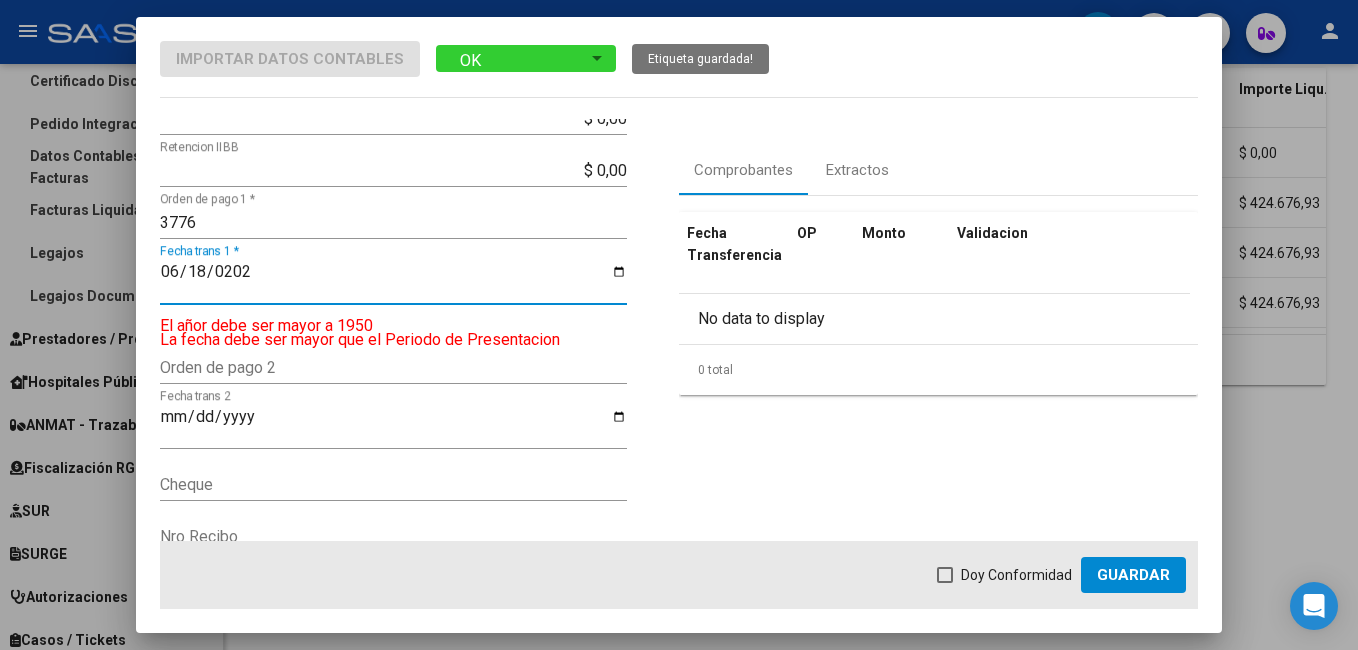 type on "2025-06-18" 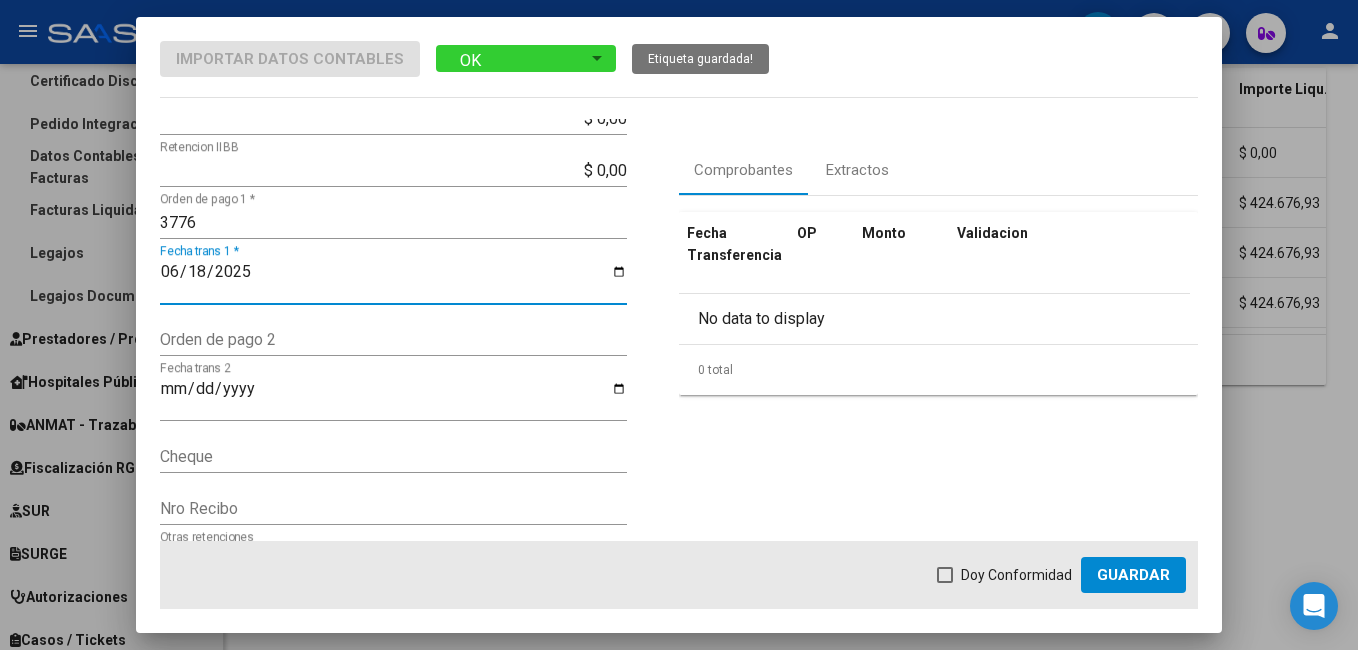 click at bounding box center (945, 575) 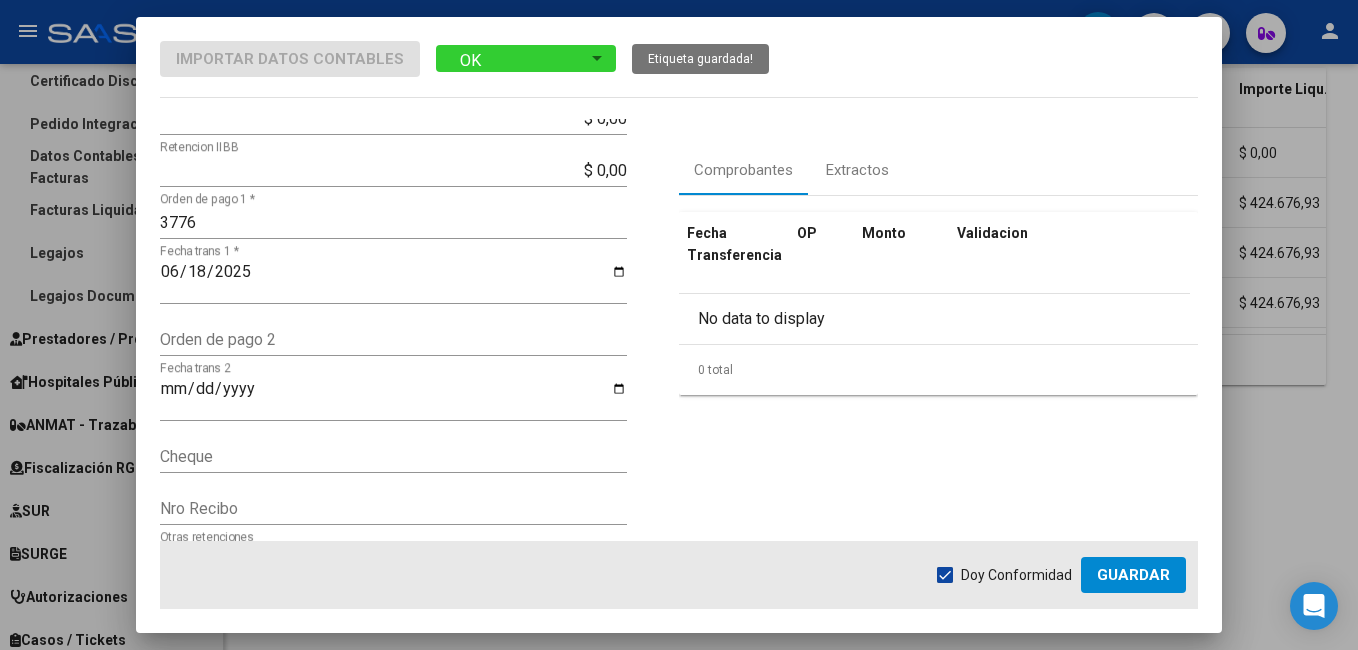 click on "Guardar" 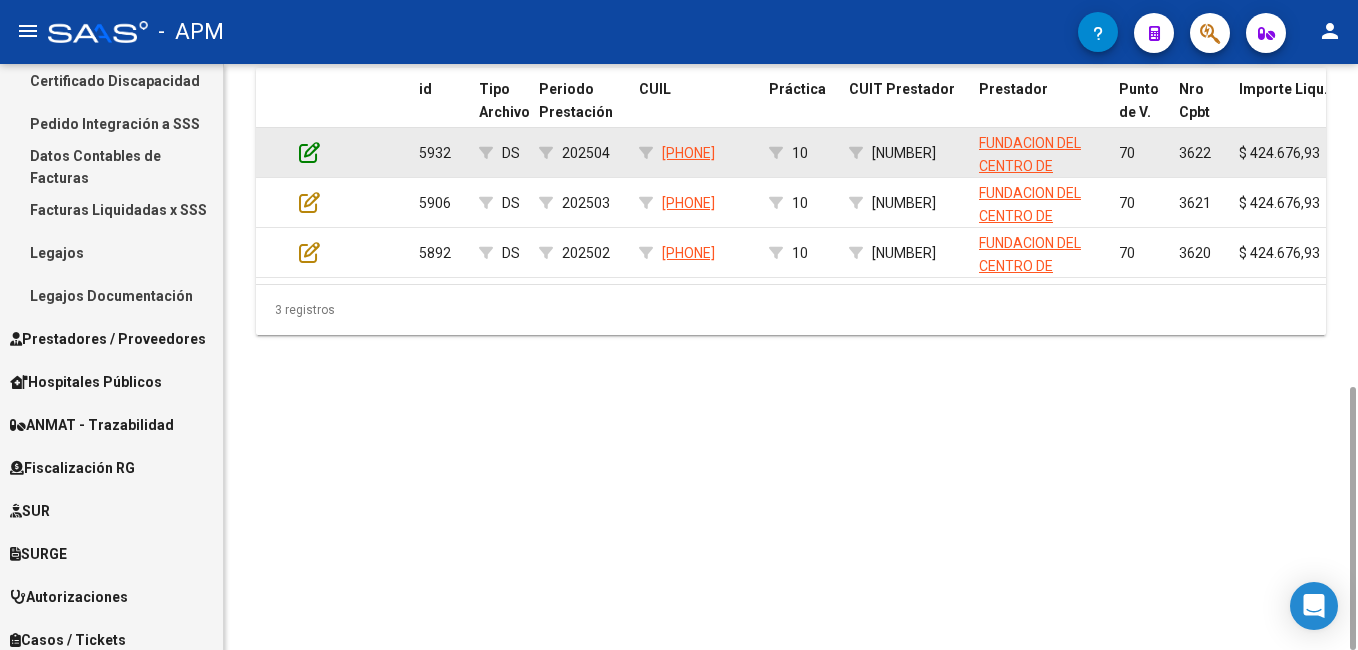 click 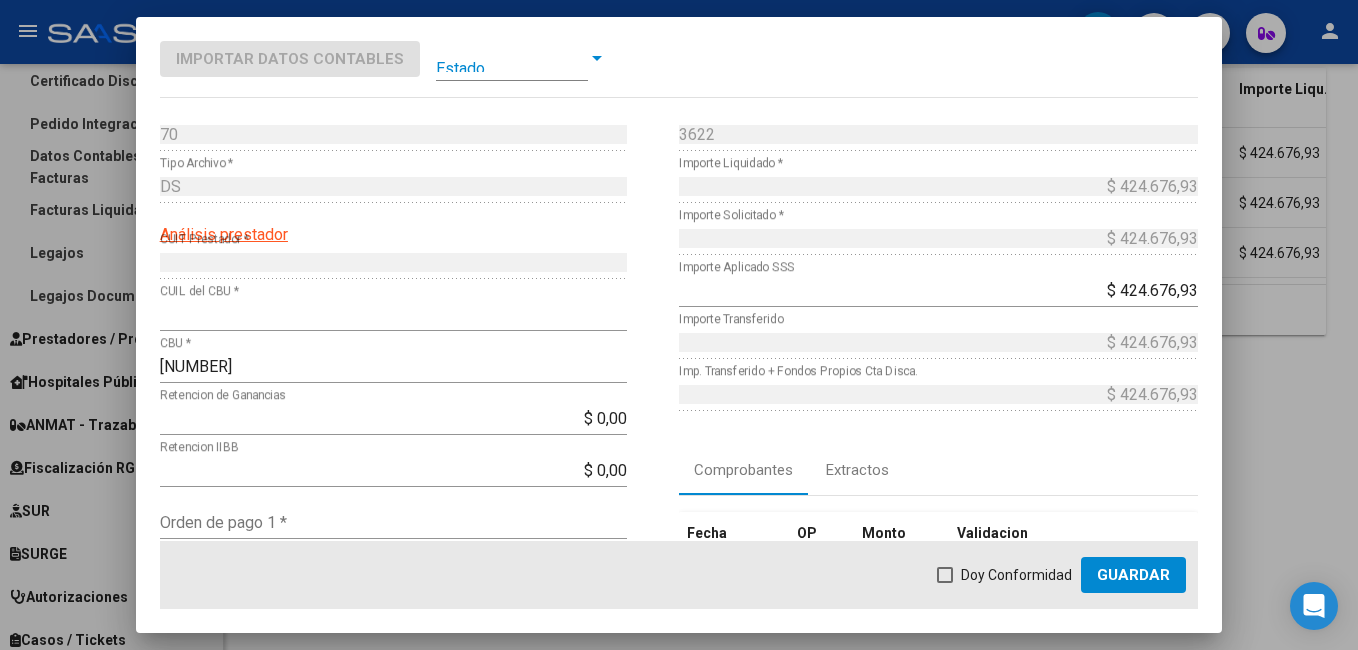 click at bounding box center (512, 58) 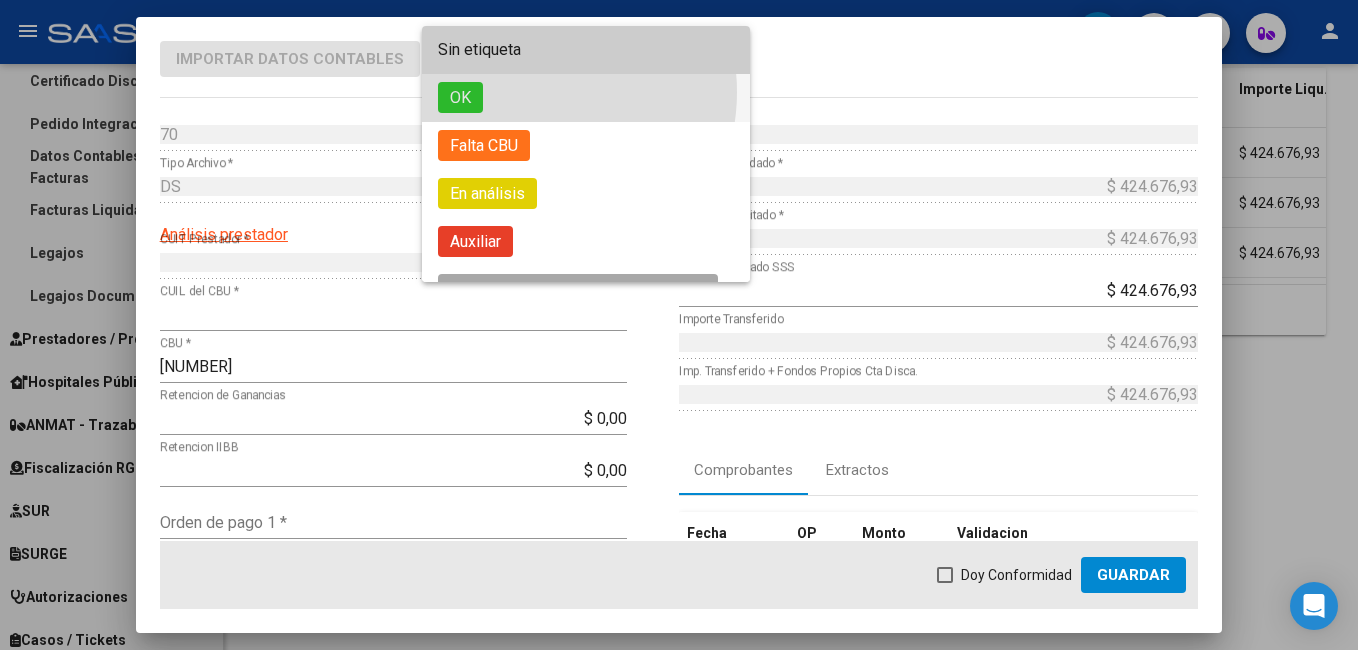 click on "OK" at bounding box center [586, 98] 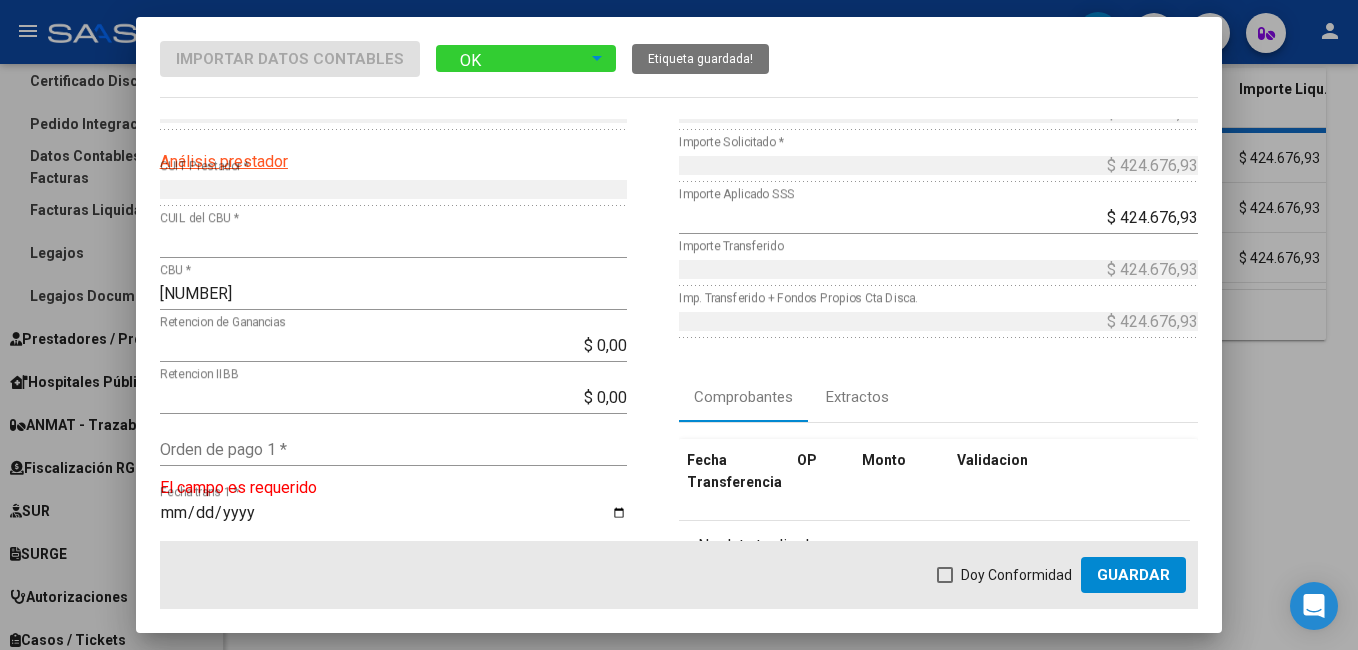 scroll, scrollTop: 100, scrollLeft: 0, axis: vertical 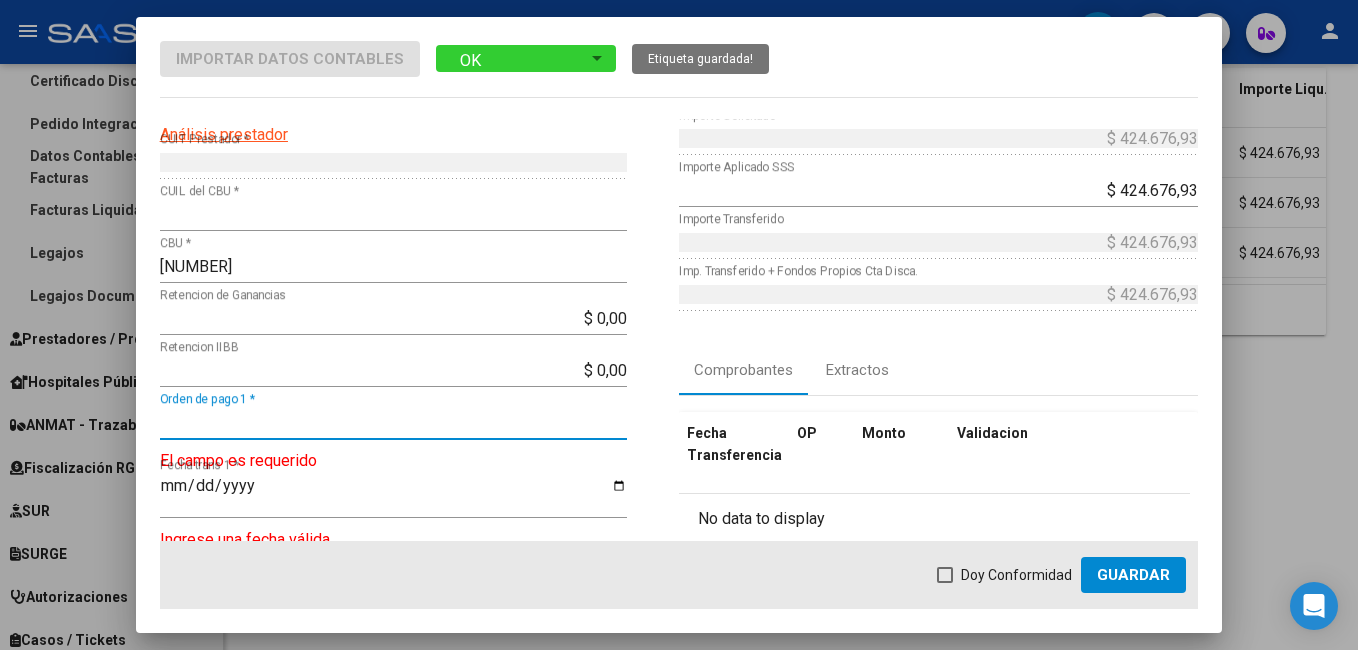 click on "Orden de pago 1 *" at bounding box center (393, 422) 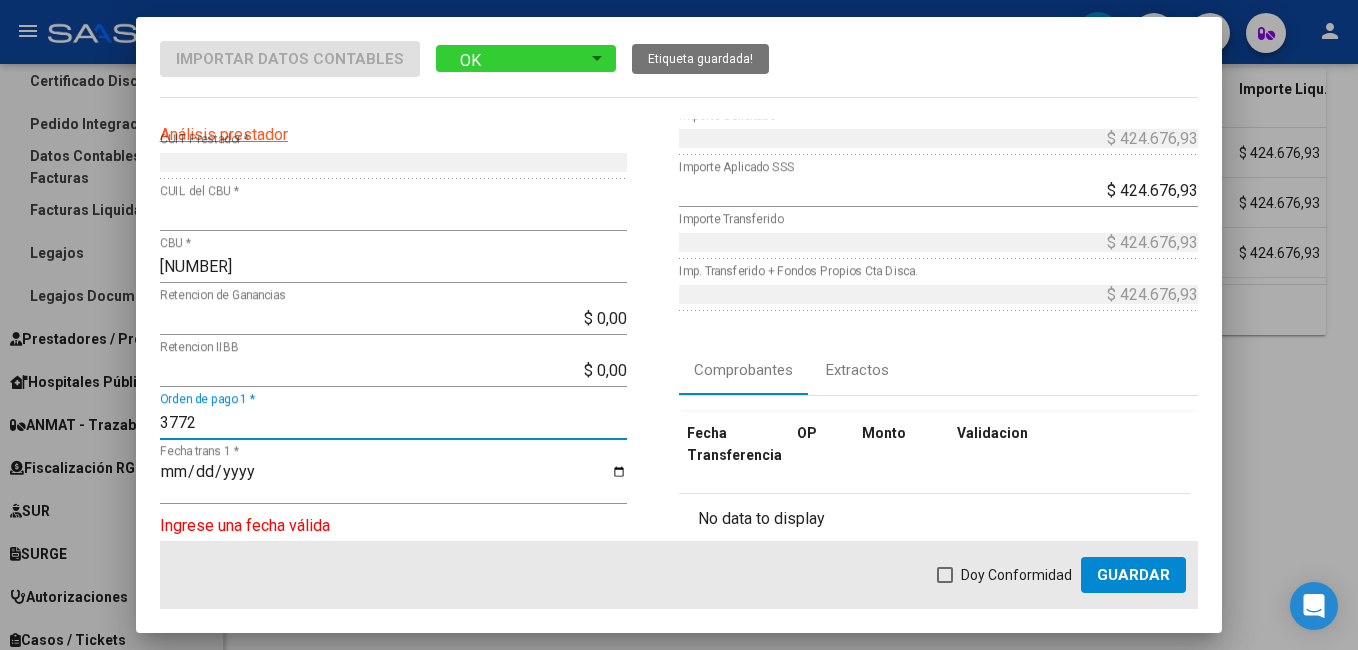 type on "3772" 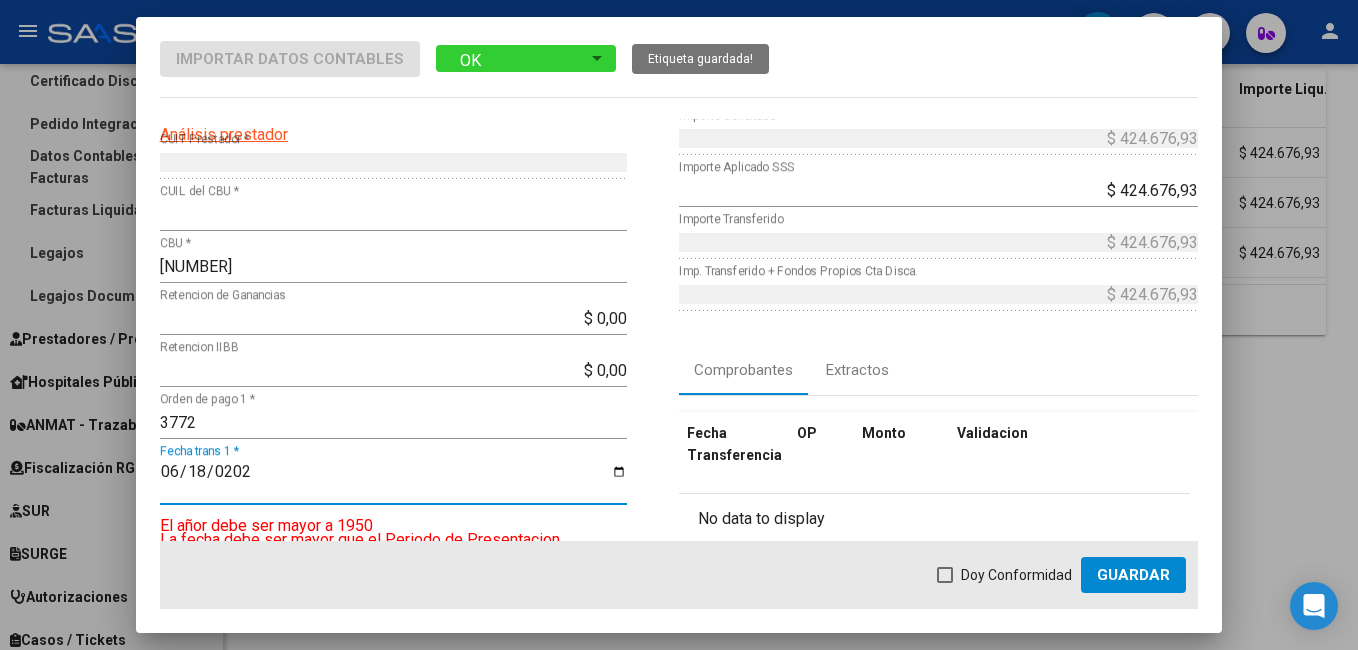 type on "2025-06-18" 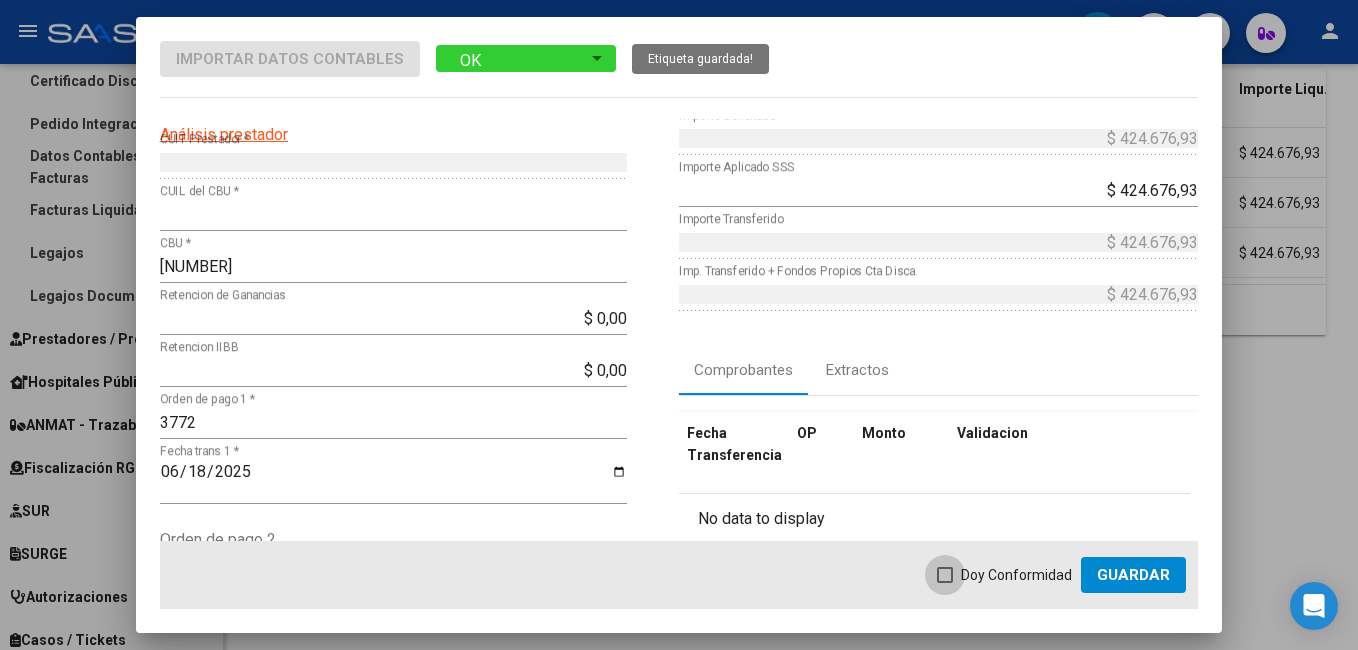 click at bounding box center (945, 575) 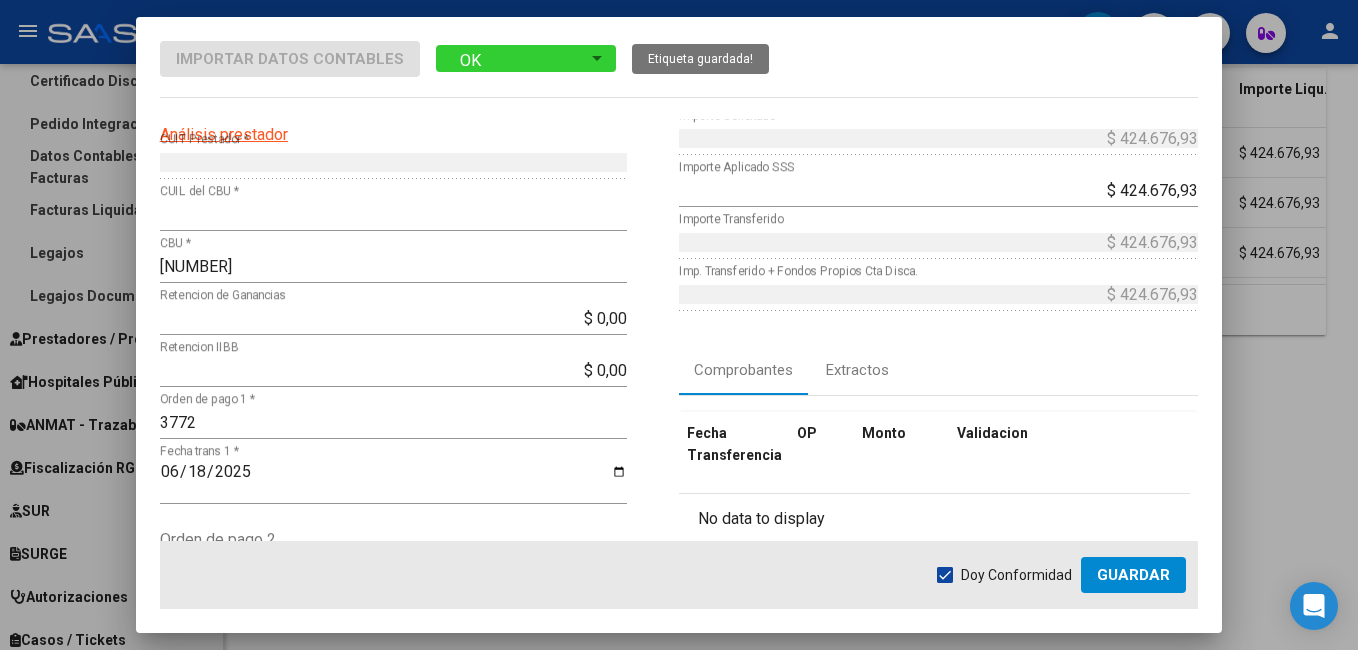 click on "Guardar" 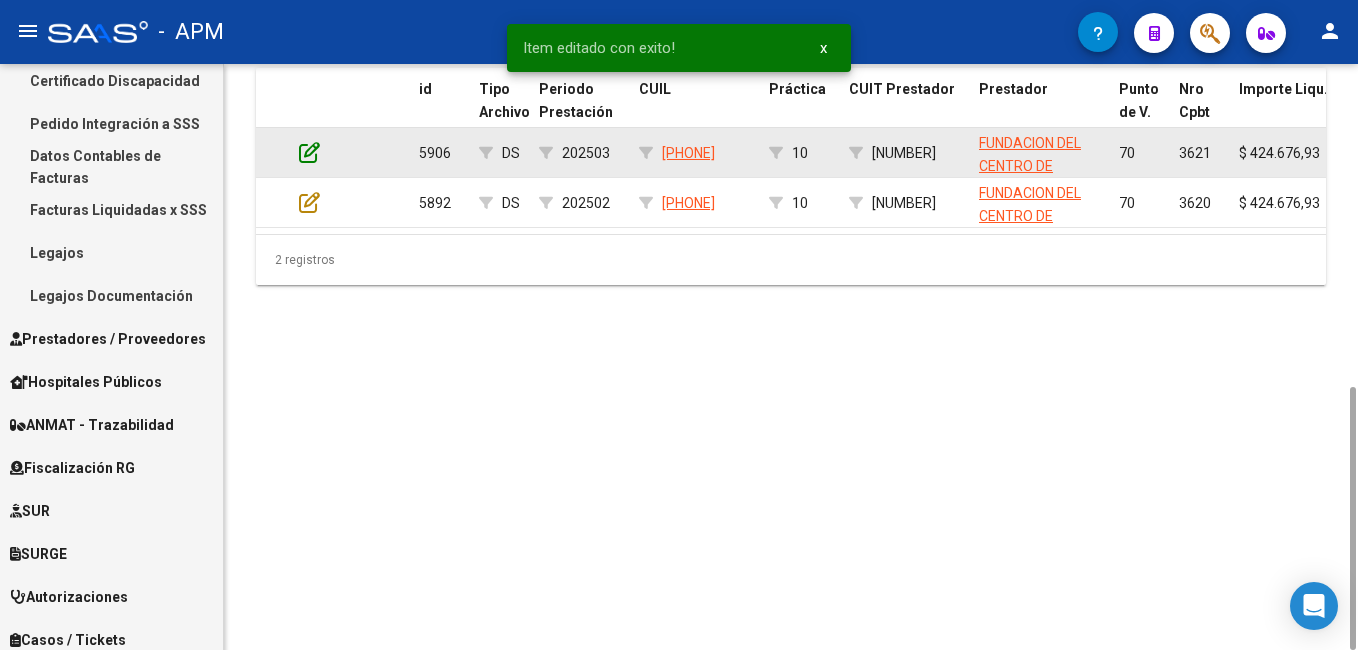 click 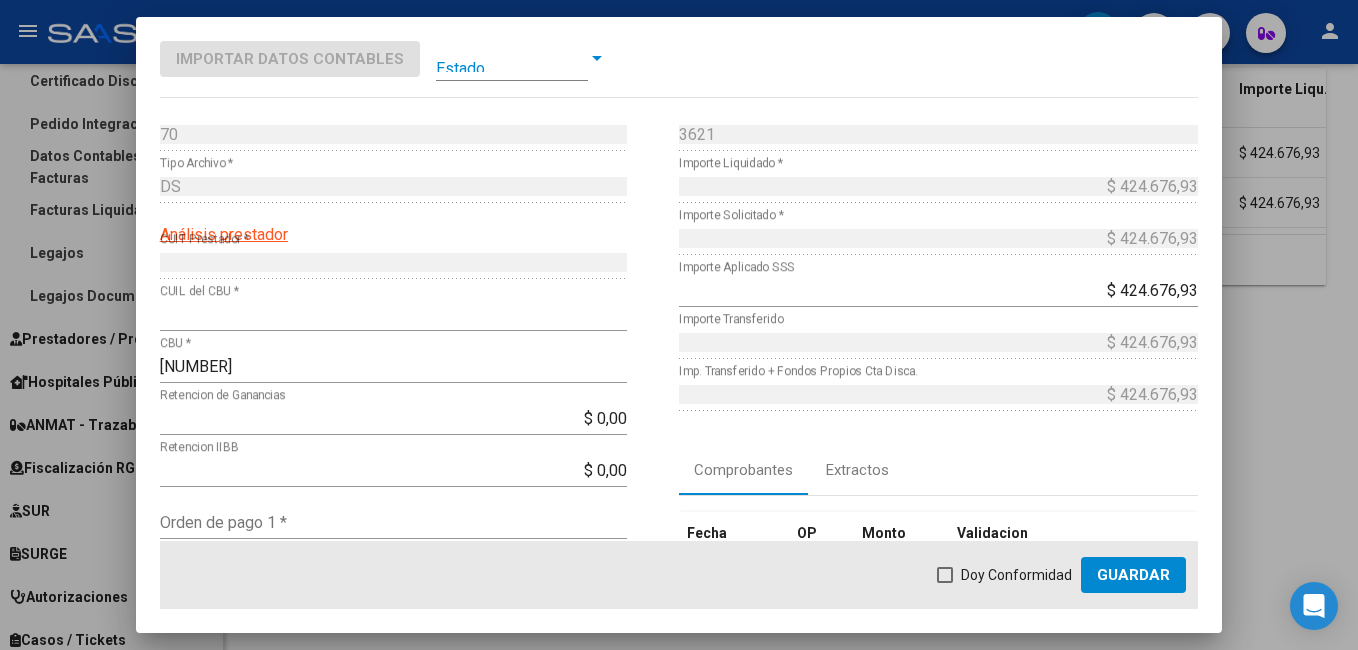 click at bounding box center [512, 58] 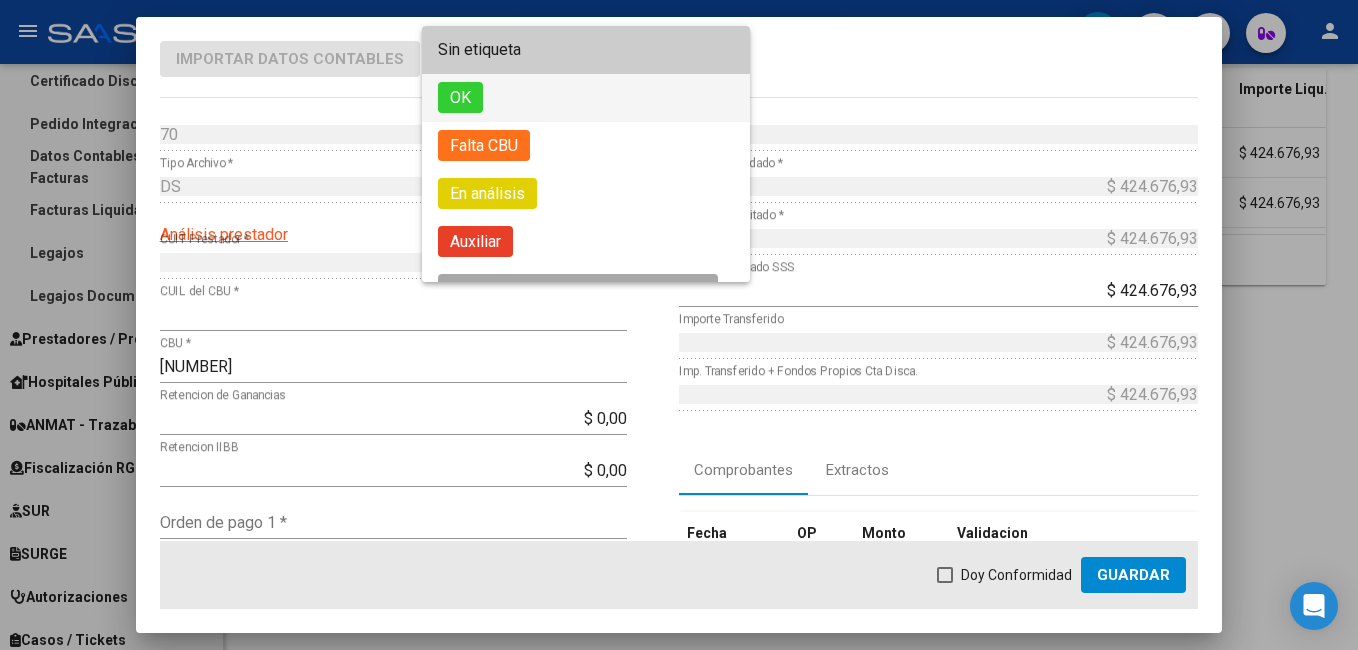 click on "OK" at bounding box center [460, 97] 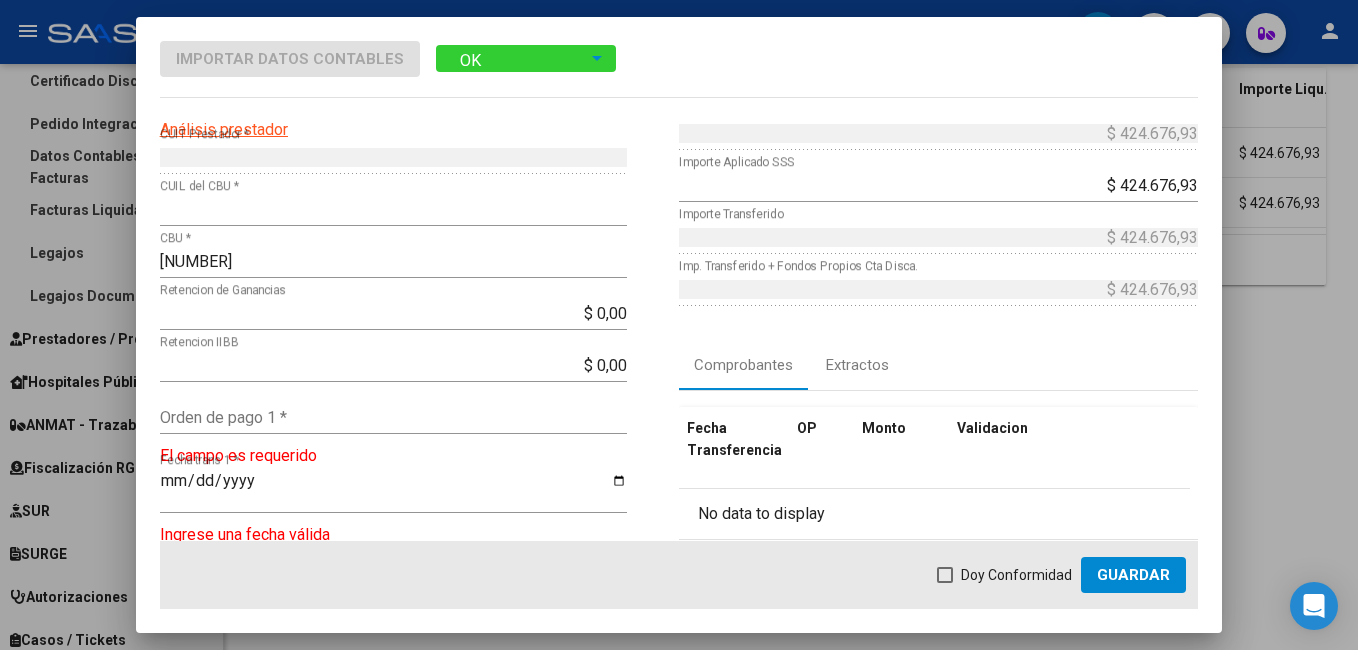 scroll, scrollTop: 200, scrollLeft: 0, axis: vertical 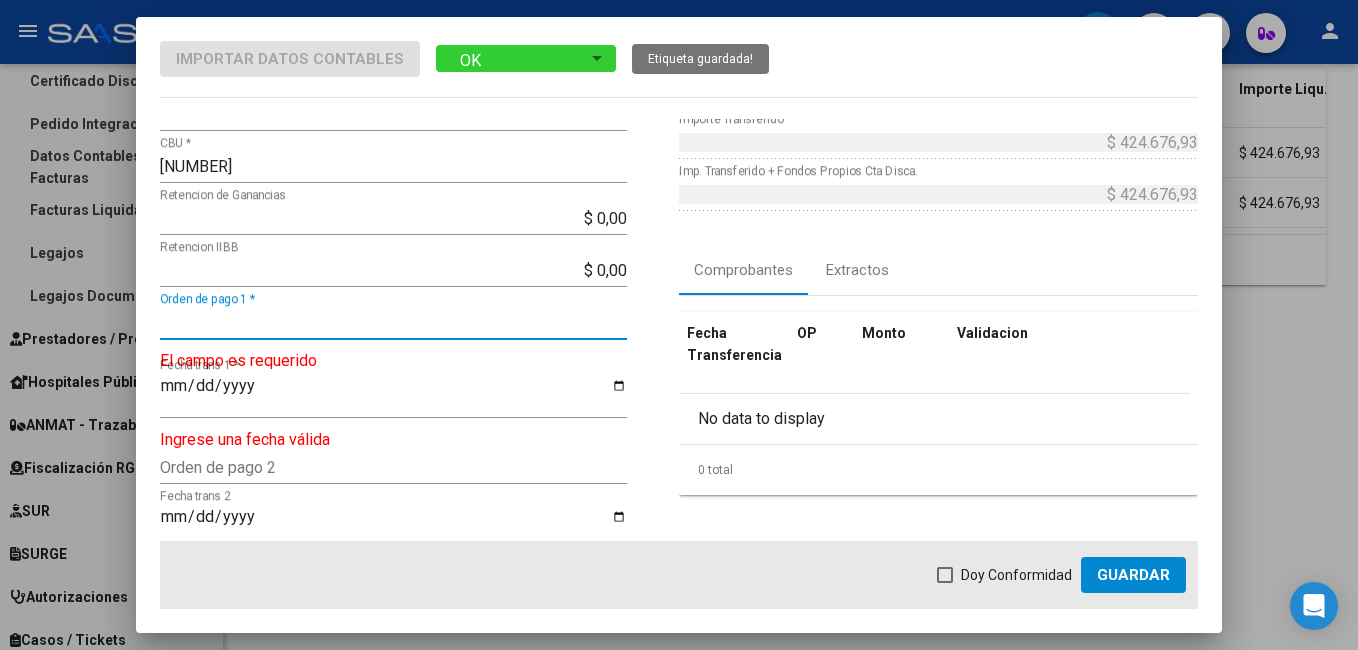 click on "Orden de pago 1 *" at bounding box center (393, 322) 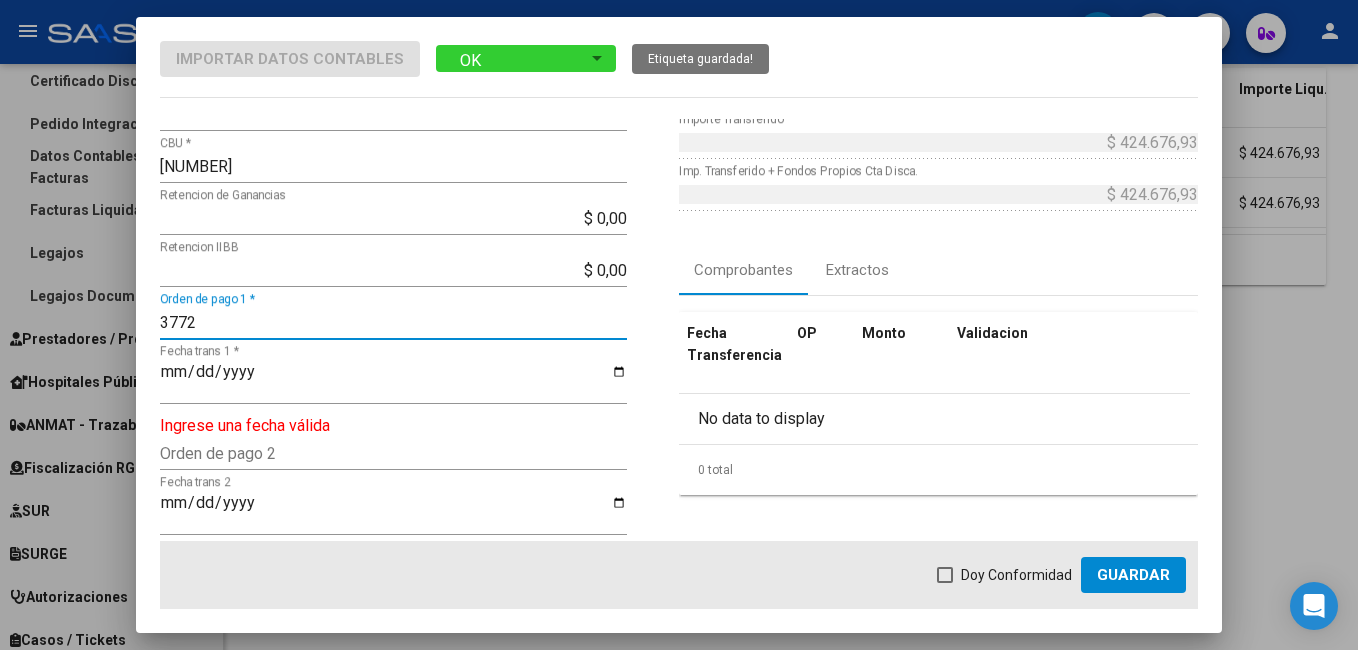 type on "3772" 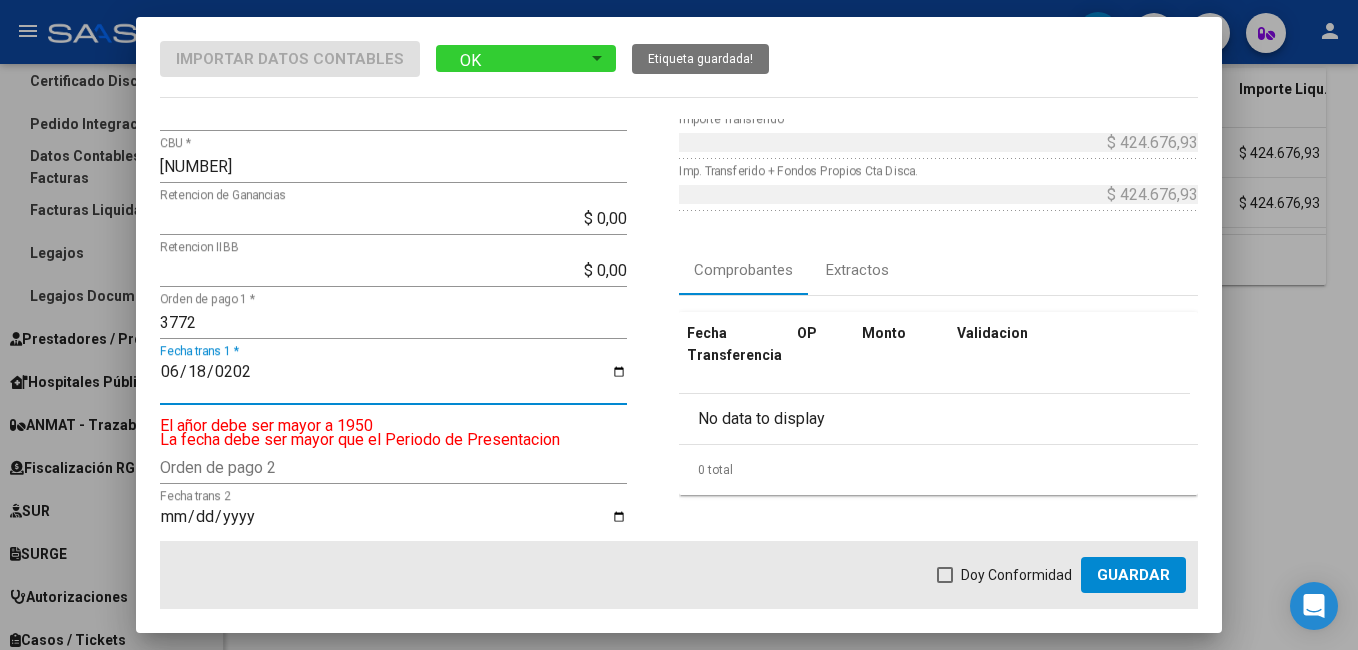 type on "2025-06-18" 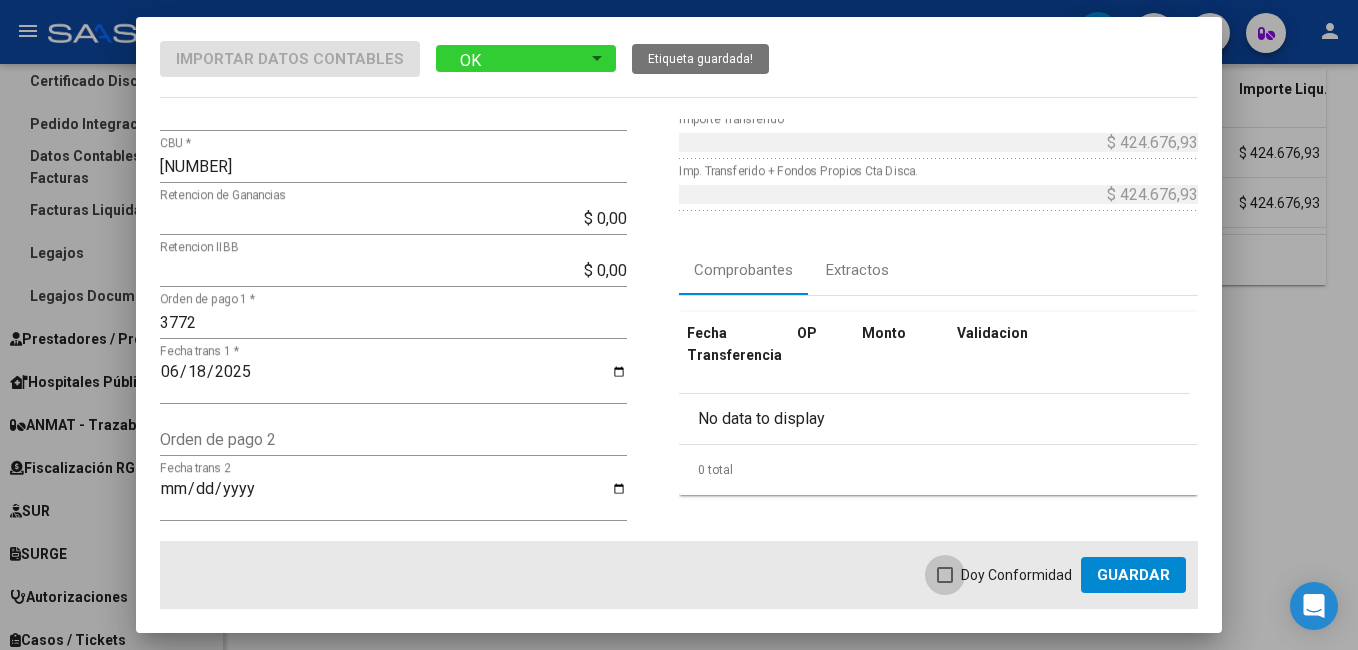click at bounding box center (945, 575) 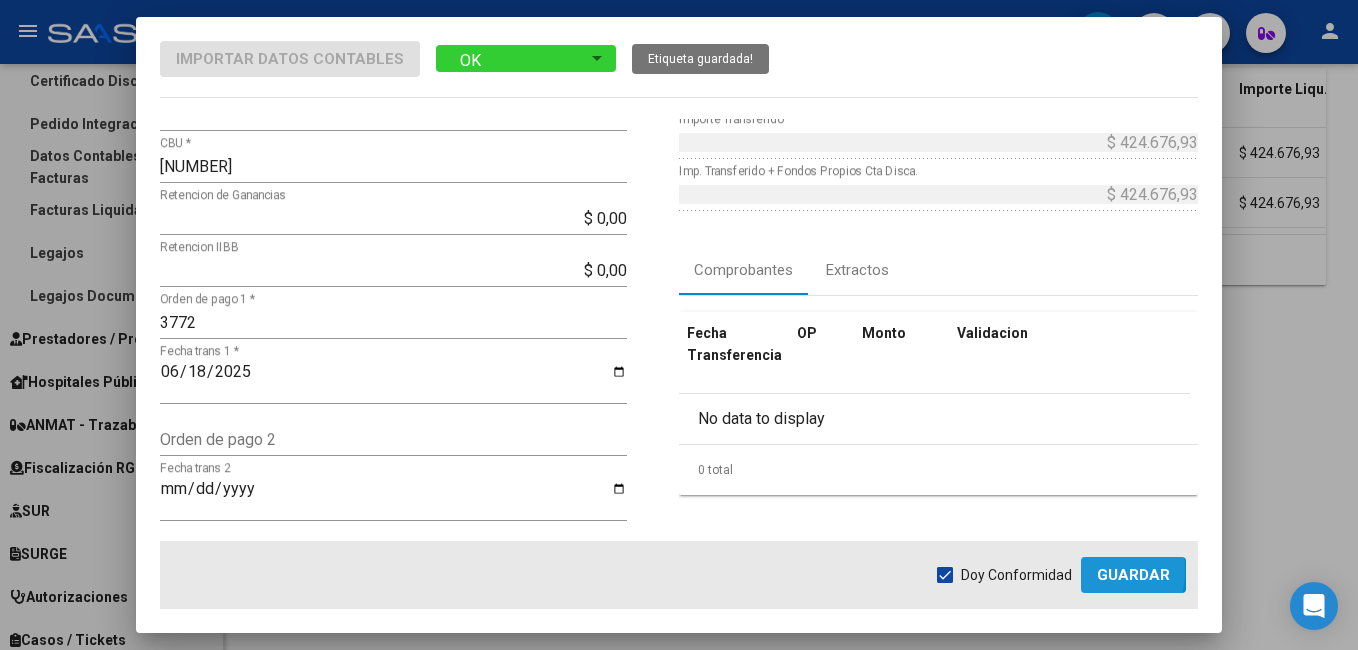 click on "Guardar" 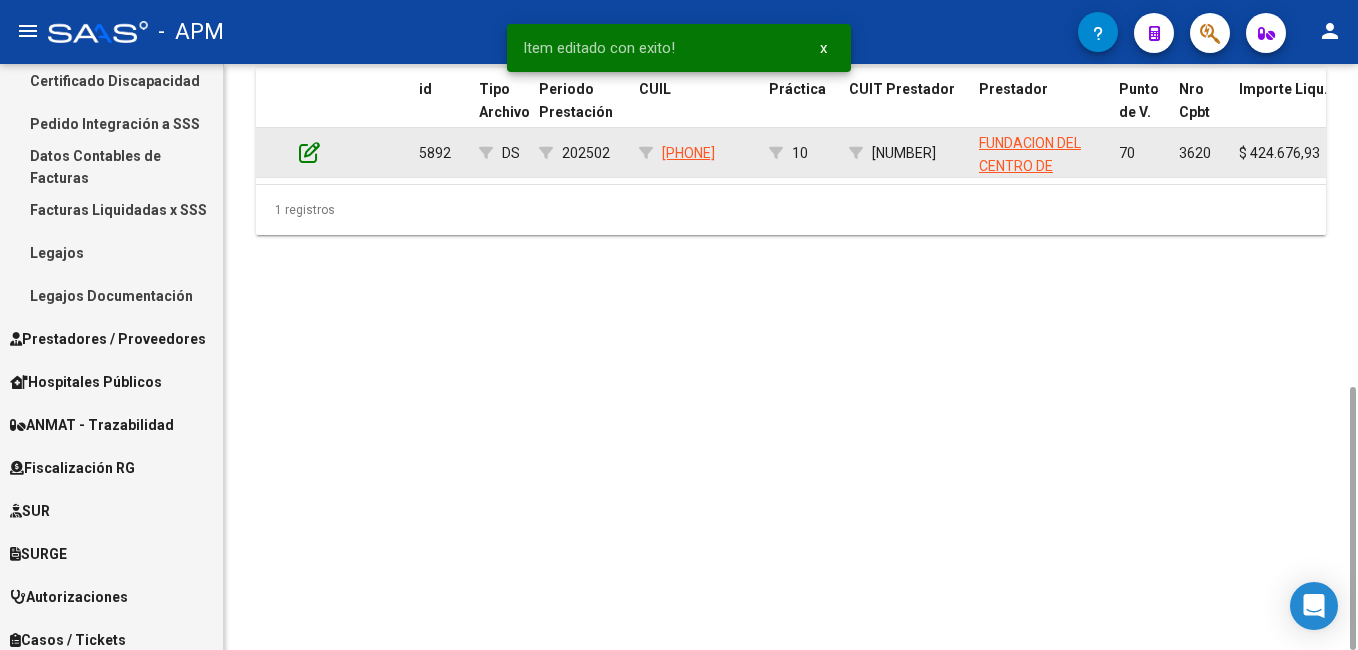 click 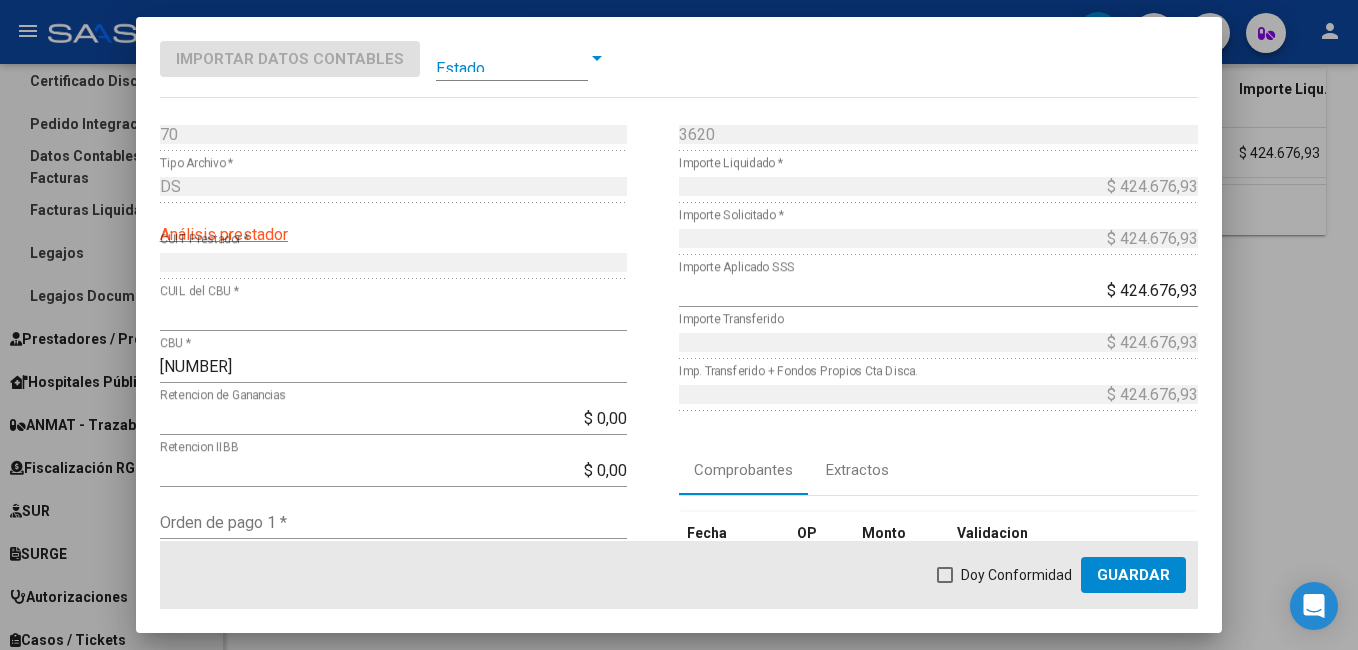 click at bounding box center [512, 58] 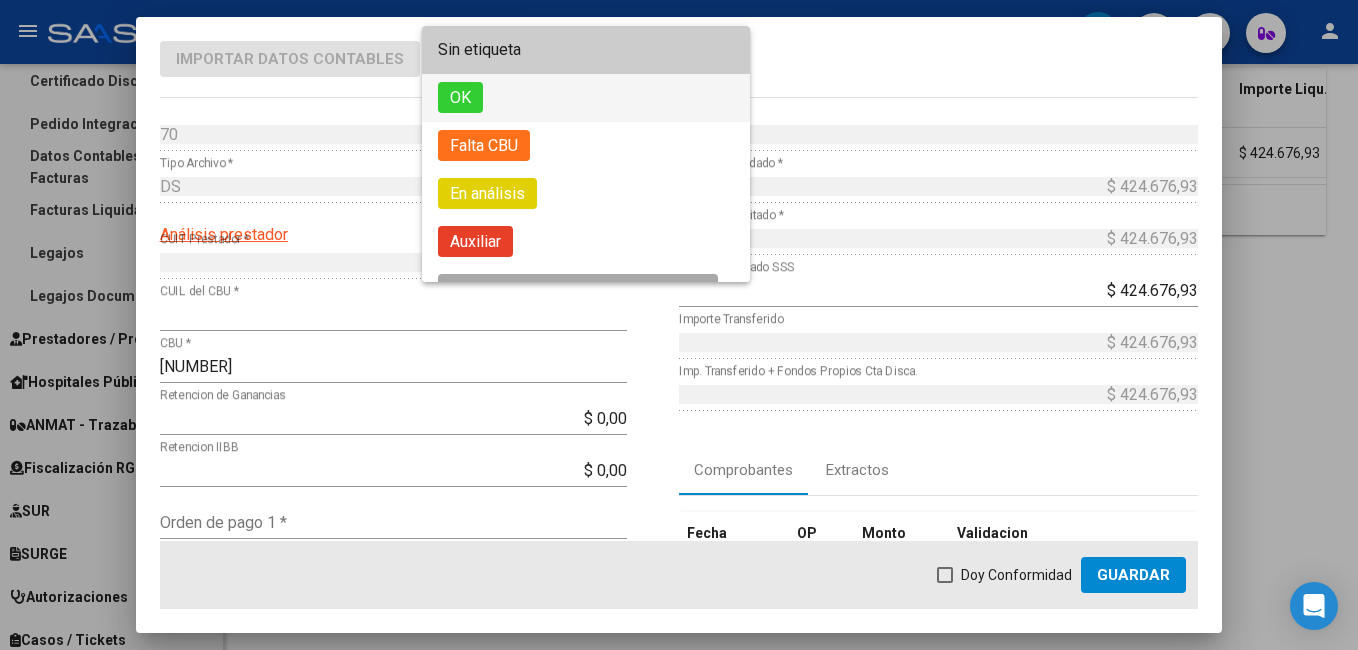 click on "OK" at bounding box center [586, 98] 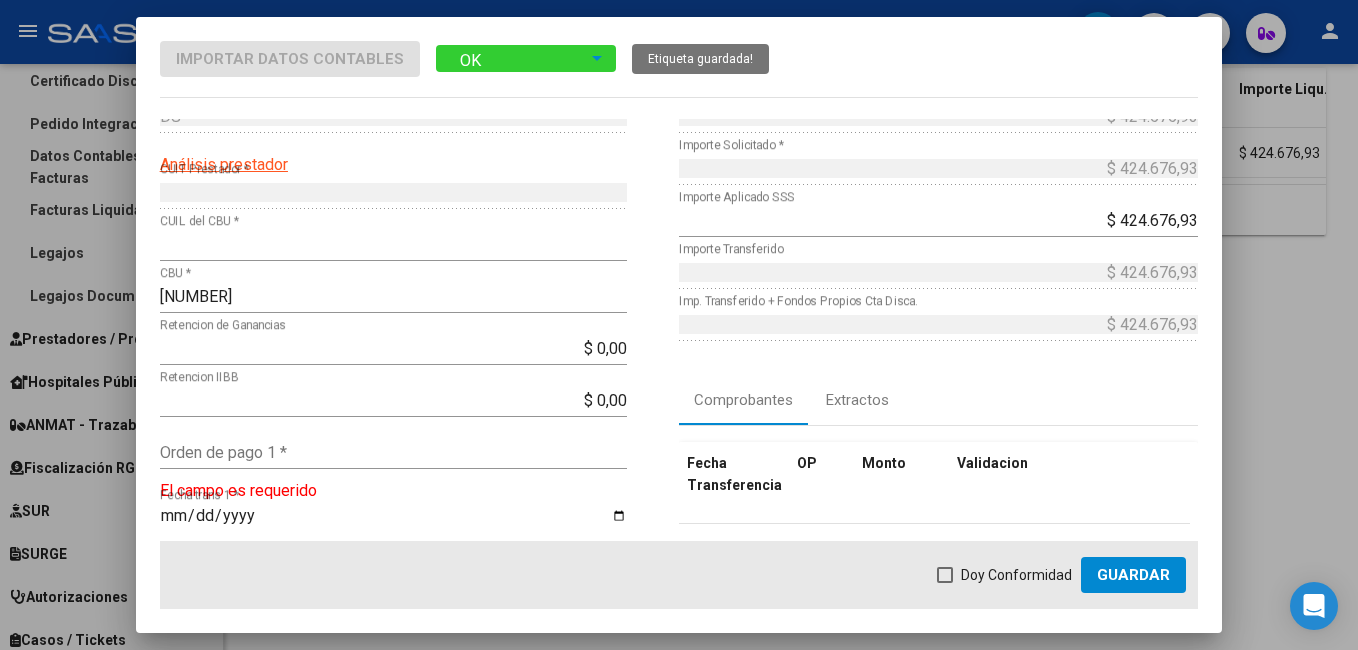 scroll, scrollTop: 100, scrollLeft: 0, axis: vertical 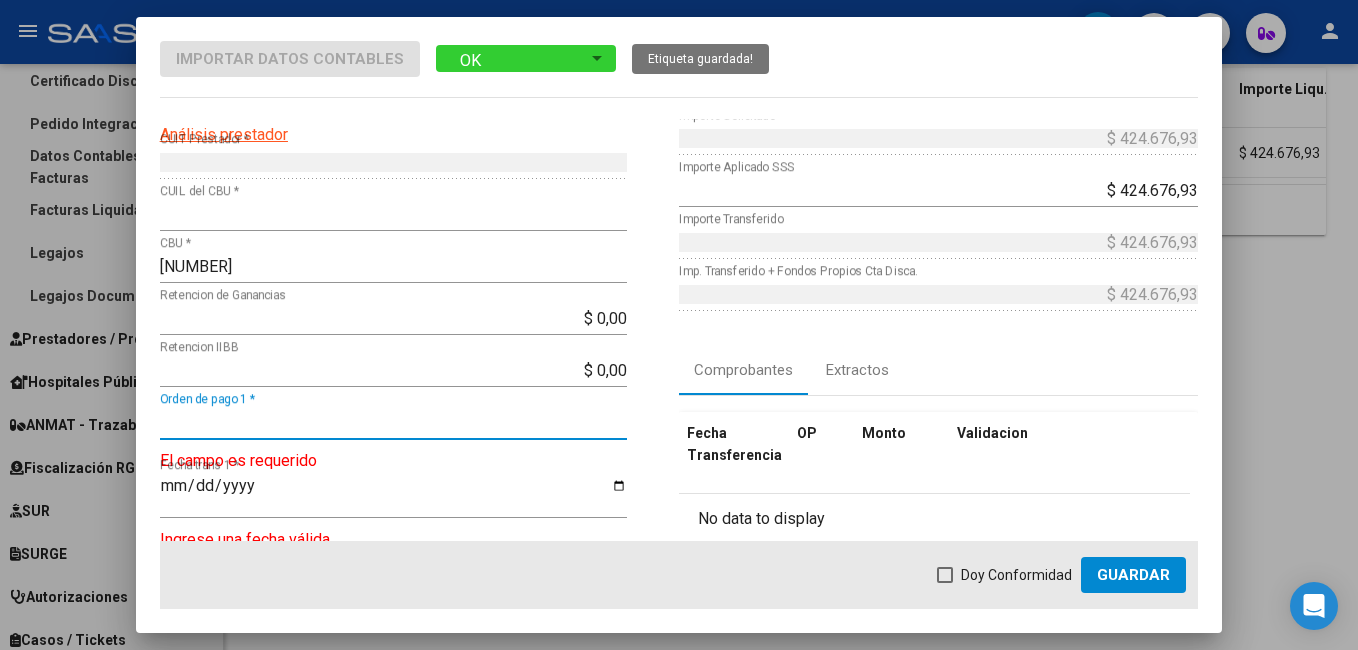 click on "Orden de pago 1 *" at bounding box center (393, 422) 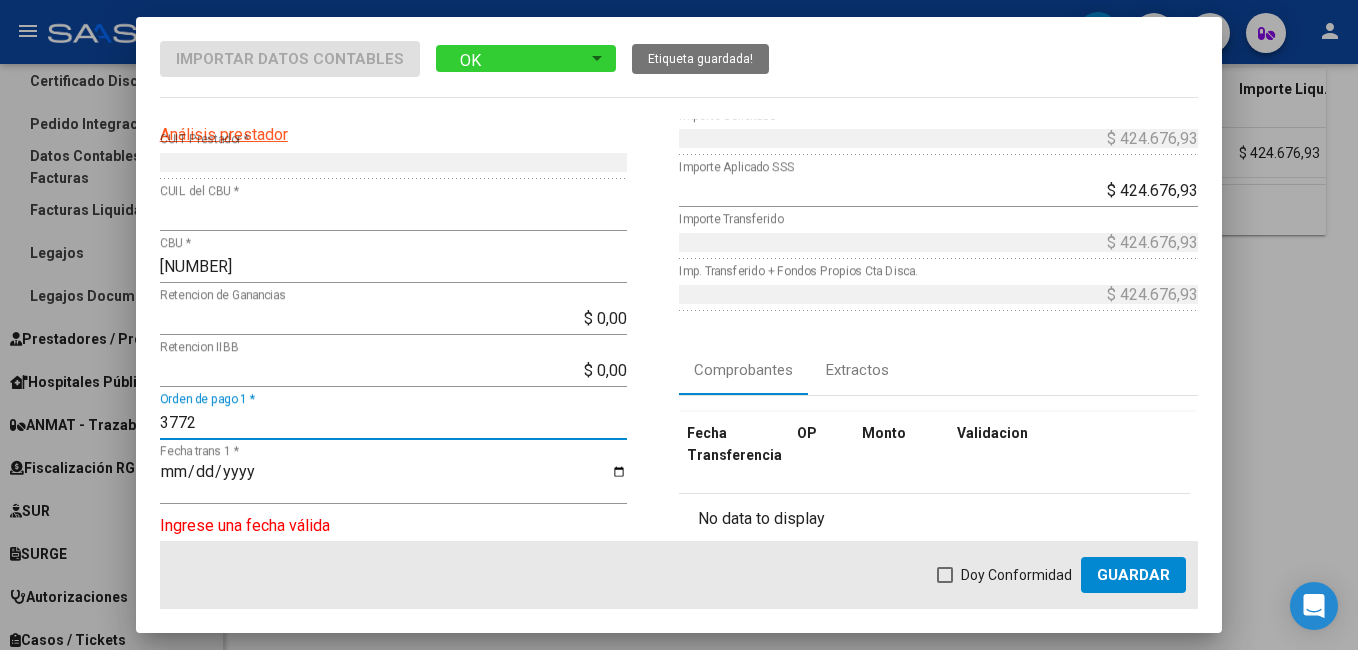 type on "3772" 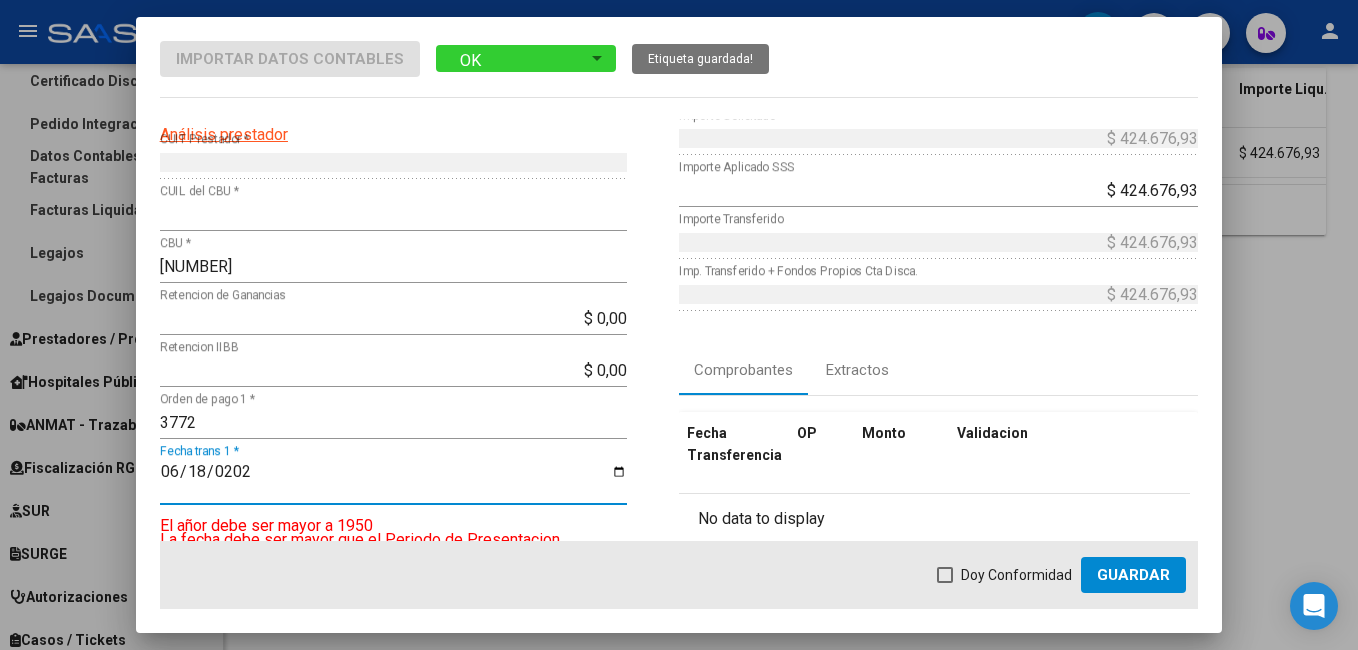 type on "2025-06-18" 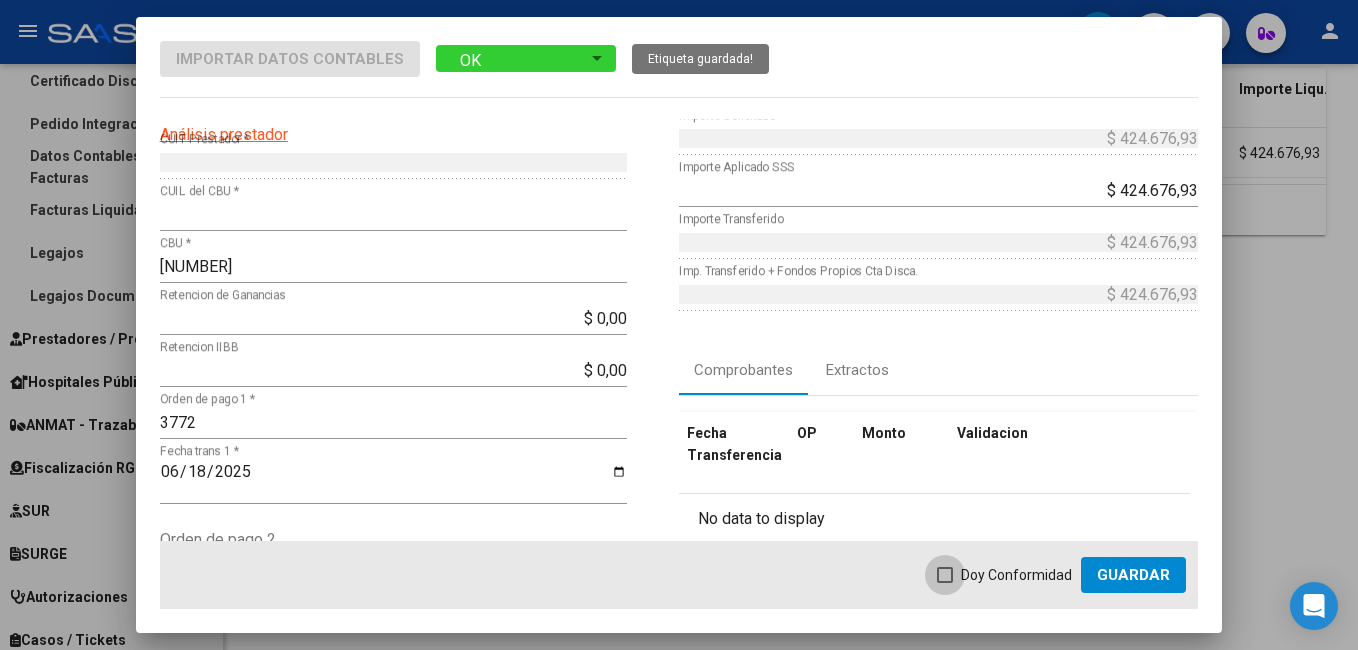 click at bounding box center [945, 575] 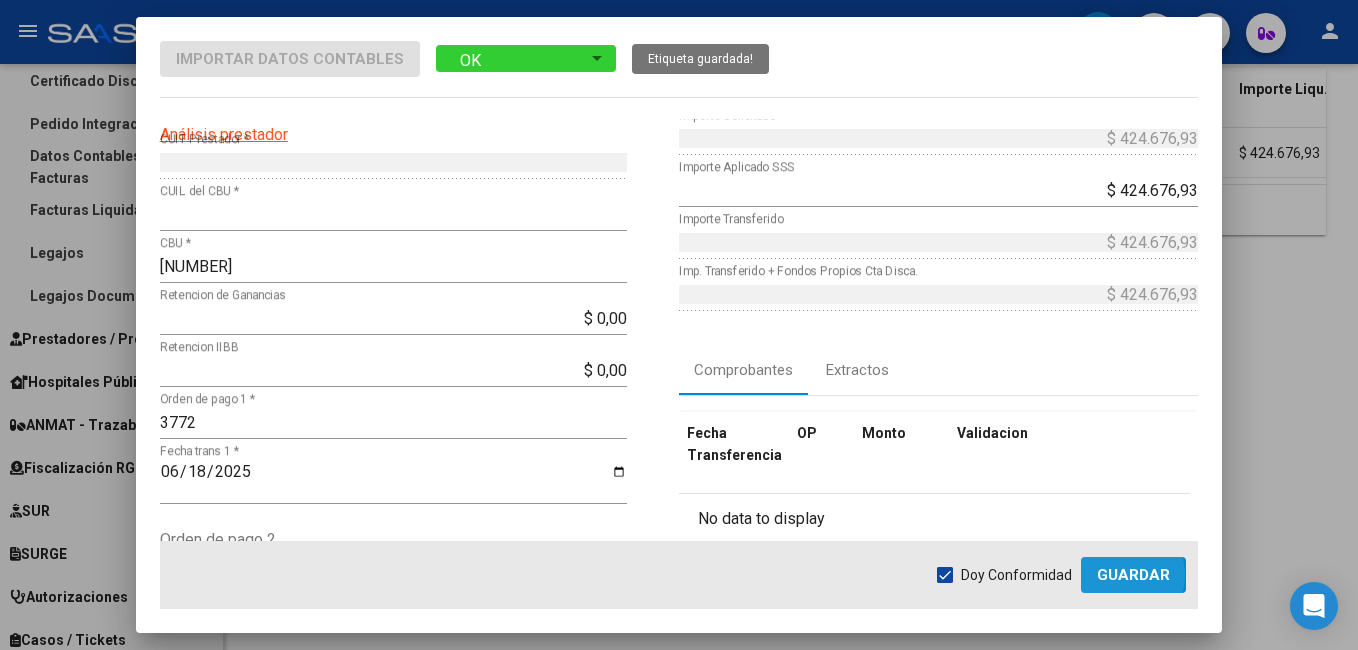 click on "Guardar" 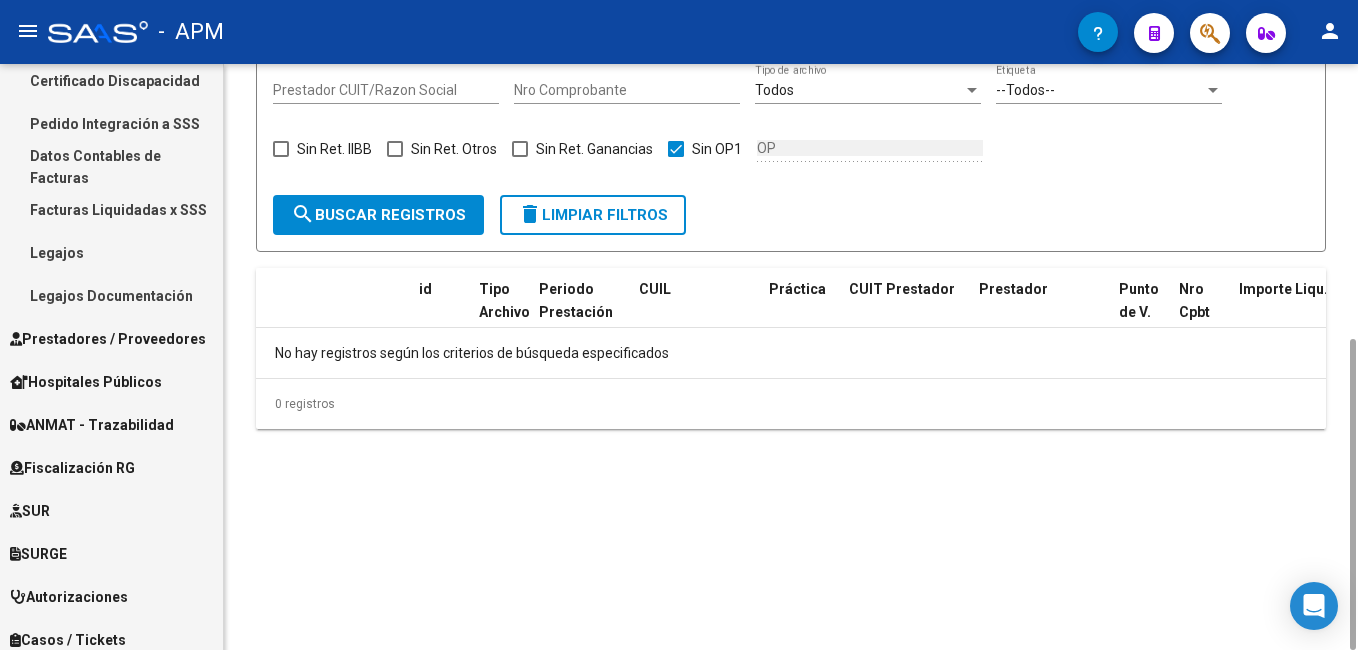 scroll, scrollTop: 316, scrollLeft: 0, axis: vertical 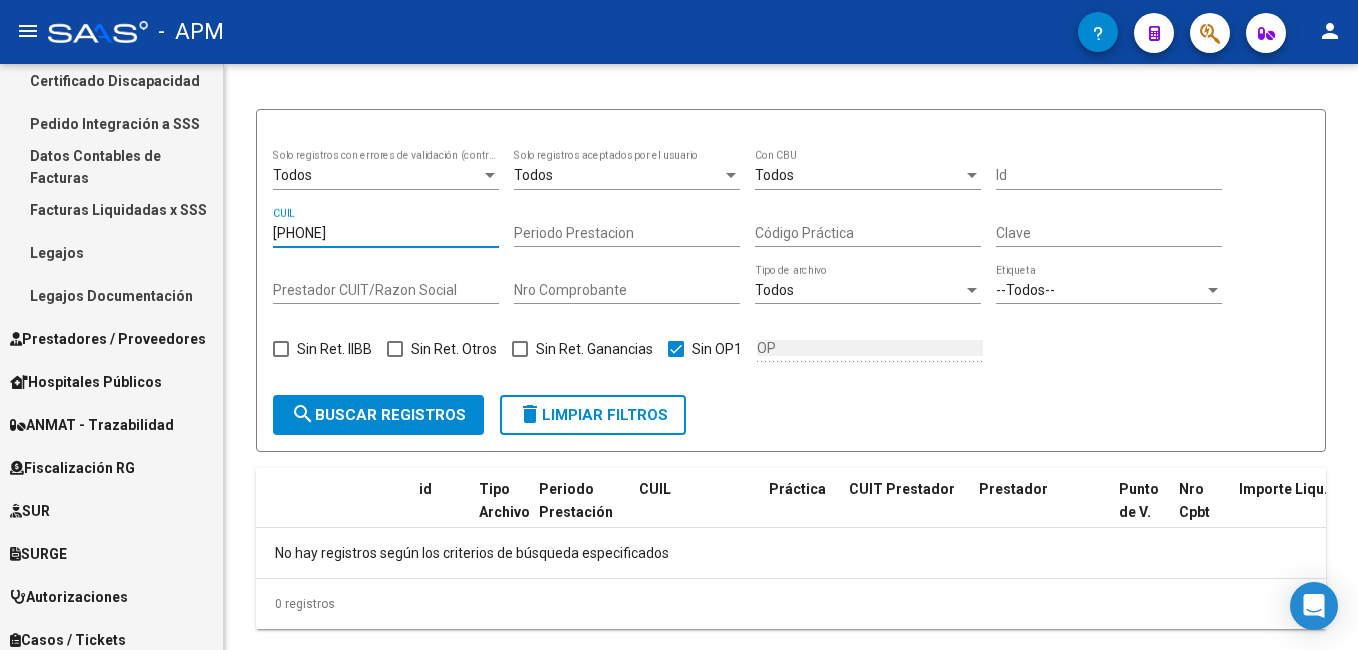 drag, startPoint x: 380, startPoint y: 214, endPoint x: -4, endPoint y: 15, distance: 432.50085 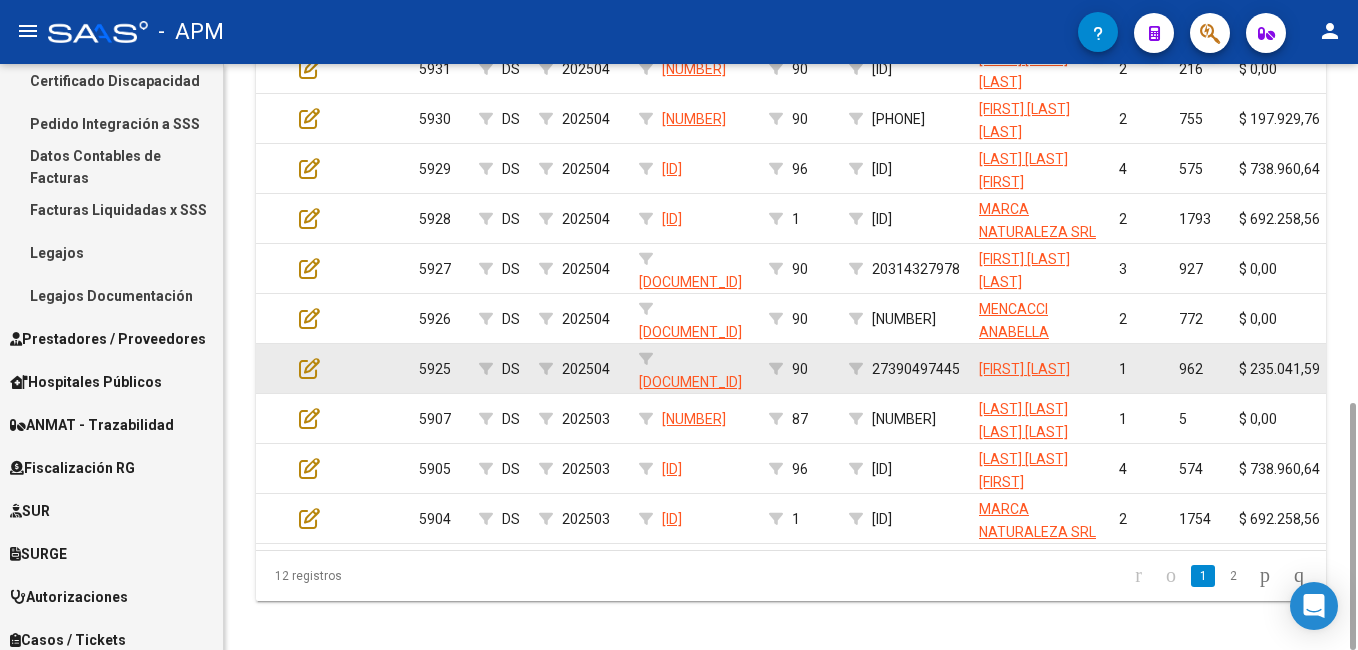 scroll, scrollTop: 600, scrollLeft: 0, axis: vertical 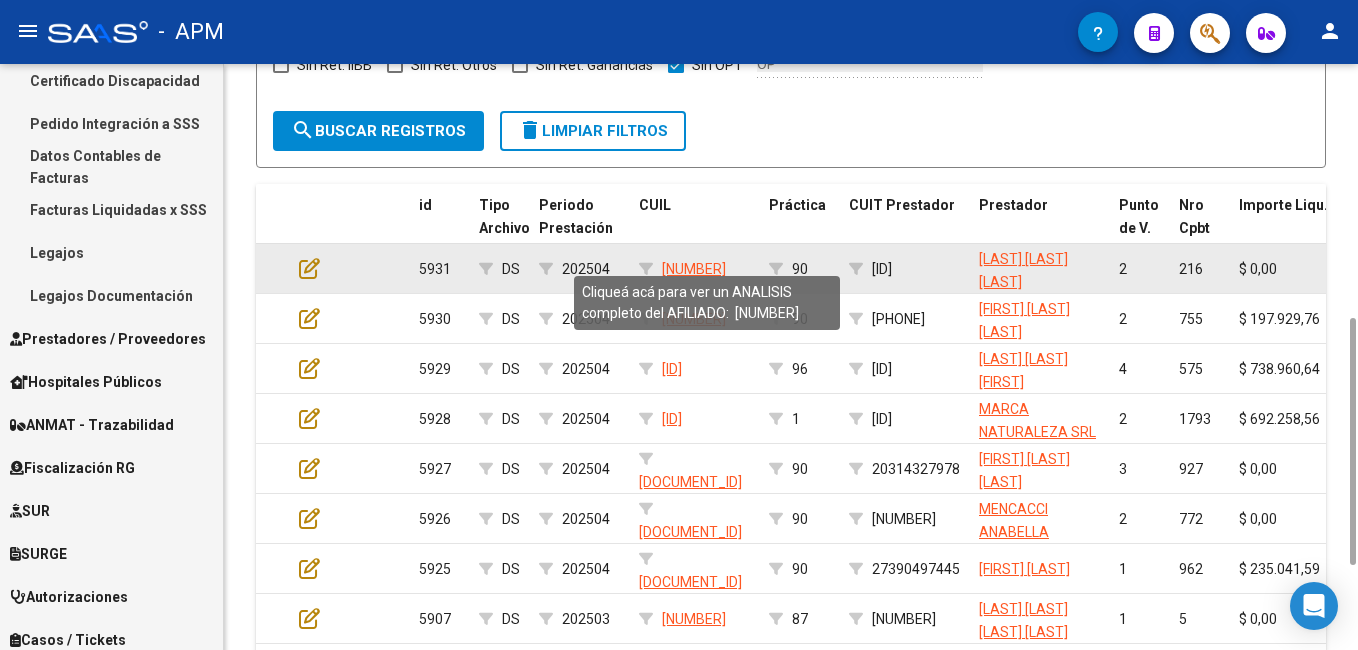 drag, startPoint x: 750, startPoint y: 260, endPoint x: 665, endPoint y: 261, distance: 85.00588 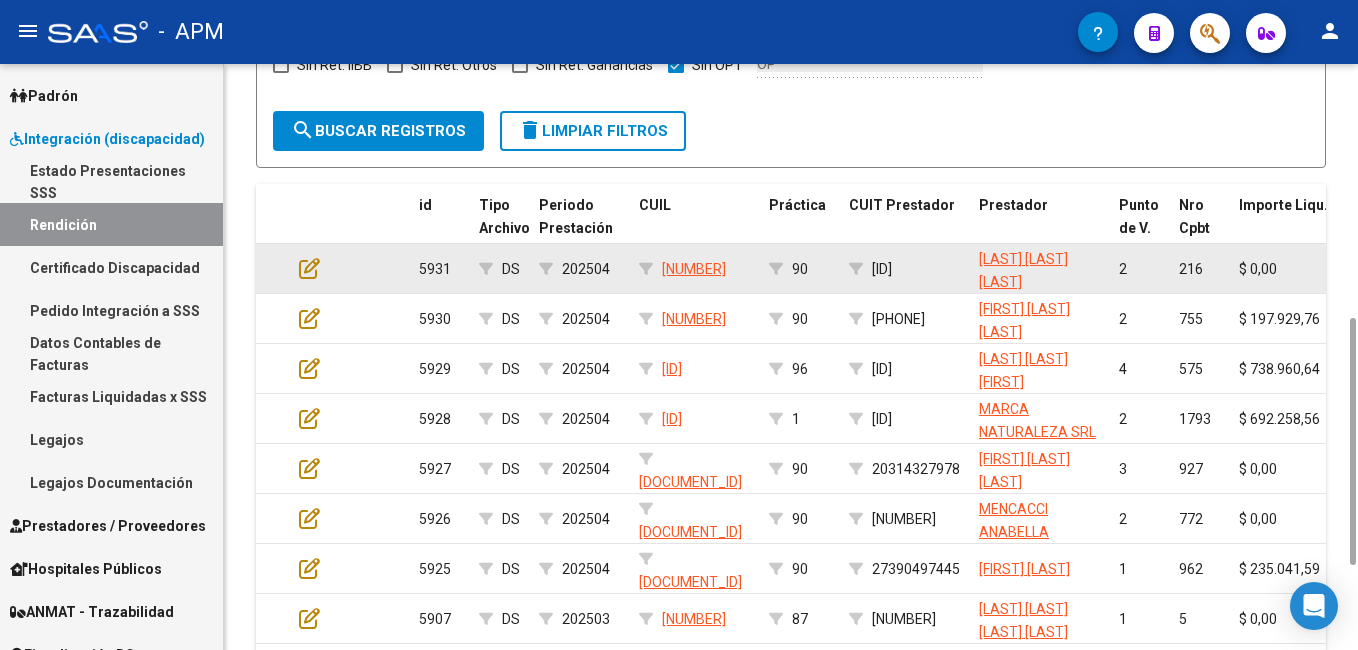 scroll, scrollTop: 200, scrollLeft: 0, axis: vertical 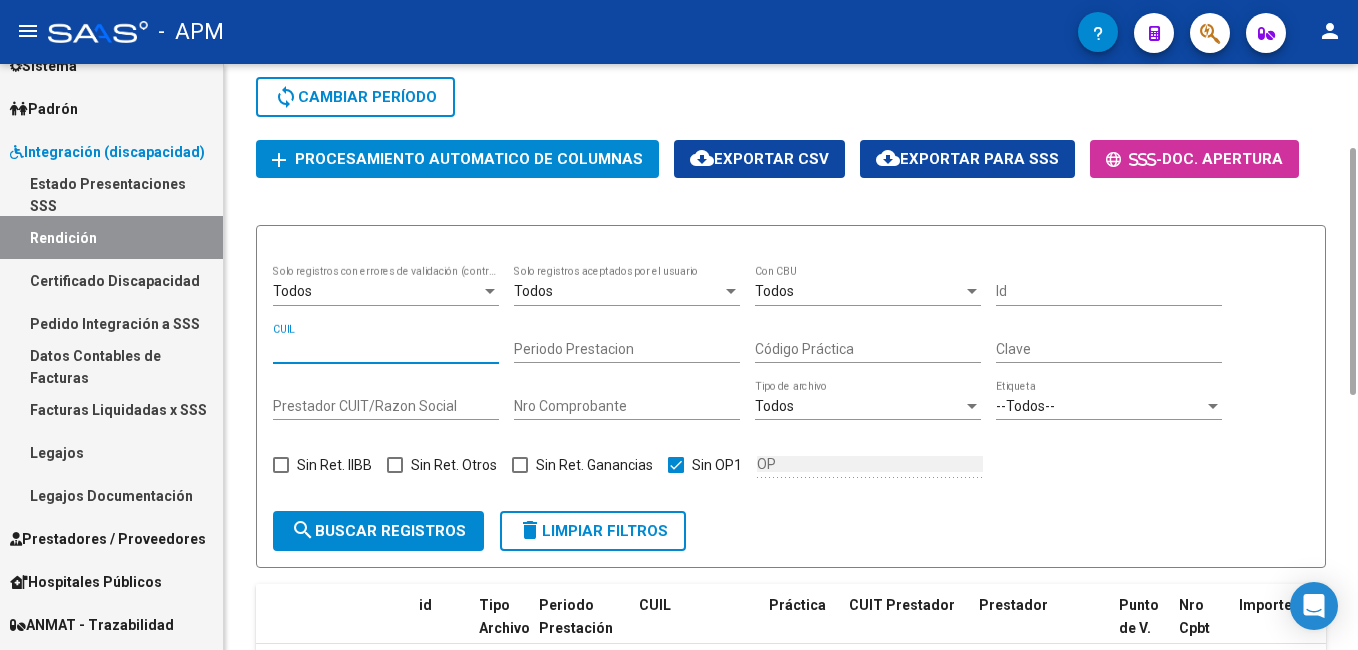 paste on "[NUMBER]" 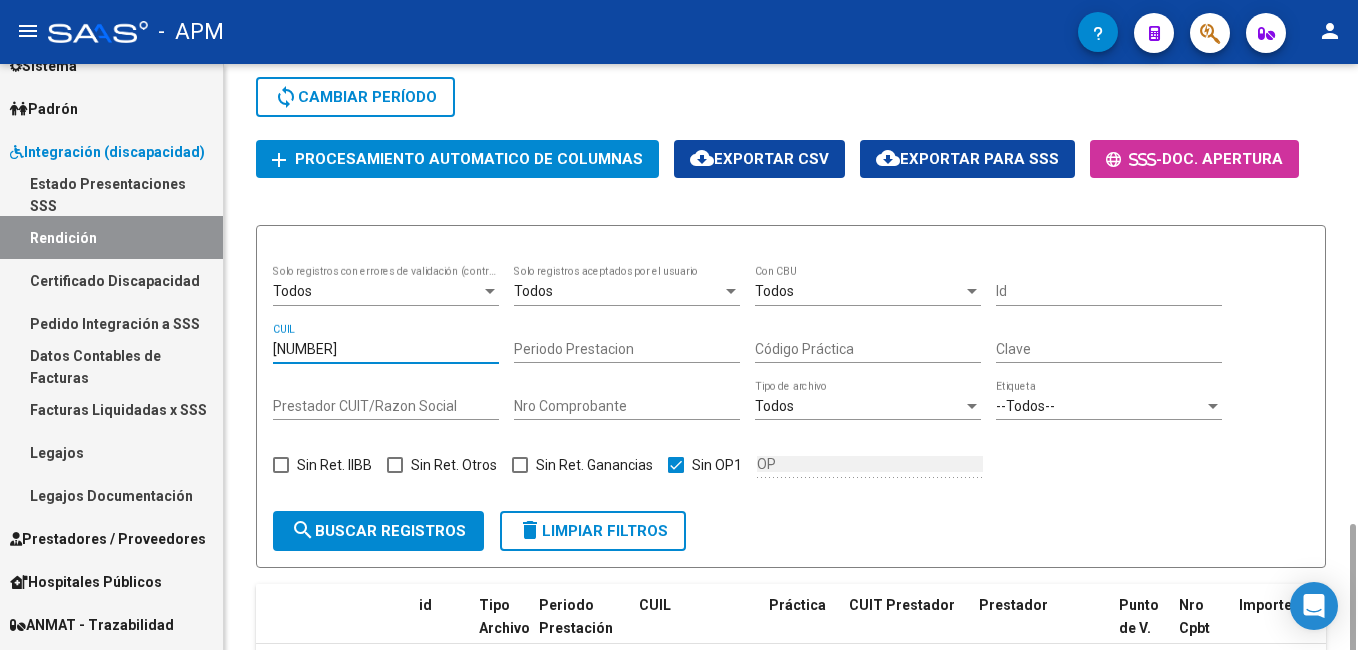 scroll, scrollTop: 416, scrollLeft: 0, axis: vertical 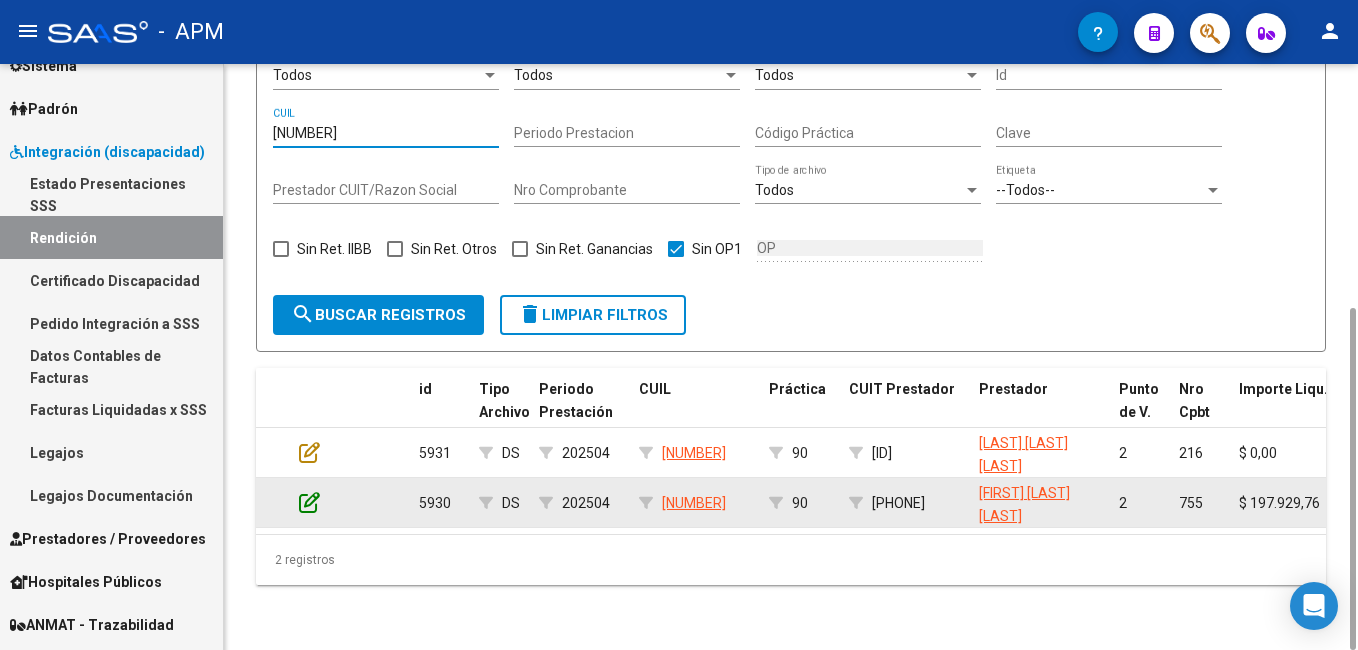 type on "[NUMBER]" 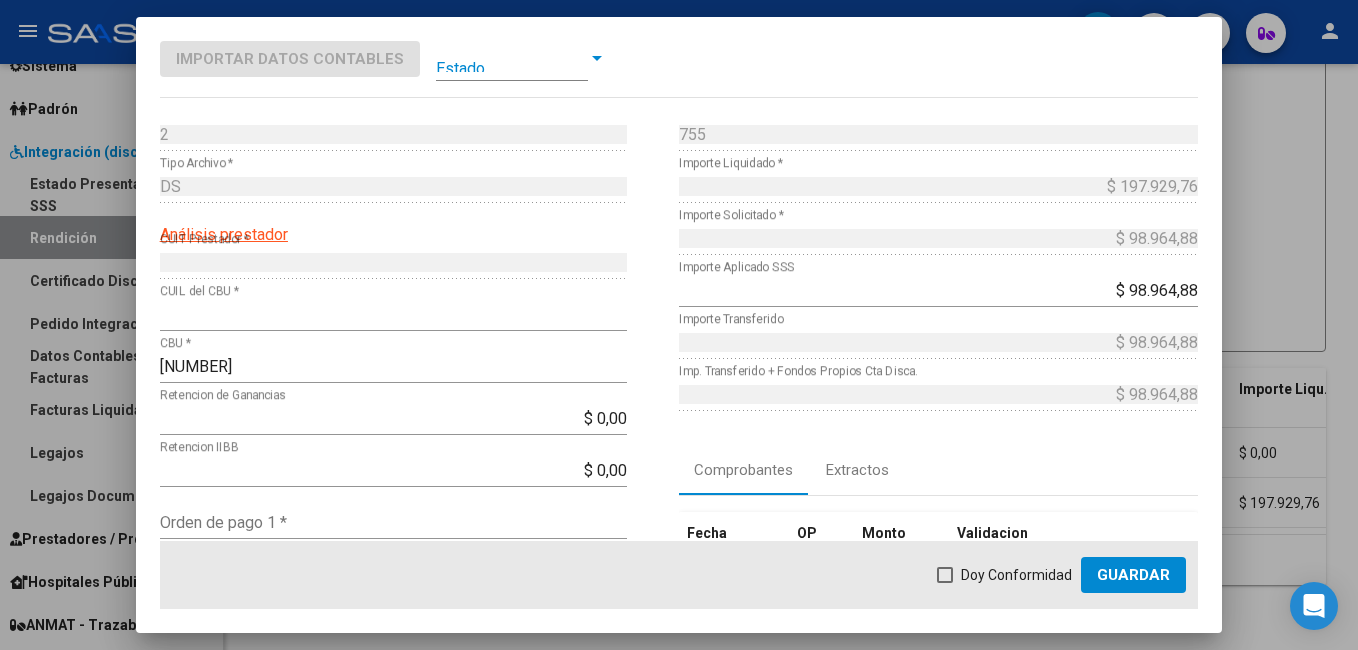 click at bounding box center (512, 58) 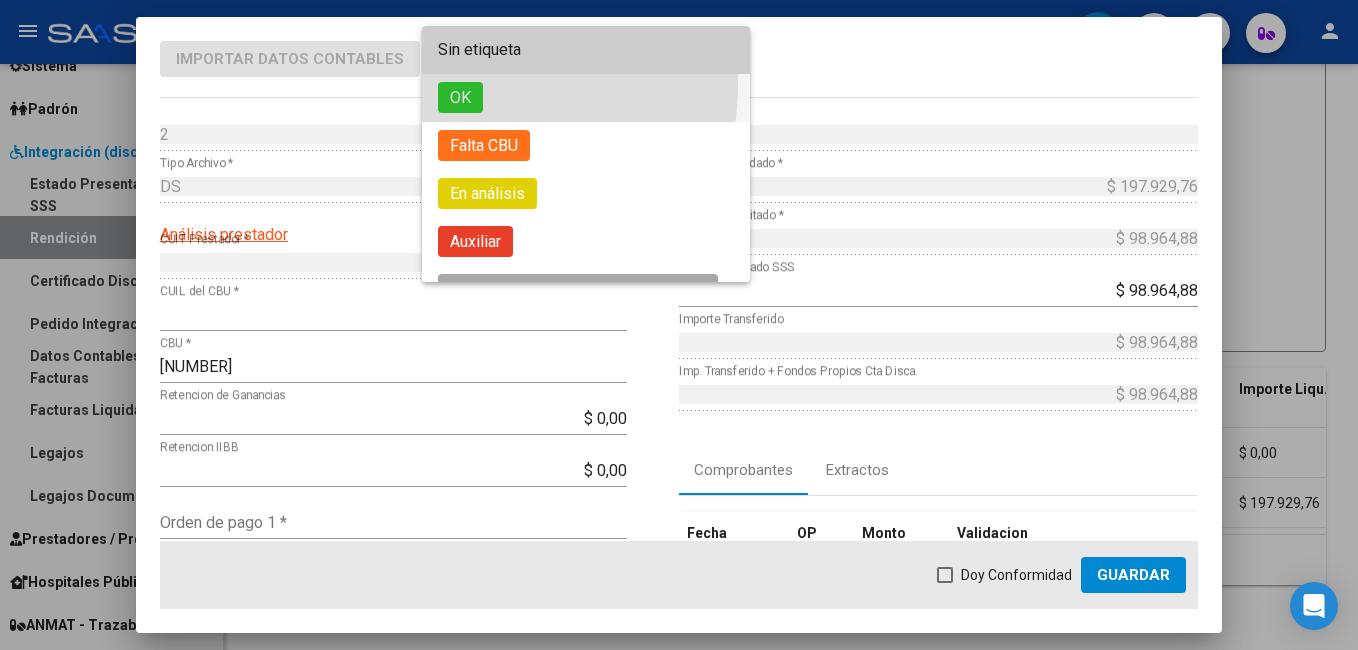 click on "OK" at bounding box center [460, 97] 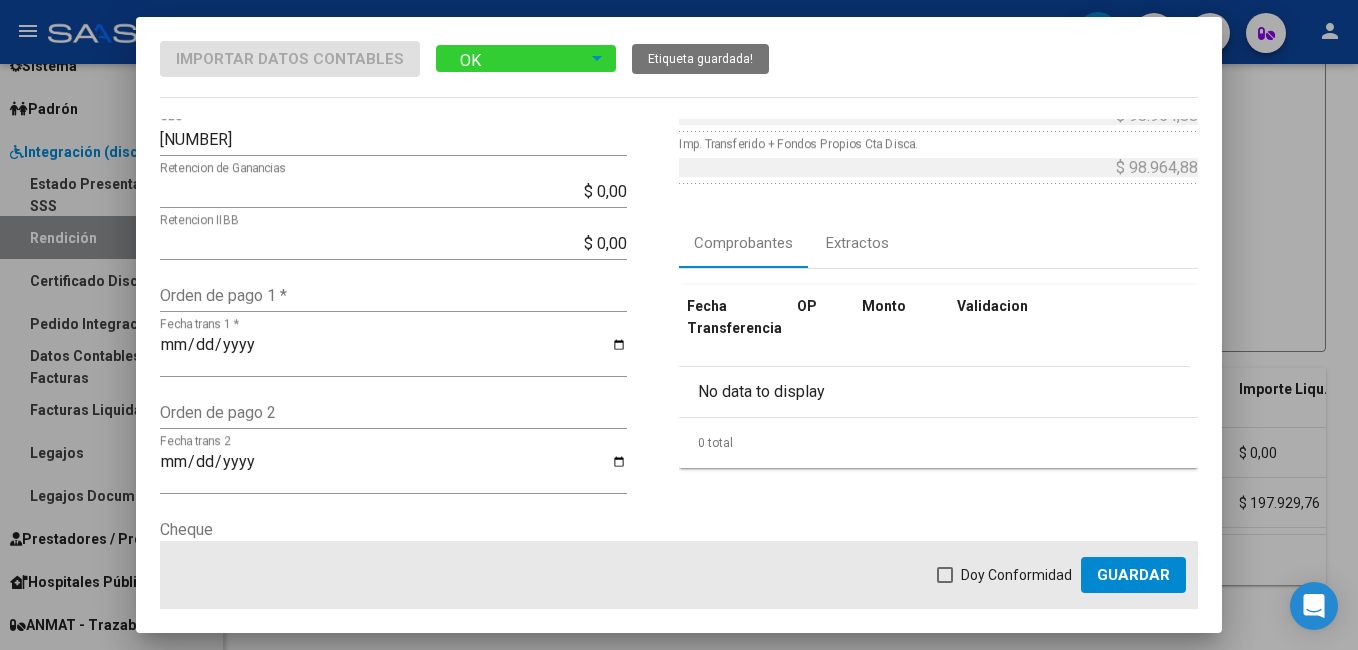 scroll, scrollTop: 400, scrollLeft: 0, axis: vertical 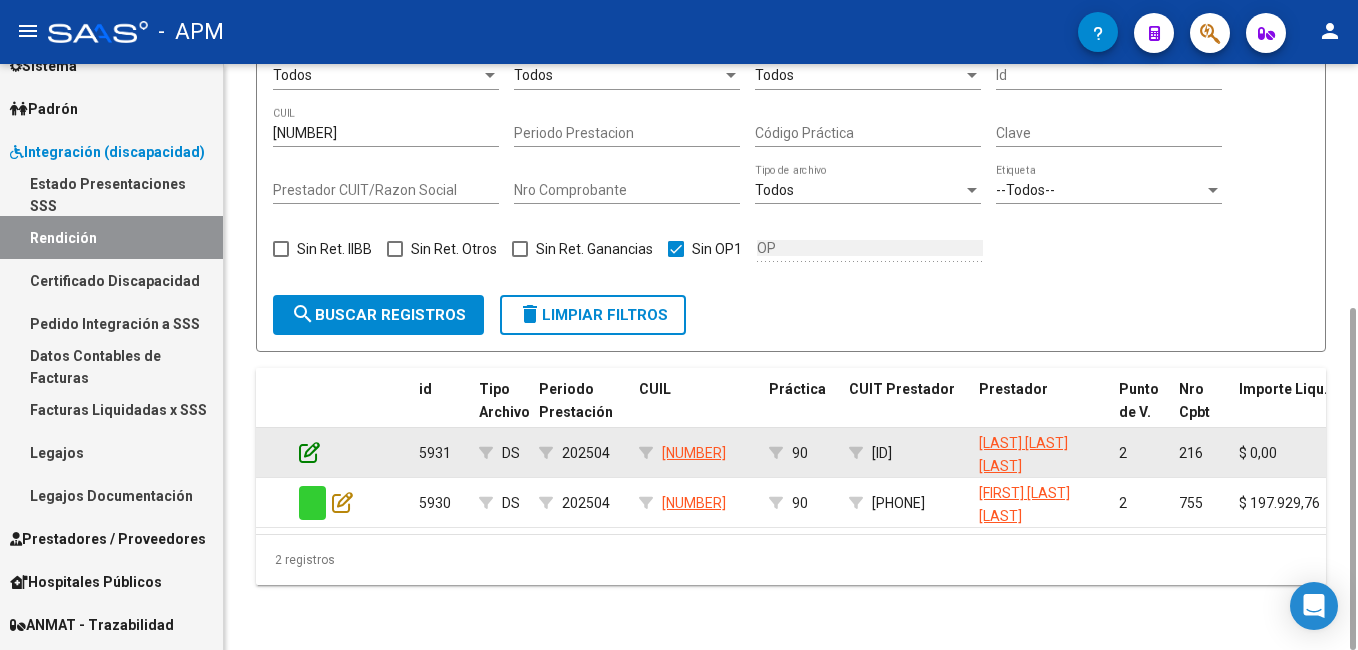 click 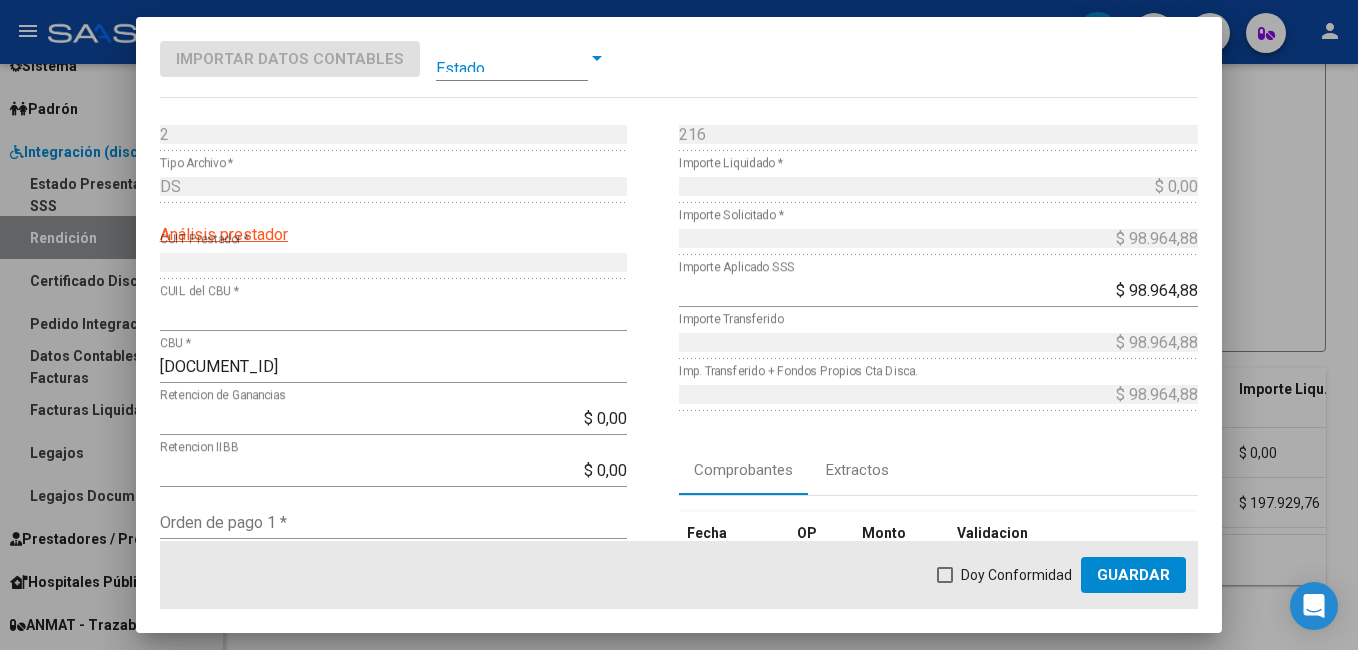 click at bounding box center [512, 58] 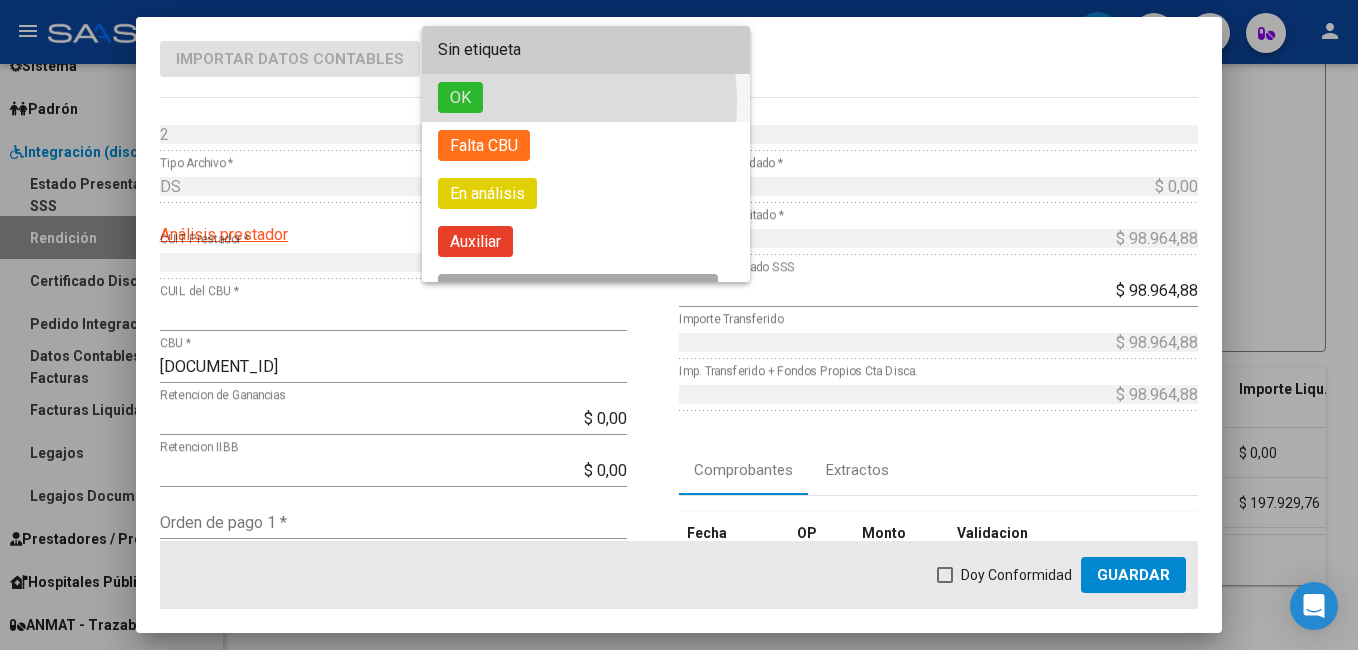 click on "OK" at bounding box center [460, 97] 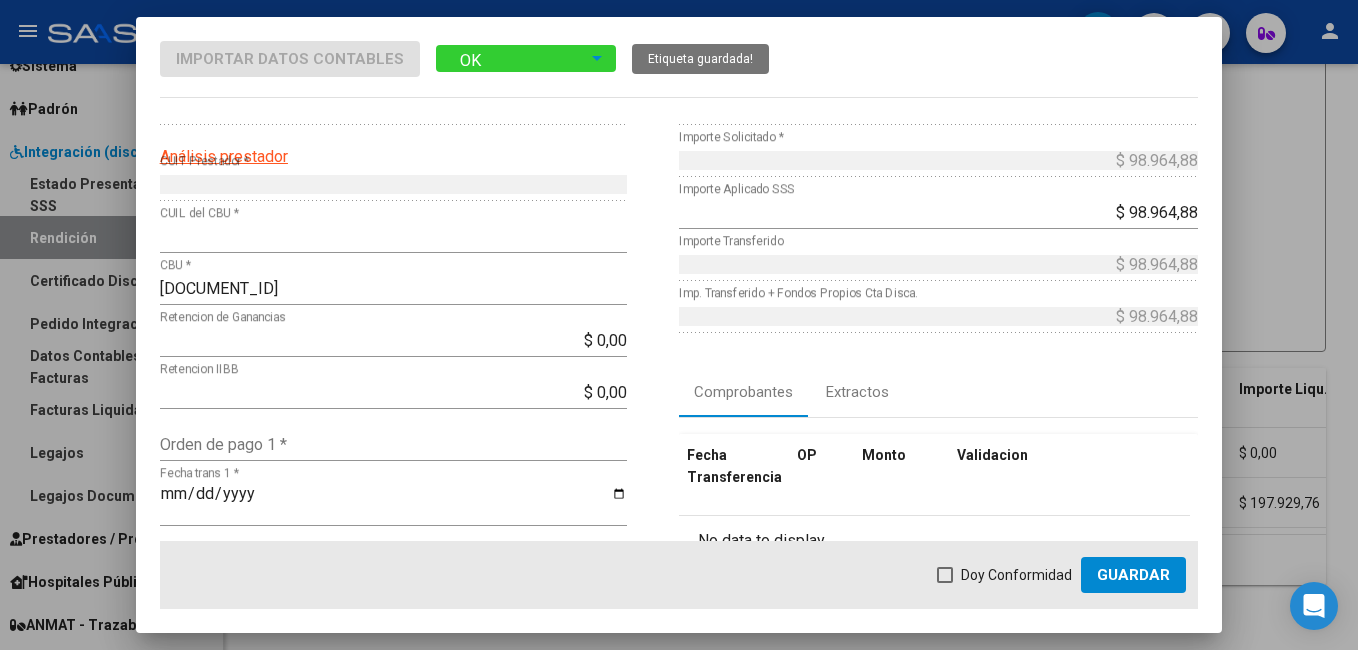 scroll, scrollTop: 200, scrollLeft: 0, axis: vertical 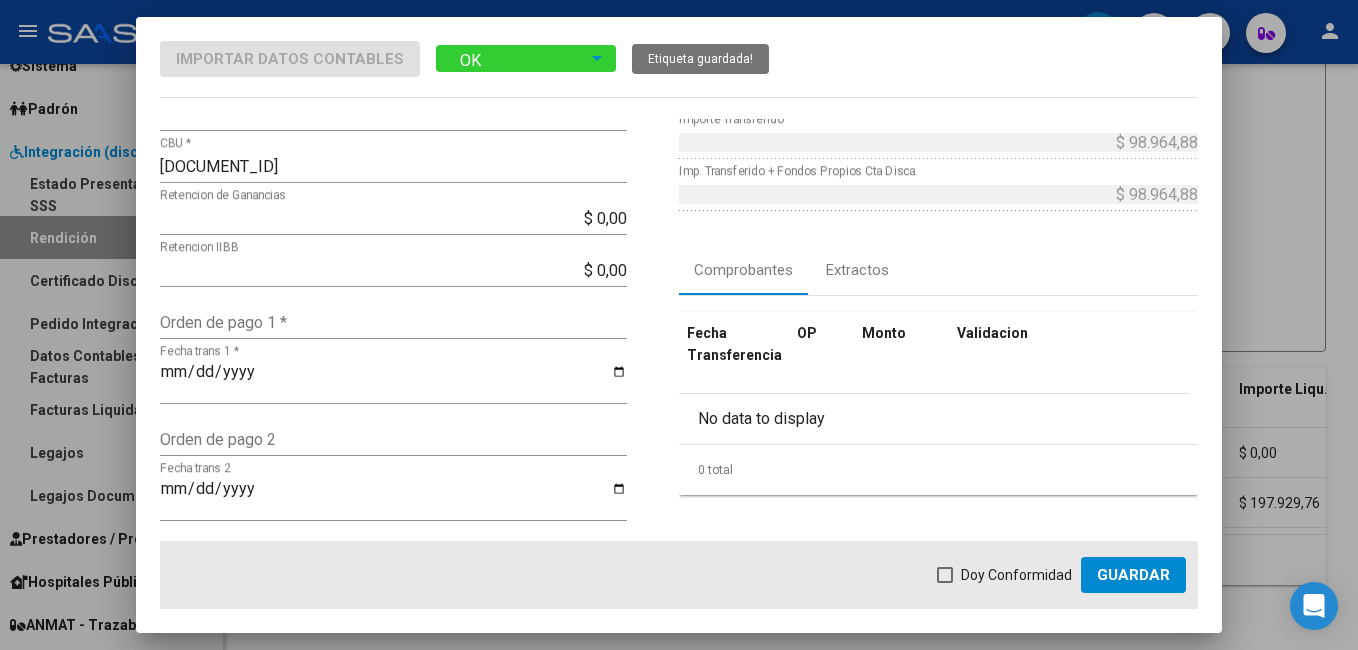 click on "Orden de pago 1 *" at bounding box center (393, 322) 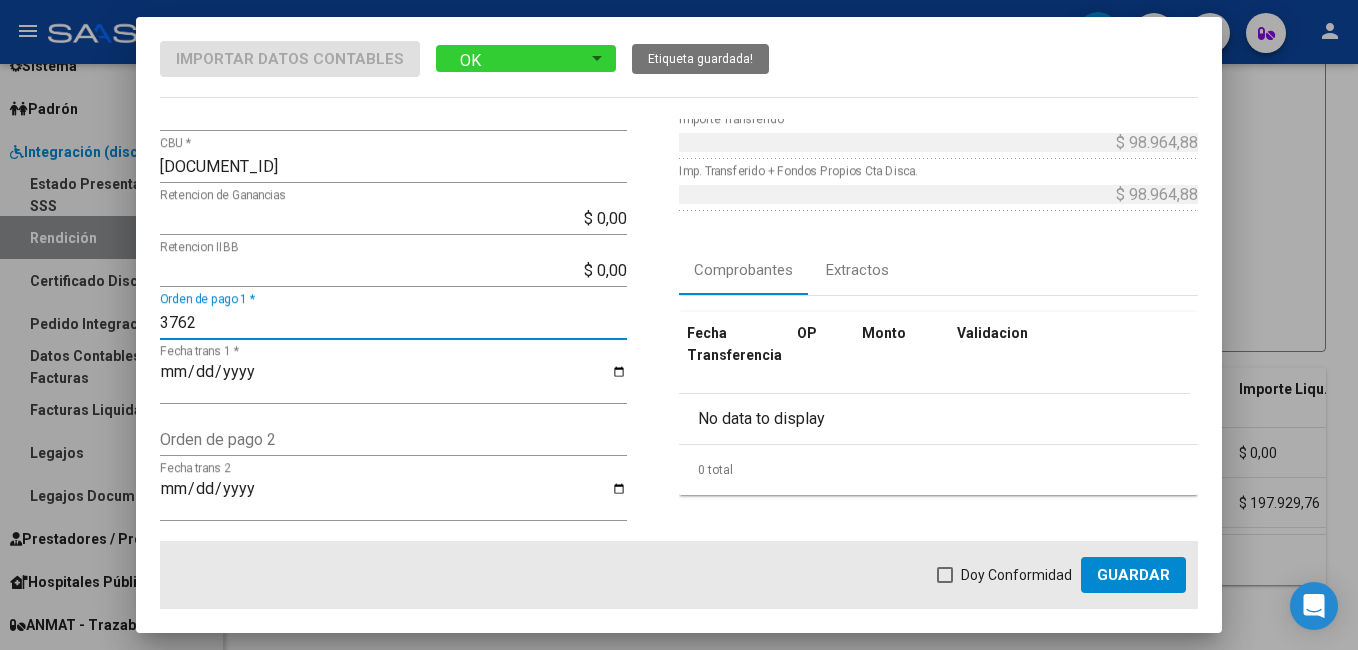 type on "3762" 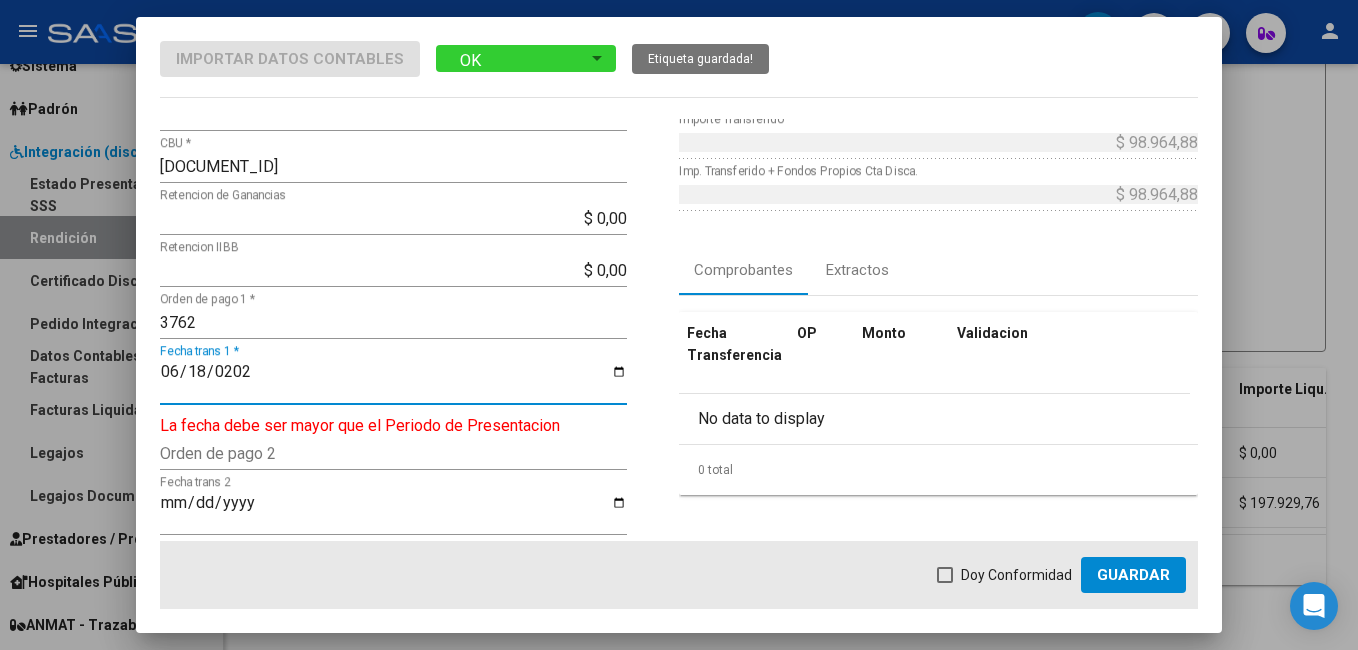type on "2025-06-18" 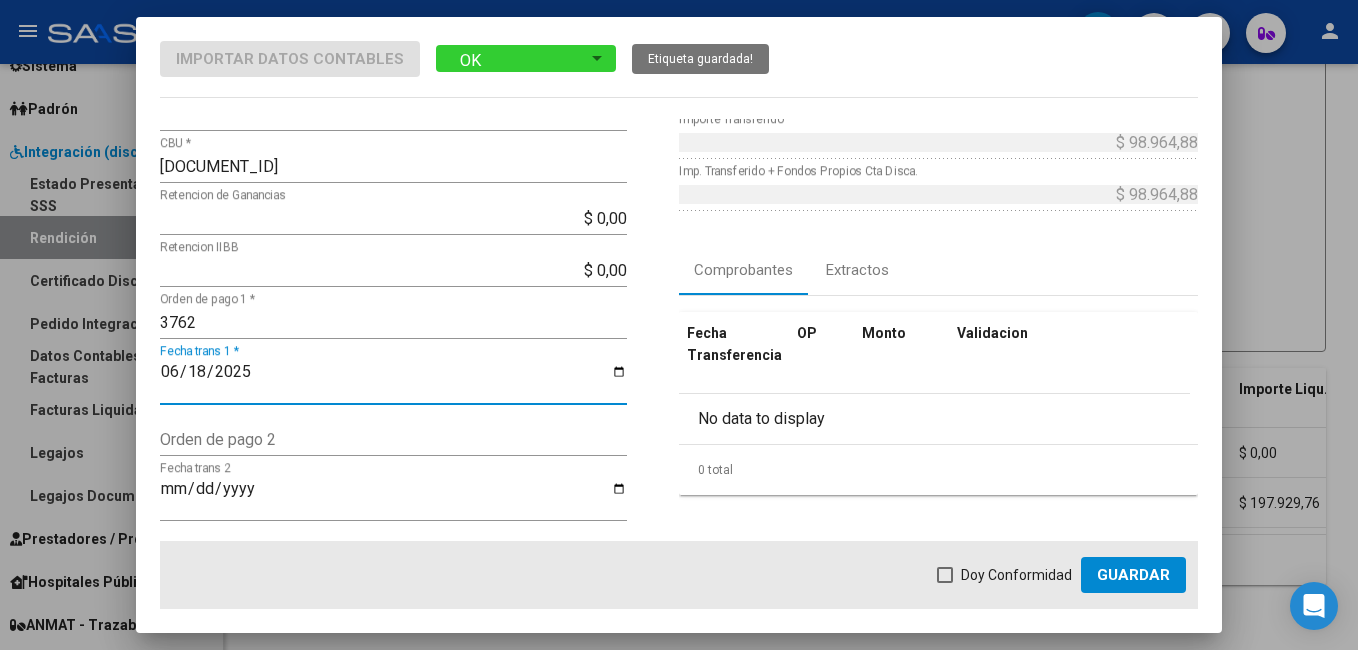 click at bounding box center [945, 575] 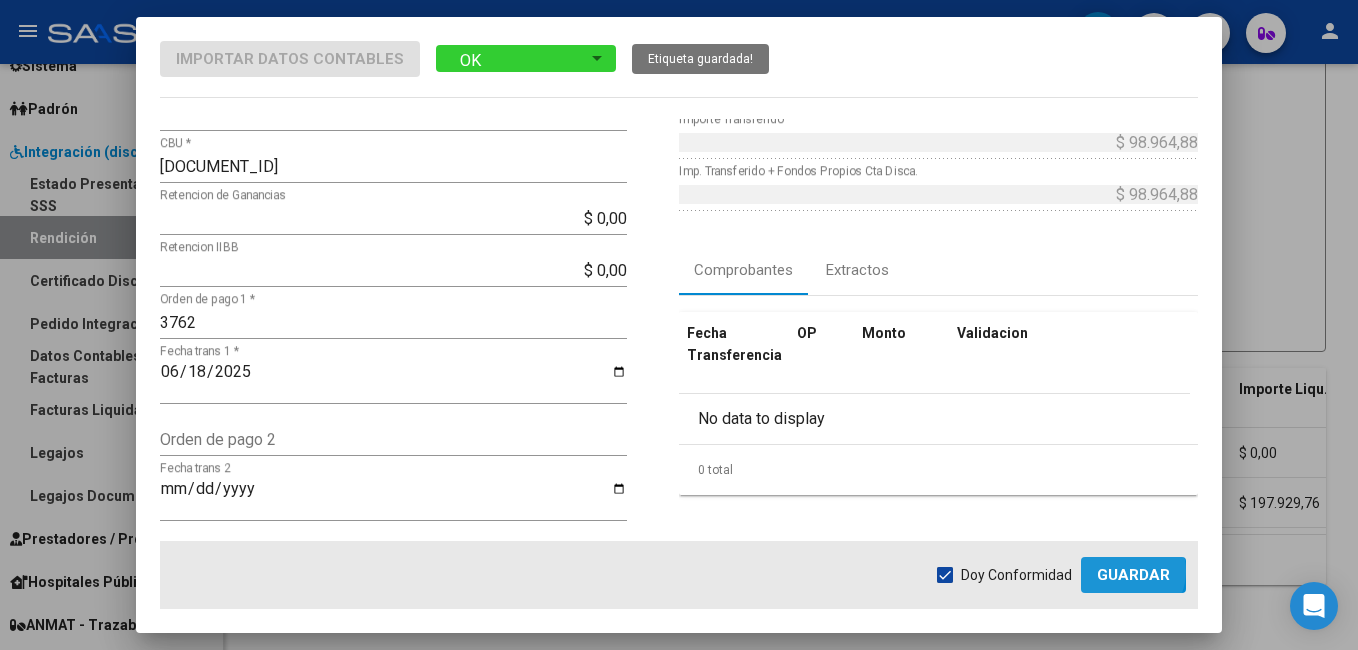click on "Guardar" 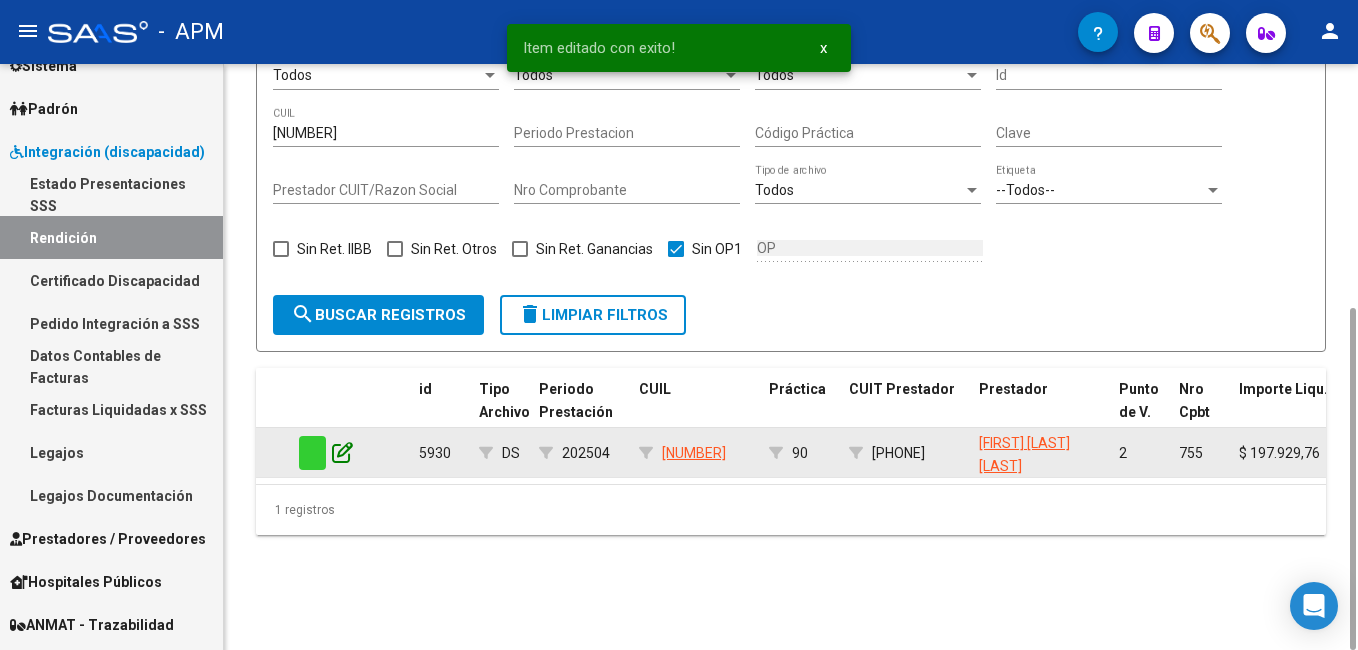 click 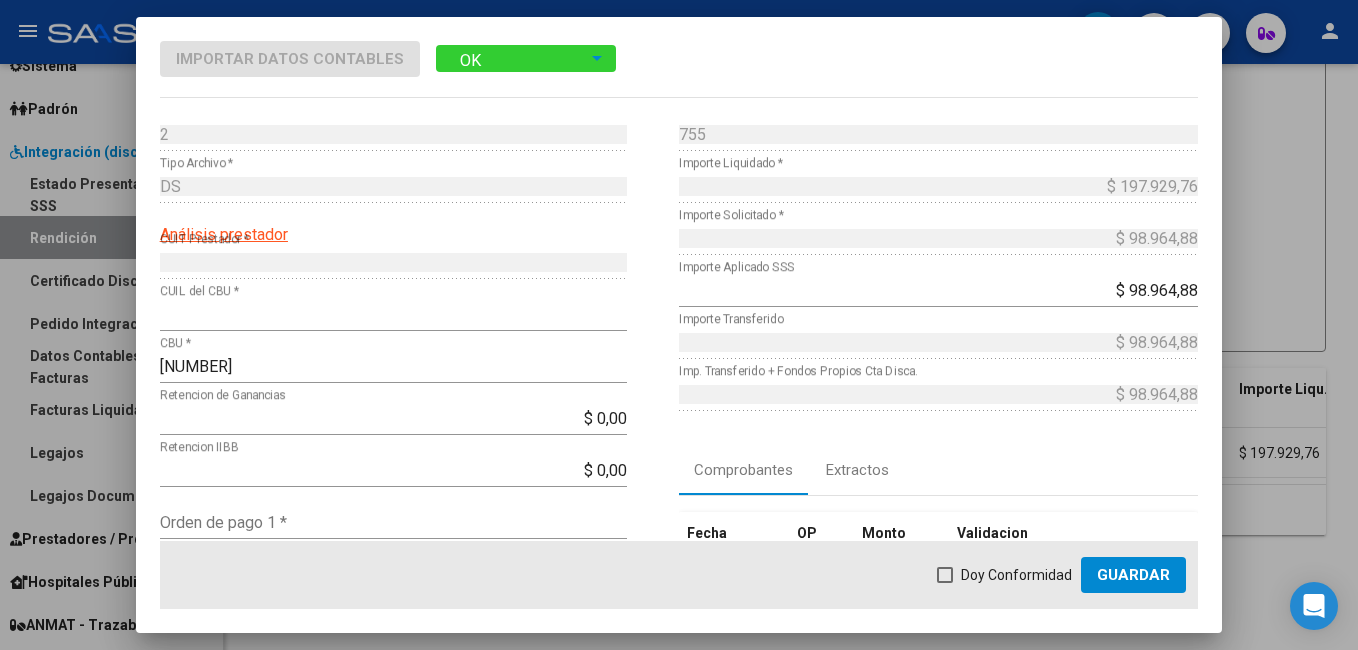 scroll, scrollTop: 100, scrollLeft: 0, axis: vertical 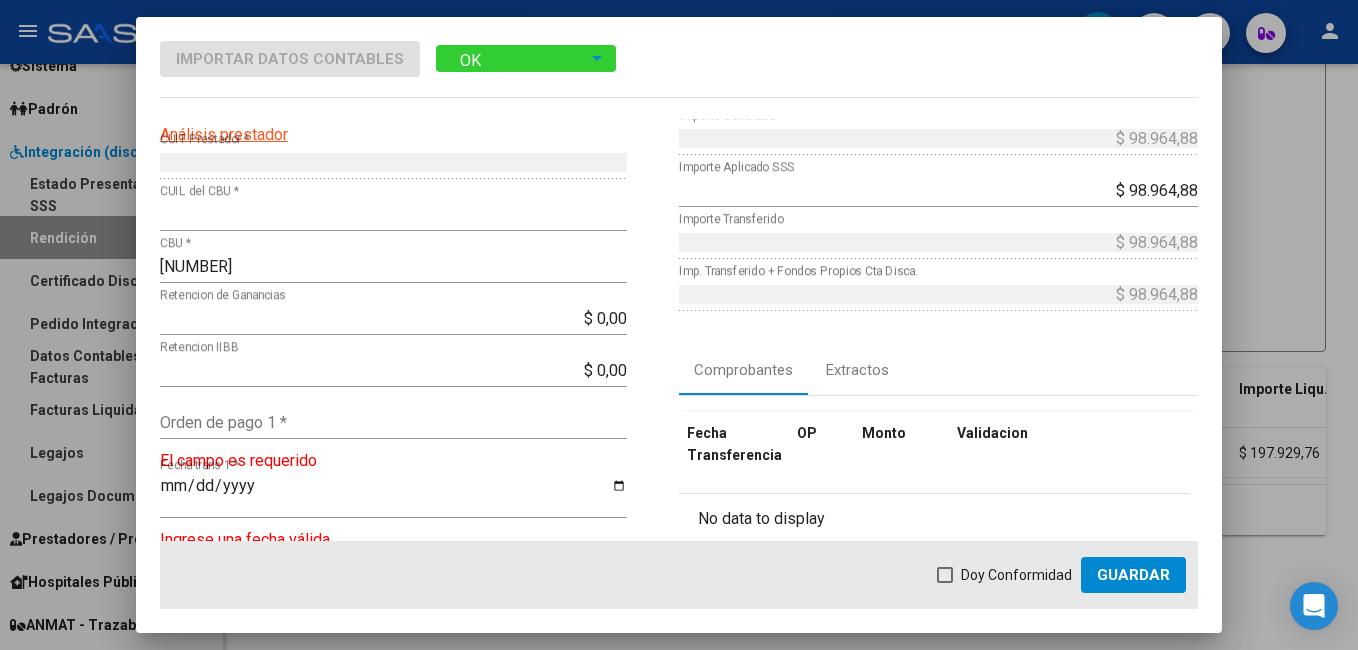 click on "Orden de pago 1 *" at bounding box center [393, 422] 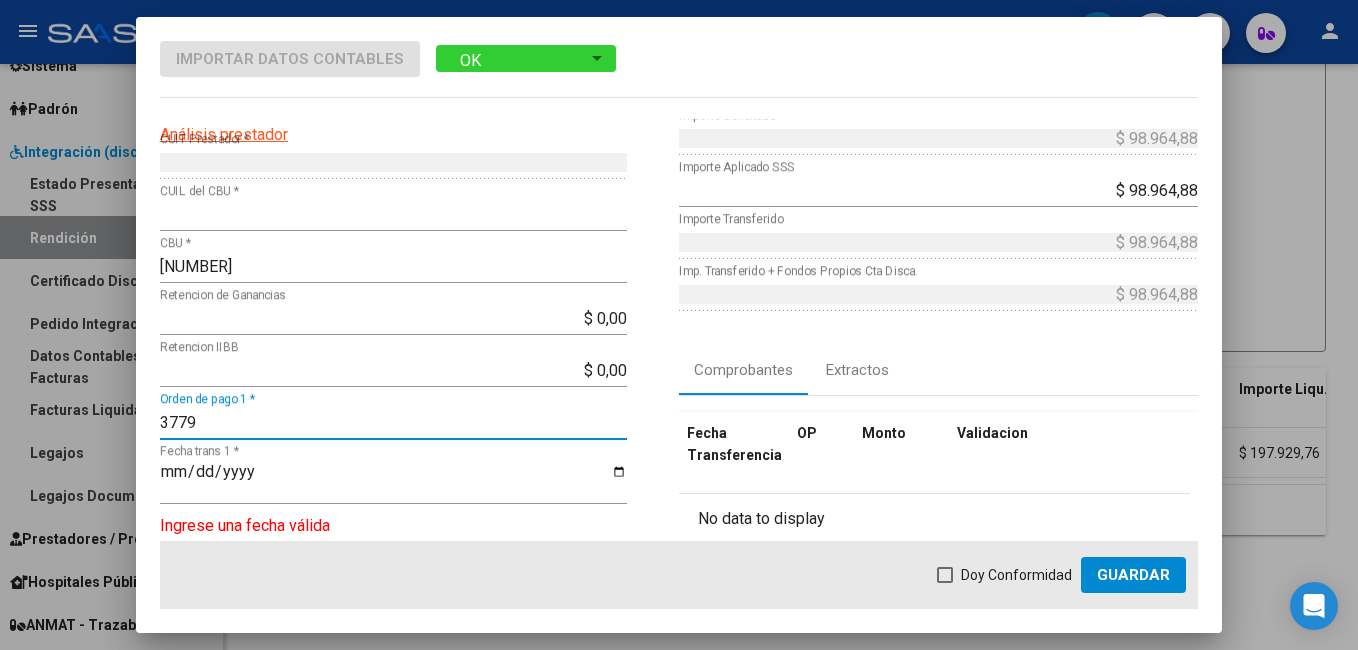 type on "3779" 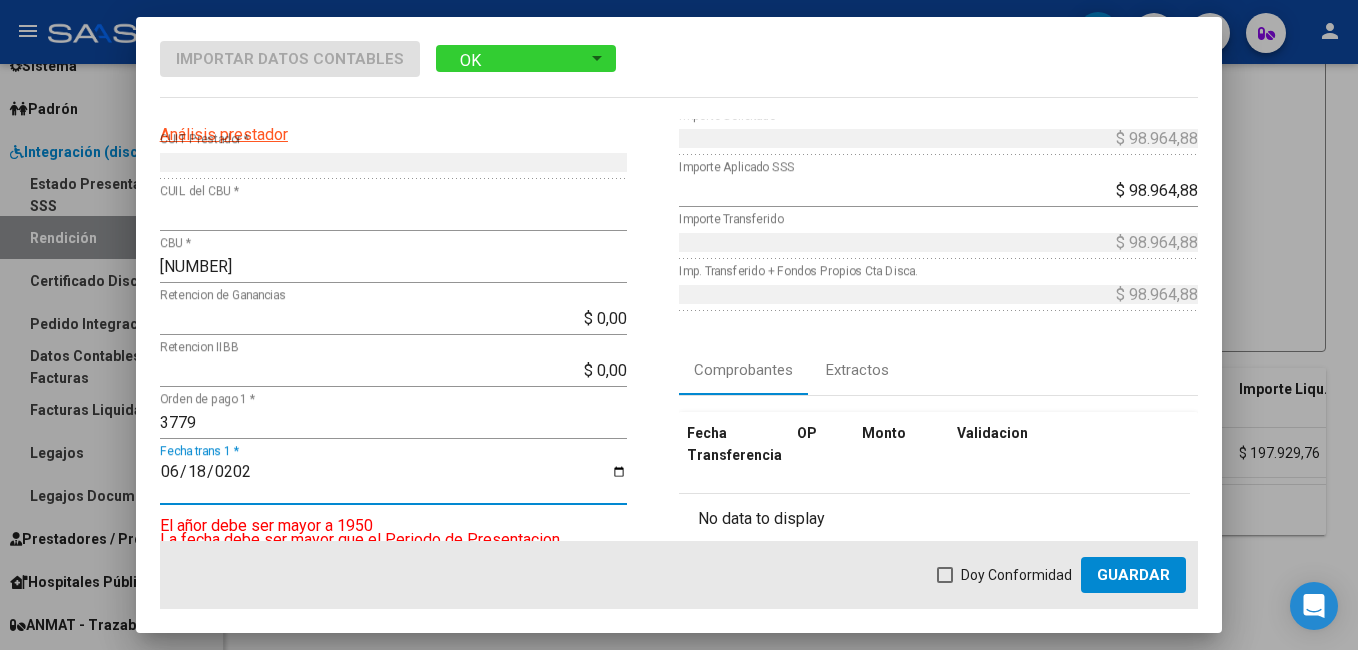 type on "2025-06-18" 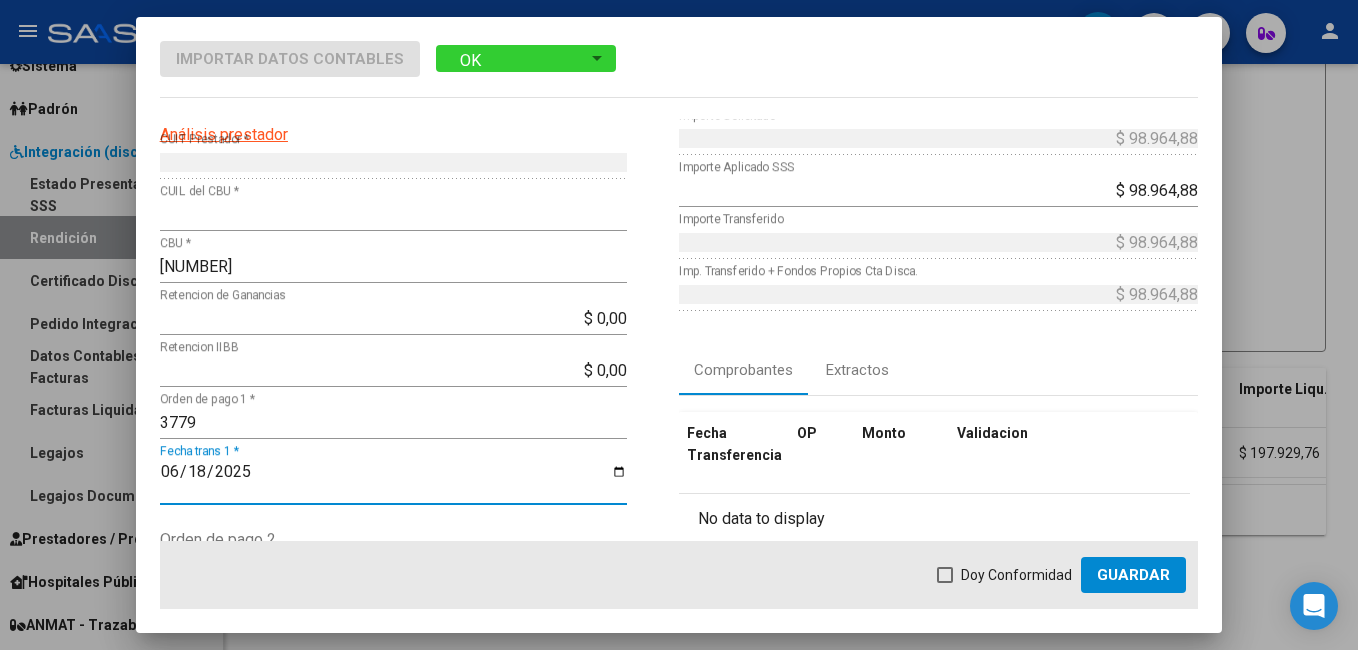 click at bounding box center (945, 575) 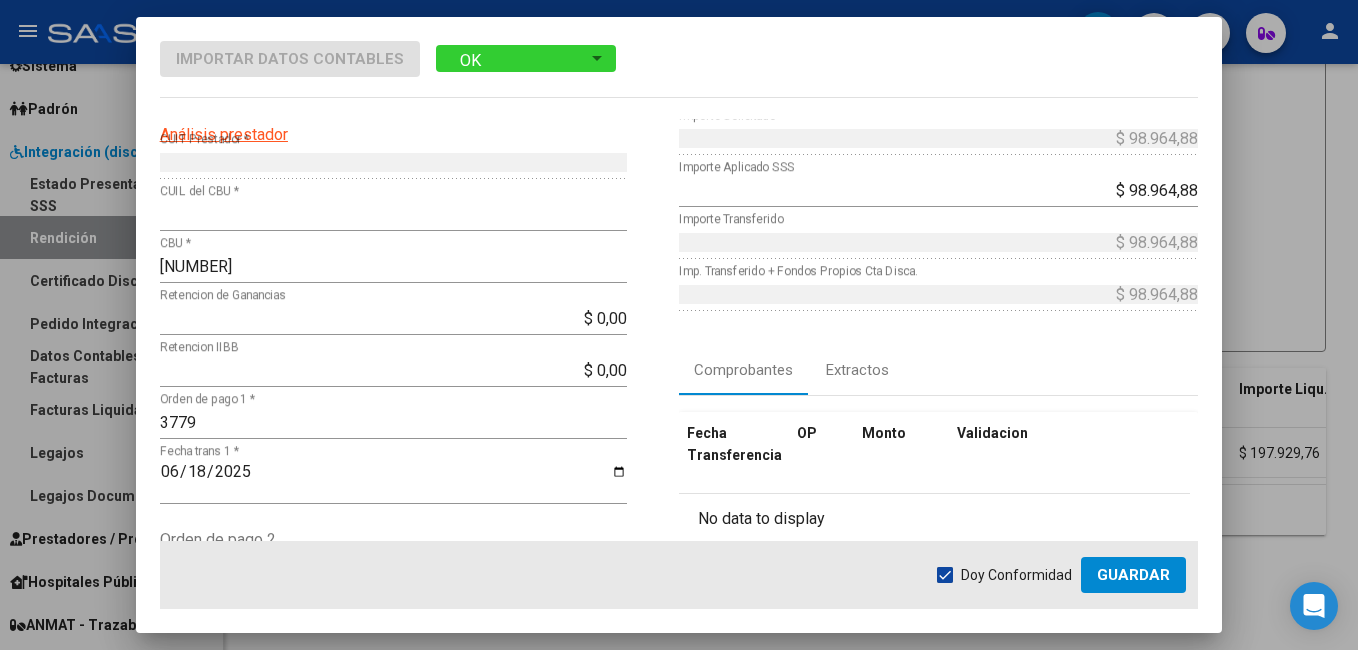 click on "Guardar" 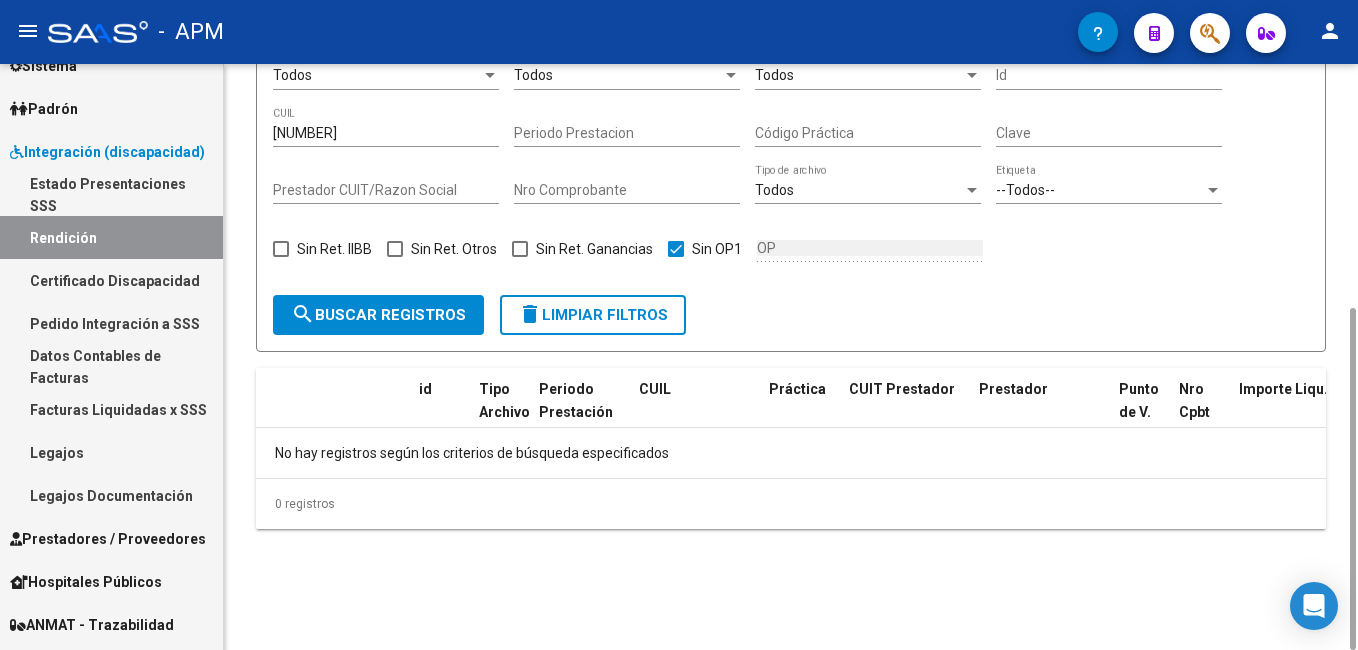 click on "[ID] CUIL" 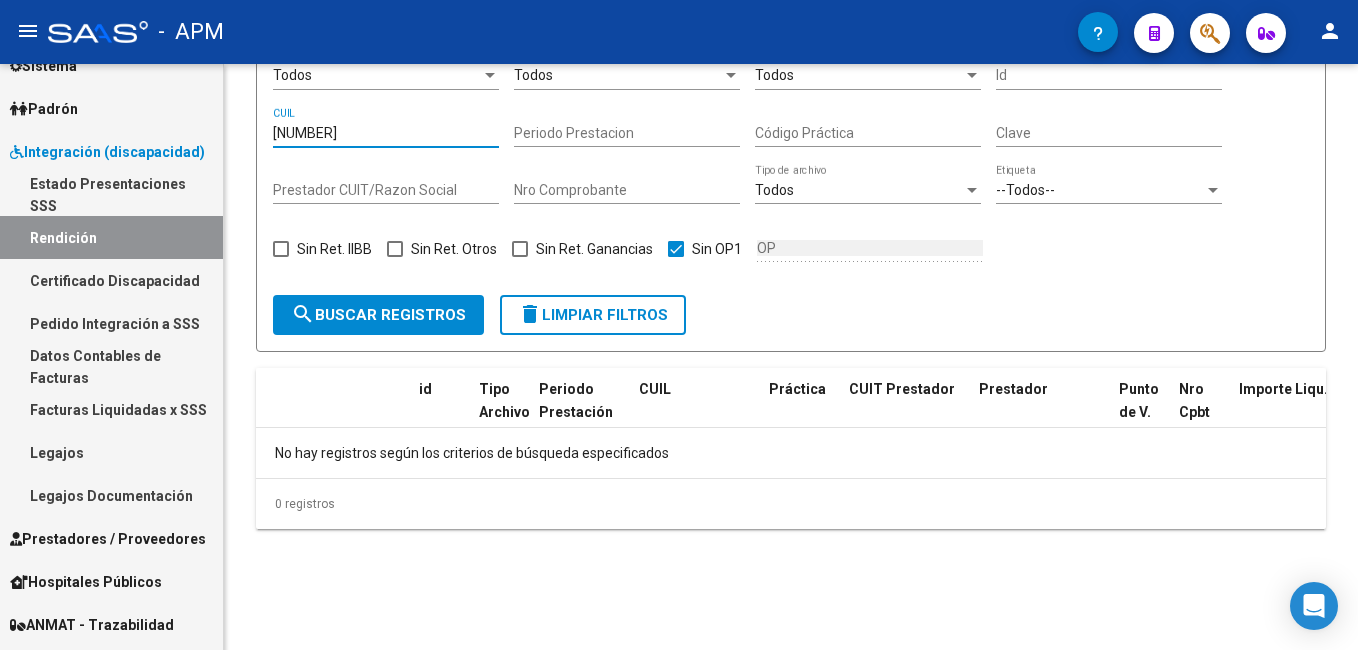 drag, startPoint x: 397, startPoint y: 119, endPoint x: 79, endPoint y: 74, distance: 321.16818 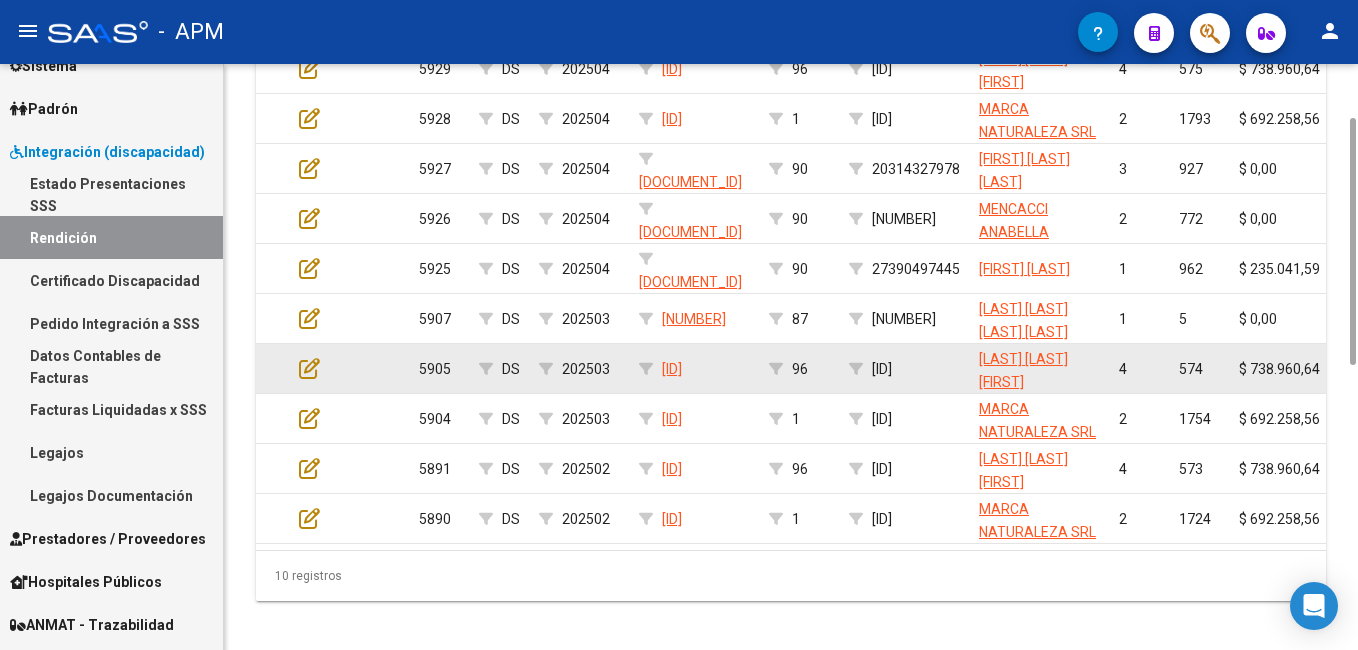 scroll, scrollTop: 400, scrollLeft: 0, axis: vertical 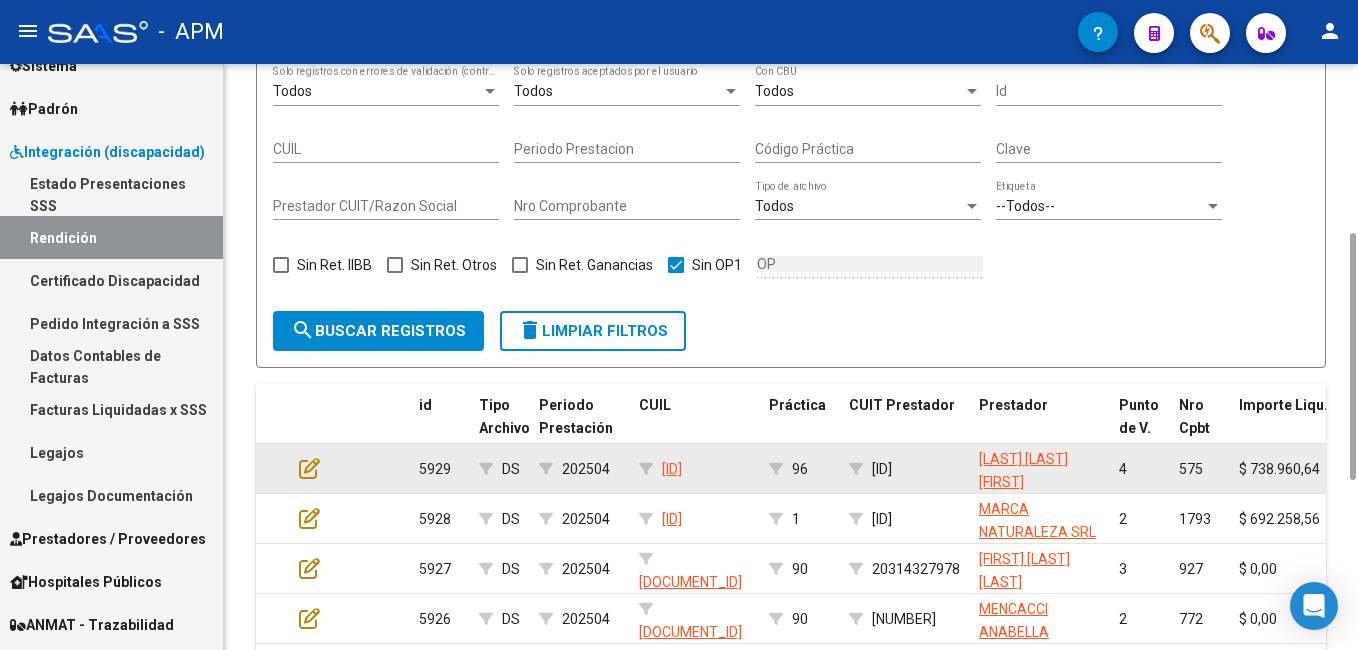 drag, startPoint x: 753, startPoint y: 453, endPoint x: 663, endPoint y: 440, distance: 90.934044 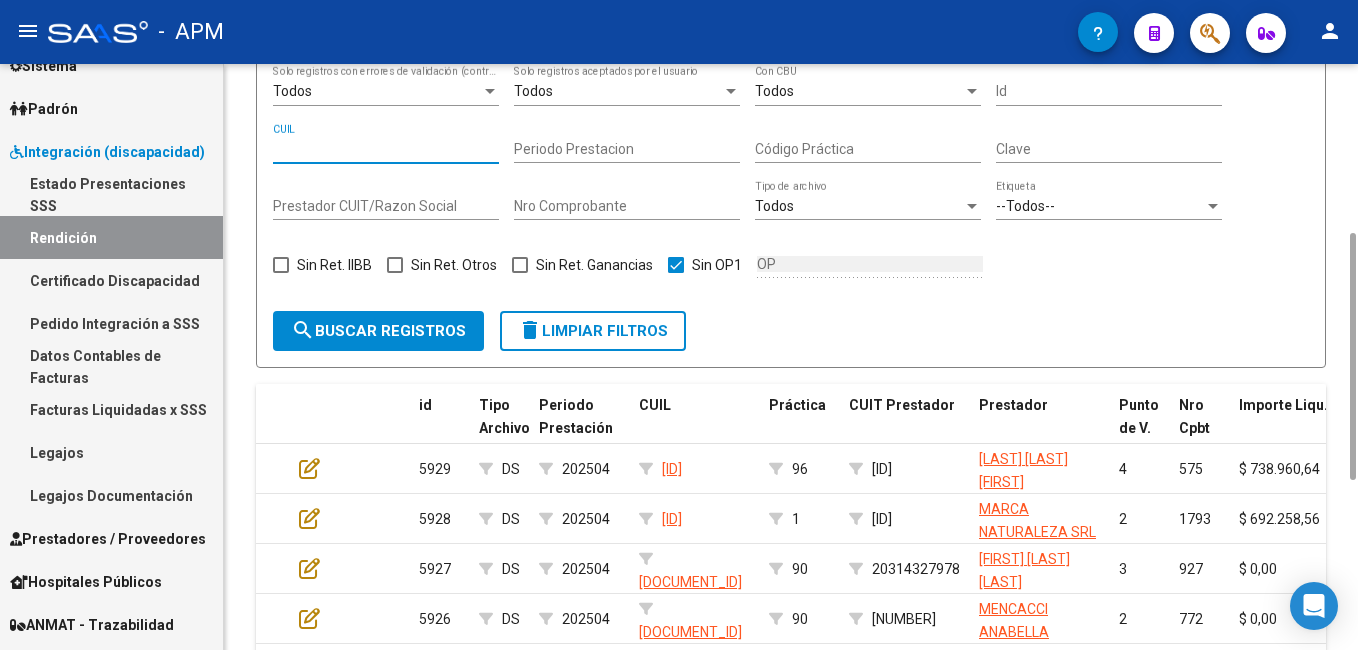 paste on "[ID]" 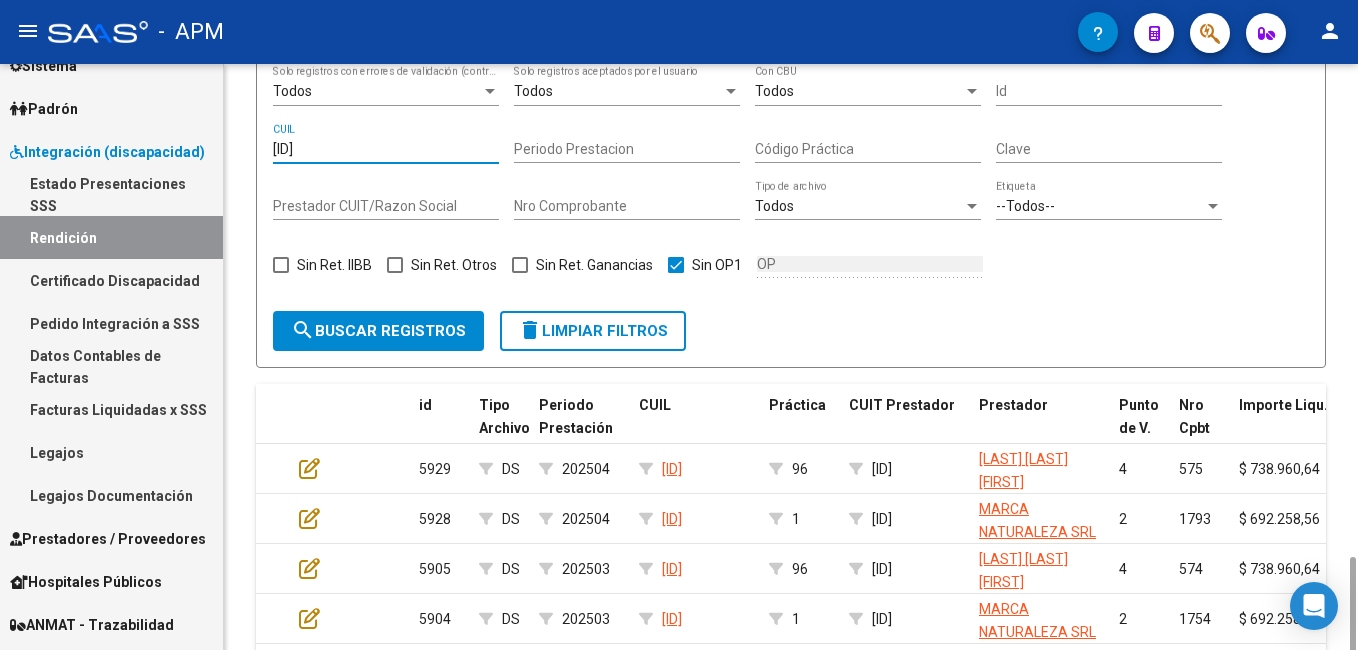 scroll, scrollTop: 600, scrollLeft: 0, axis: vertical 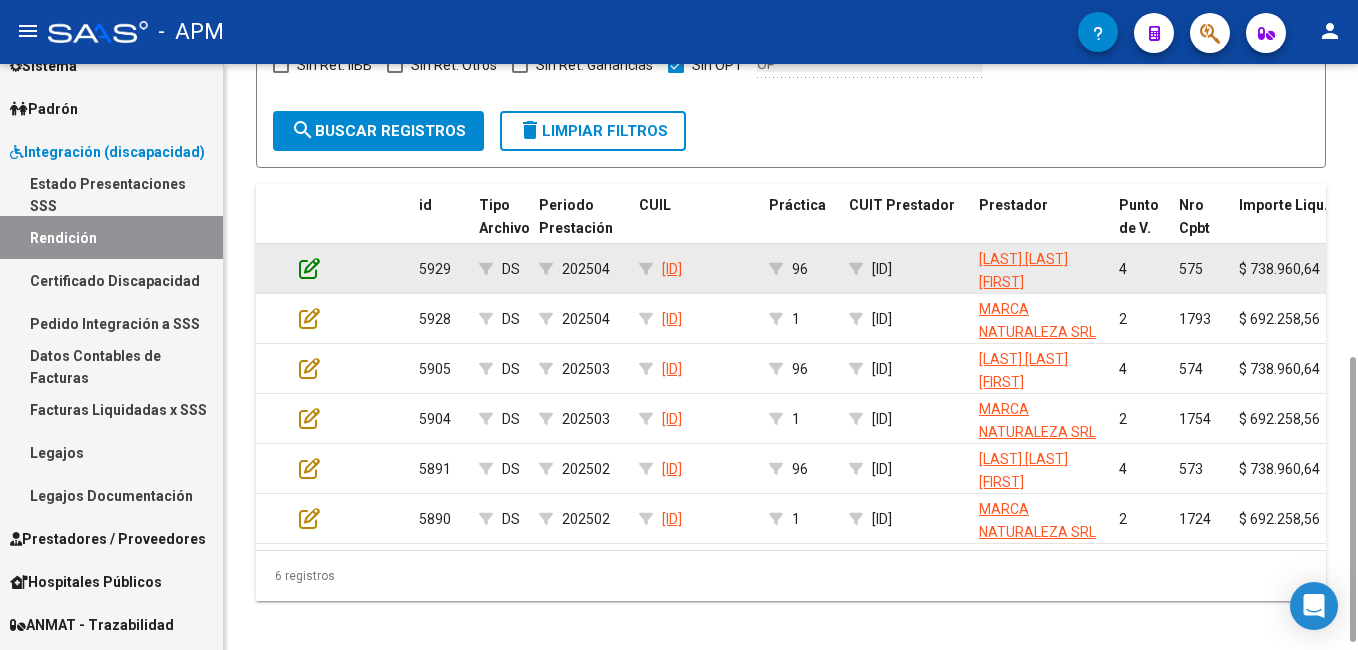 type on "[ID]" 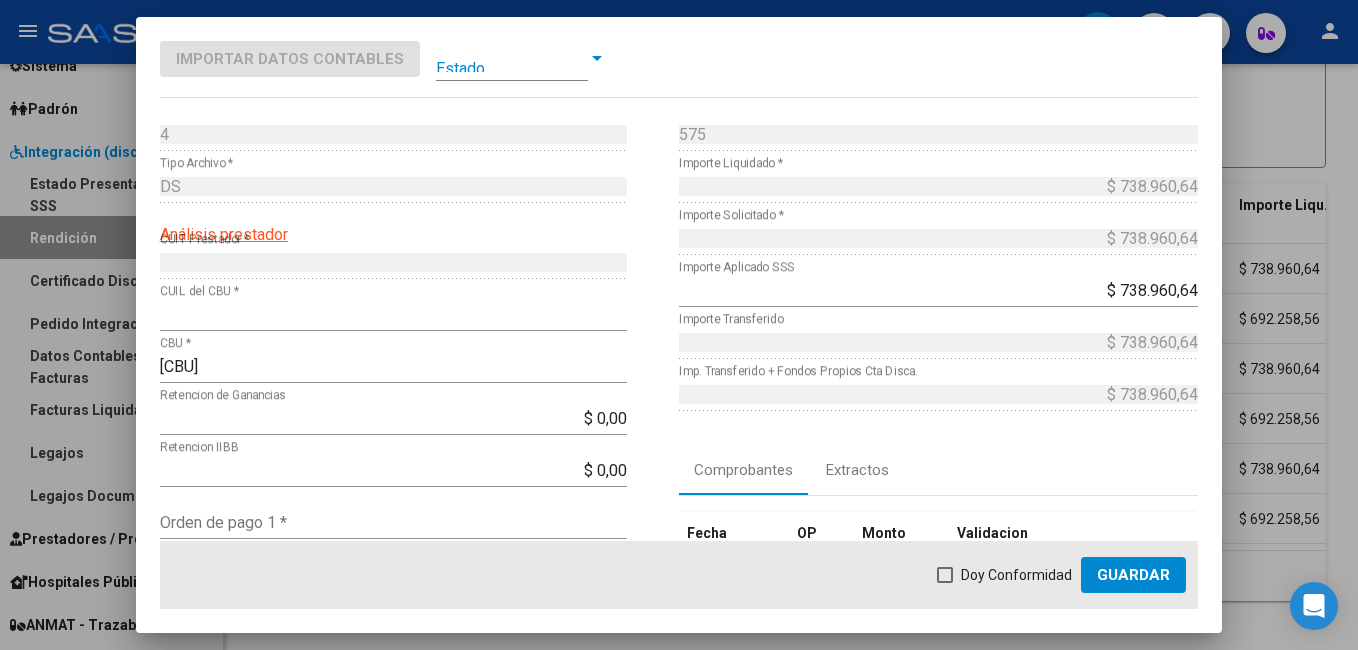 click at bounding box center [512, 58] 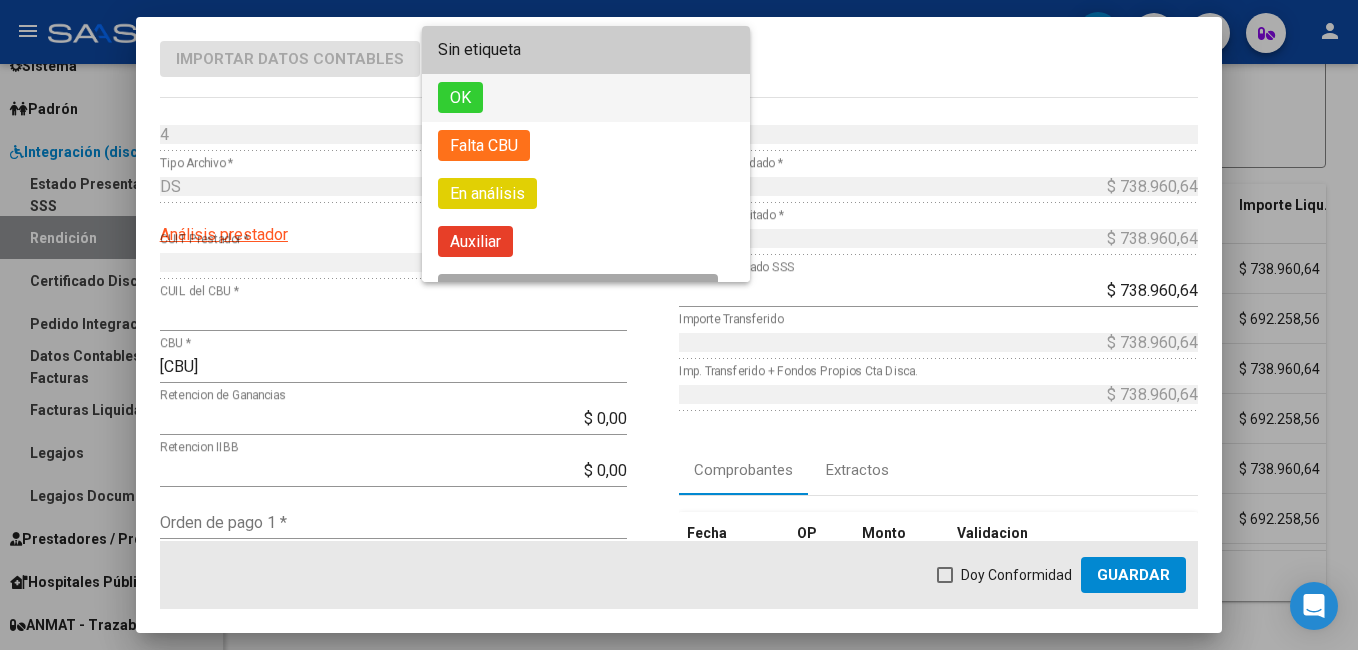 click on "OK" at bounding box center [460, 97] 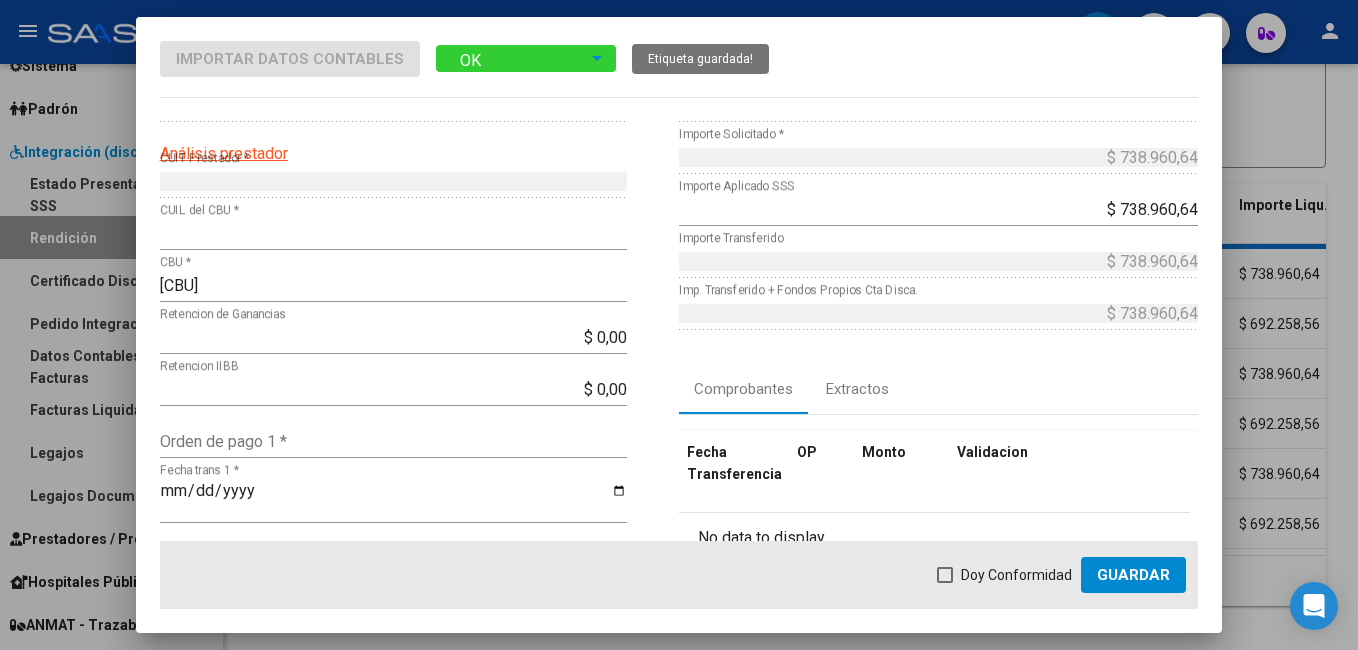 scroll, scrollTop: 200, scrollLeft: 0, axis: vertical 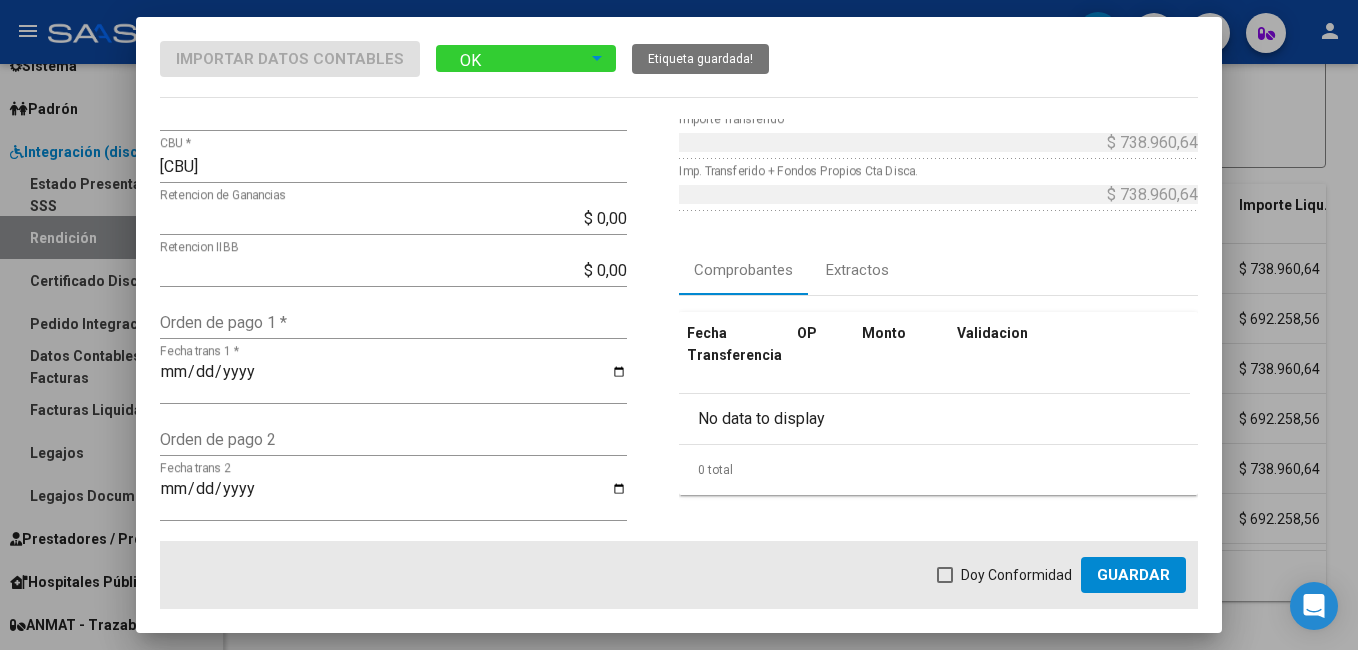click on "Orden de pago 1 *" at bounding box center [393, 322] 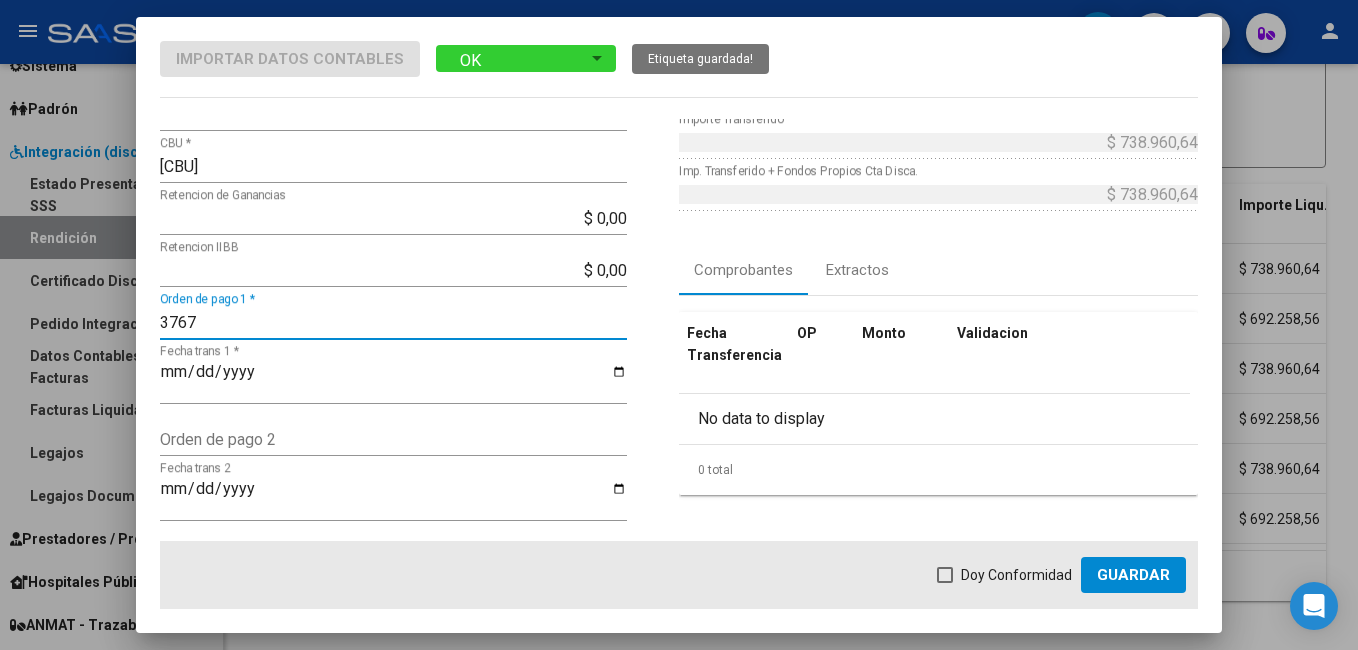 type on "3767" 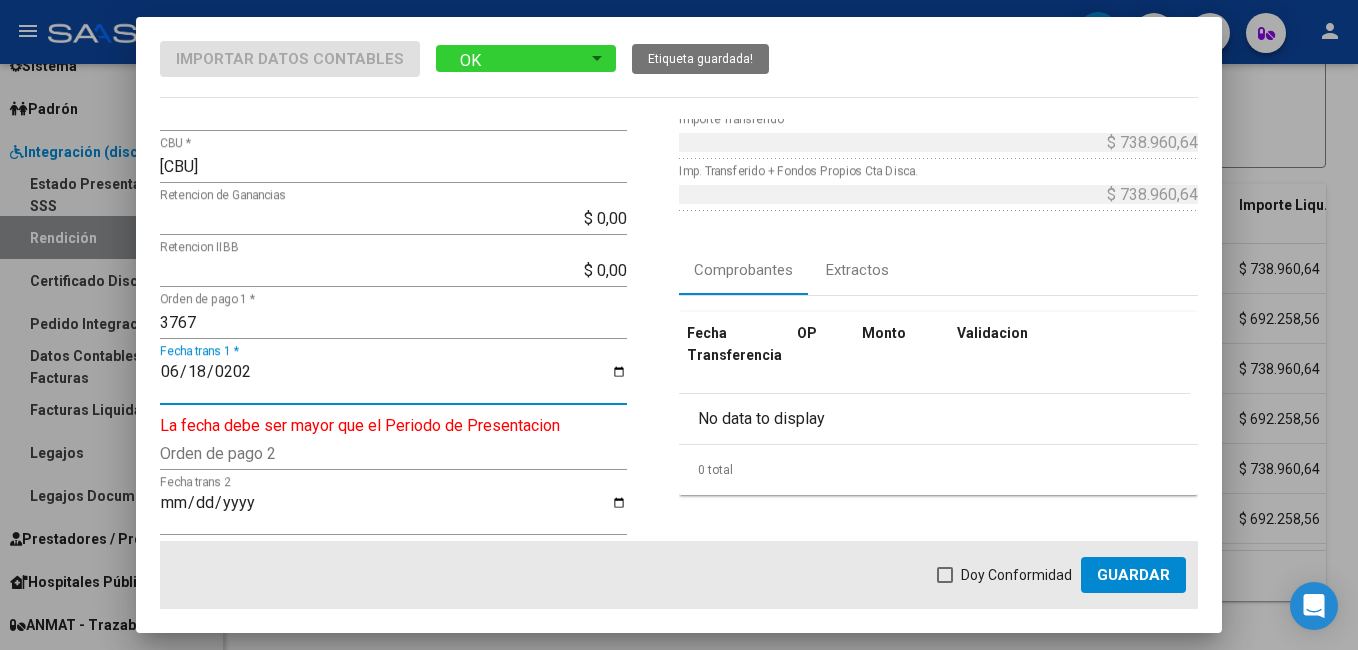 type on "2025-06-18" 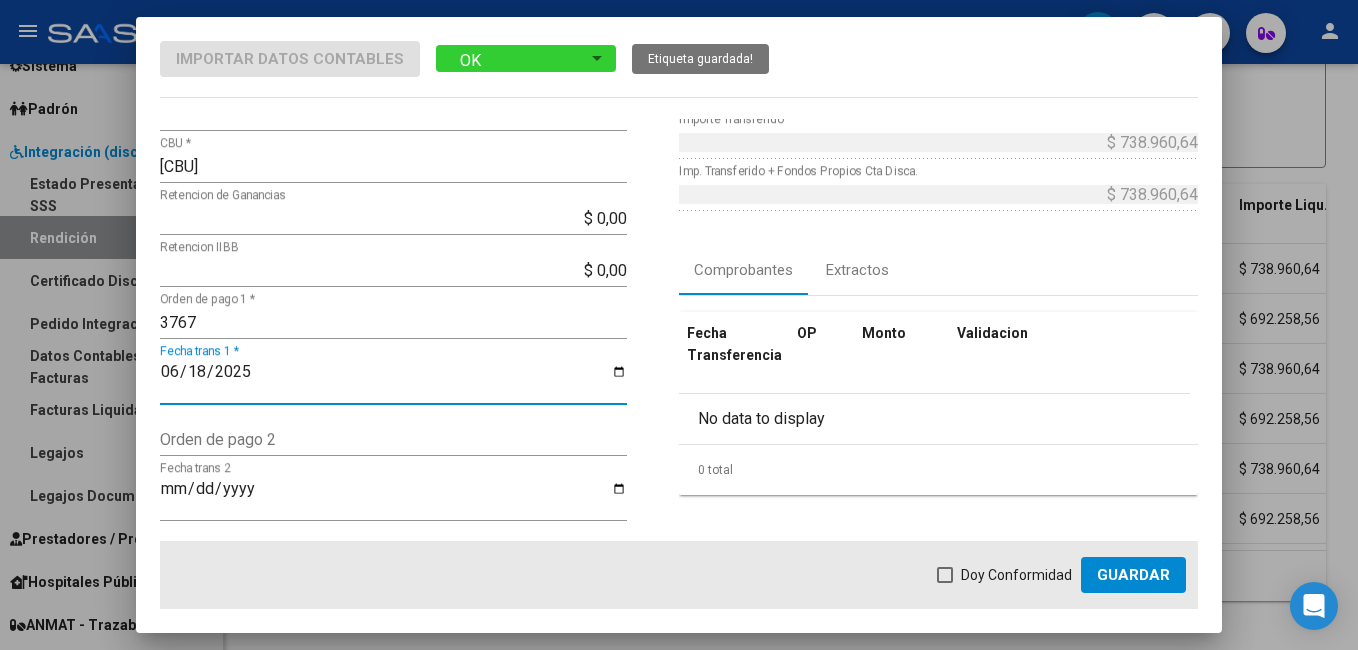 click at bounding box center (945, 575) 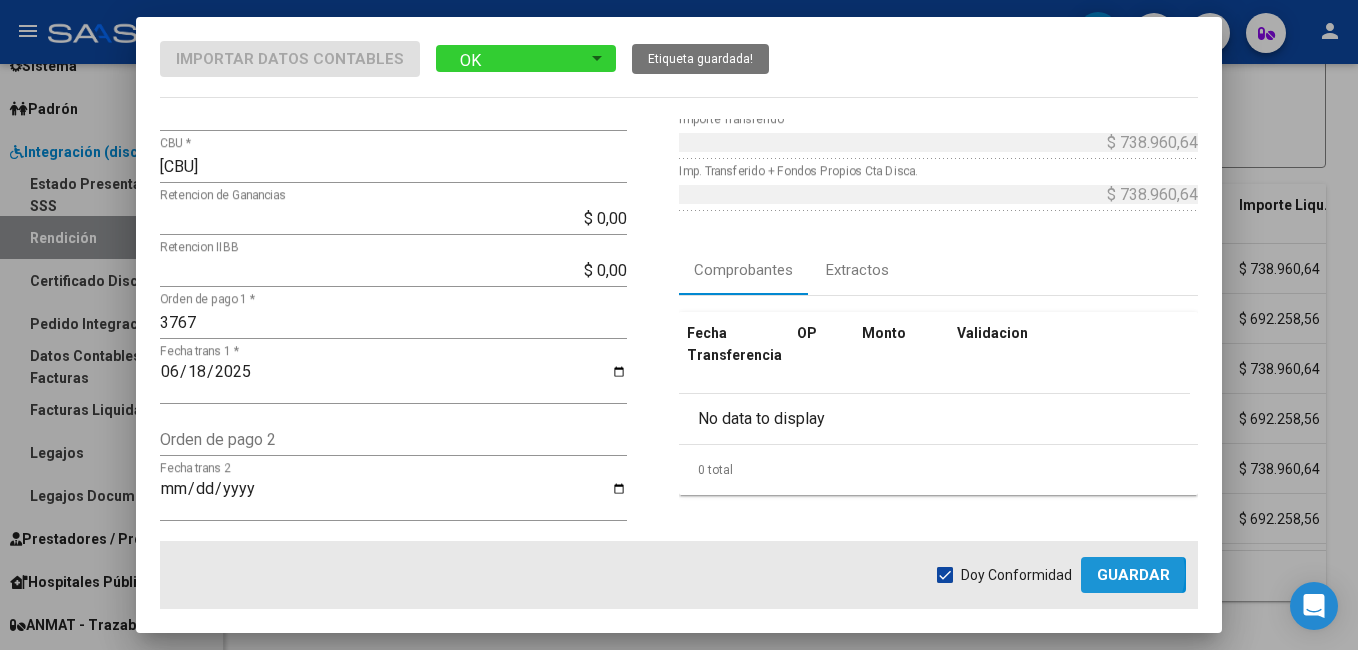 click on "Guardar" 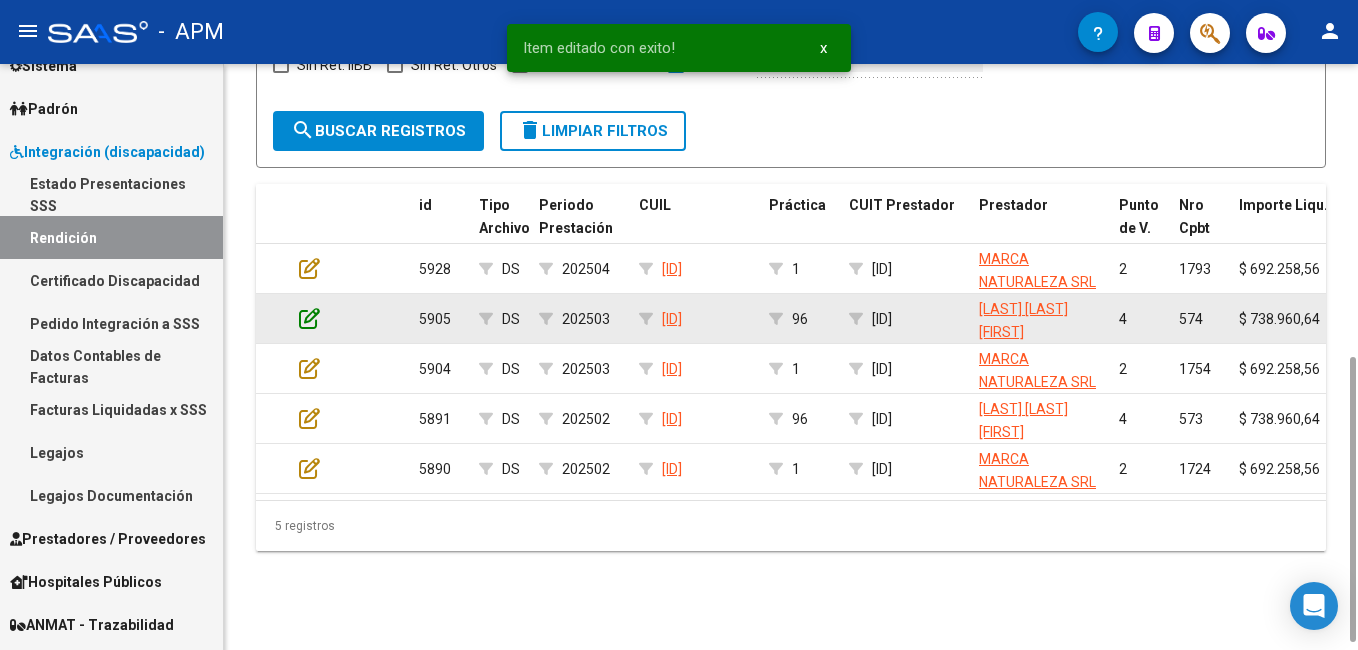 click 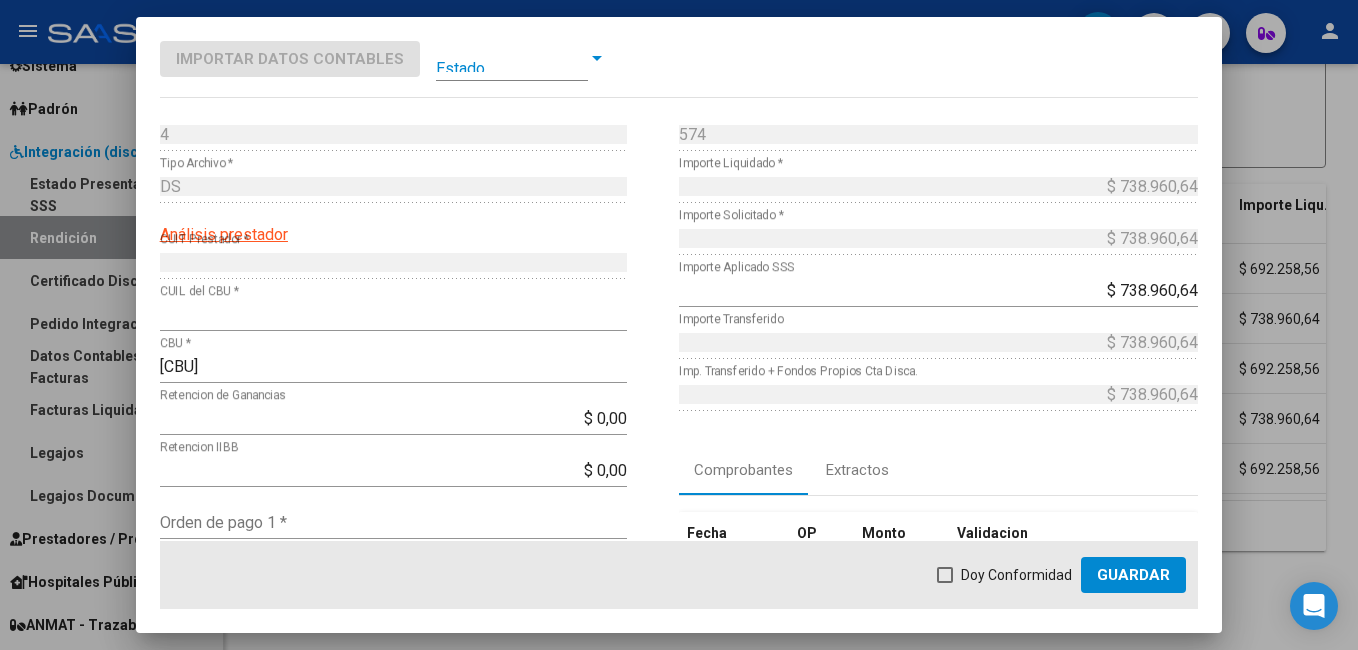 click at bounding box center (512, 58) 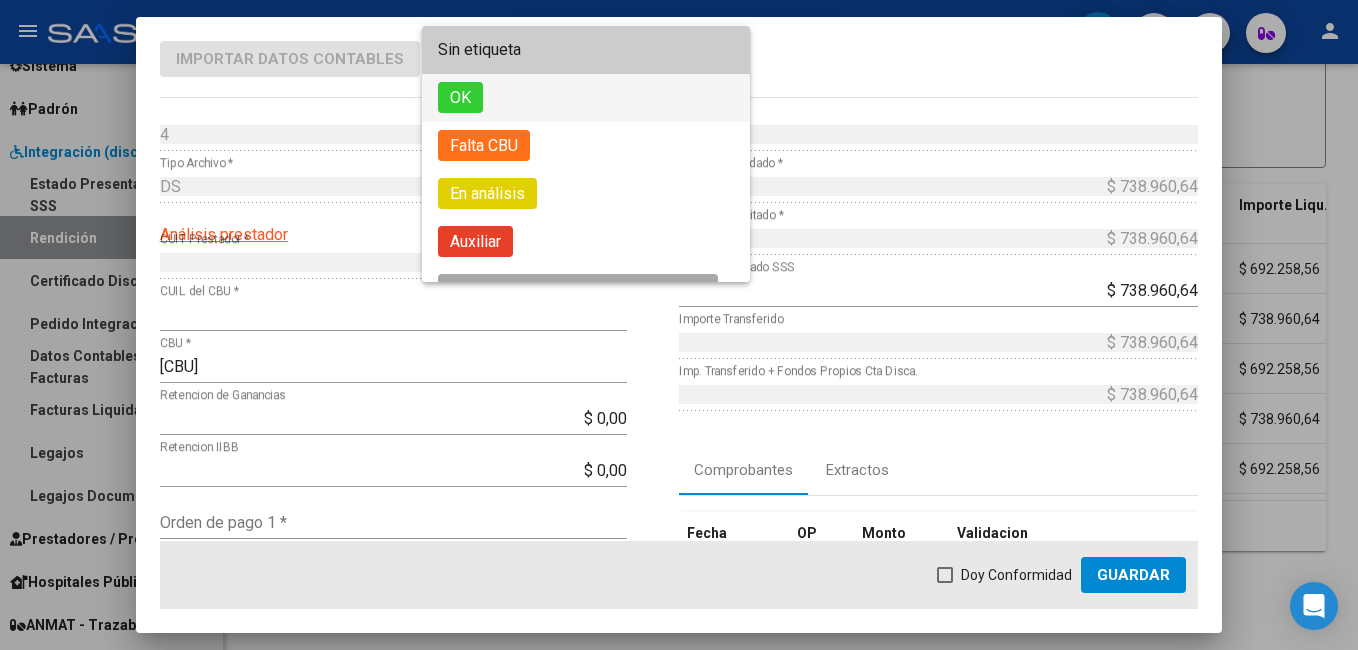 click on "OK" at bounding box center [586, 98] 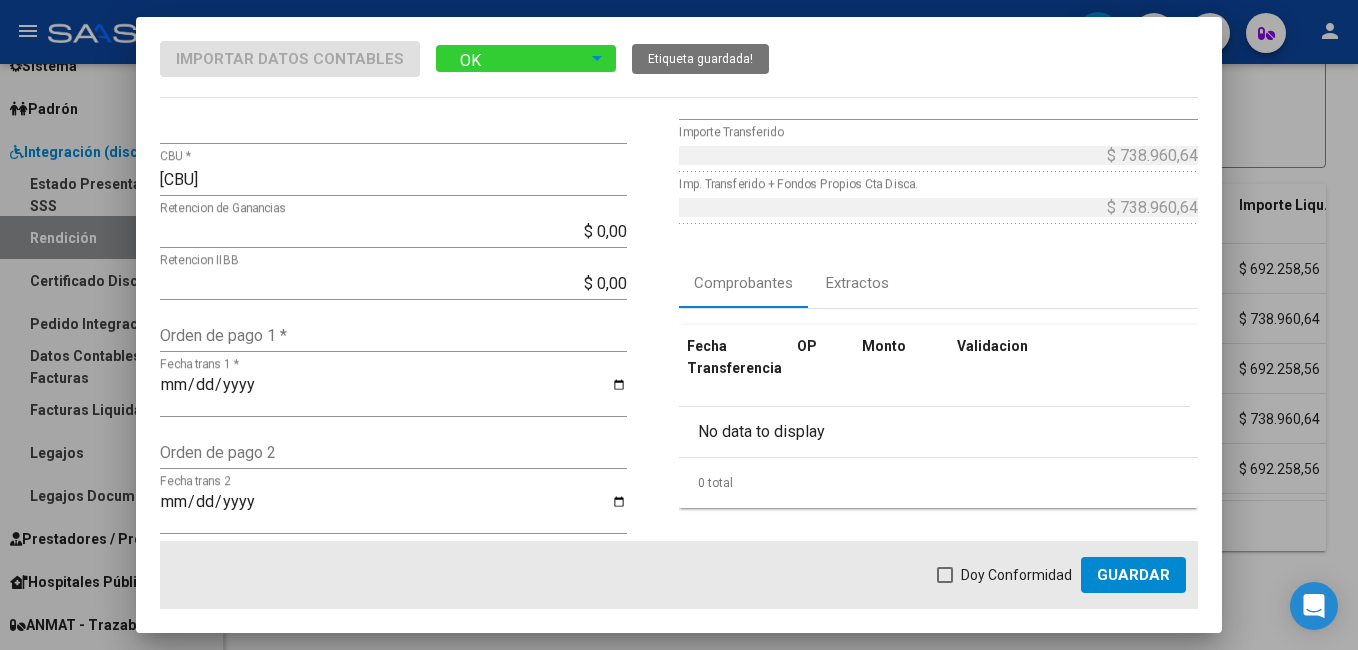scroll, scrollTop: 200, scrollLeft: 0, axis: vertical 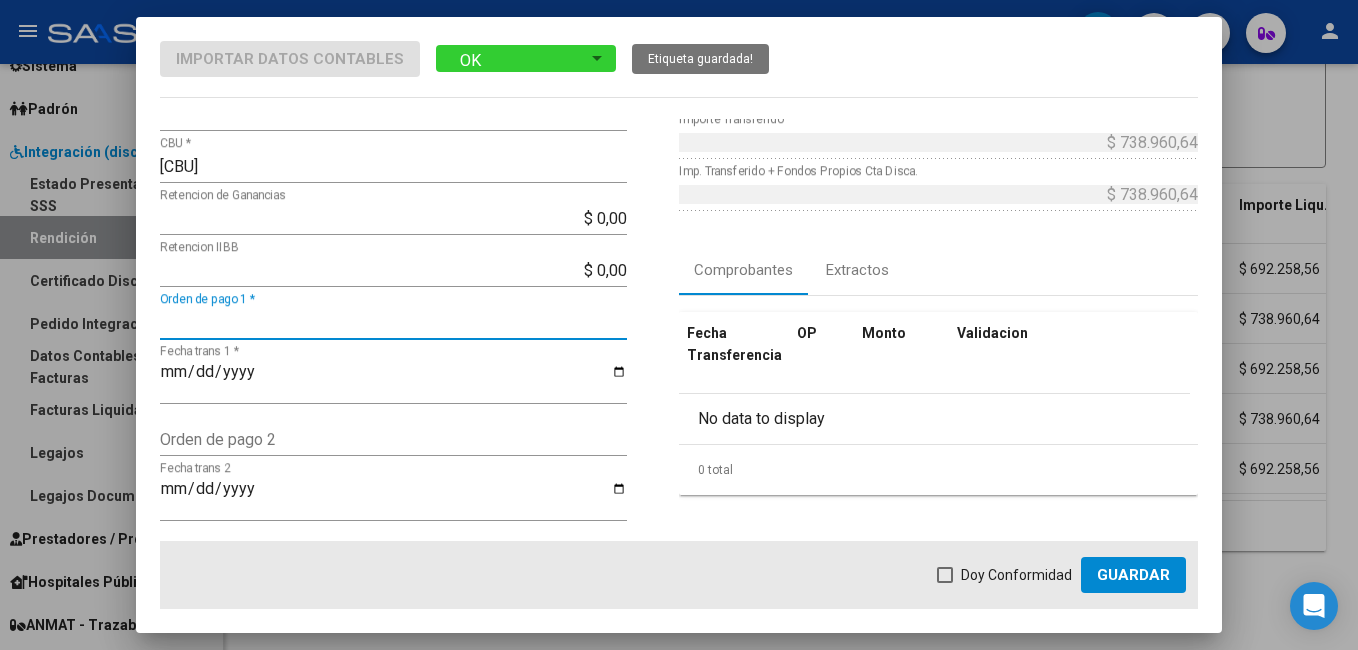 click on "Orden de pago 1 *" at bounding box center (393, 322) 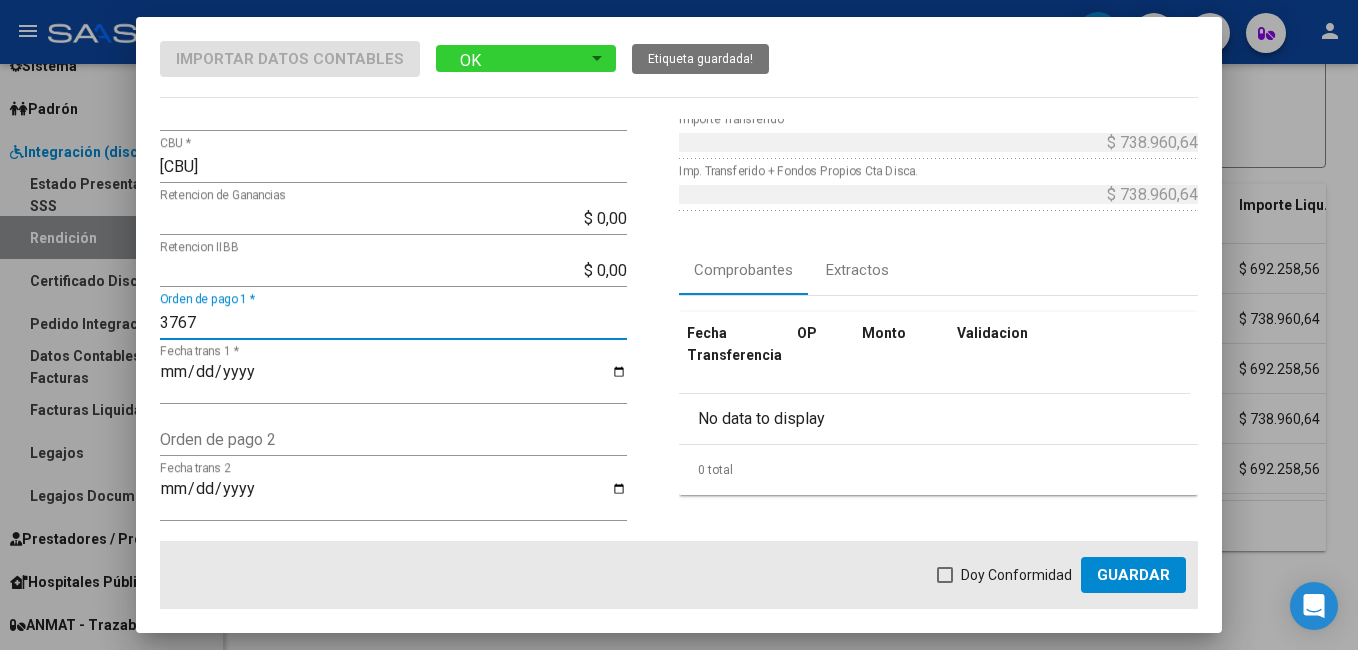 type on "3767" 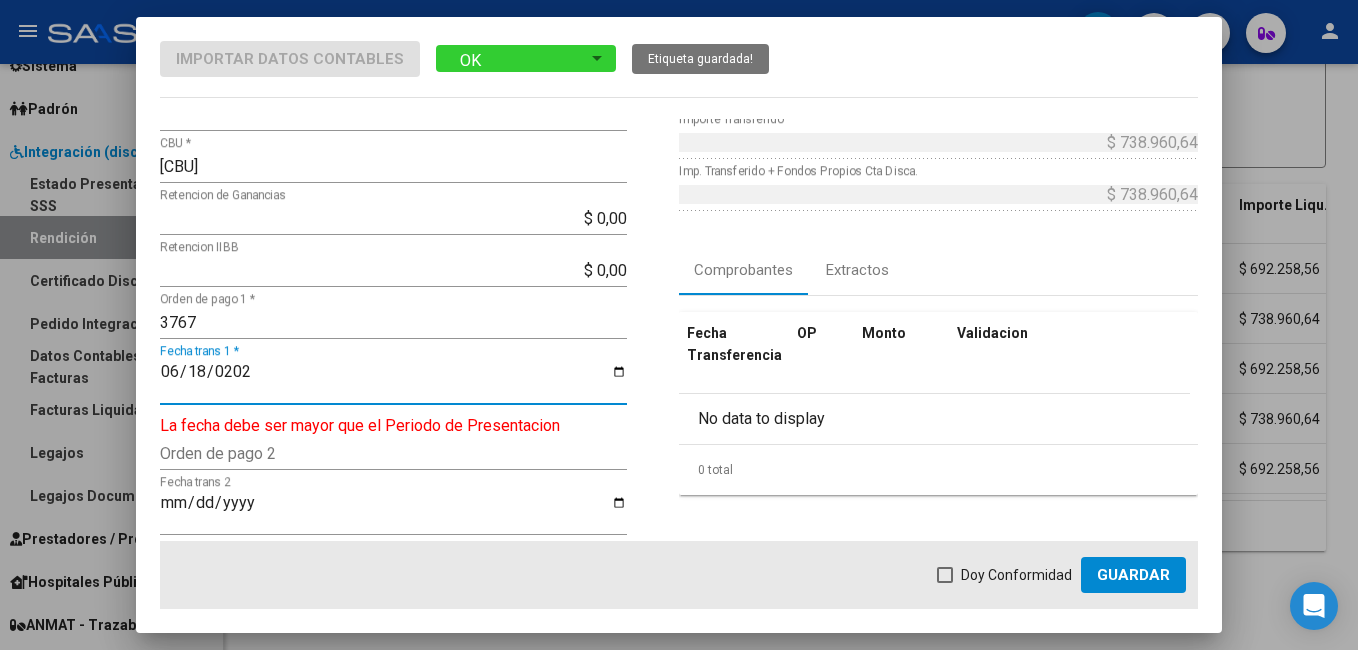 type on "2025-06-18" 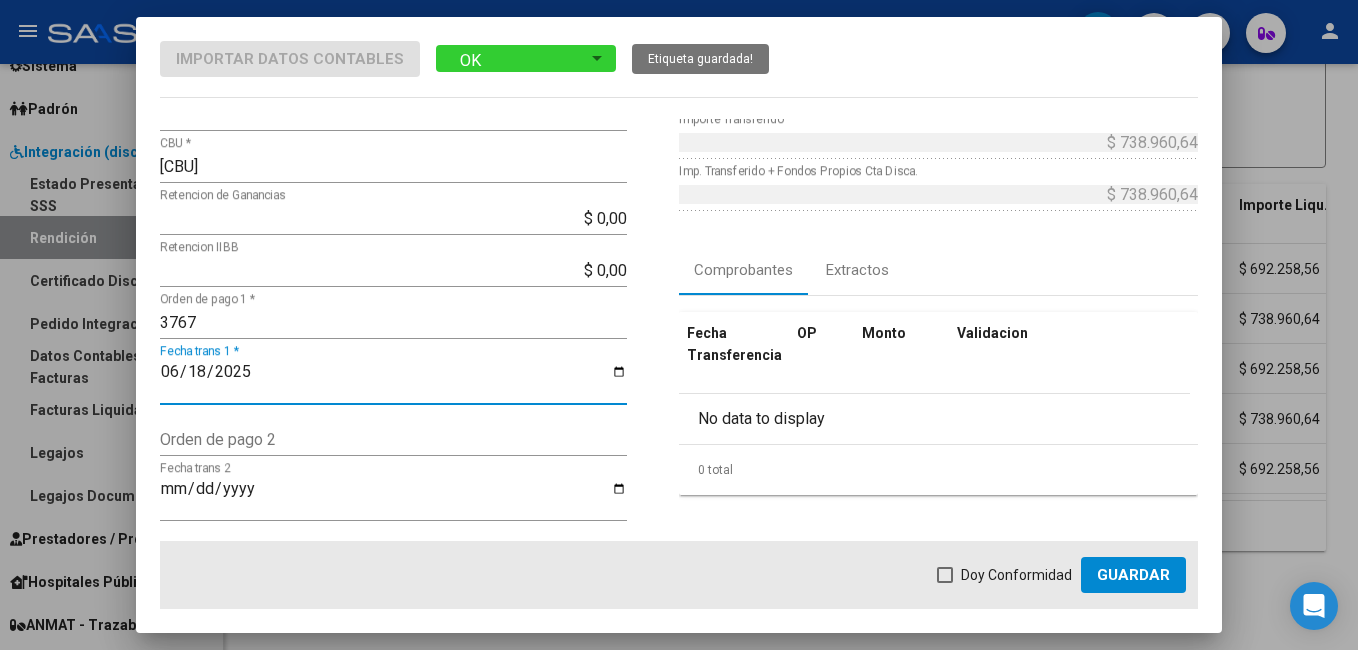 click at bounding box center (945, 575) 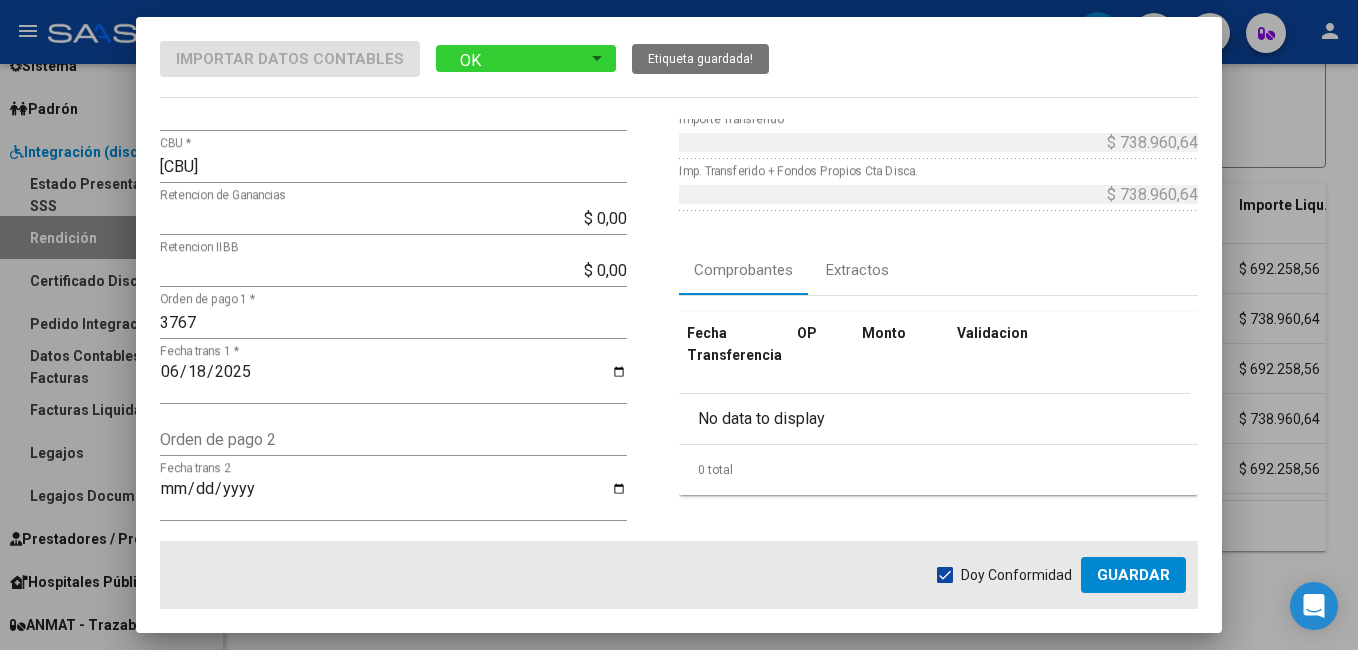 click on "Doy Conformidad        Guardar" 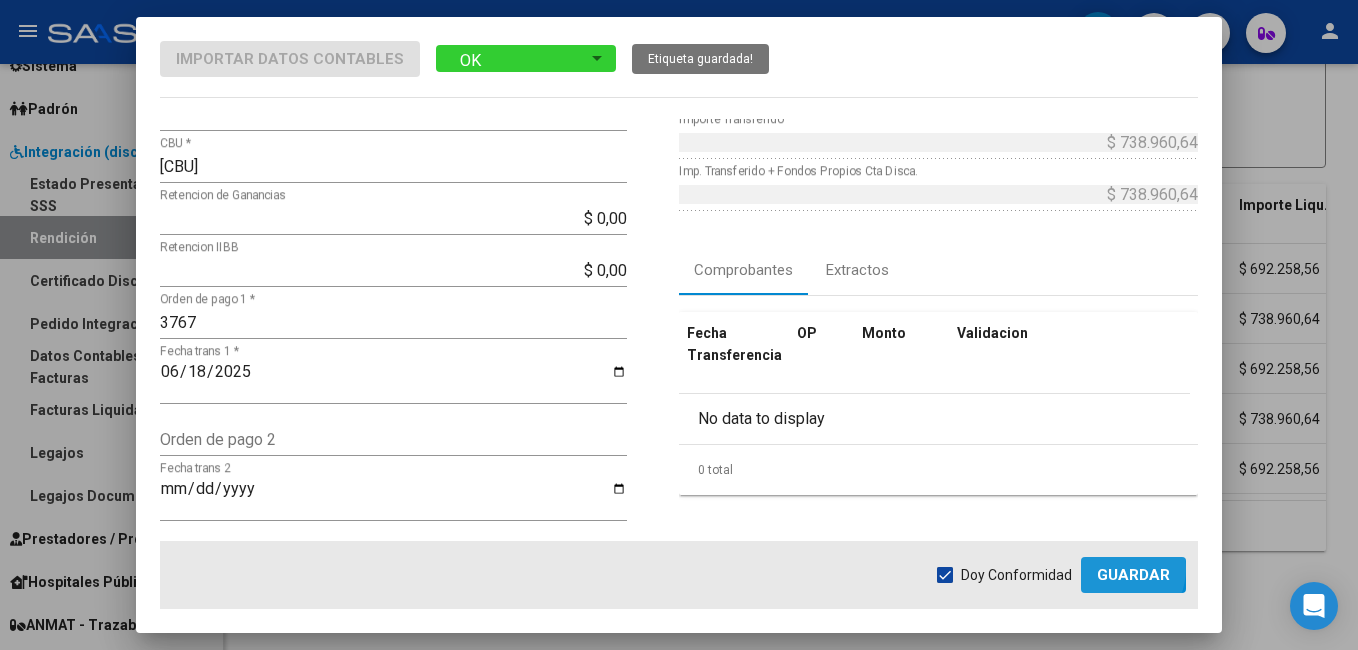 click on "Guardar" 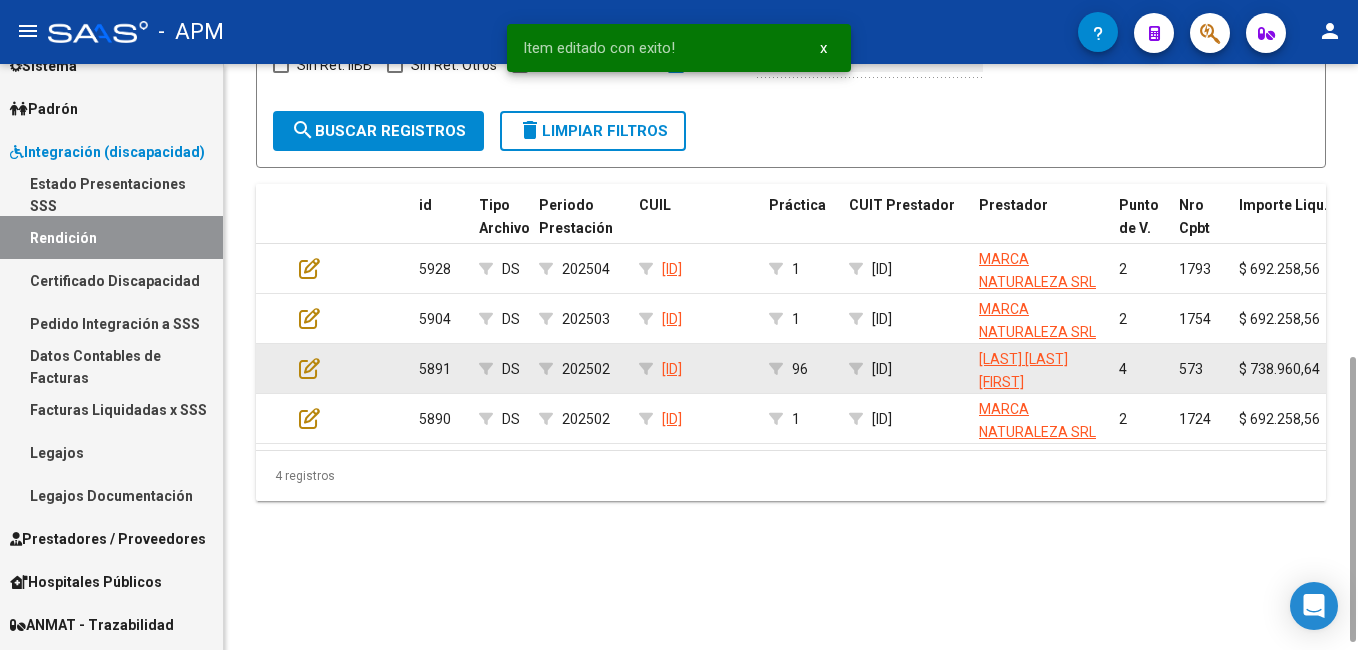 click 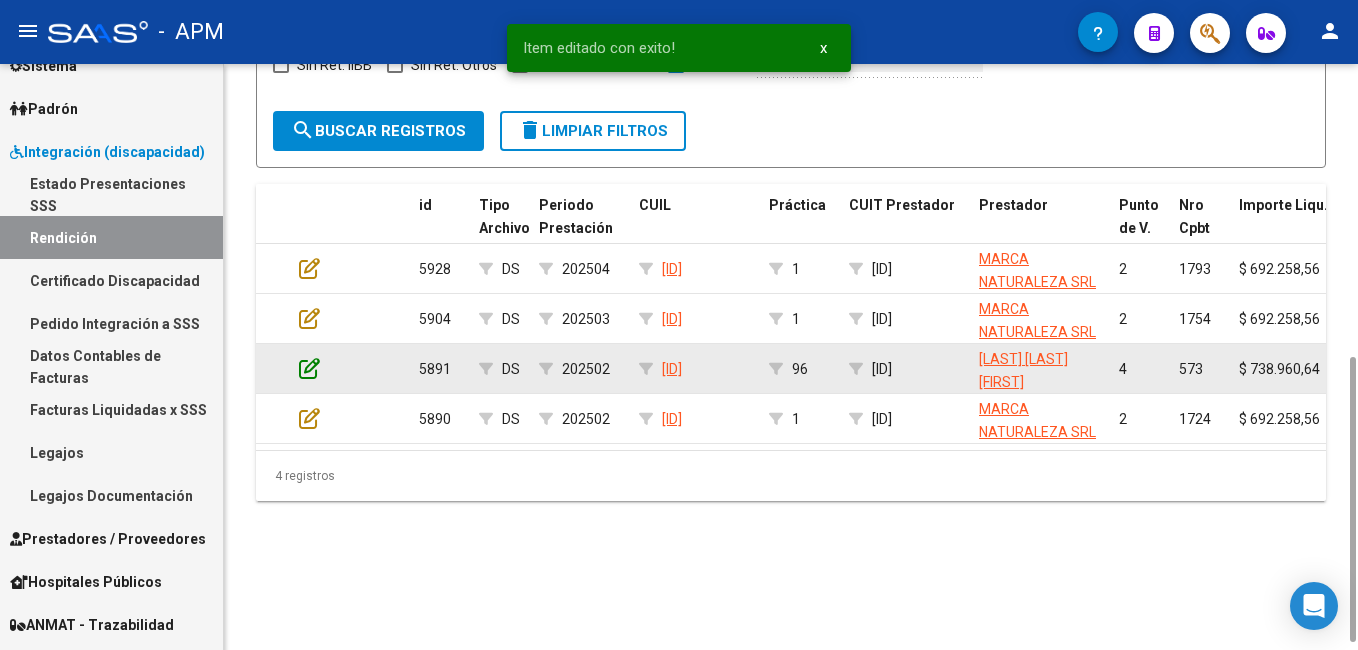 click 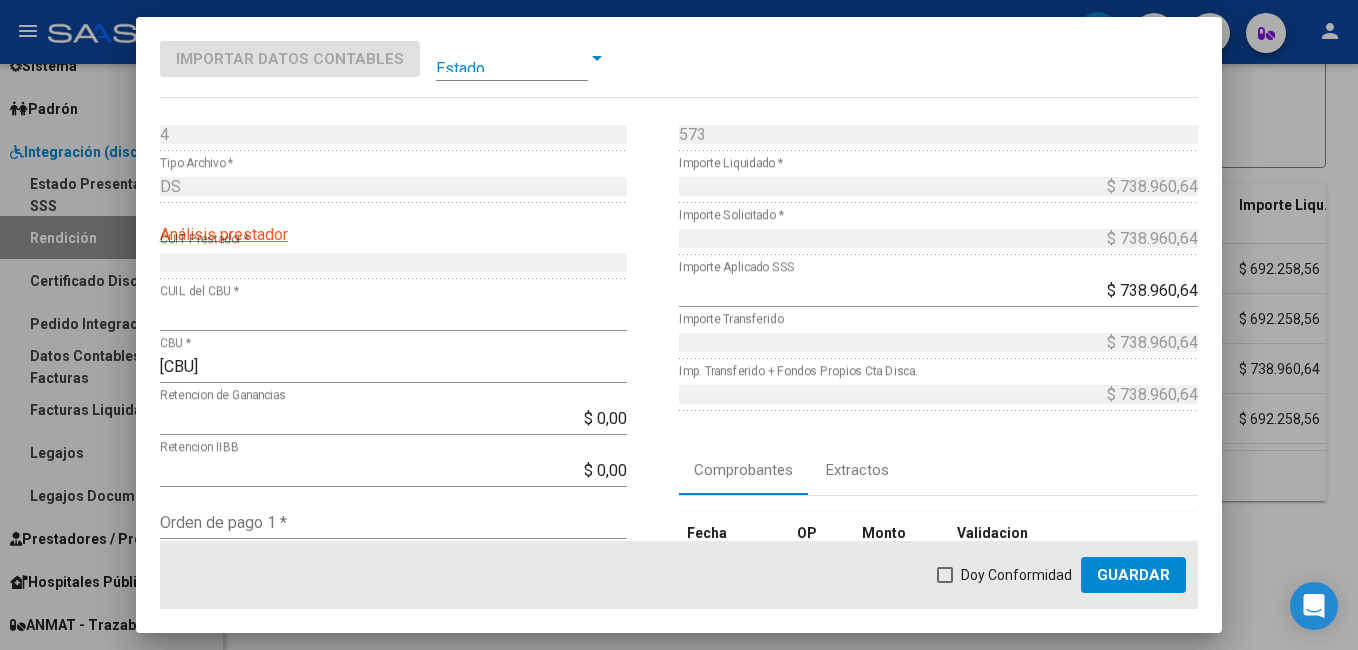 click at bounding box center [512, 58] 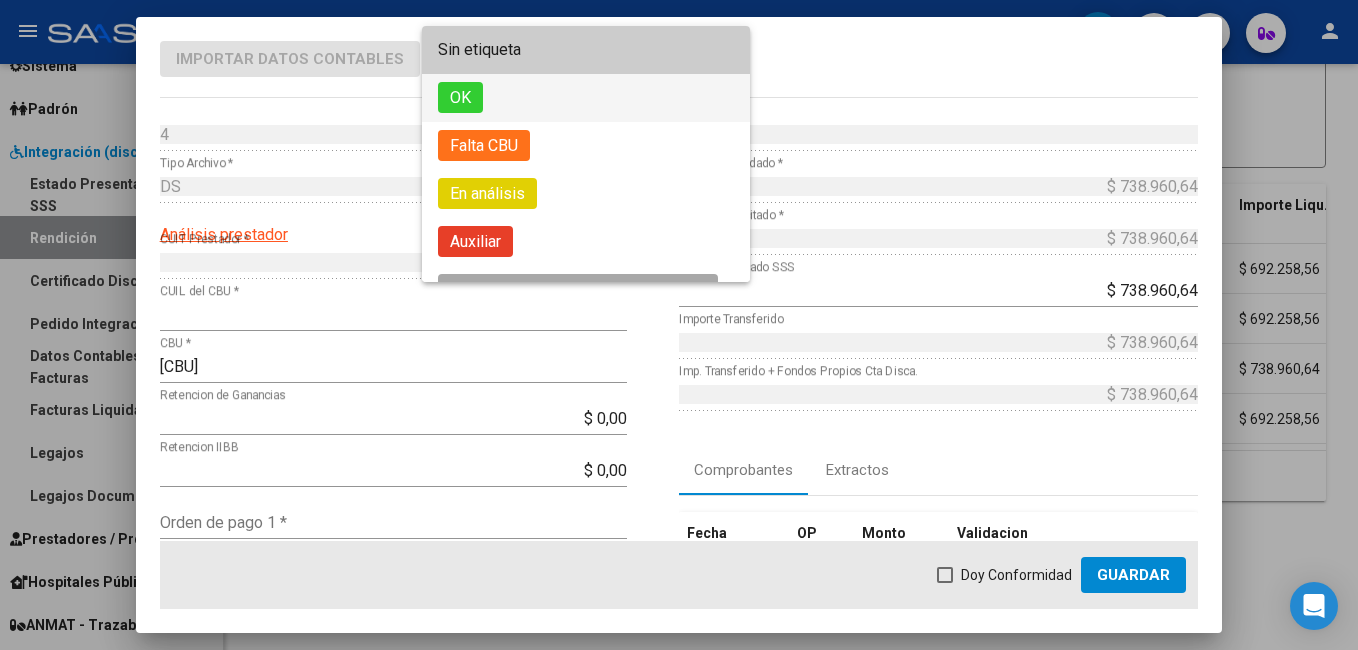 click on "OK" at bounding box center (586, 98) 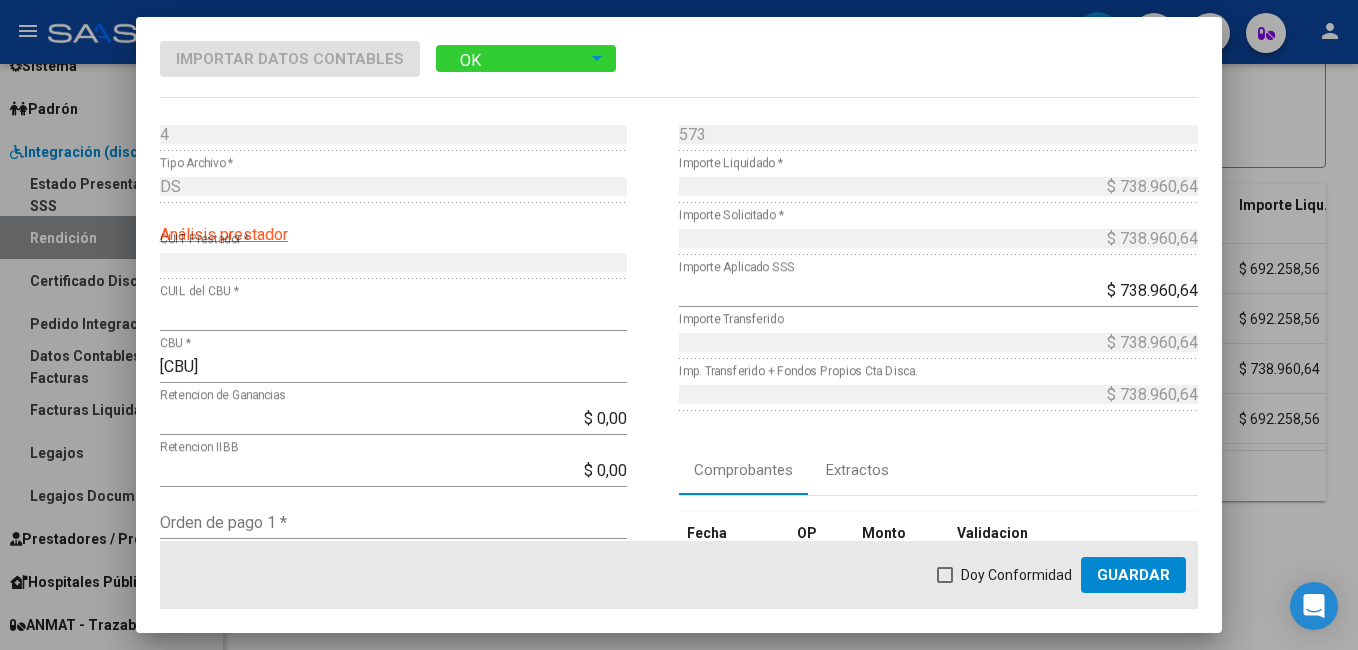 scroll, scrollTop: 200, scrollLeft: 0, axis: vertical 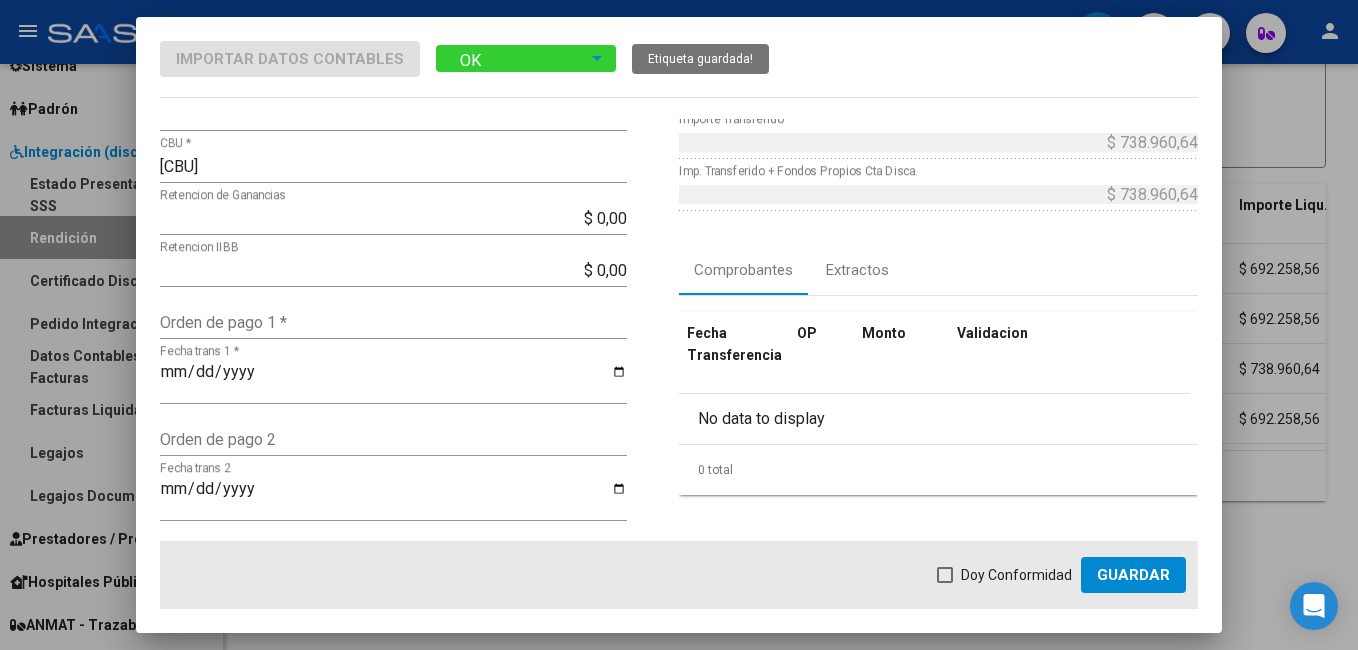 click on "Orden de pago 1 *" at bounding box center [393, 322] 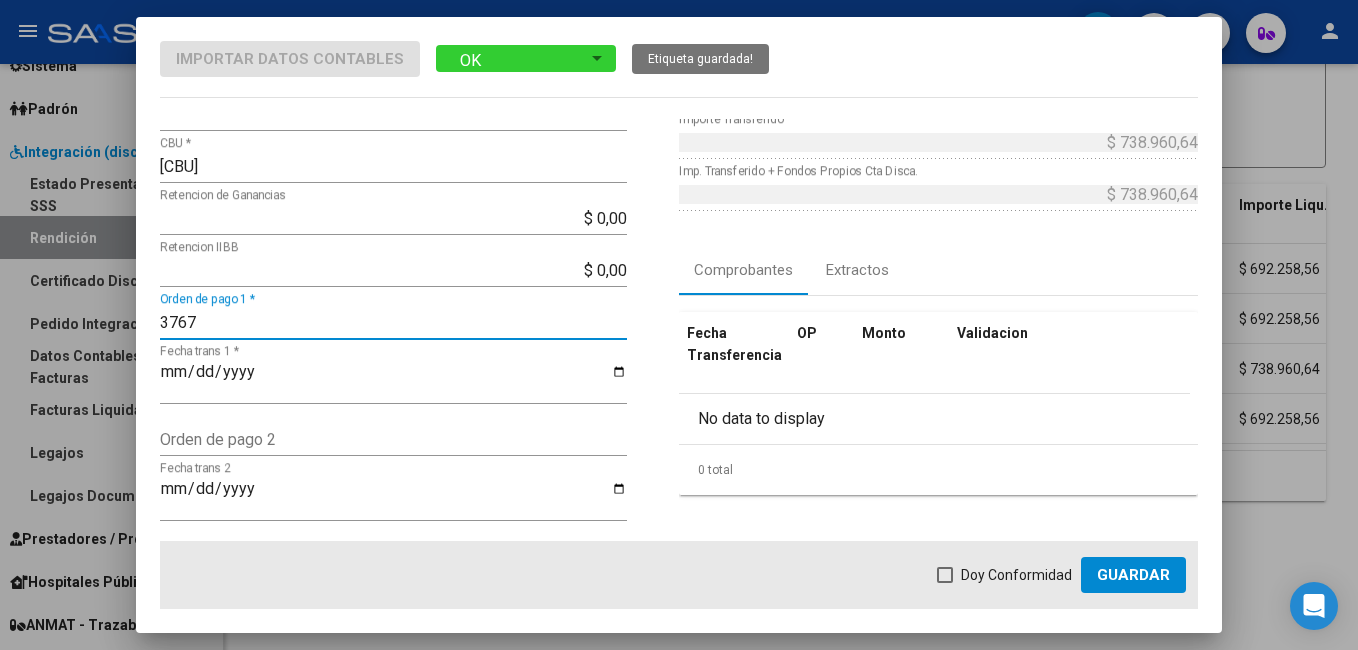 type on "3767" 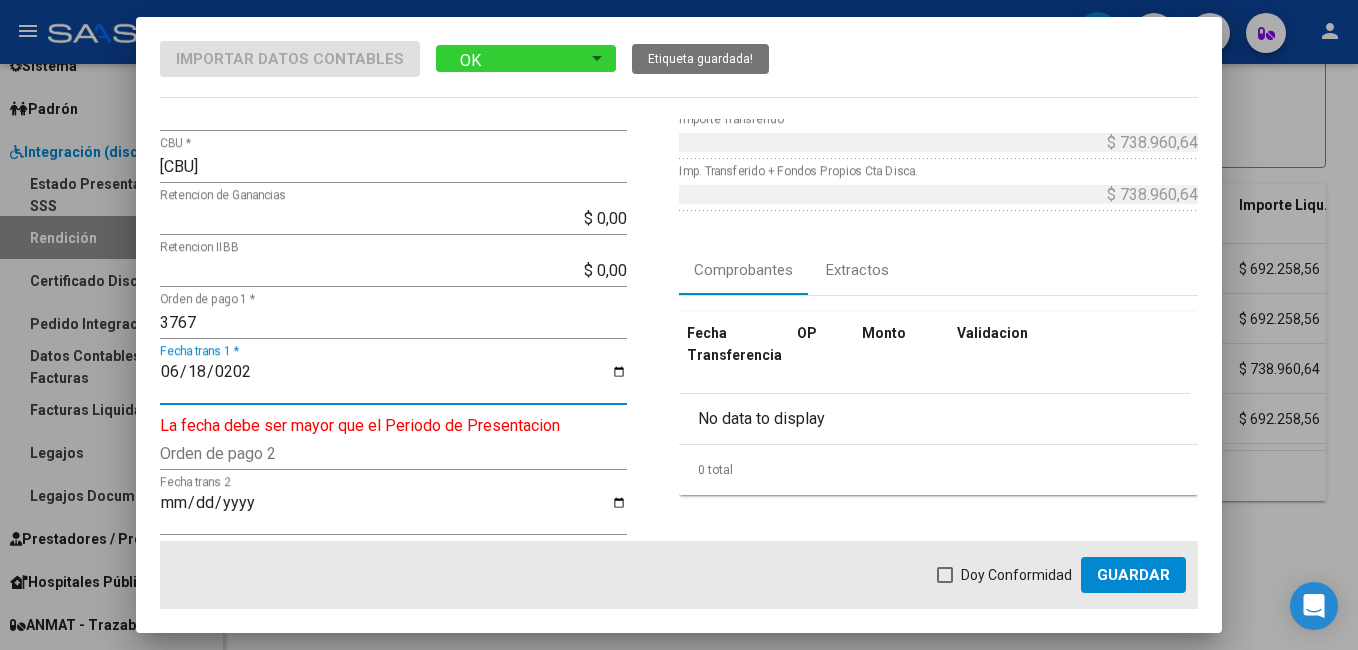 type on "2025-06-18" 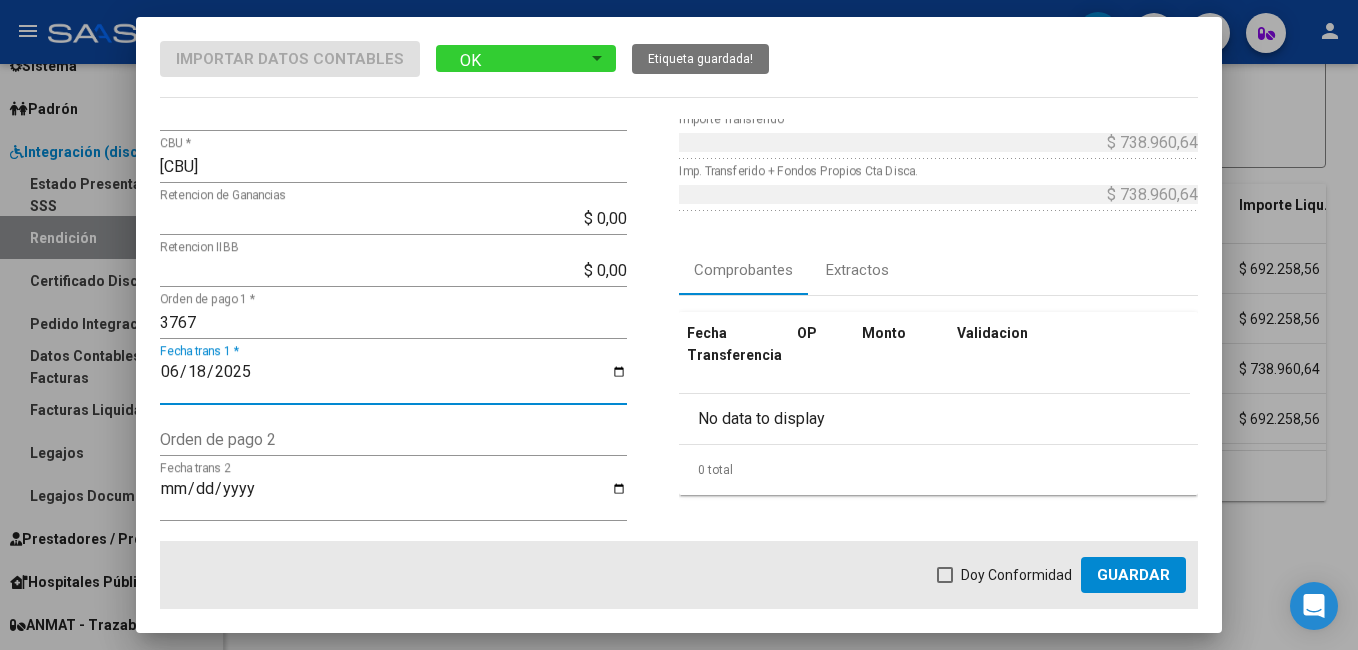 drag, startPoint x: 953, startPoint y: 576, endPoint x: 983, endPoint y: 574, distance: 30.066593 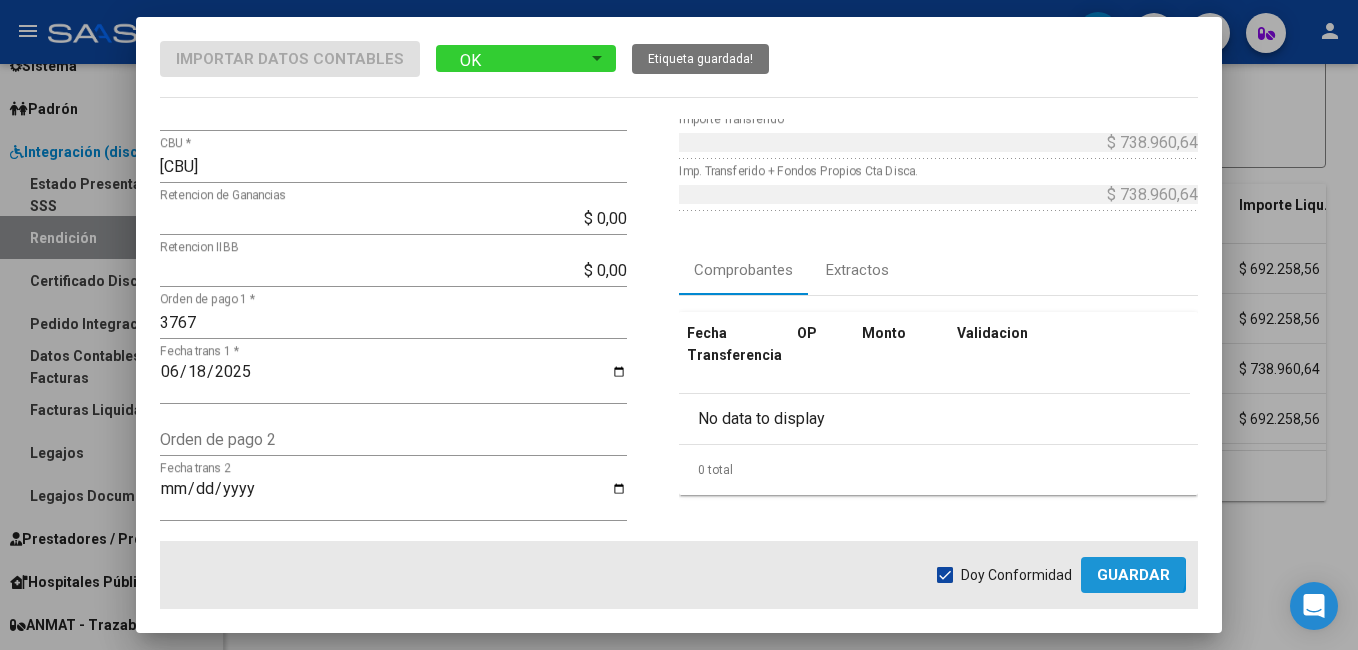 click on "Guardar" 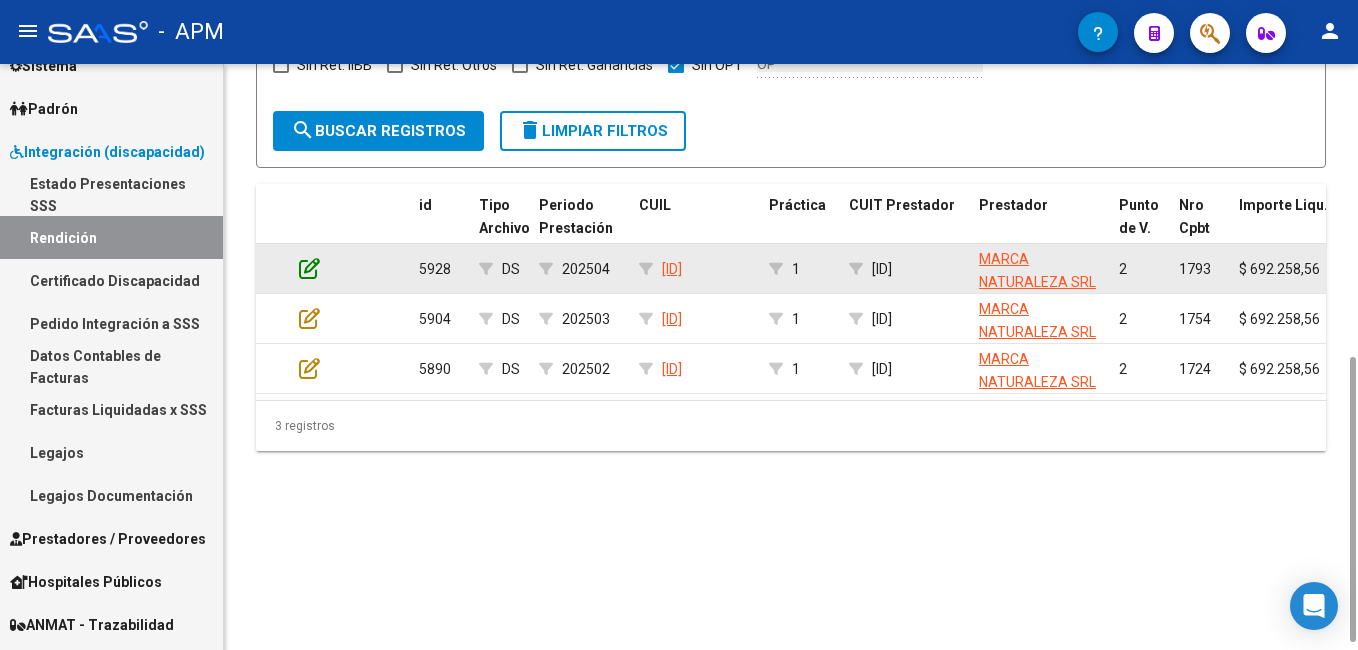 click 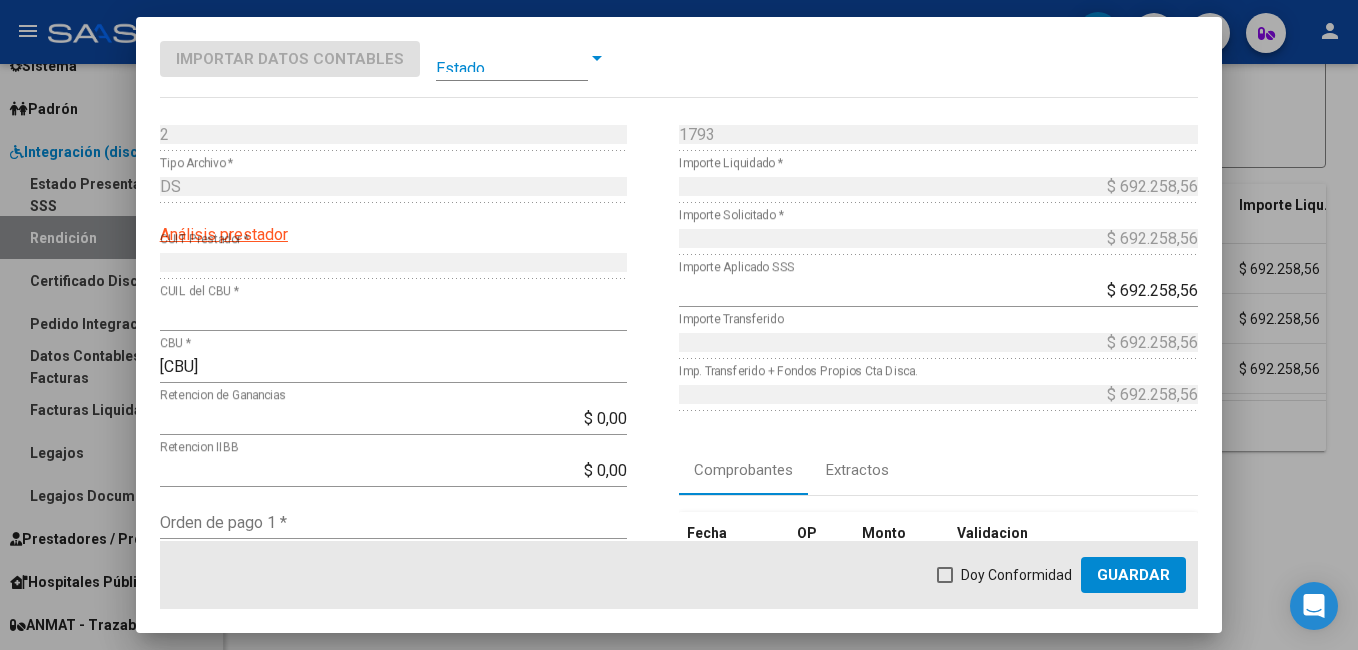 click at bounding box center (512, 58) 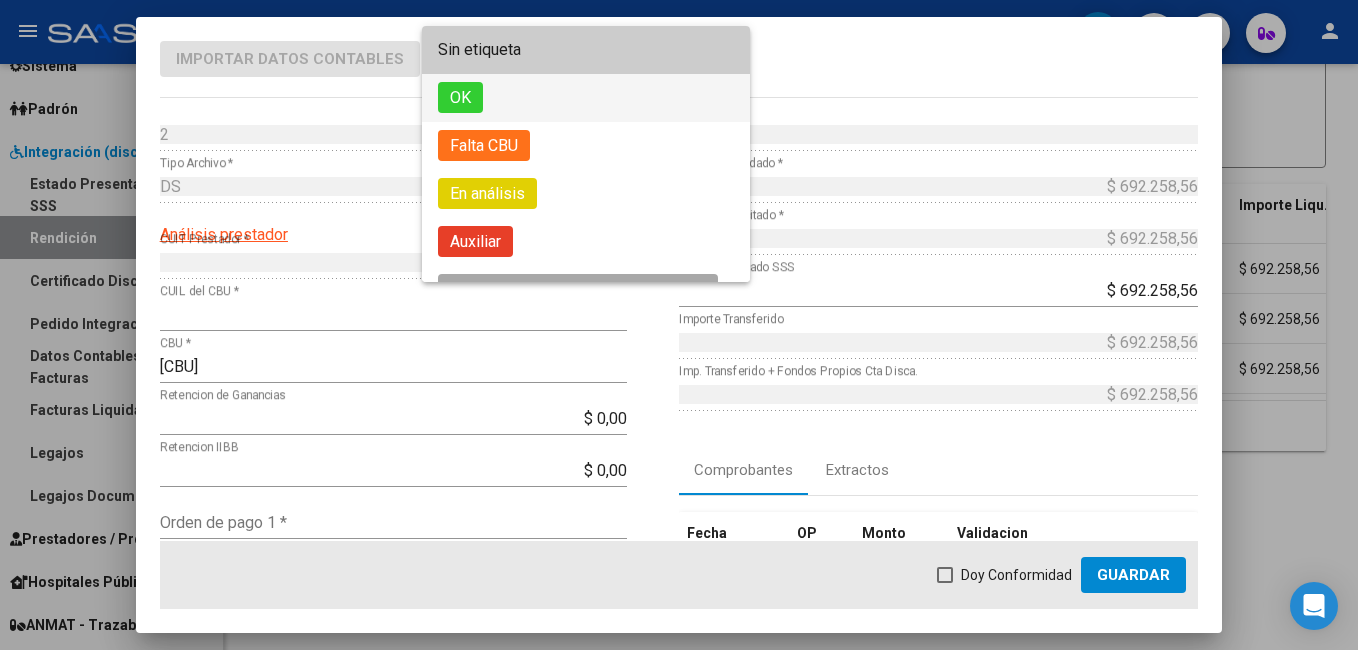 click on "OK" at bounding box center [460, 97] 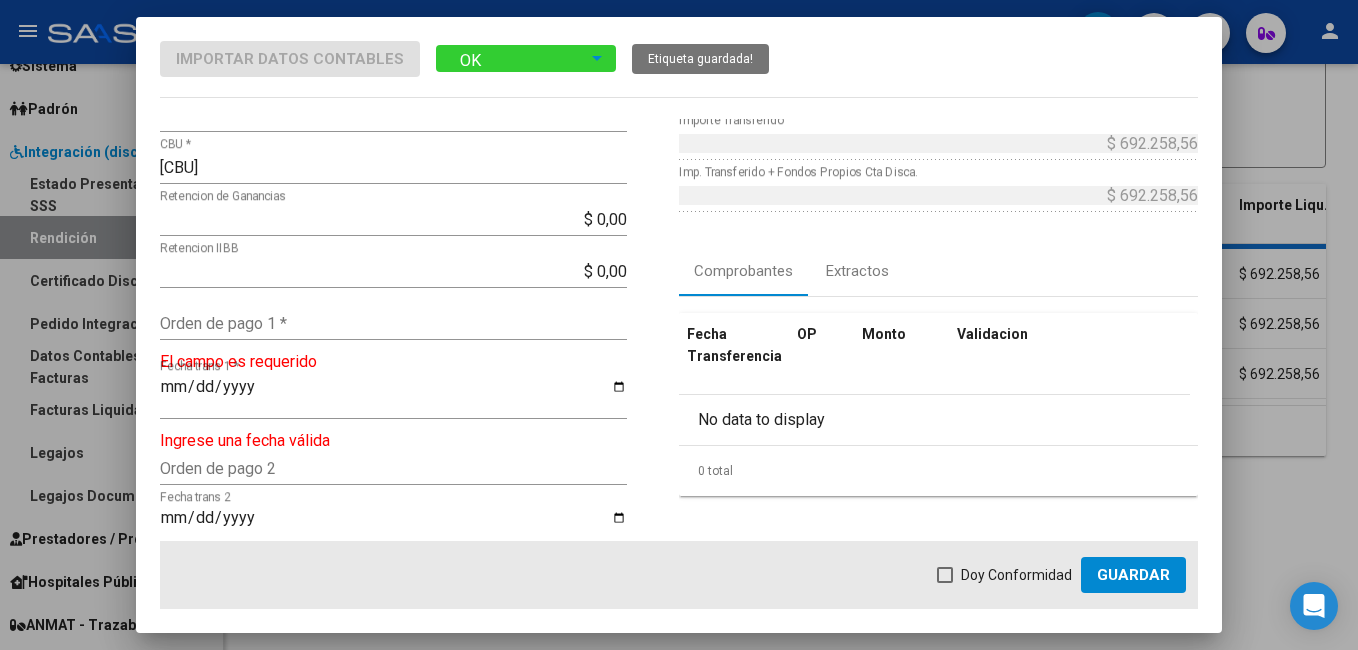 scroll, scrollTop: 200, scrollLeft: 0, axis: vertical 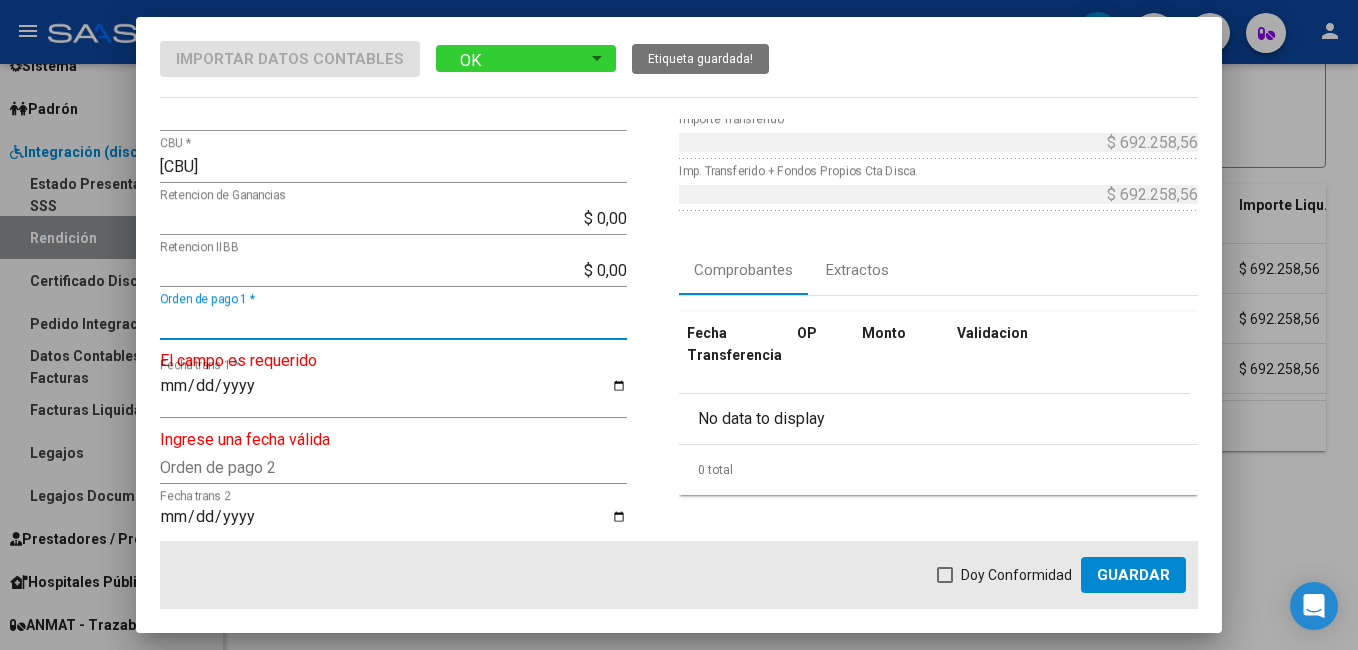 click on "Orden de pago 1 *" at bounding box center [393, 322] 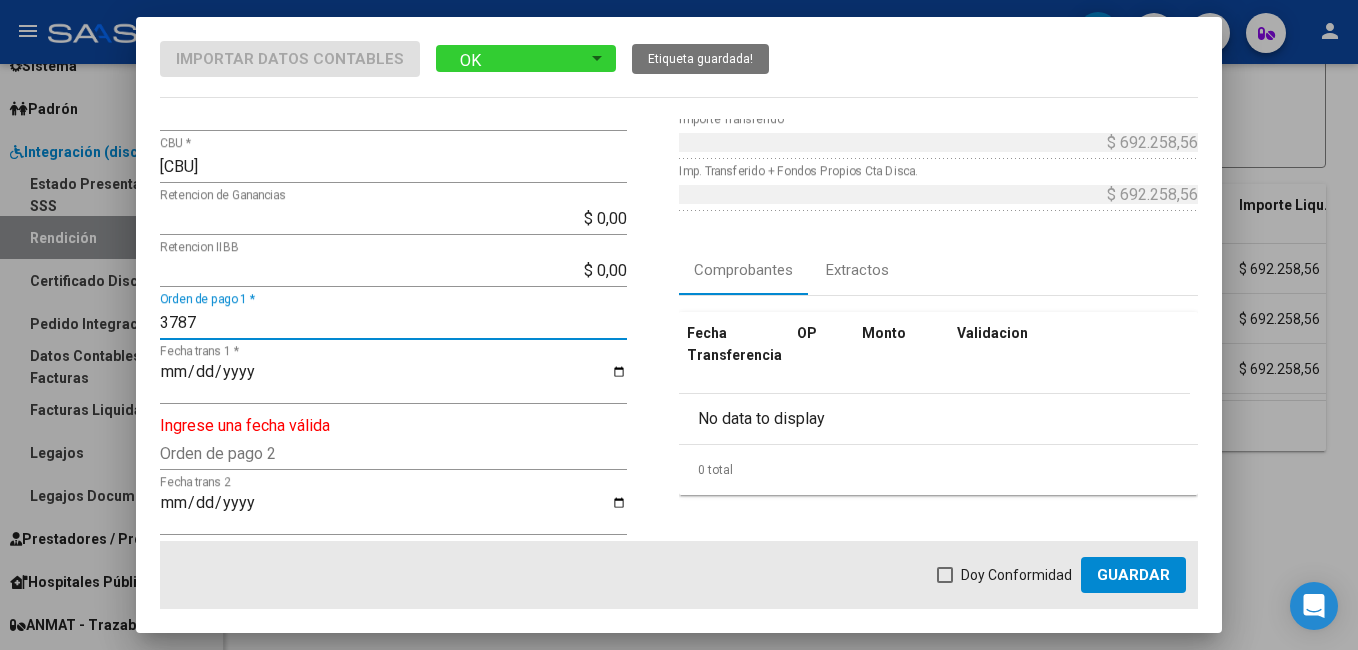 type on "3787" 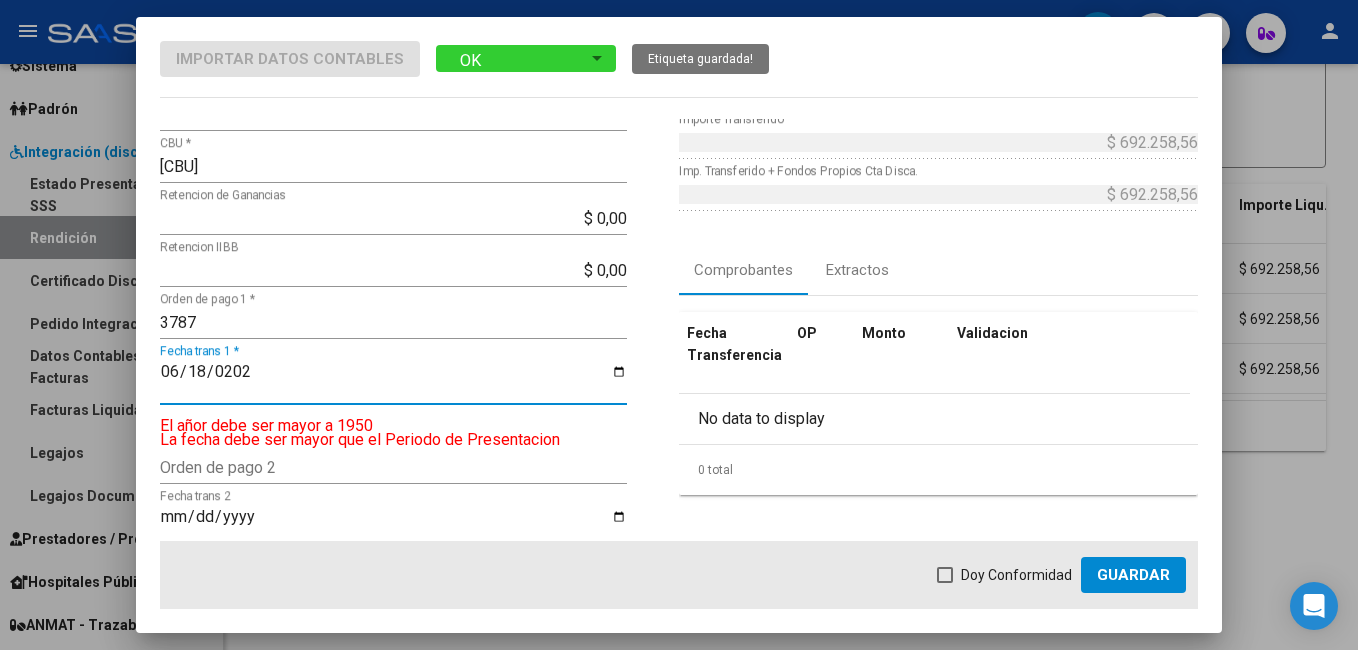 type on "2025-06-18" 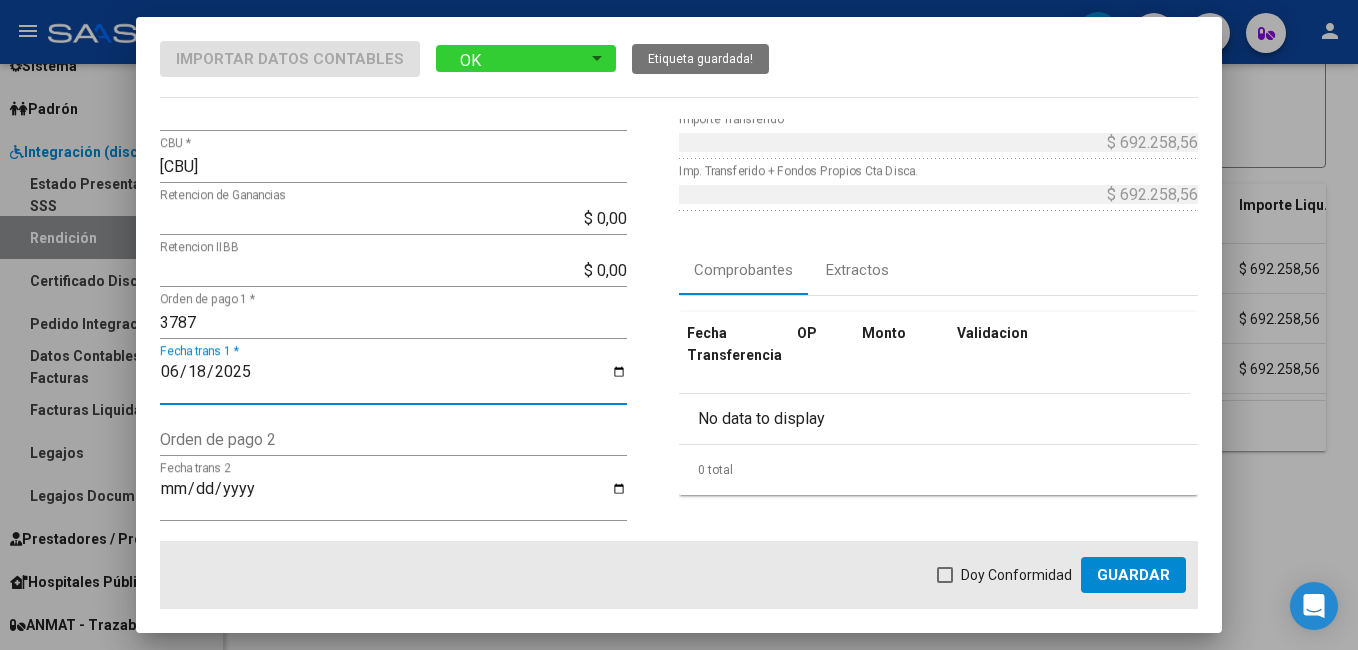 click at bounding box center [945, 575] 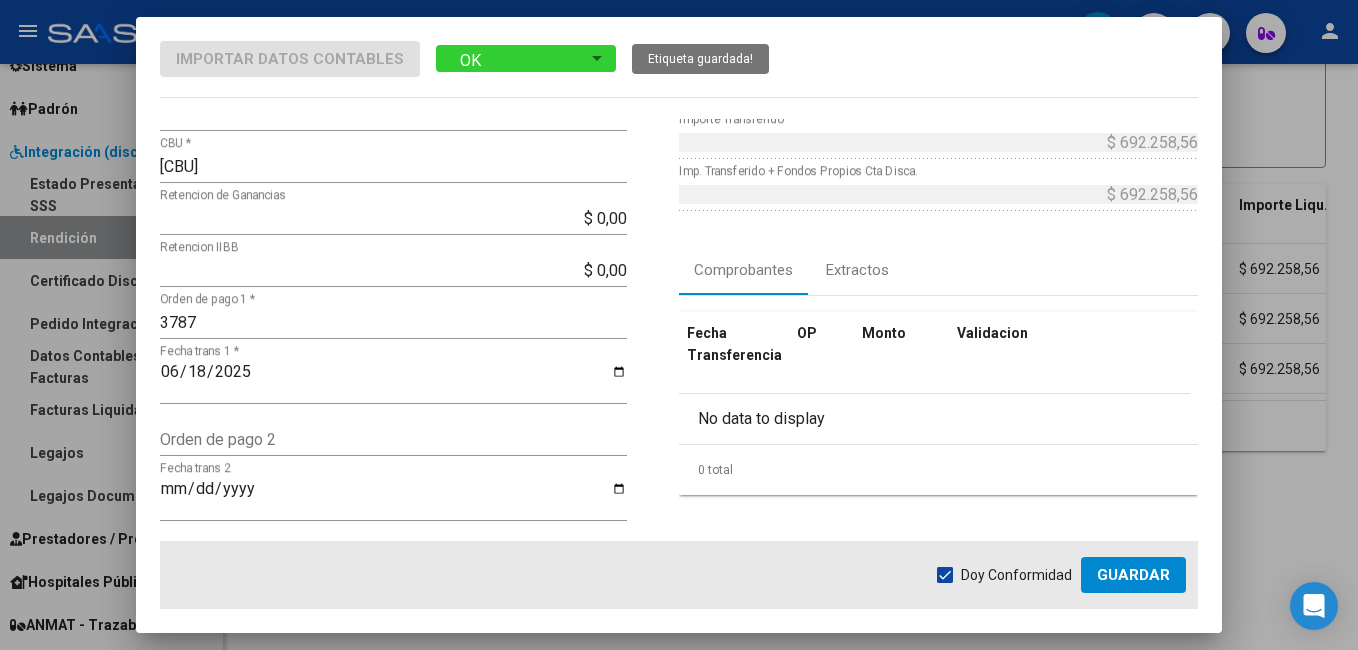 click on "Guardar" 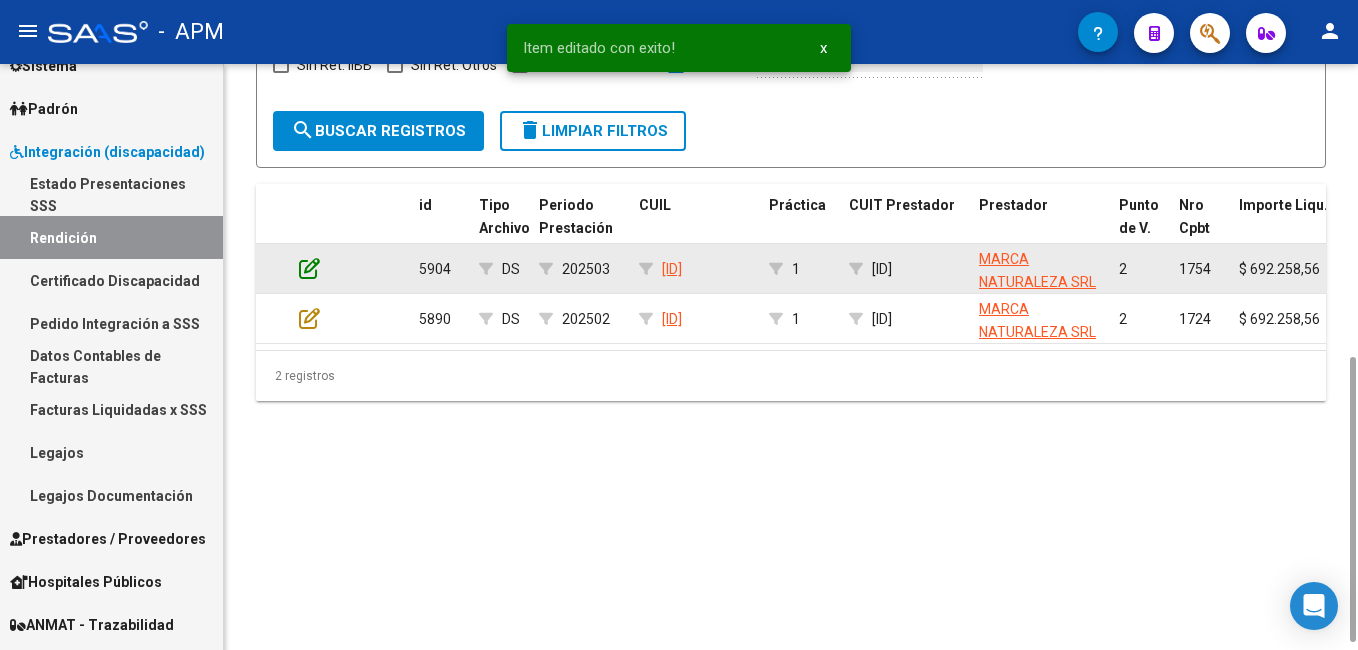click 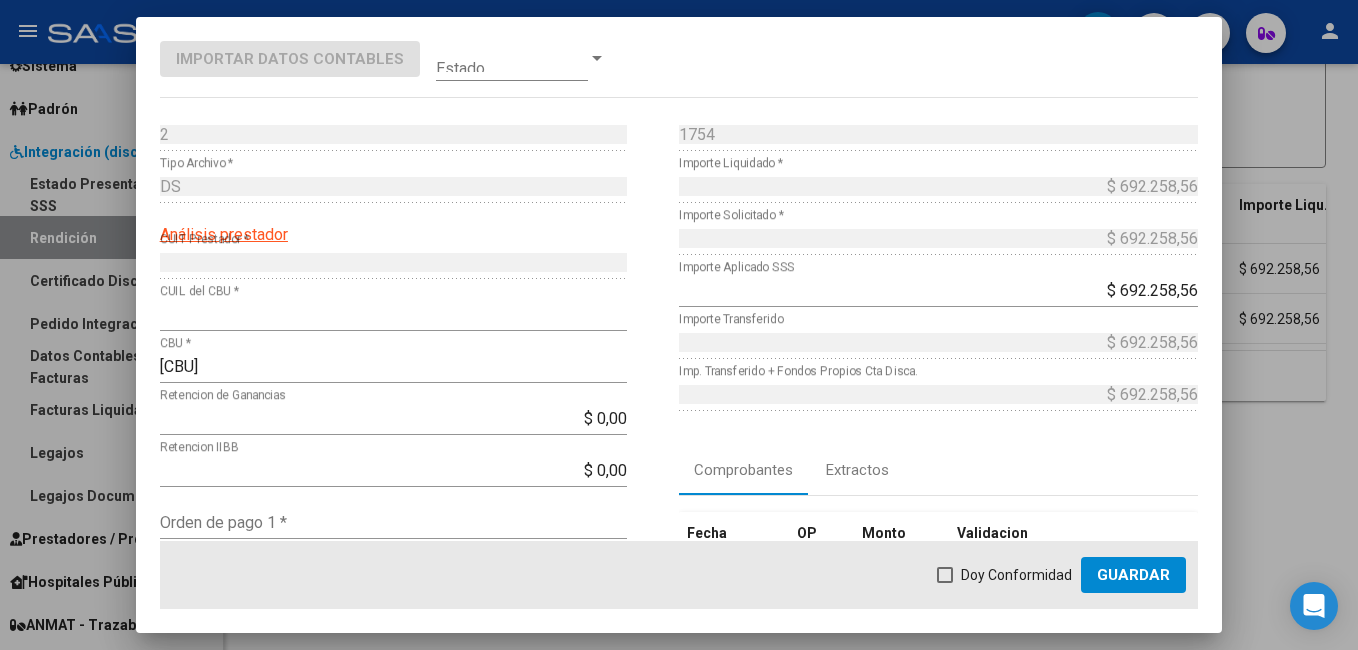 click at bounding box center [512, 58] 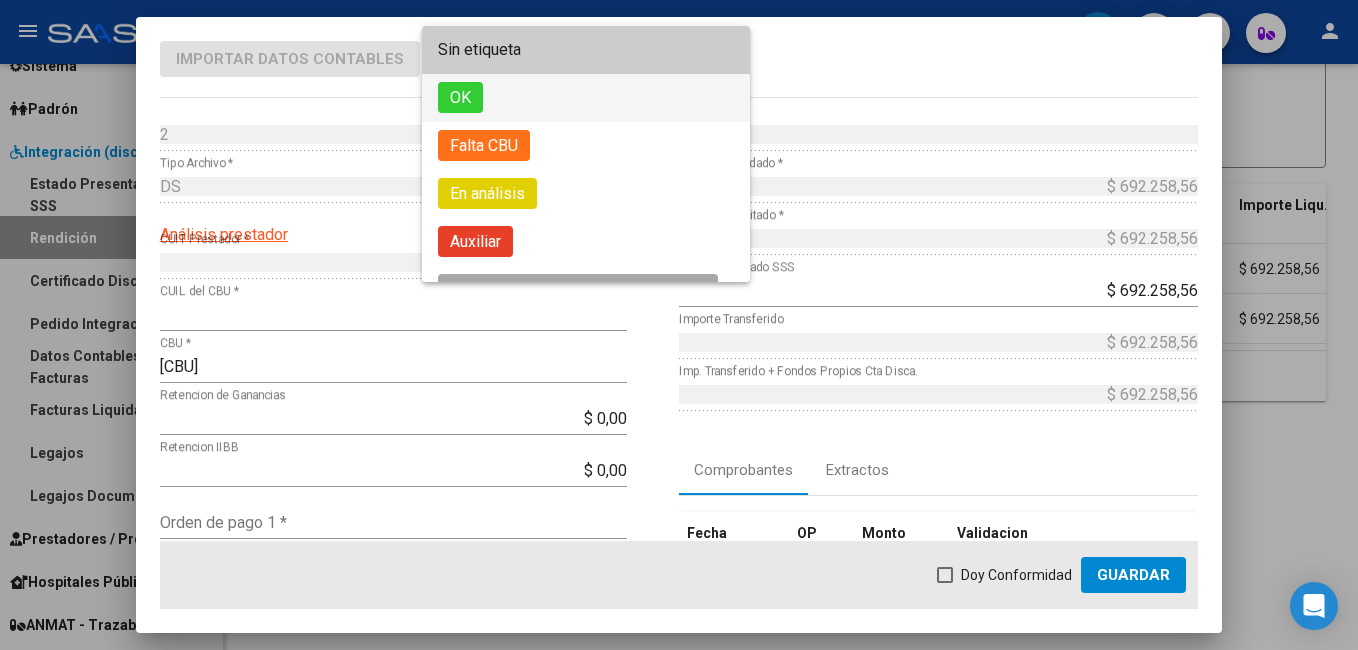 click on "OK" at bounding box center (460, 97) 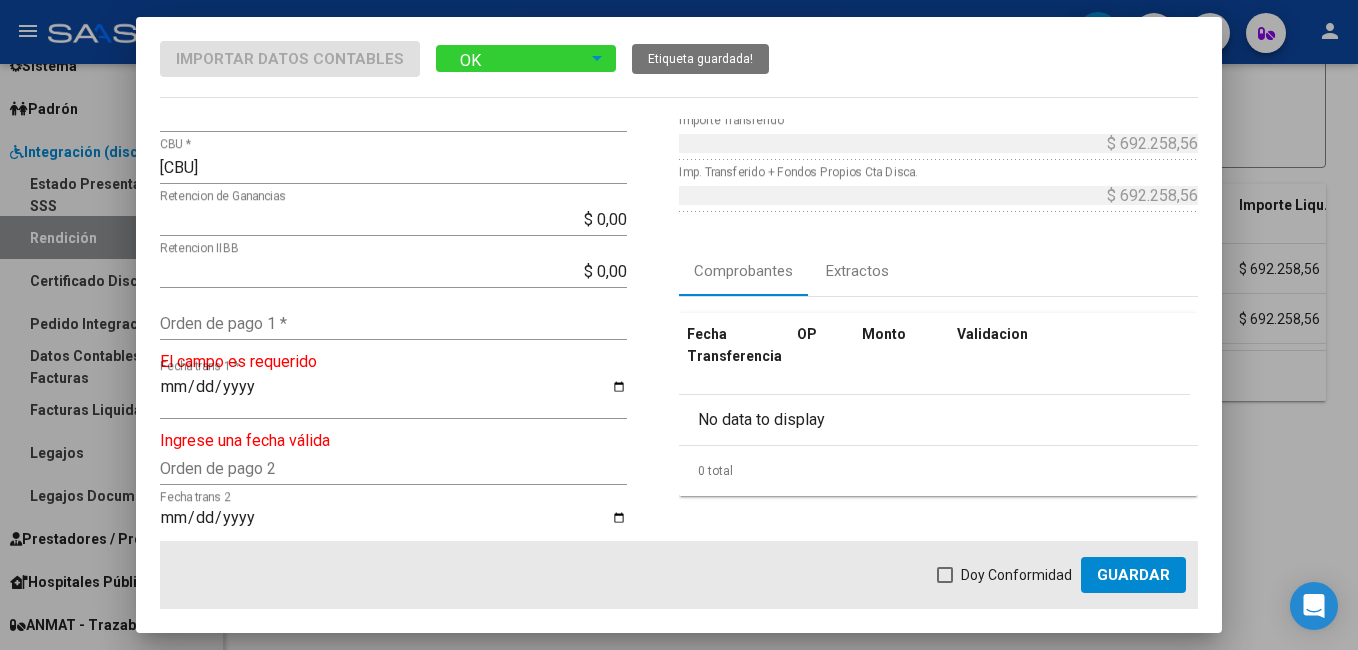 scroll, scrollTop: 200, scrollLeft: 0, axis: vertical 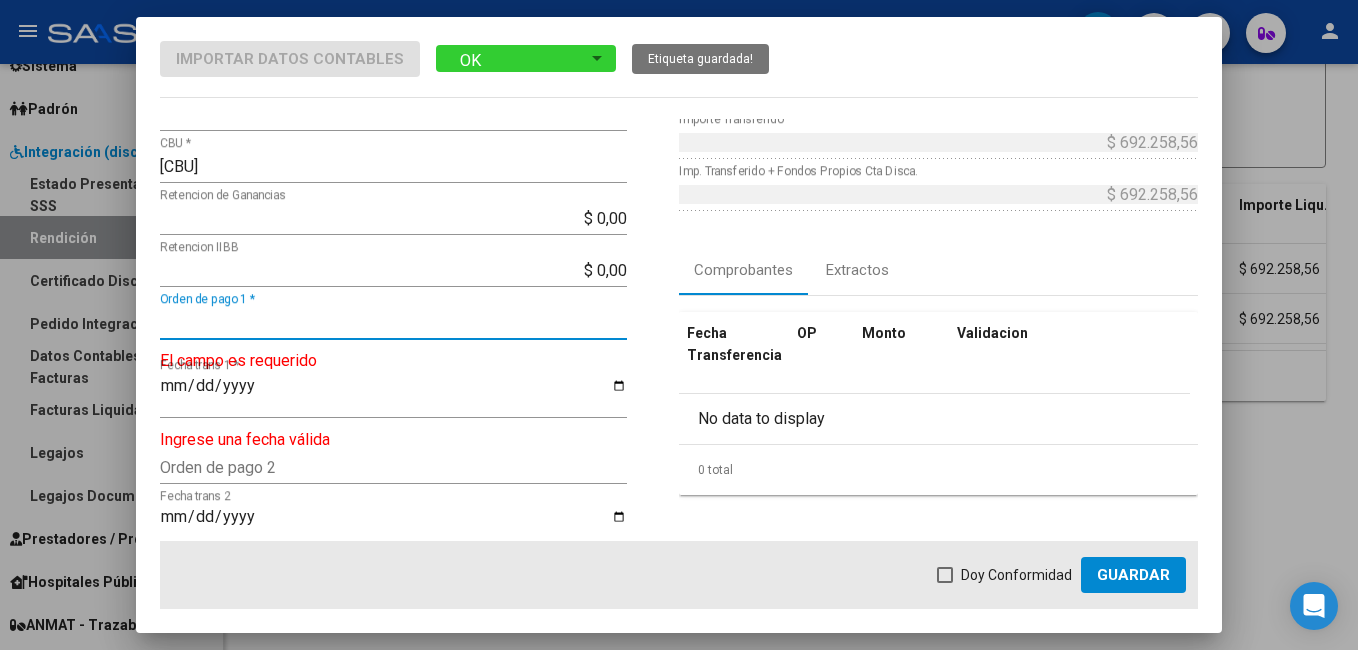 click on "Orden de pago 1 *" at bounding box center [393, 322] 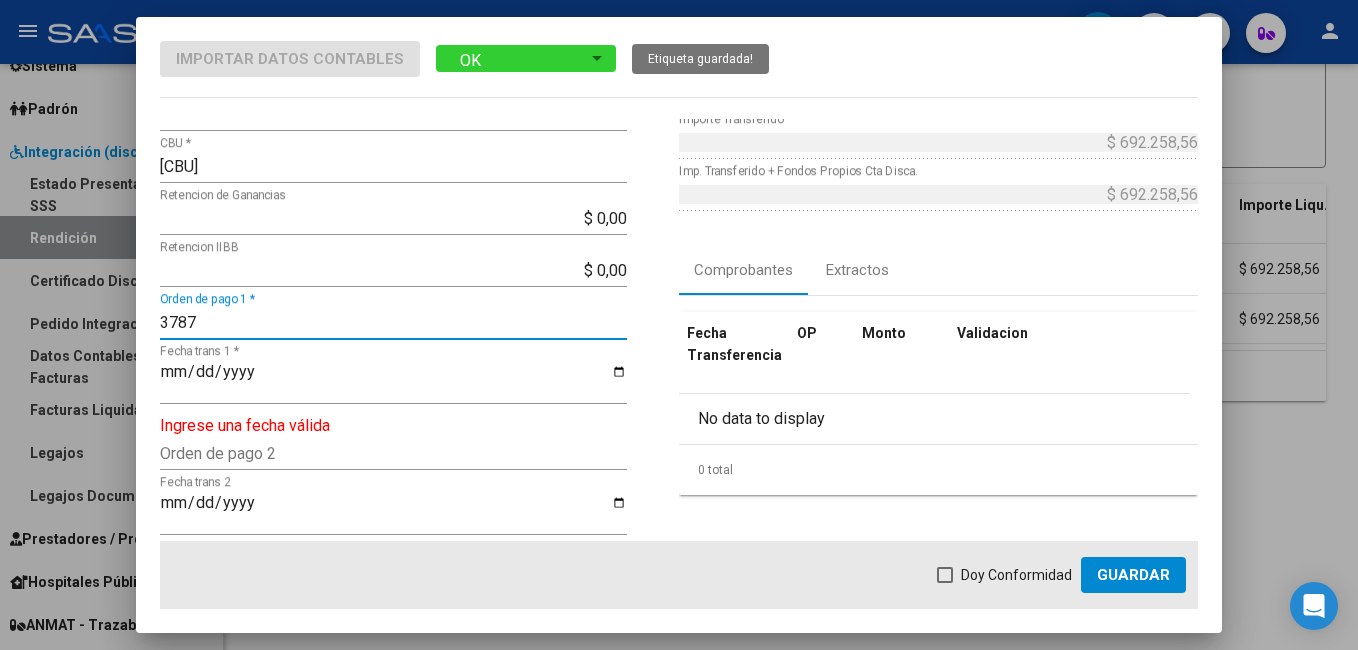 type on "3787" 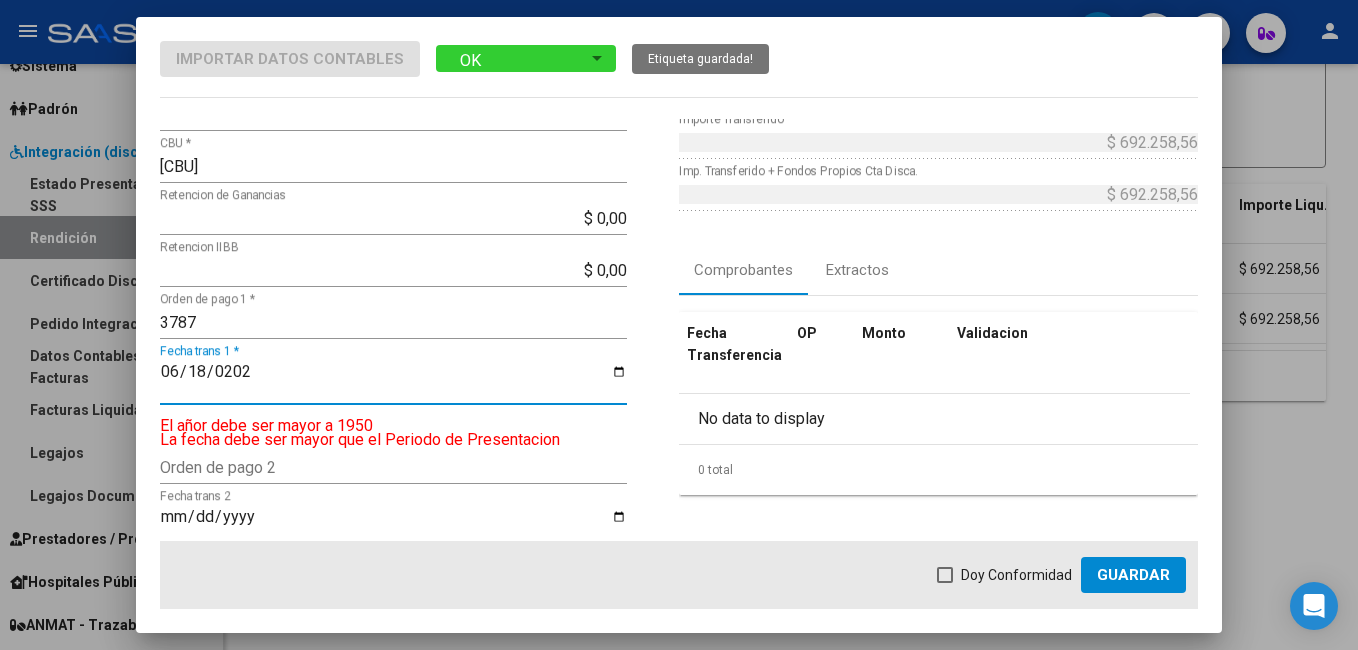 type on "2025-06-18" 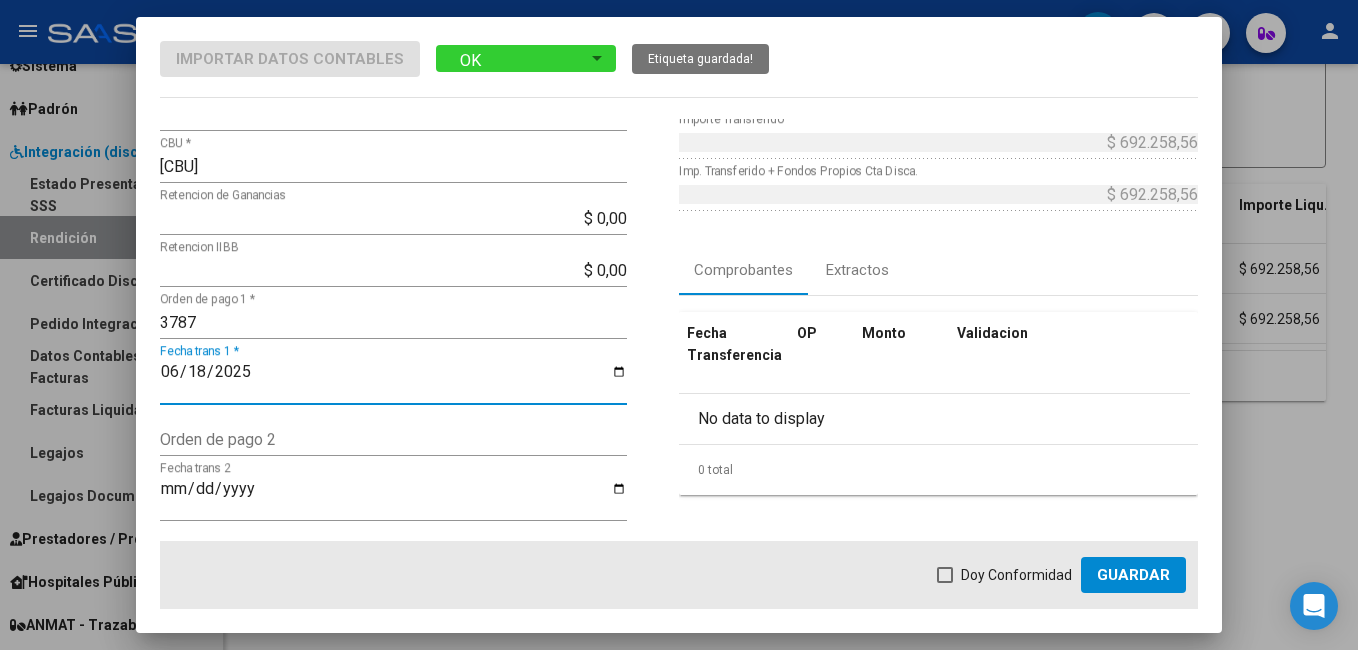click at bounding box center [945, 575] 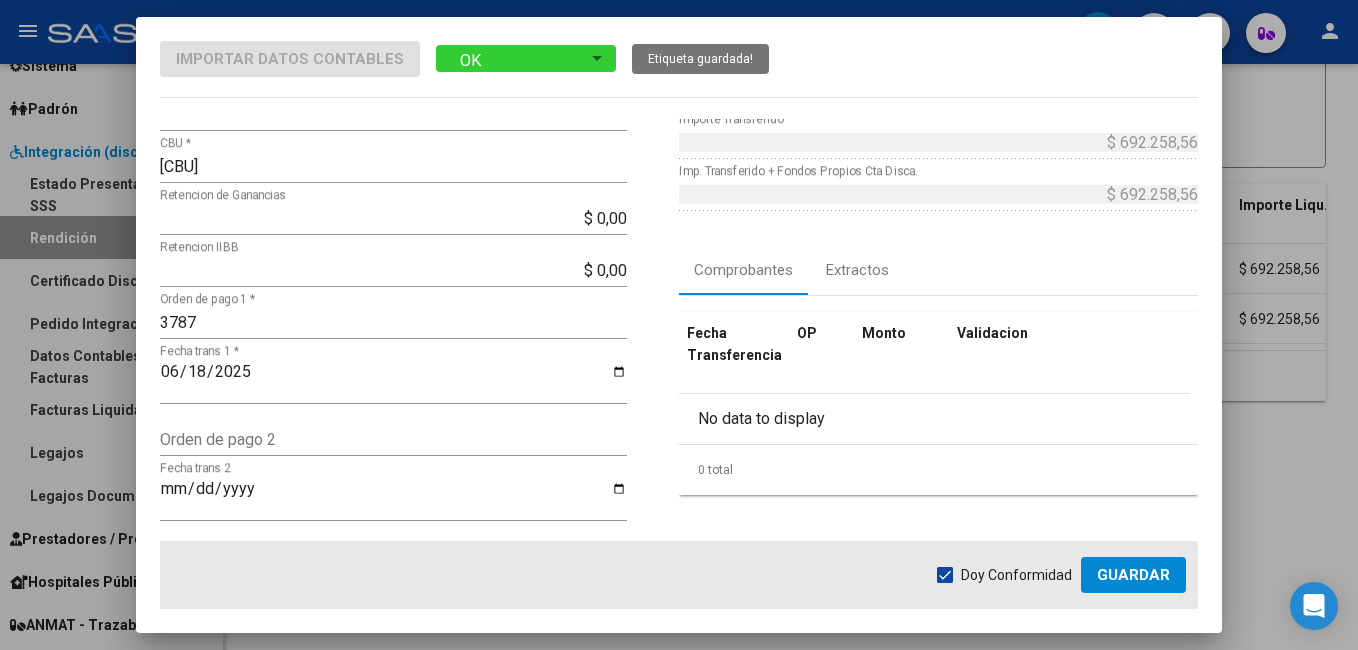 click on "Guardar" 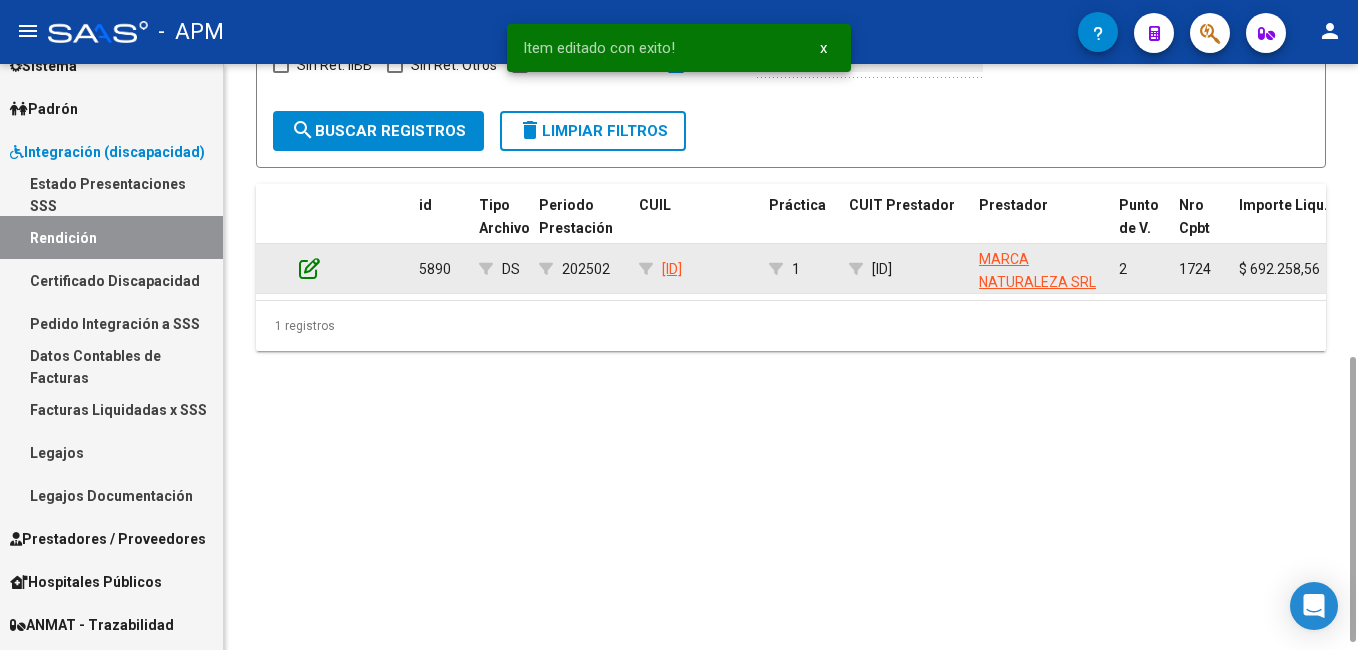 click 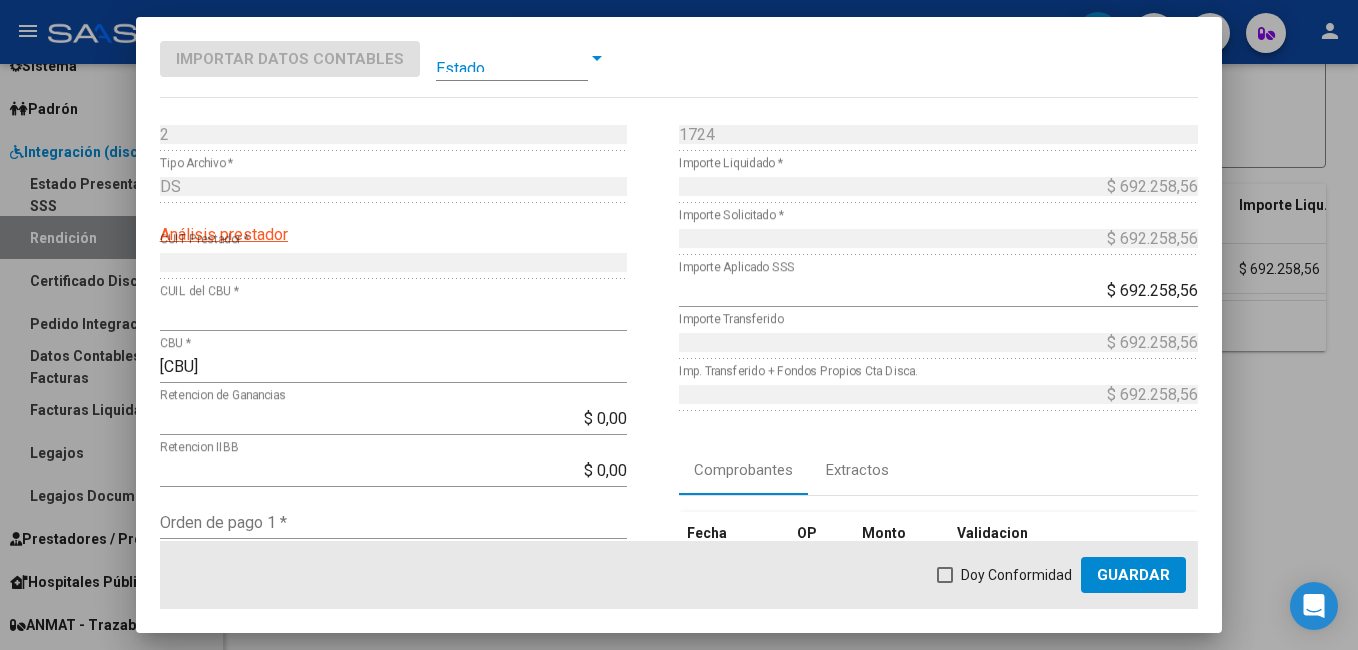 click at bounding box center (512, 58) 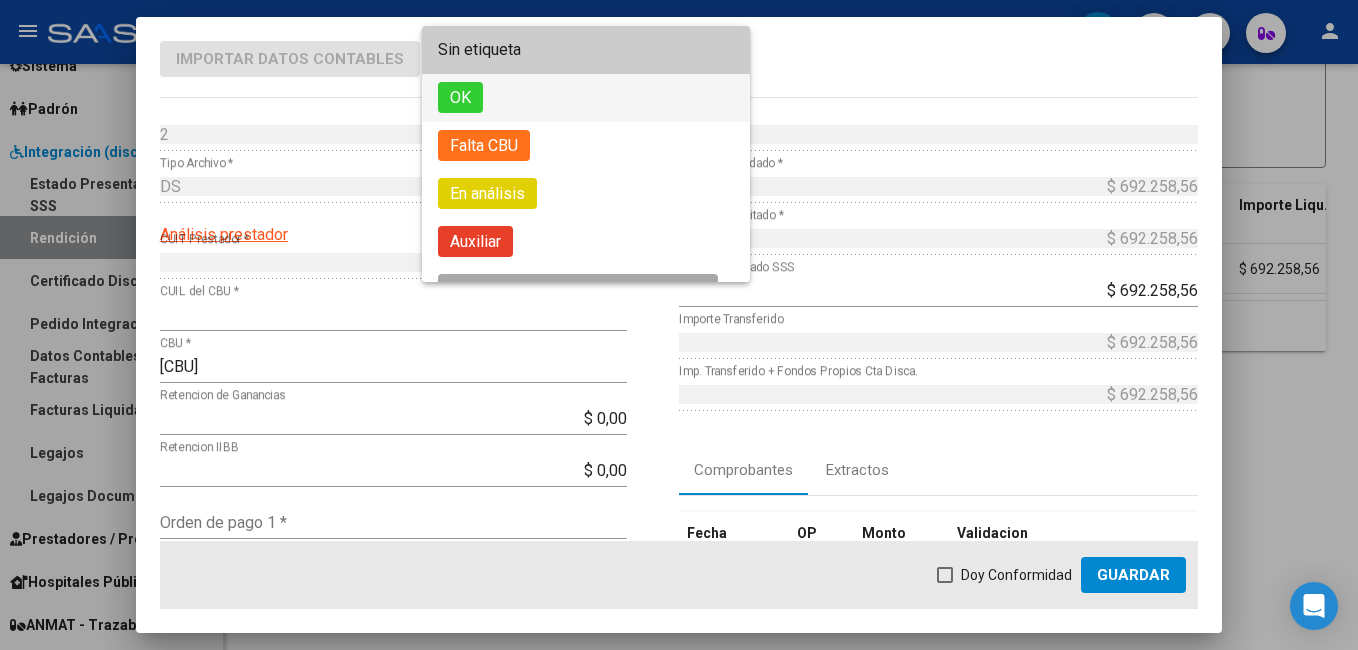 click on "OK" at bounding box center (460, 97) 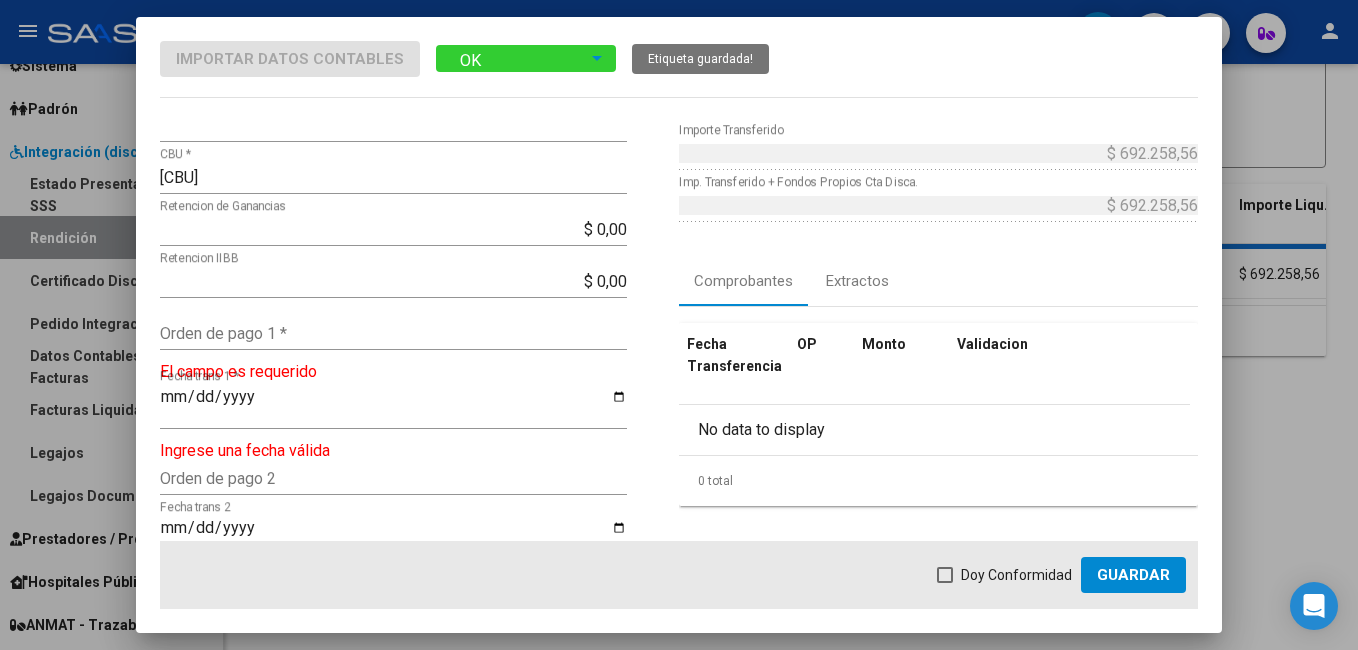 scroll, scrollTop: 200, scrollLeft: 0, axis: vertical 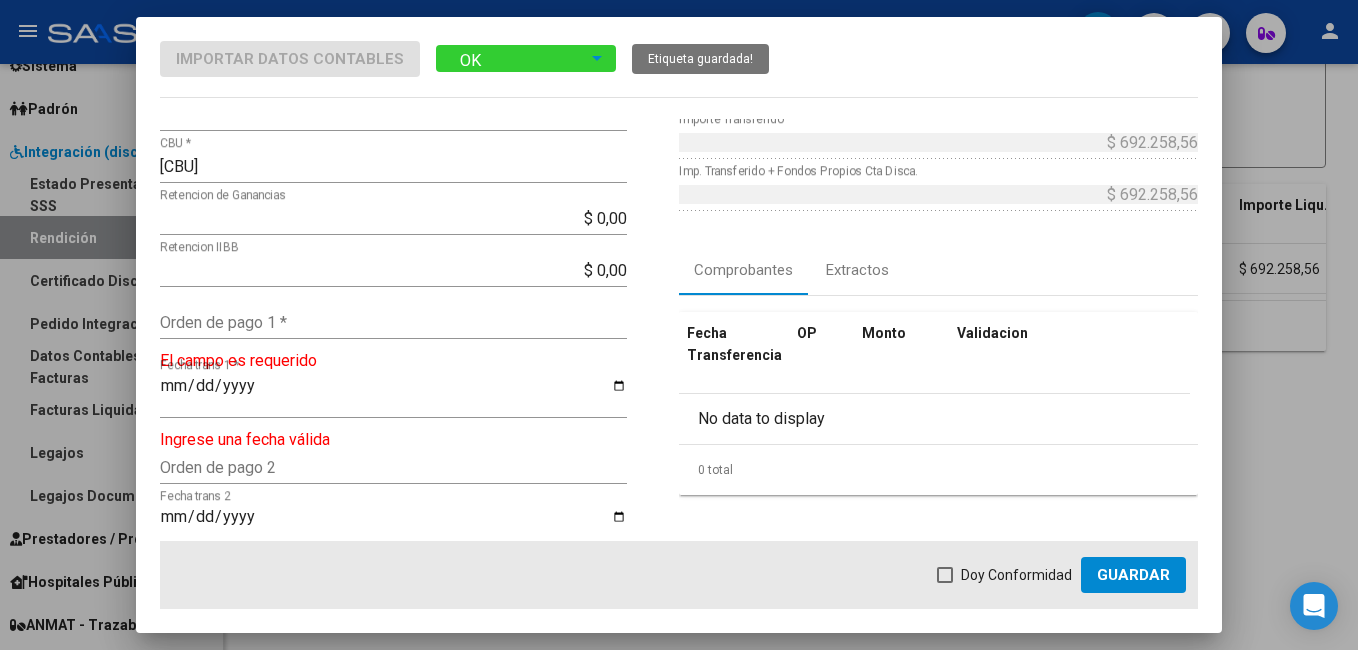 drag, startPoint x: 322, startPoint y: 317, endPoint x: 310, endPoint y: 313, distance: 12.649111 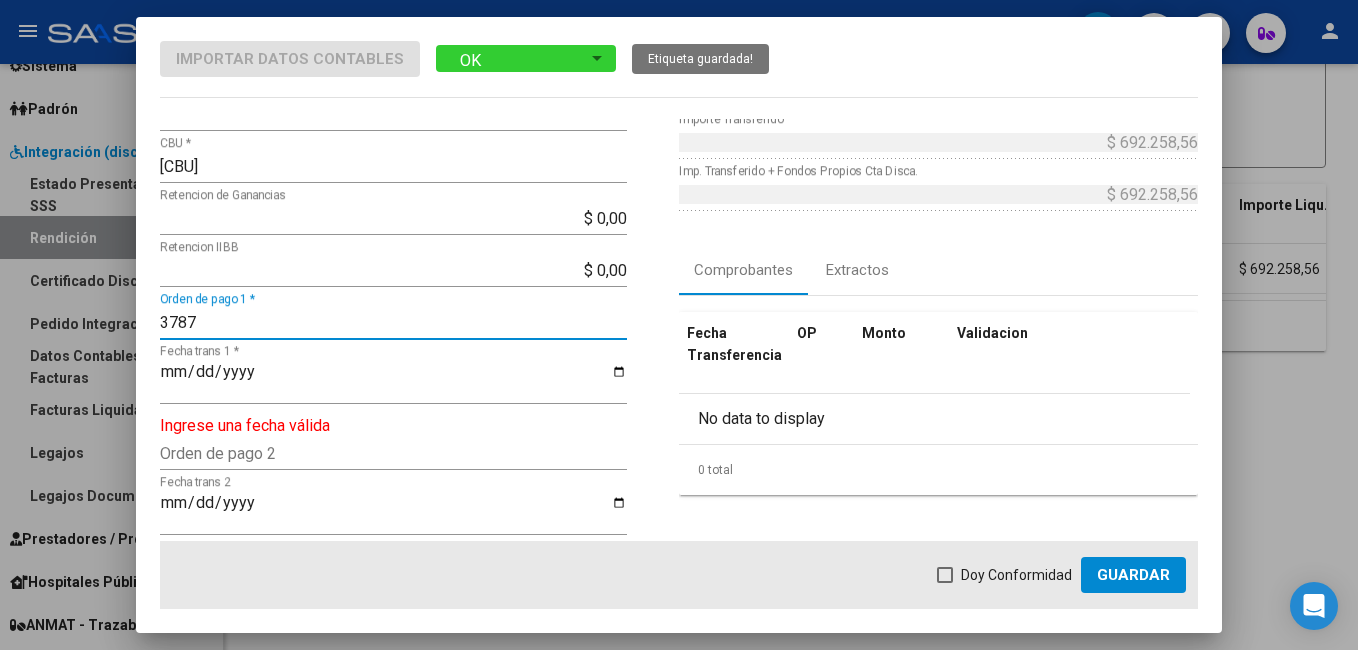 type on "3787" 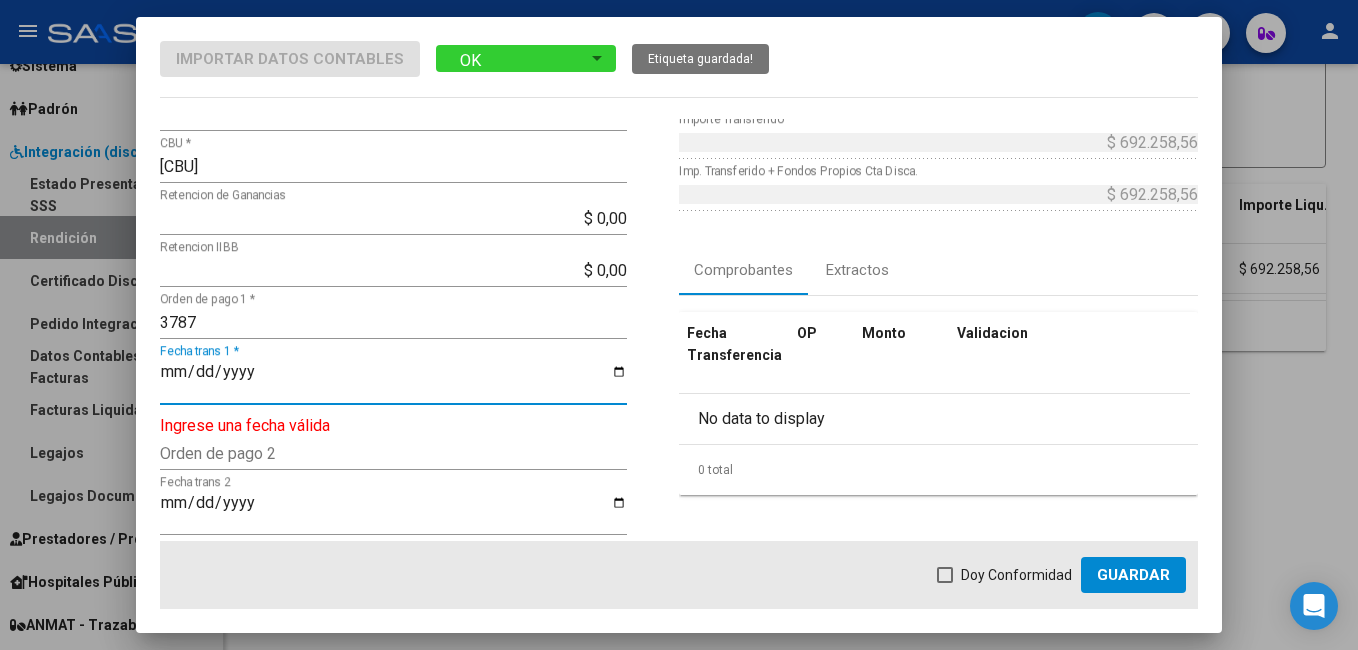 click on "Fecha trans 1 *" at bounding box center (393, 380) 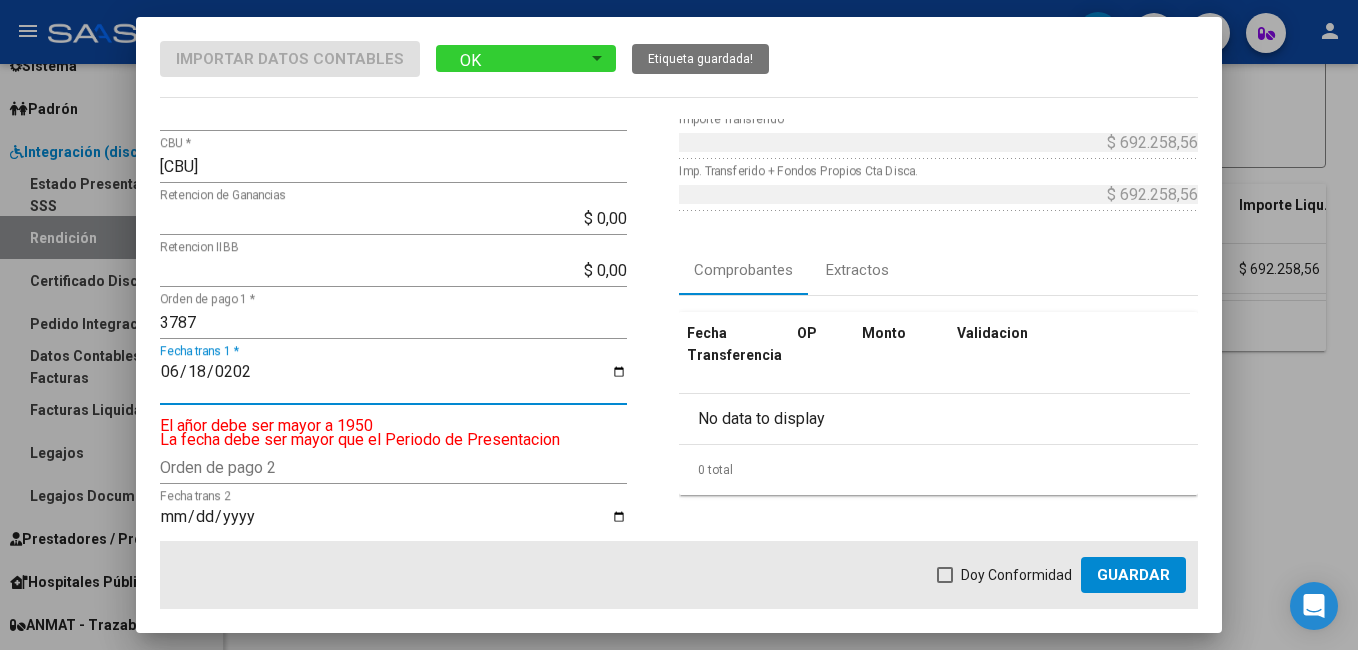 type on "2025-06-18" 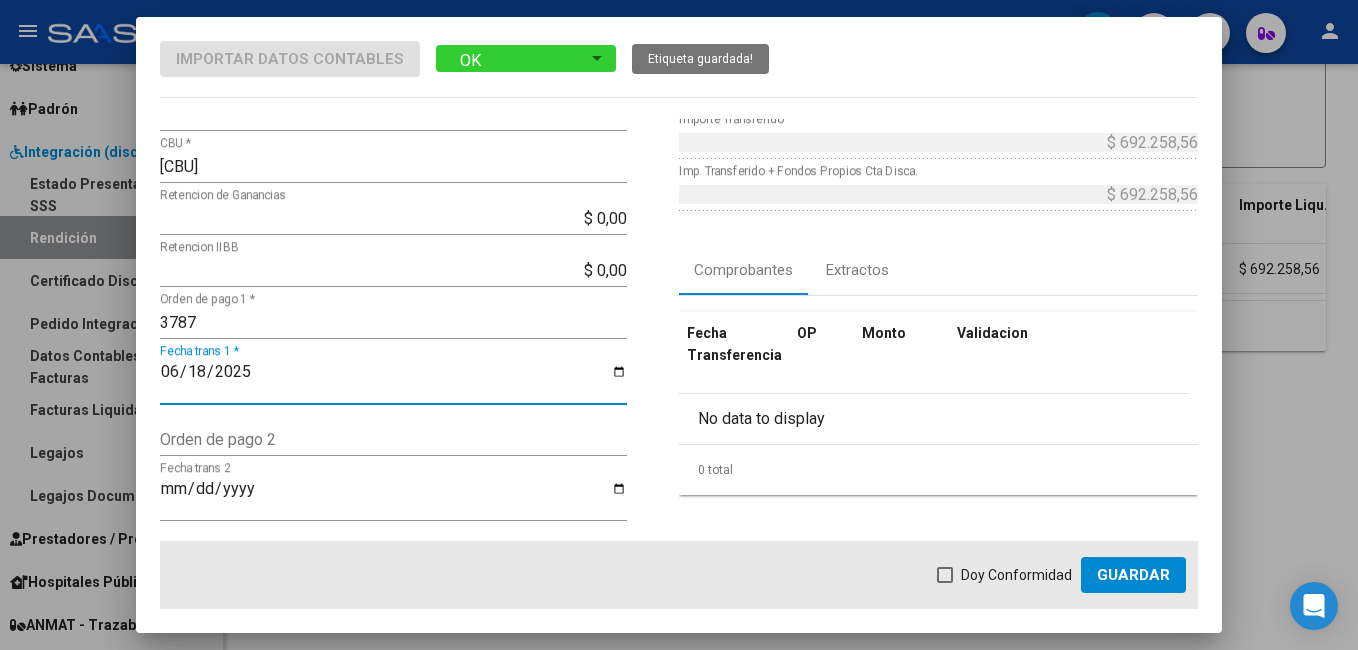 click at bounding box center [945, 575] 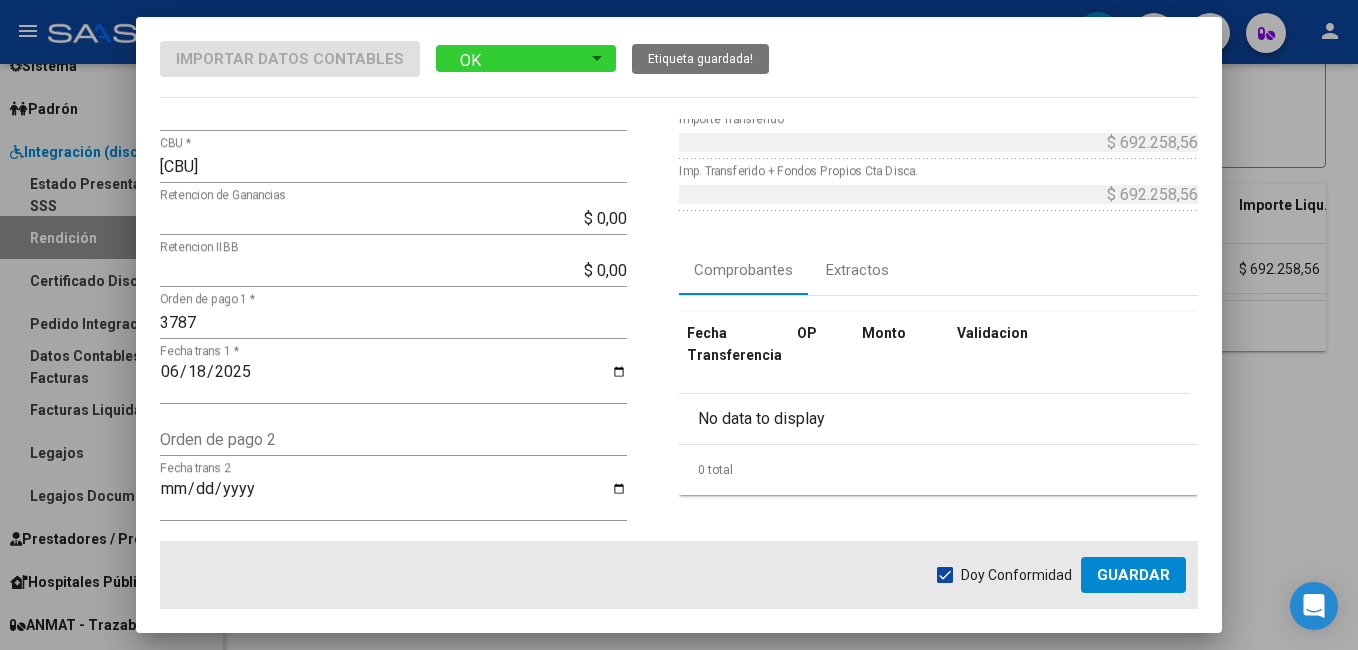 click on "Guardar" 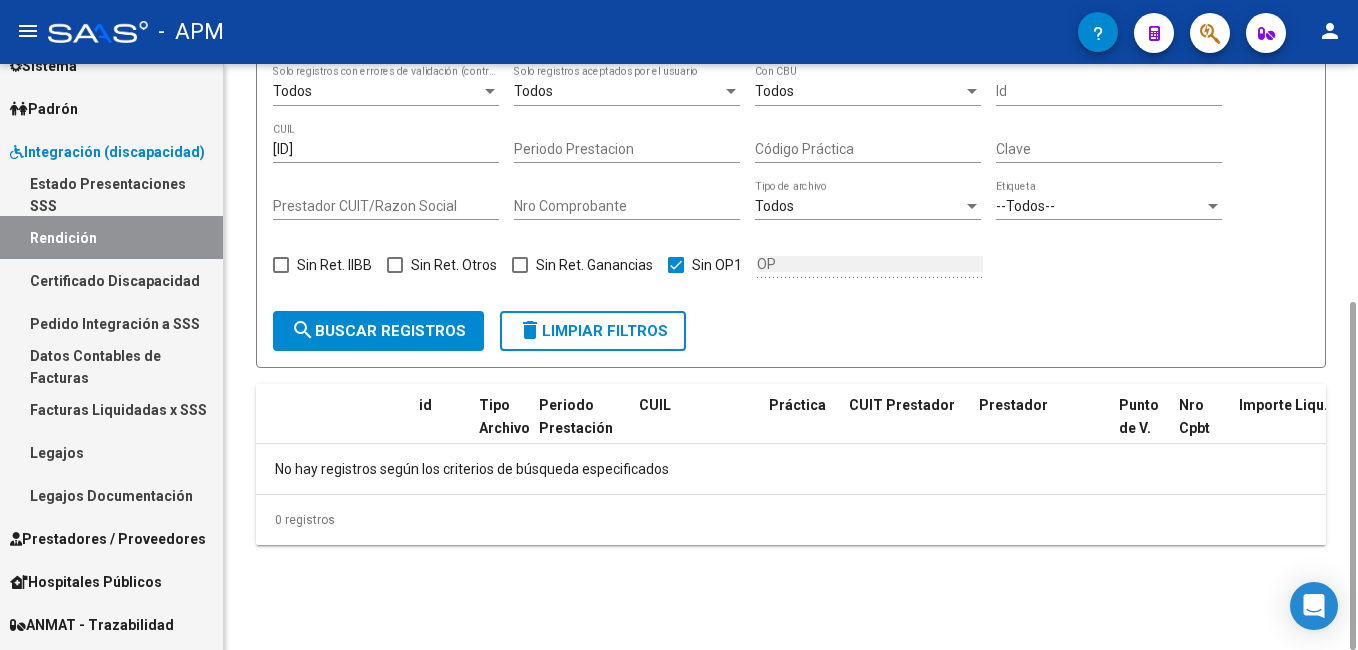 scroll, scrollTop: 400, scrollLeft: 0, axis: vertical 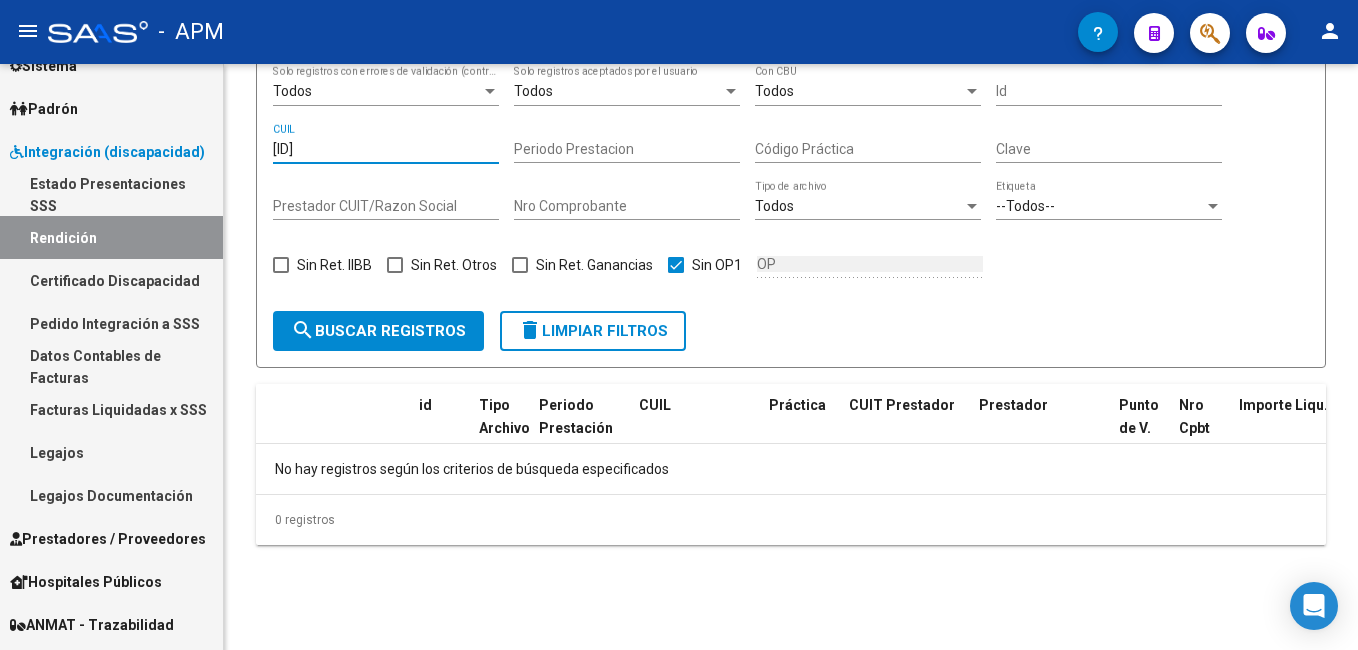drag, startPoint x: 380, startPoint y: 126, endPoint x: 12, endPoint y: 128, distance: 368.00543 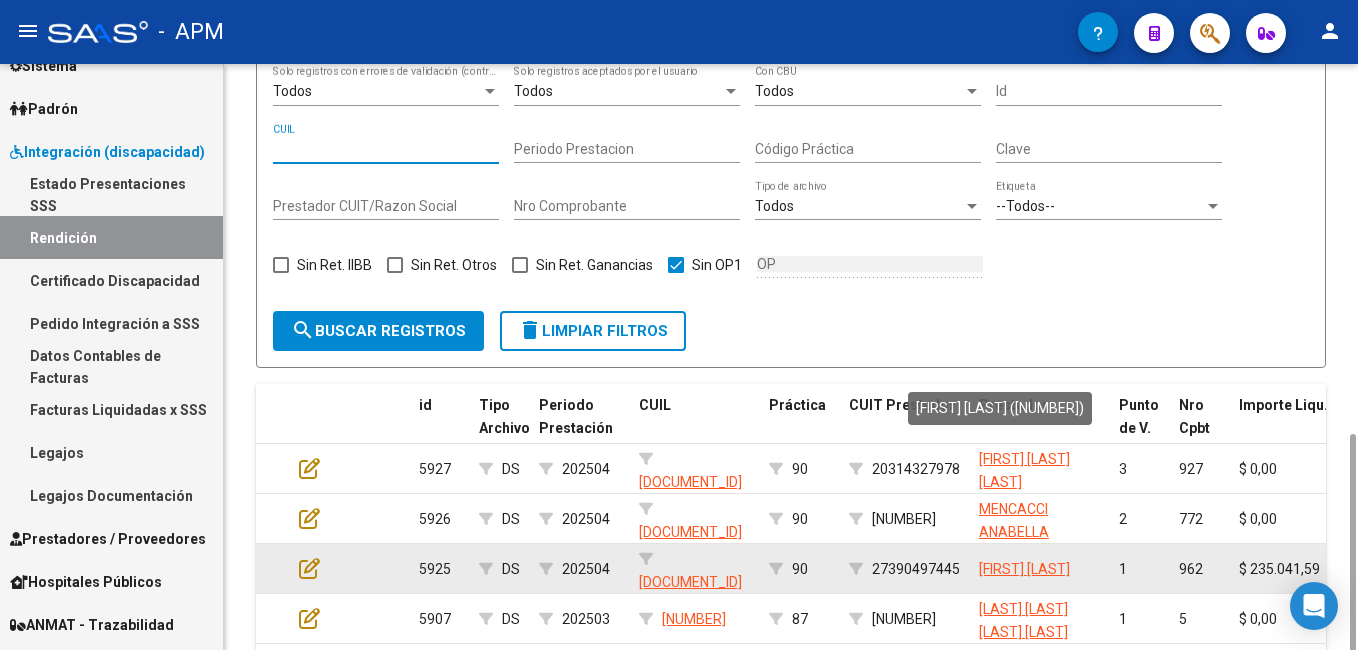 scroll, scrollTop: 500, scrollLeft: 0, axis: vertical 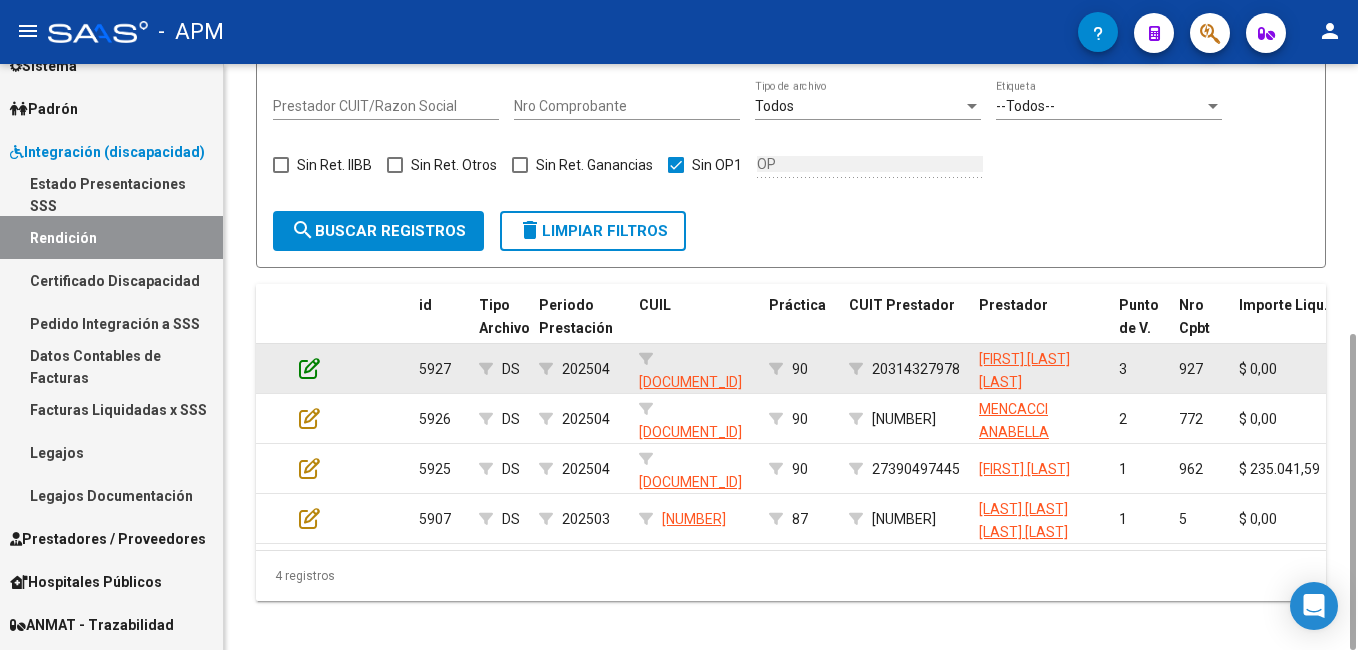 type 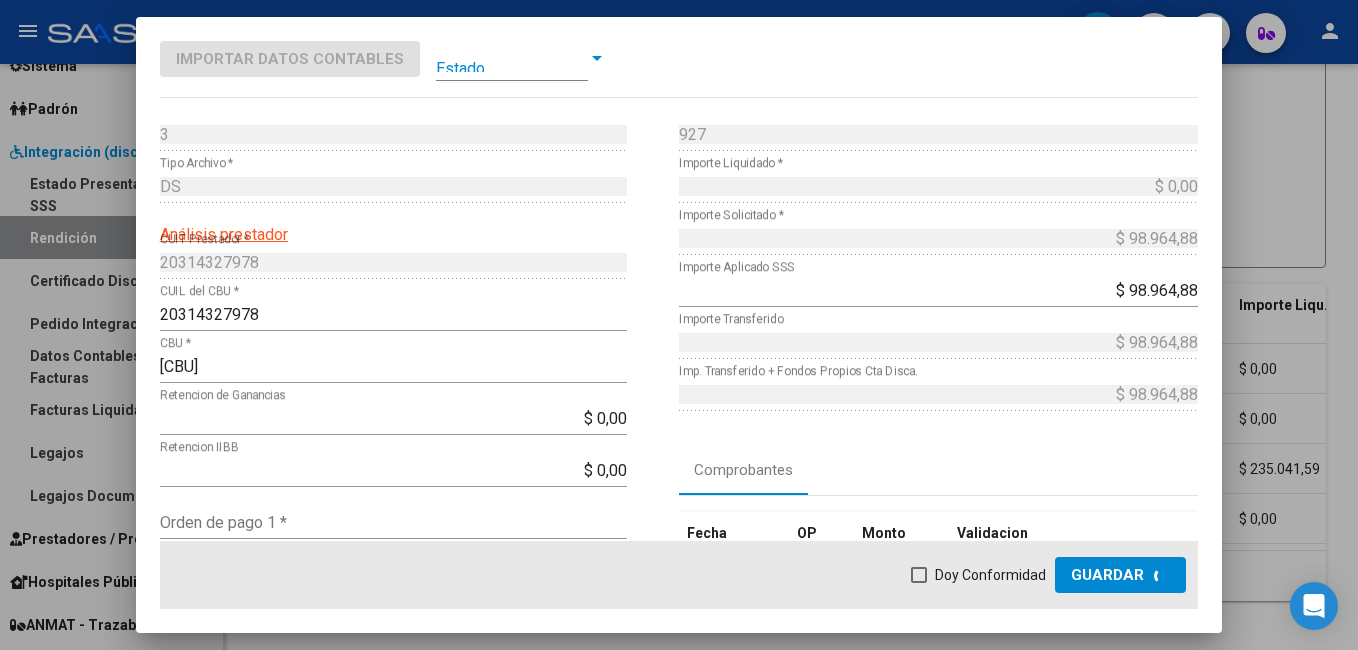 click at bounding box center (512, 58) 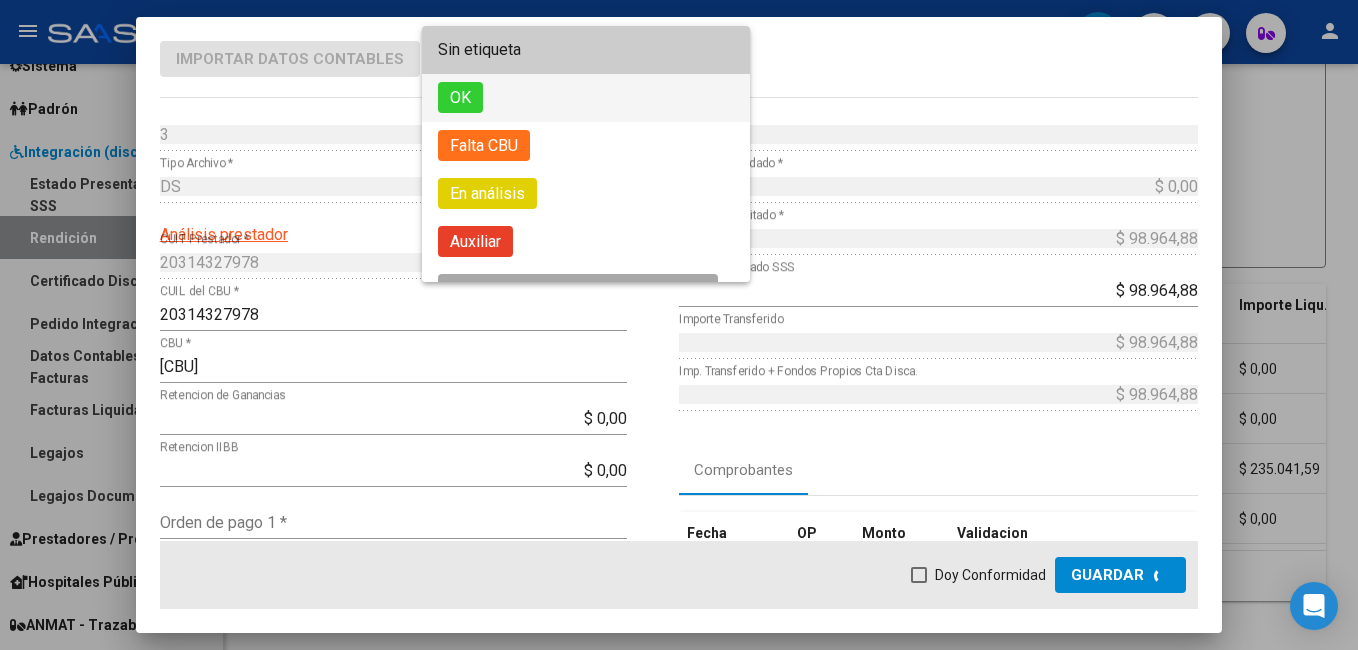 click on "OK" at bounding box center (460, 97) 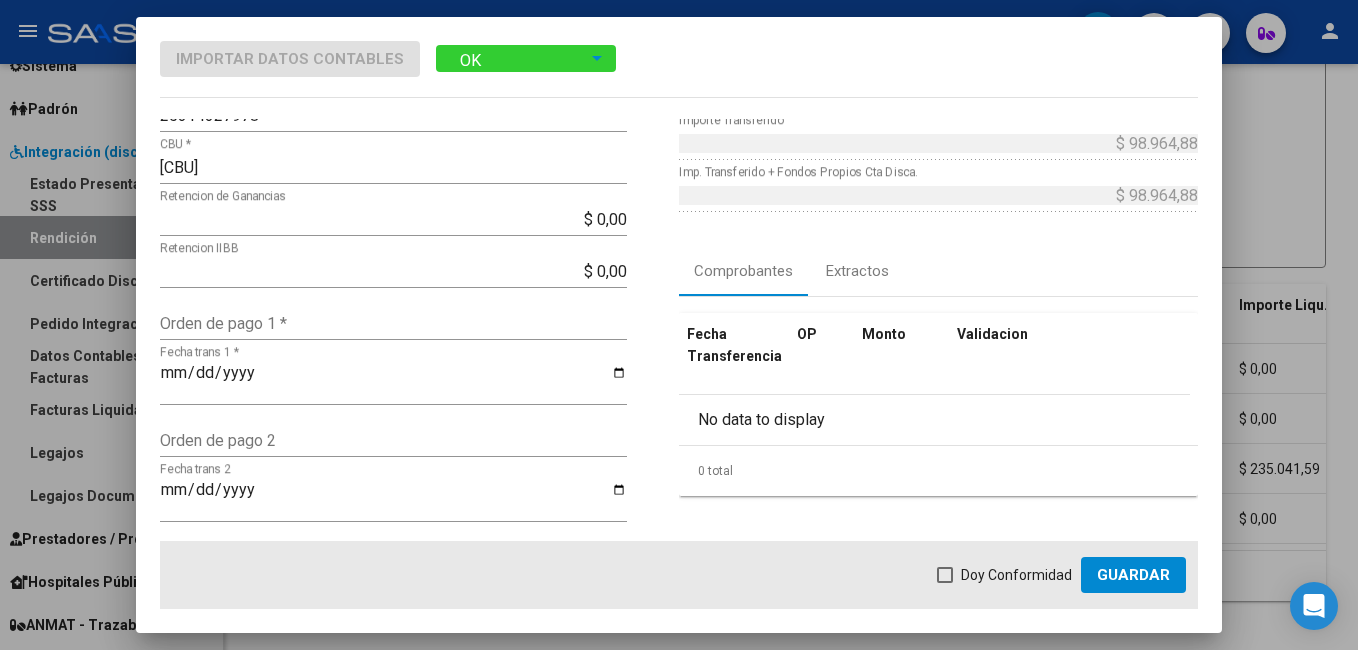 scroll, scrollTop: 200, scrollLeft: 0, axis: vertical 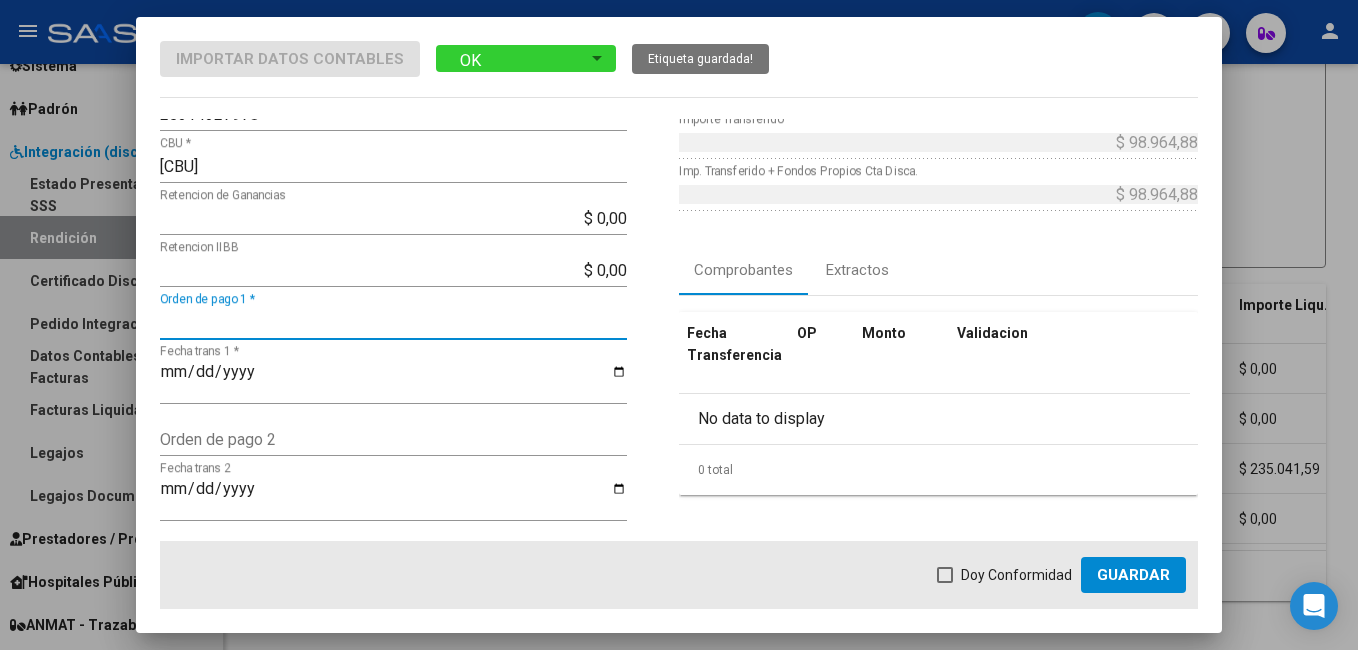 click on "Orden de pago 1 *" at bounding box center (393, 322) 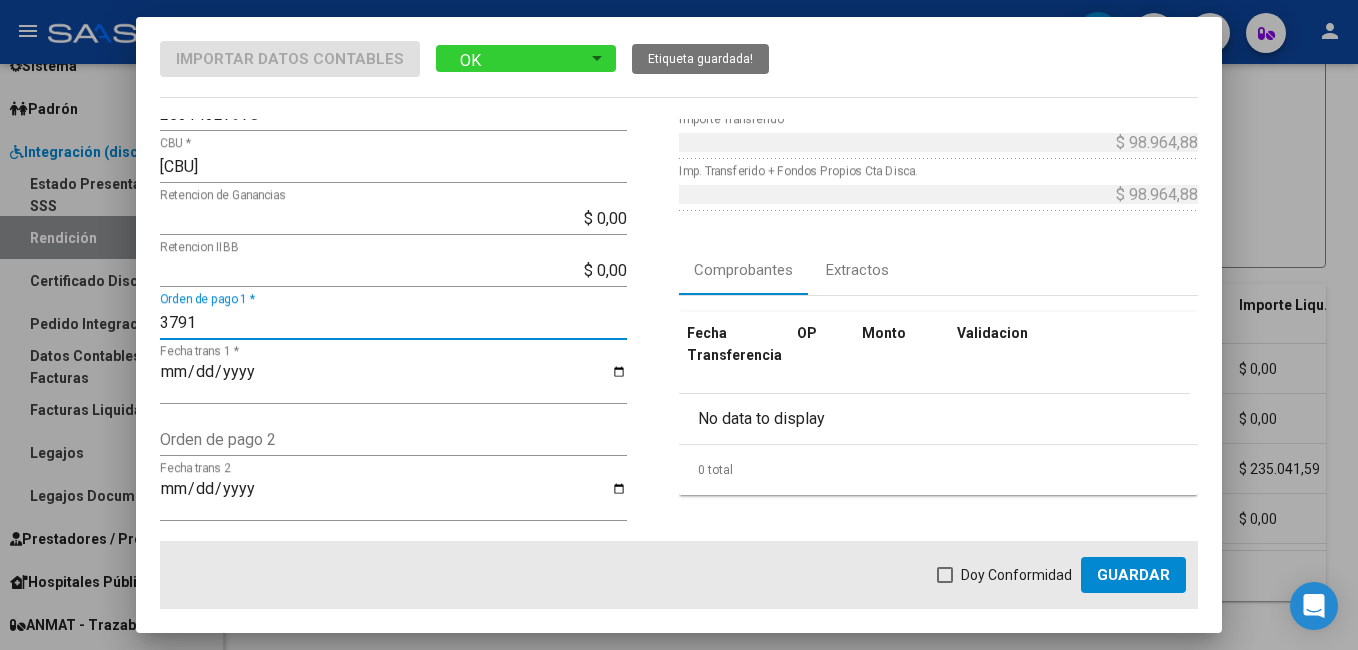 type on "3791" 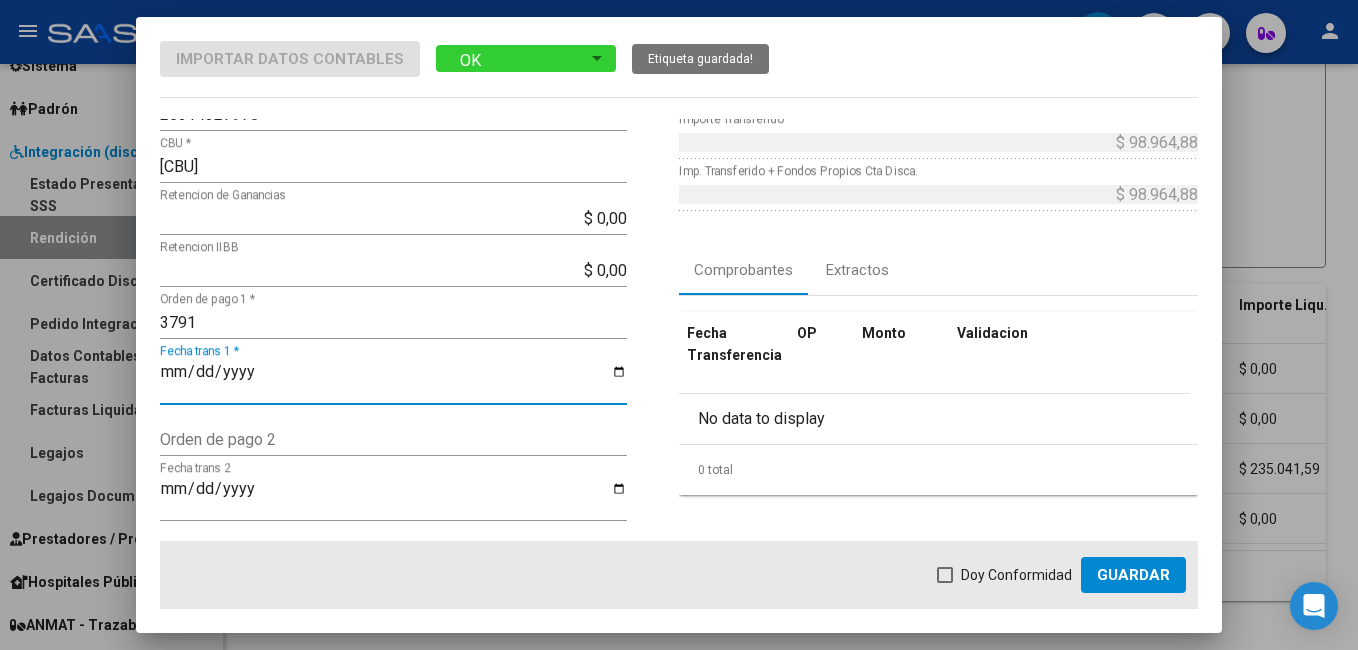click on "Fecha trans 1 *" at bounding box center (393, 380) 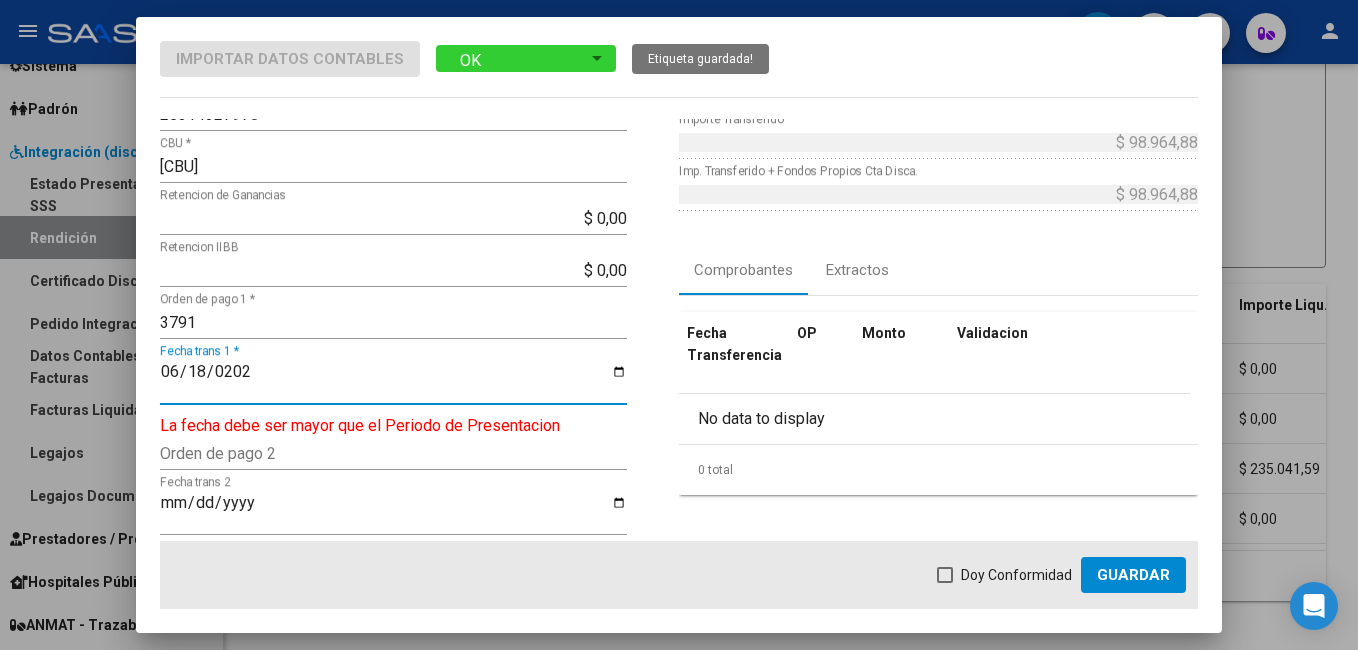 type on "2025-06-18" 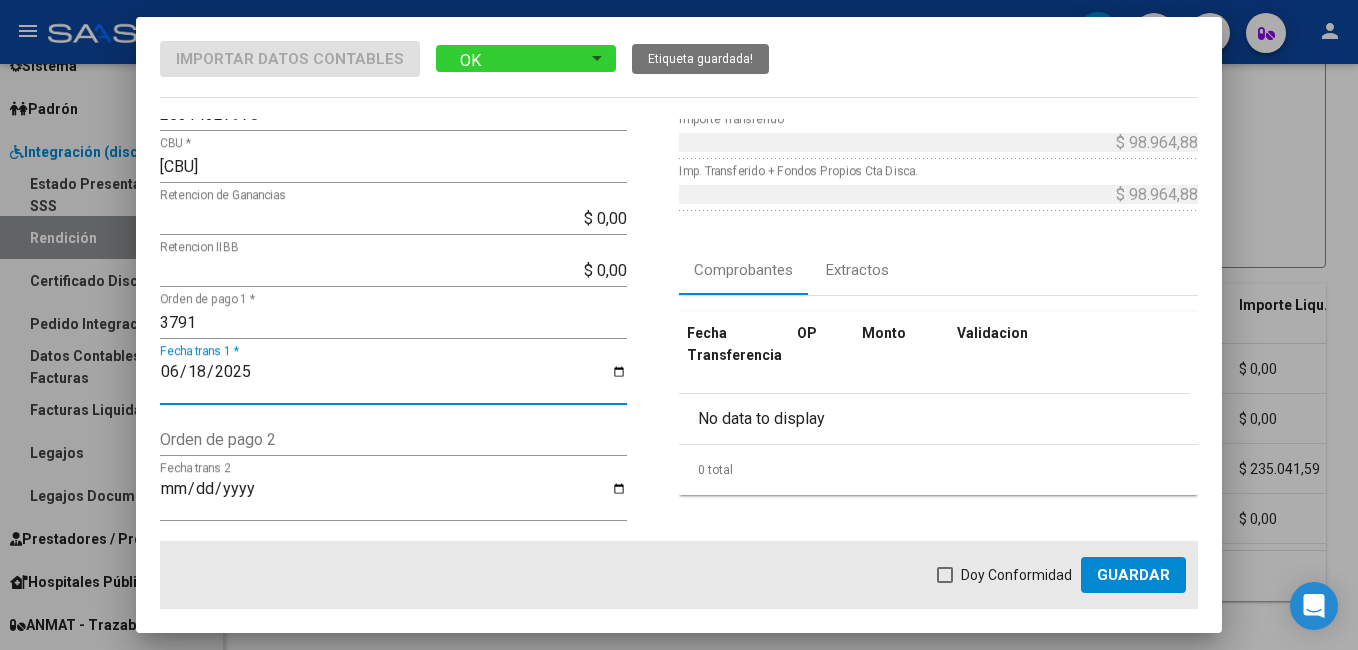 click at bounding box center (945, 575) 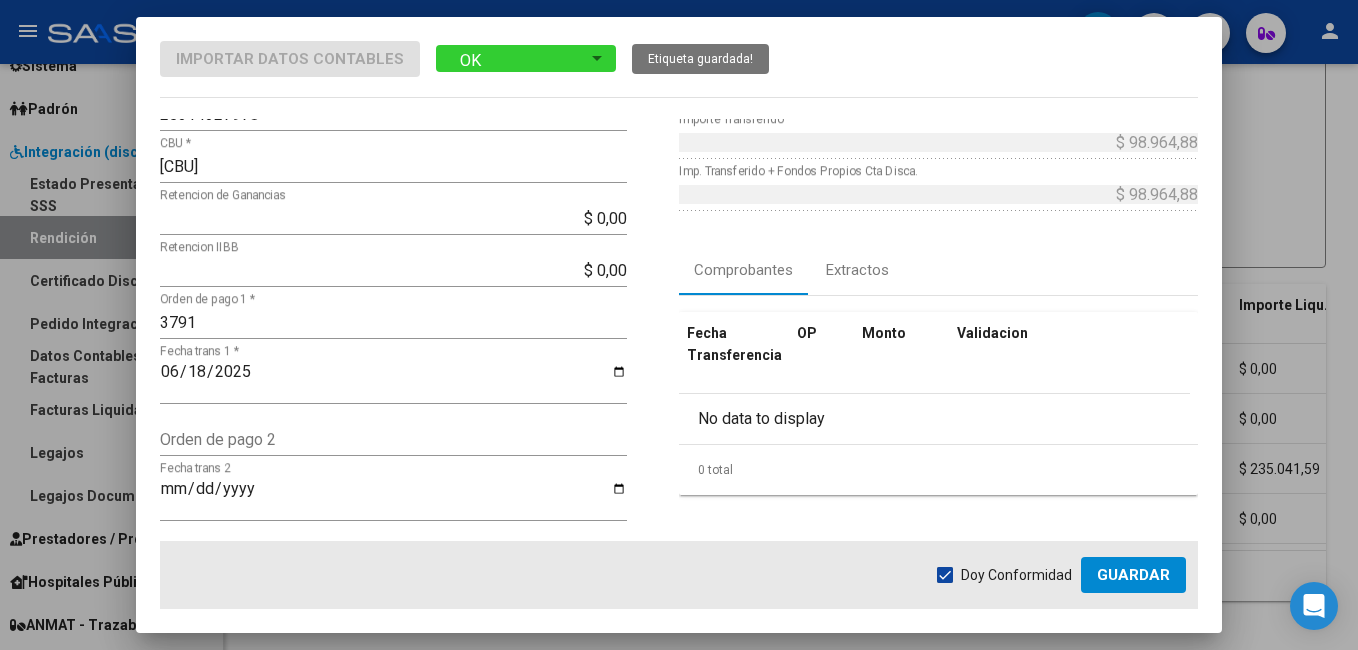 click on "Guardar" 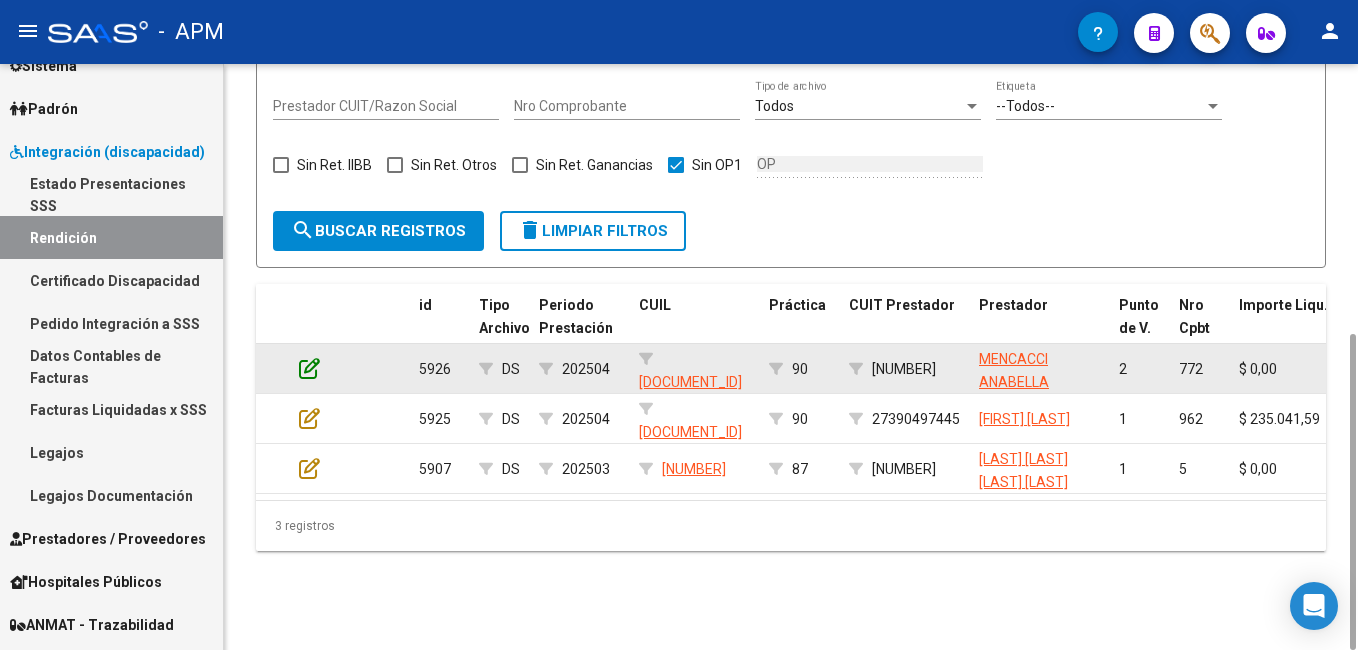 click 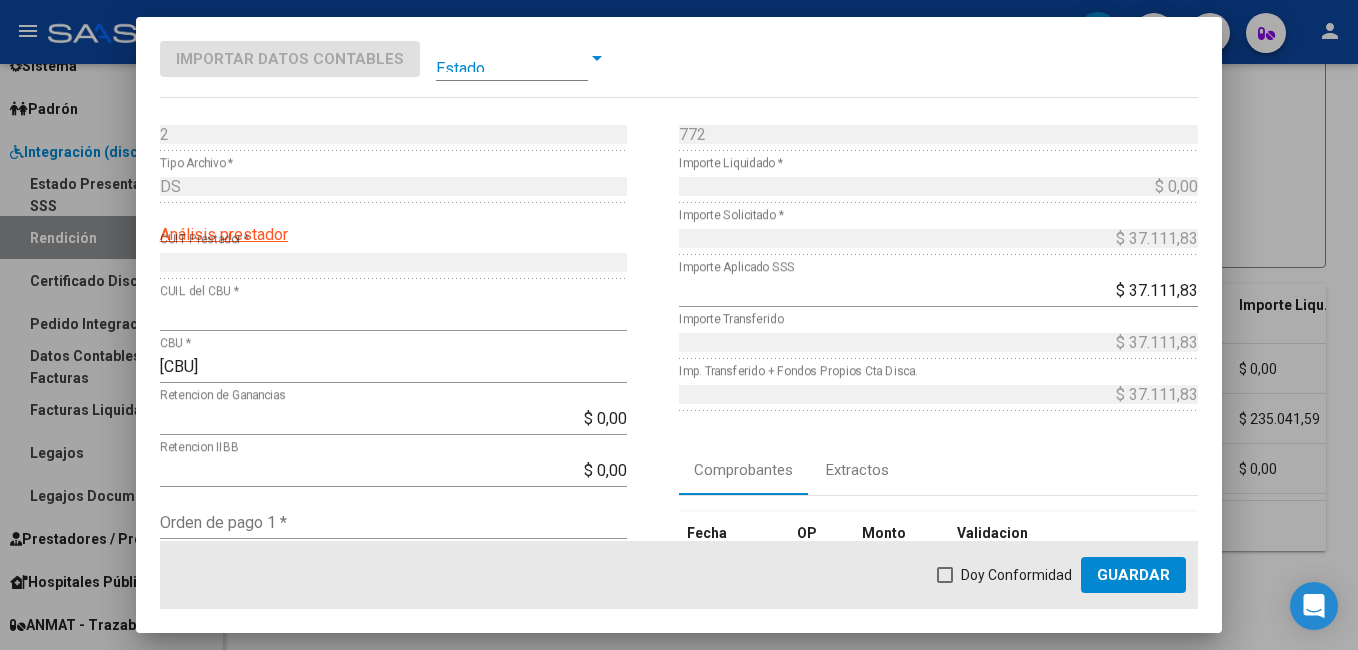 click at bounding box center [512, 58] 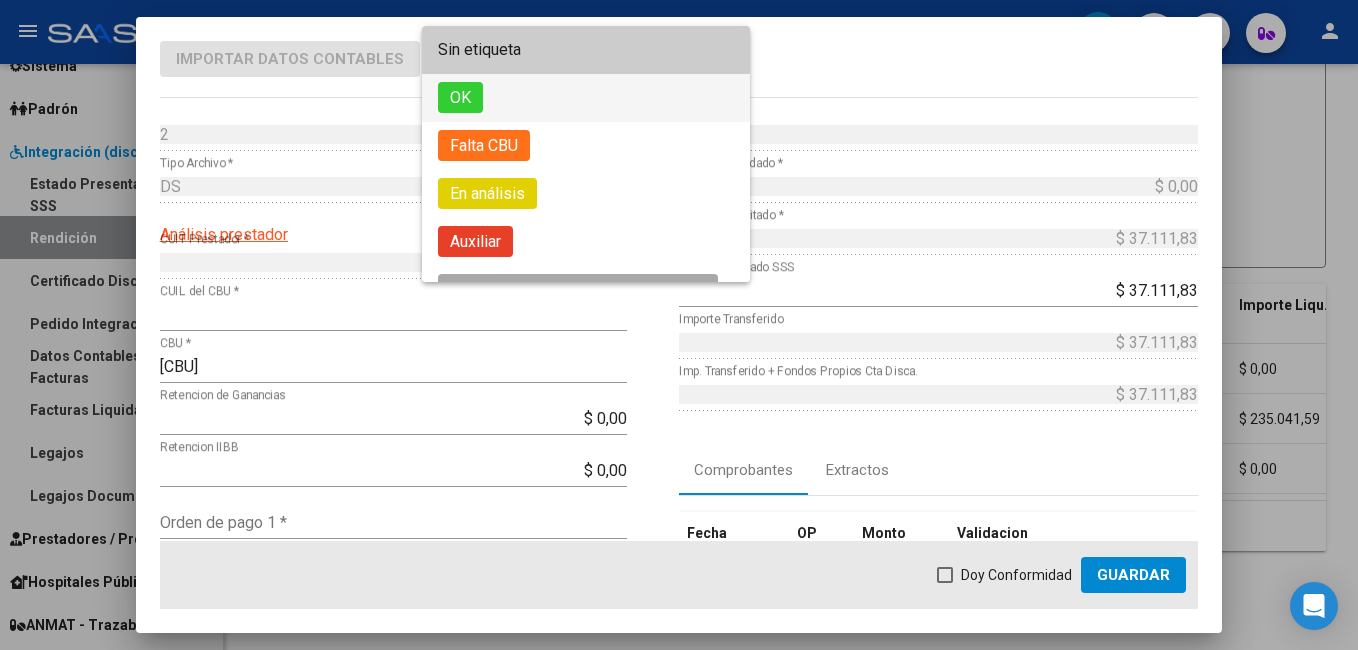 click on "OK" at bounding box center (586, 98) 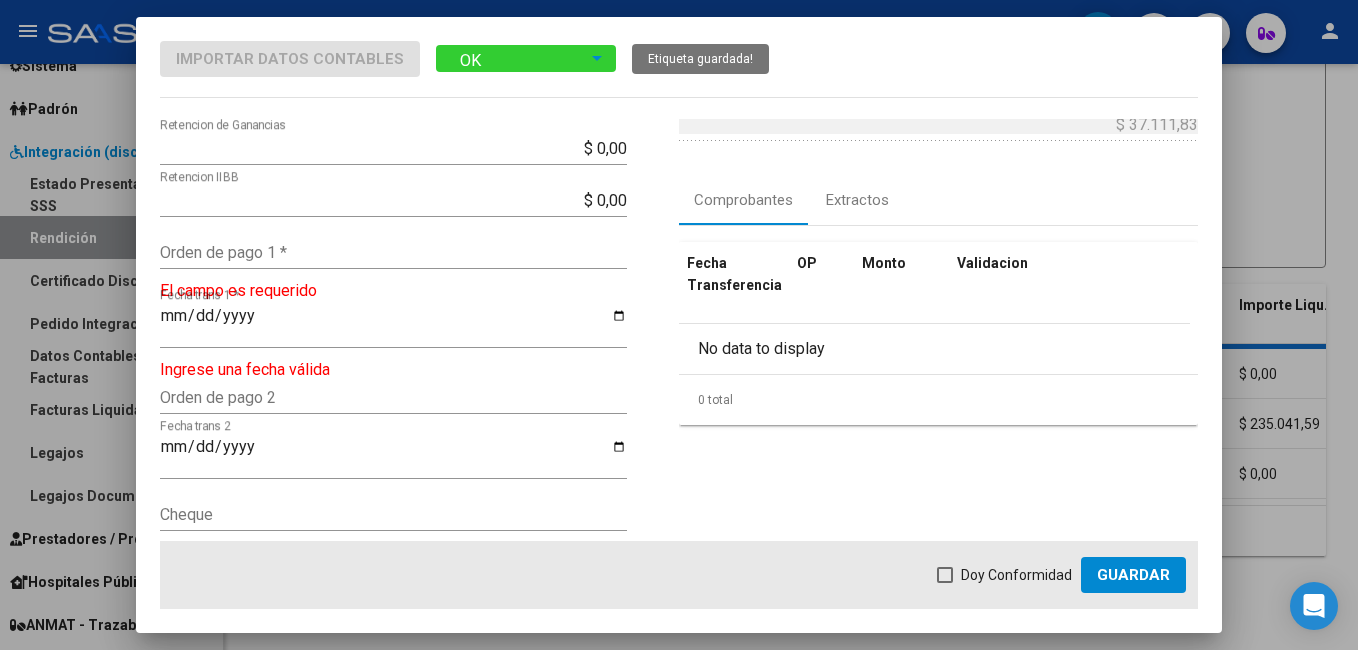 scroll, scrollTop: 300, scrollLeft: 0, axis: vertical 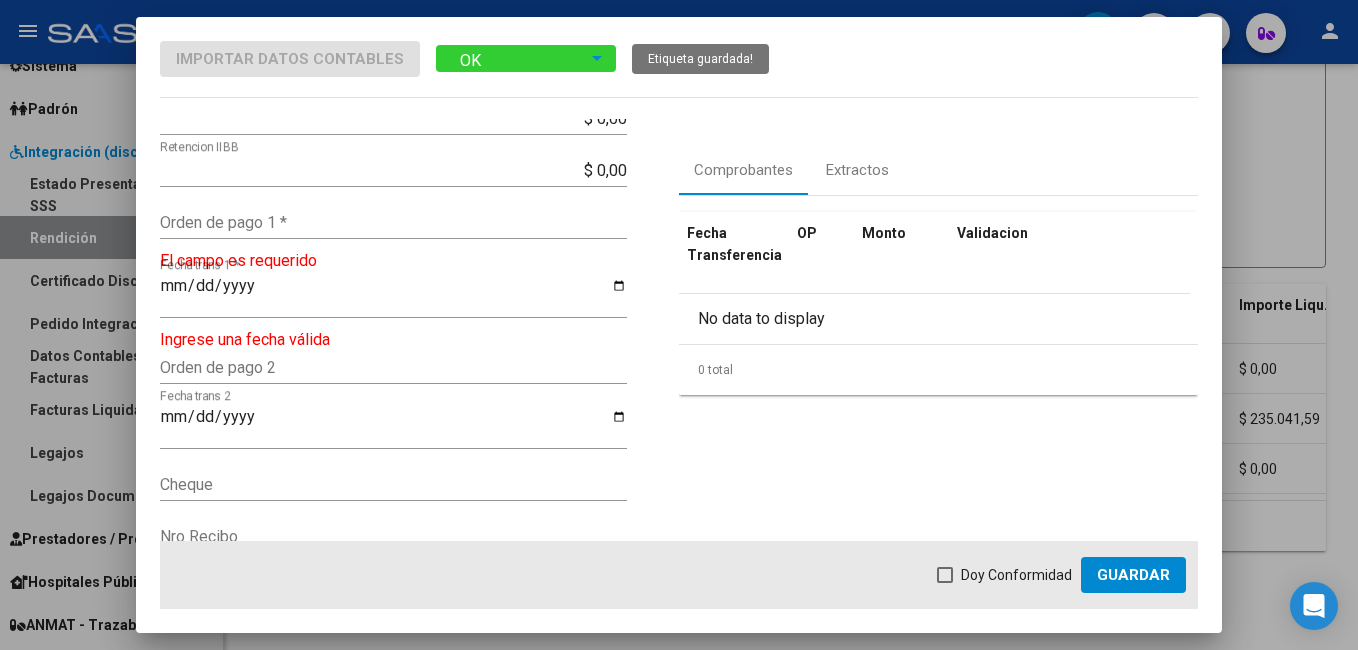 click on "Orden de pago 1 *" at bounding box center (393, 222) 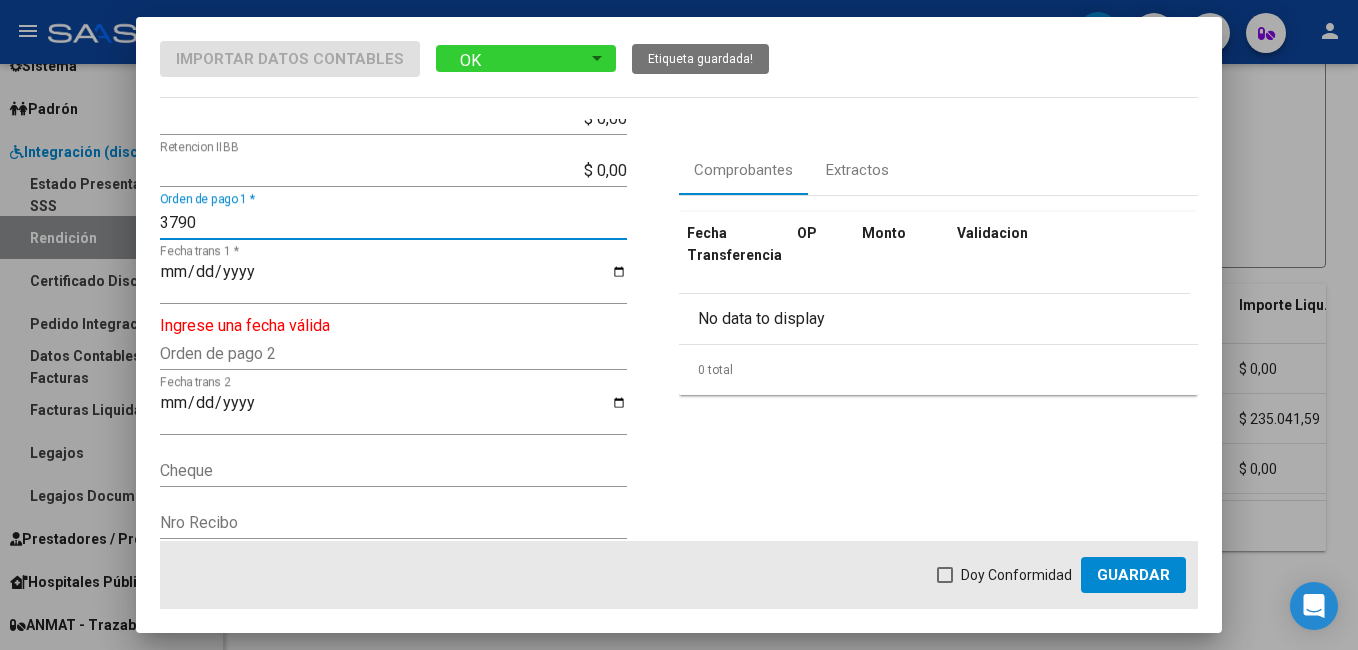 type on "3790" 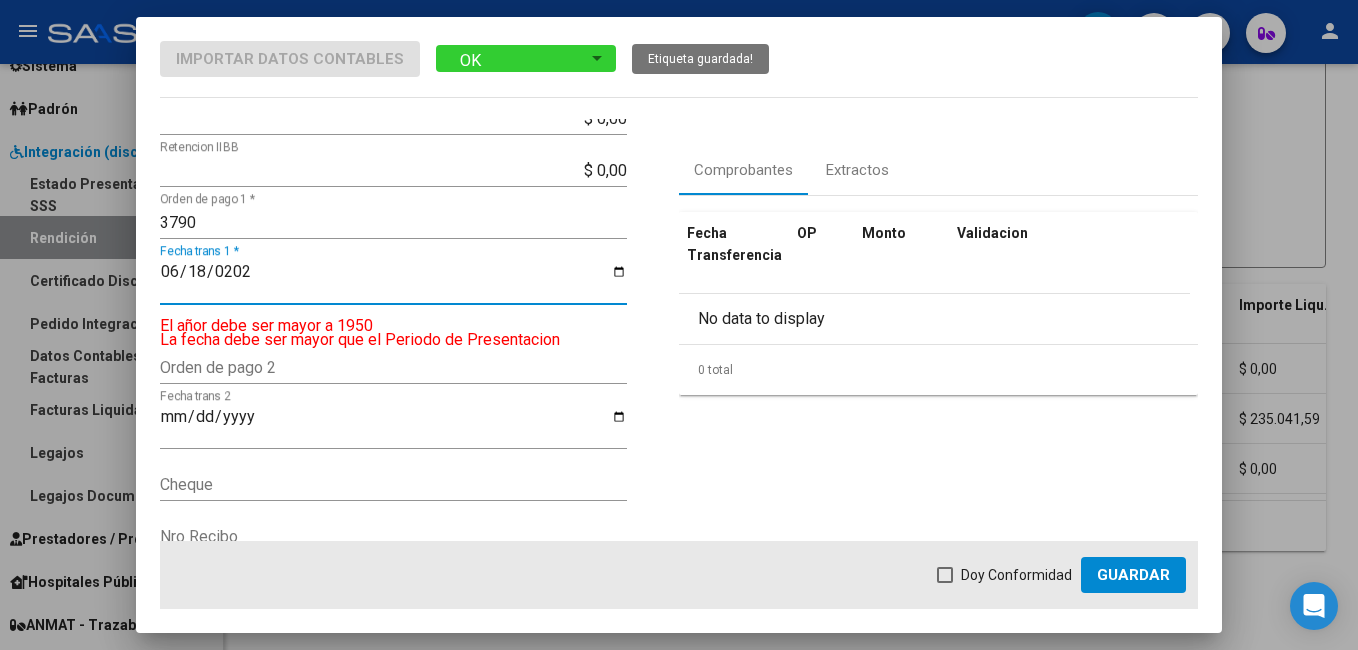 type on "2025-06-18" 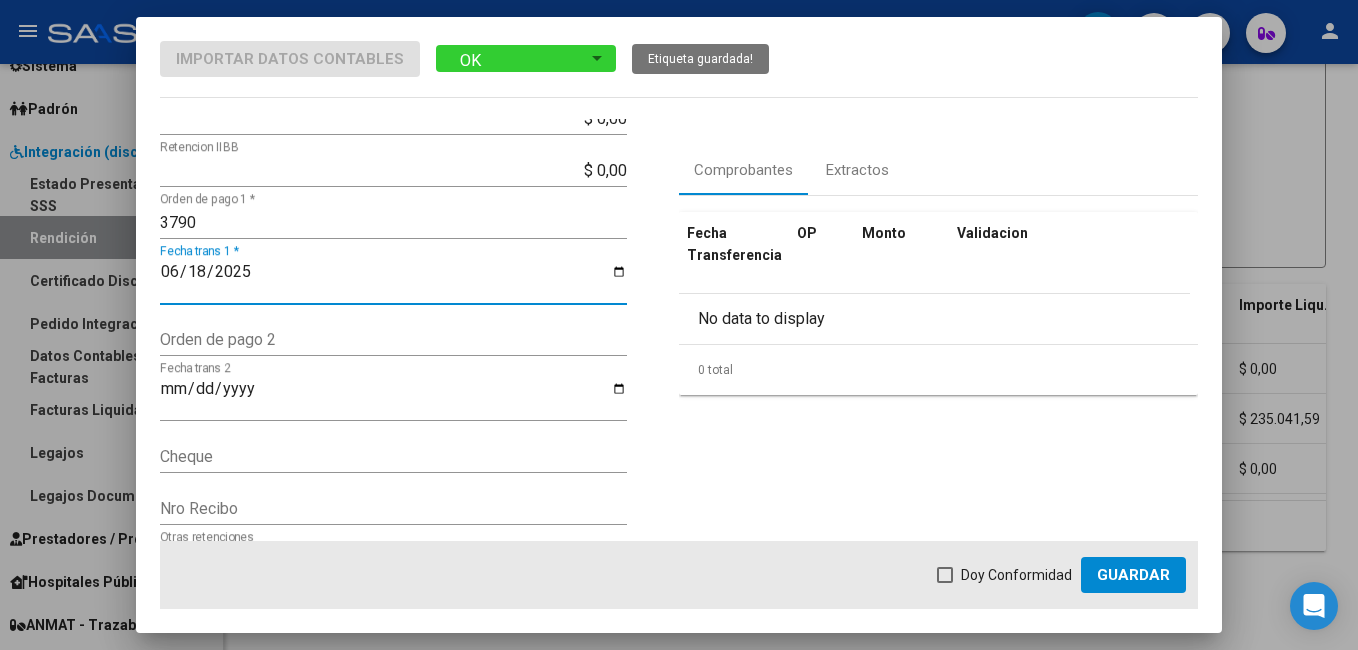 click at bounding box center [945, 575] 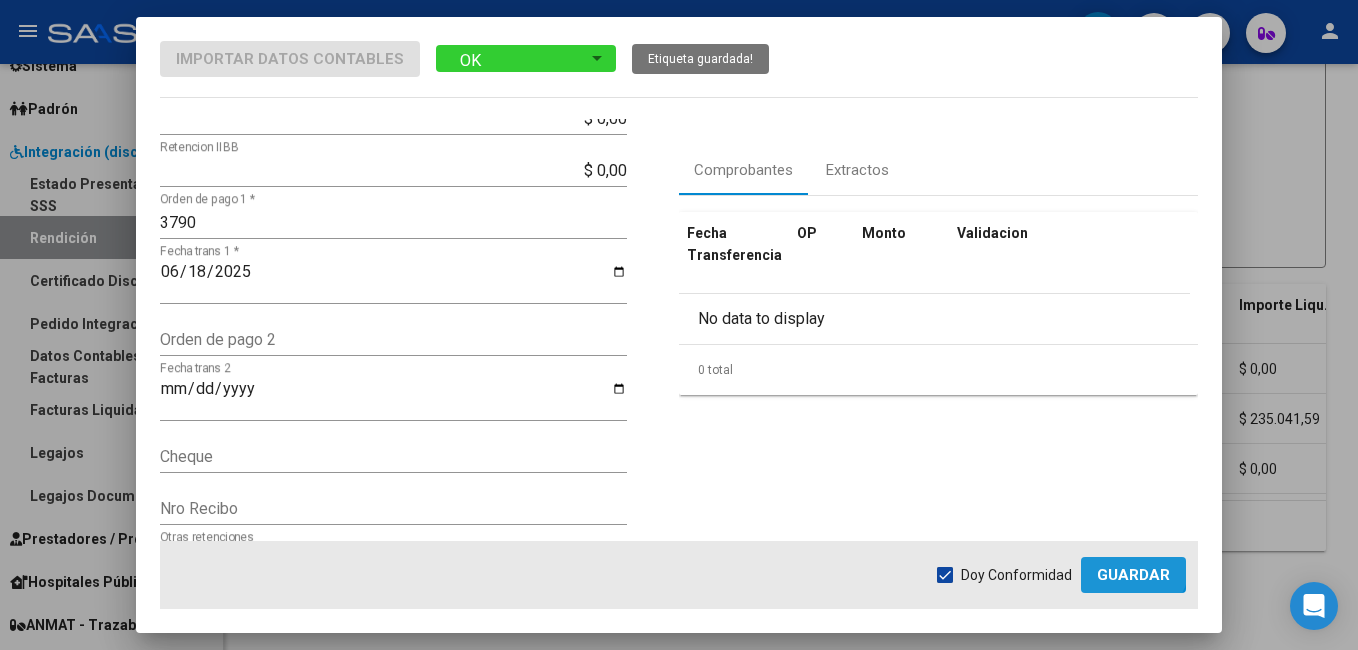 click on "Guardar" 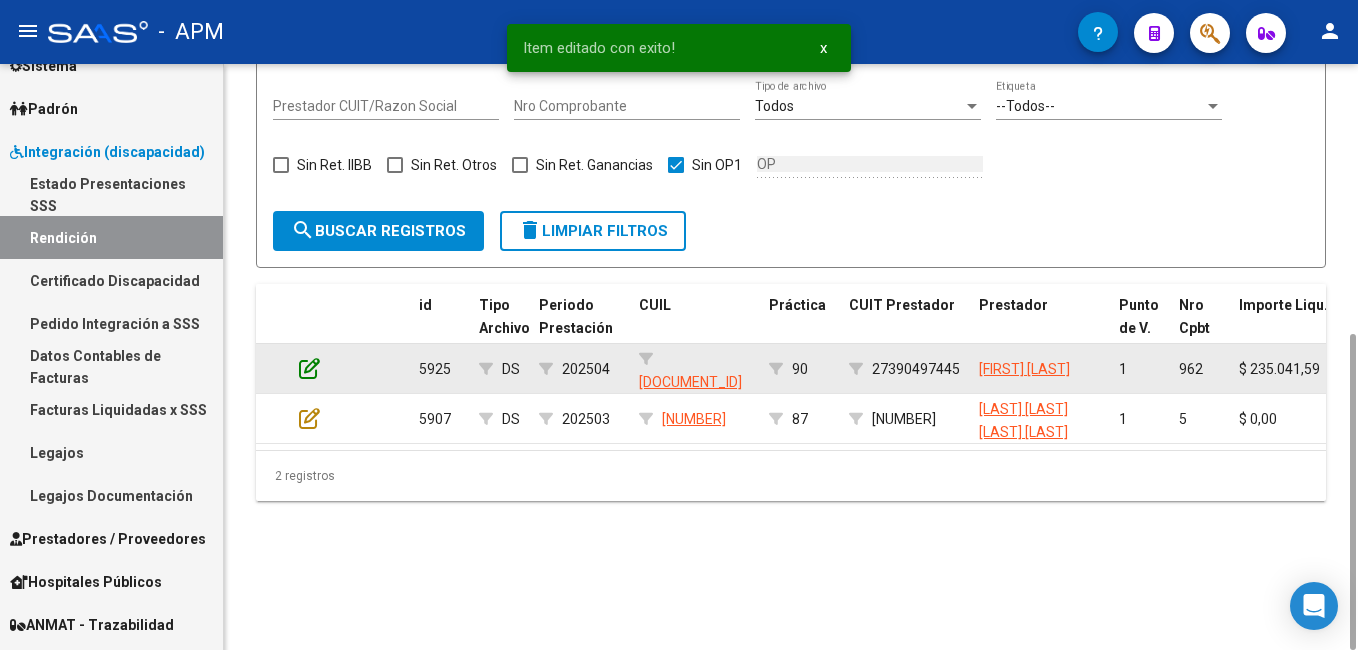 click 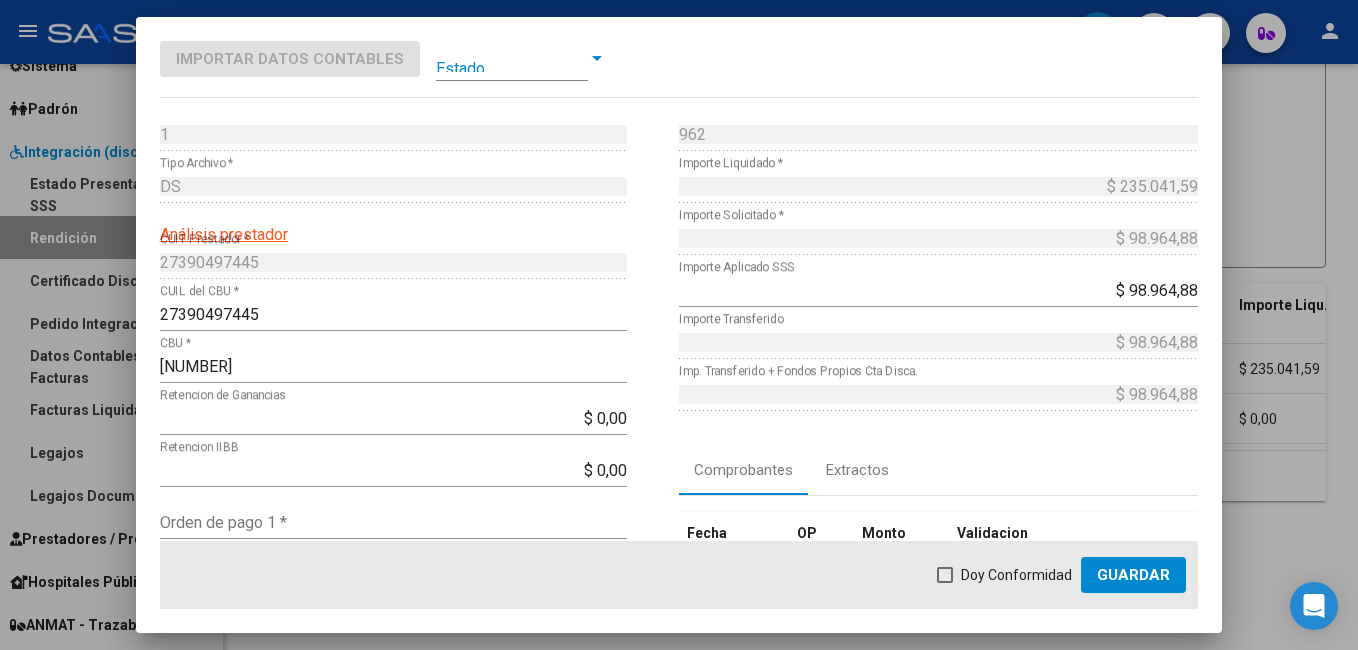 click at bounding box center [512, 58] 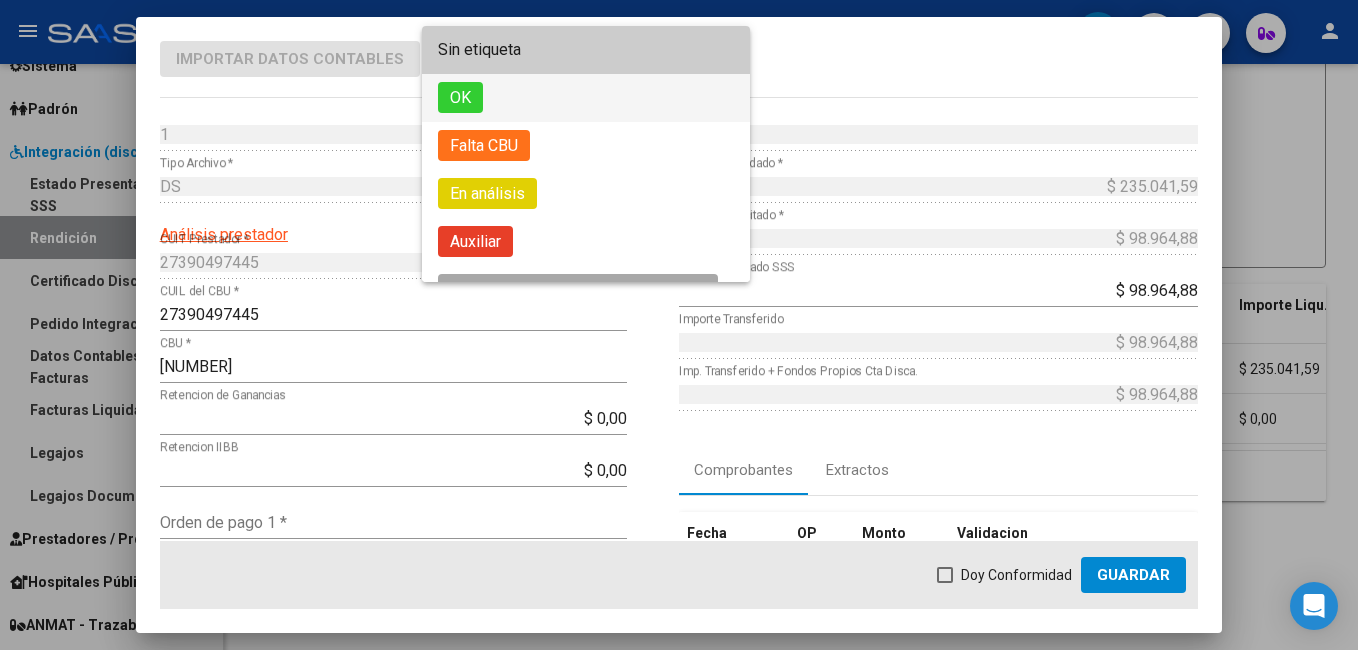 click on "OK" at bounding box center (586, 98) 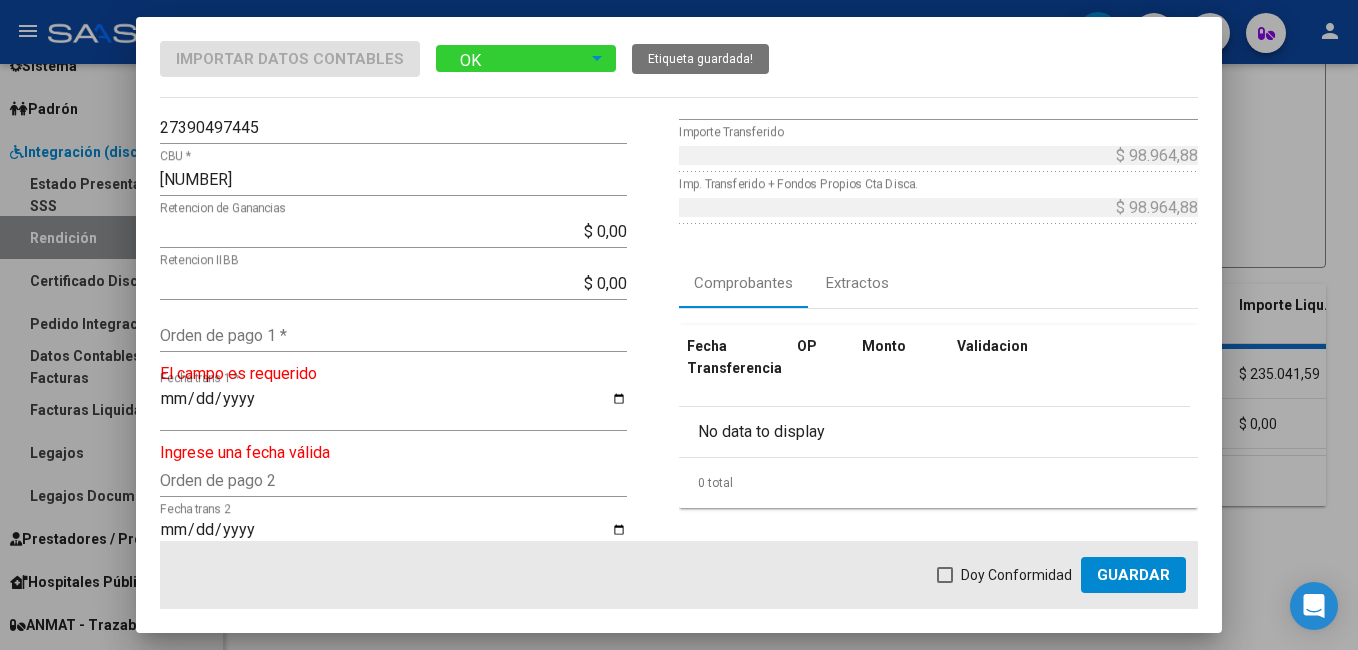 scroll, scrollTop: 200, scrollLeft: 0, axis: vertical 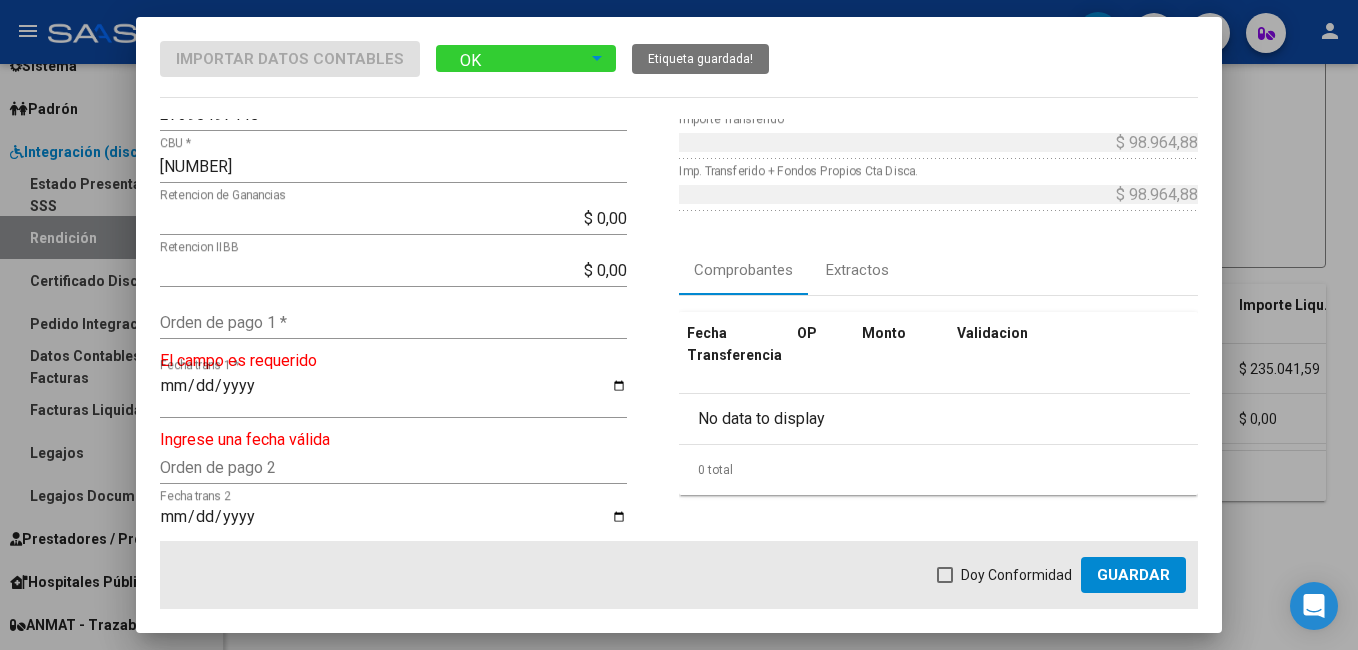 click on "Orden de pago 1 *" at bounding box center [393, 322] 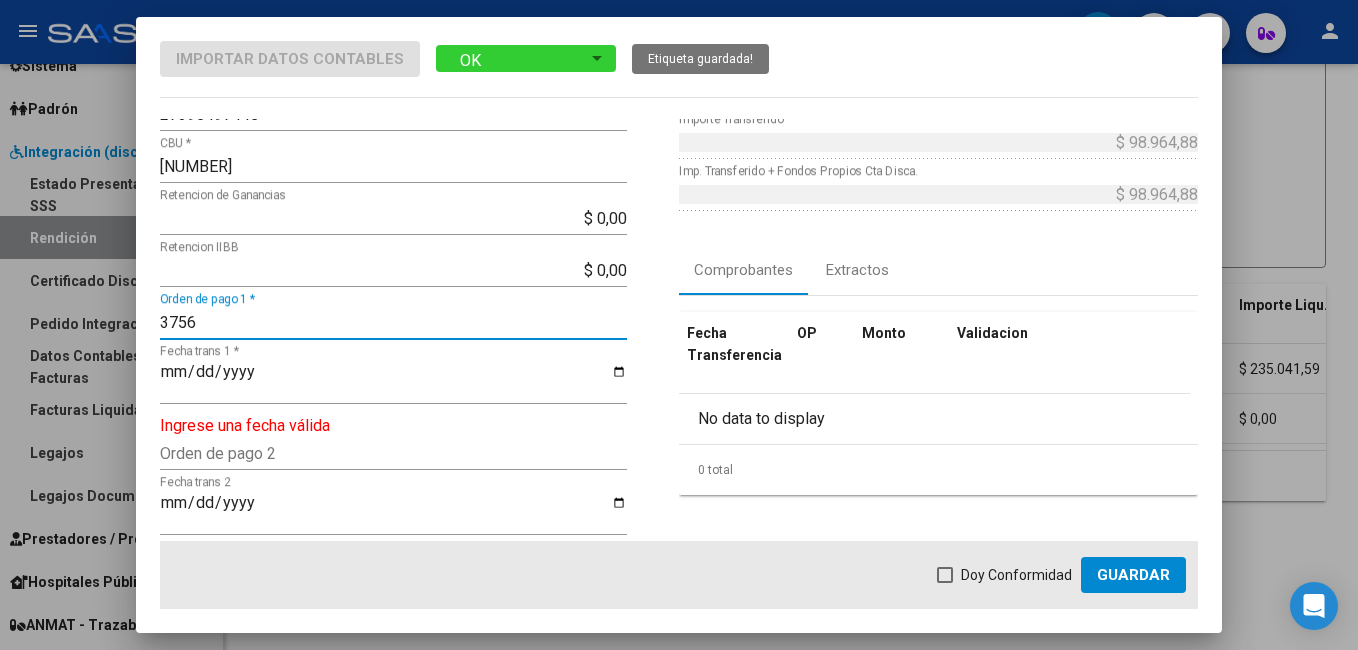 type on "3756" 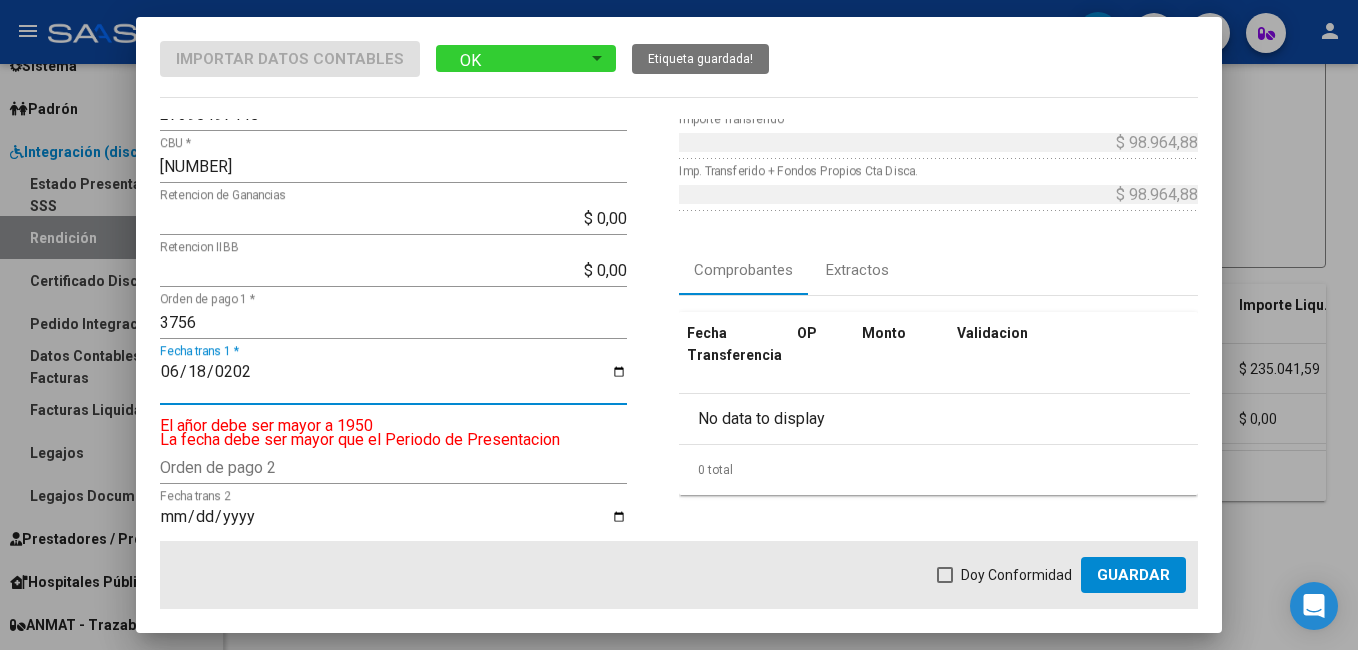 type on "2025-06-18" 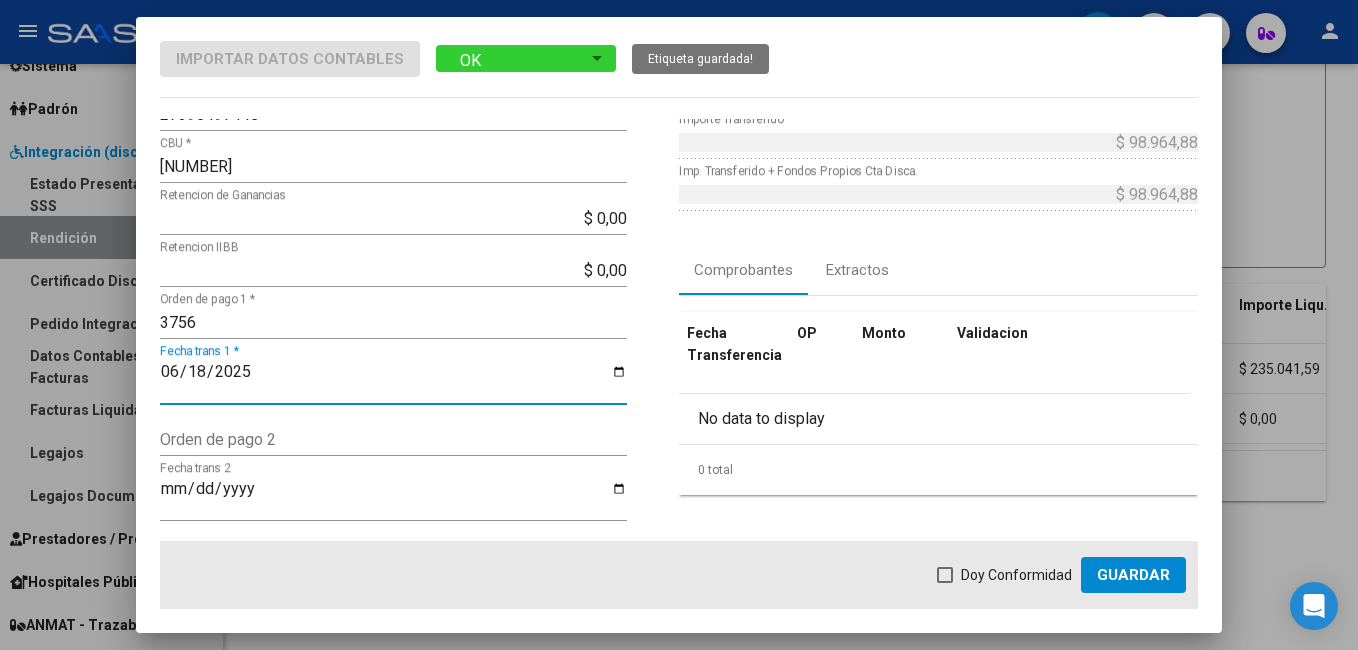 click at bounding box center (945, 575) 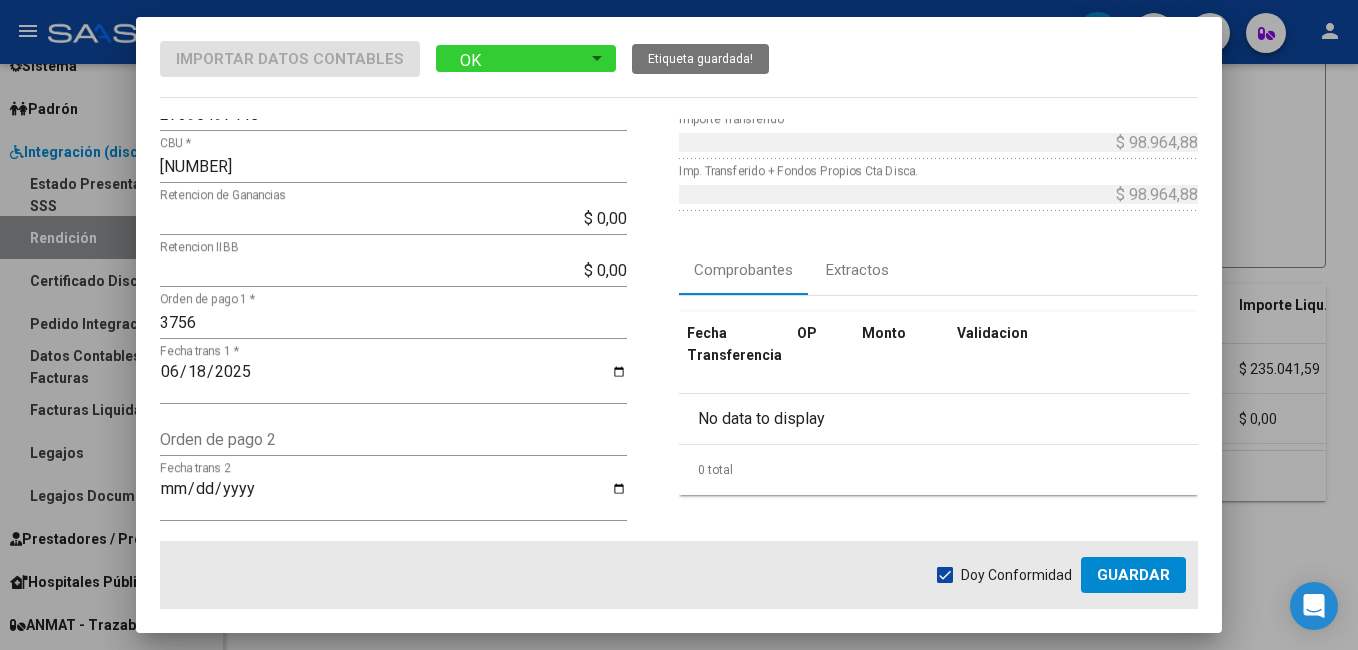 click on "Guardar" 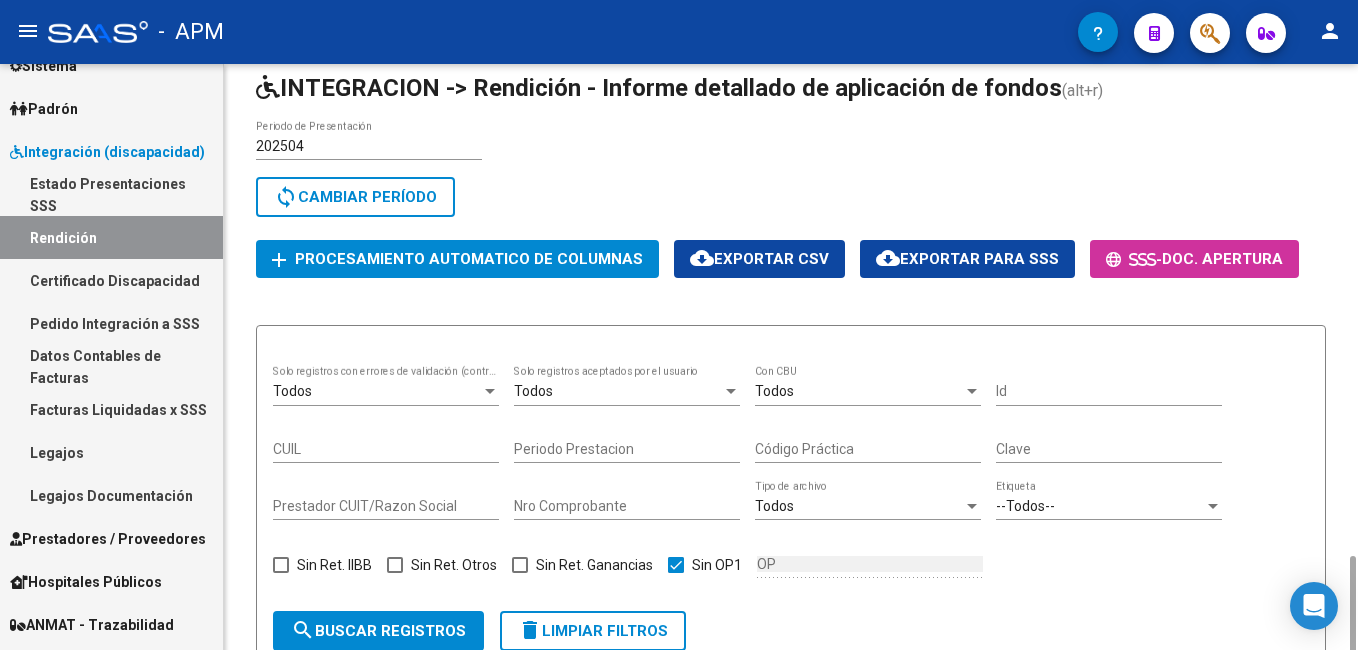 scroll, scrollTop: 366, scrollLeft: 0, axis: vertical 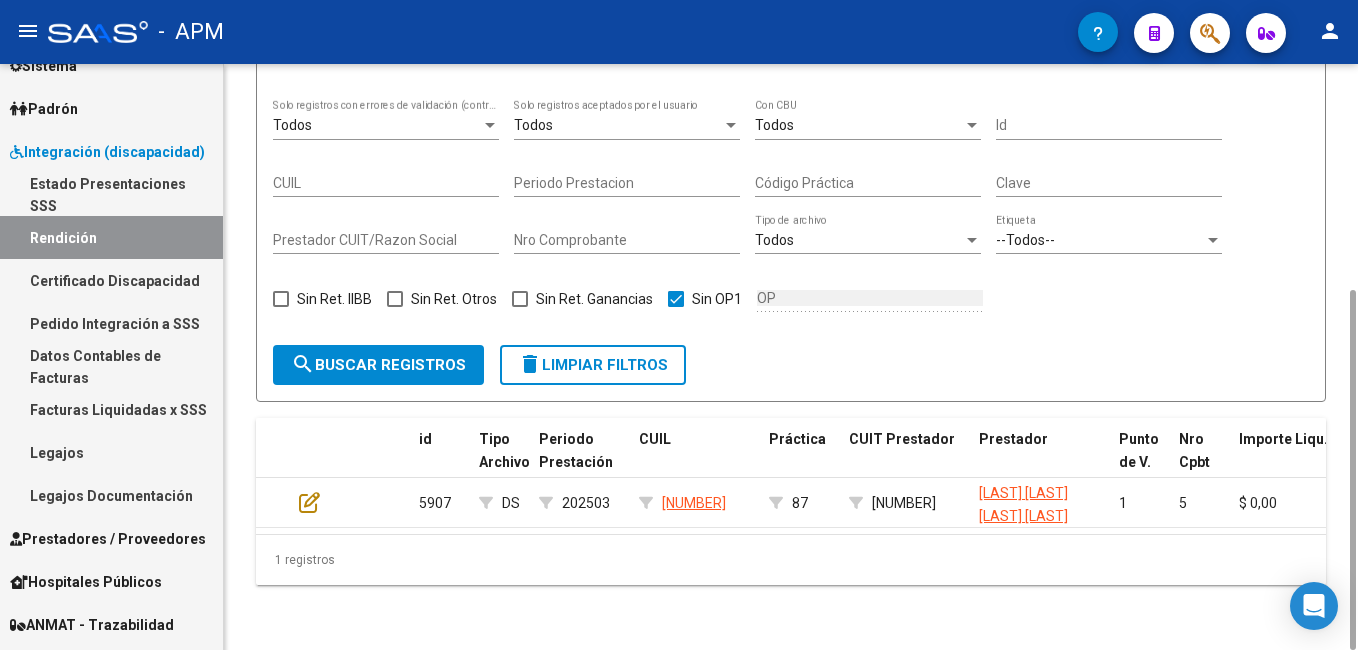 click on "search  Buscar registros" 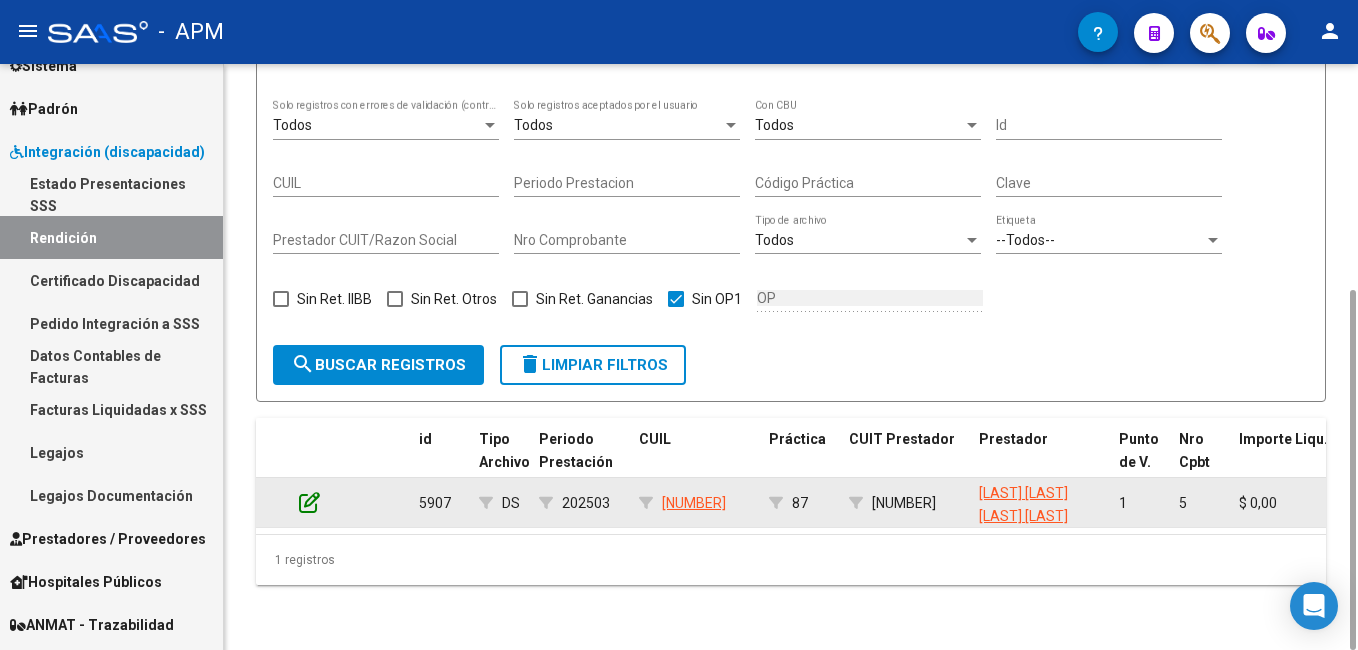 click 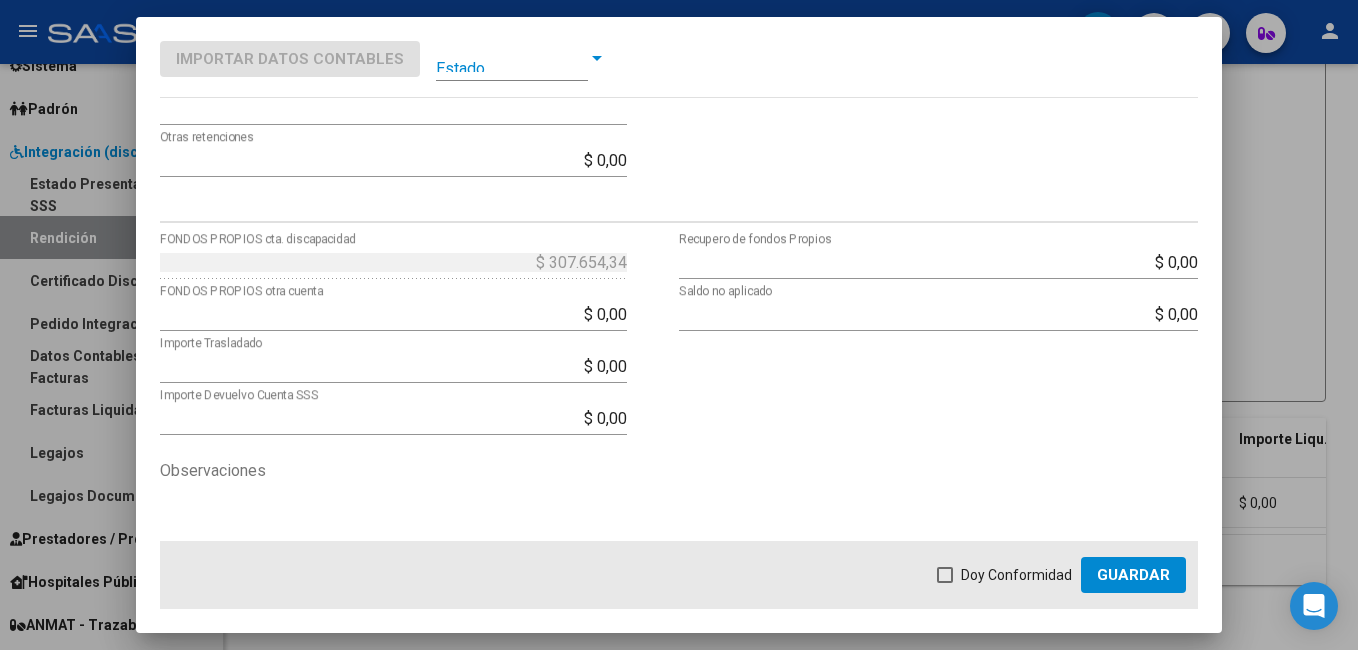 scroll, scrollTop: 742, scrollLeft: 0, axis: vertical 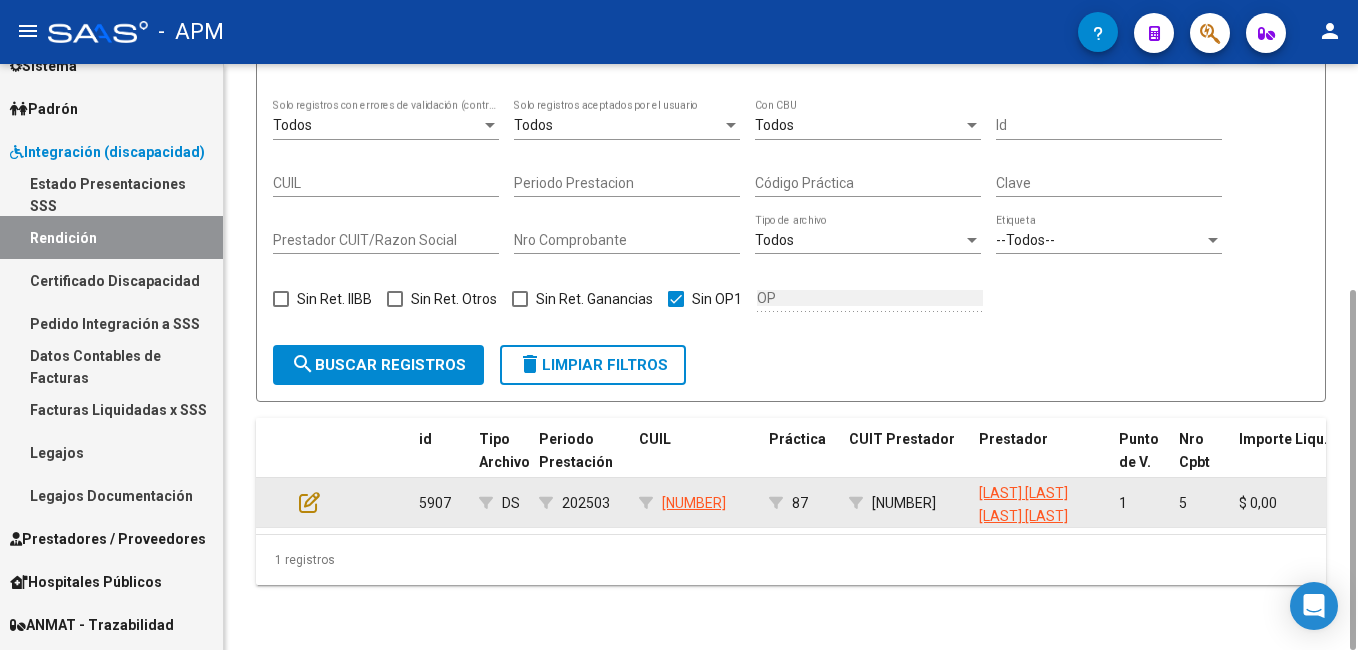 drag, startPoint x: 874, startPoint y: 487, endPoint x: 957, endPoint y: 486, distance: 83.00603 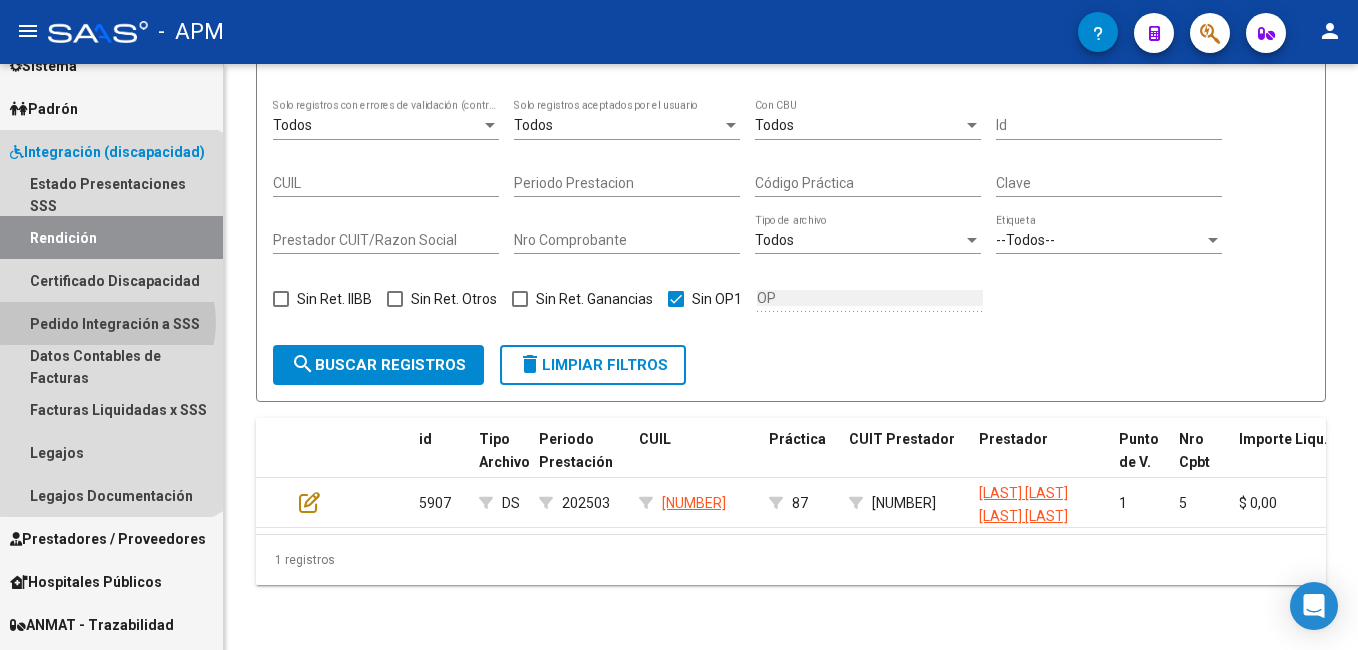click on "Pedido Integración a SSS" at bounding box center (111, 323) 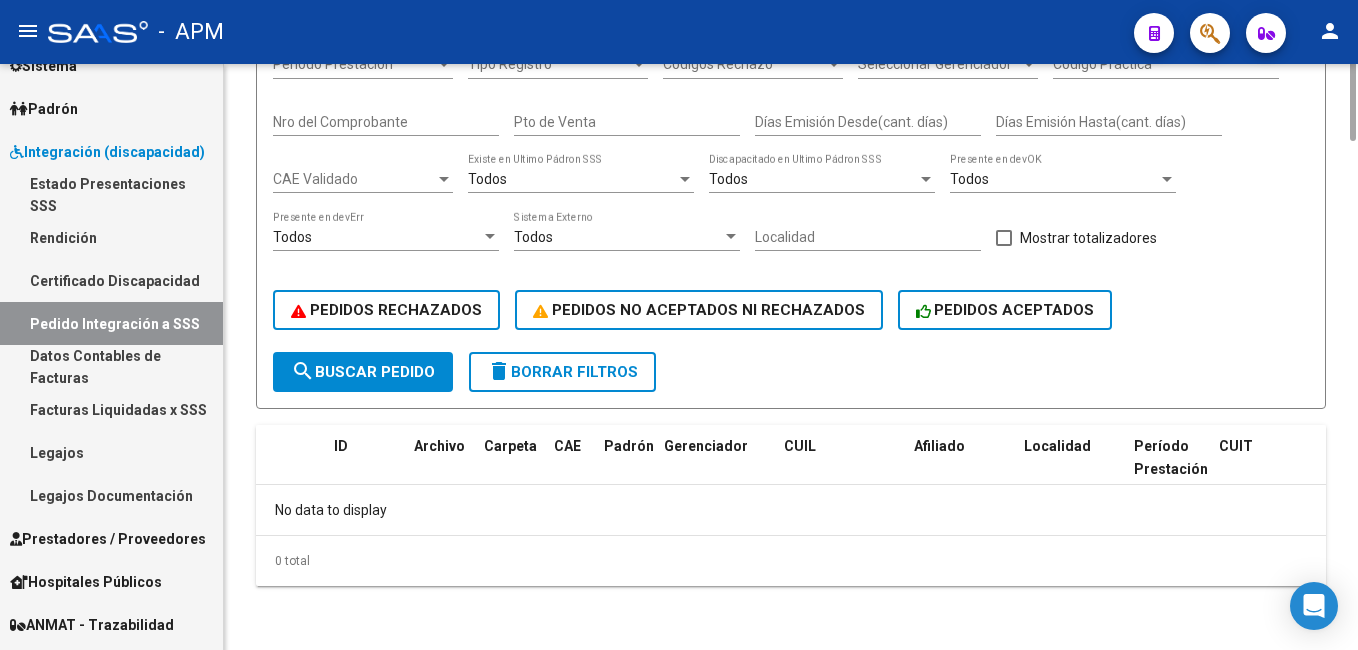 scroll, scrollTop: 0, scrollLeft: 0, axis: both 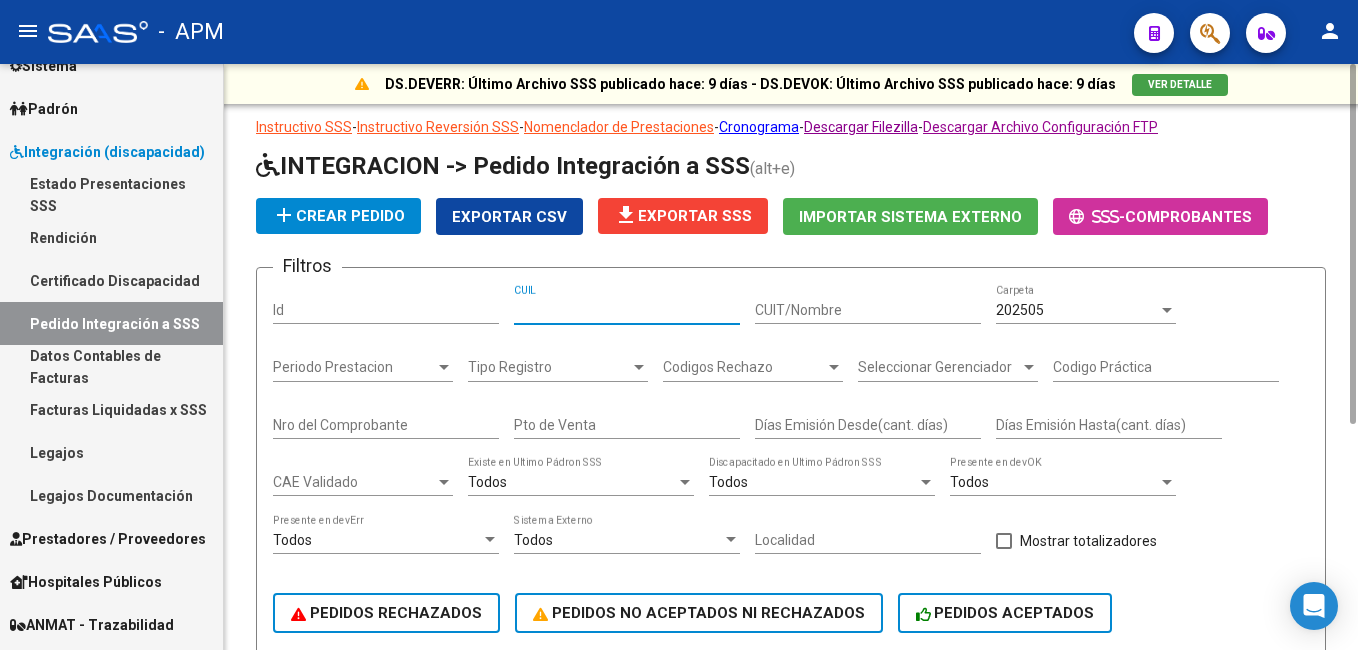click on "CUIL" at bounding box center [627, 310] 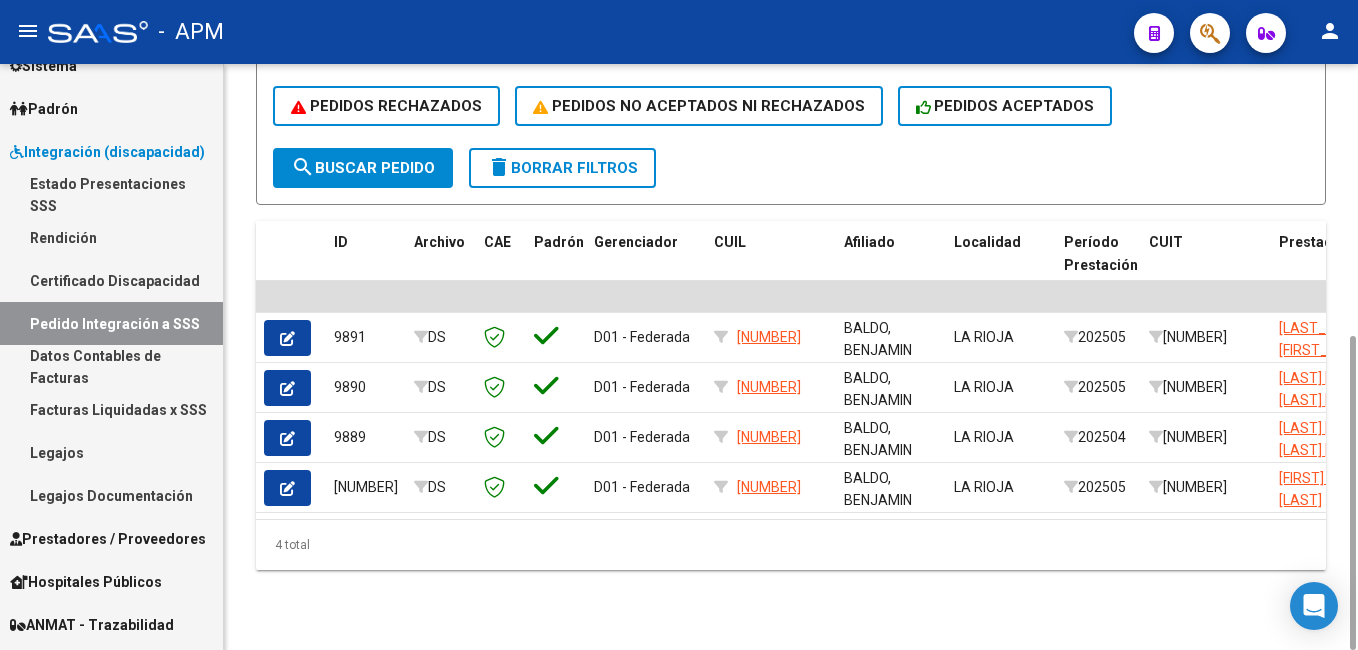type on "[NUMBER]" 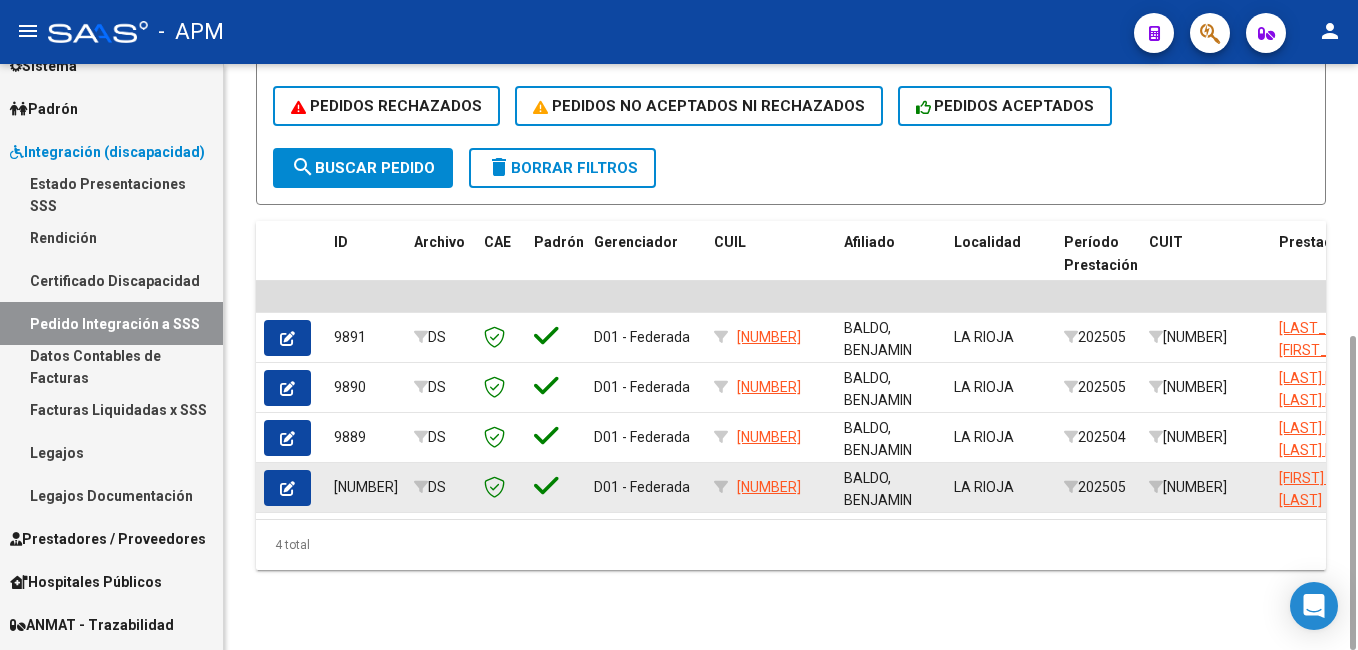 drag, startPoint x: 594, startPoint y: 519, endPoint x: 683, endPoint y: 509, distance: 89.560036 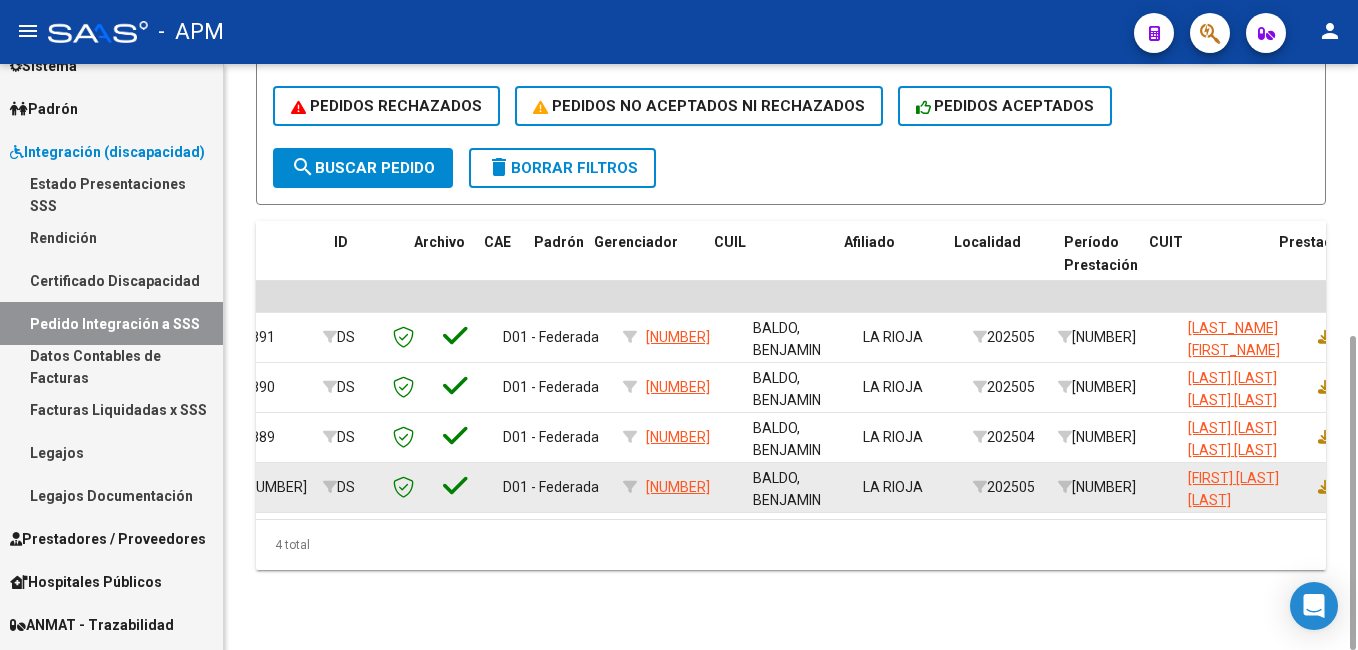 scroll, scrollTop: 0, scrollLeft: 0, axis: both 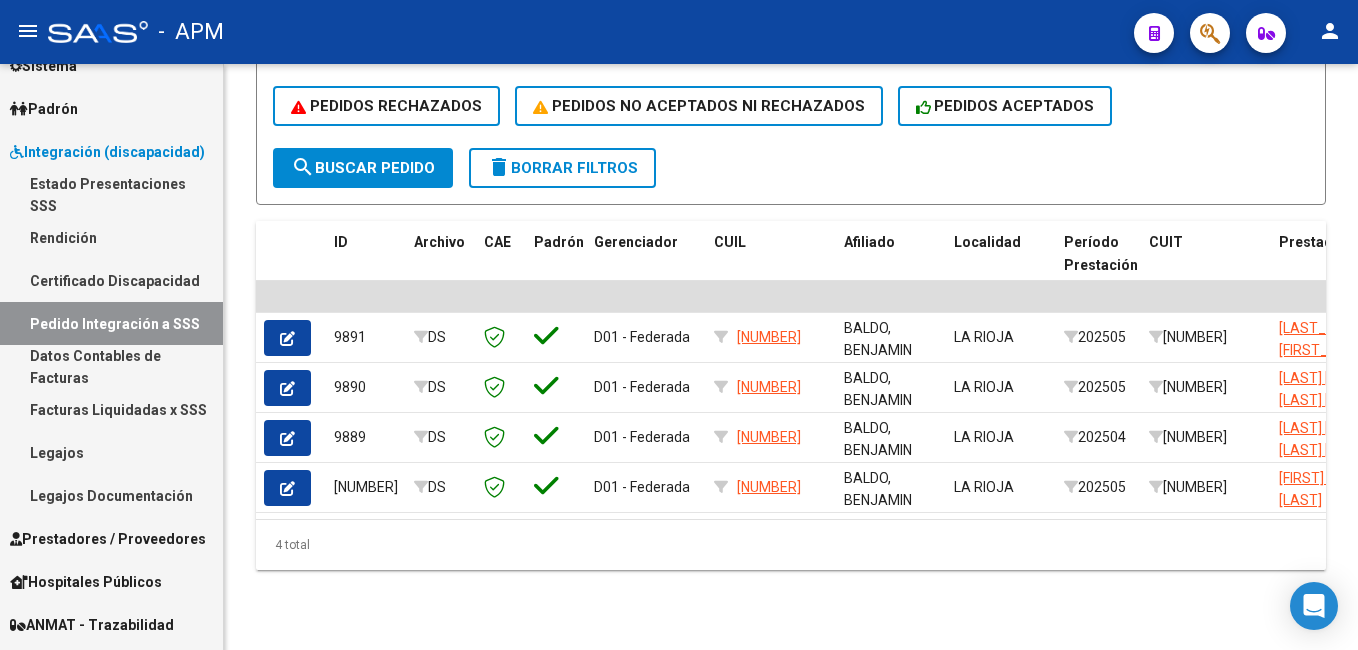 click on "Facturas Liquidadas x SSS" at bounding box center (111, 409) 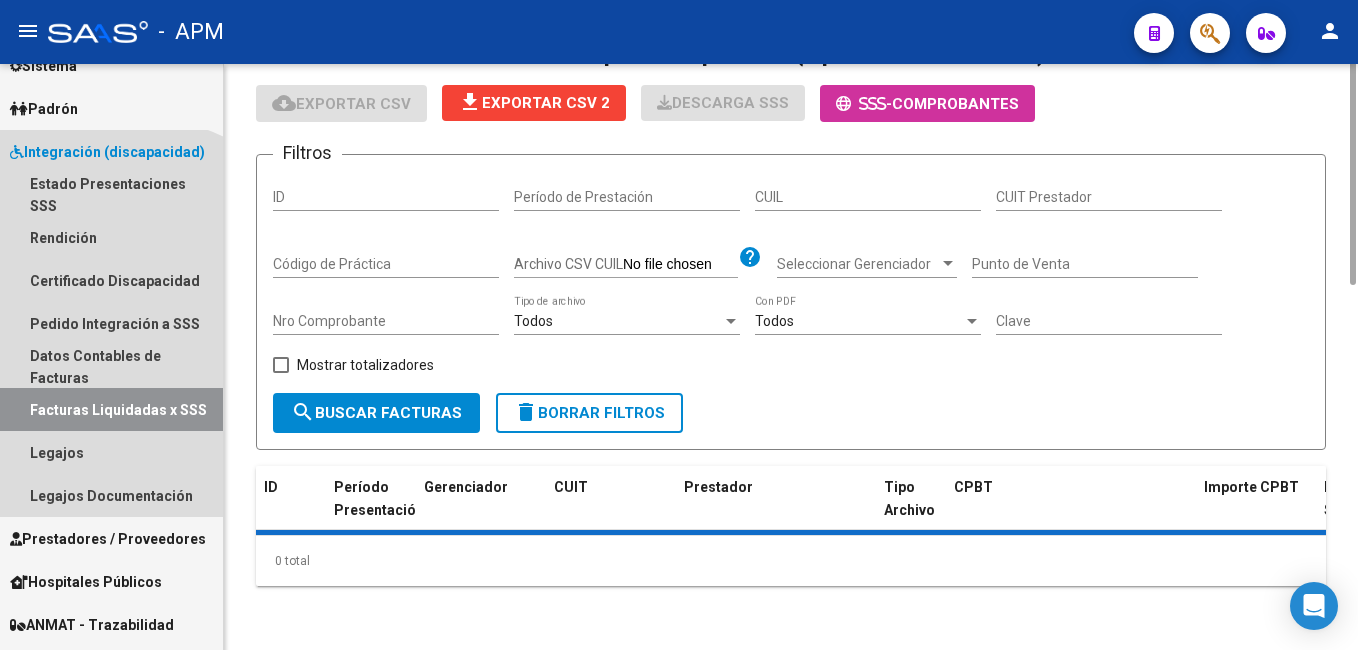 scroll, scrollTop: 0, scrollLeft: 0, axis: both 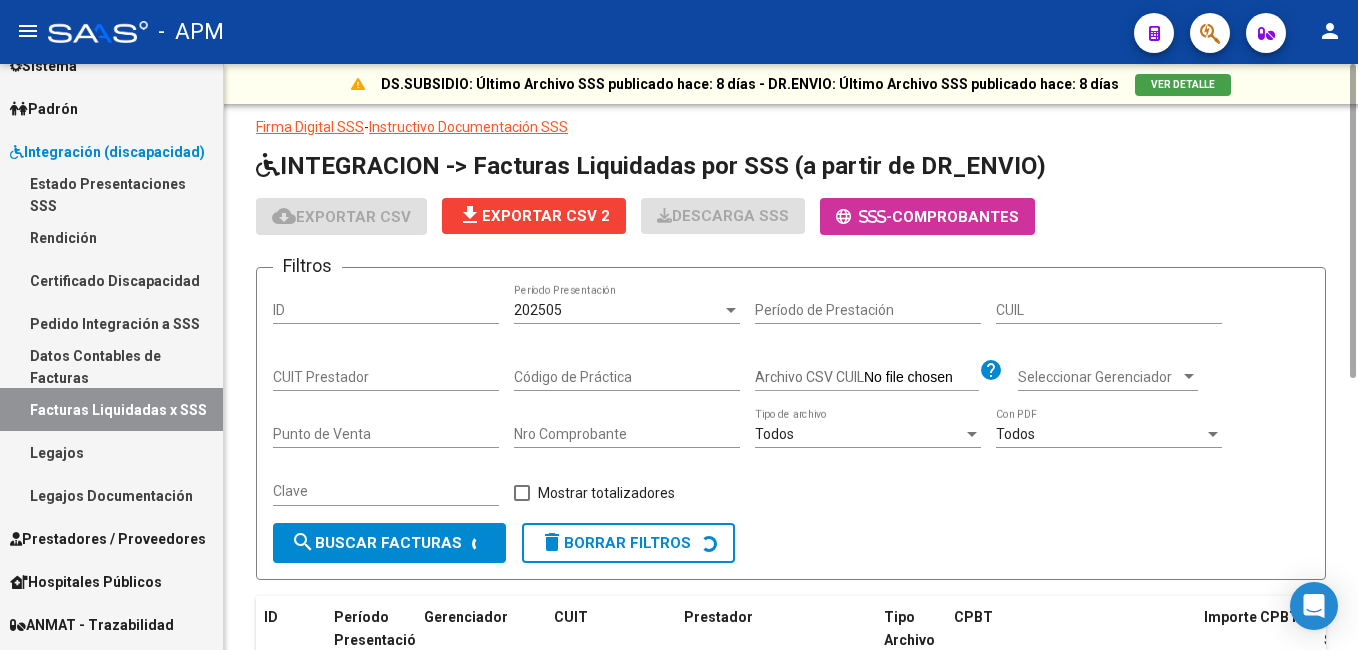 click on "CUIL" at bounding box center (1109, 310) 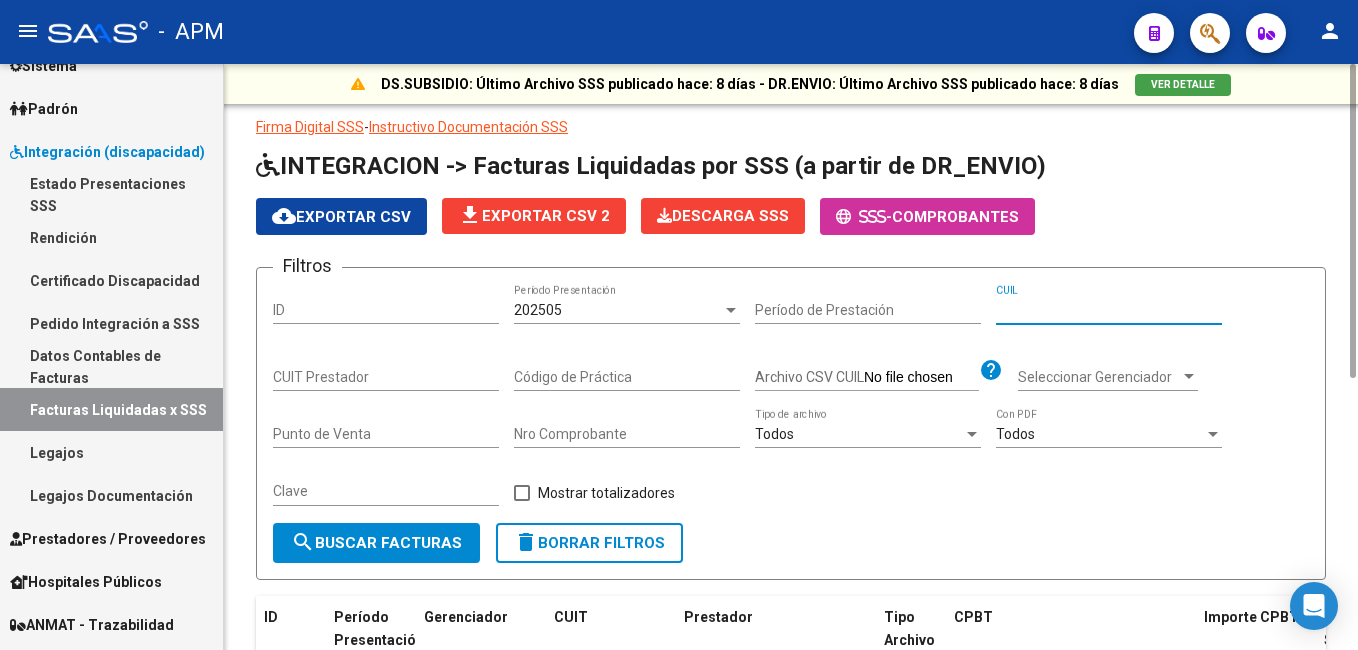 paste on "[DOCUMENT_ID]" 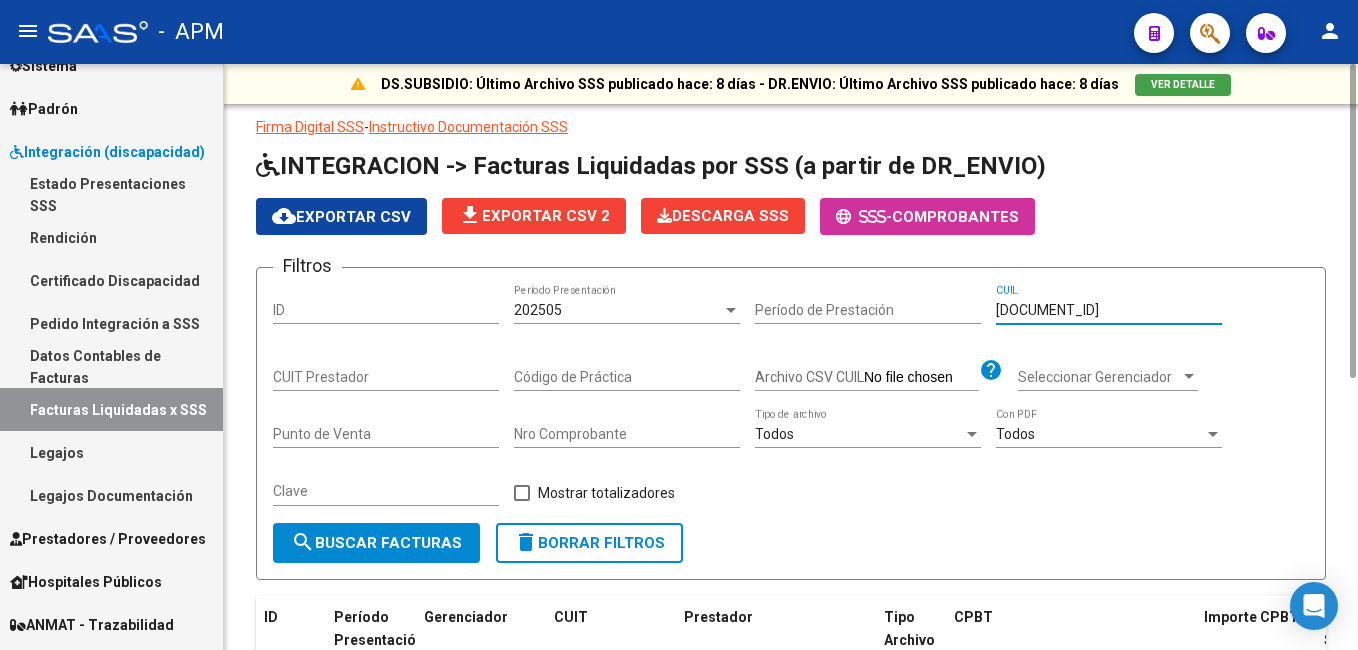 scroll, scrollTop: 357, scrollLeft: 0, axis: vertical 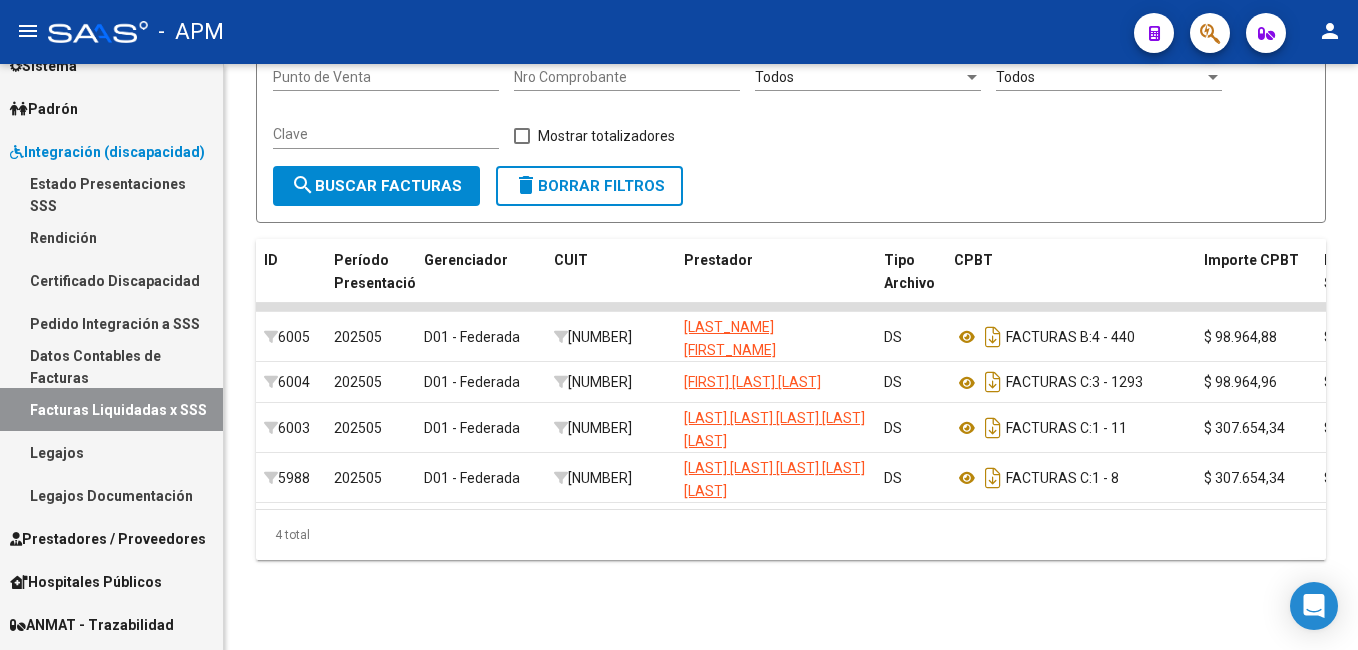 type on "[DOCUMENT_ID]" 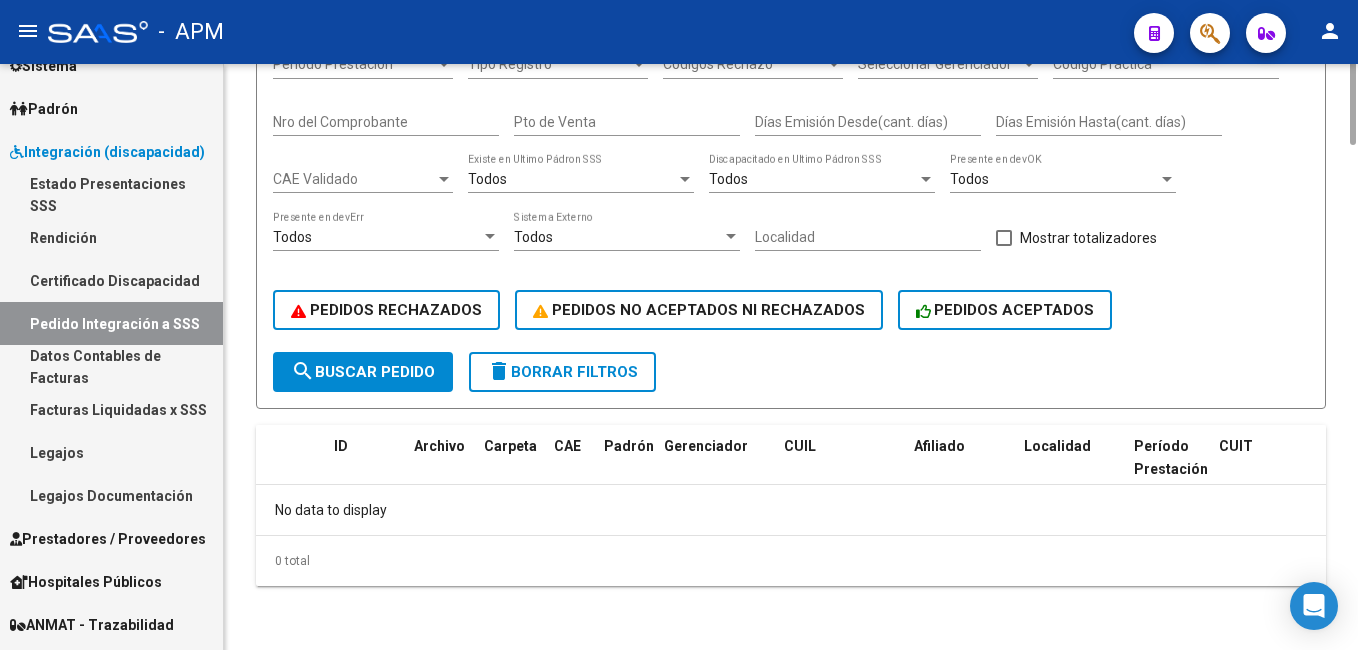 scroll, scrollTop: 0, scrollLeft: 0, axis: both 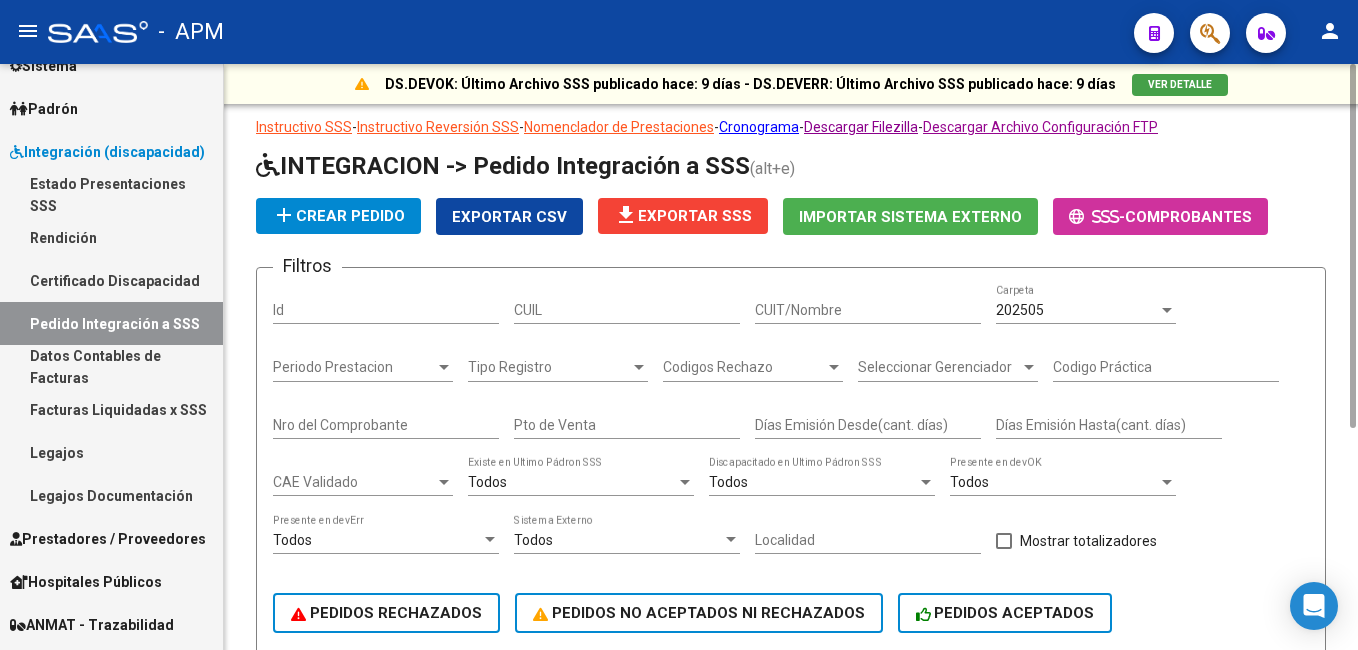 click on "CUIL" 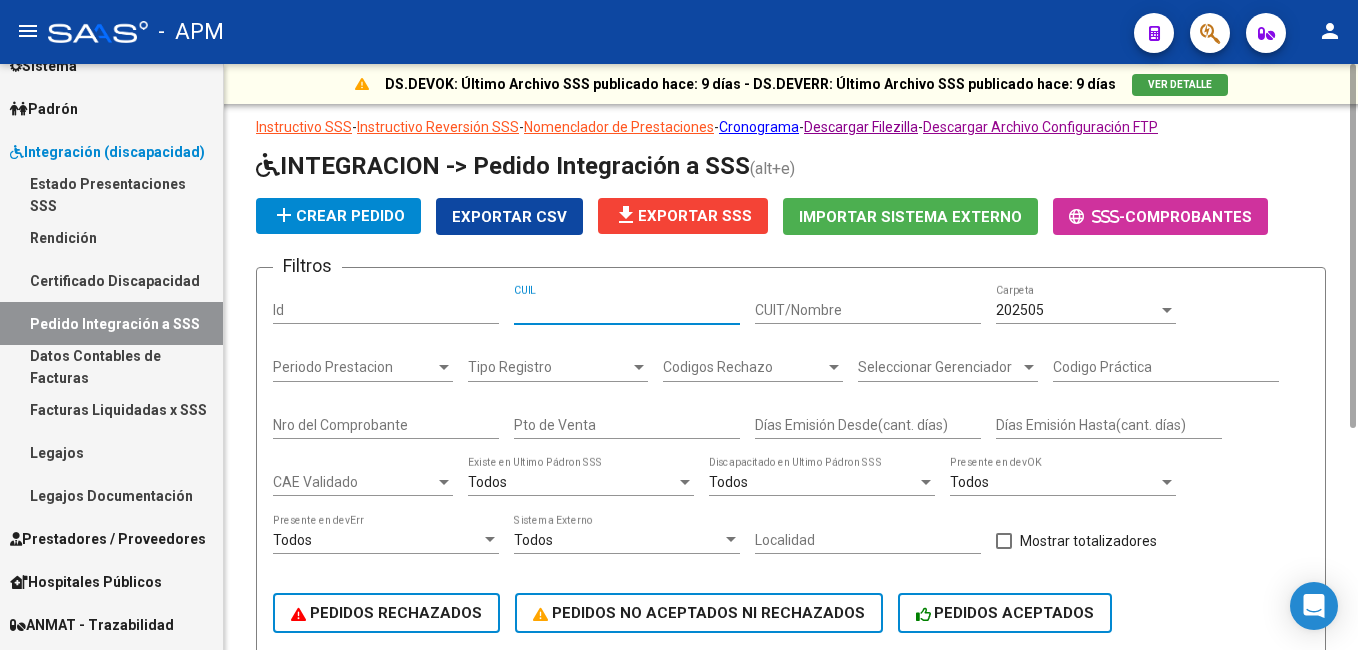 paste on "[NUMBER]" 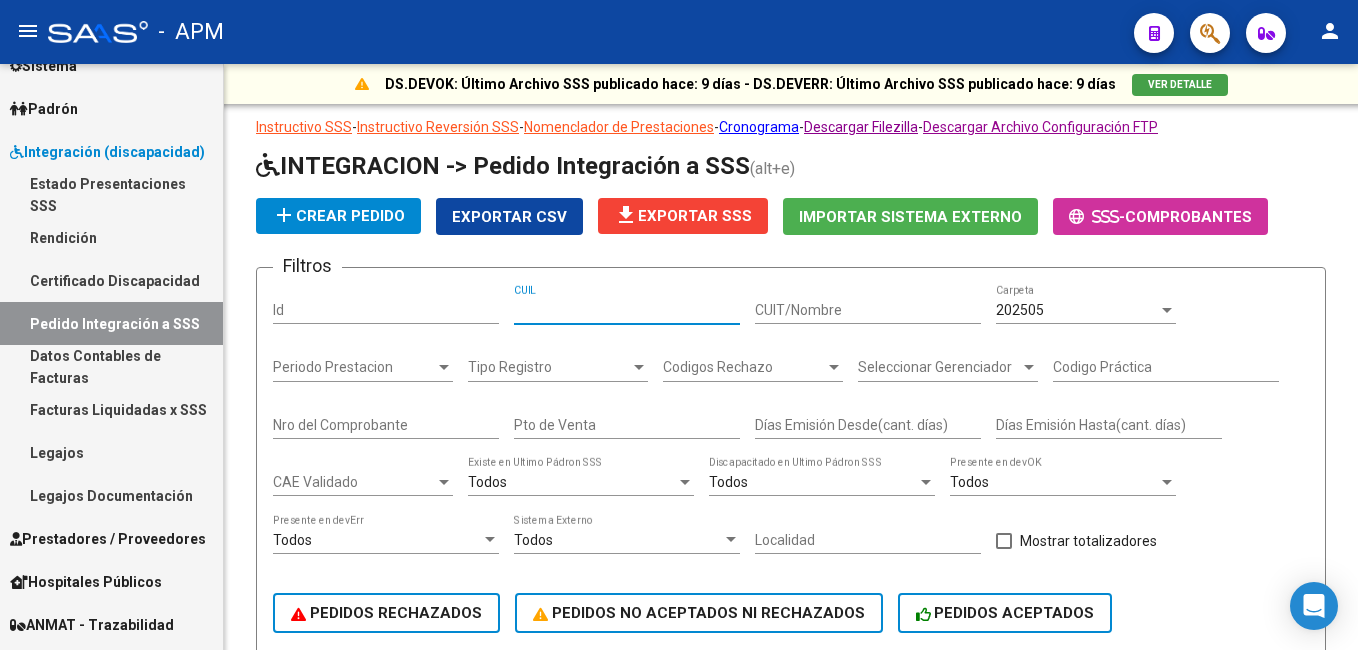 type on "[NUMBER]" 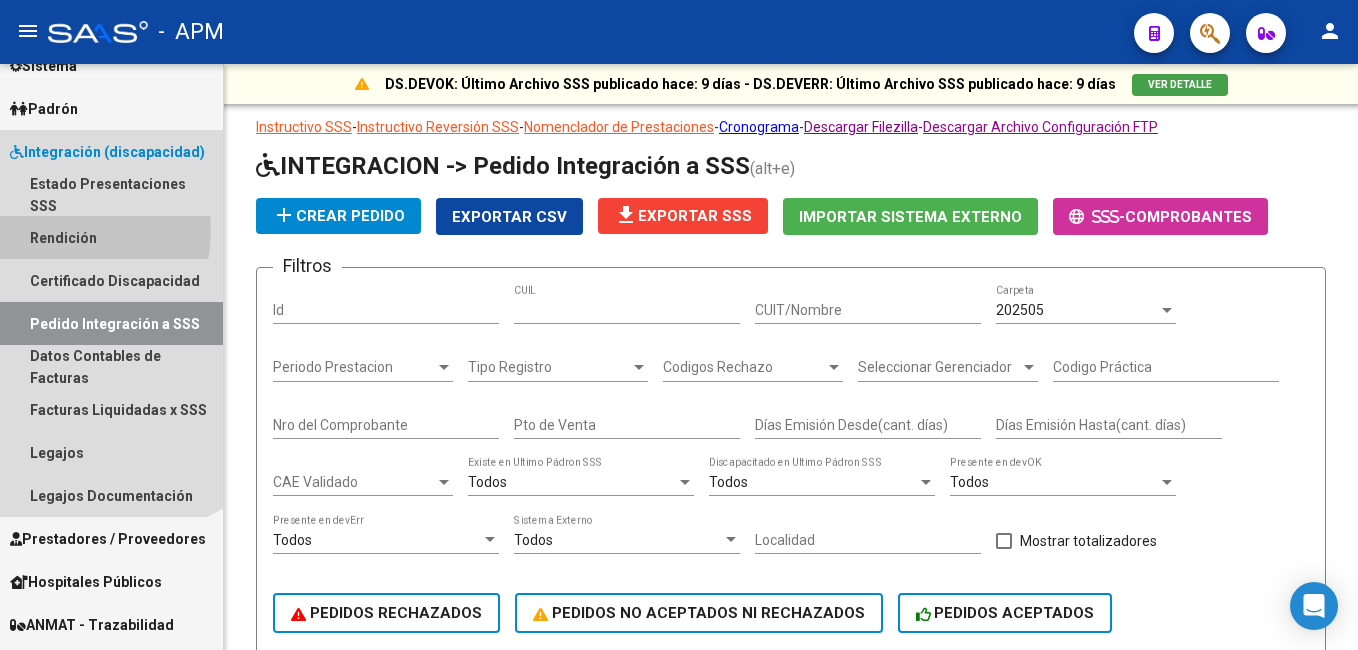 click on "Rendición" at bounding box center [111, 237] 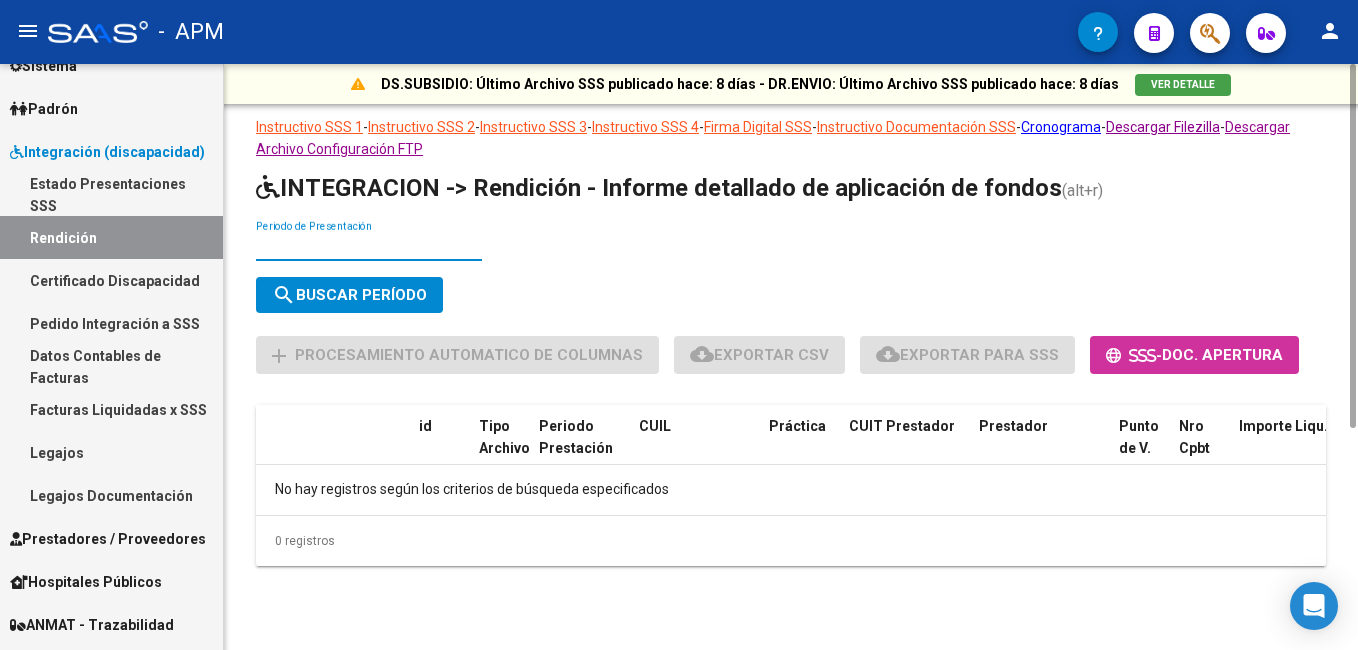 click on "Periodo de Presentación" at bounding box center [369, 246] 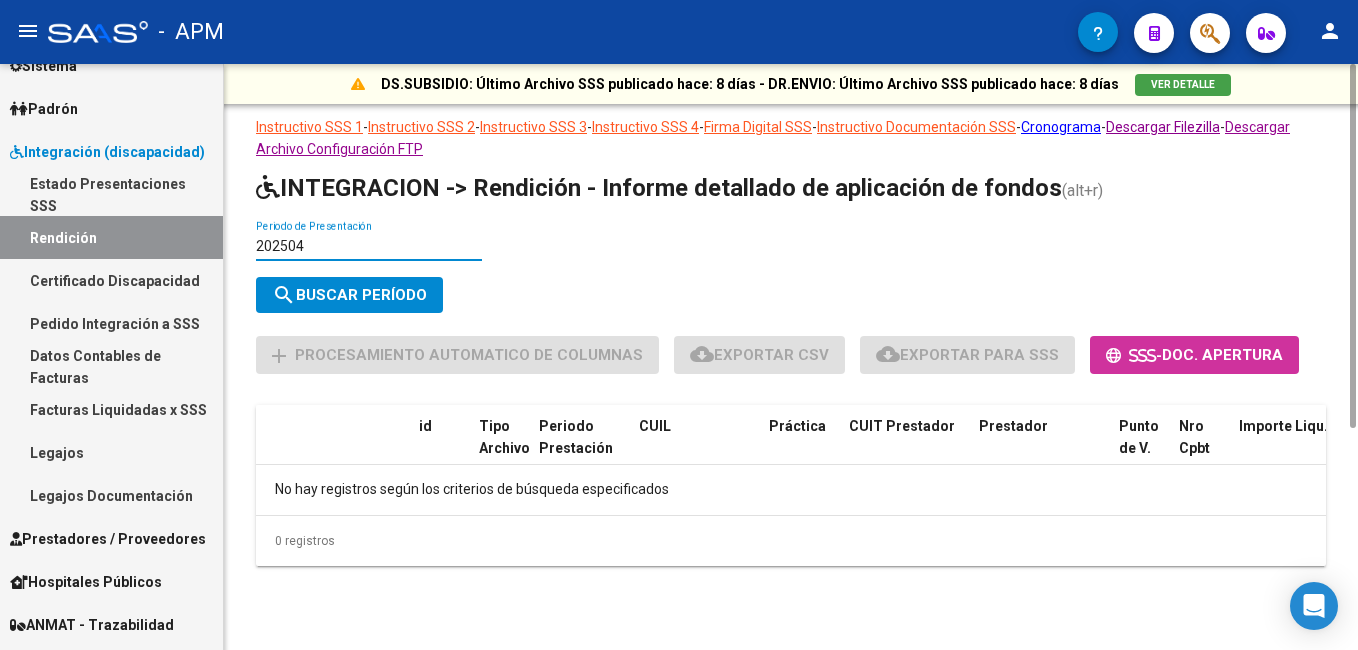 type on "202504" 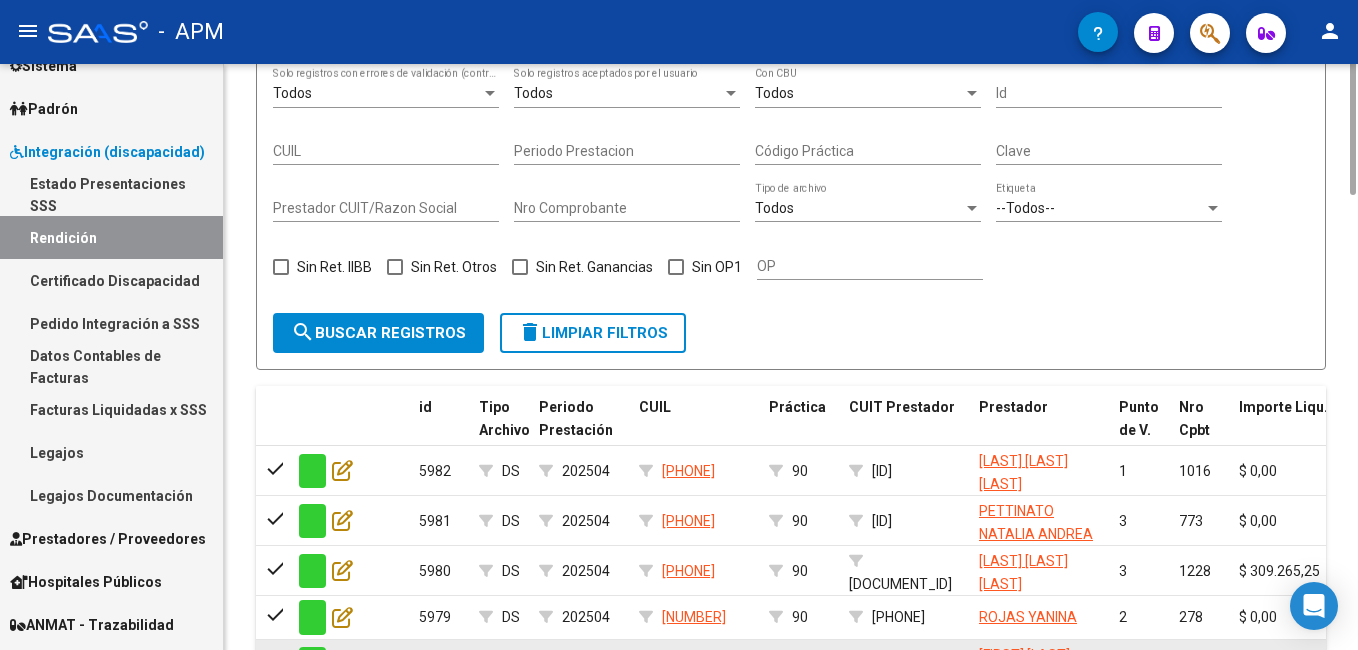 scroll, scrollTop: 198, scrollLeft: 0, axis: vertical 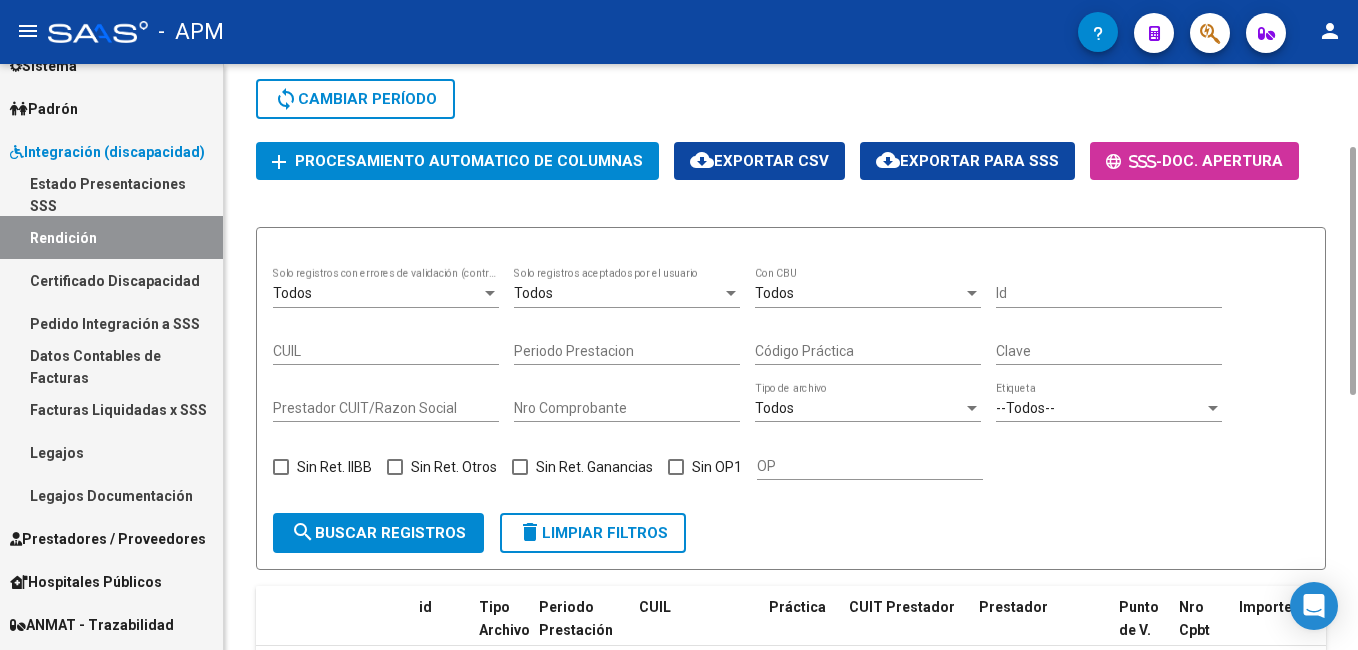 click at bounding box center [676, 467] 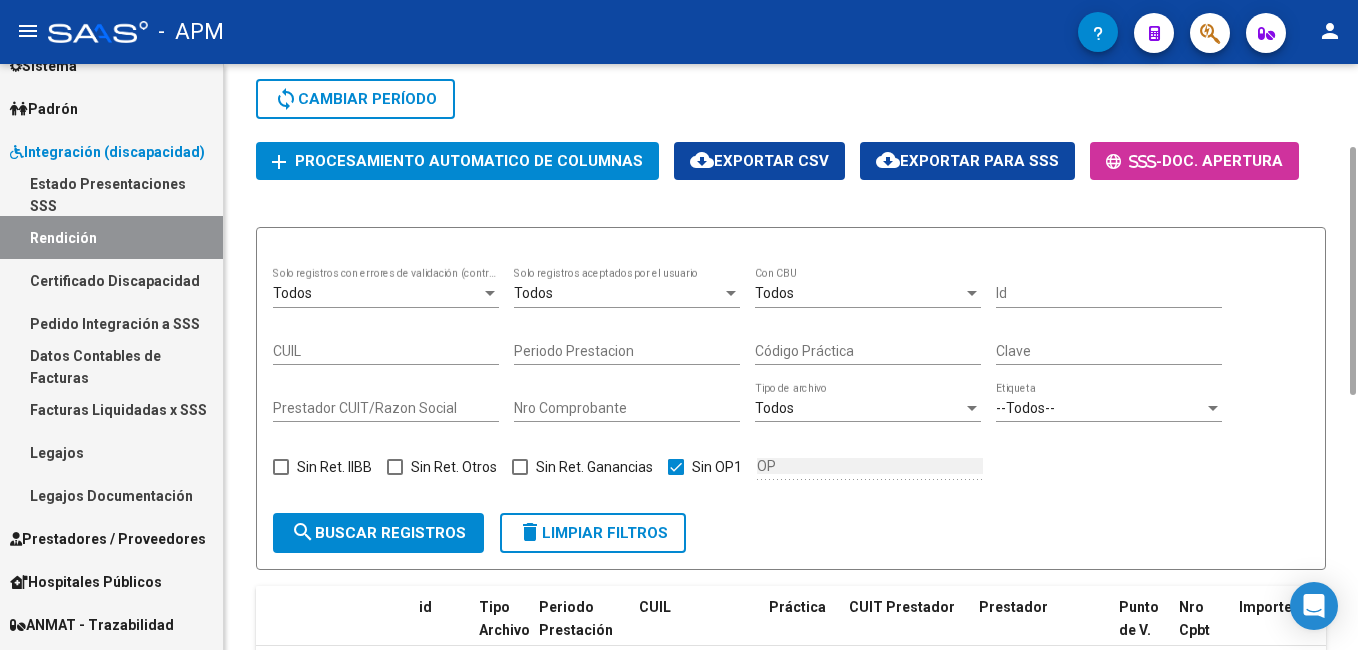 click on "search  Buscar registros" 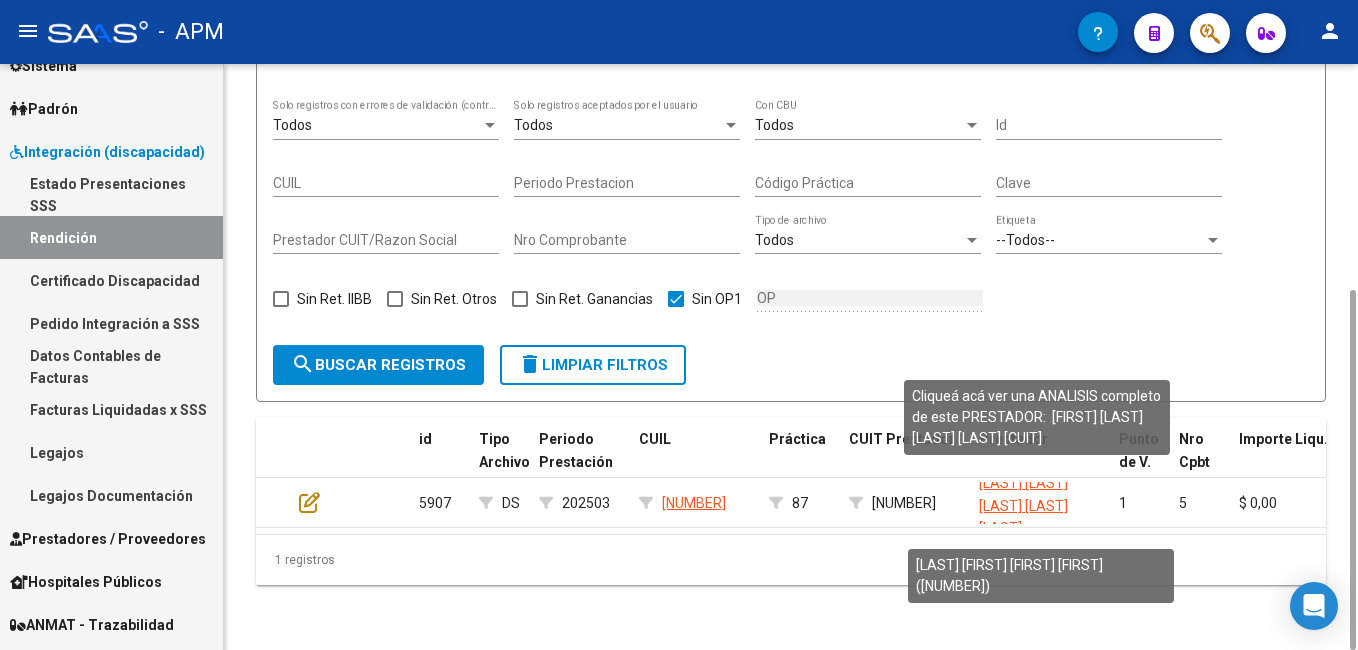 scroll, scrollTop: 26, scrollLeft: 0, axis: vertical 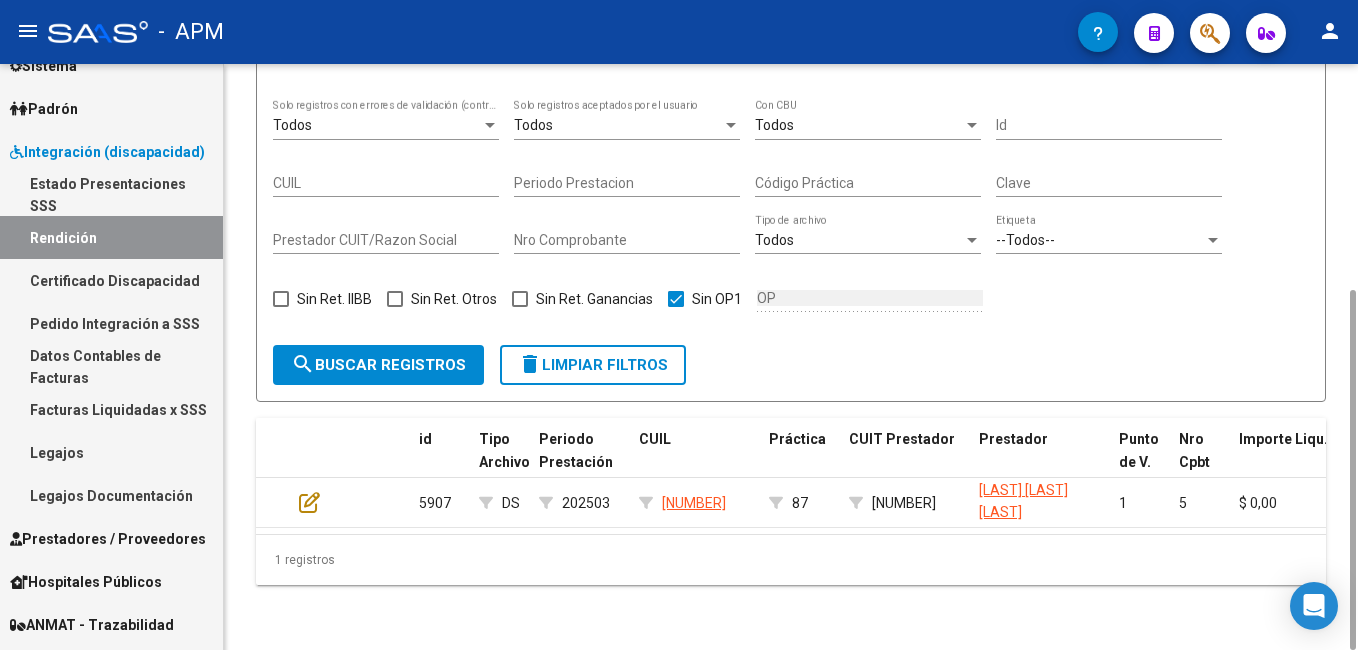 click at bounding box center [676, 299] 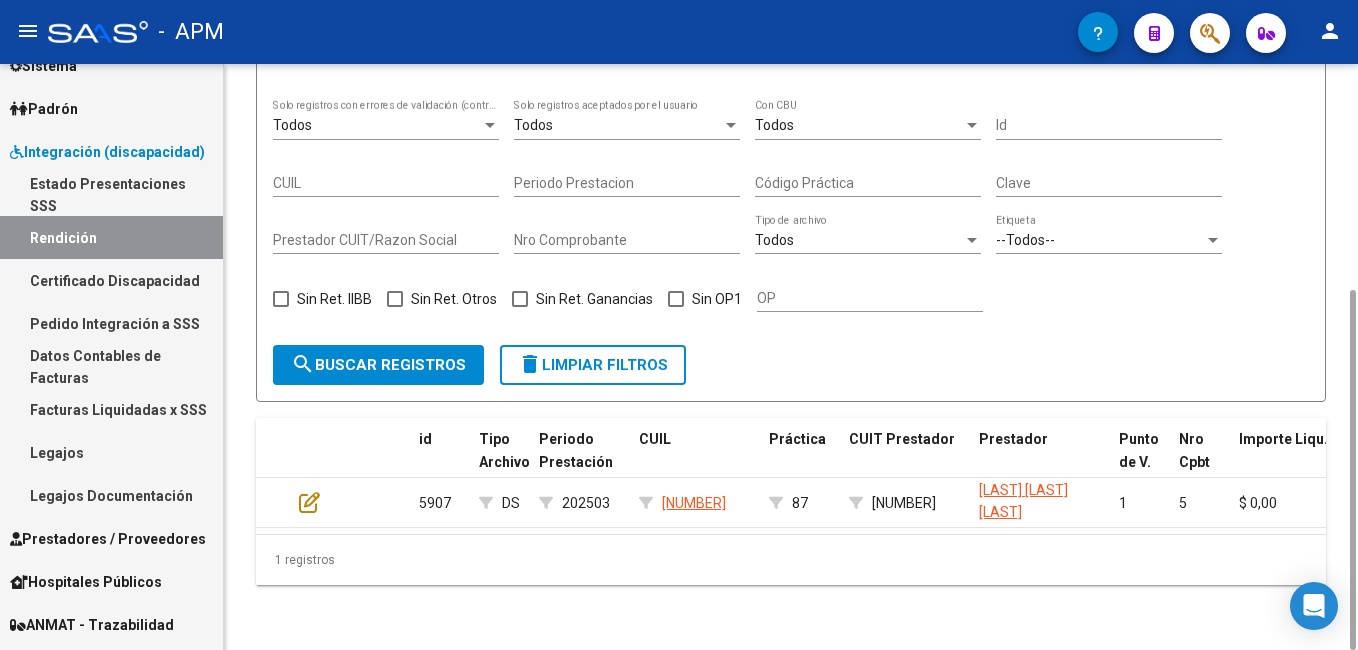 click on "Prestador CUIT/Razon Social" at bounding box center (386, 240) 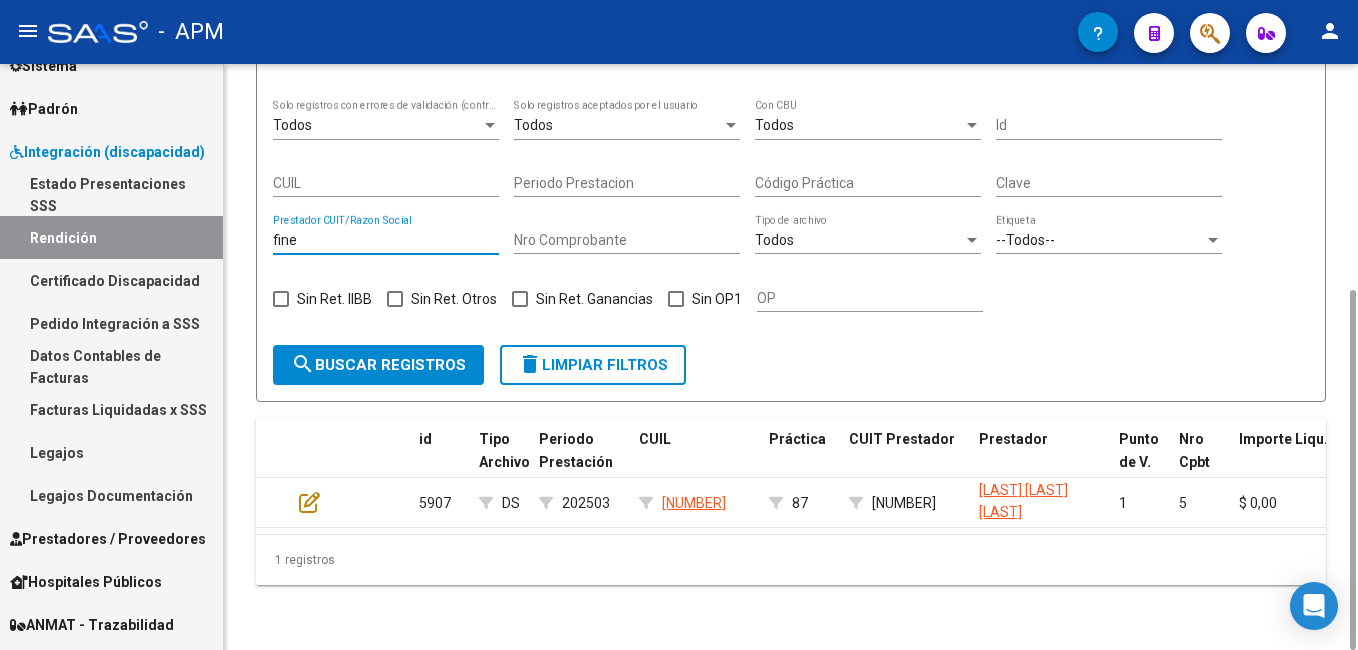 type on "finet" 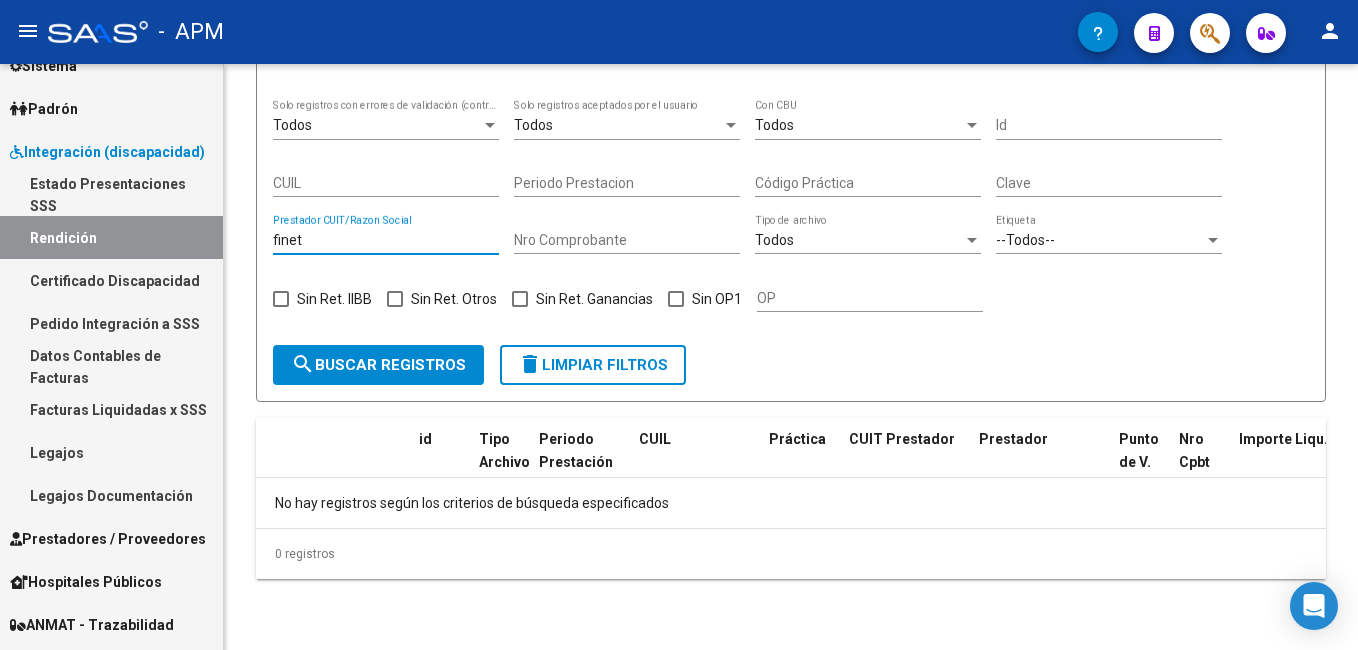 drag, startPoint x: 350, startPoint y: 228, endPoint x: 206, endPoint y: 234, distance: 144.12494 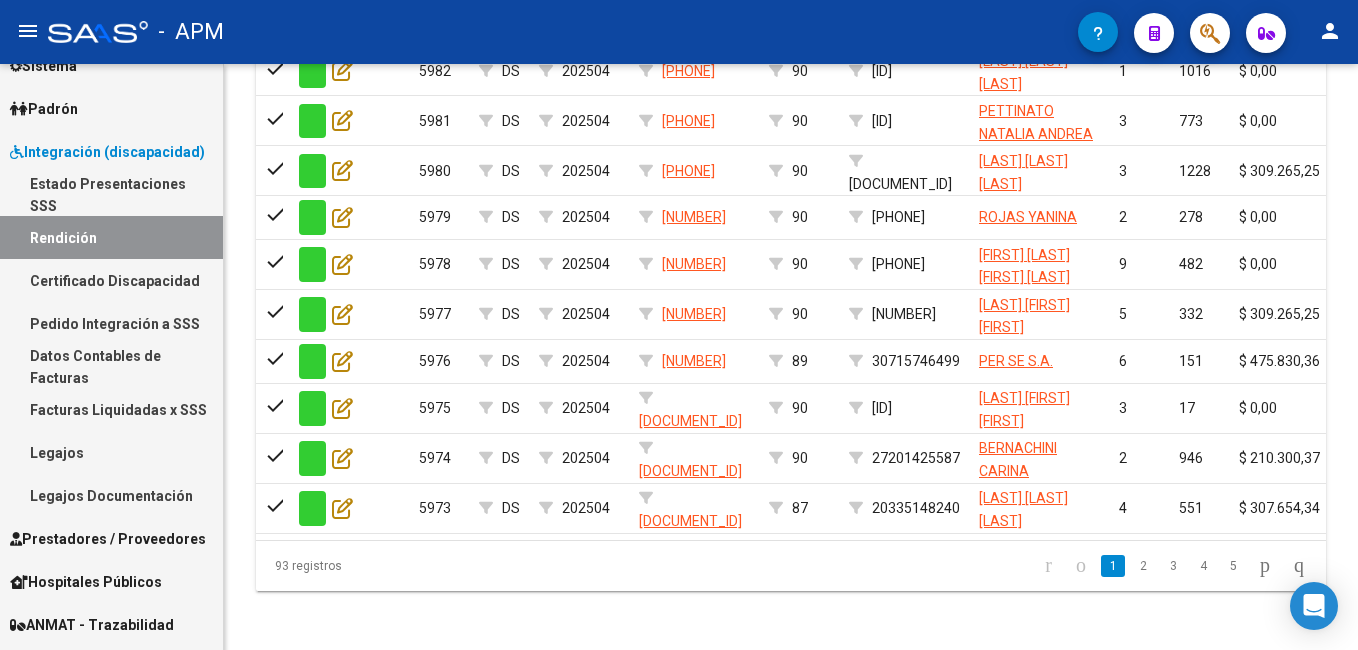 scroll, scrollTop: 0, scrollLeft: 0, axis: both 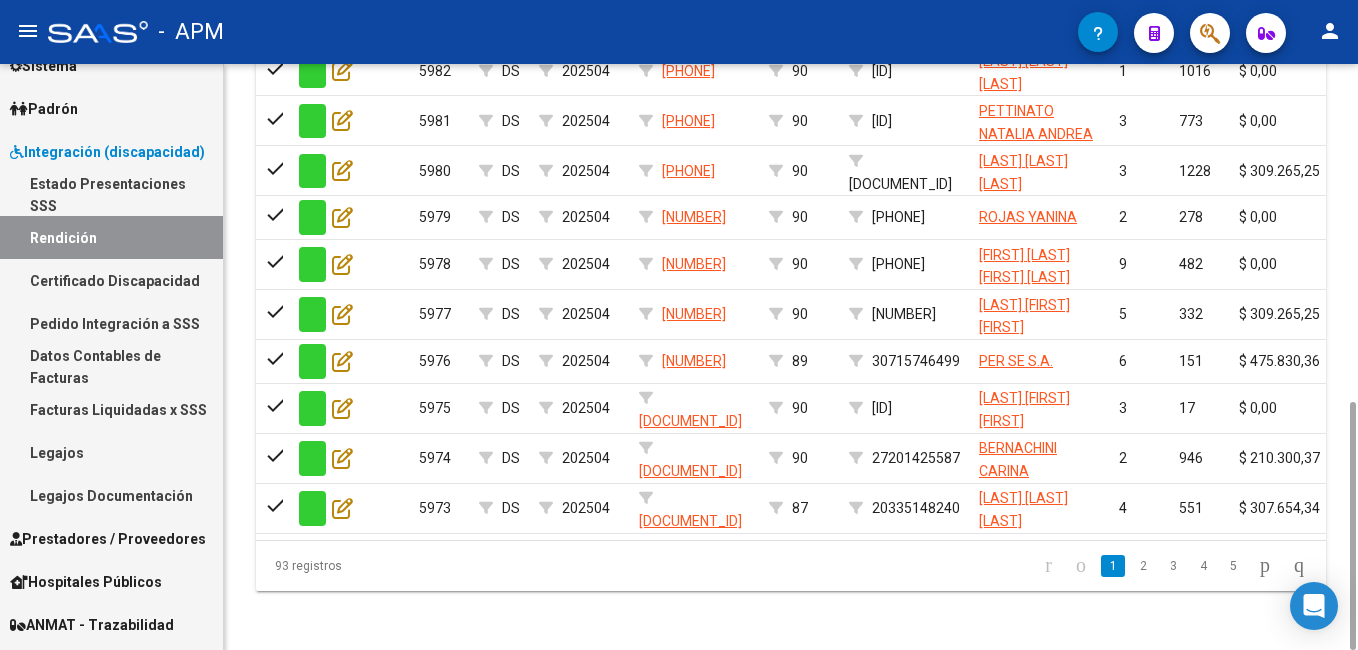 click 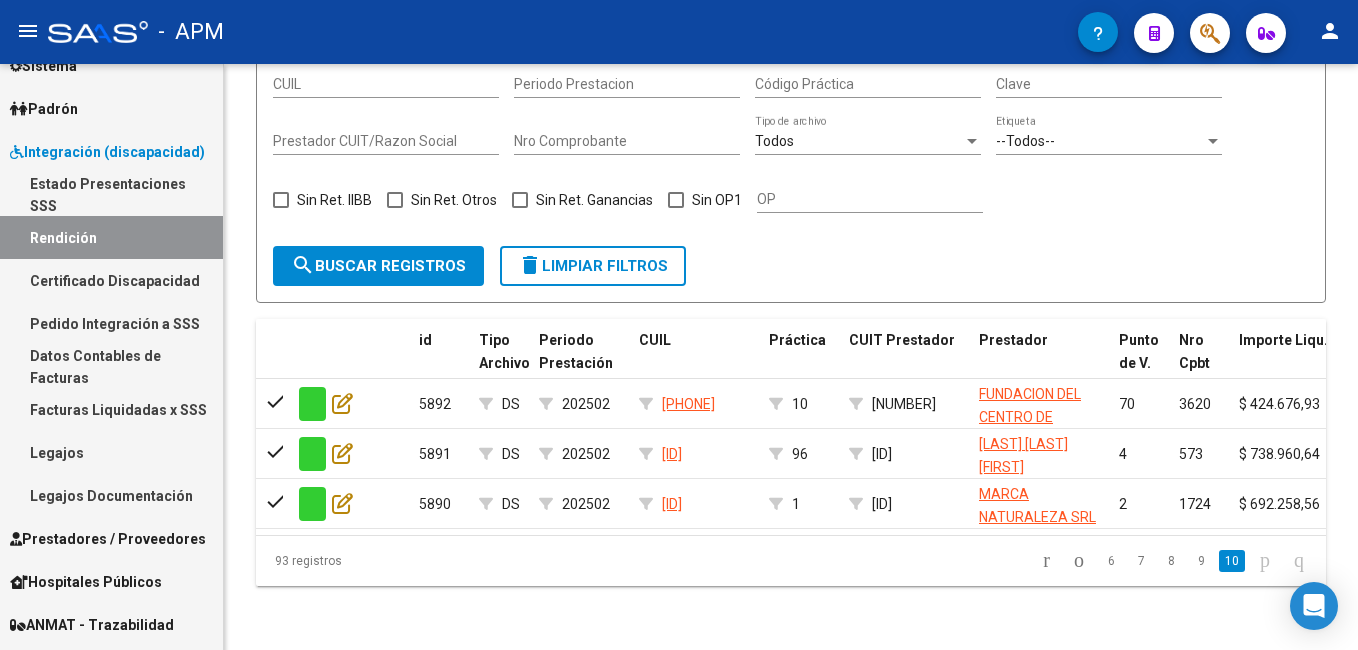 scroll, scrollTop: 0, scrollLeft: 0, axis: both 